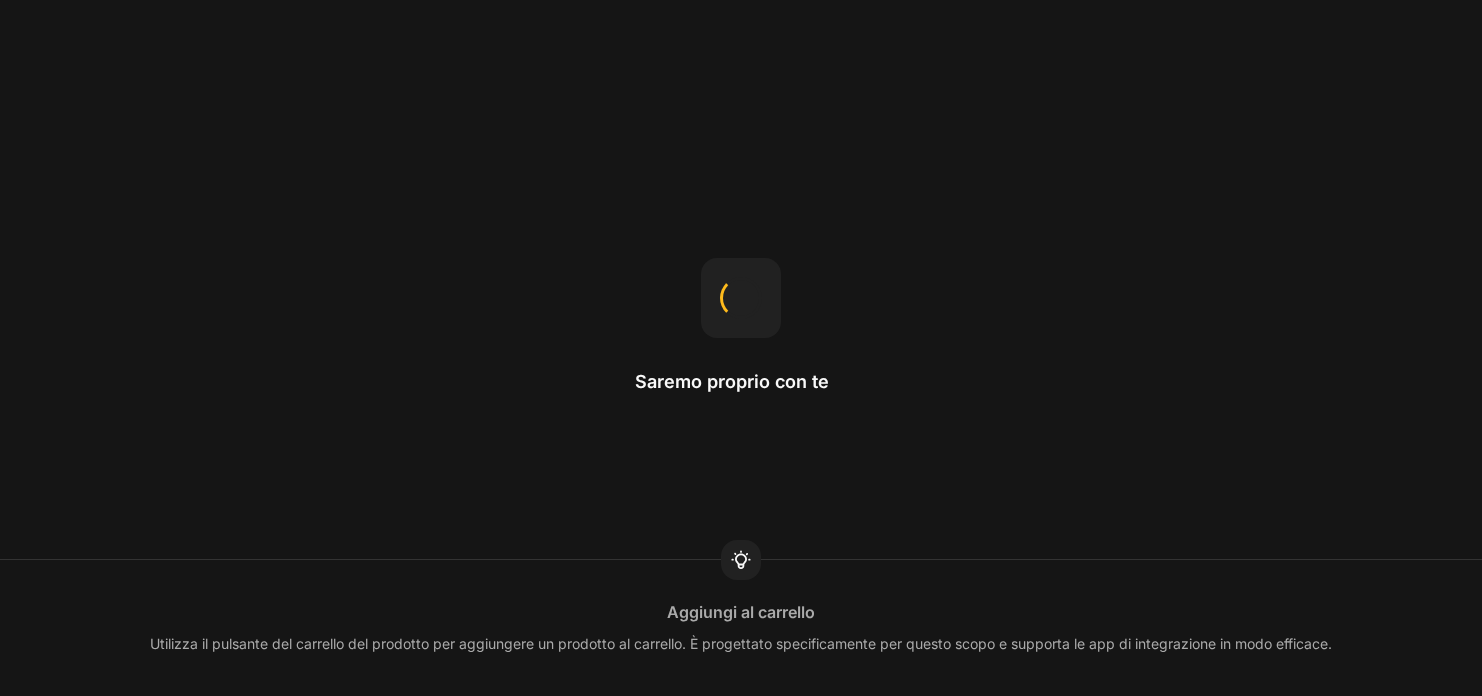 scroll, scrollTop: 0, scrollLeft: 0, axis: both 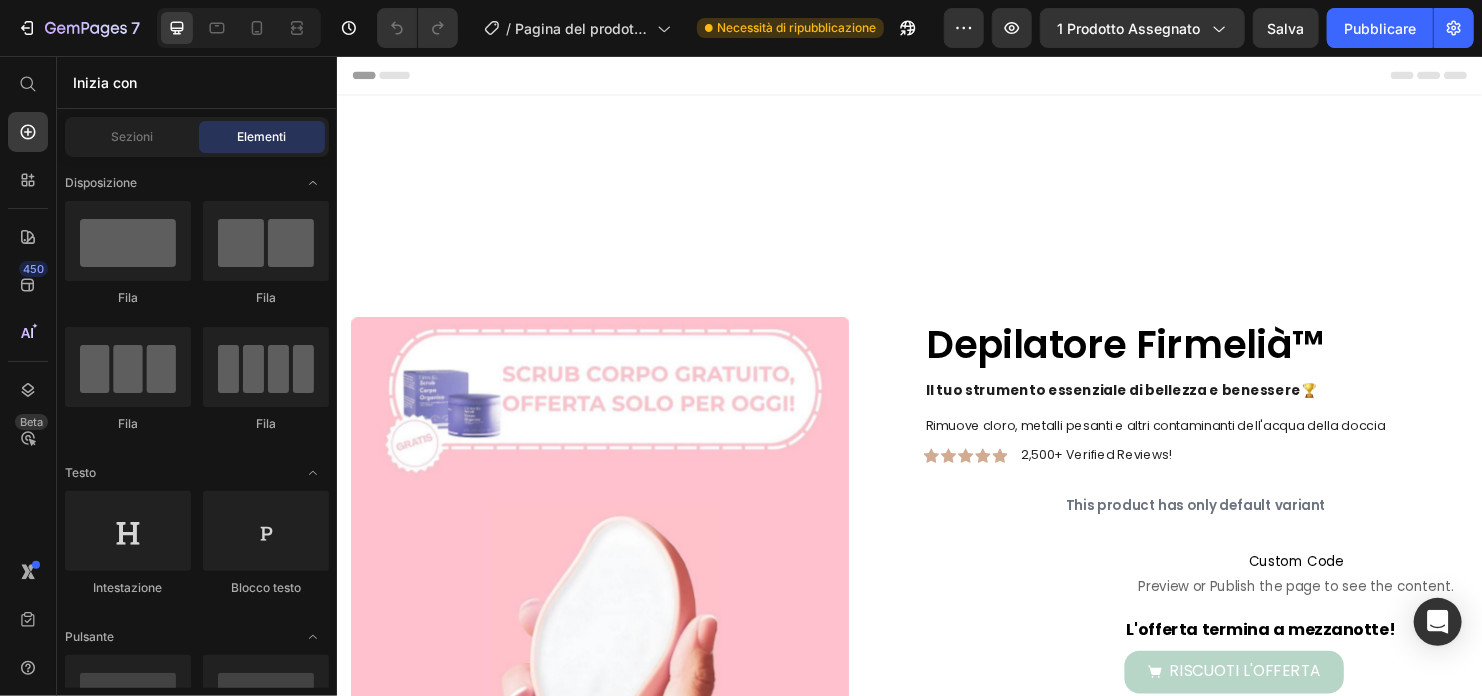 drag, startPoint x: 336, startPoint y: 56, endPoint x: 962, endPoint y: 170, distance: 636.29553 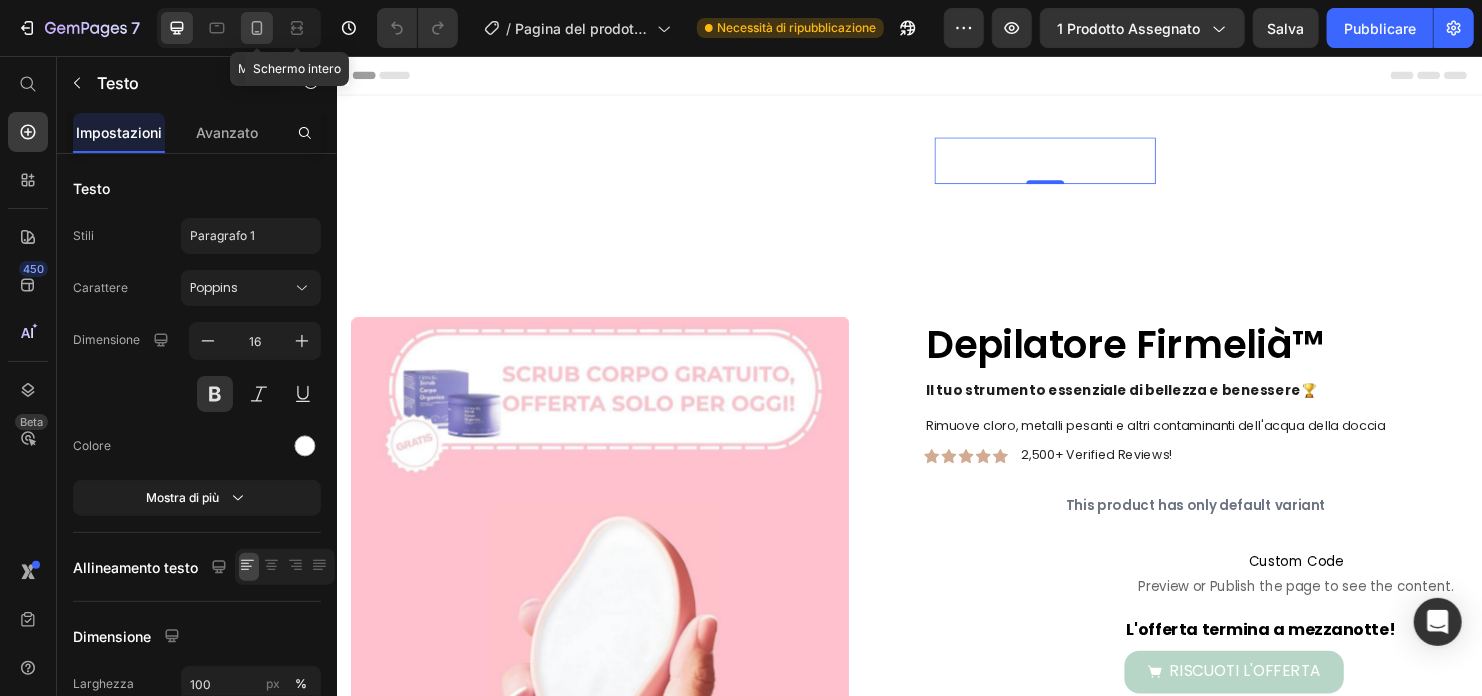 click 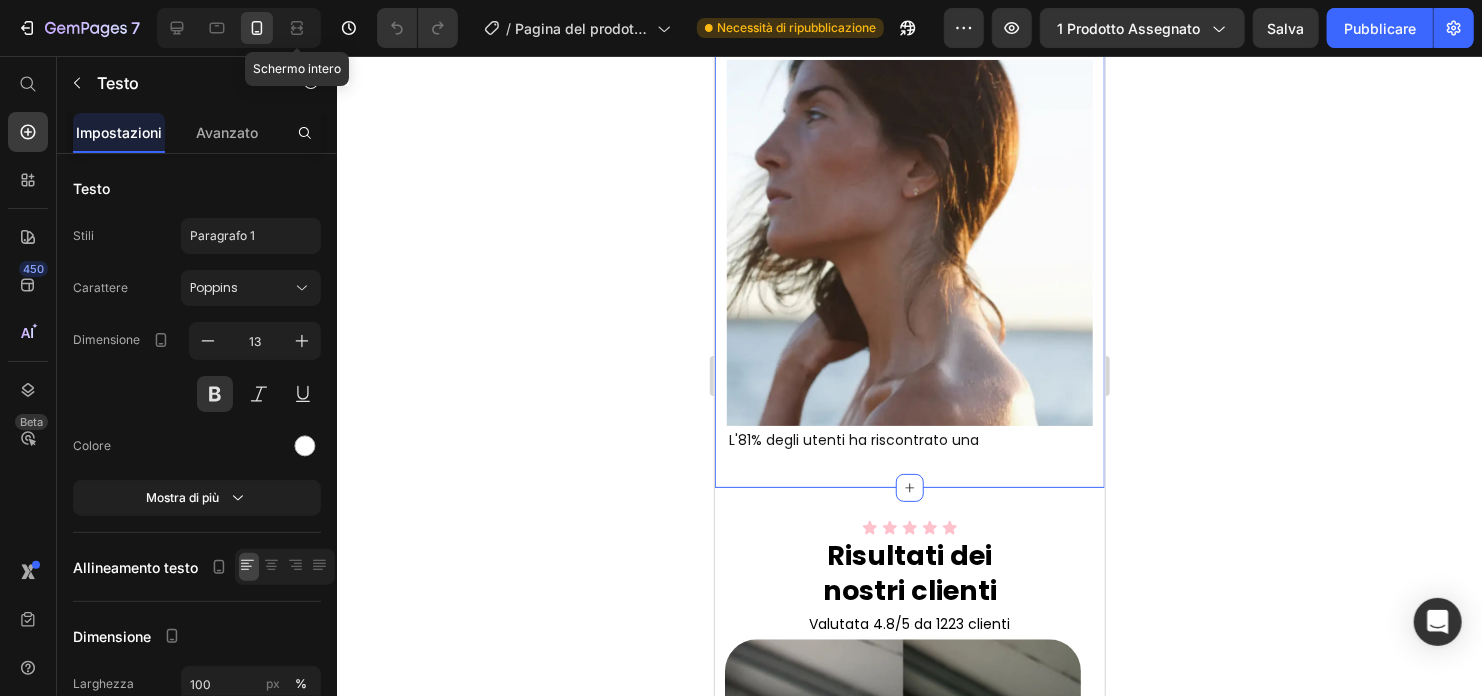 scroll, scrollTop: 1900, scrollLeft: 0, axis: vertical 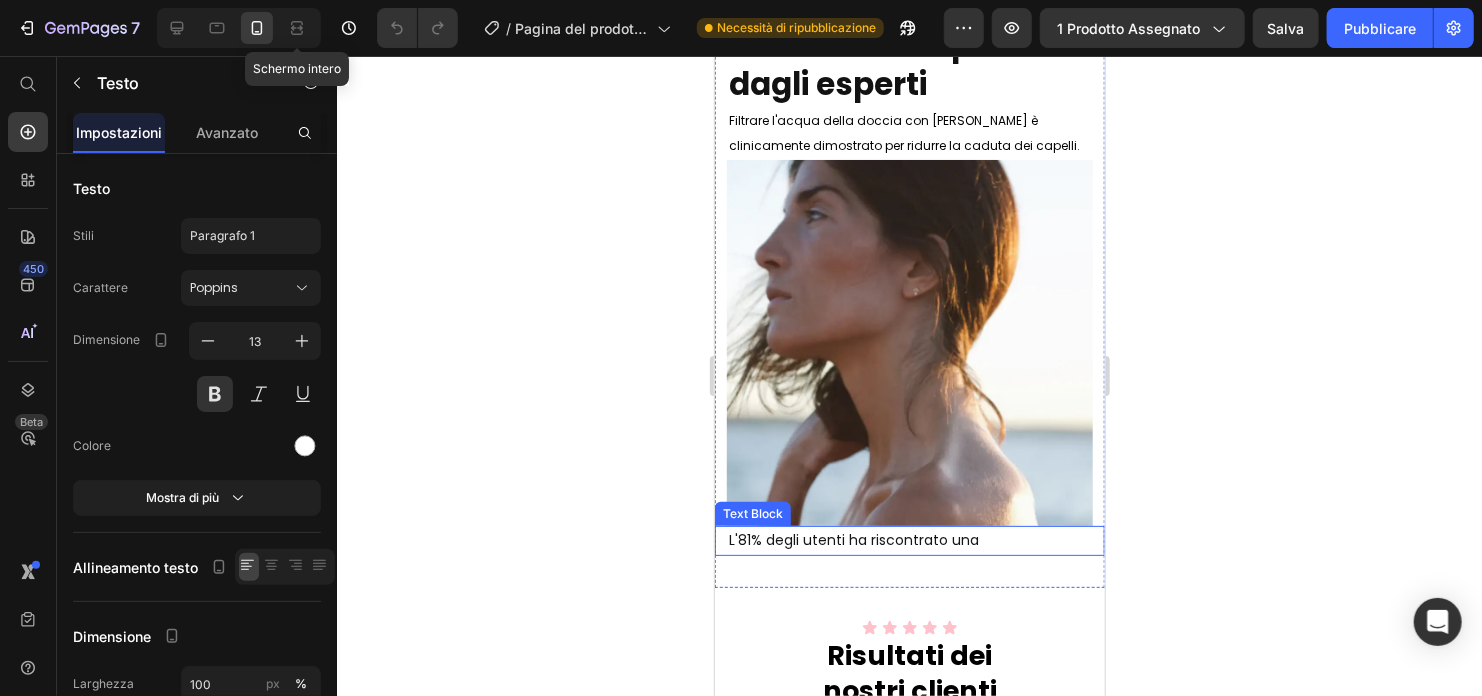 click on "L'81% degli utenti ha riscontrato una" at bounding box center [915, 539] 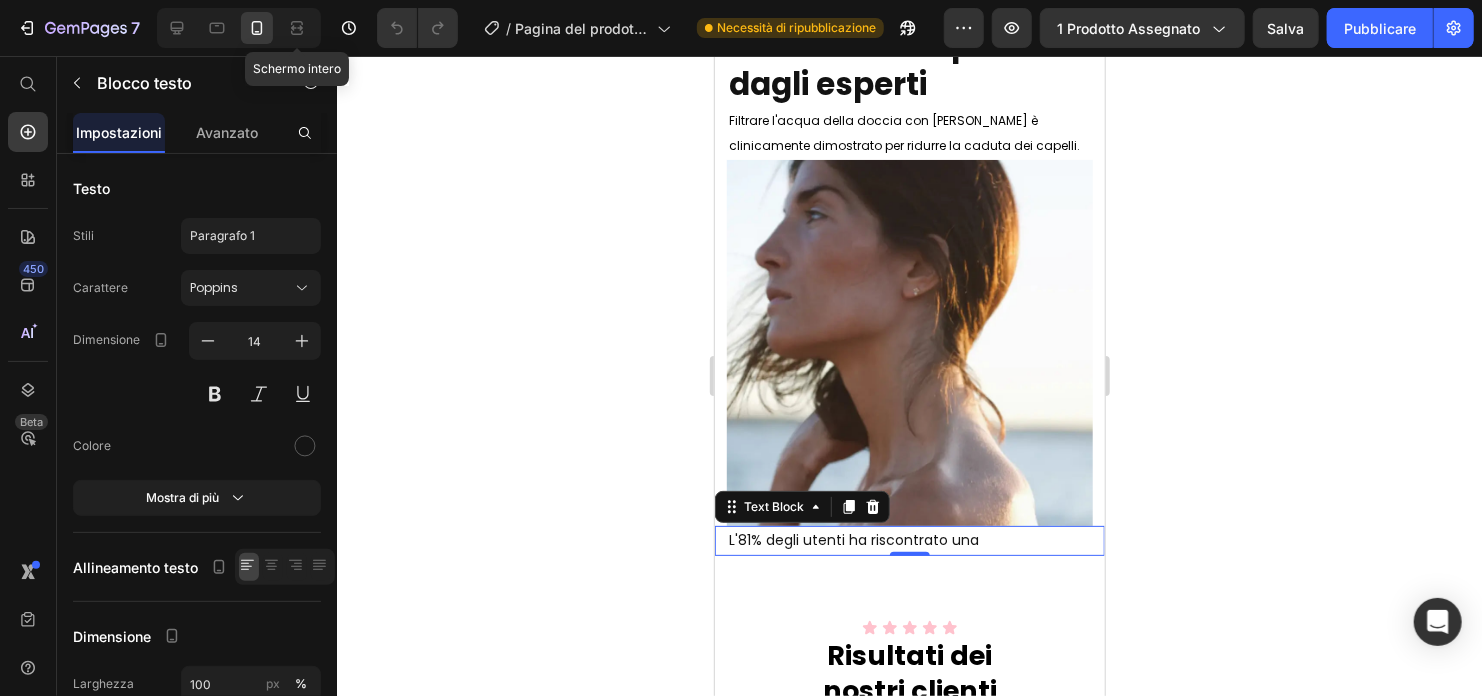click on "L'81% degli utenti ha riscontrato una" at bounding box center (915, 539) 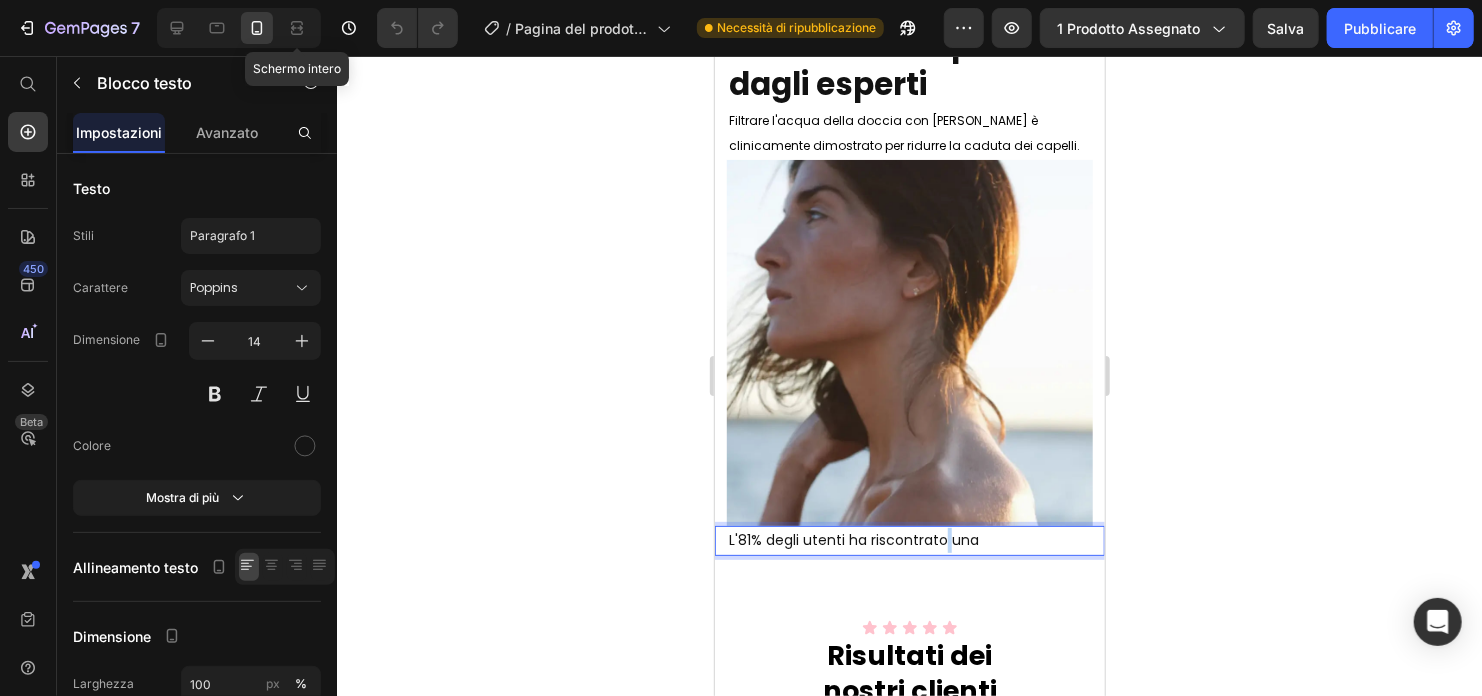 click on "L'81% degli utenti ha riscontrato una" at bounding box center [915, 539] 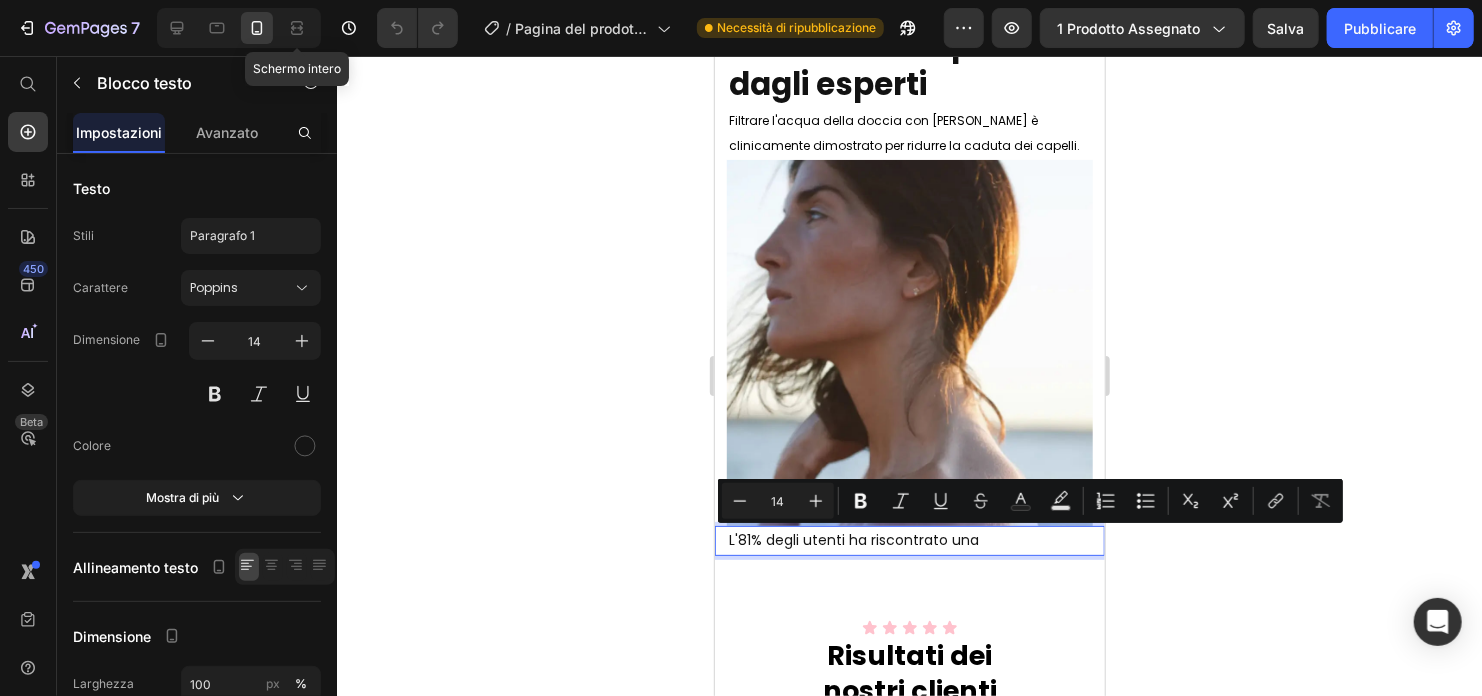 click on "L'81% degli utenti ha riscontrato una" at bounding box center (915, 539) 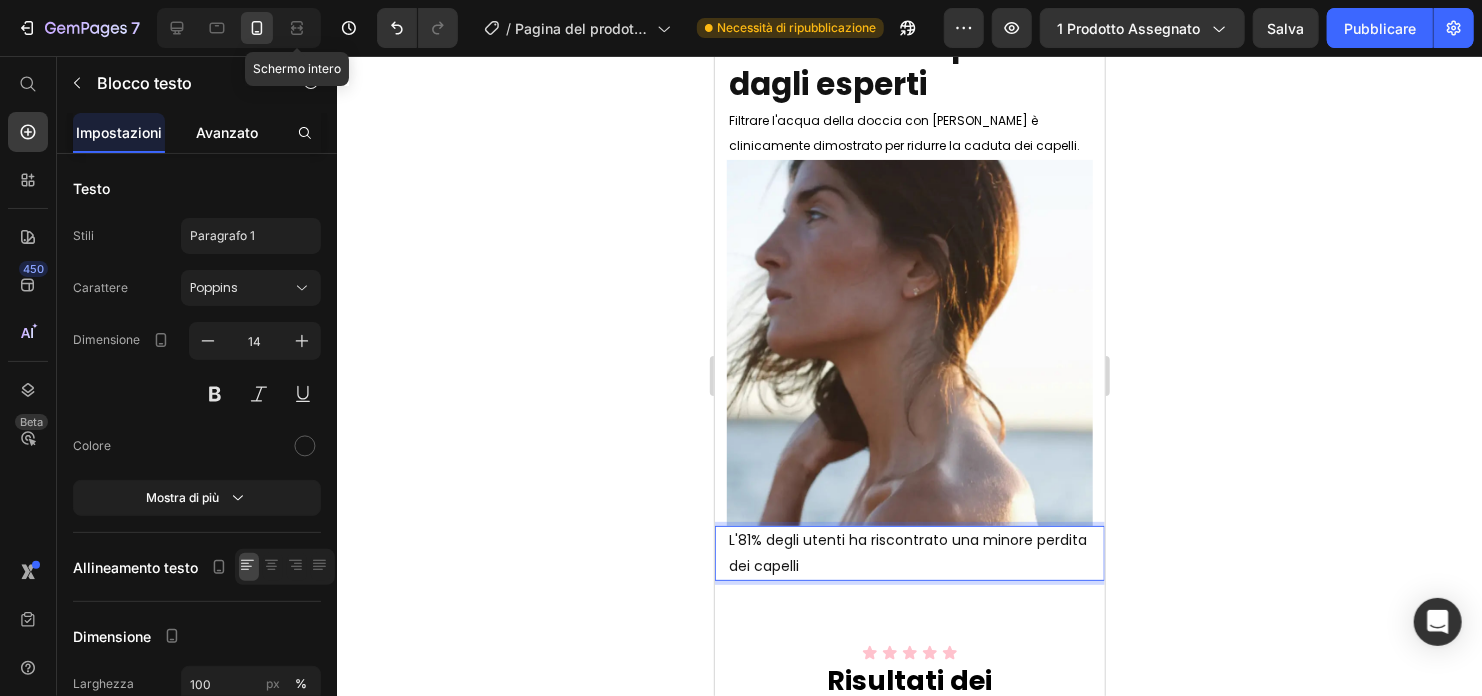 click on "Avanzato" at bounding box center [227, 132] 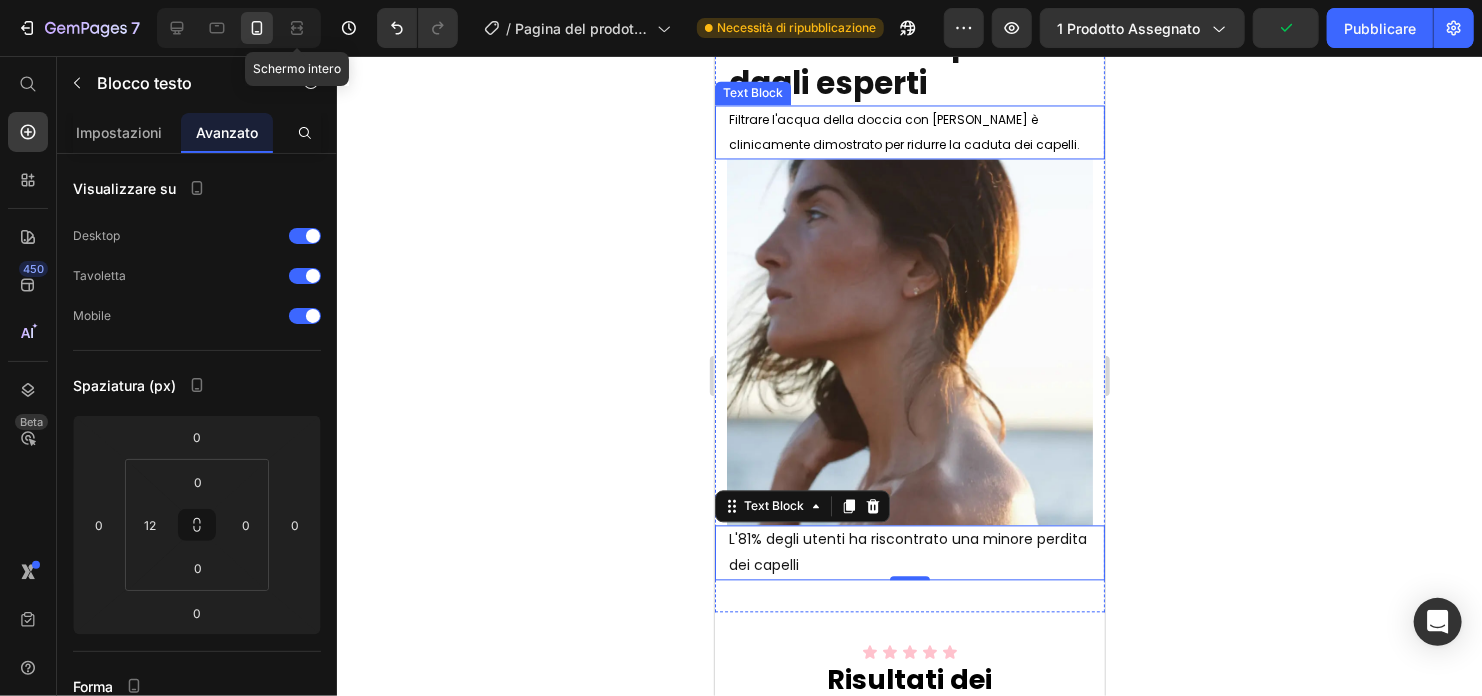 click on "Filtrare l'acqua della doccia con [PERSON_NAME] è clinicamente dimostrato per ridurre la caduta dei capelli." at bounding box center [903, 132] 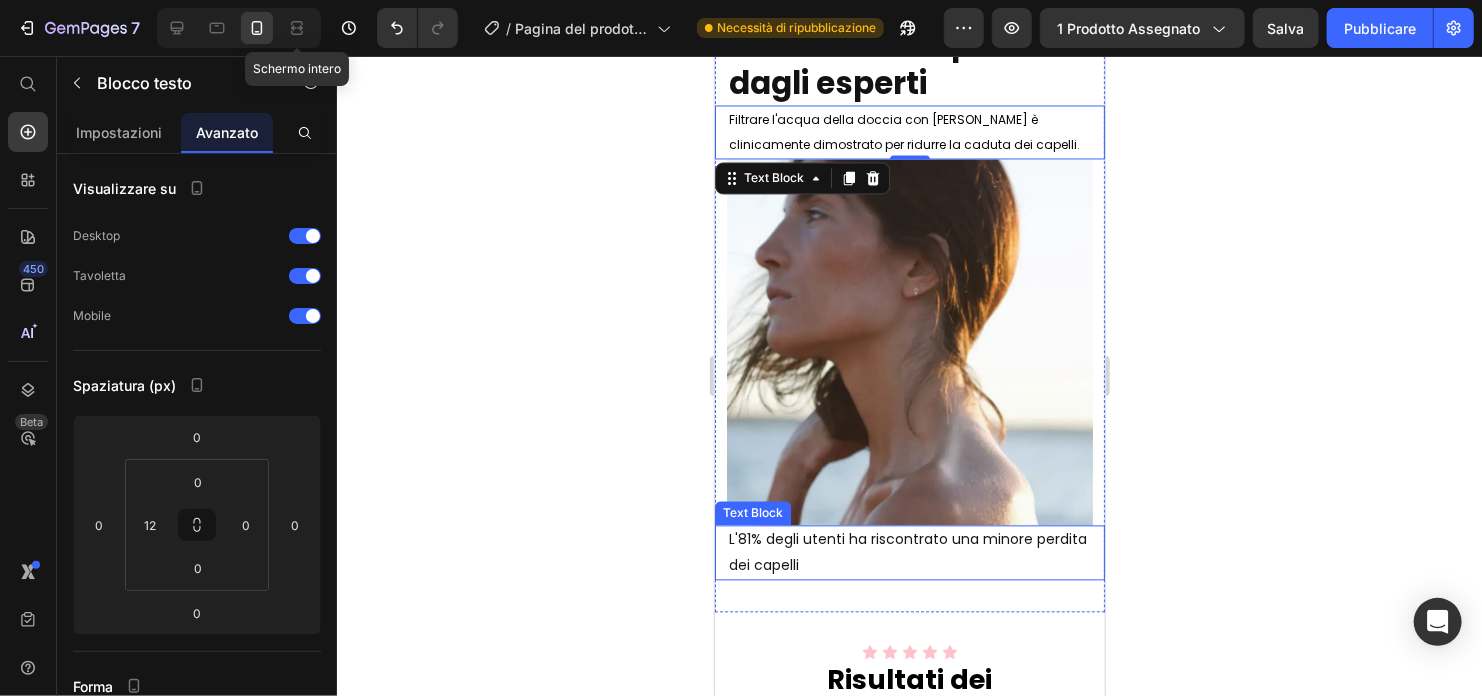 click 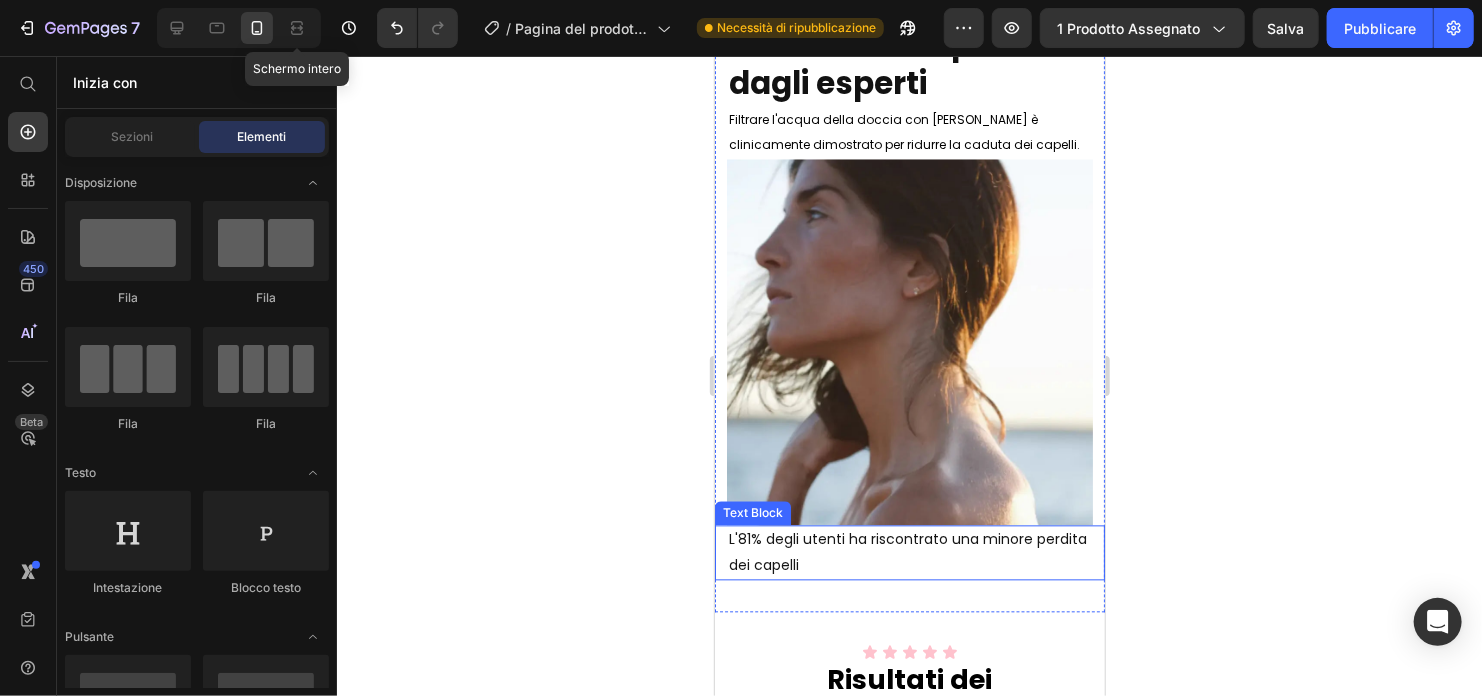 click on "L'81% degli utenti ha riscontrato una minore perdita dei capelli" at bounding box center [915, 552] 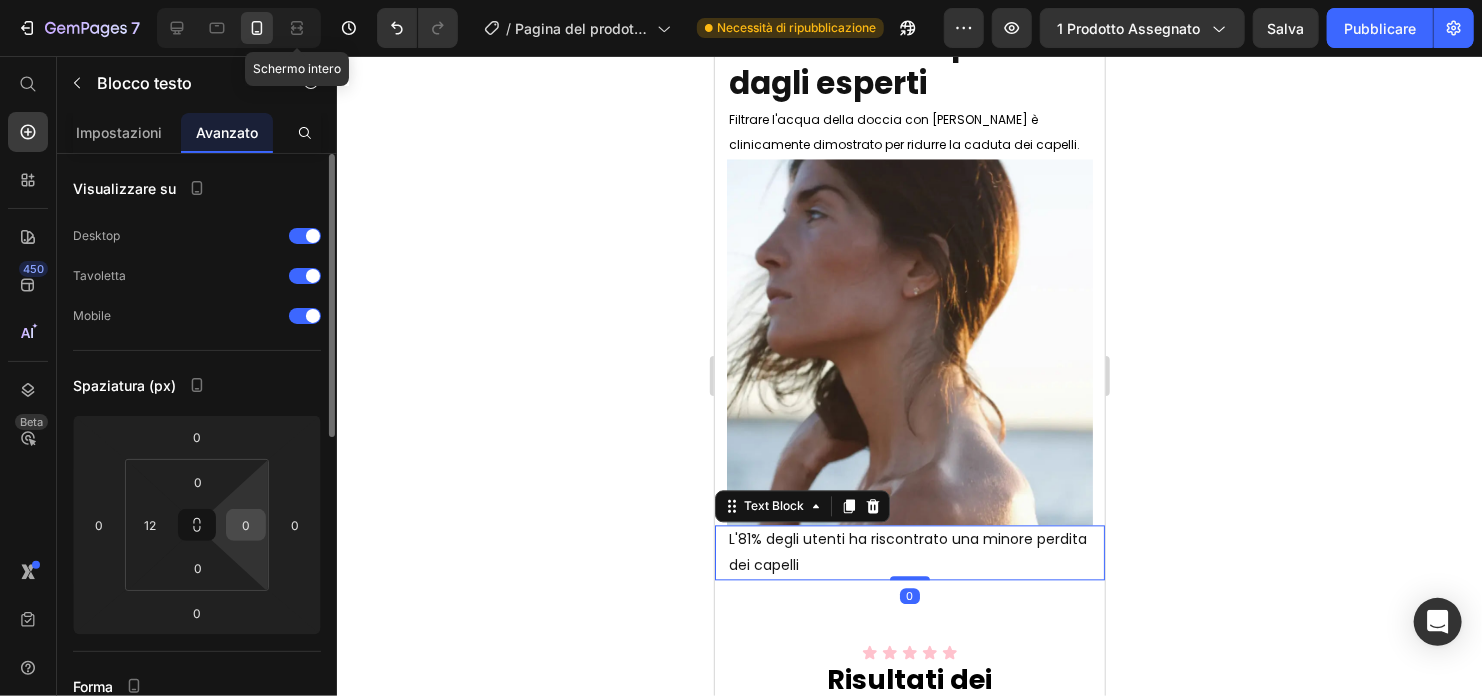 click on "0" at bounding box center (246, 525) 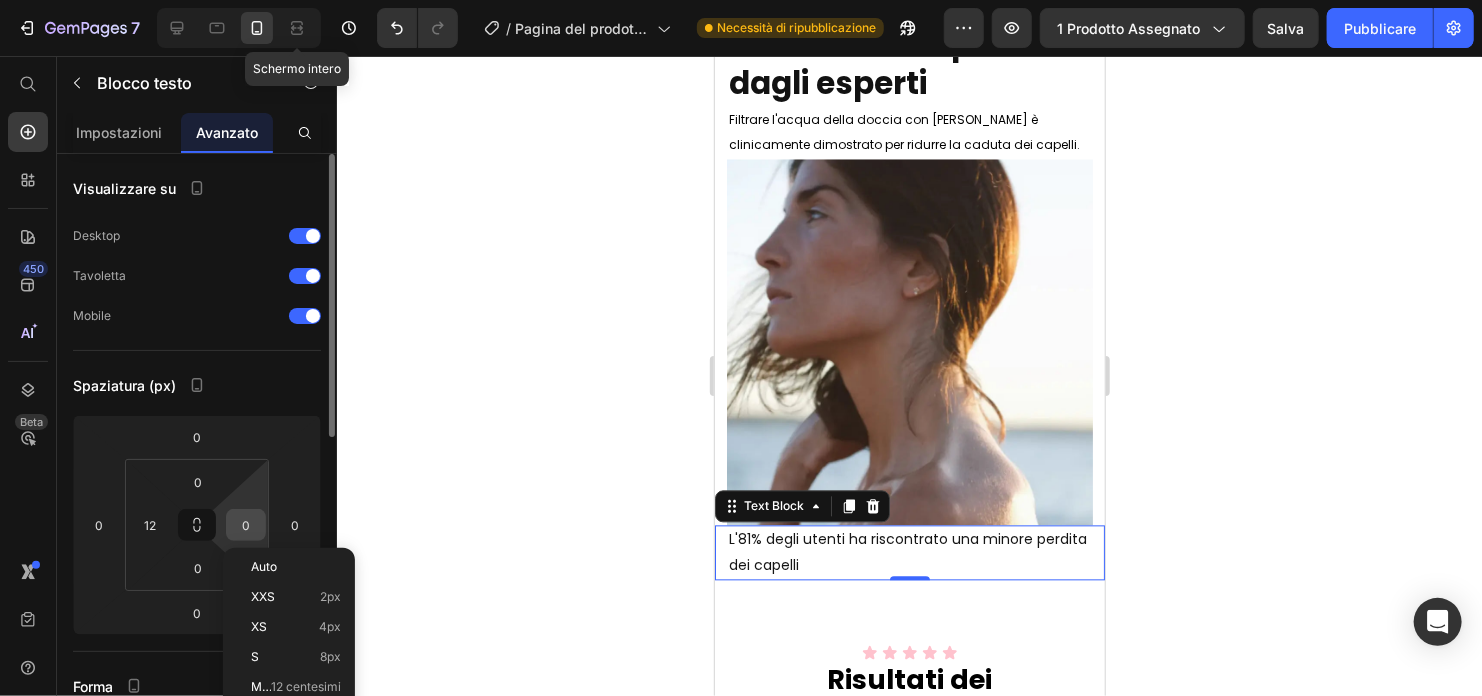 click on "0" at bounding box center (246, 525) 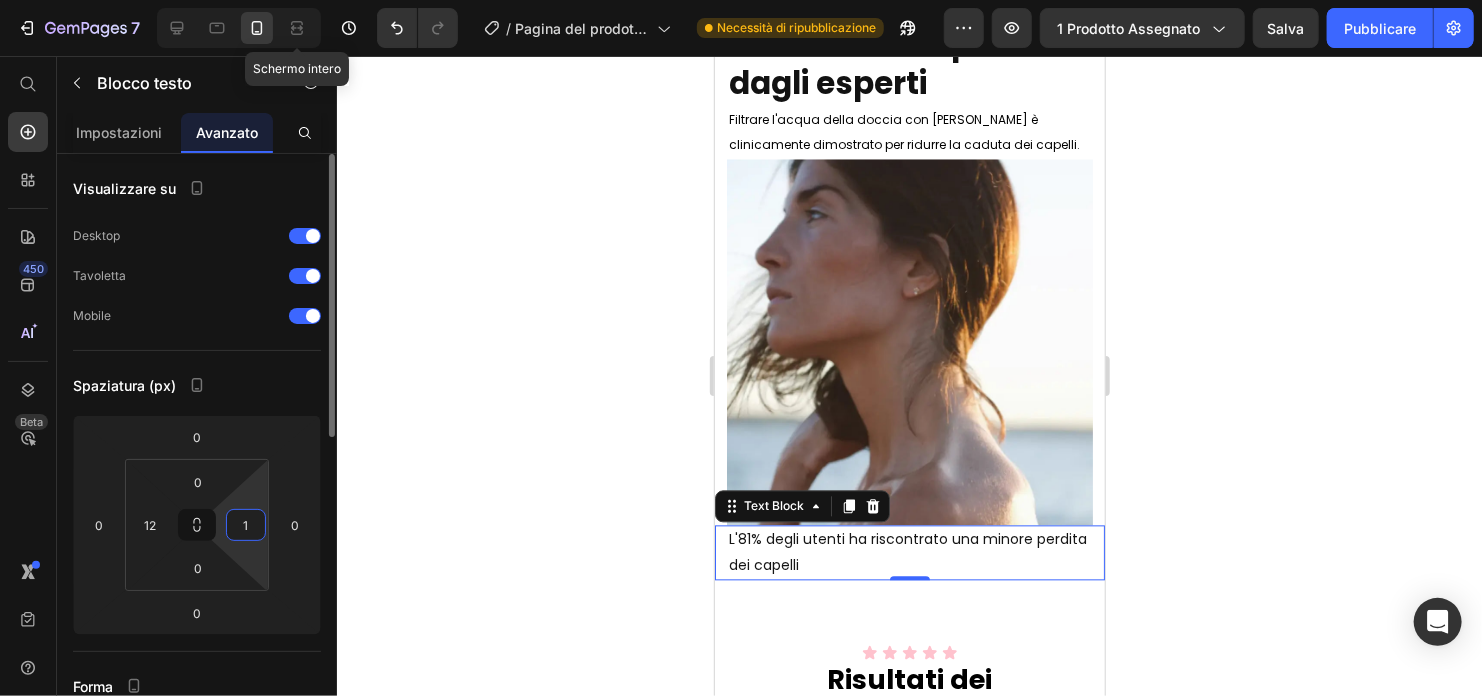 type on "12" 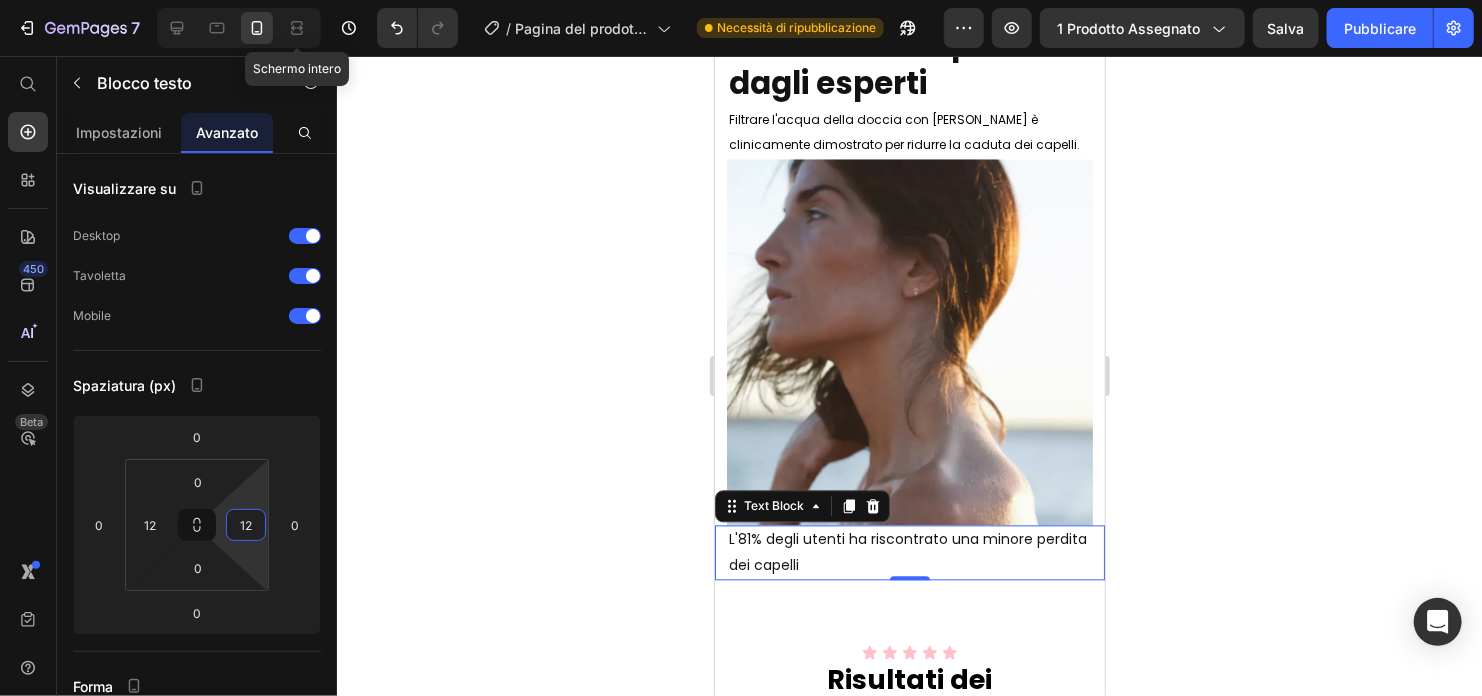 click 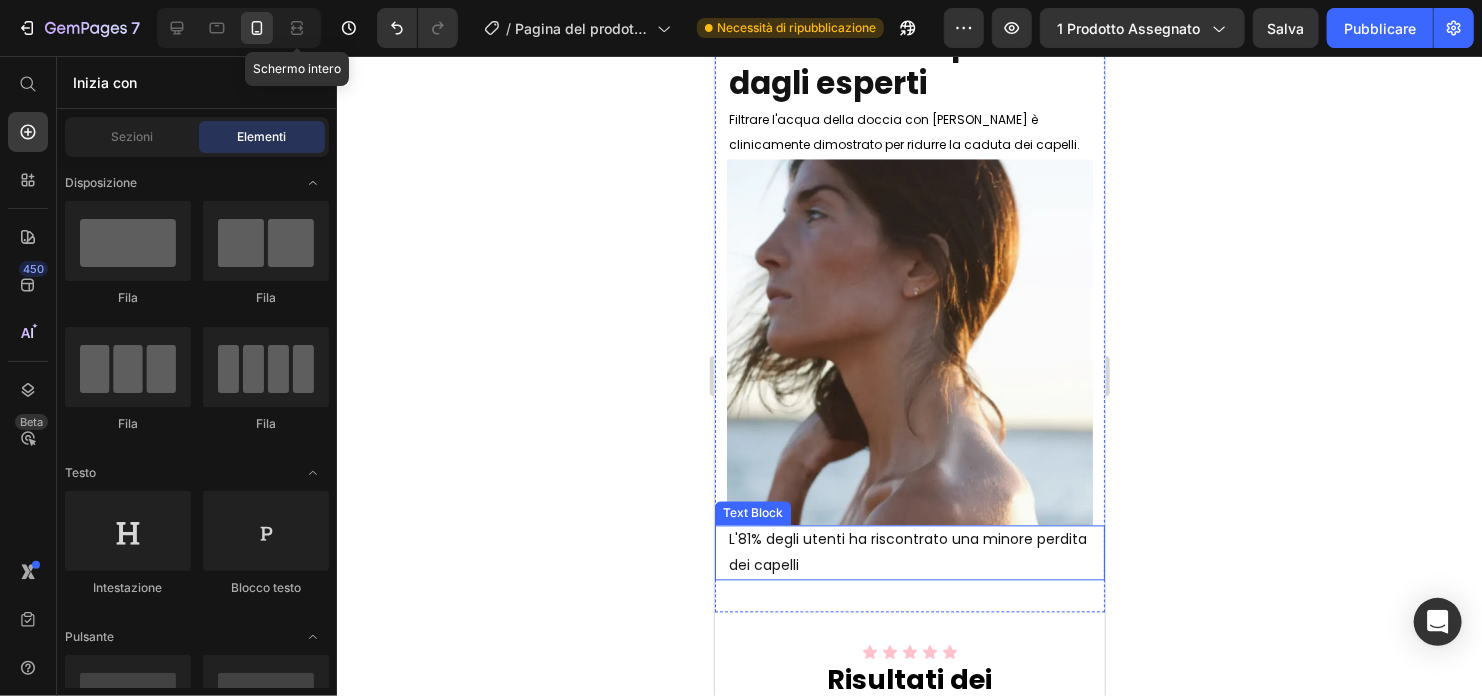 click on "L'81% degli utenti ha riscontrato una minore perdita dei capelli" at bounding box center [909, 552] 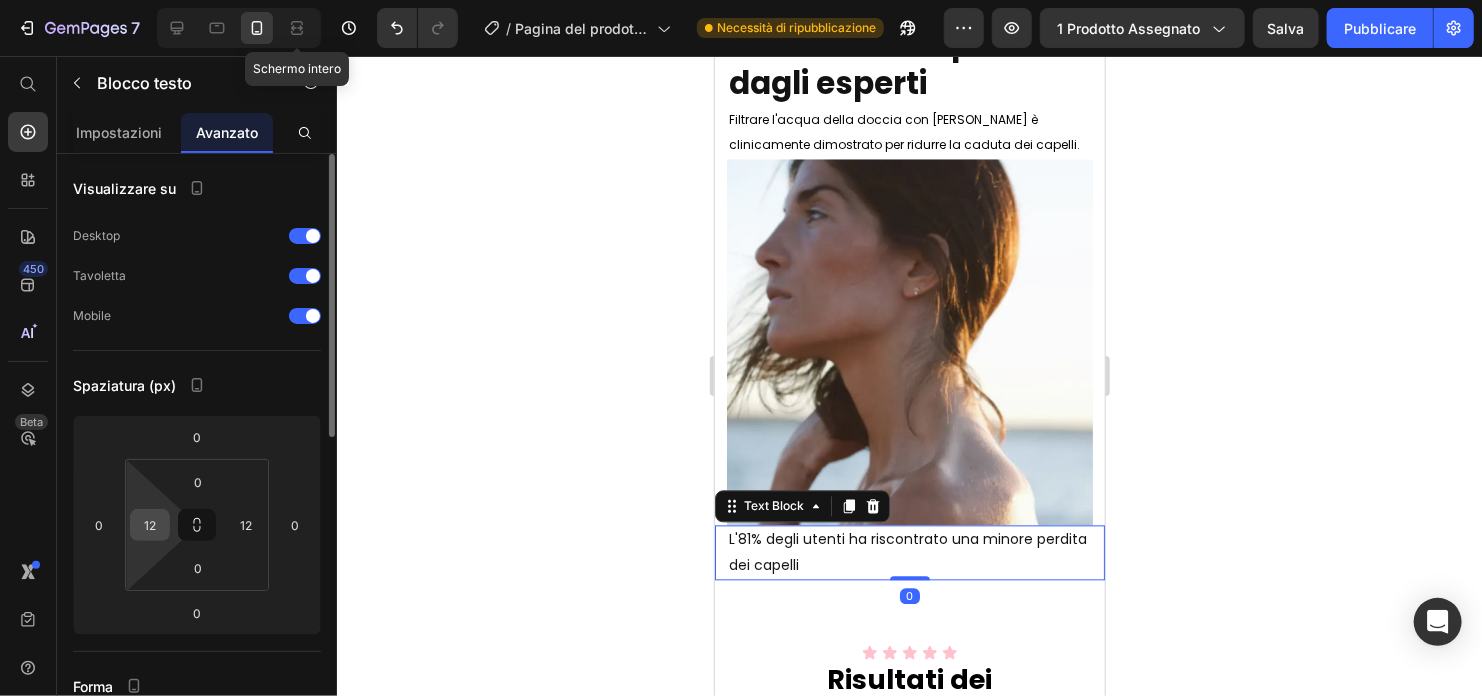 click on "12" at bounding box center [150, 525] 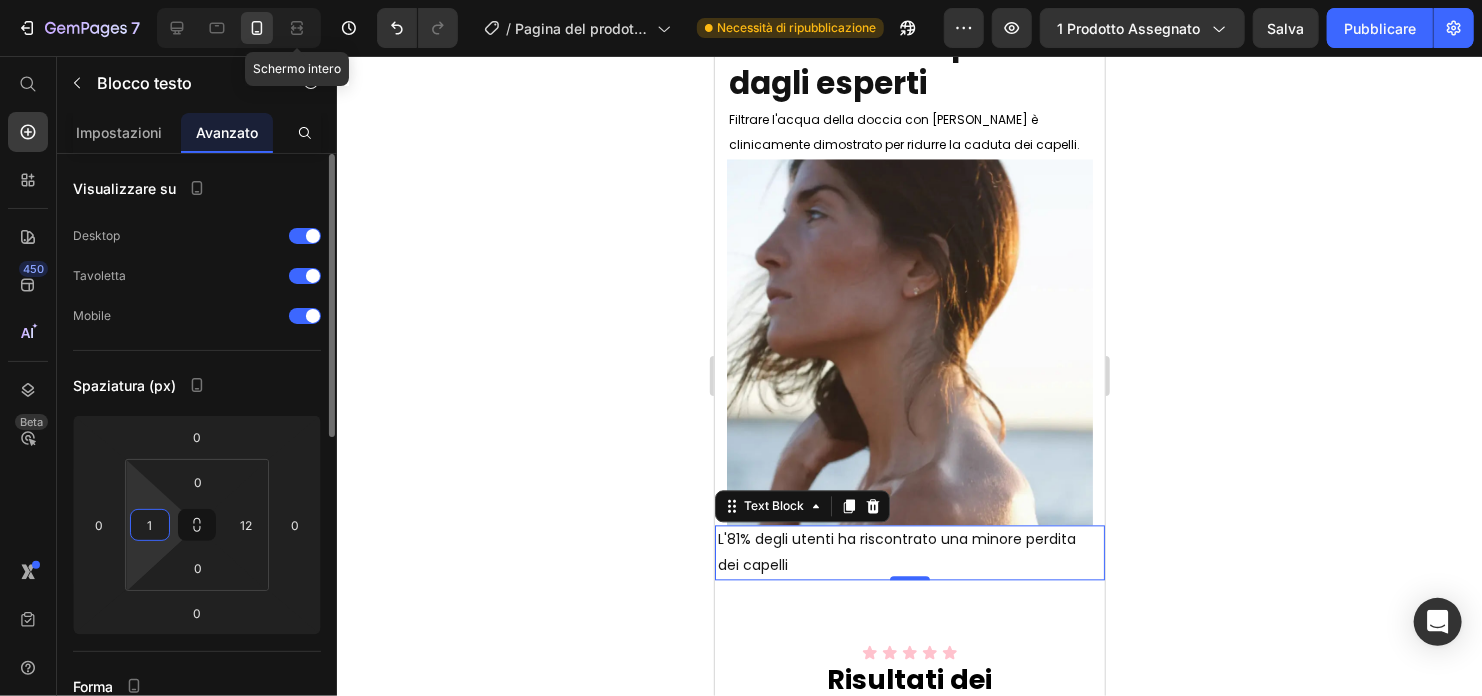 type on "14" 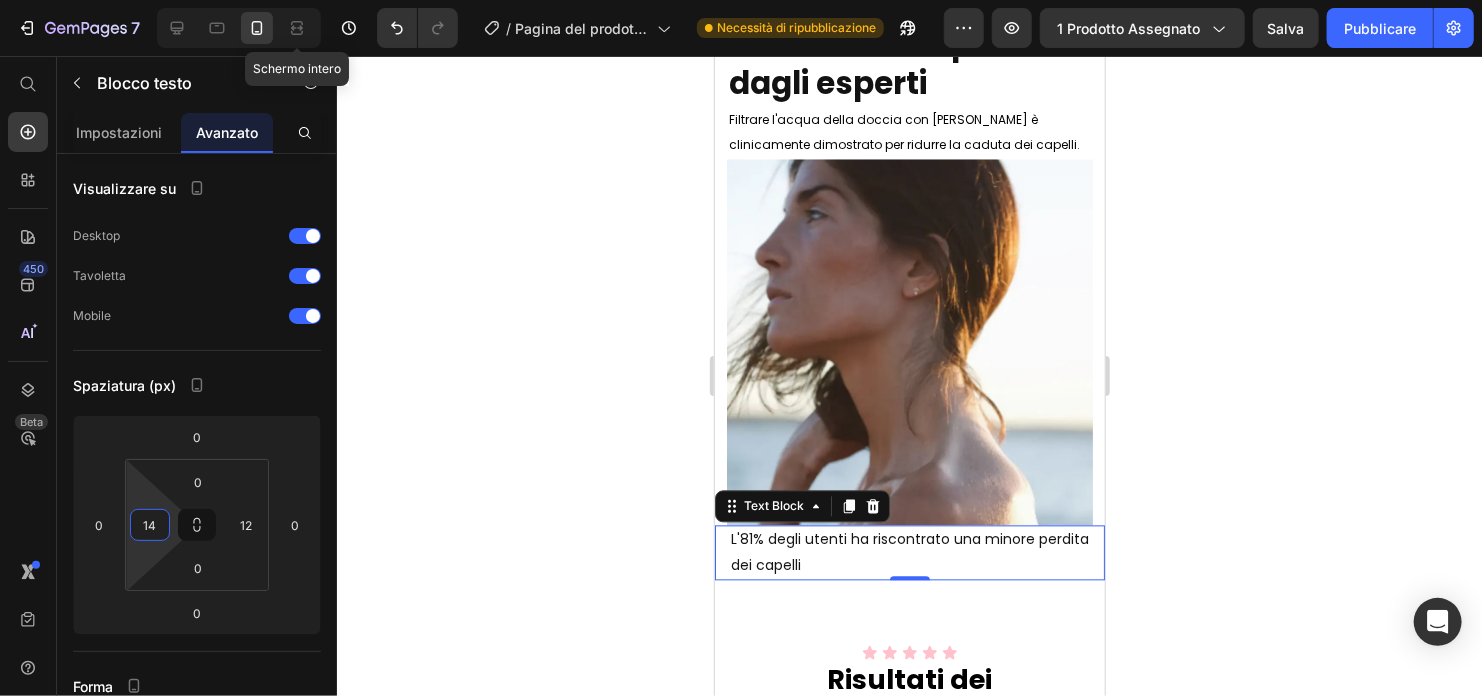 click 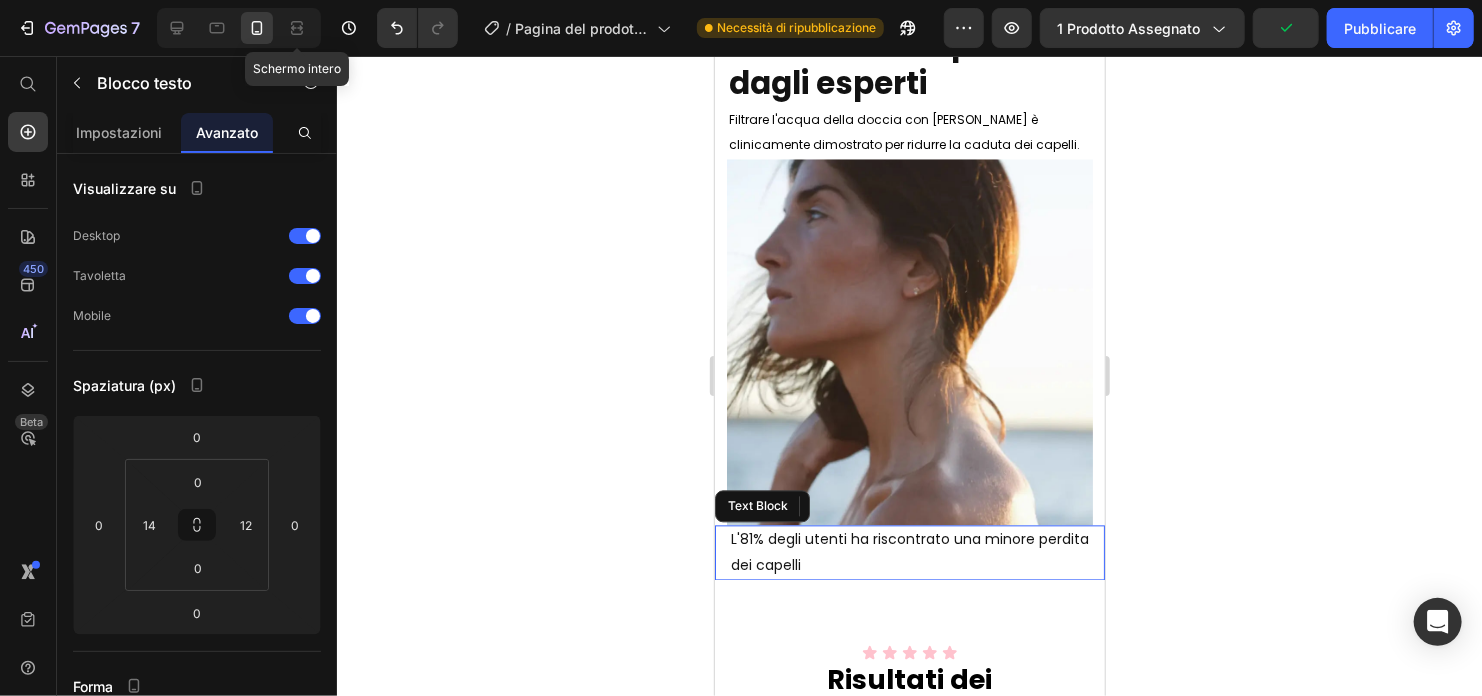 click on "L'81% degli utenti ha riscontrato una minore perdita dei capelli" at bounding box center (910, 552) 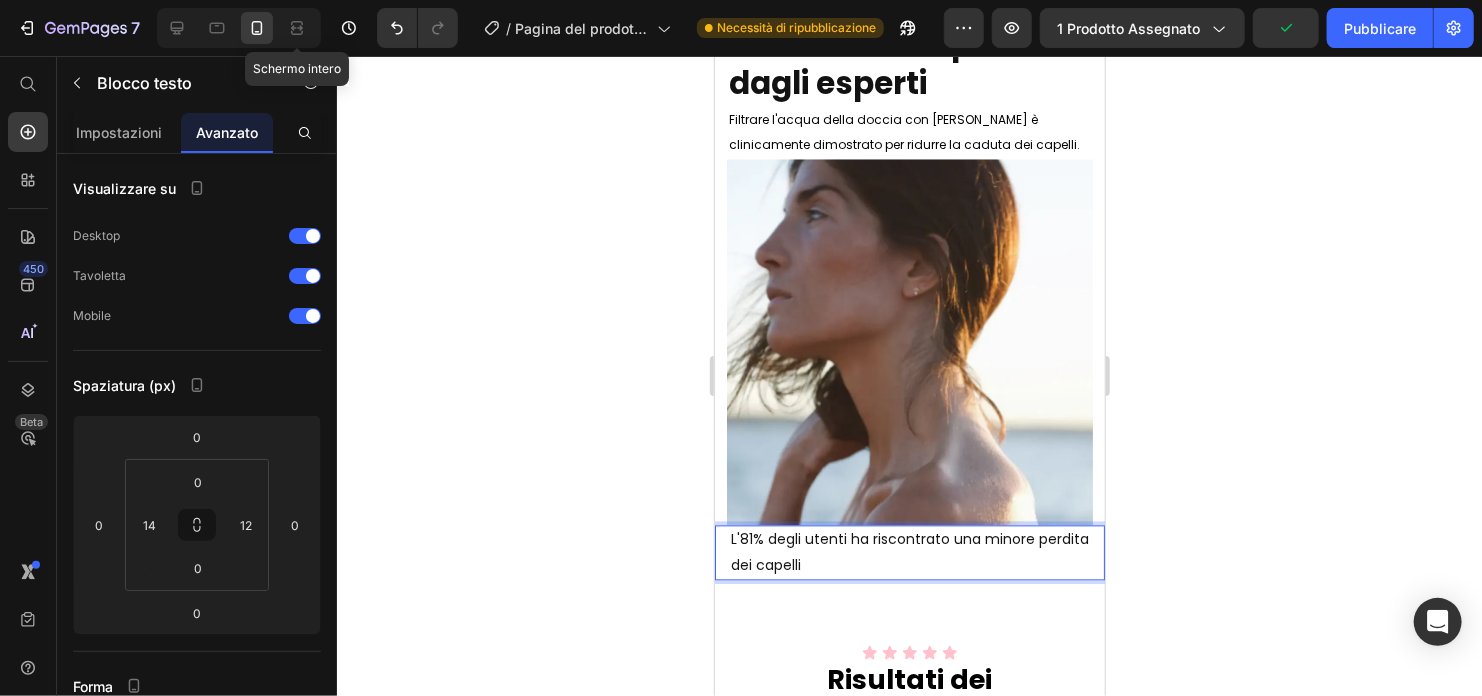 click on "L'81% degli utenti ha riscontrato una minore perdita dei capelli" at bounding box center [910, 552] 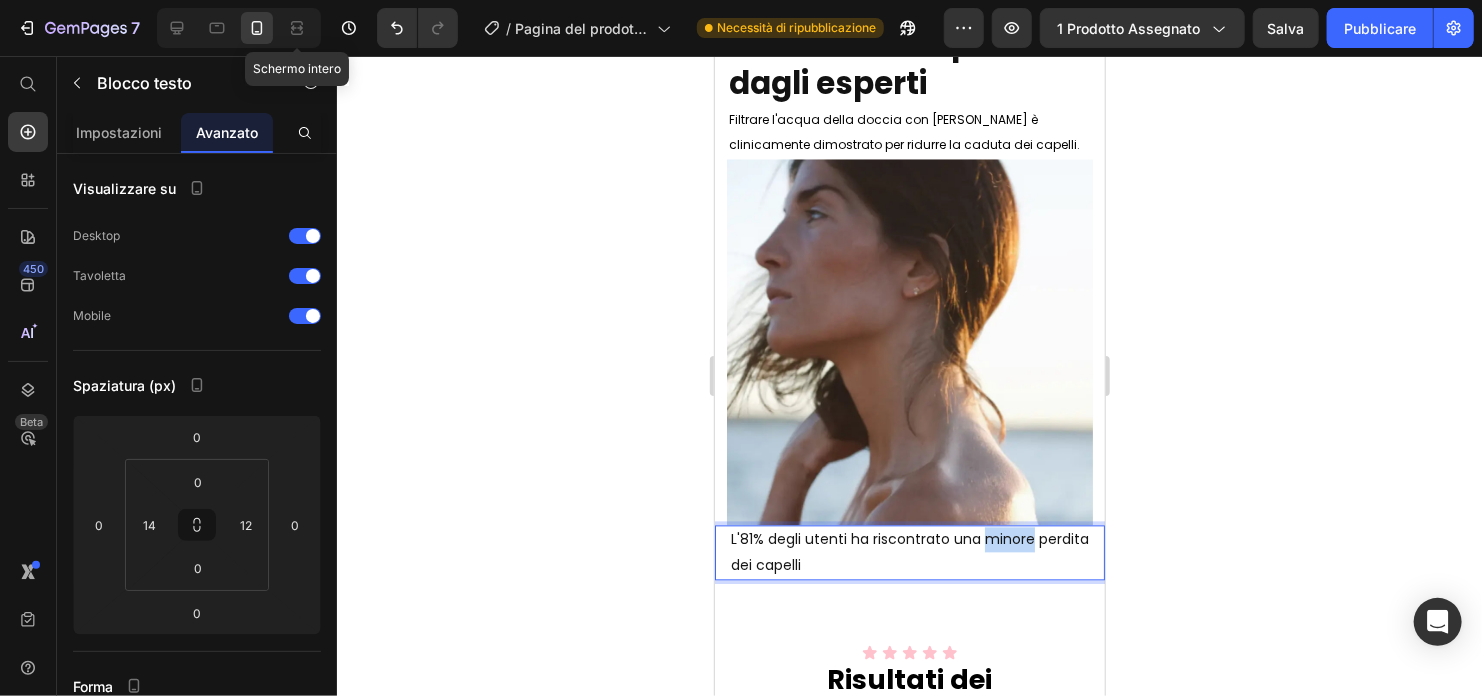 drag, startPoint x: 982, startPoint y: 536, endPoint x: 1034, endPoint y: 539, distance: 52.086468 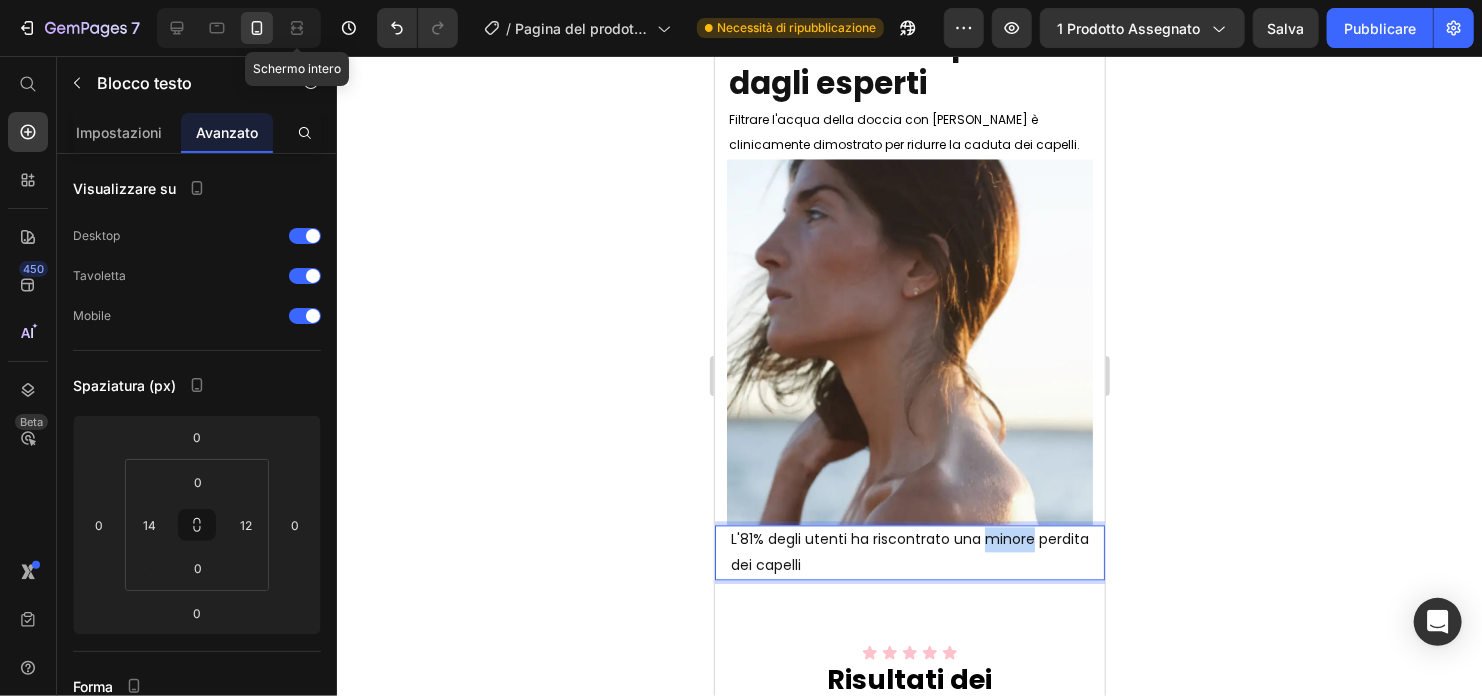 click on "L'81% degli utenti ha riscontrato una minore perdita dei capelli" at bounding box center [910, 552] 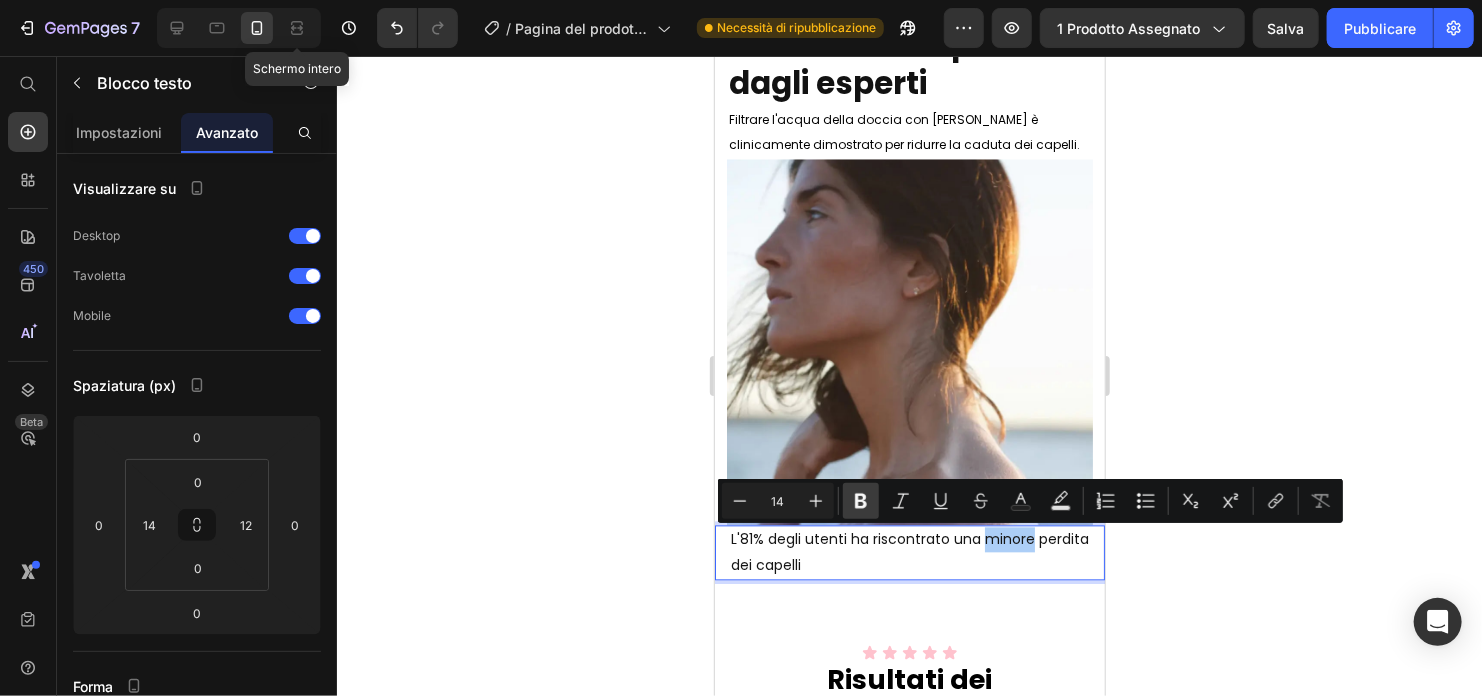 click 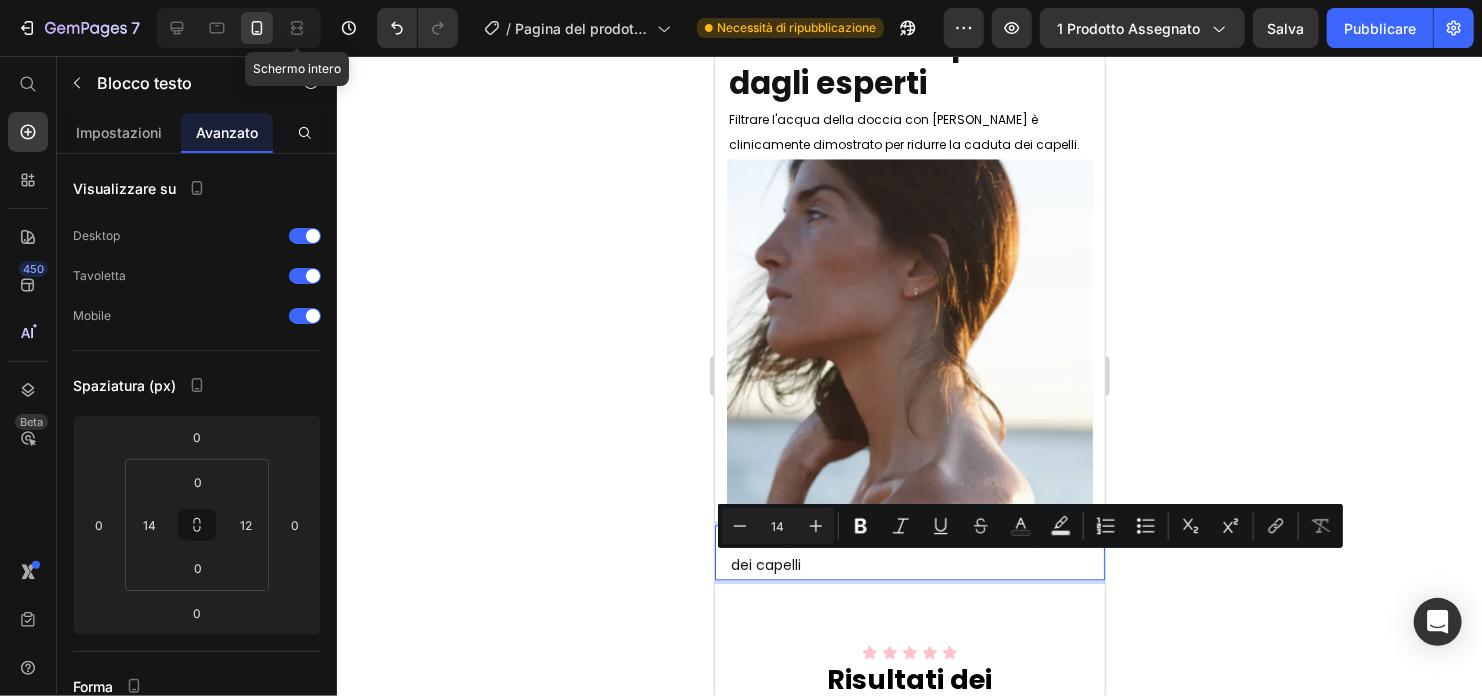 drag, startPoint x: 857, startPoint y: 565, endPoint x: 811, endPoint y: 571, distance: 46.389652 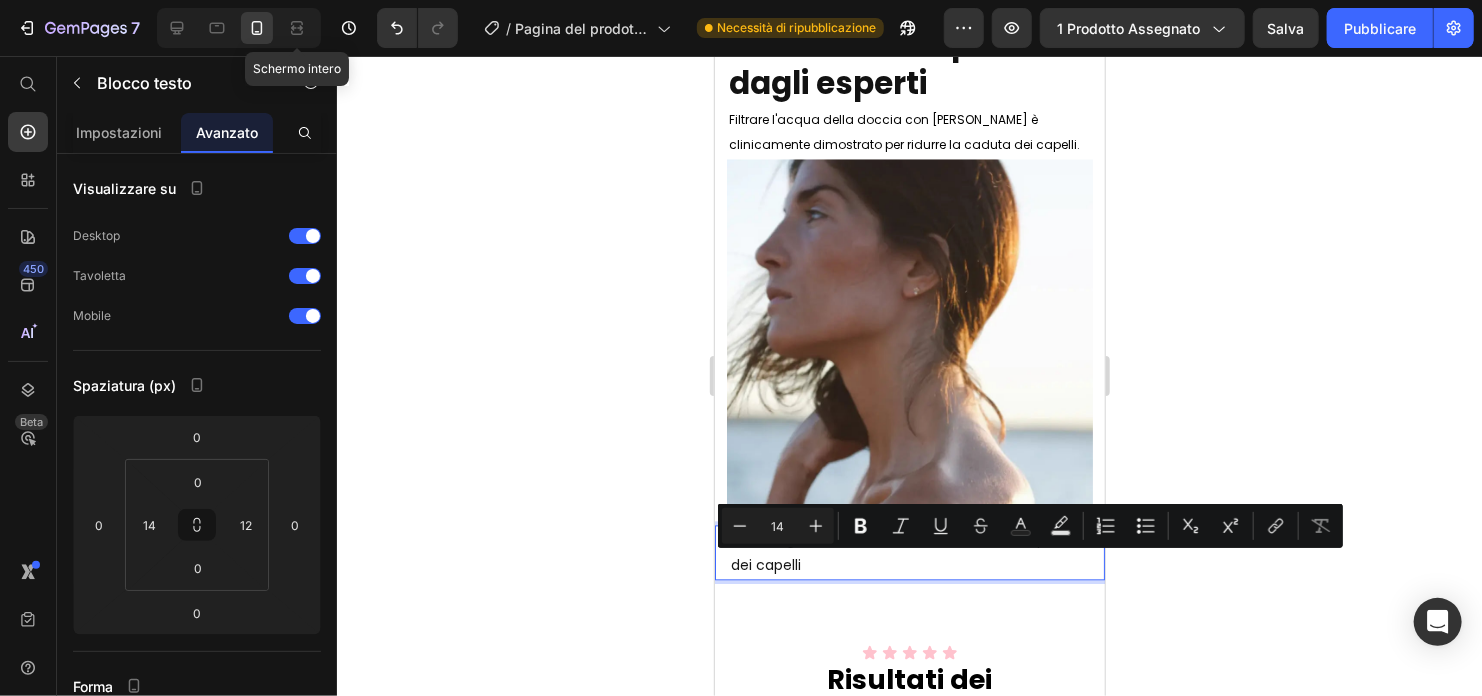 click on "L'81% degli utenti ha riscontrato una  minore  perdita dei capelli" at bounding box center [910, 552] 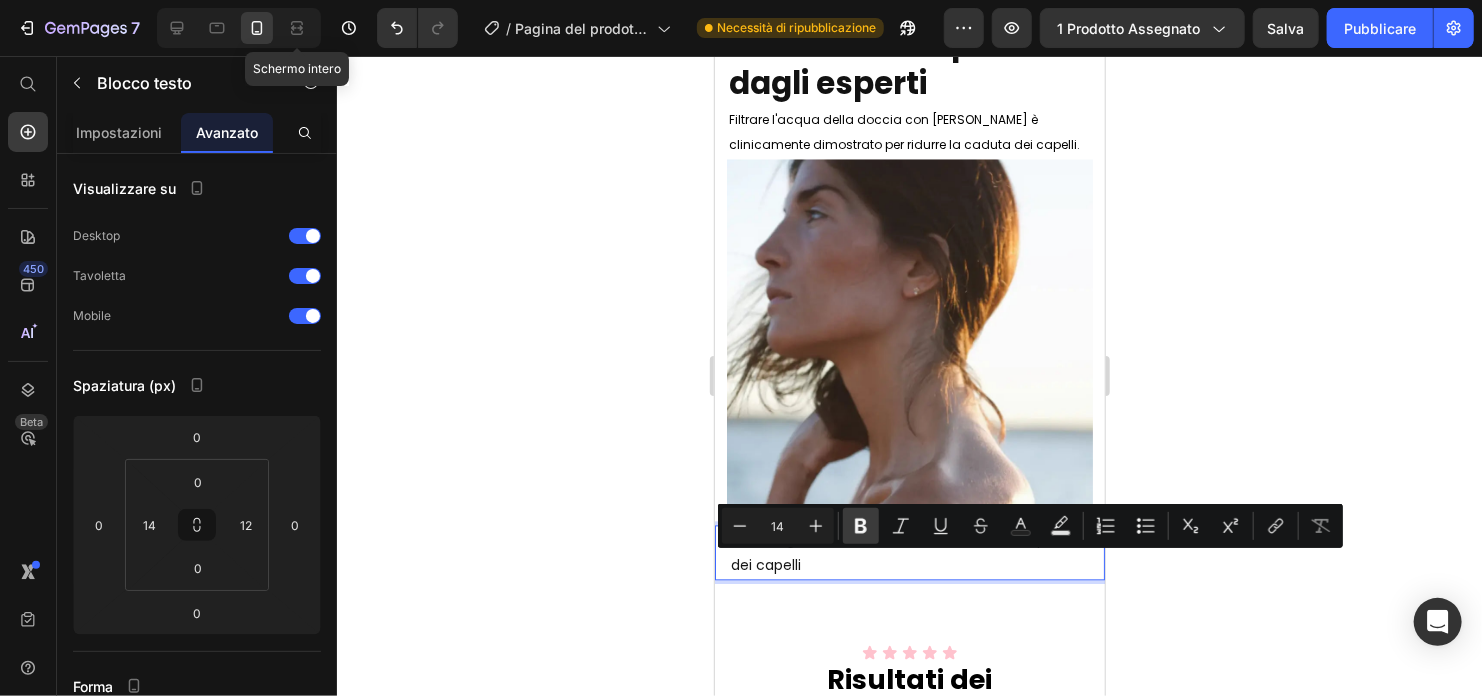click 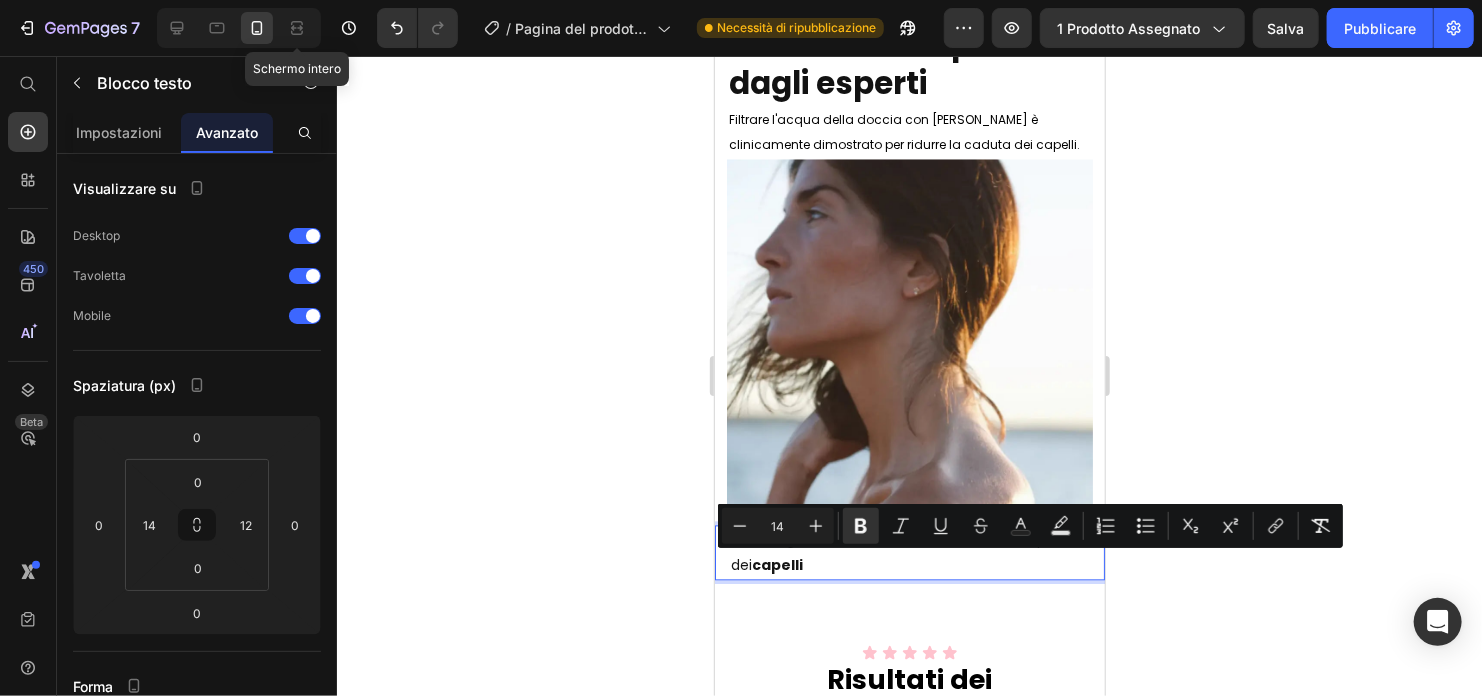 click on "capelli" at bounding box center [776, 565] 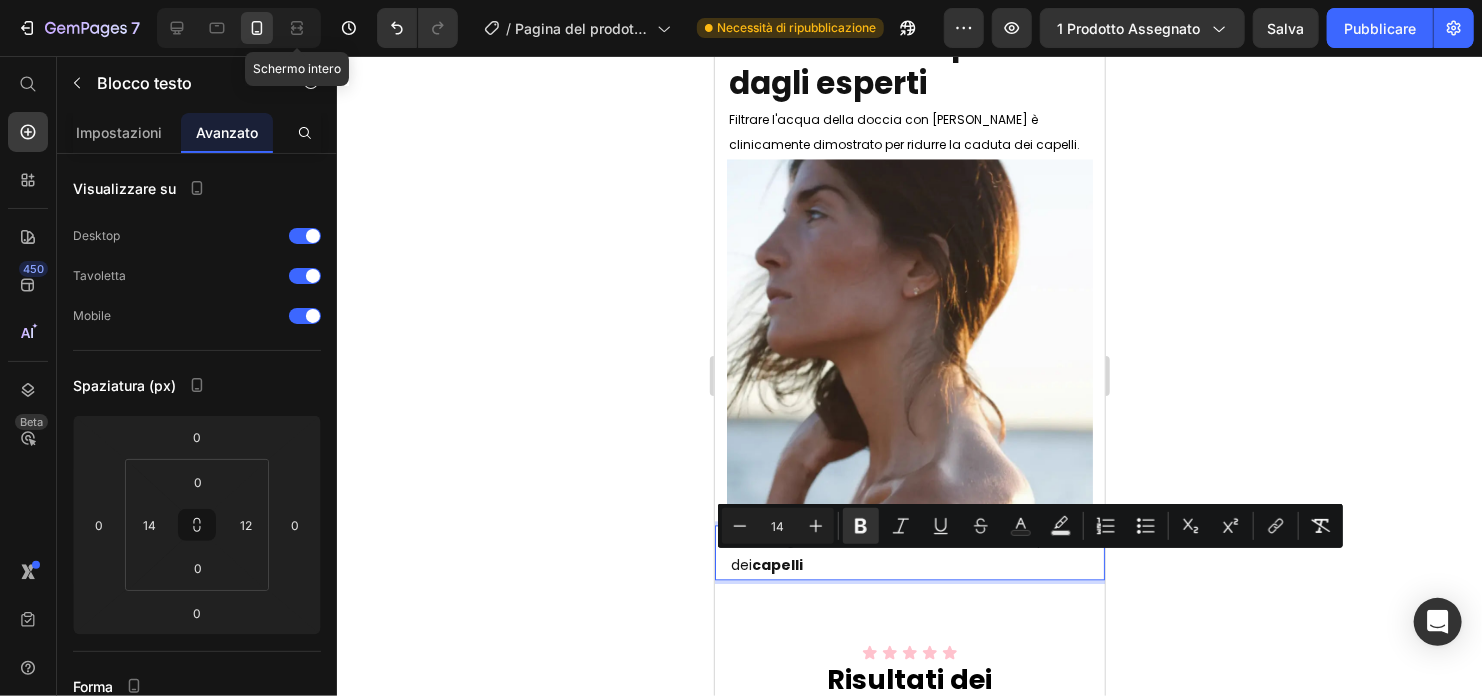 click on "L'81% degli utenti ha riscontrato una  minore  perdita dei  capelli" at bounding box center [910, 552] 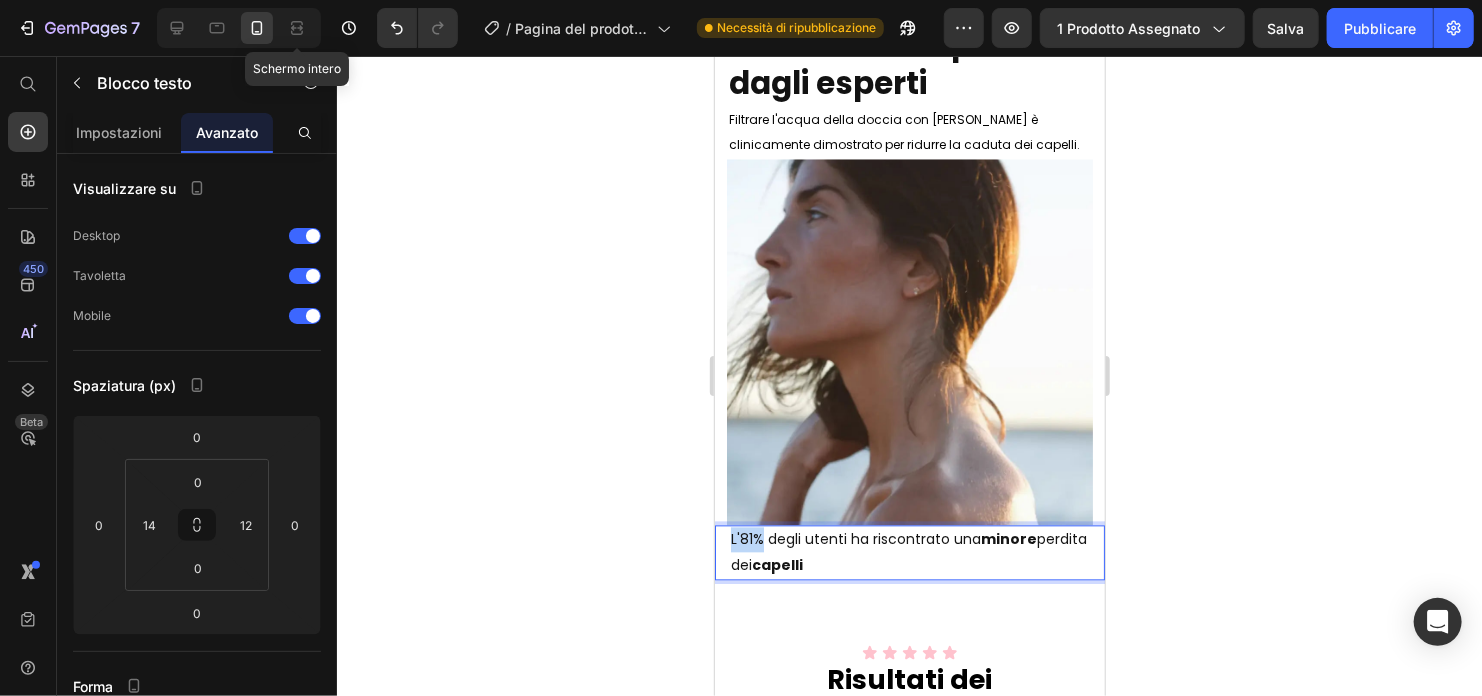 drag, startPoint x: 763, startPoint y: 540, endPoint x: 1413, endPoint y: 595, distance: 652.32275 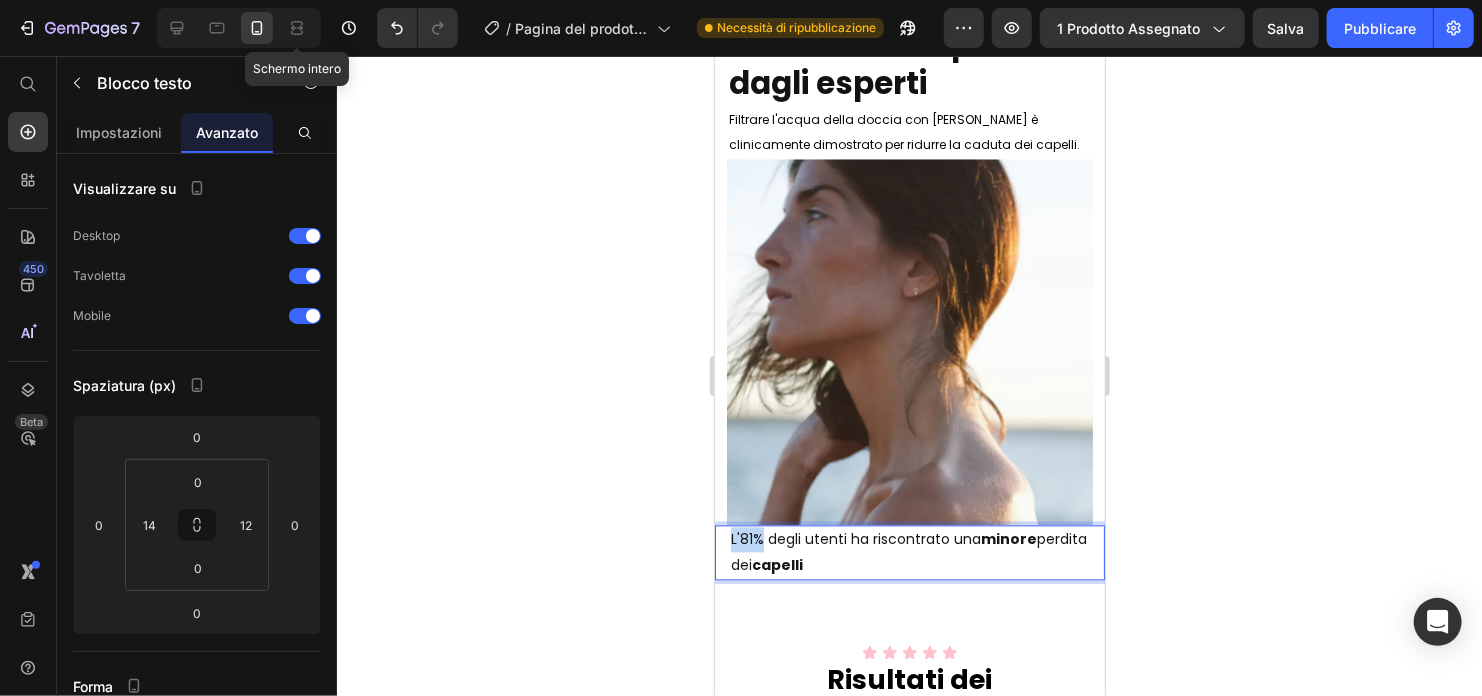 click on "iPhone 13 Pro  ( 390 px) iPhone 13 Mini iPhone 13 Pro iPhone 11 Pro Max iPhone 15 Pro Max Pixel 7 Galaxy S8+ Galaxy S20 Ultra iPad Mini iPad Air iPad Pro Header *Risultati in base a testimonianze delle nostre clienti. Per ulteriori informazioni, consultare la pagina di ciascun prodotto Text Block L 'UNICO FILTRO DOCCIA CLINICAMENTE TESTATO Heading 83% Text Block Ha sperimentato una  minore  caduta dei  capelli Text Block 60% Text Block ha notato una  diminuzione  dell'effetto  crespo  dei capelli  Text Block Row 97% Text Block Ha notato una  riduzione  della  pelle secca  dopo  4 settimane Text Block 73% Text Block Ha notato una  riduzione  dell' acne  dopo  quattro settimane Text Block Row Row Row Section 3 FAQs Heading                Title Line Section 4
Firmelià 101
Pelle e Capelli?
I migliori della classe
Nella scatola?
Specifiche Accordion Section 5 Clinicamente provato dagli esperti Heading Text Block Image minore   0" at bounding box center (909, 2048) 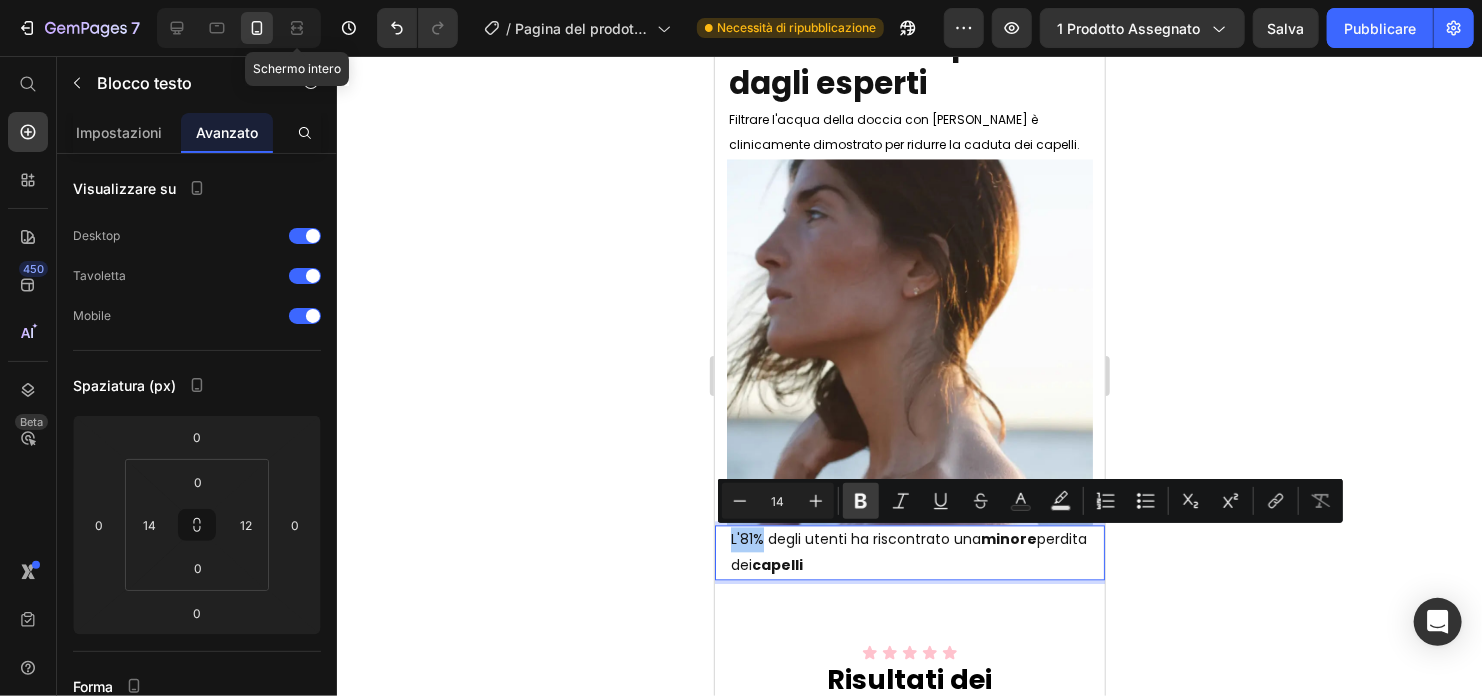click on "Grassetto" at bounding box center (861, 501) 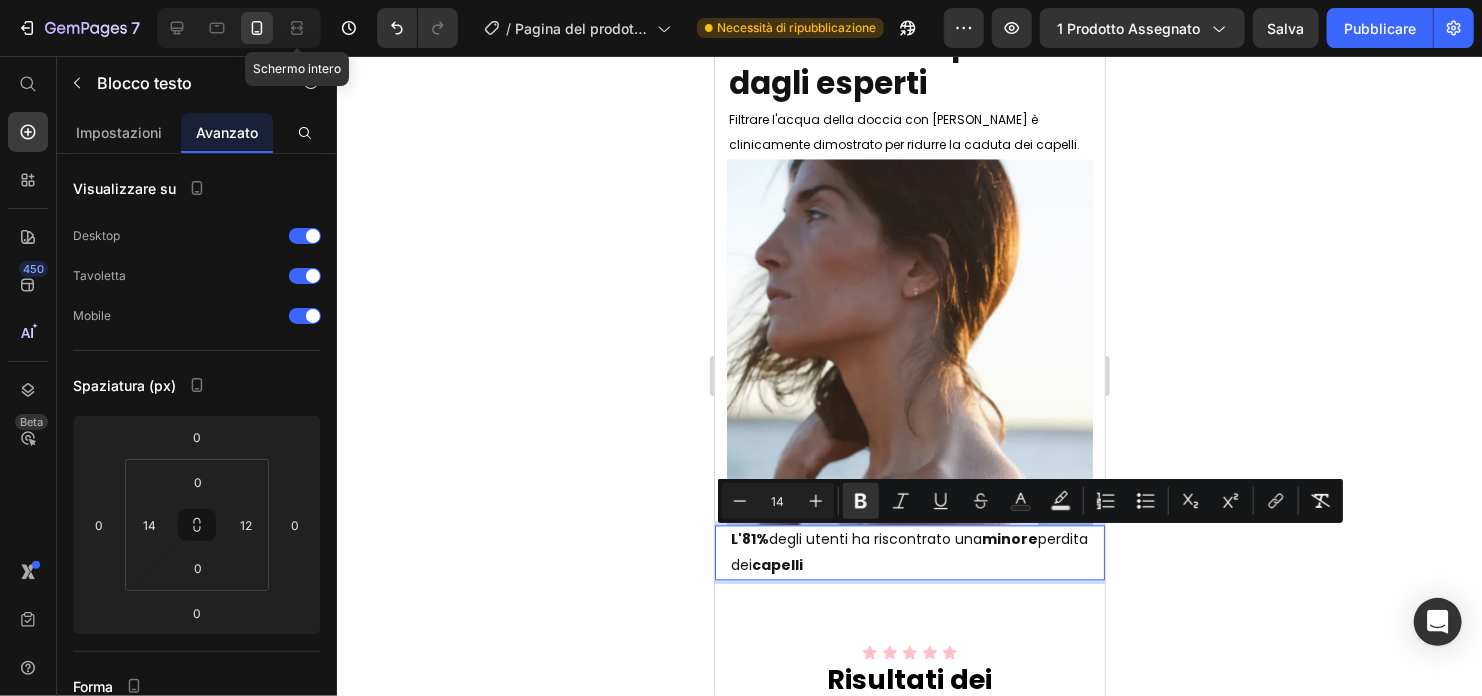 click 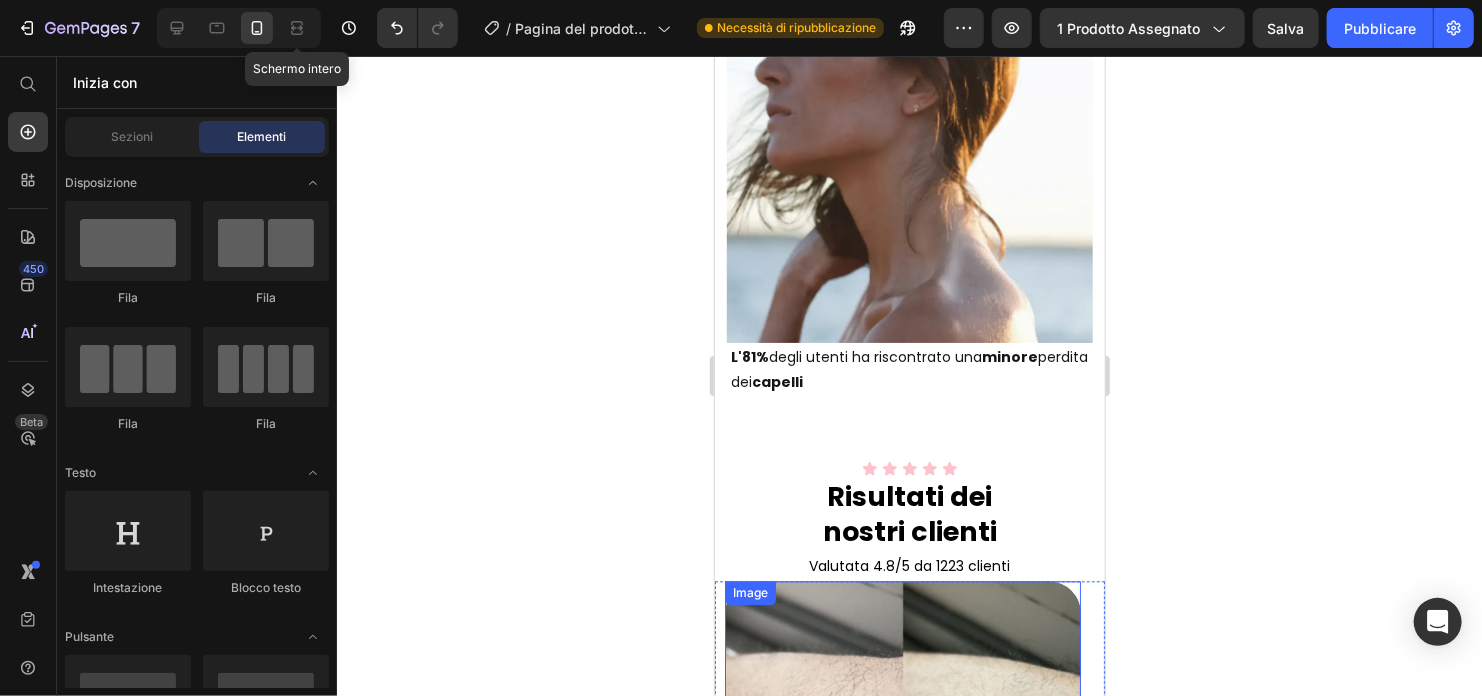 scroll, scrollTop: 2300, scrollLeft: 0, axis: vertical 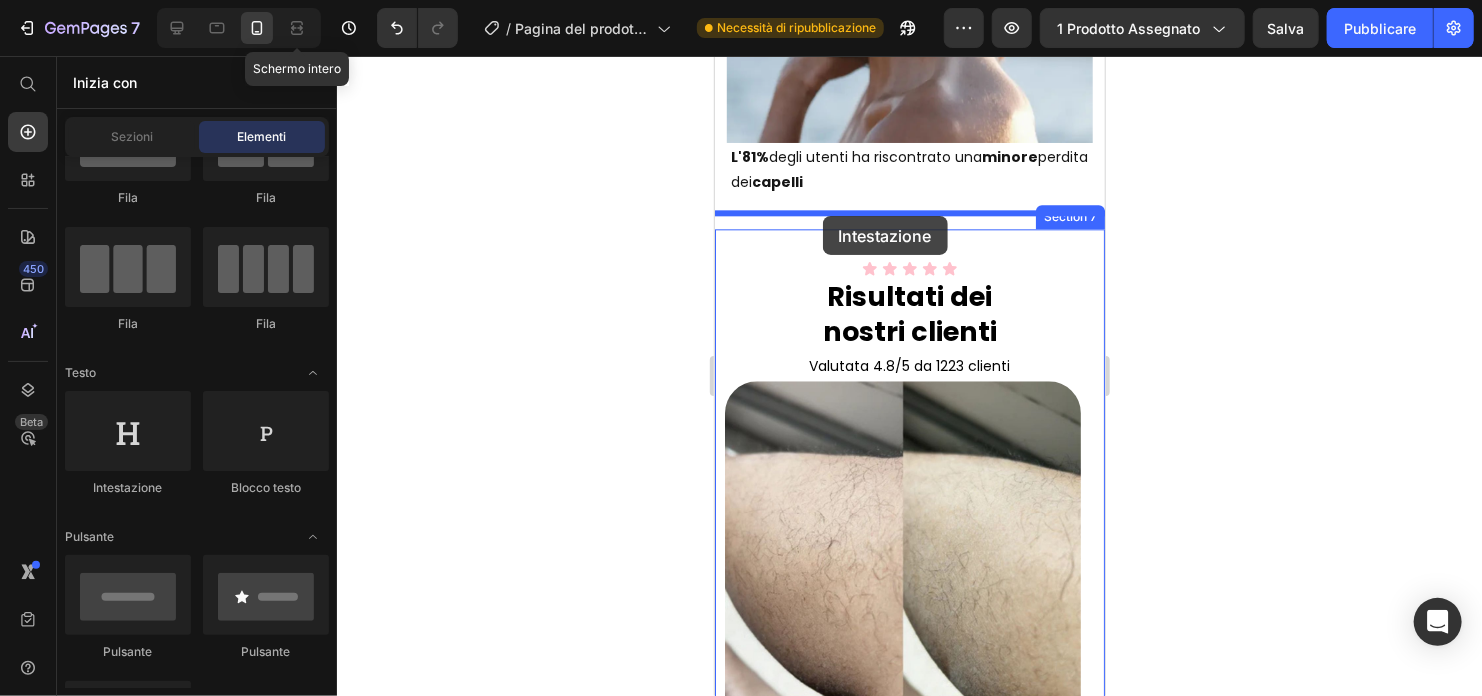 drag, startPoint x: 844, startPoint y: 514, endPoint x: 822, endPoint y: 215, distance: 299.80826 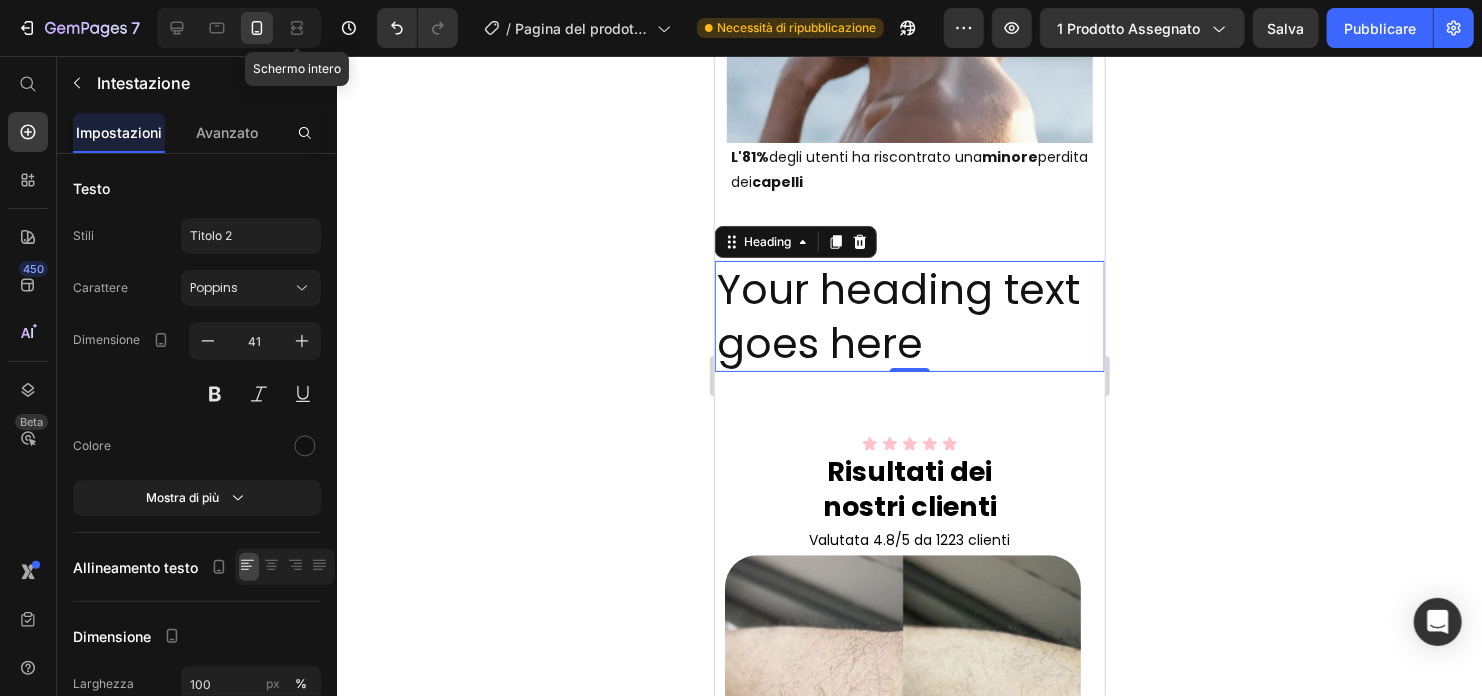 click on "Your heading text goes here" at bounding box center [909, 315] 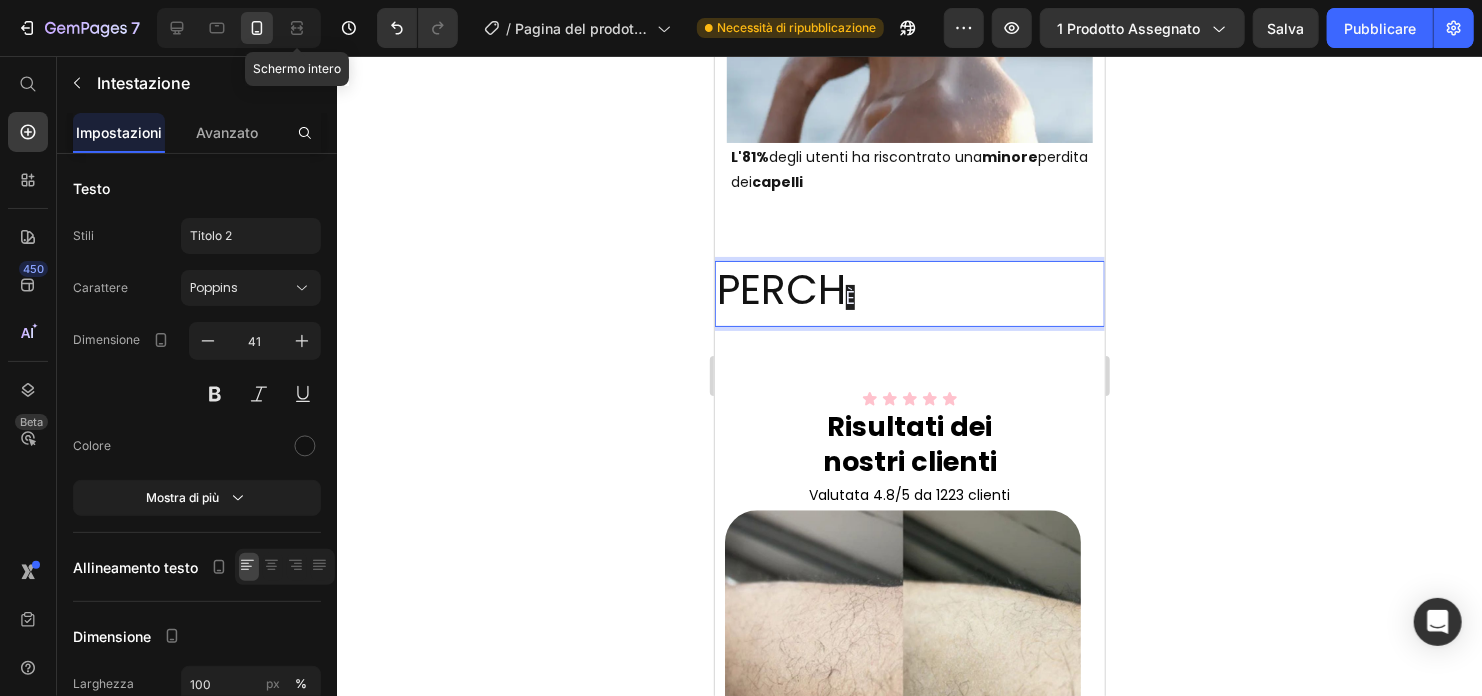 click on "PERCH È" at bounding box center (909, 292) 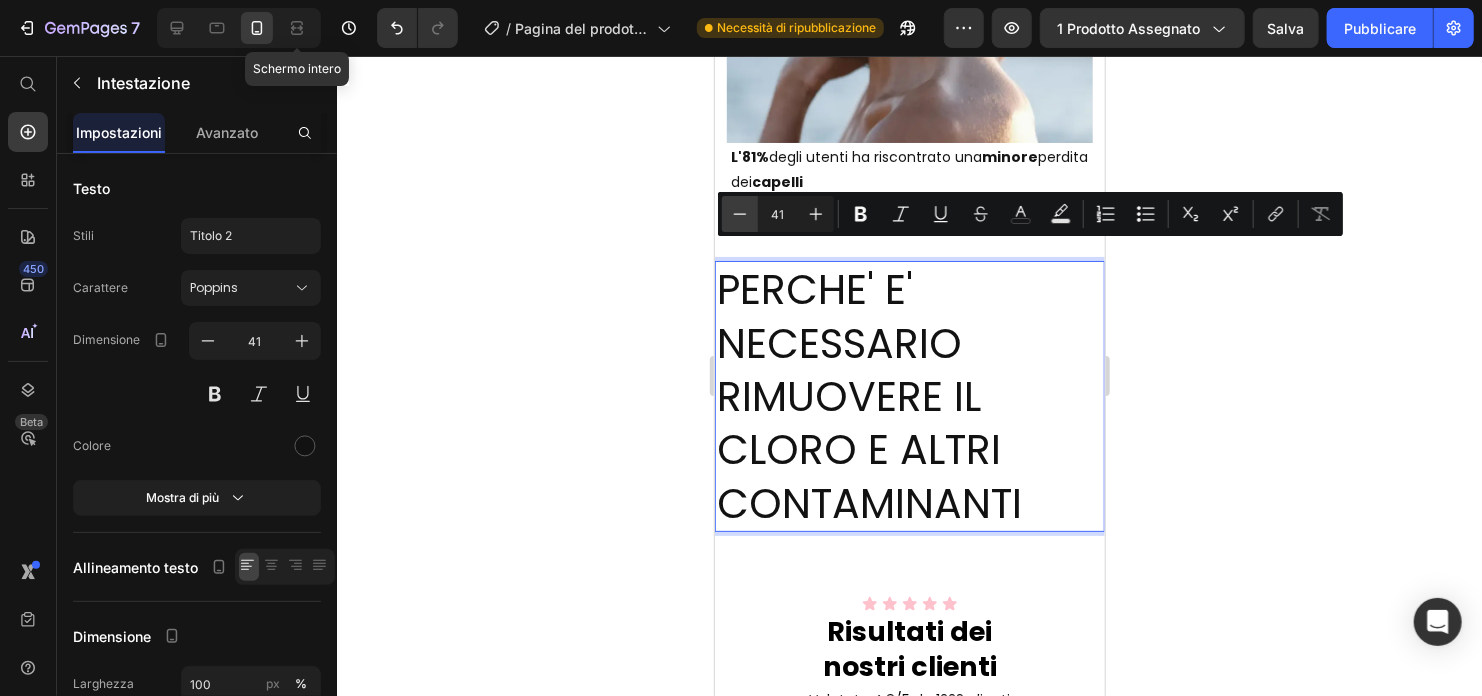click 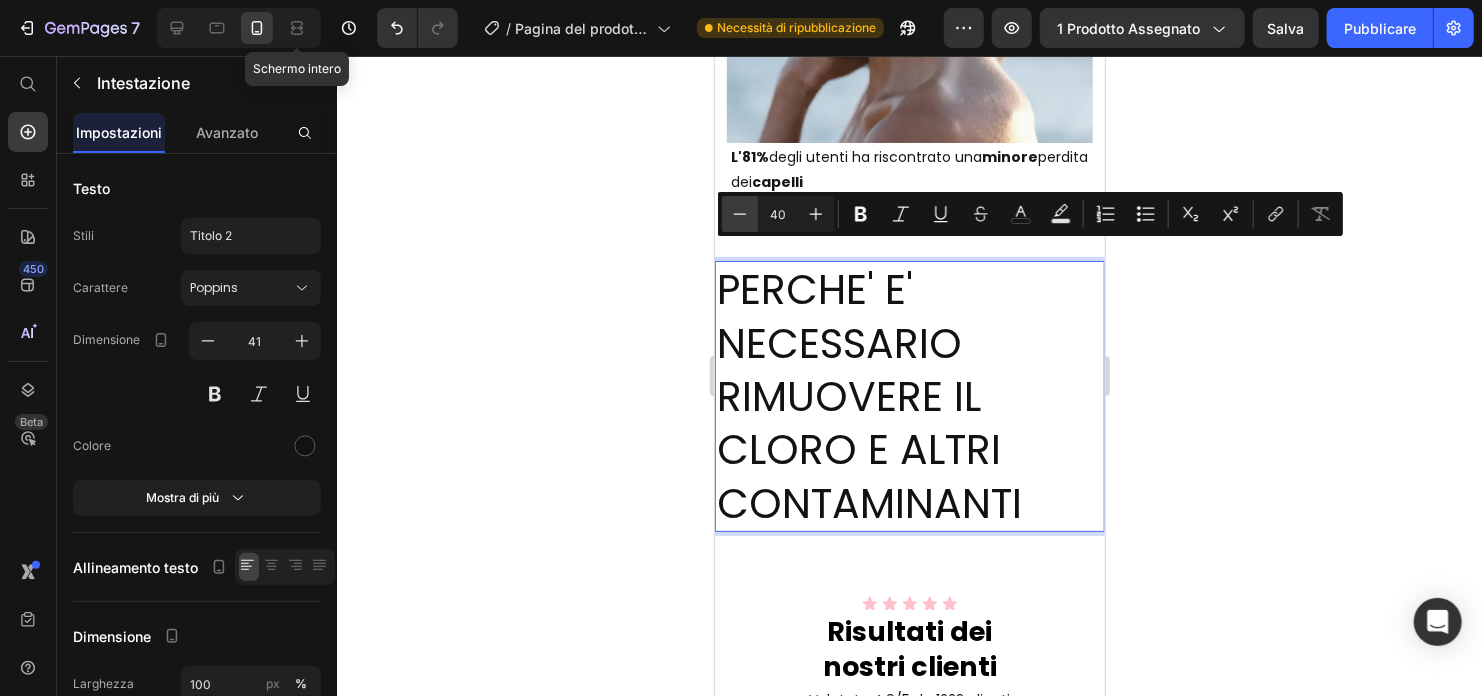 click 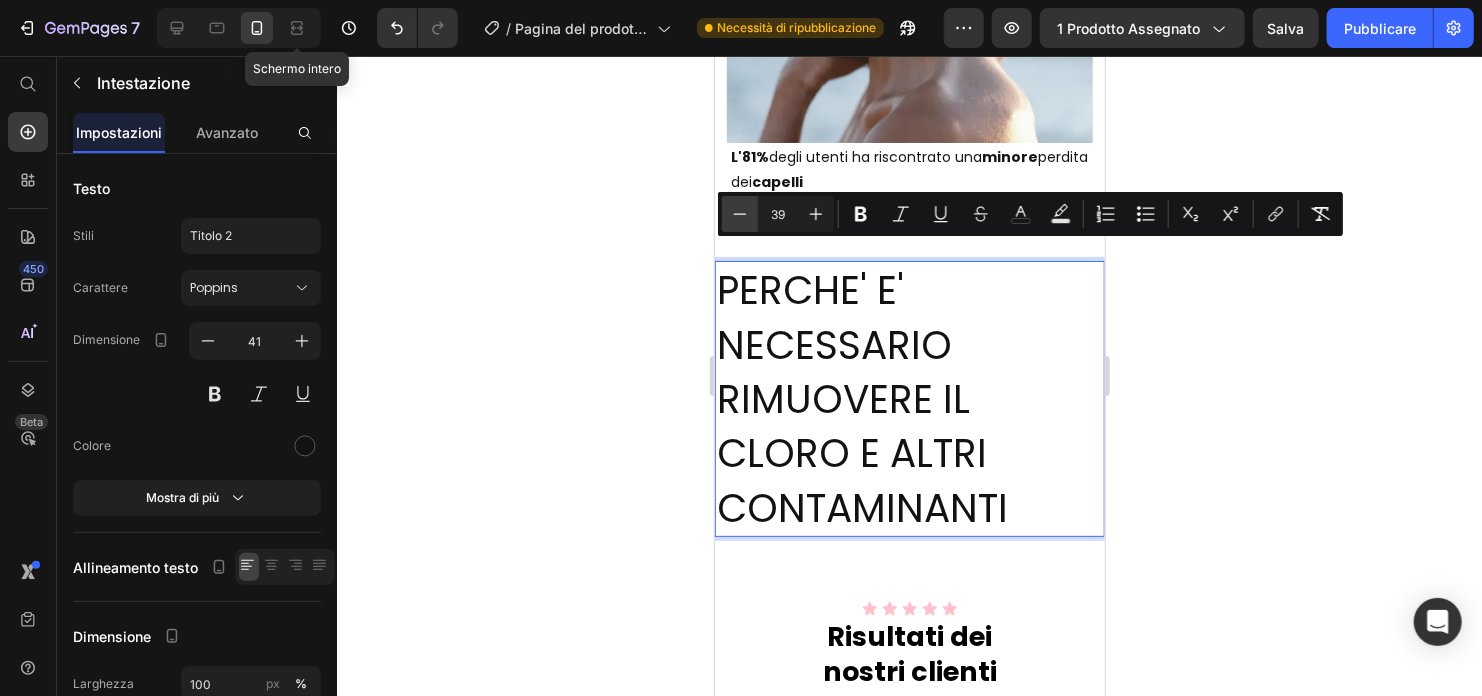 click 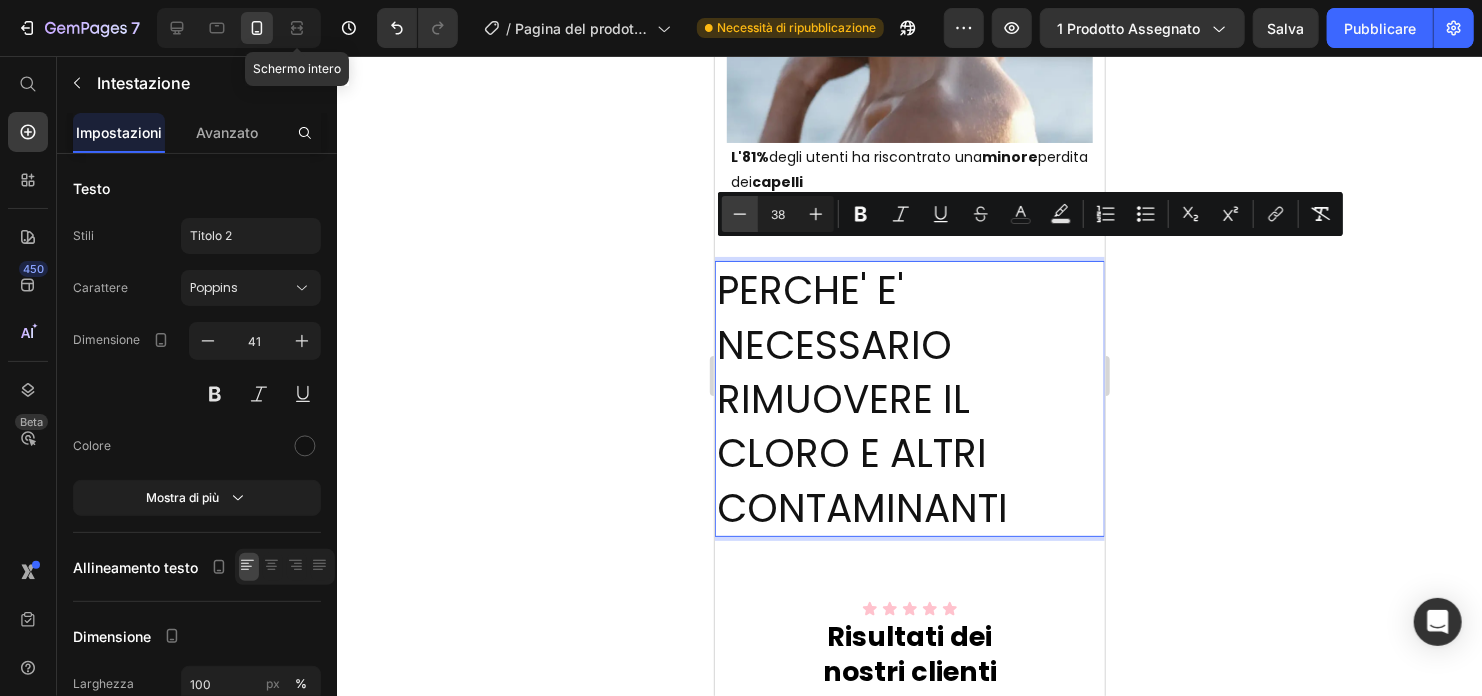 click 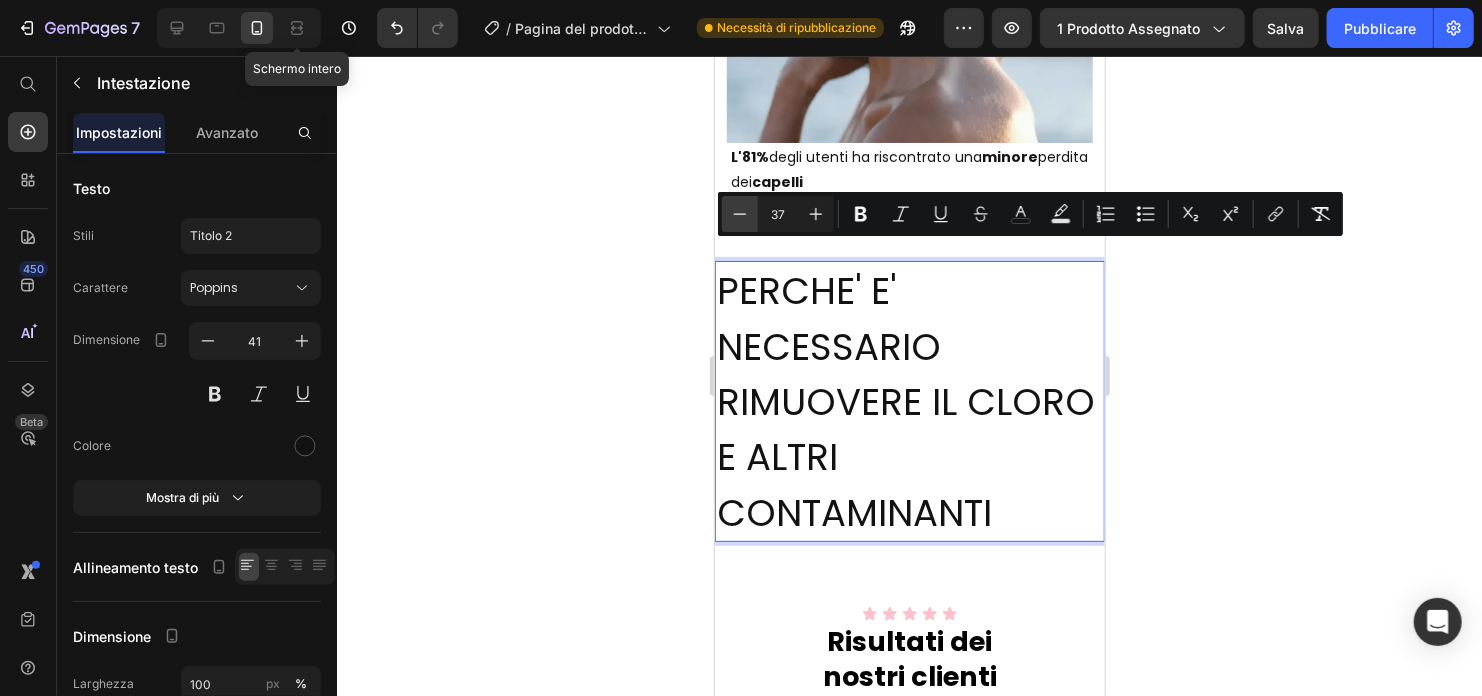 click 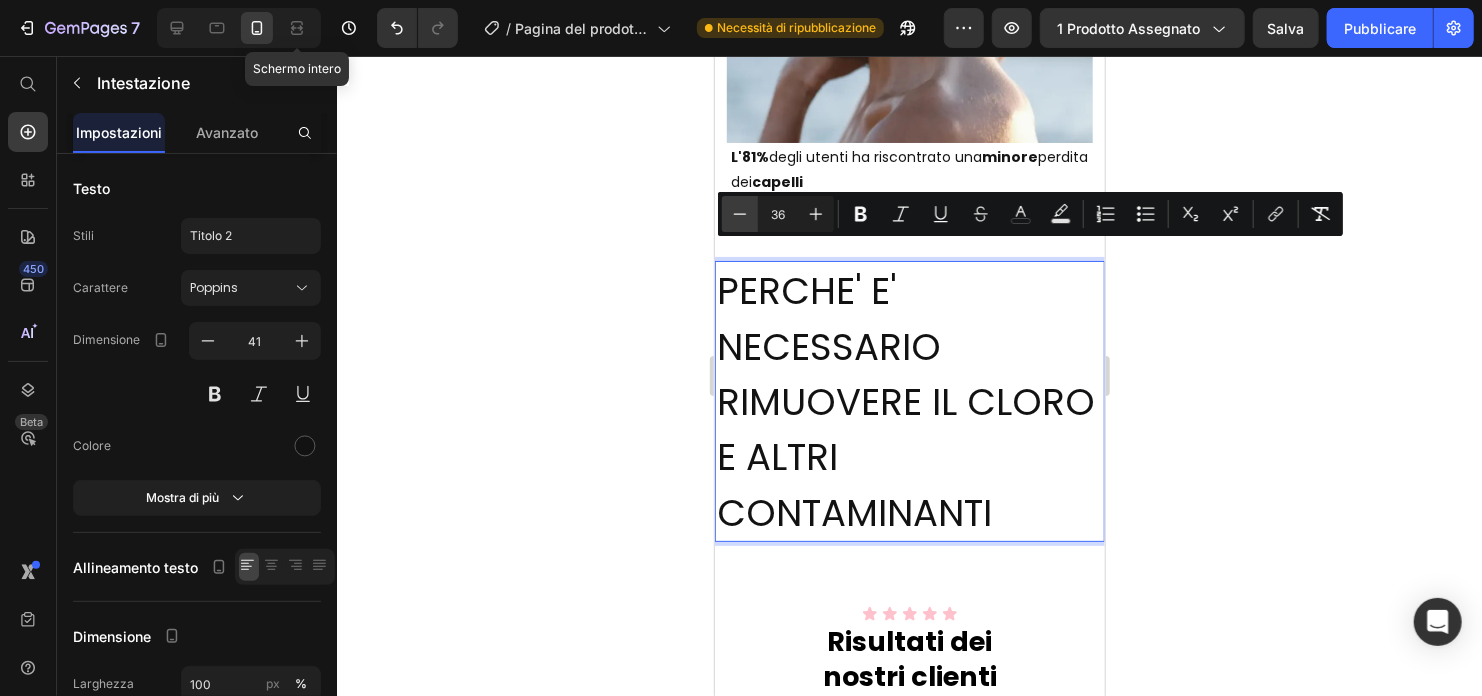 click 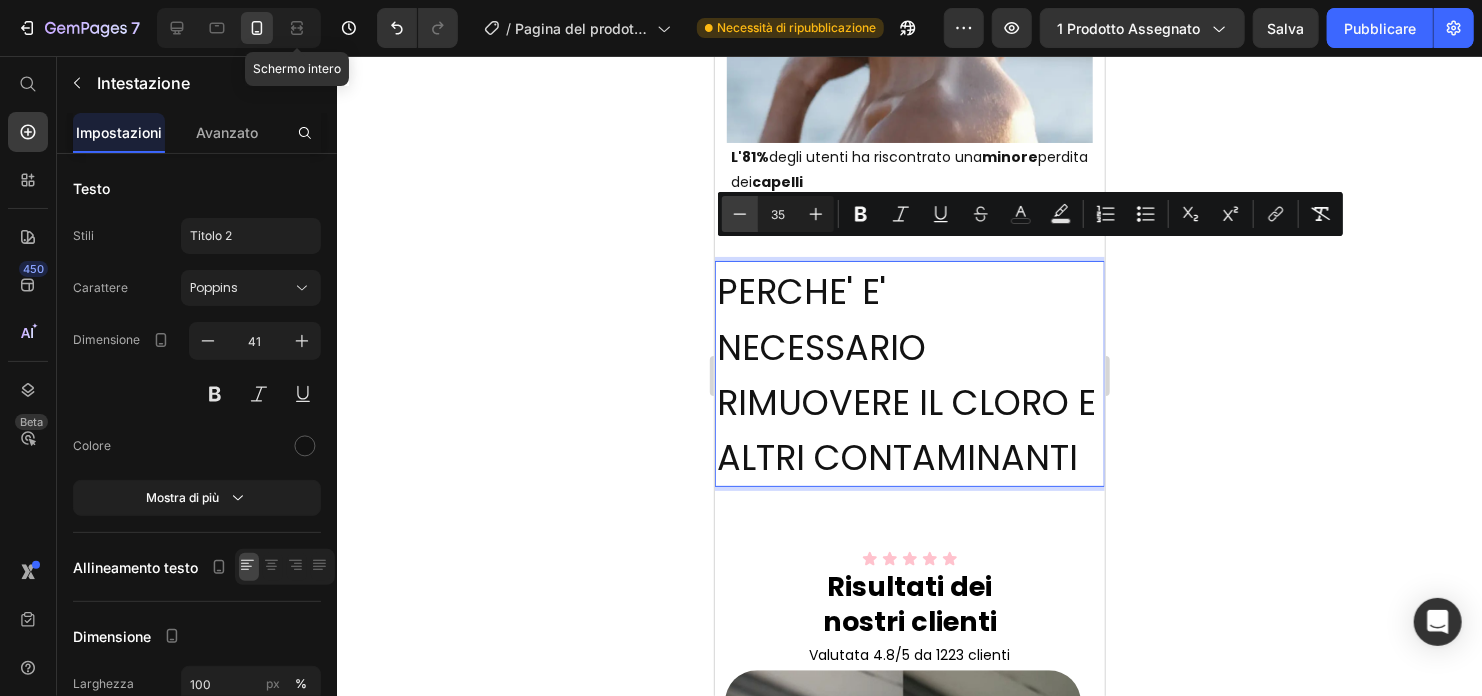 click 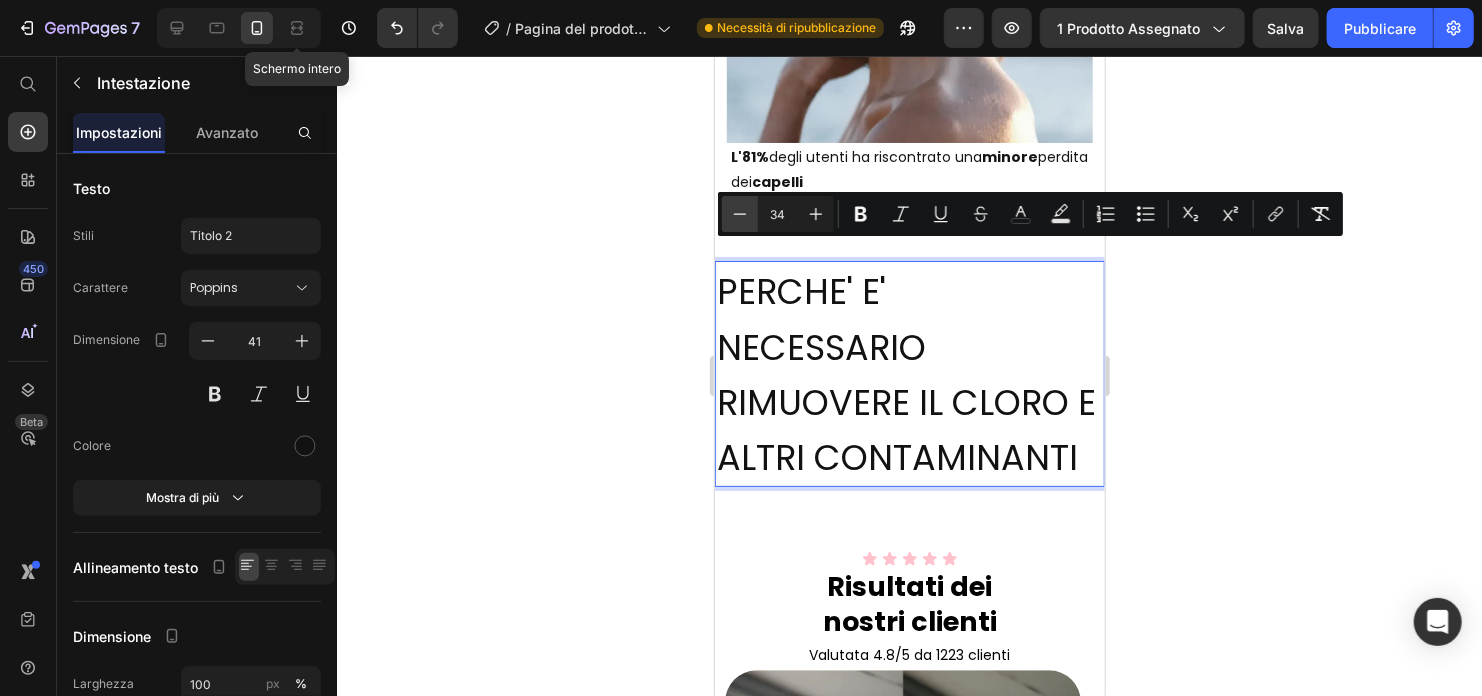 click 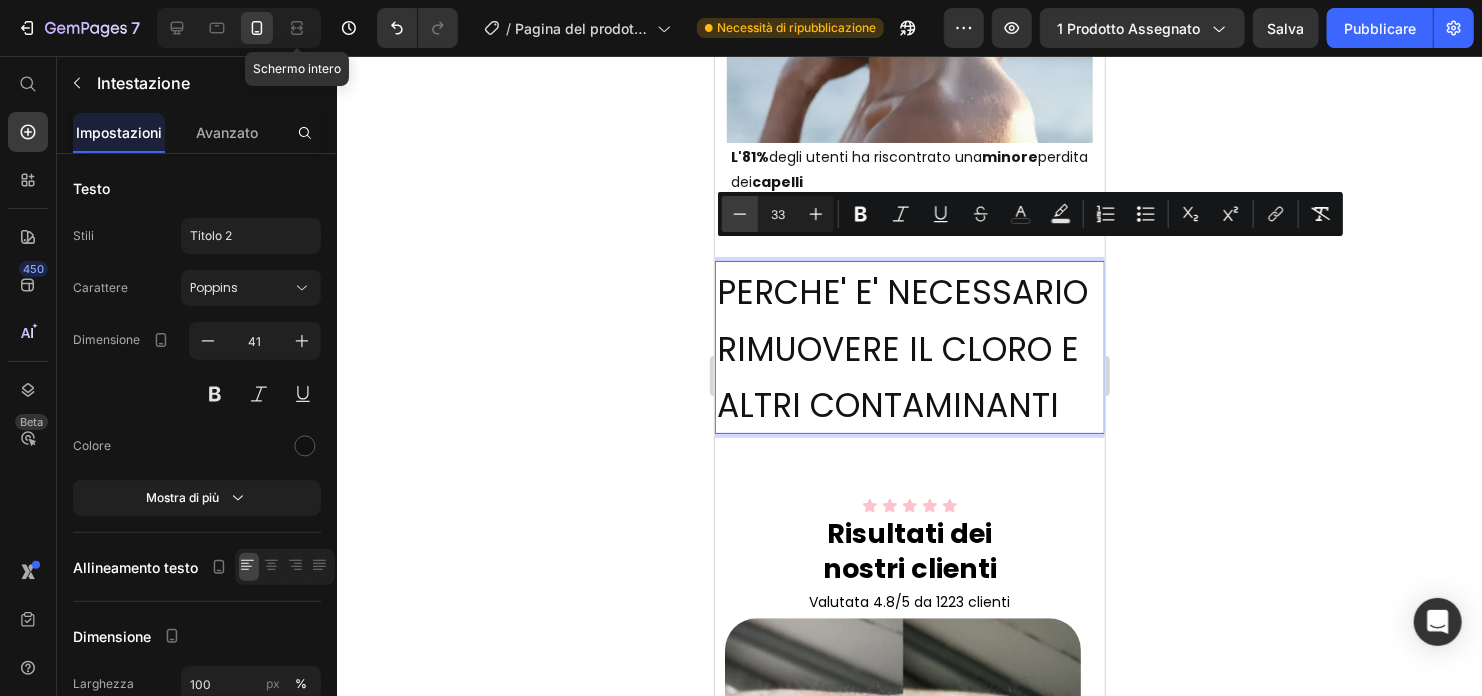 click 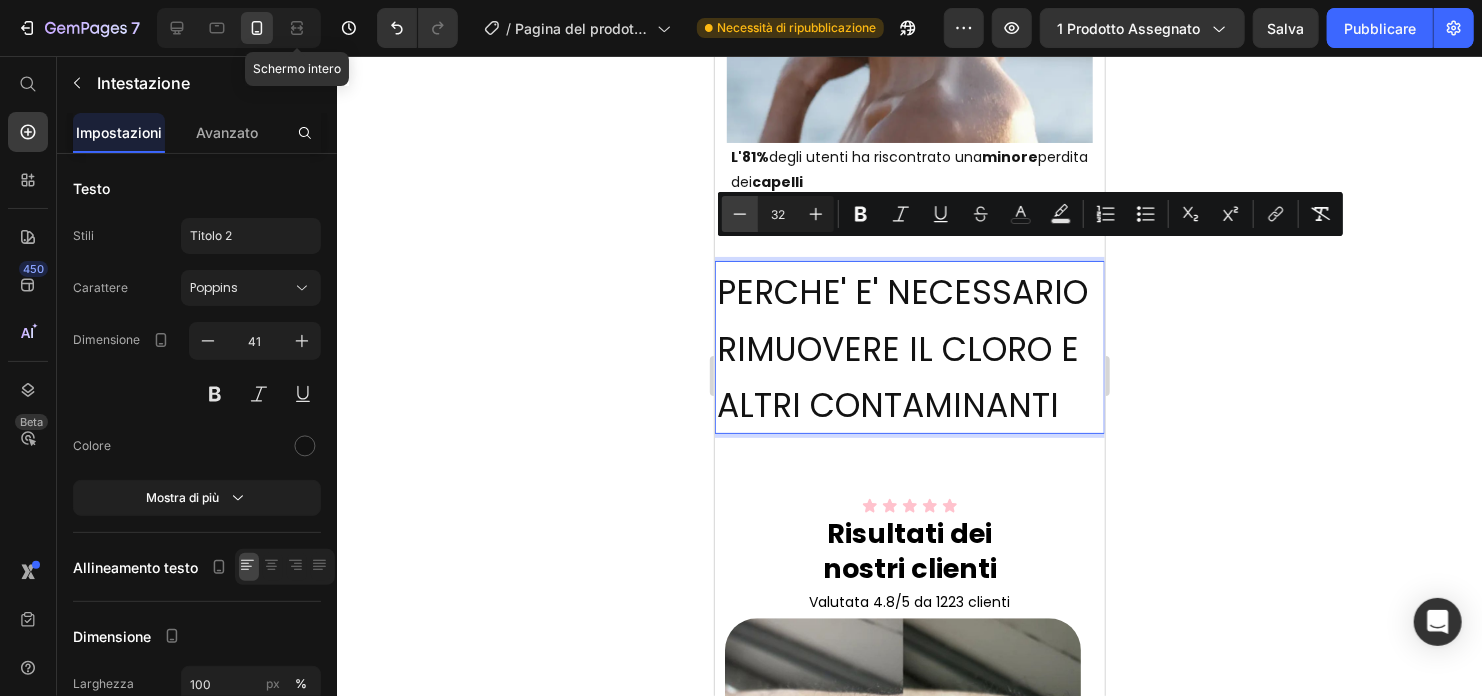 click 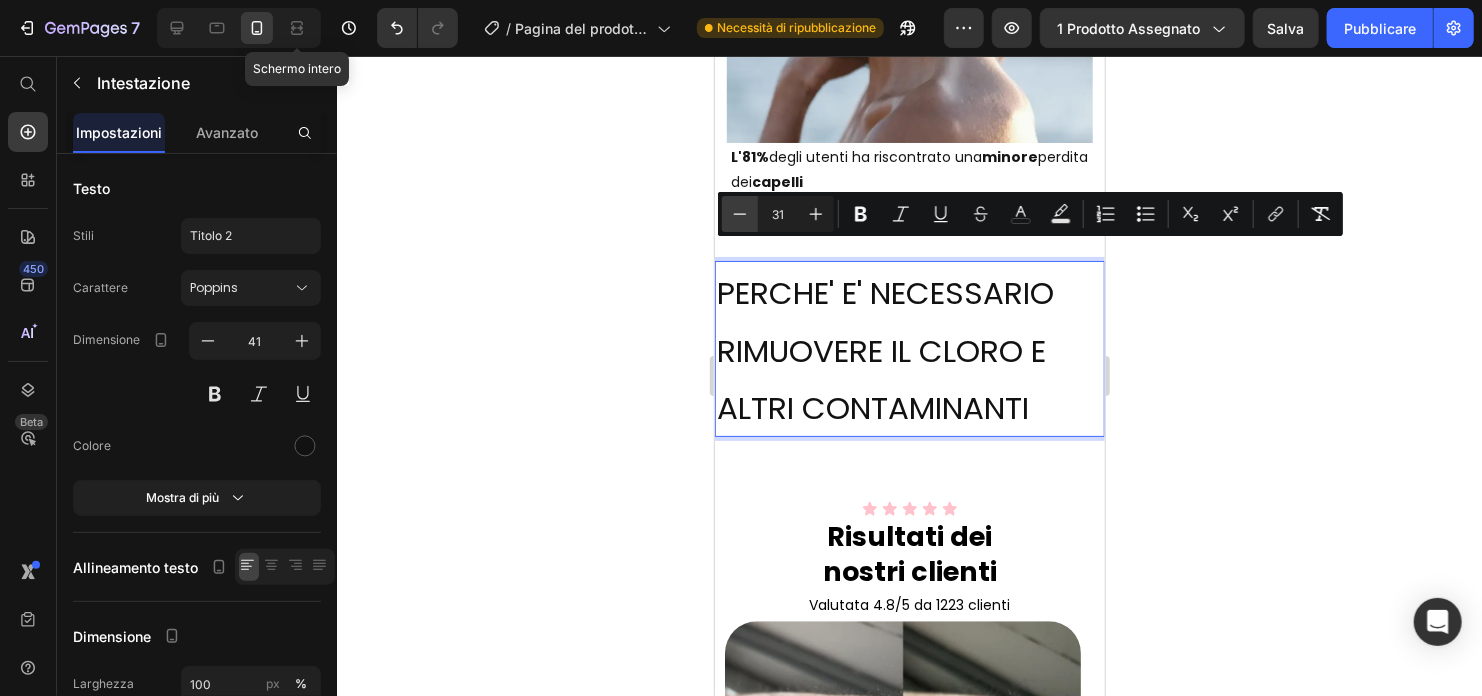 click 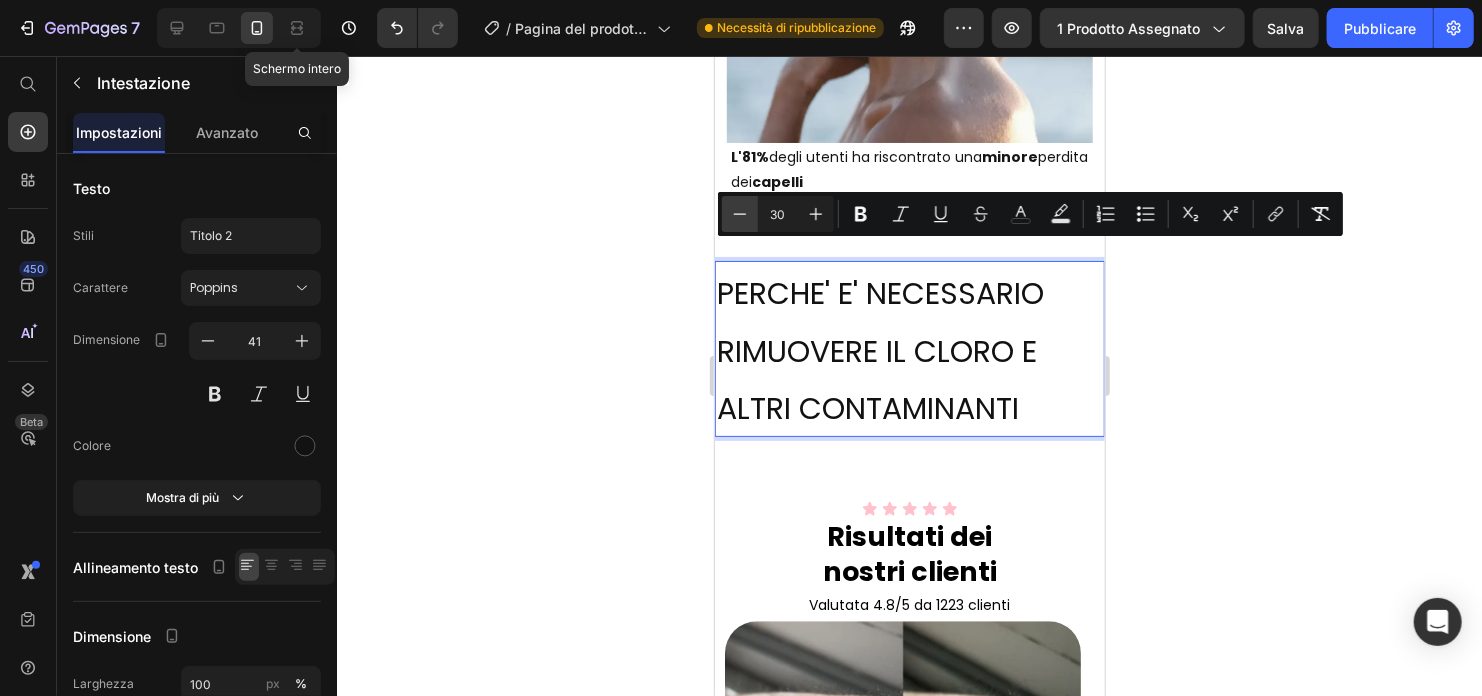 click 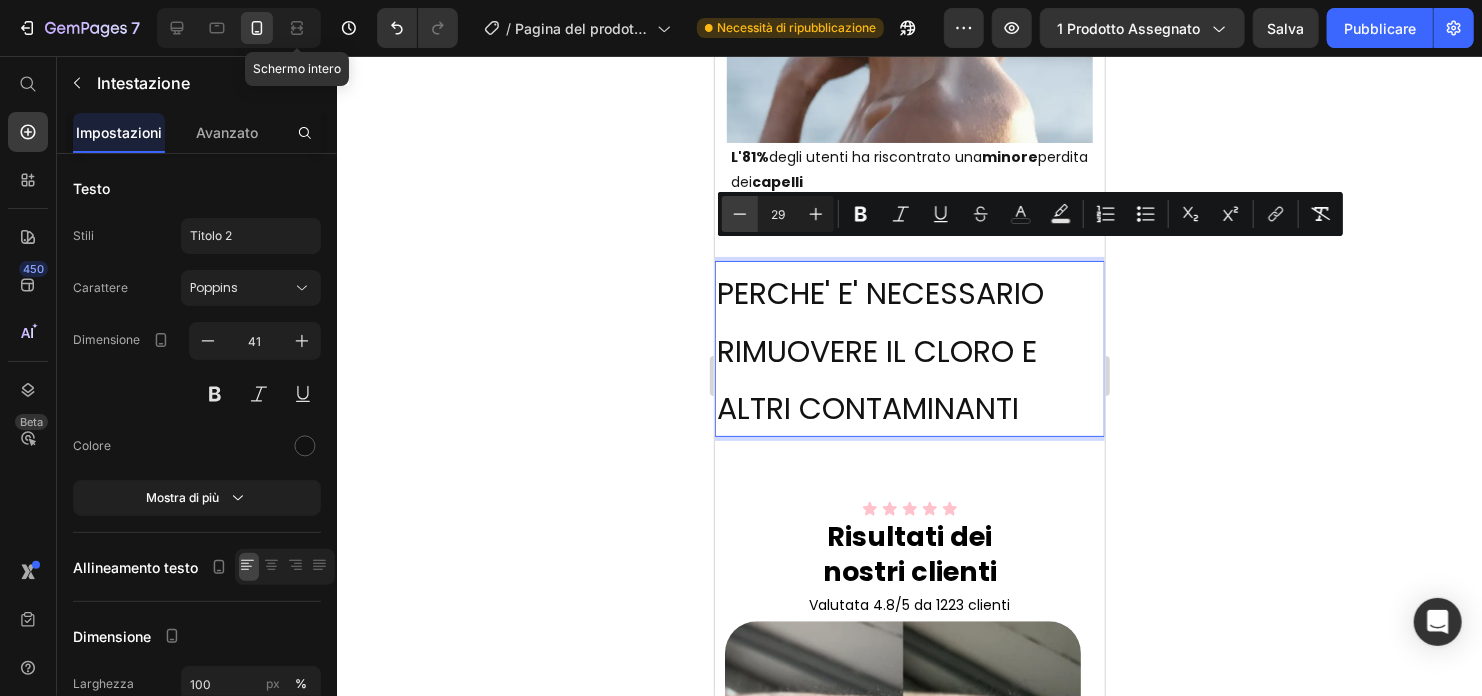 click 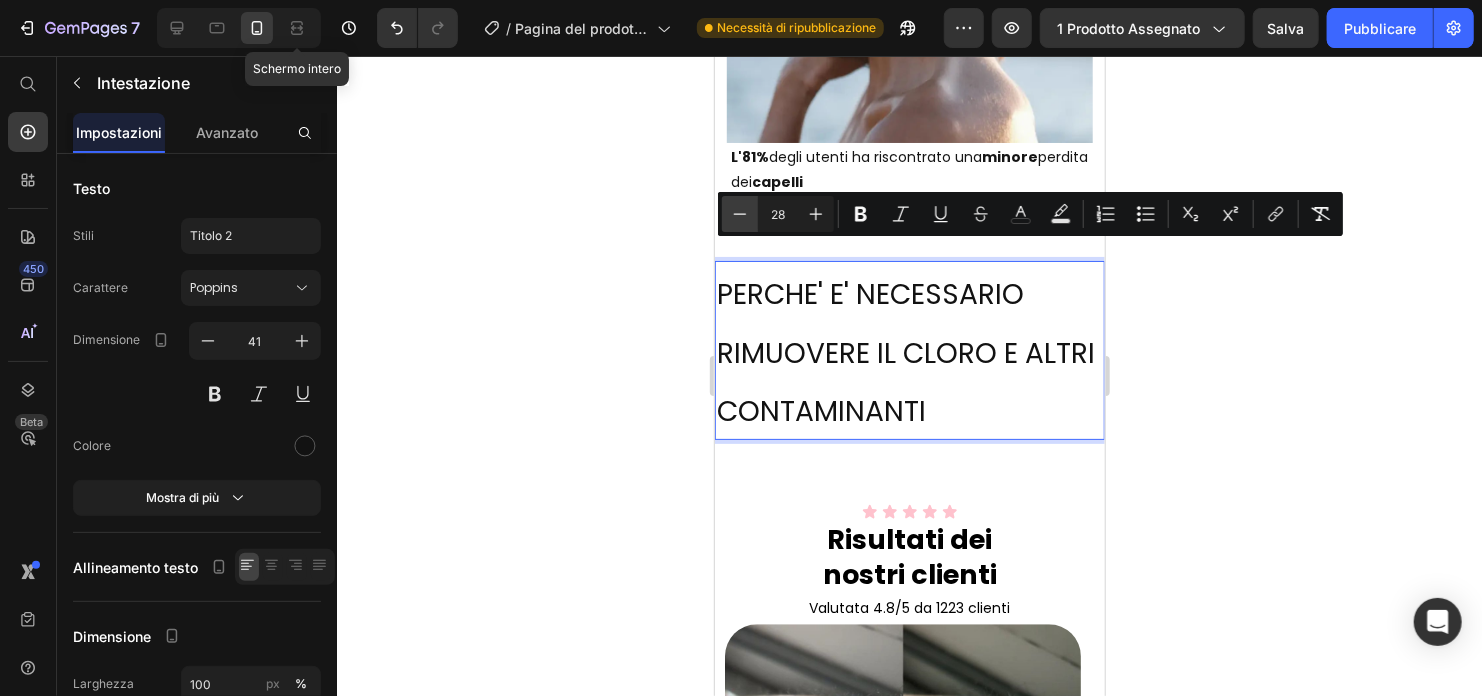 click 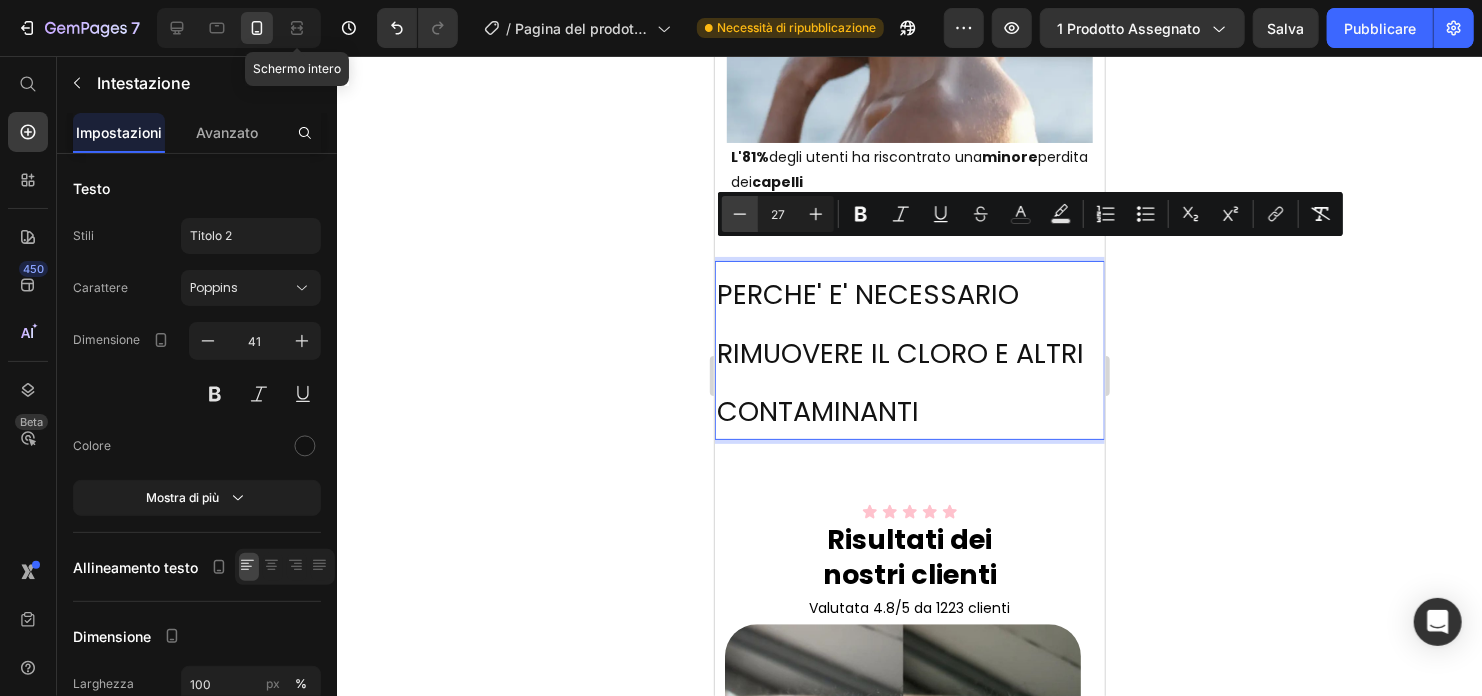 click 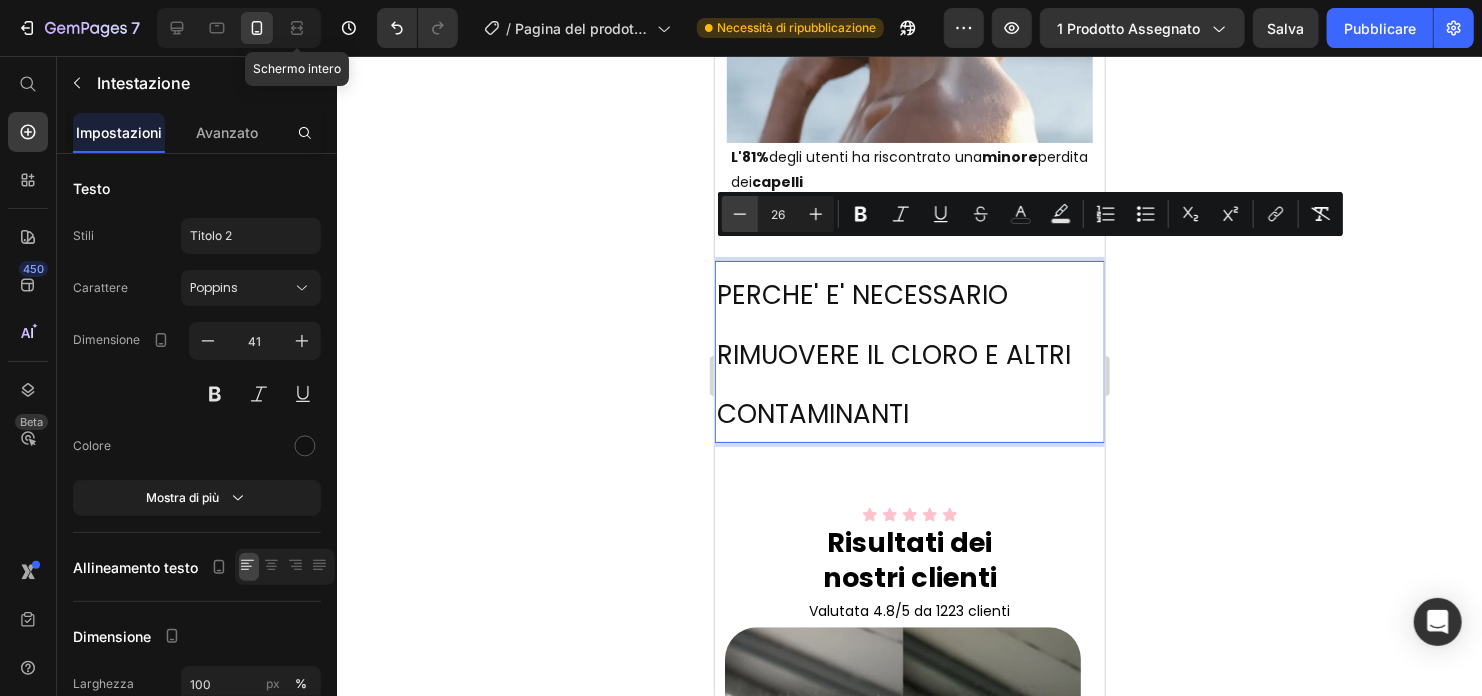 click 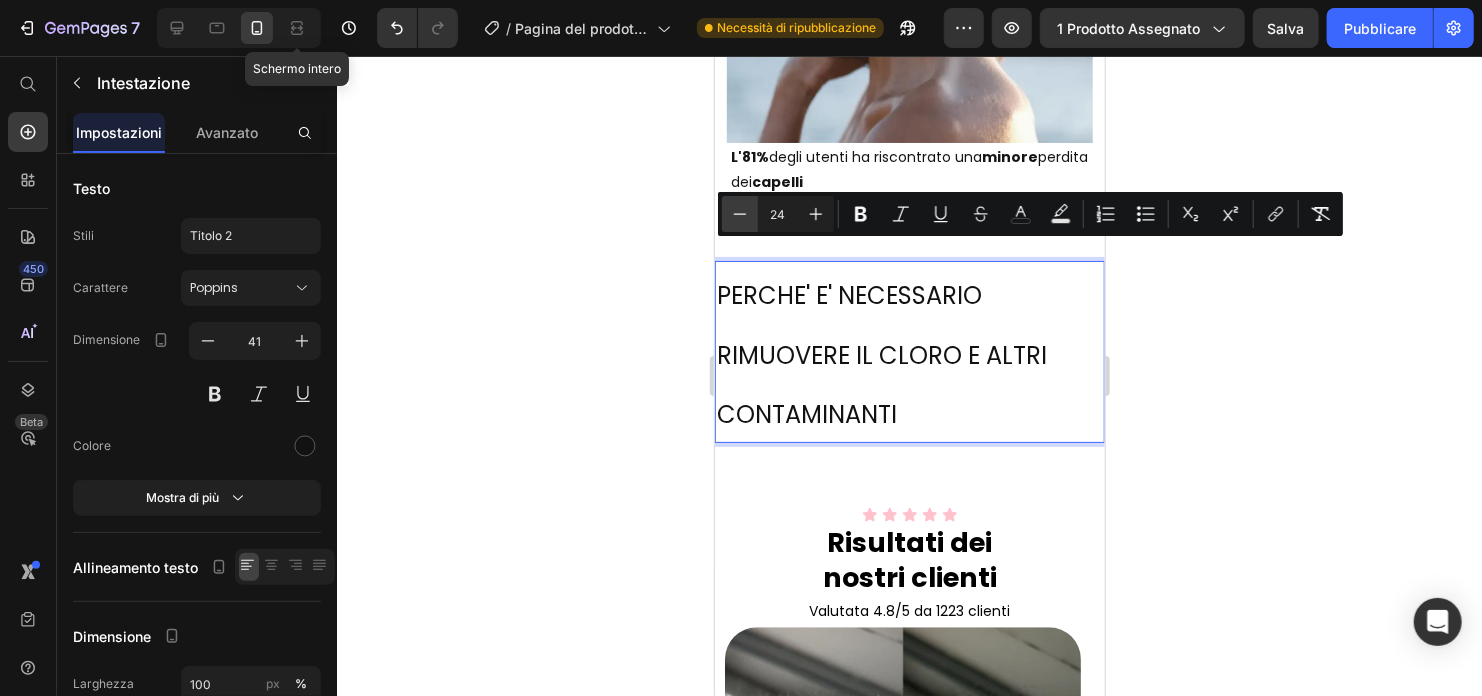 click 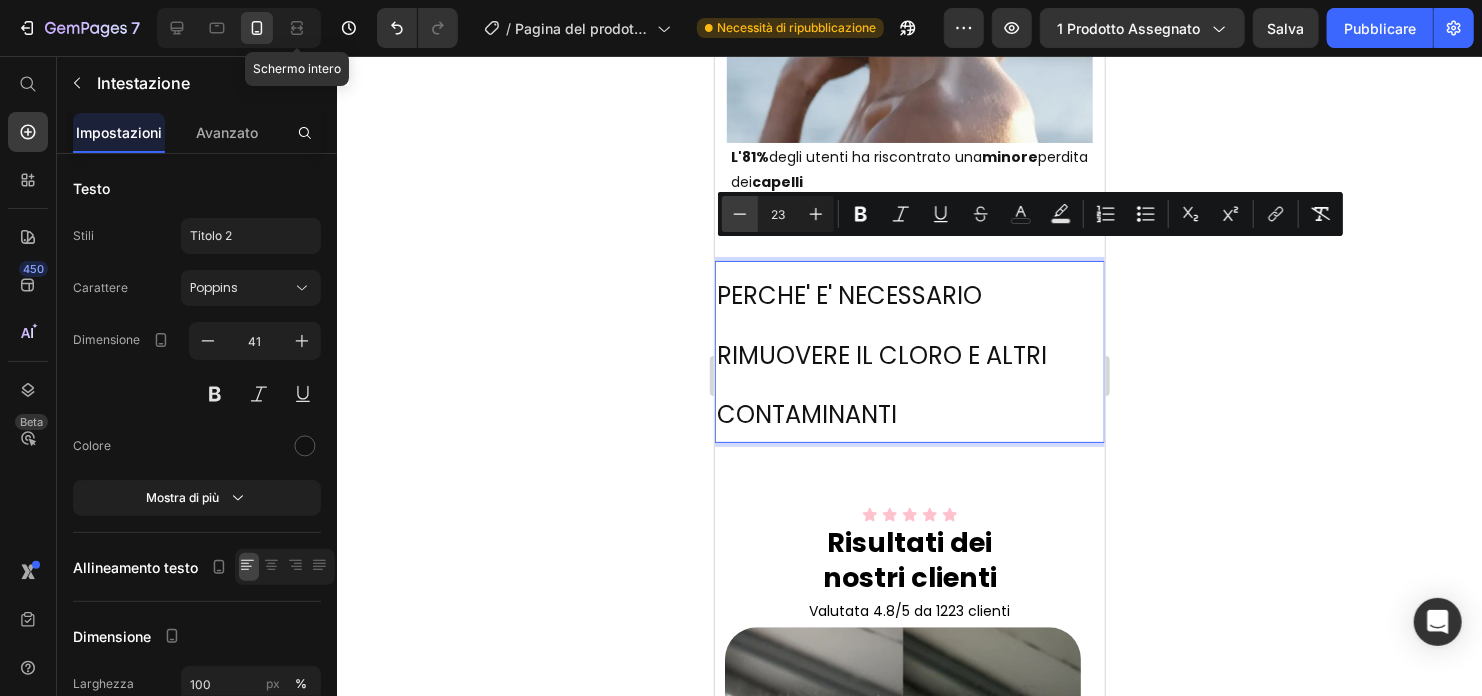 click 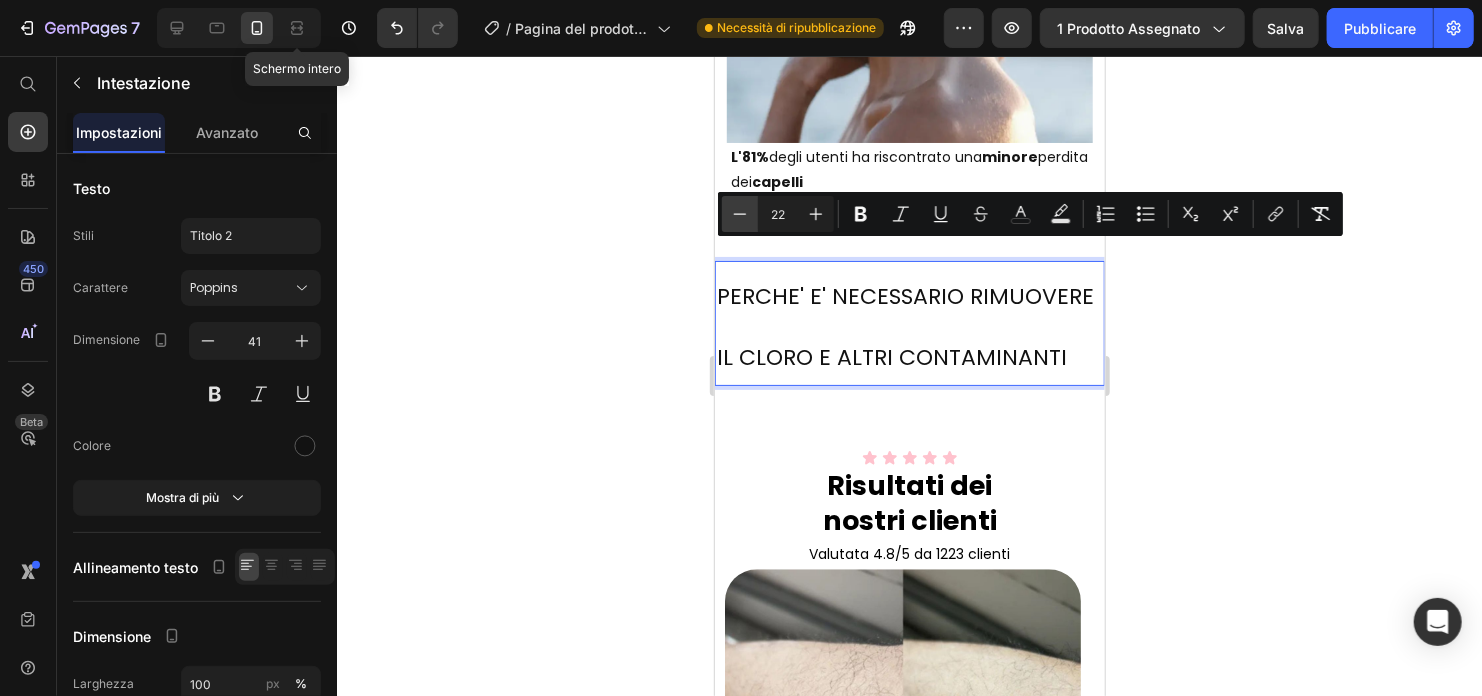 click 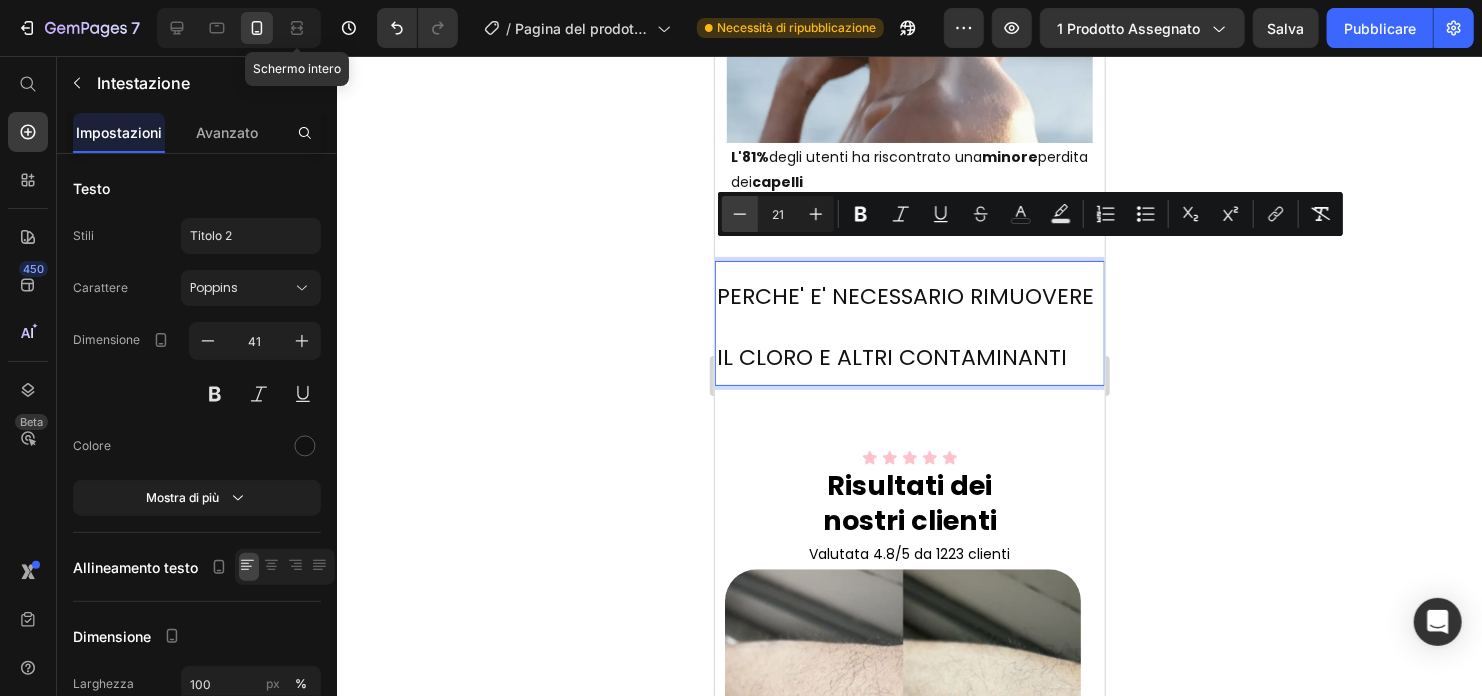 click 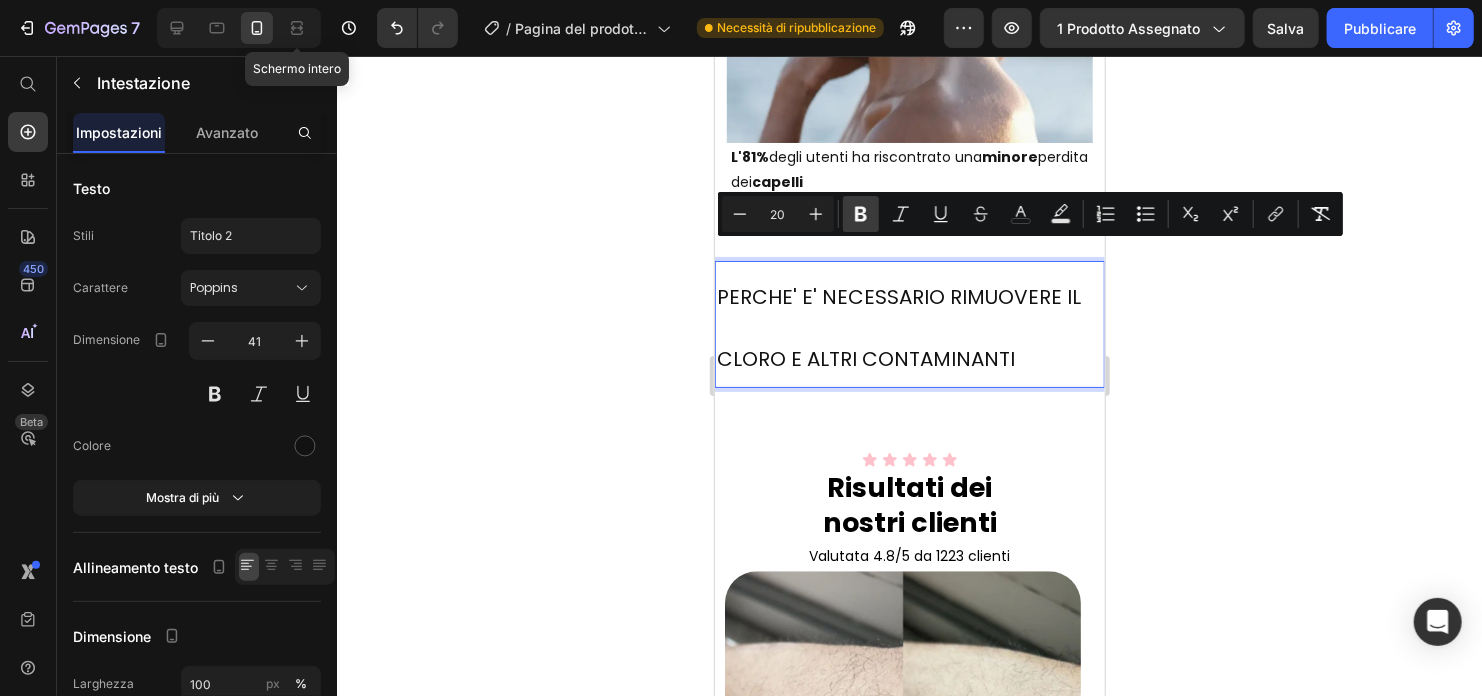 click 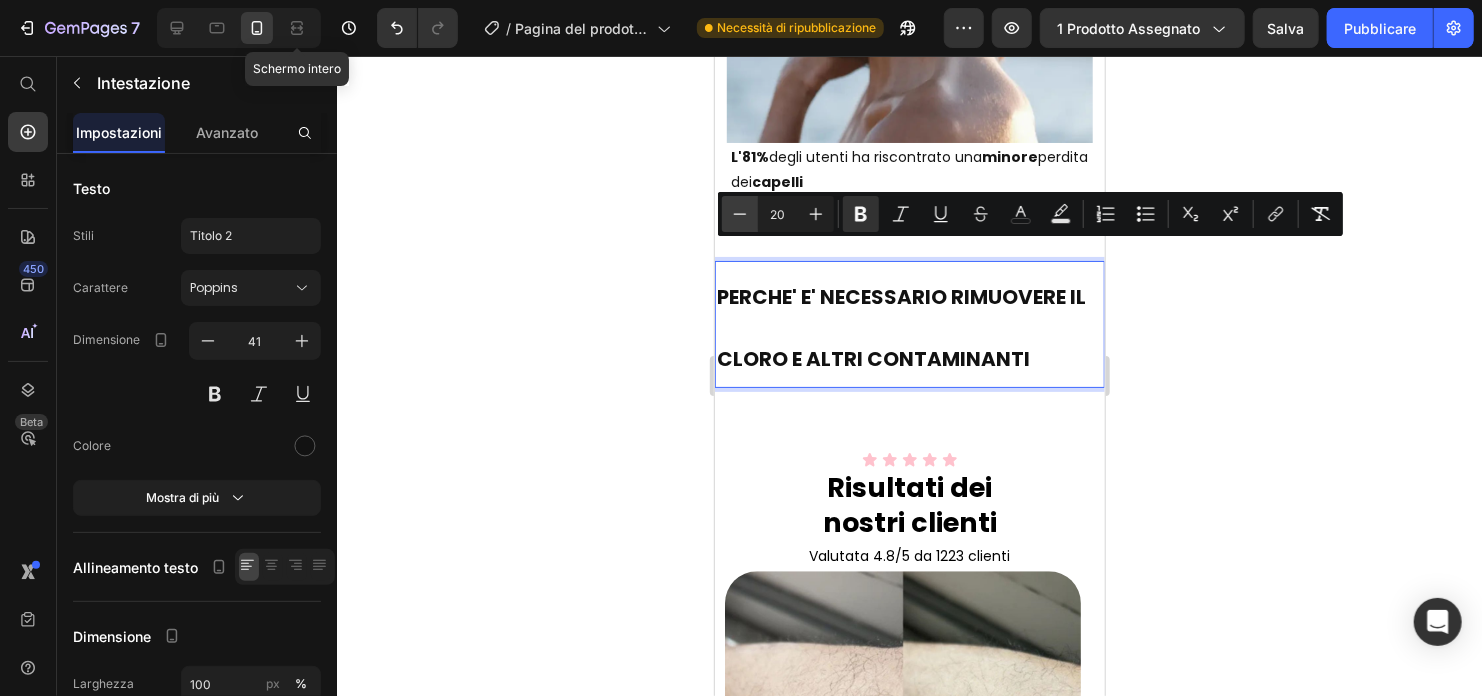 click 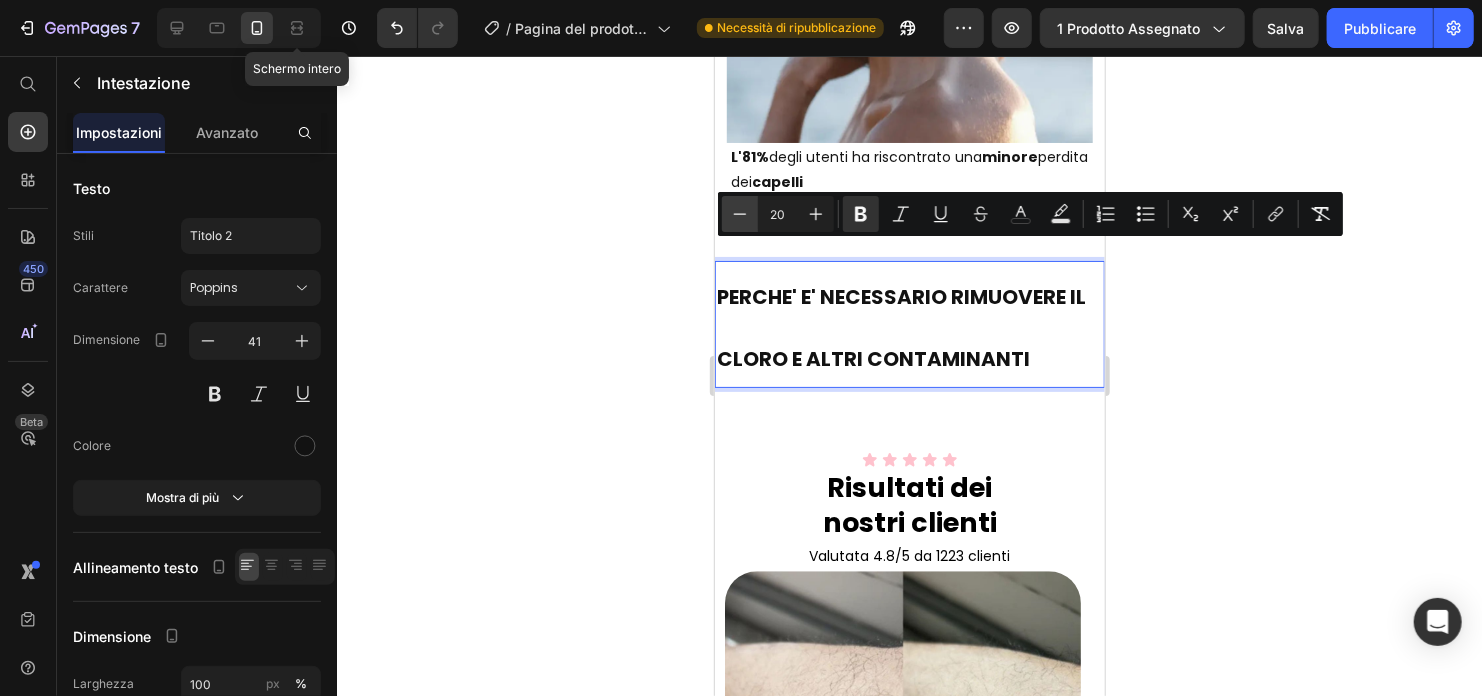 type on "19" 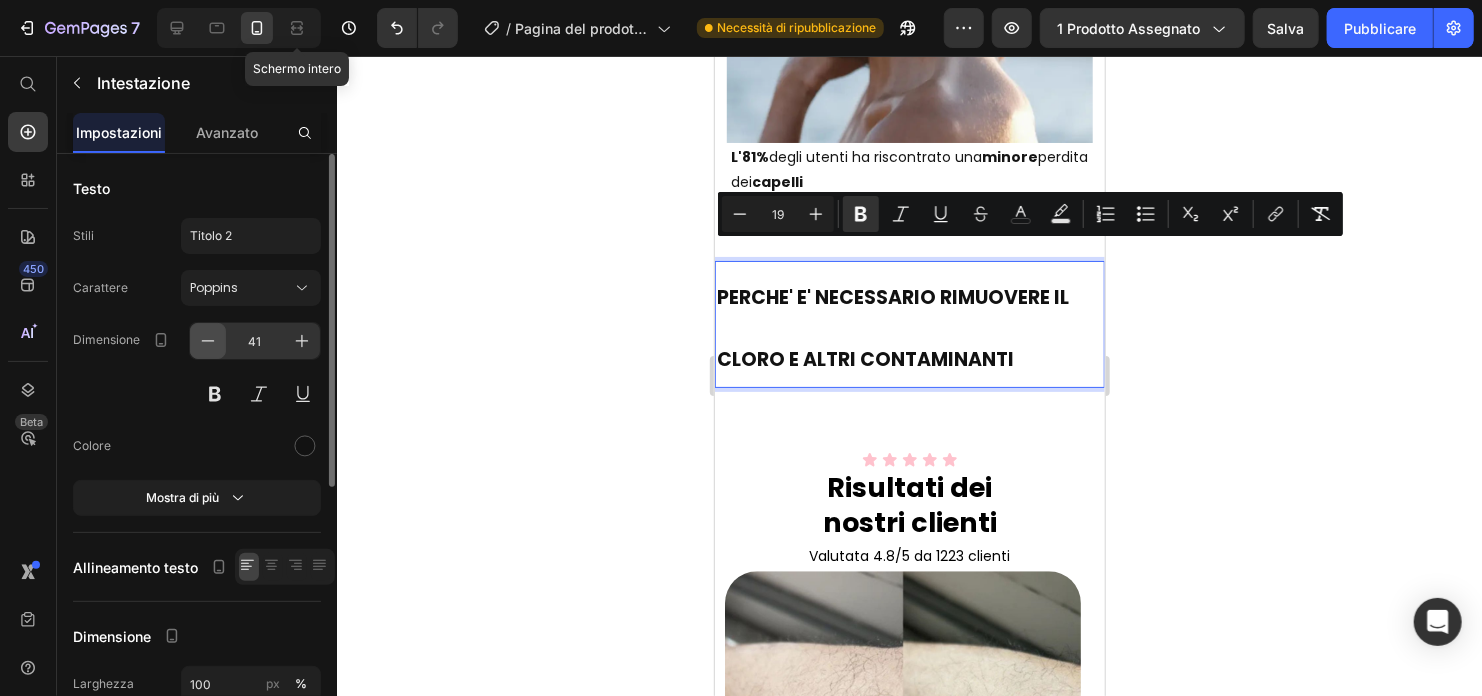 click at bounding box center (208, 341) 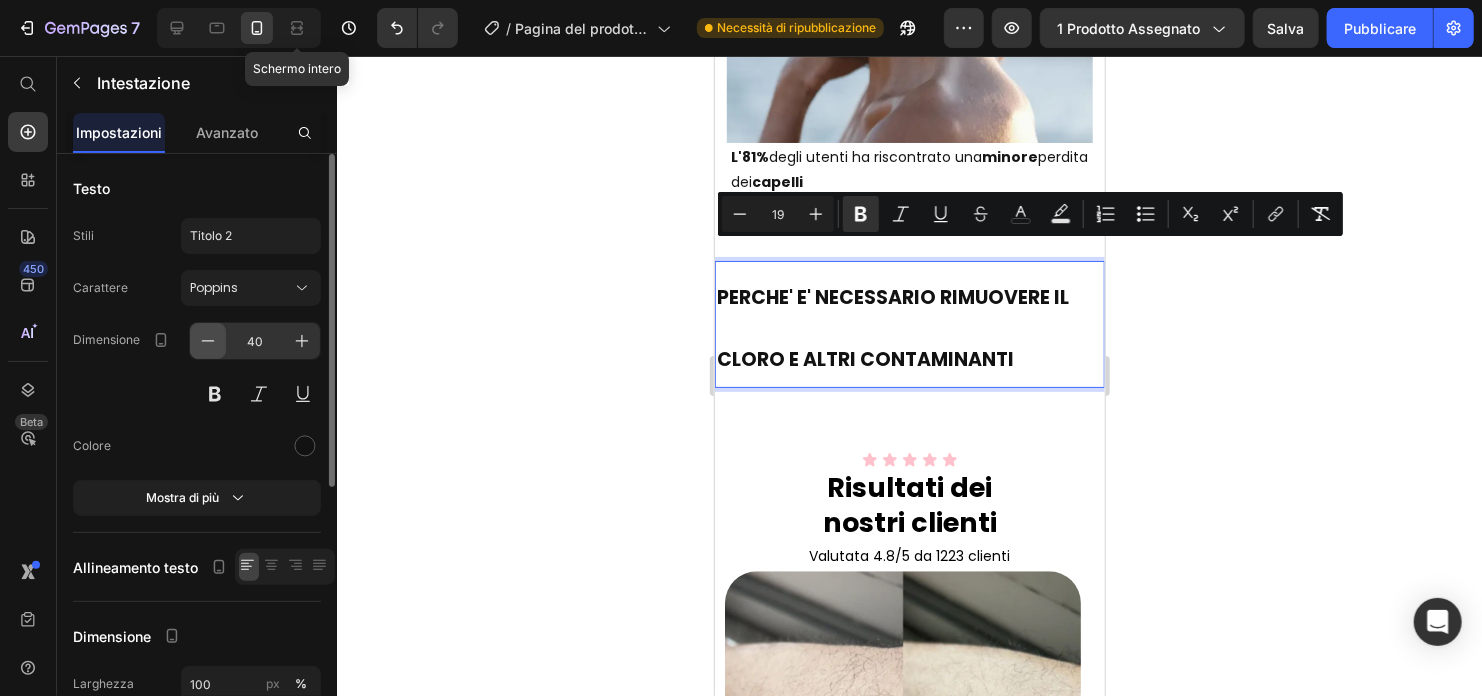 click at bounding box center (208, 341) 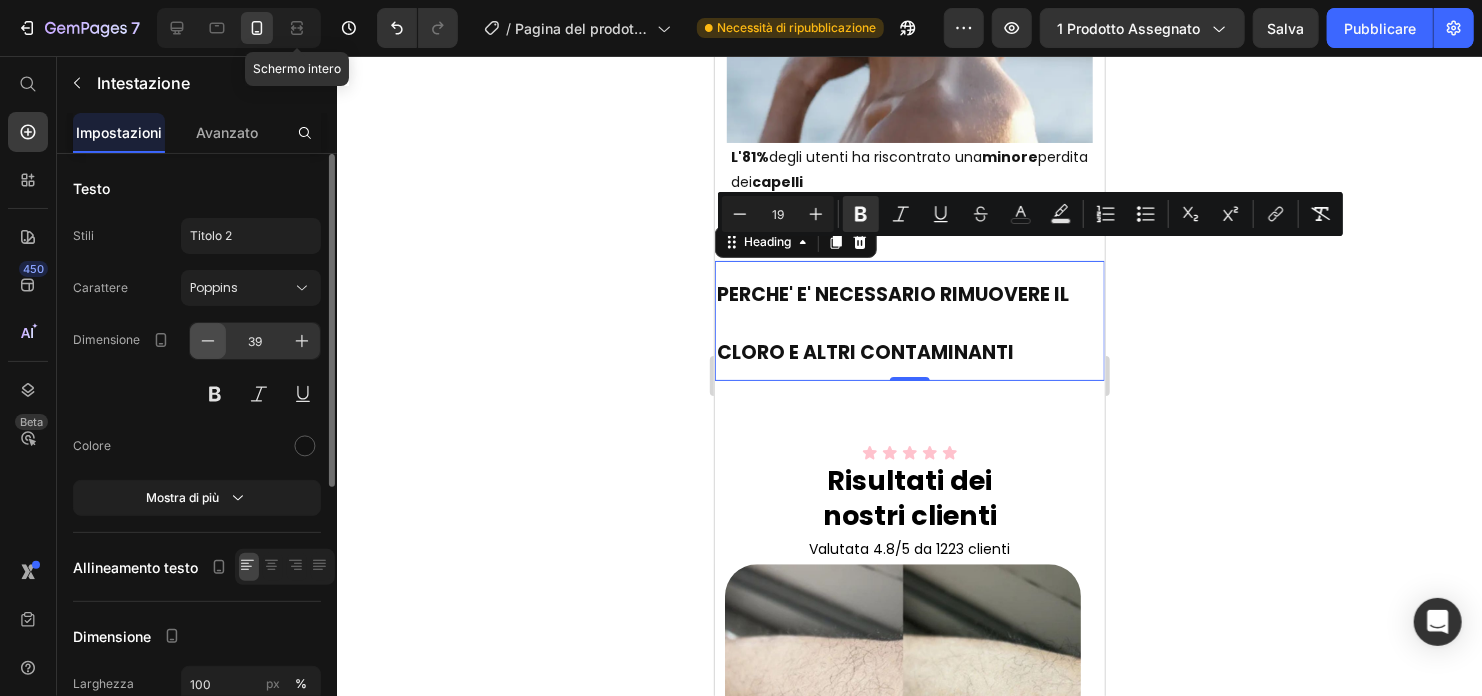click at bounding box center [208, 341] 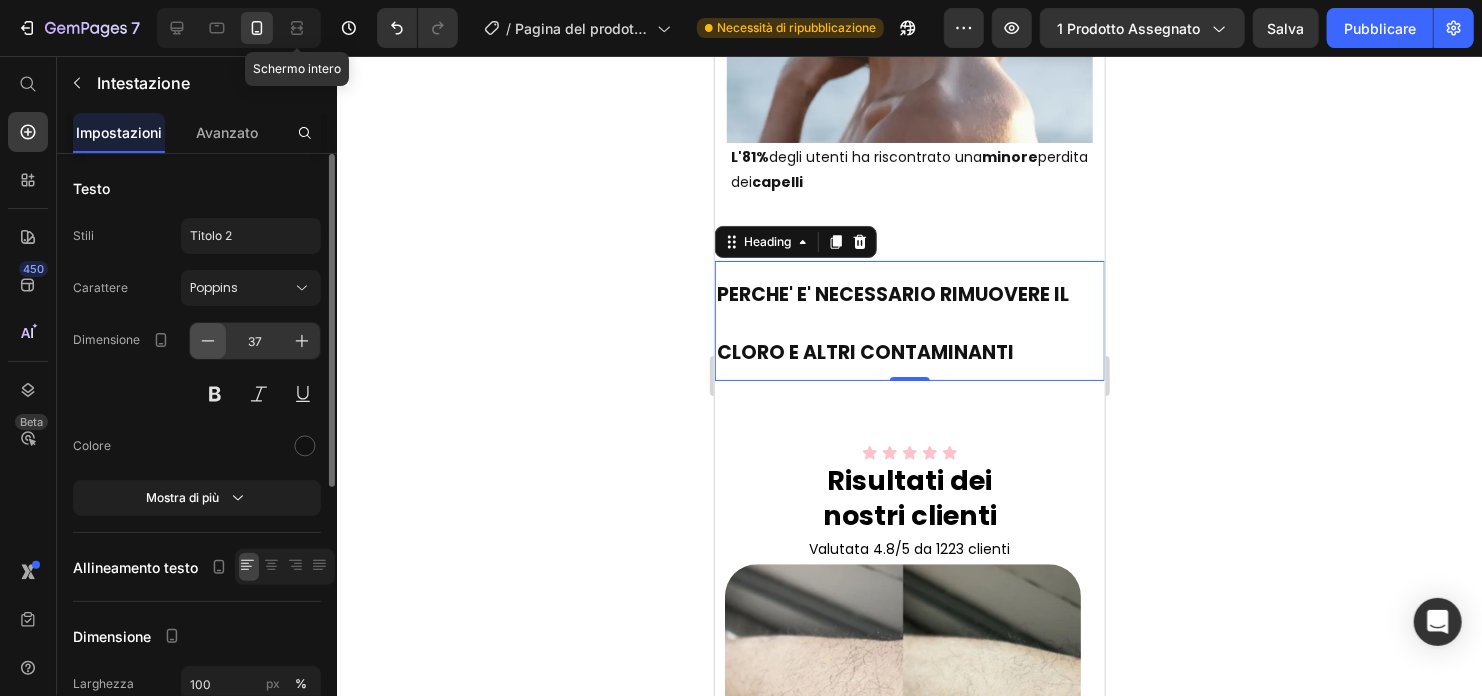 click at bounding box center [208, 341] 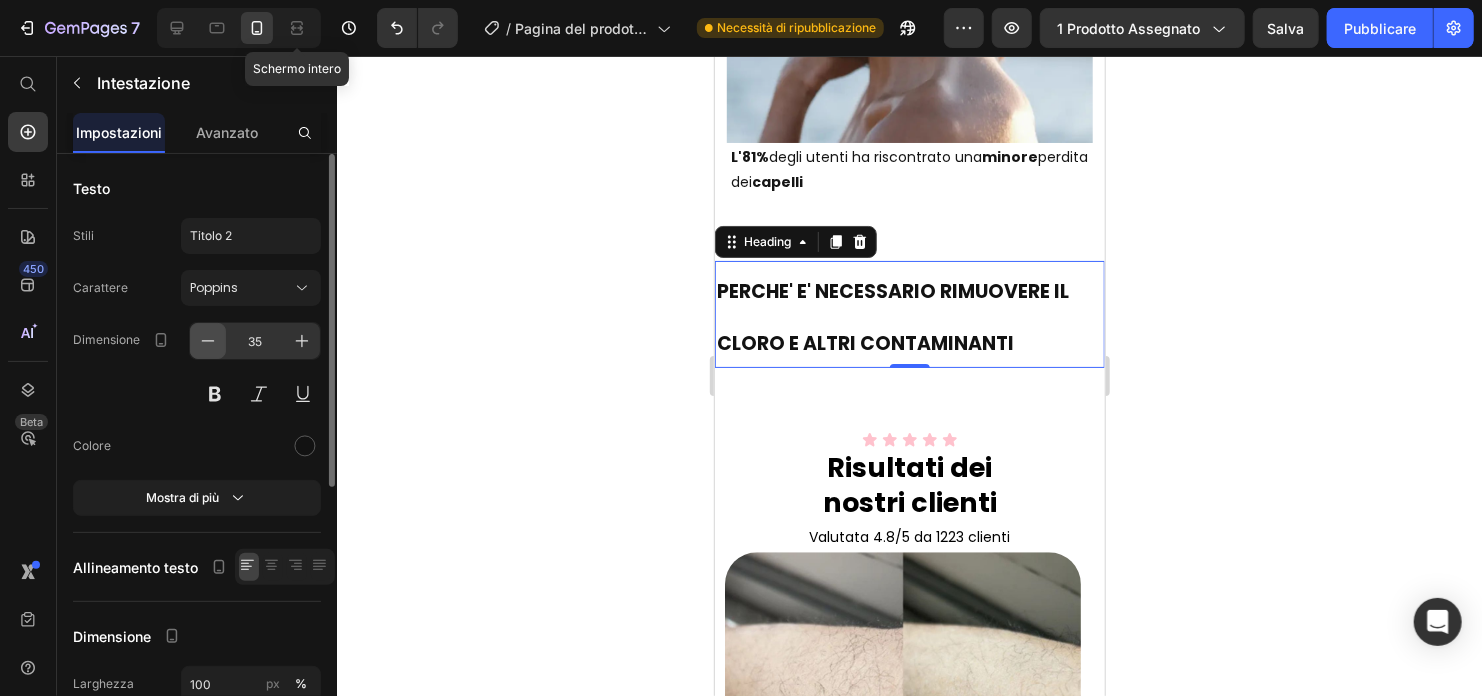 click at bounding box center (208, 341) 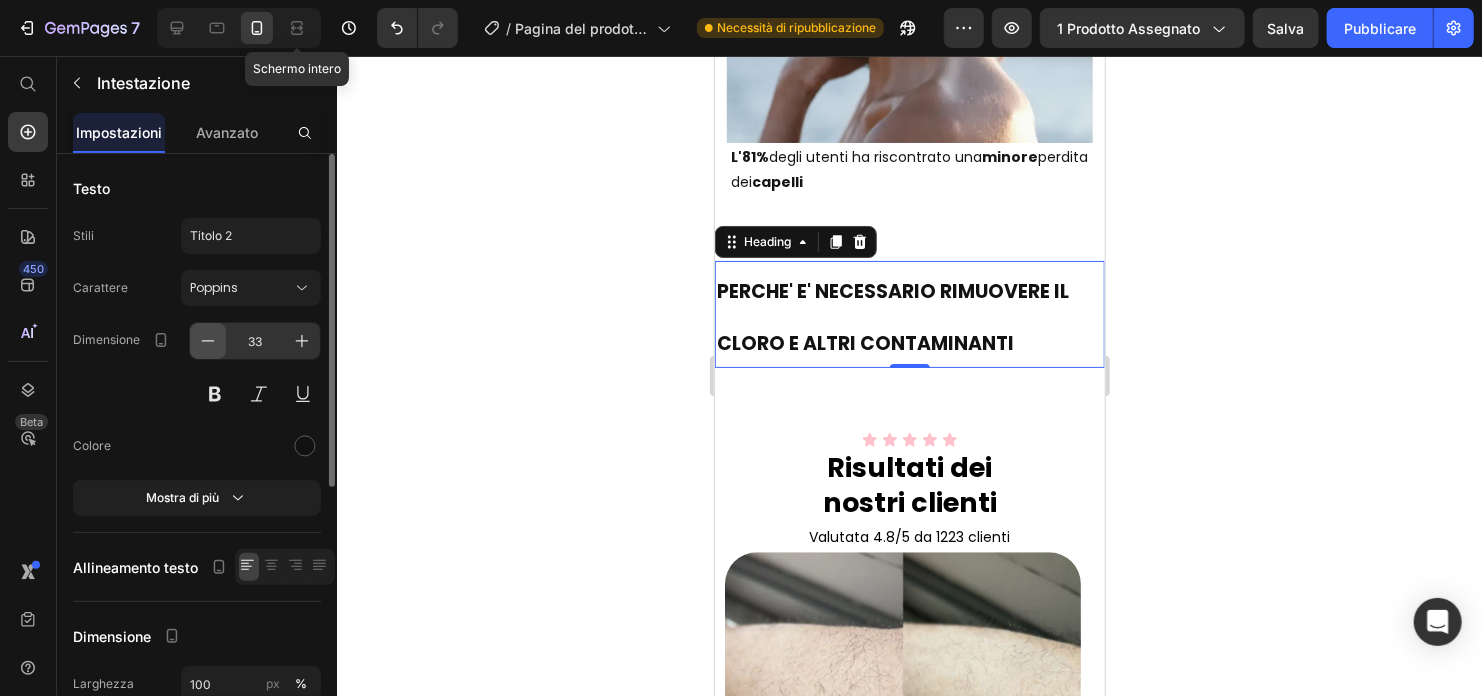 click at bounding box center (208, 341) 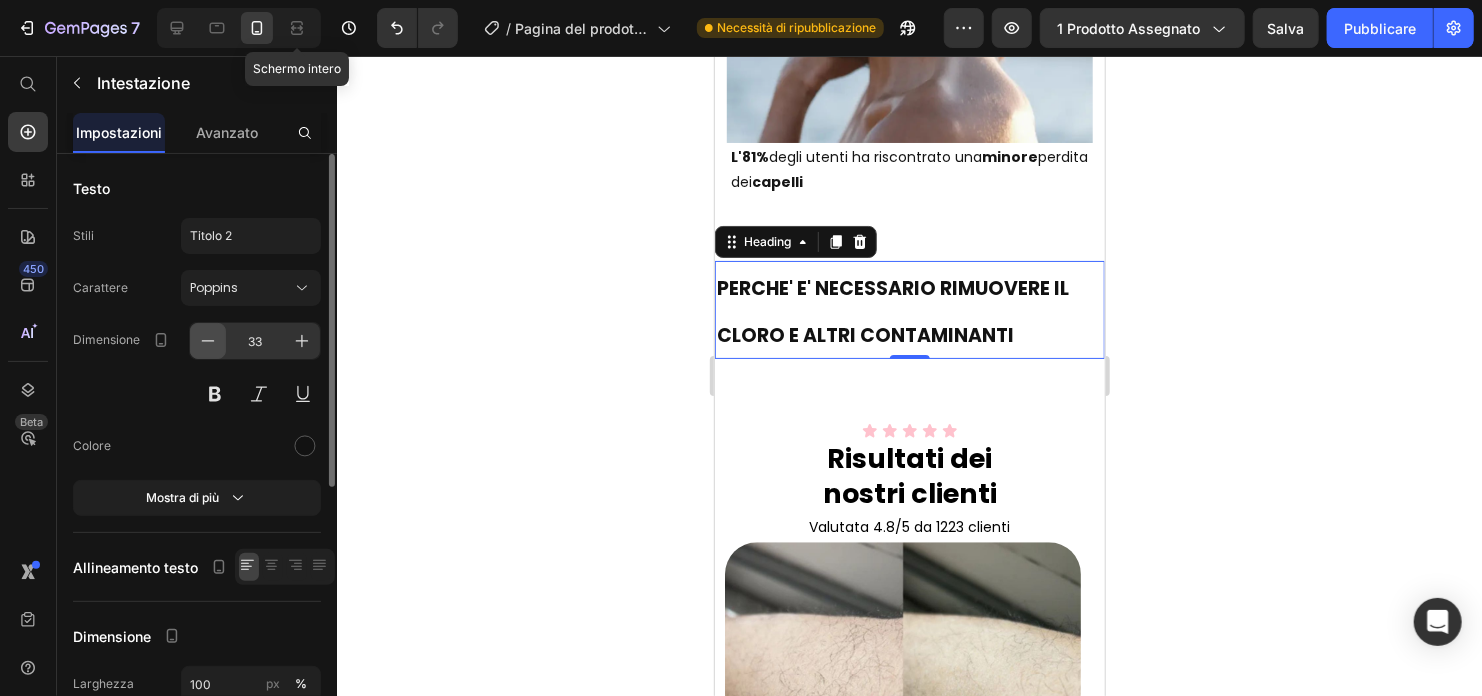 click at bounding box center (208, 341) 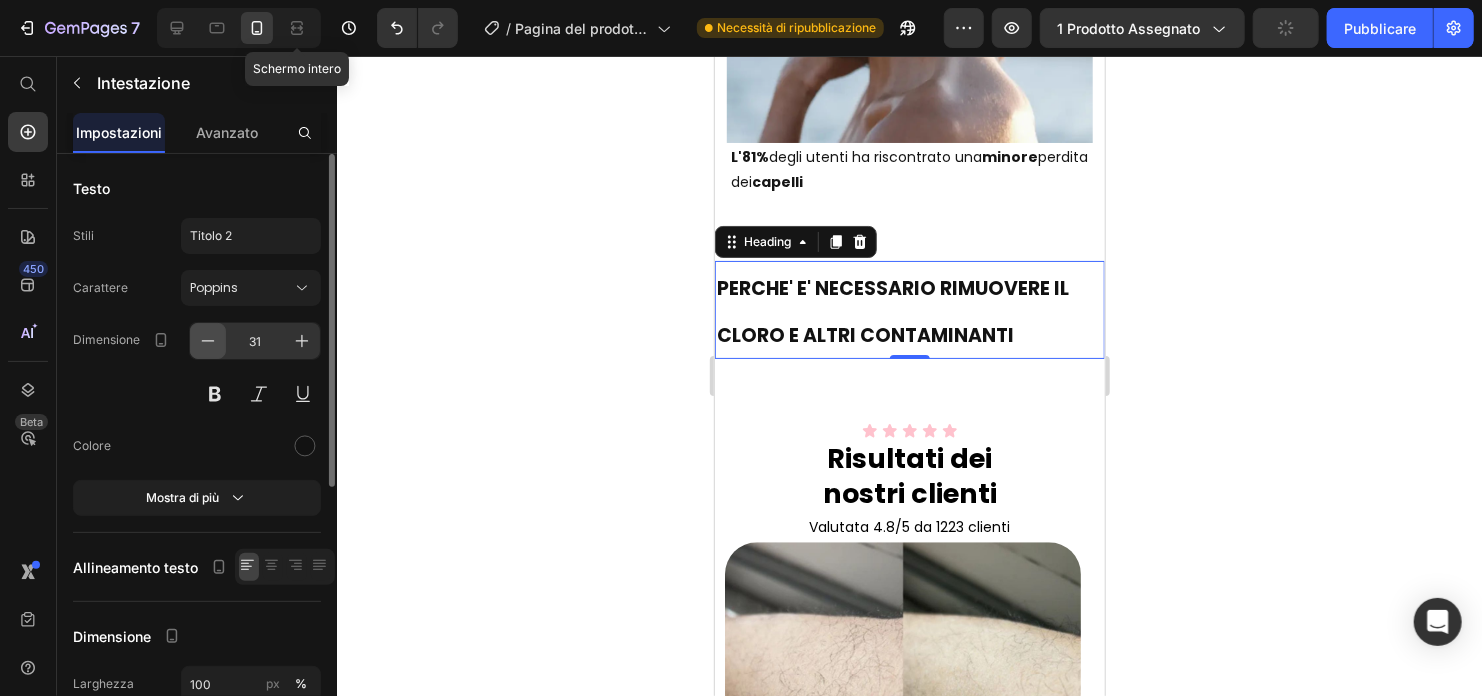 click at bounding box center [208, 341] 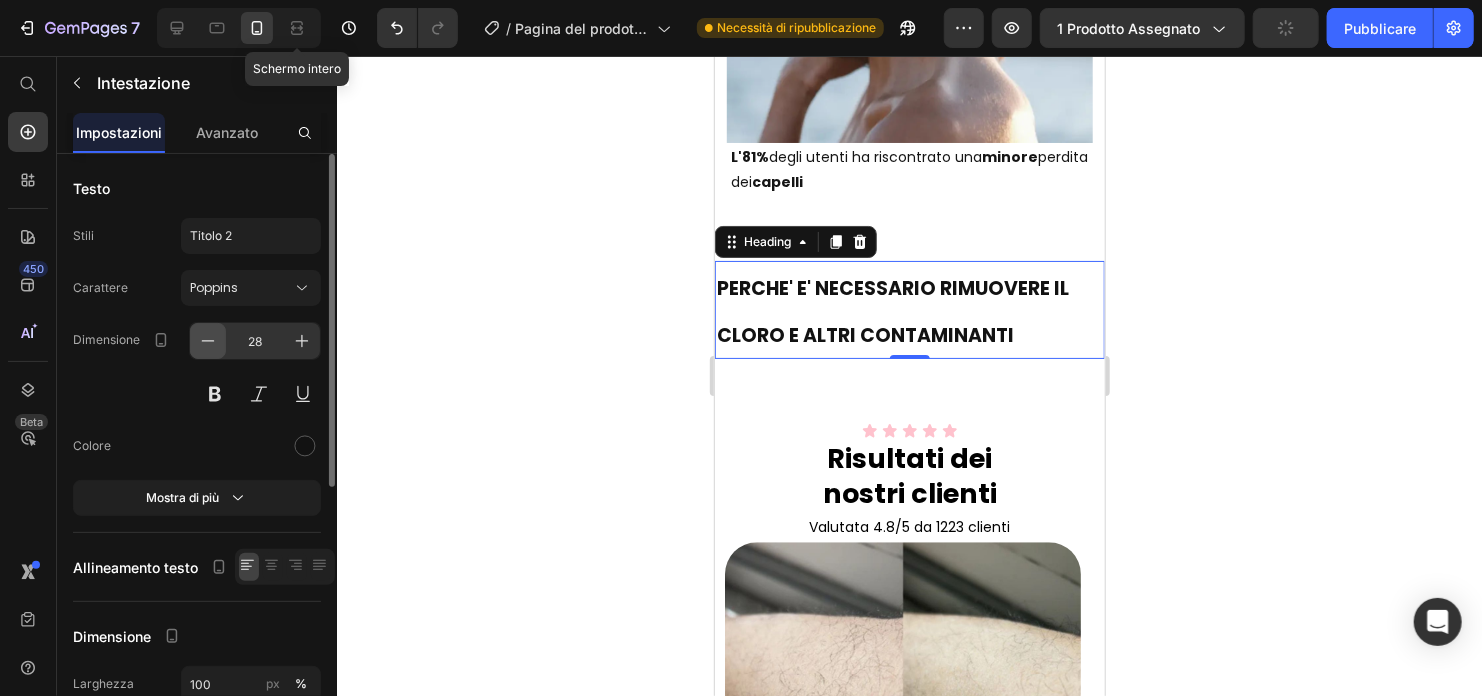 click at bounding box center (208, 341) 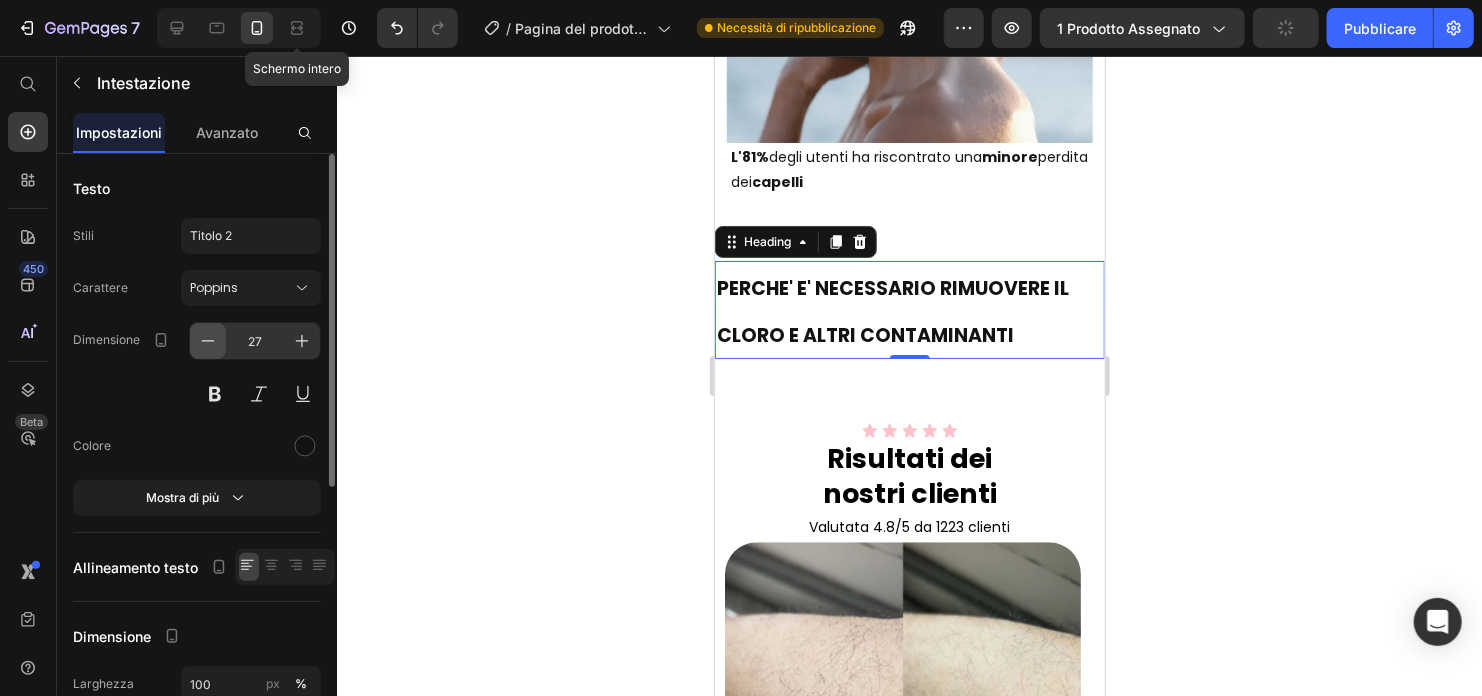 click at bounding box center [208, 341] 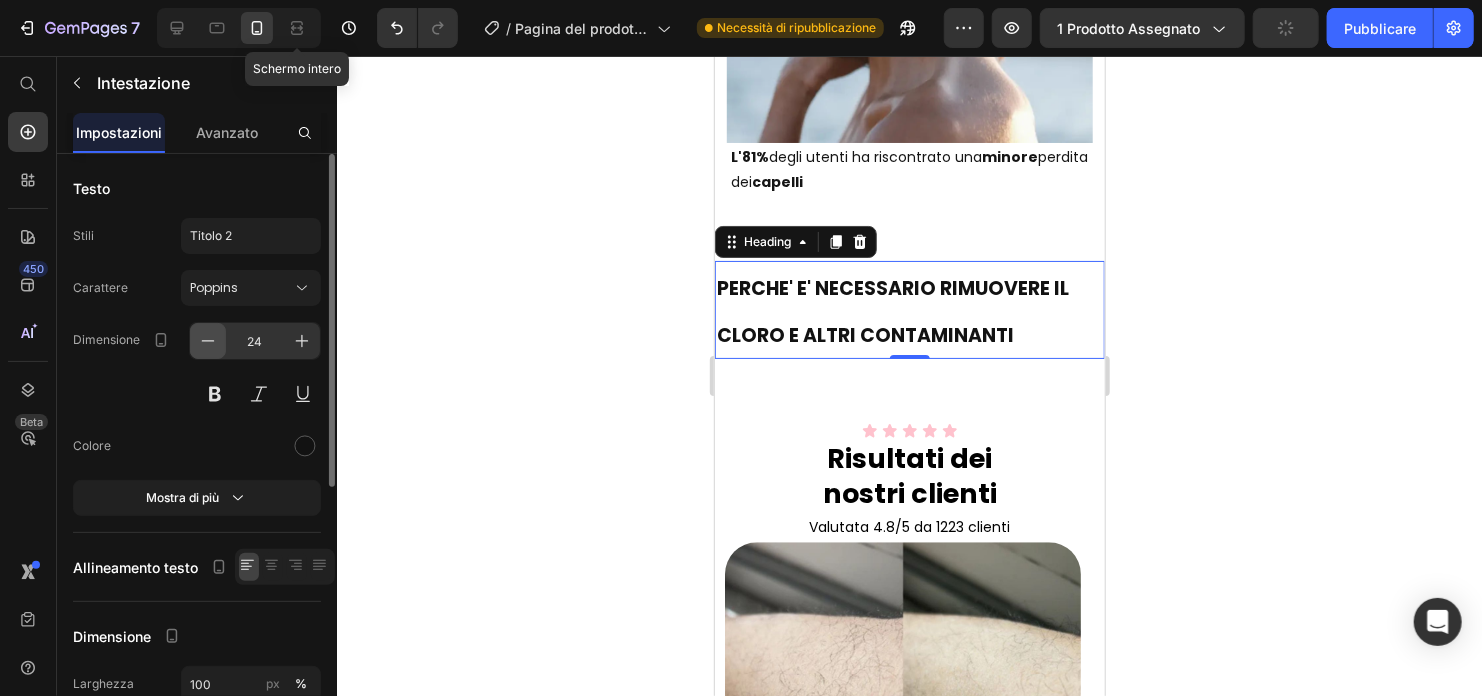 click at bounding box center [208, 341] 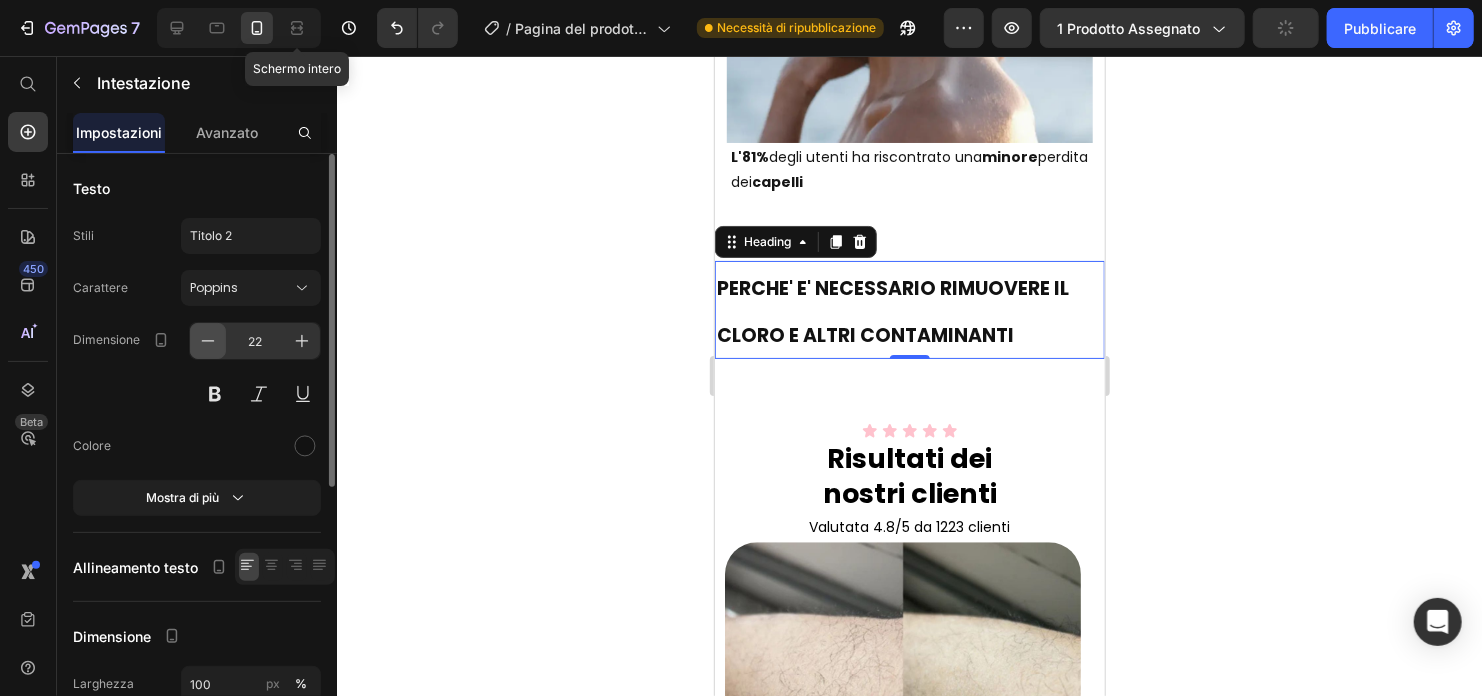 click at bounding box center [208, 341] 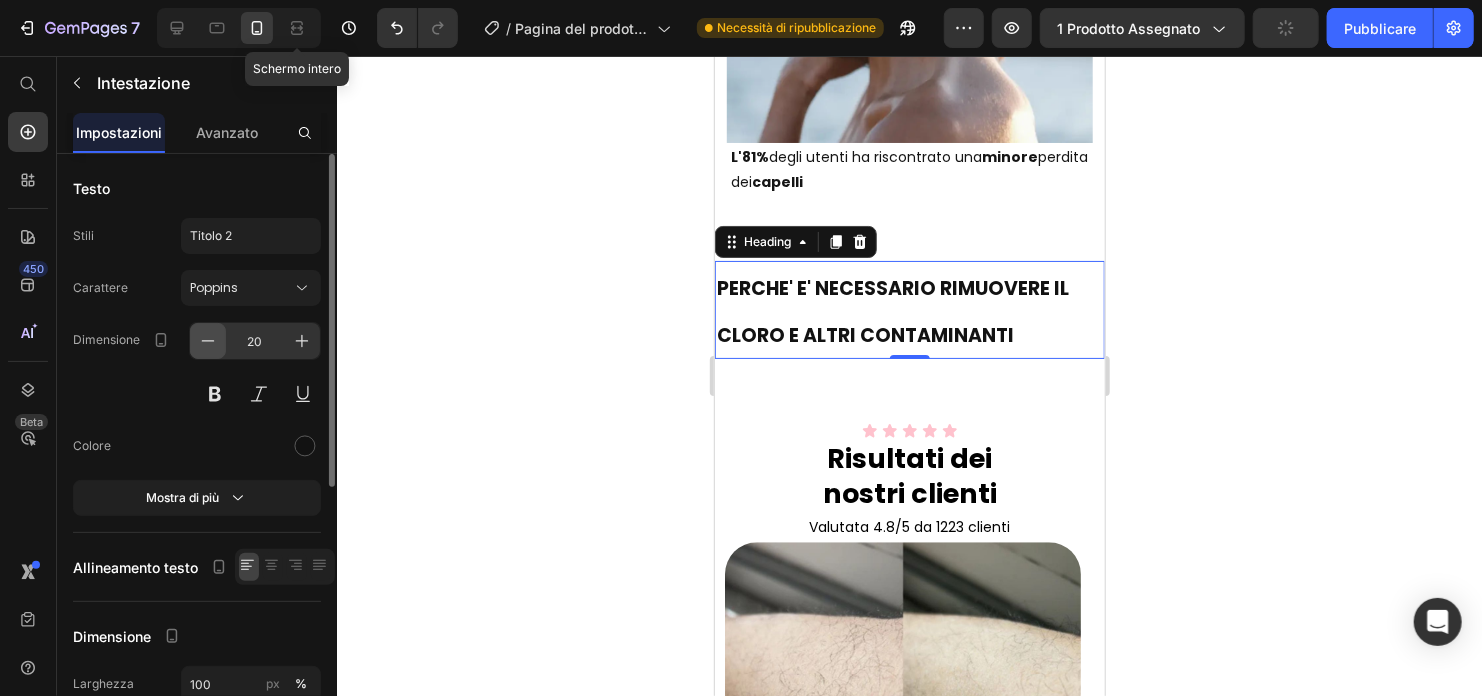 click at bounding box center (208, 341) 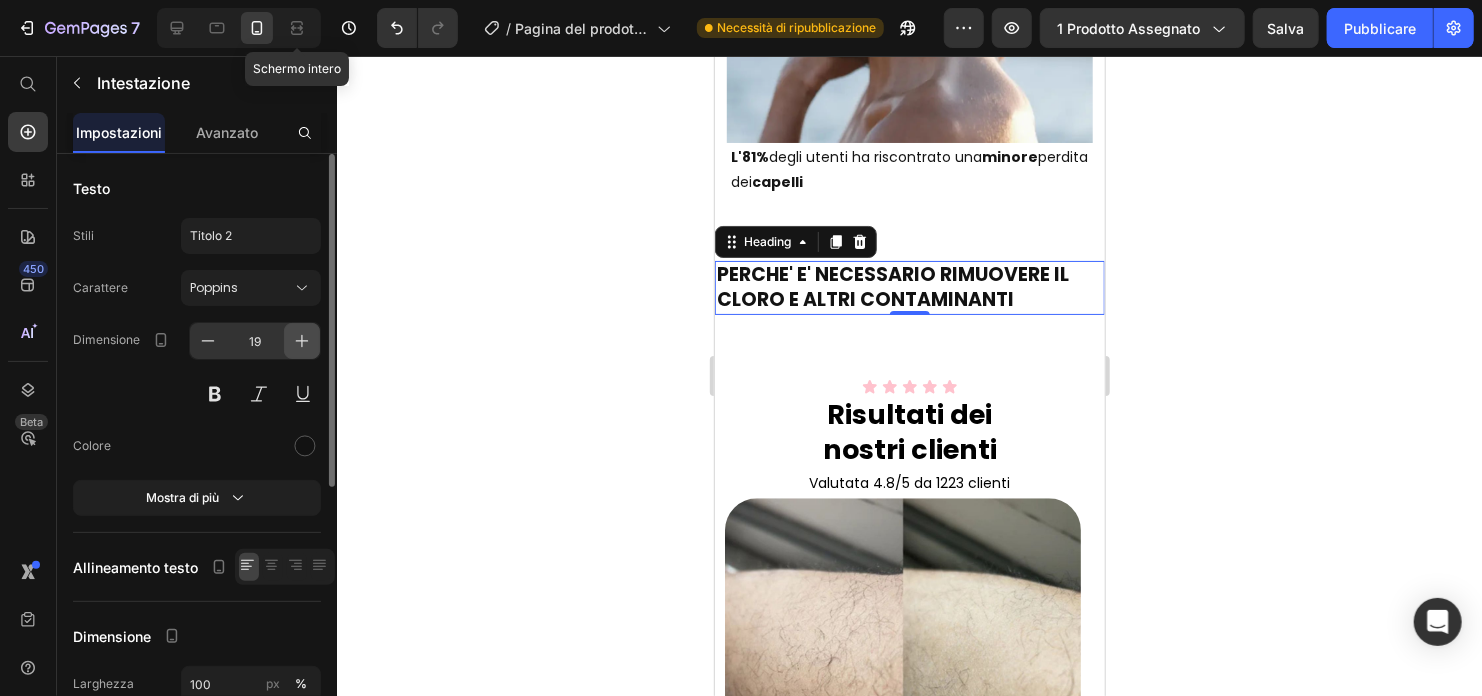 click 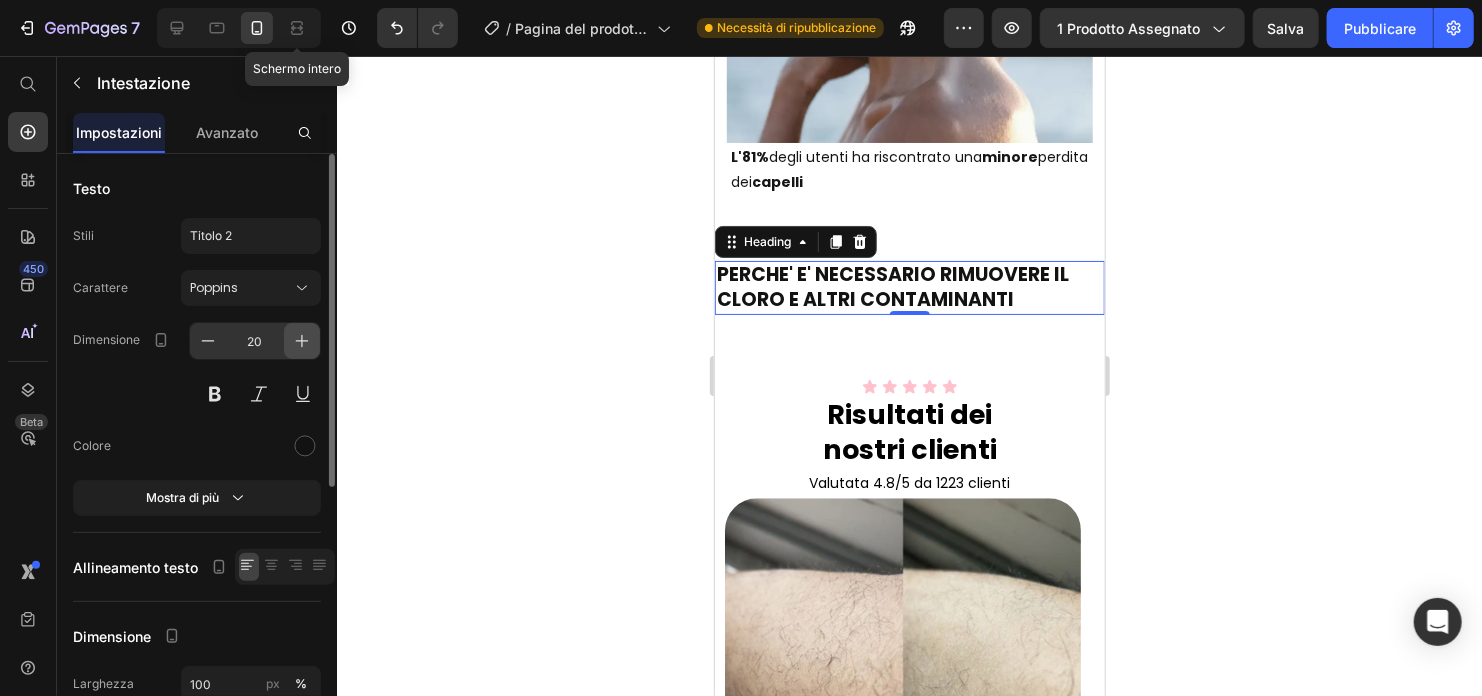 click 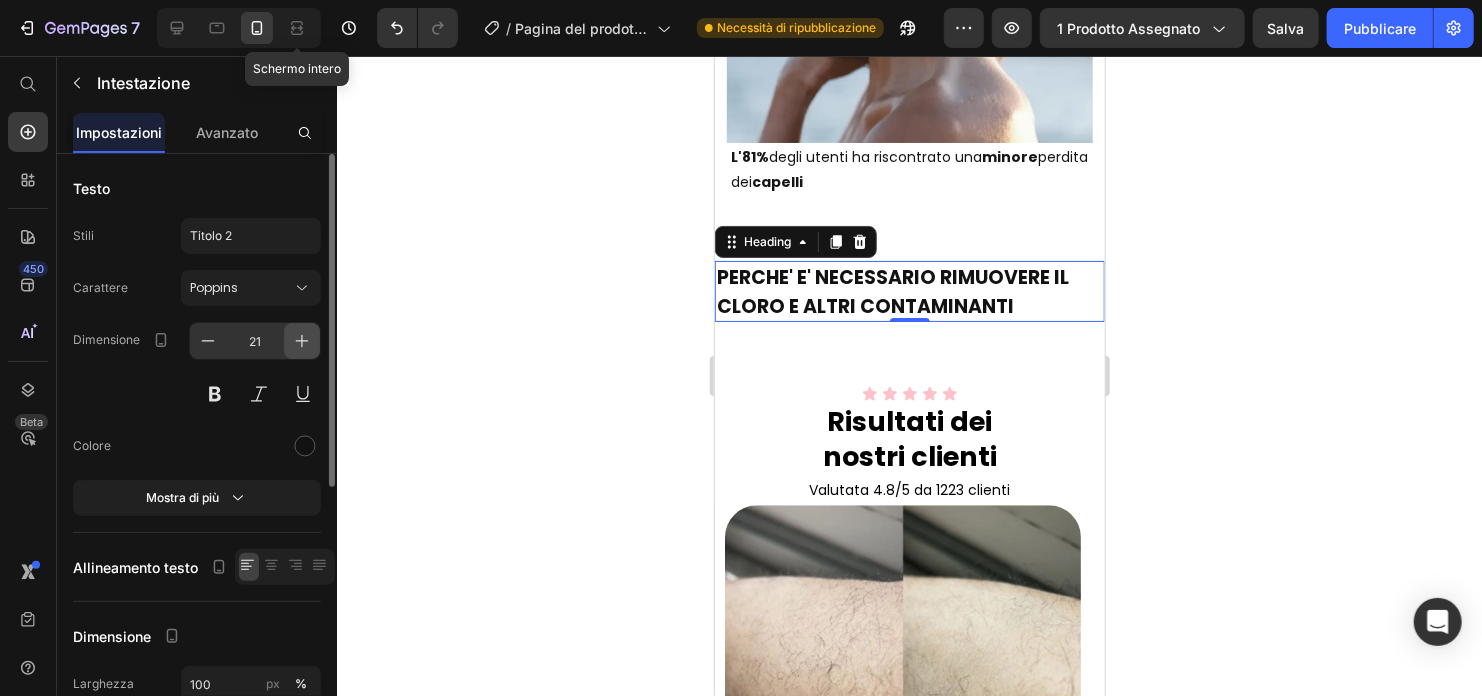 click 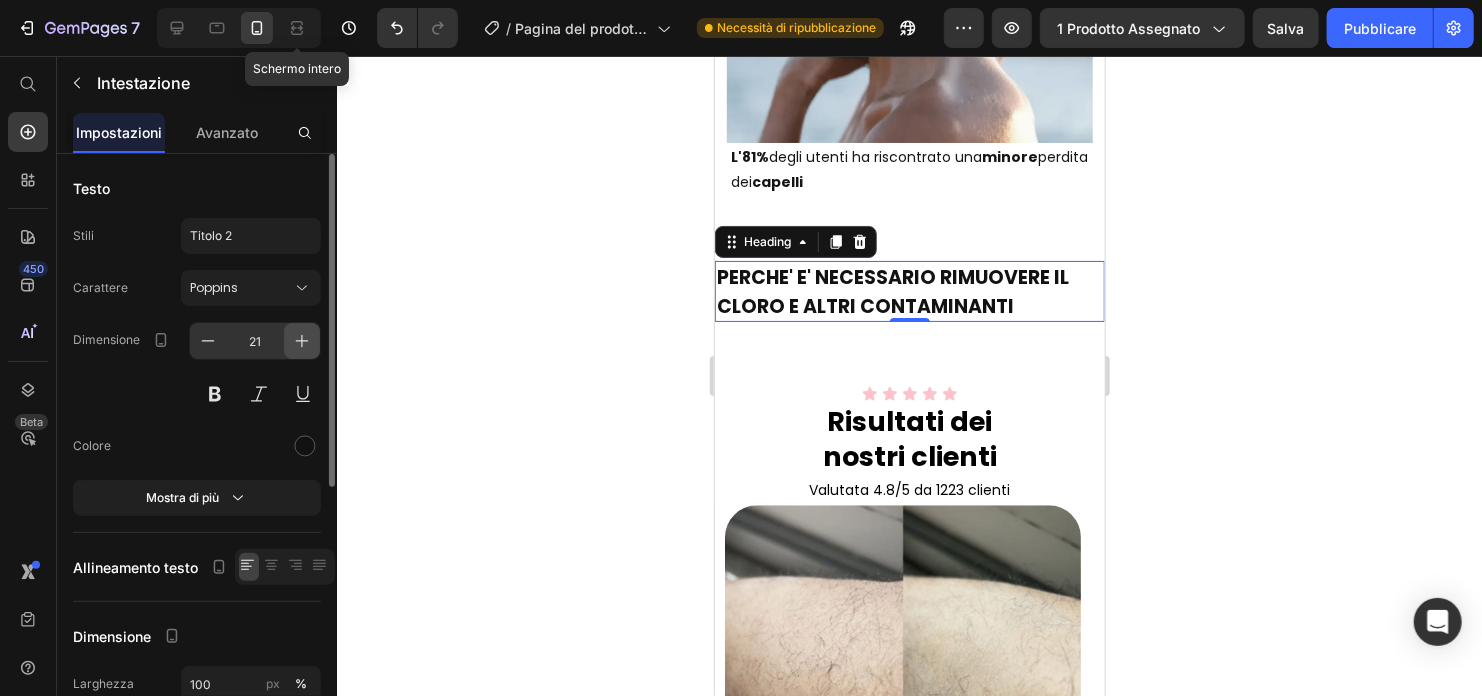 type on "22" 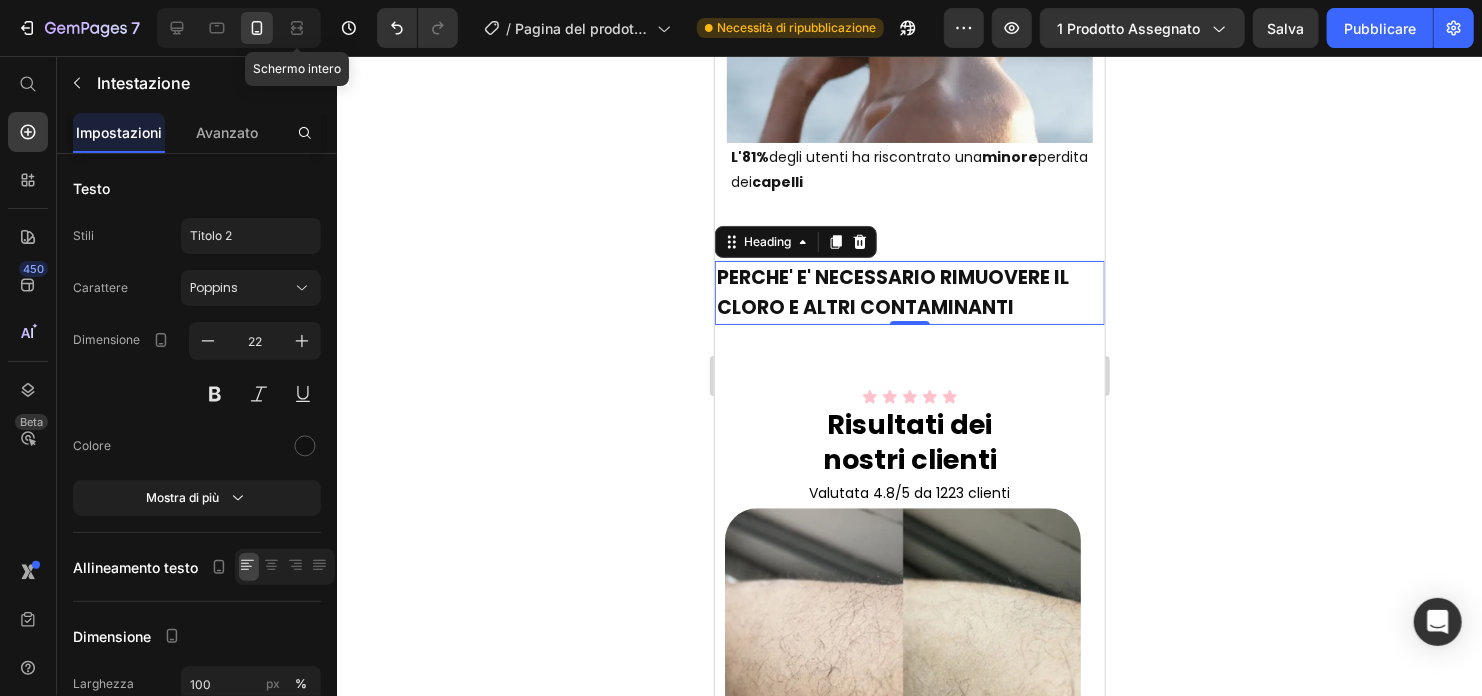 click on "PERCHE' E' NECESSARIO RIMUOVERE IL CLORO E ALTRI CONTAMINANTI" at bounding box center [892, 291] 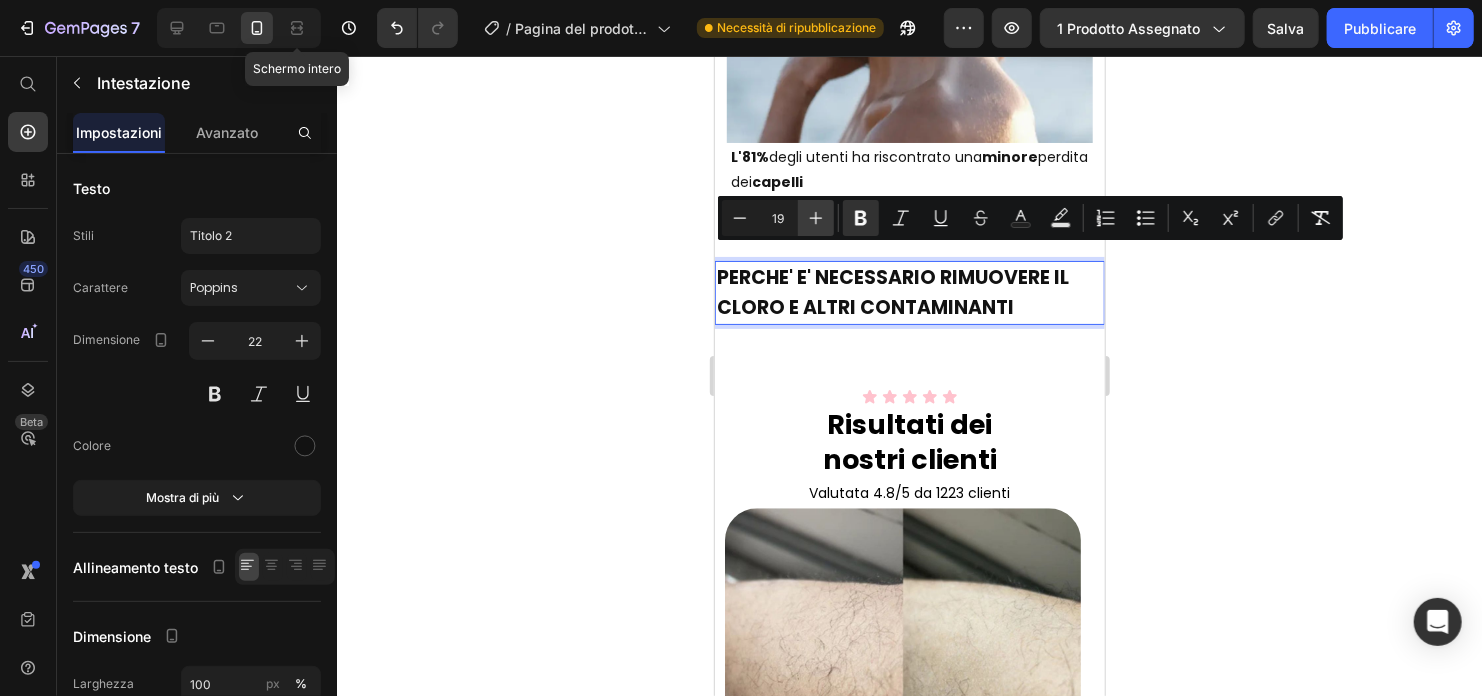 click on "Più" at bounding box center [816, 218] 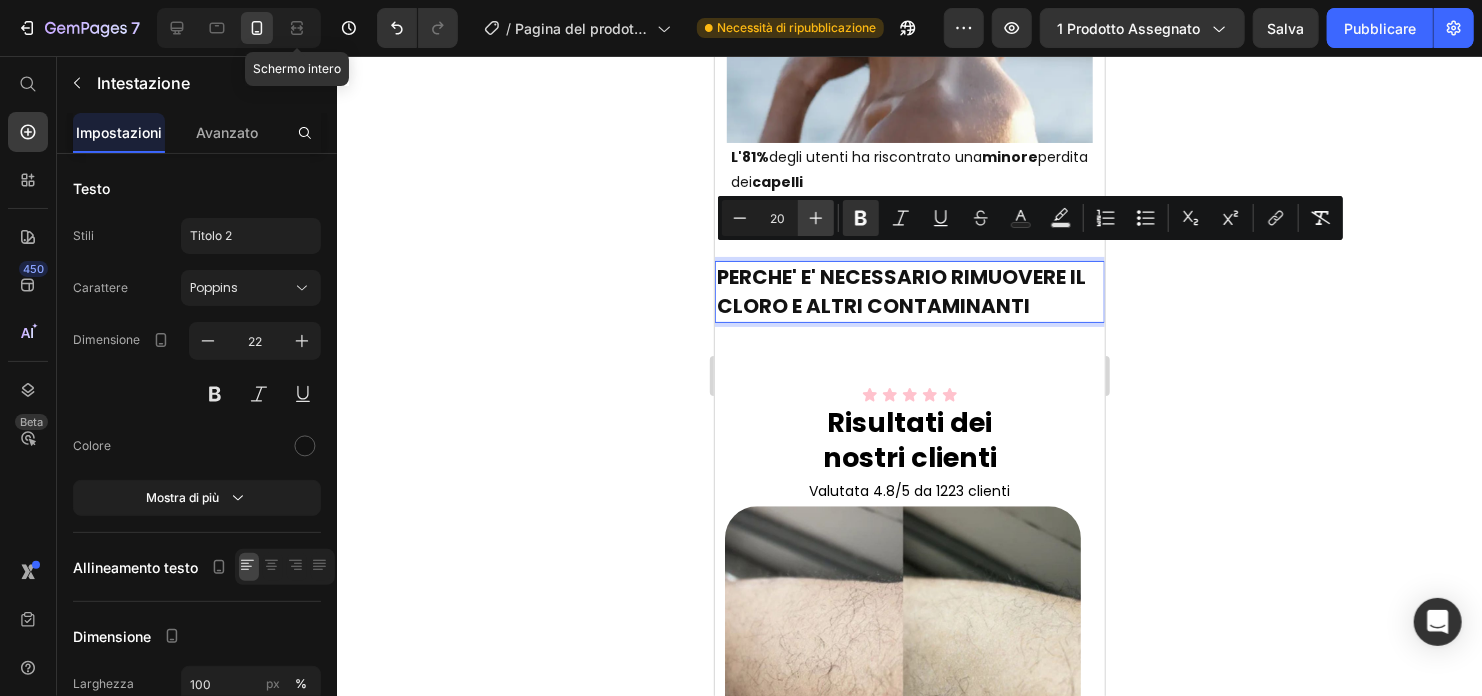 click on "Più" at bounding box center (816, 218) 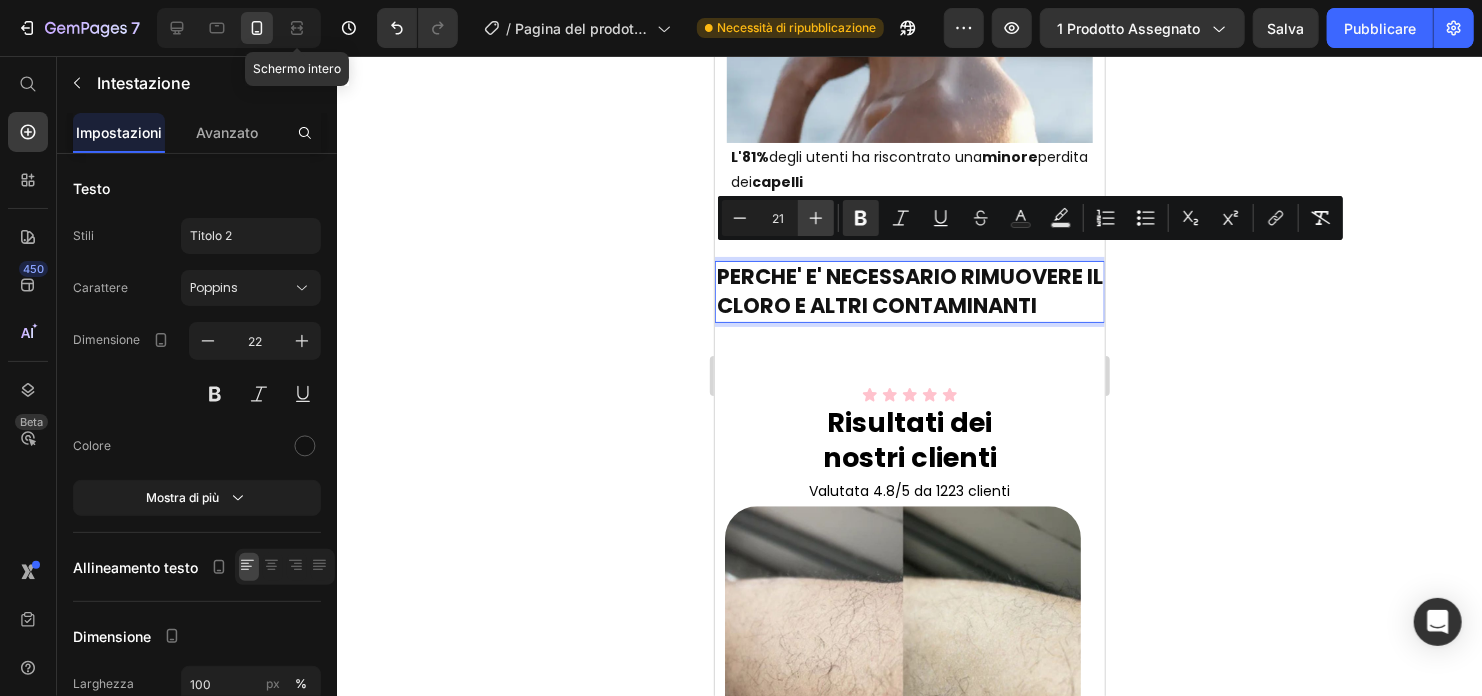 click on "Più" at bounding box center [816, 218] 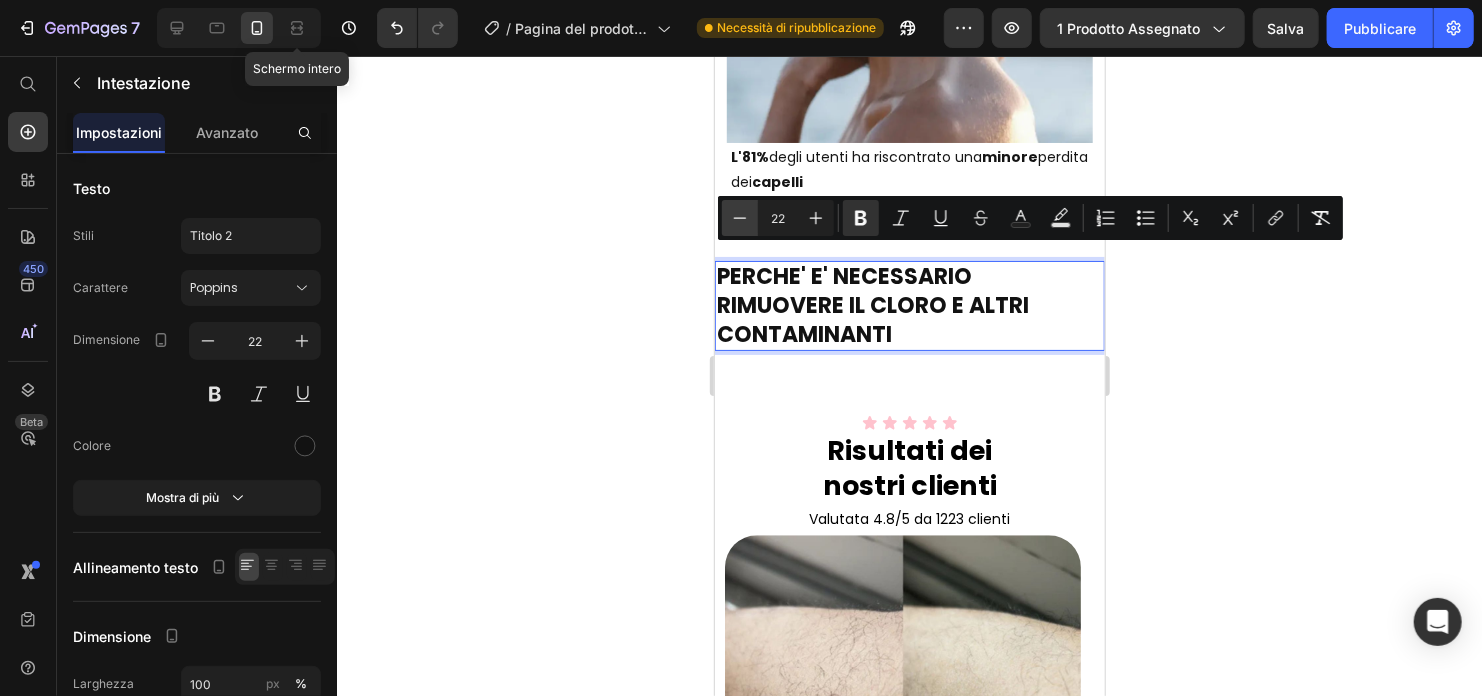 click on "Minus" at bounding box center (740, 218) 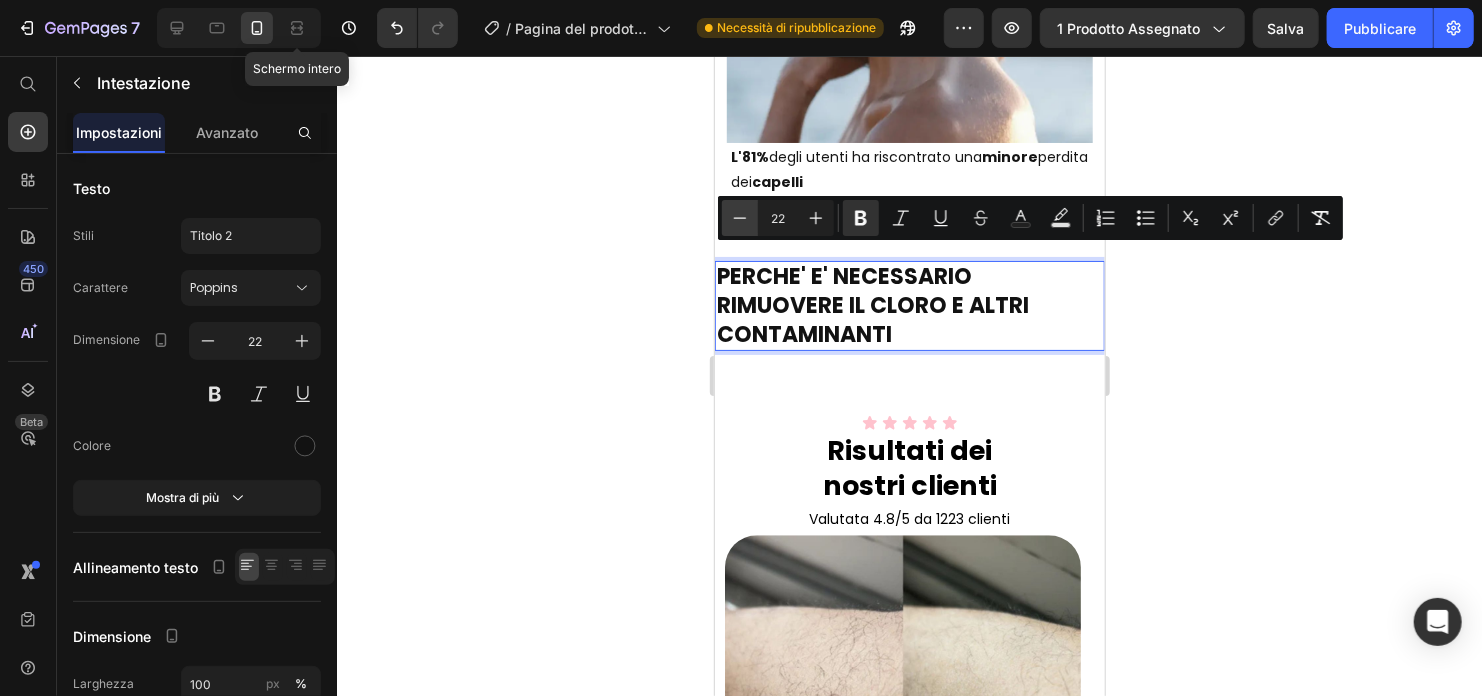 type on "21" 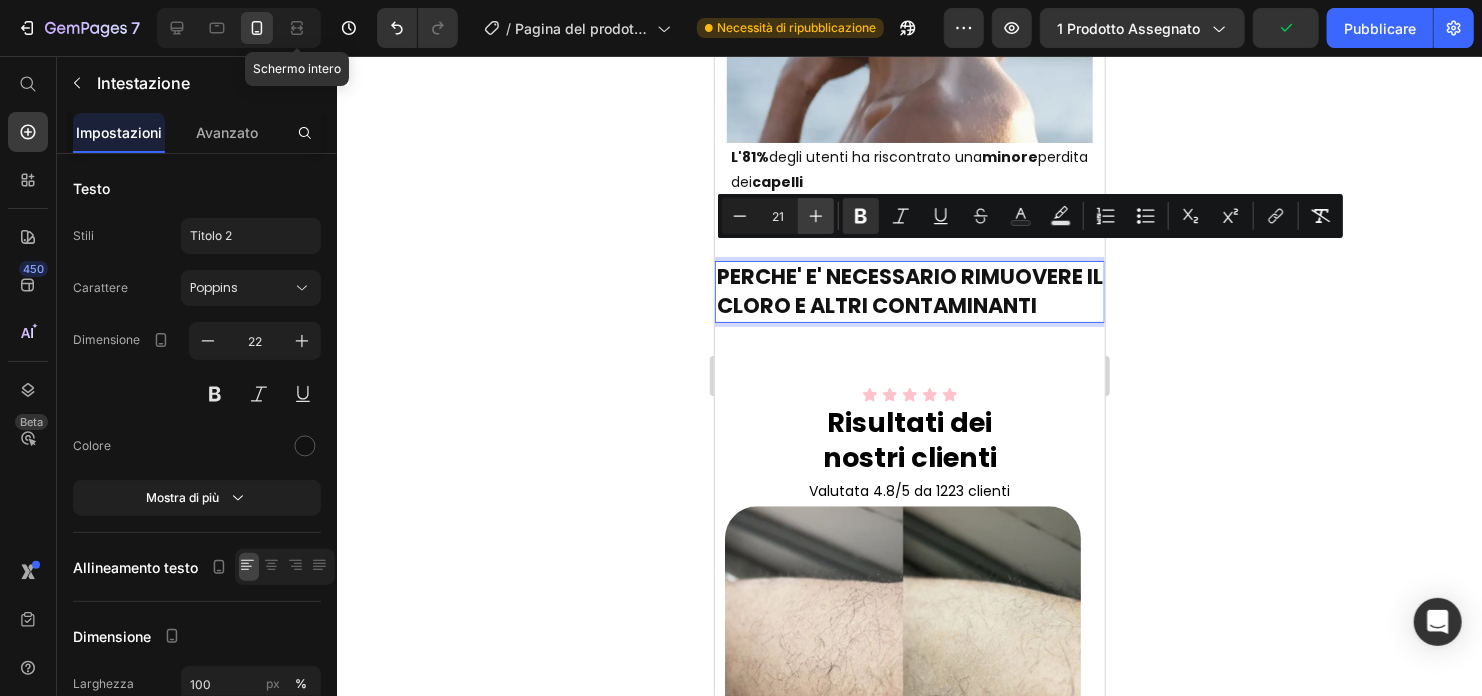 click on "Più" at bounding box center (816, 216) 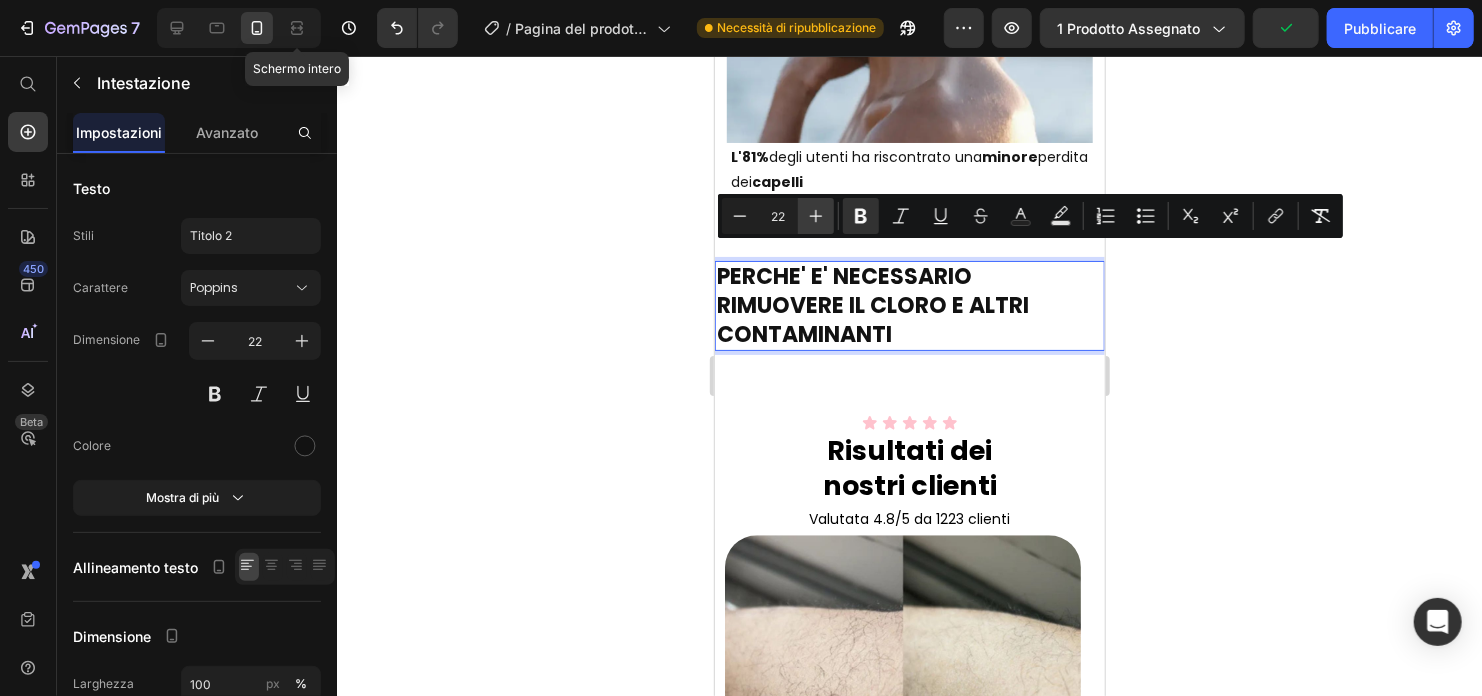 click on "Più" at bounding box center [816, 216] 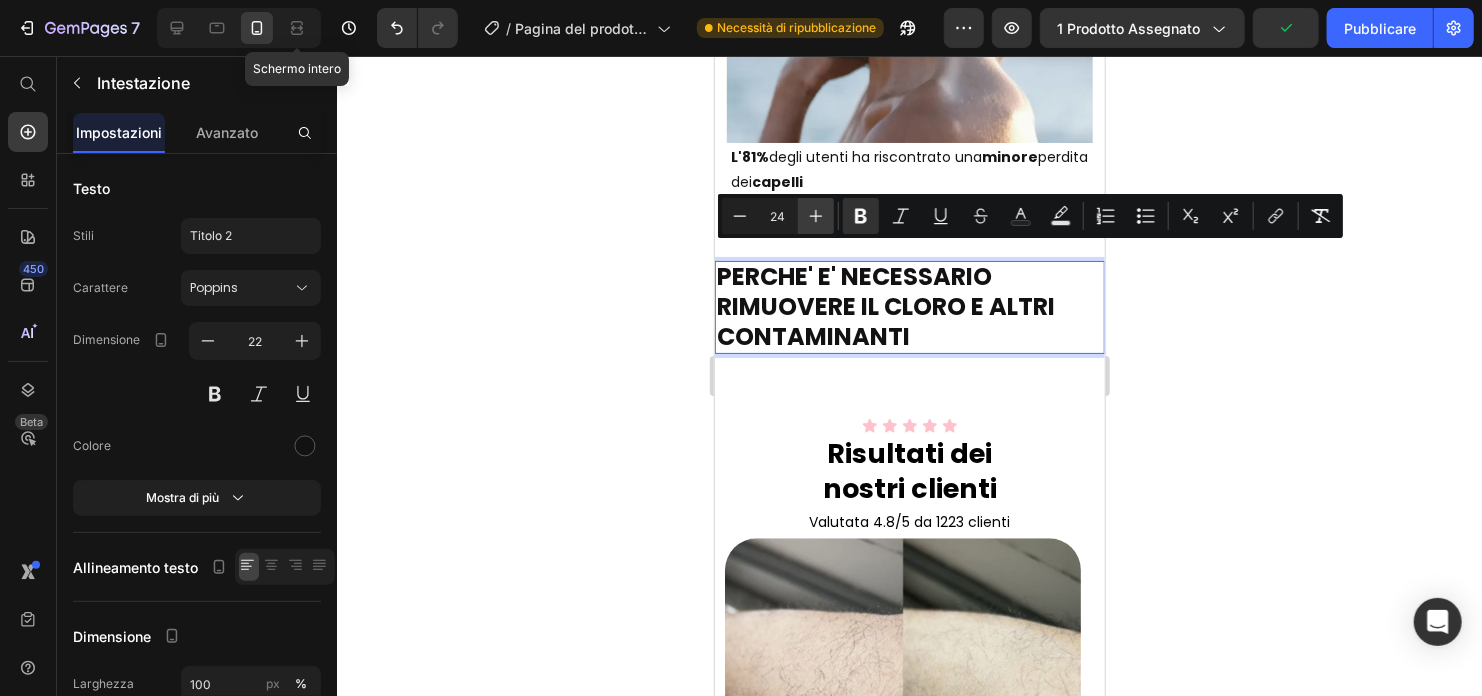 click on "Più" at bounding box center [816, 216] 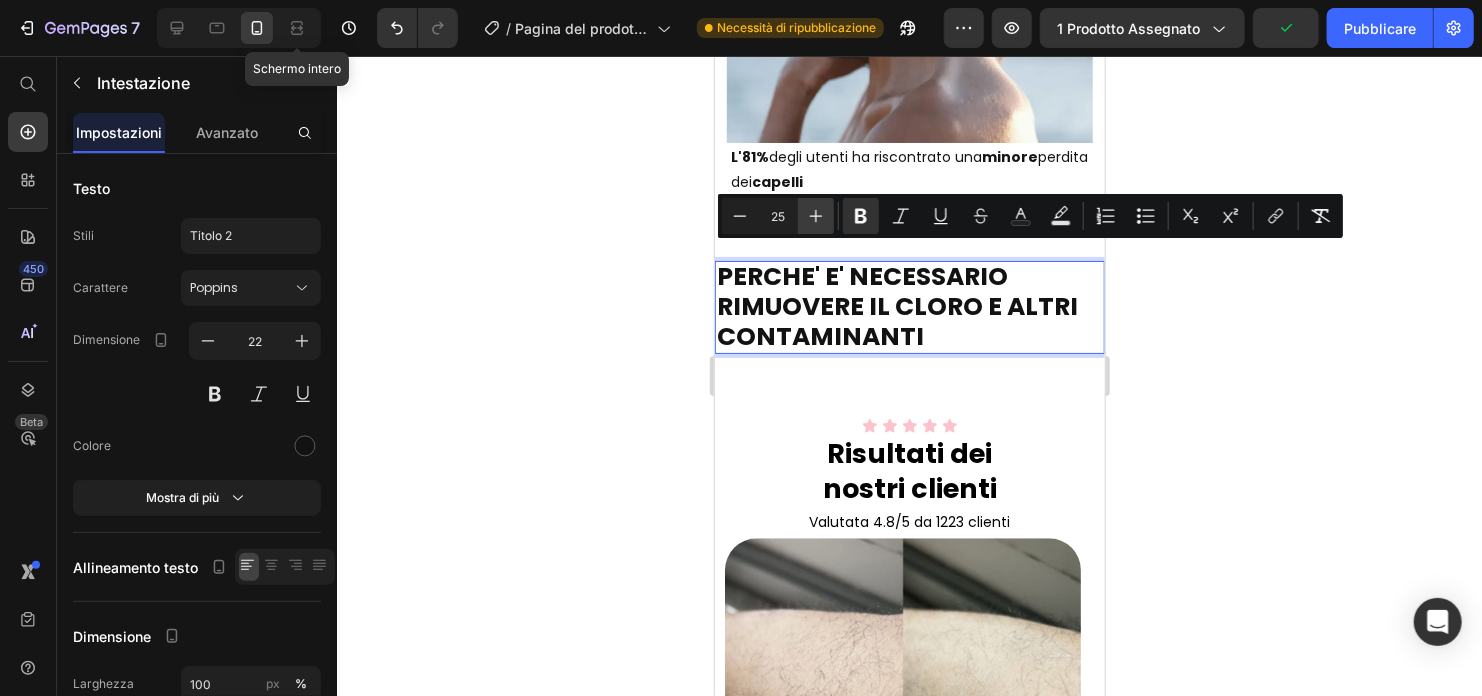 click on "Più" at bounding box center (816, 216) 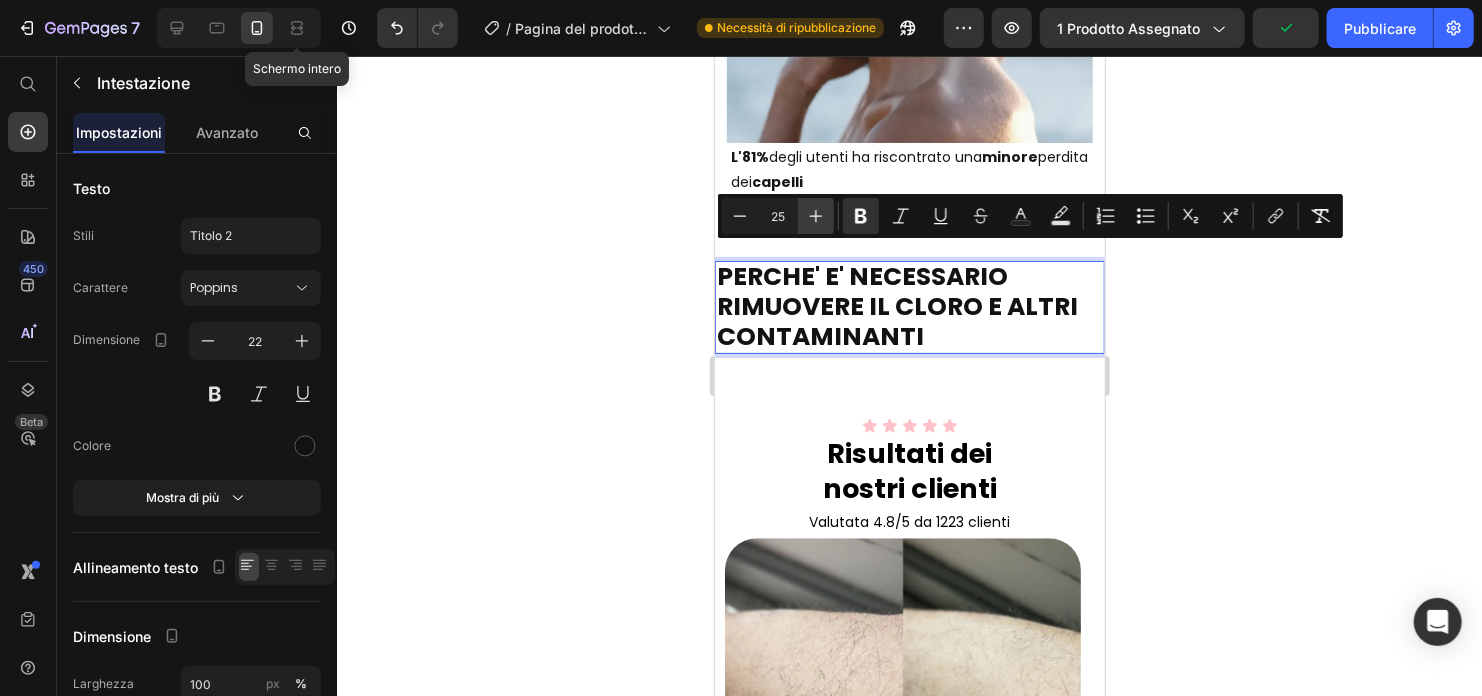type on "26" 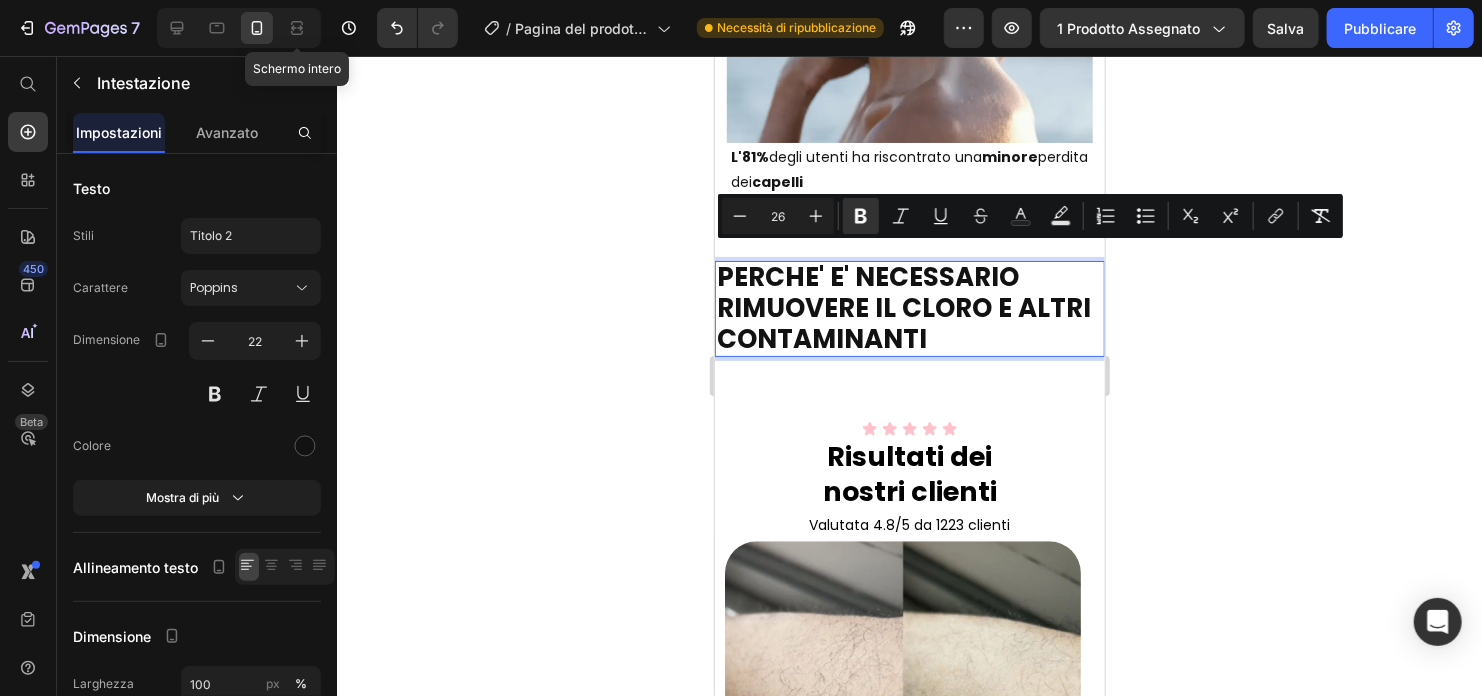 click 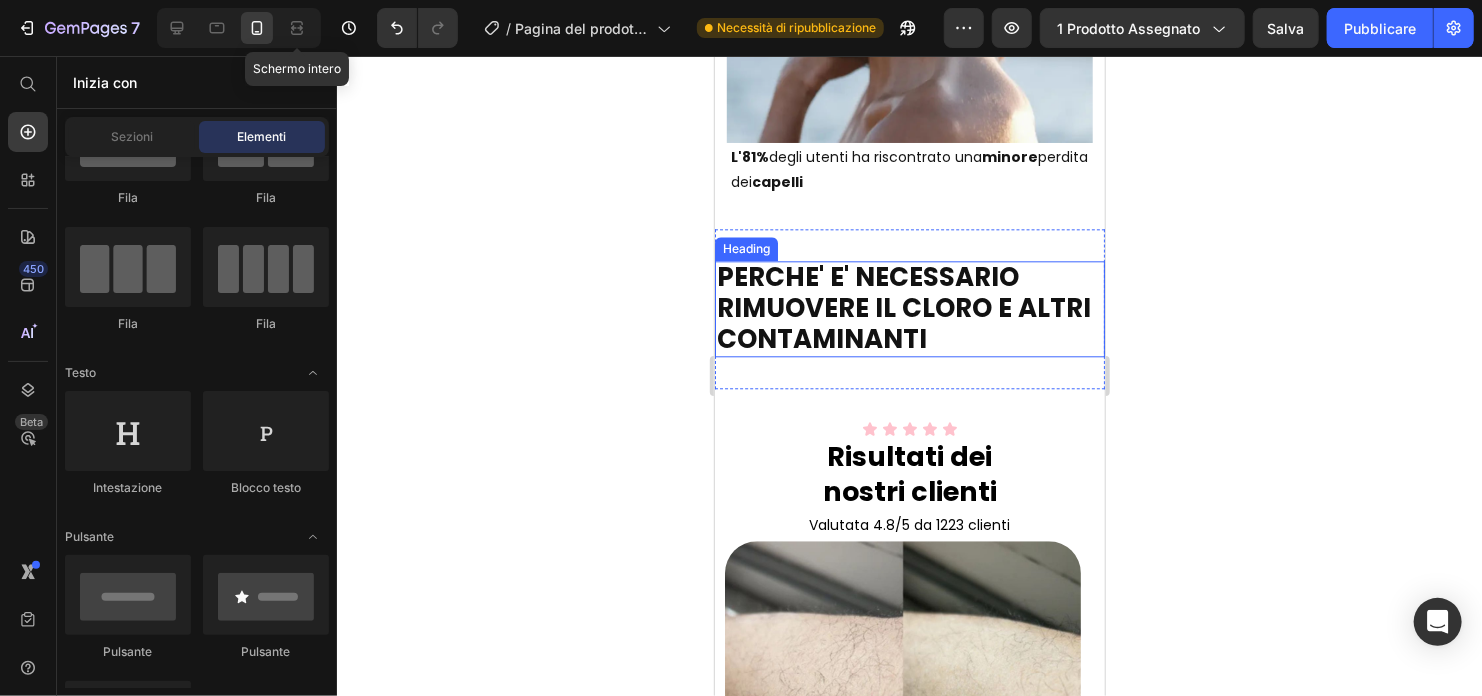 click on "PERCHE' E' NECESSARIO RIMUOVERE IL CLORO E ALTRI CONTAMINANTI" at bounding box center (903, 306) 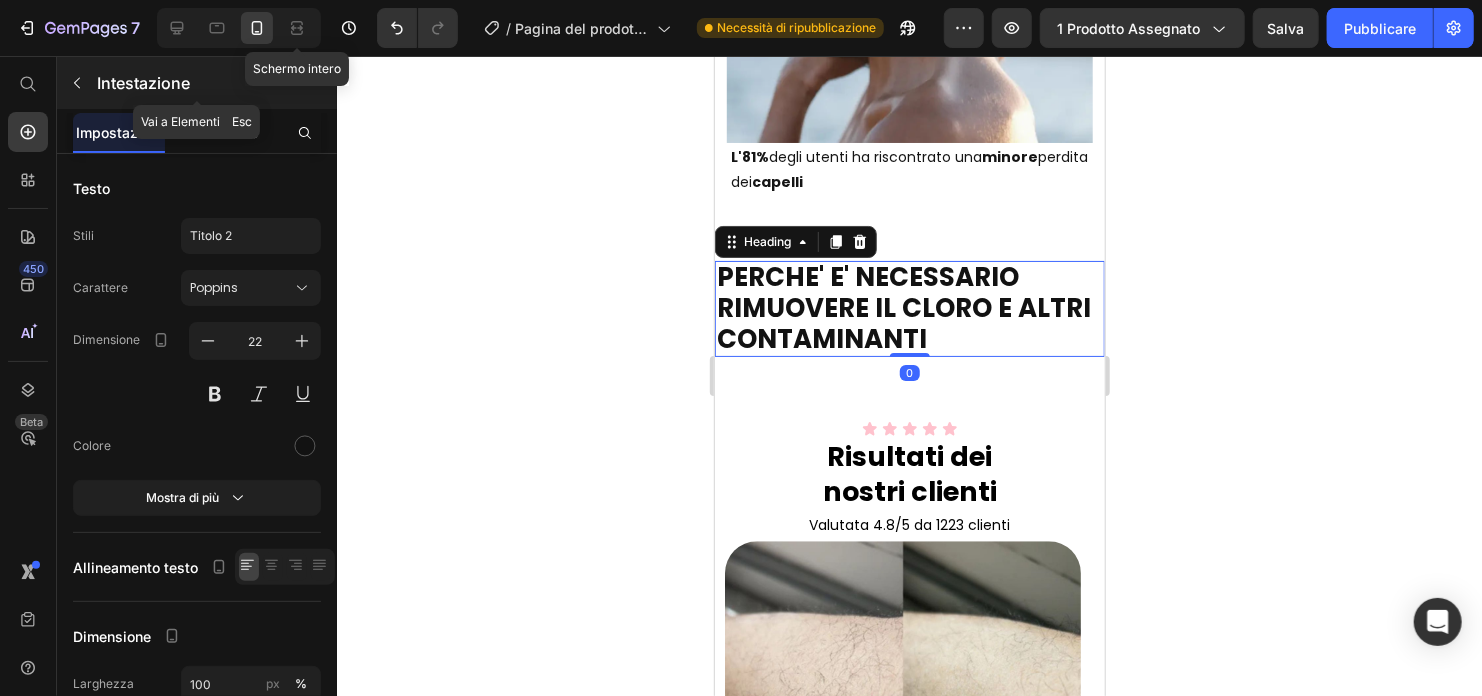click on "Intestazione" at bounding box center (197, 83) 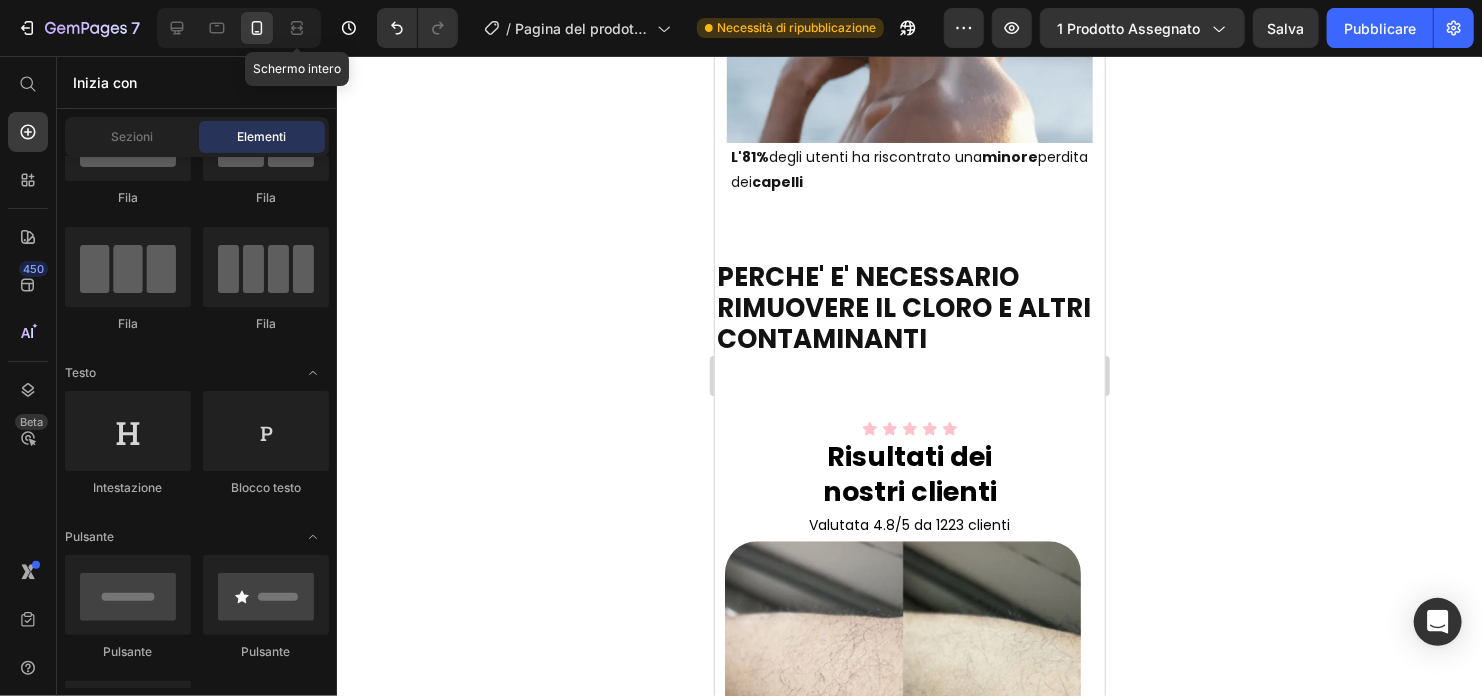 click on "PERCHE' E' NECESSARIO RIMUOVERE IL CLORO E ALTRI CONTAMINANTI" at bounding box center (903, 306) 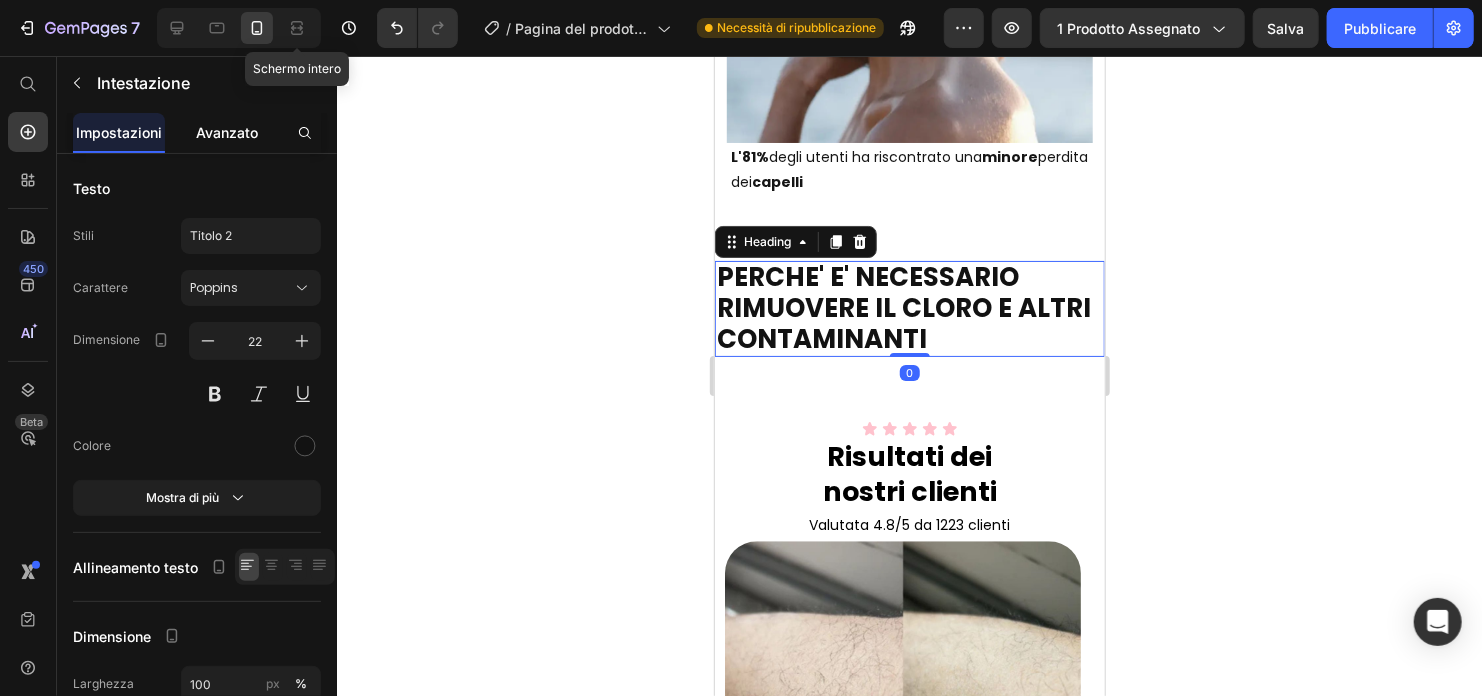 click on "Avanzato" at bounding box center [227, 132] 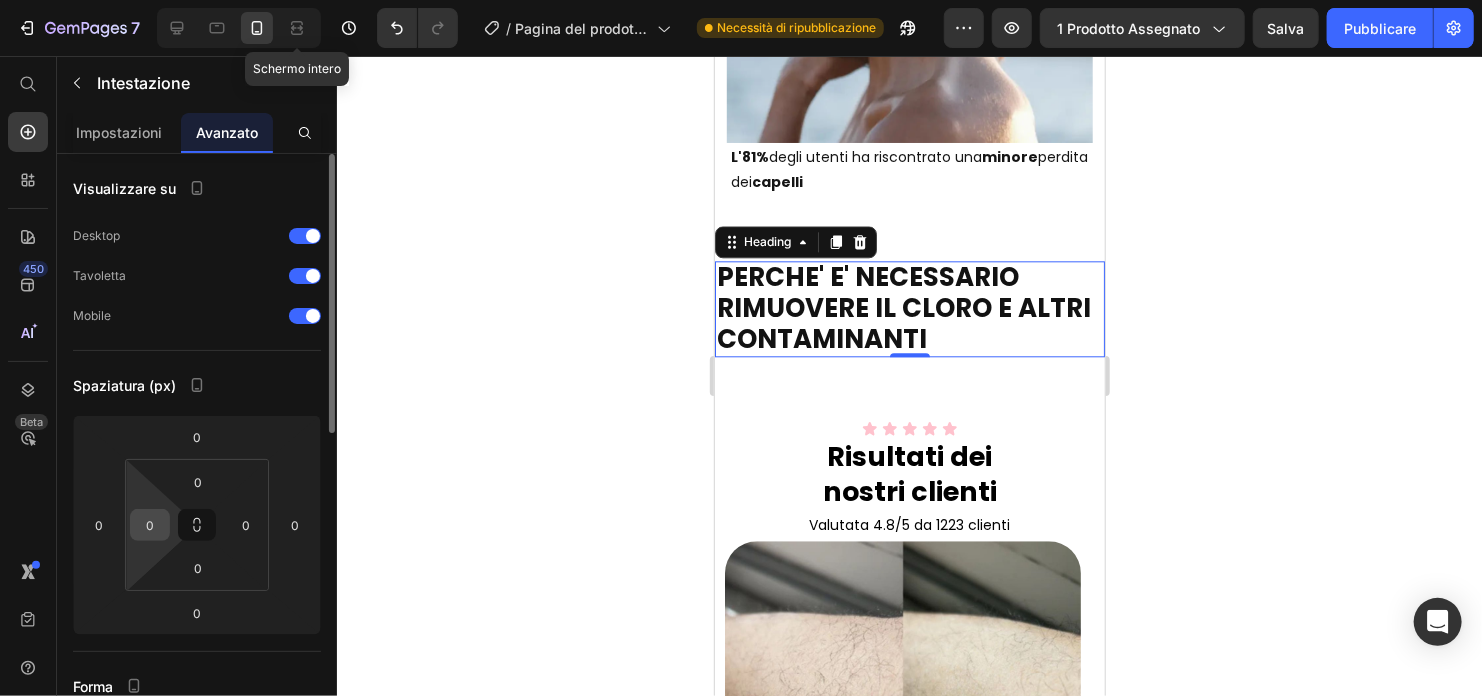 click on "0" at bounding box center [150, 525] 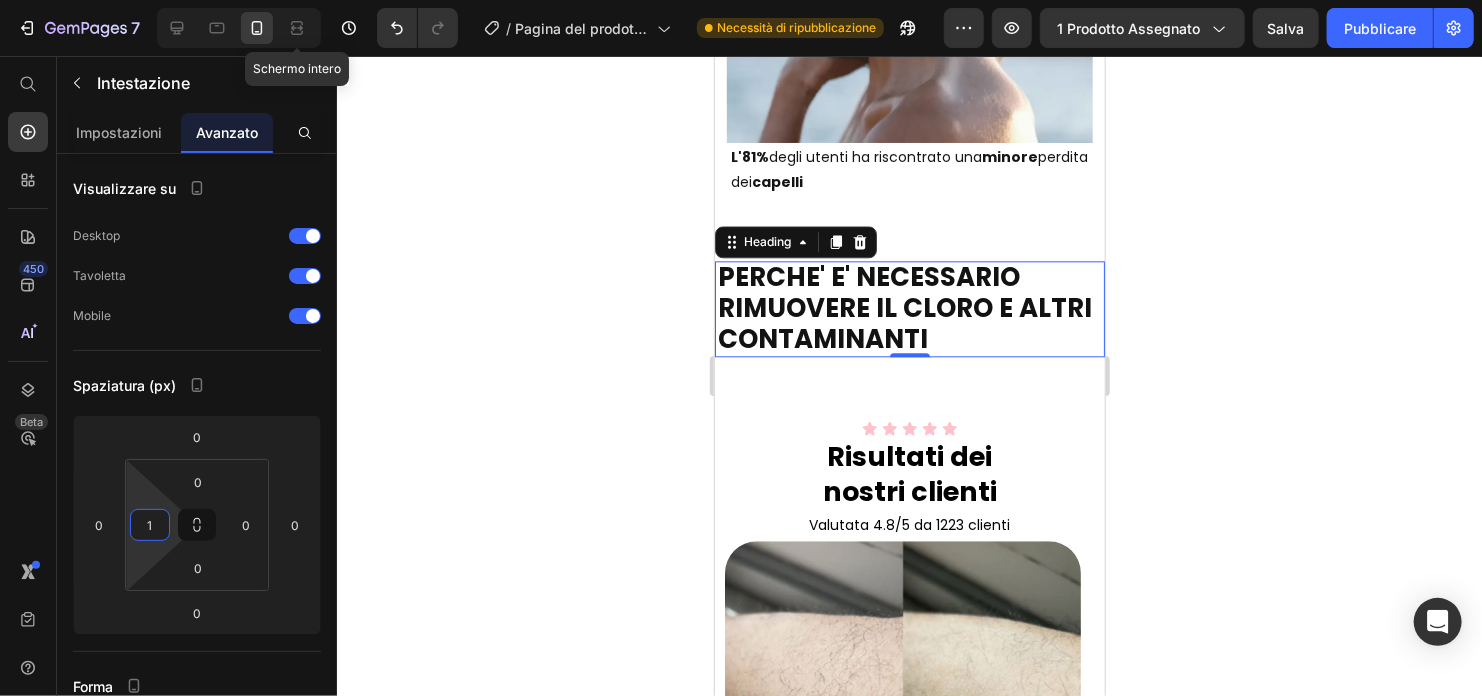 type on "12" 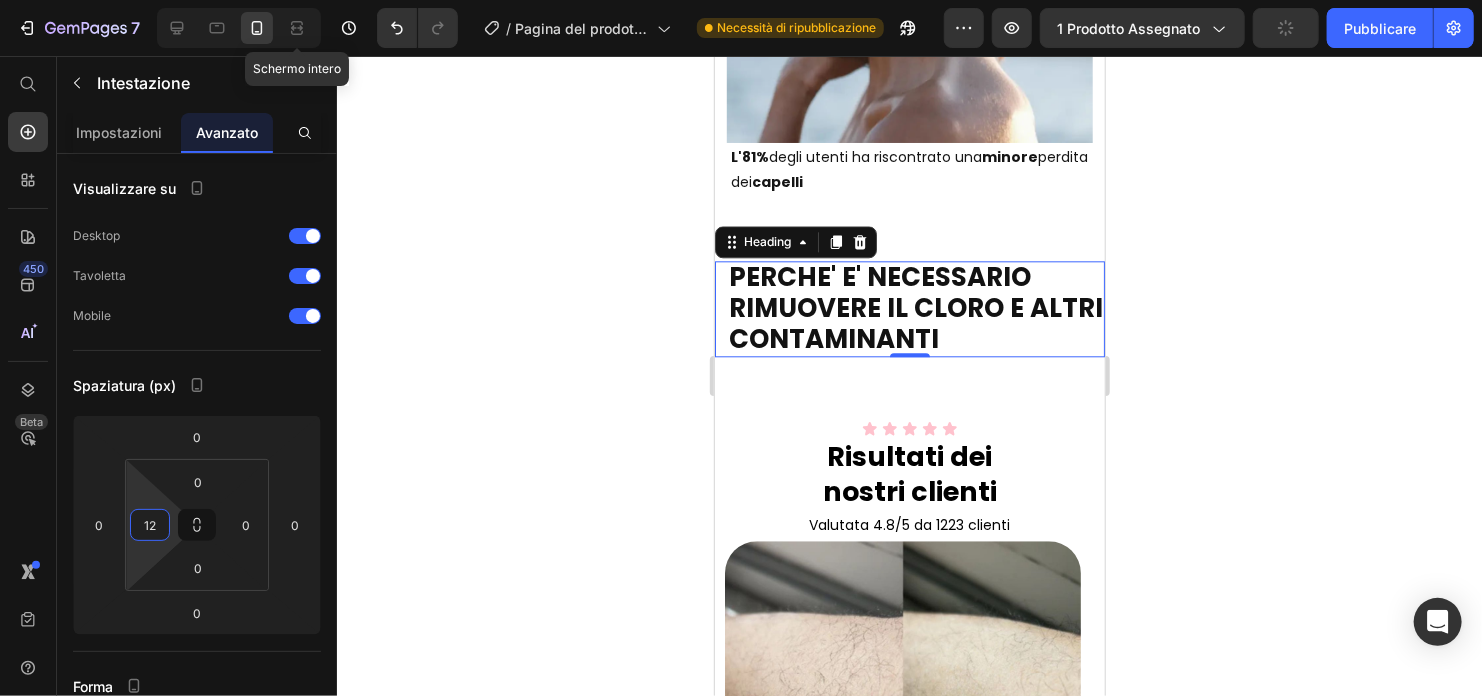 click 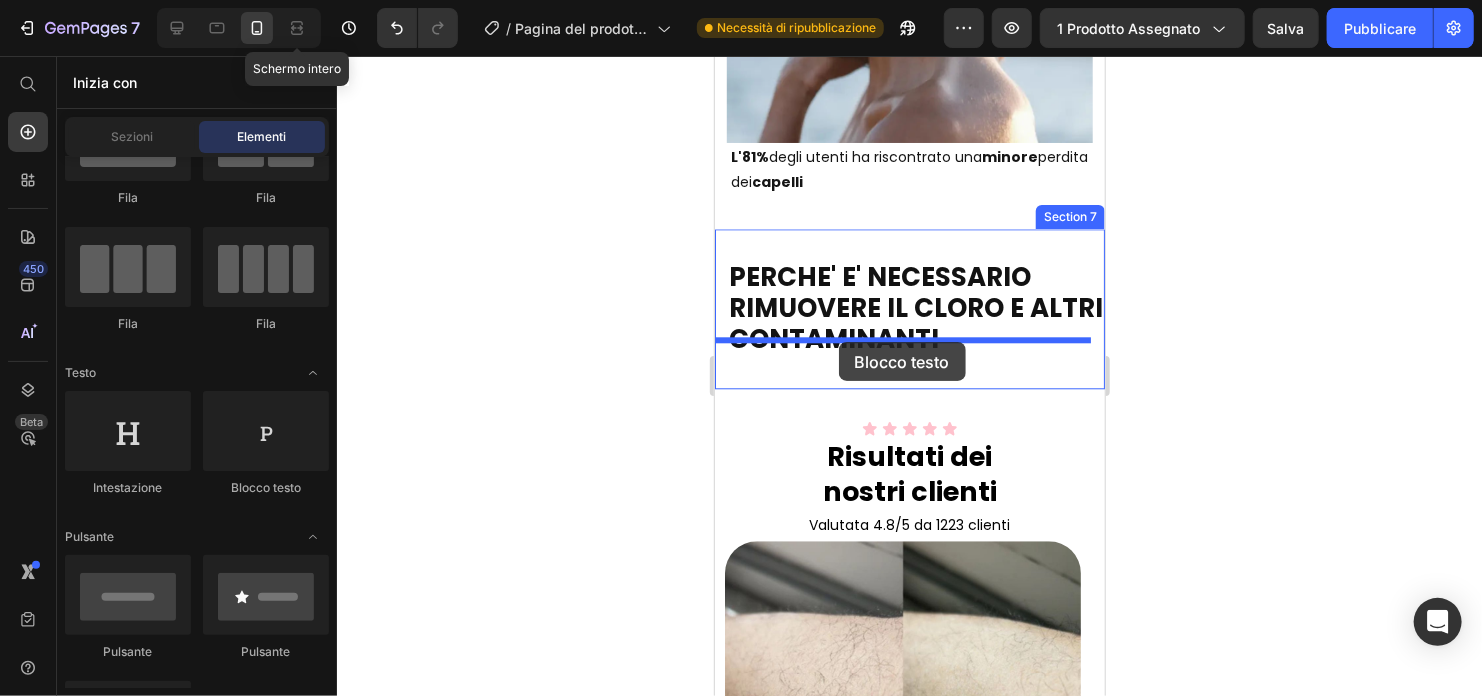 drag, startPoint x: 968, startPoint y: 380, endPoint x: 838, endPoint y: 341, distance: 135.72398 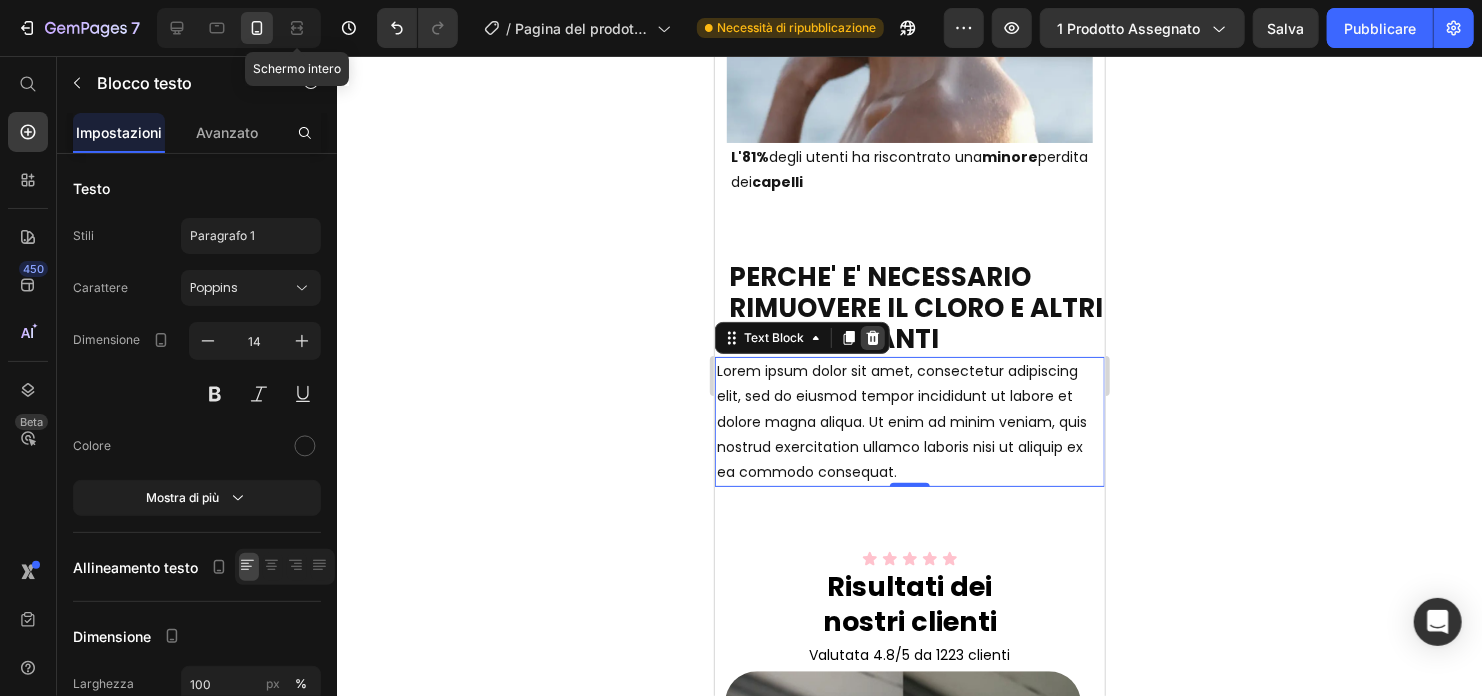 click 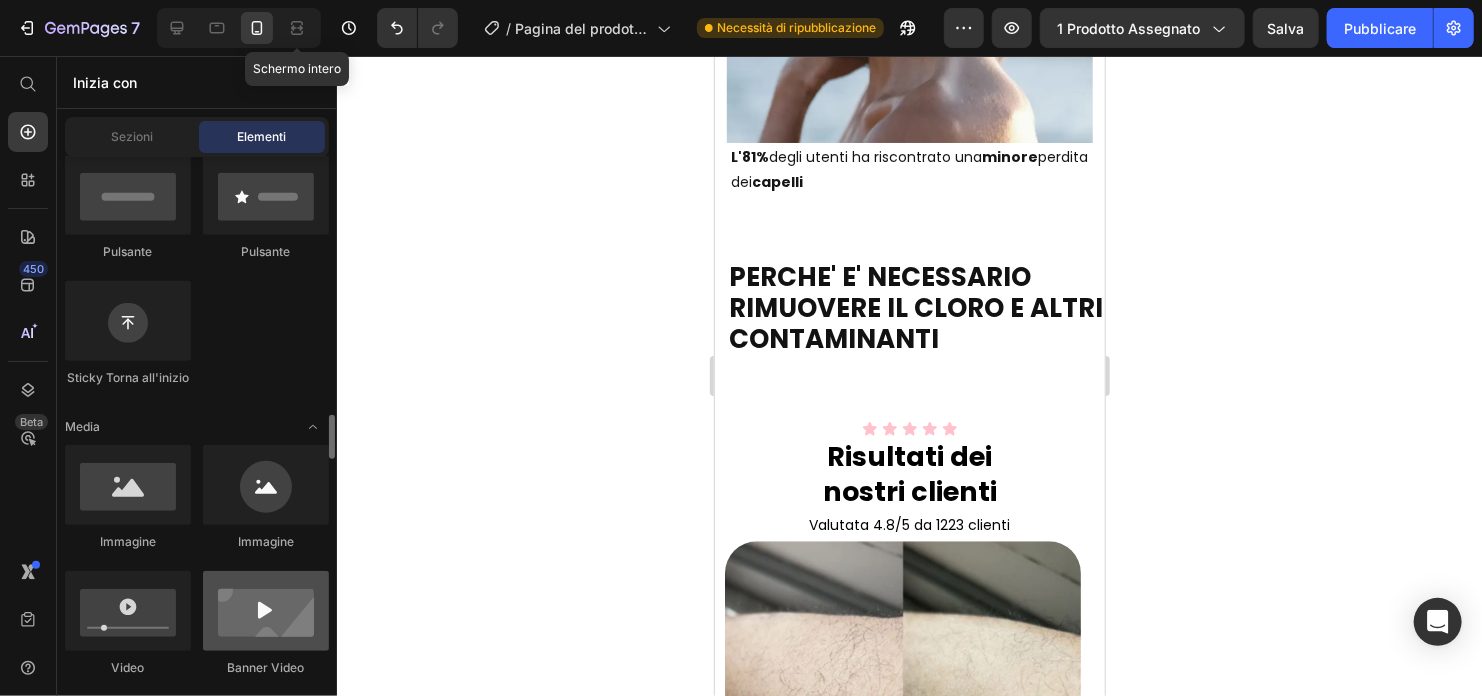 scroll, scrollTop: 700, scrollLeft: 0, axis: vertical 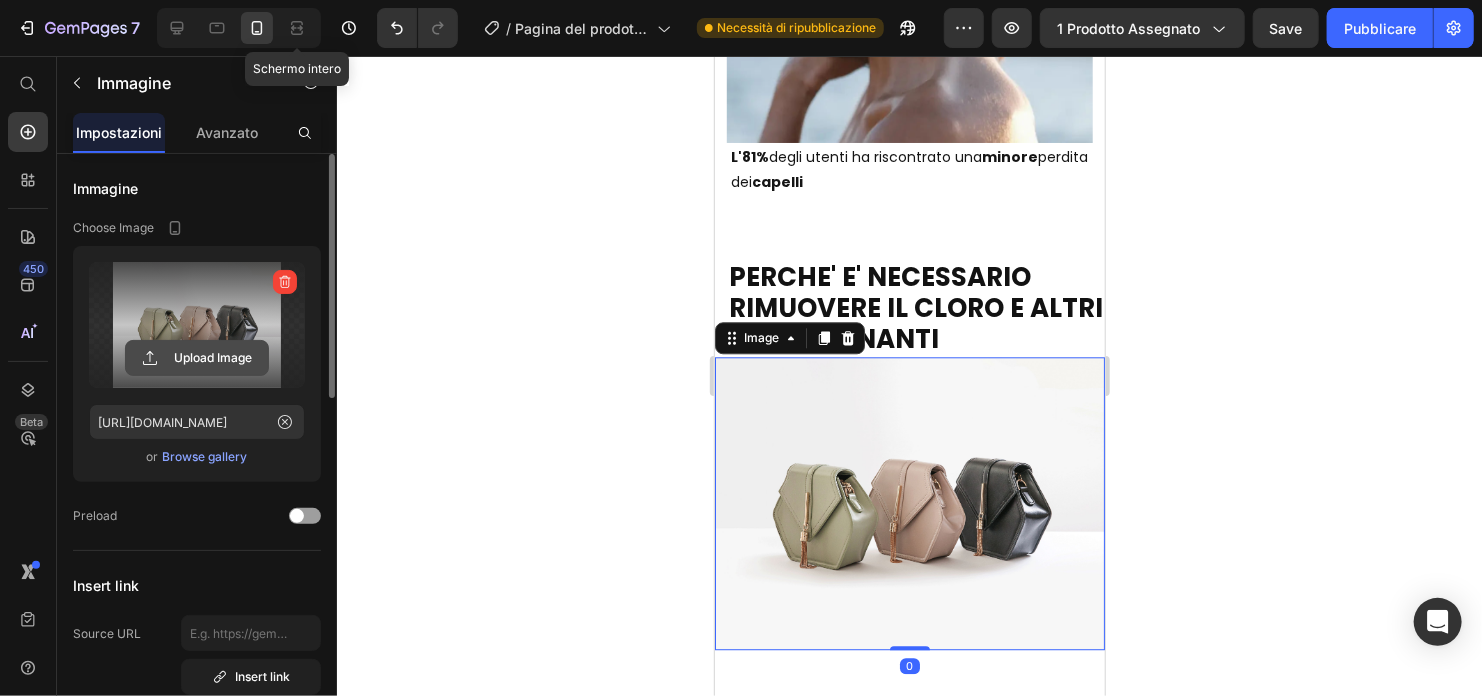 click 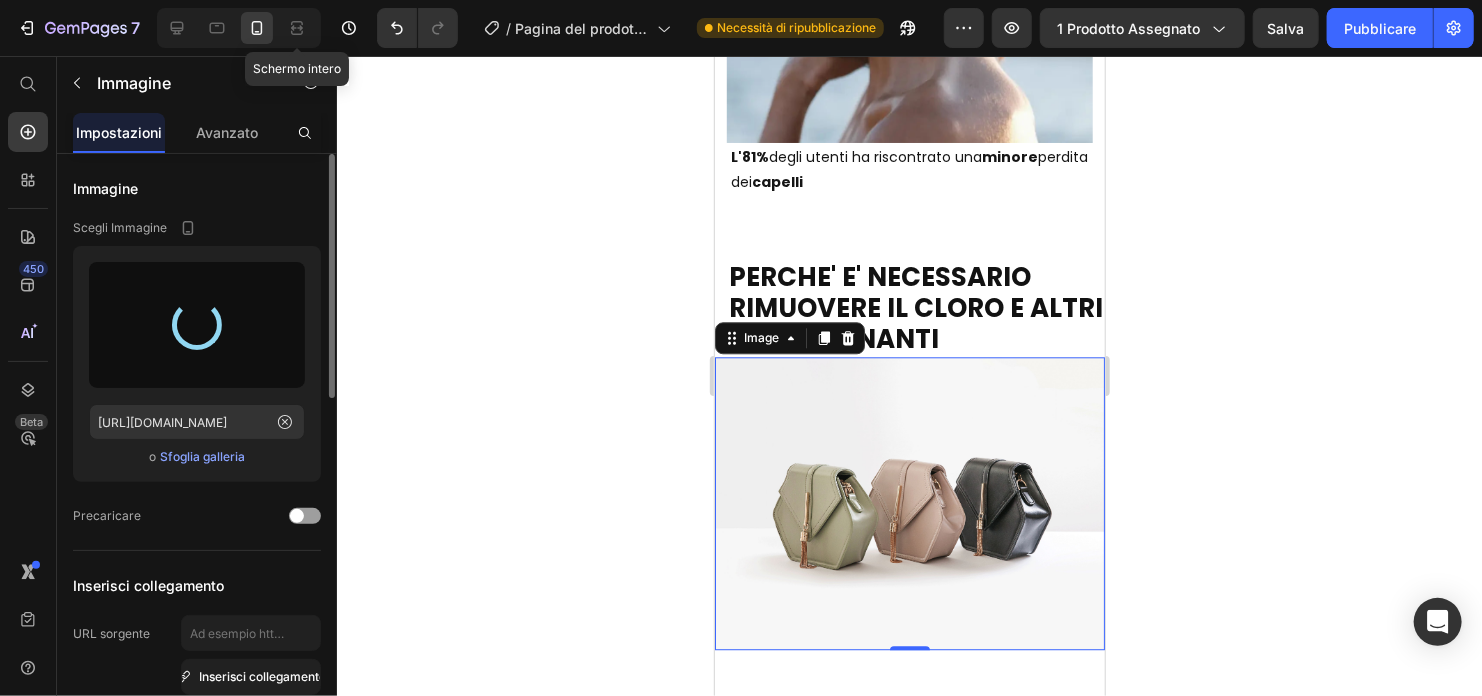 type on "https://cdn.shopify.com/s/files/1/0916/4151/2310/files/gempages_563412296819279013-24de1fda-286b-4f83-b41f-24312fae1ef6.webp" 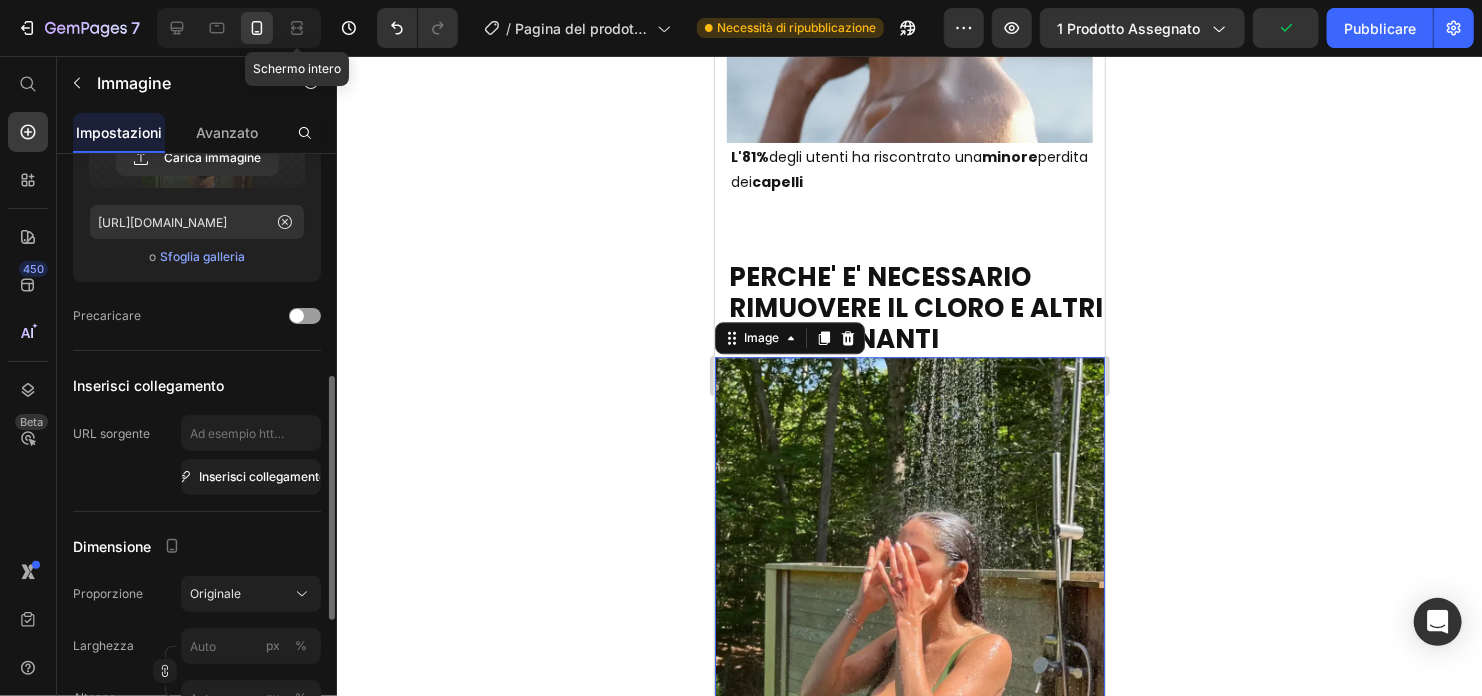 scroll, scrollTop: 400, scrollLeft: 0, axis: vertical 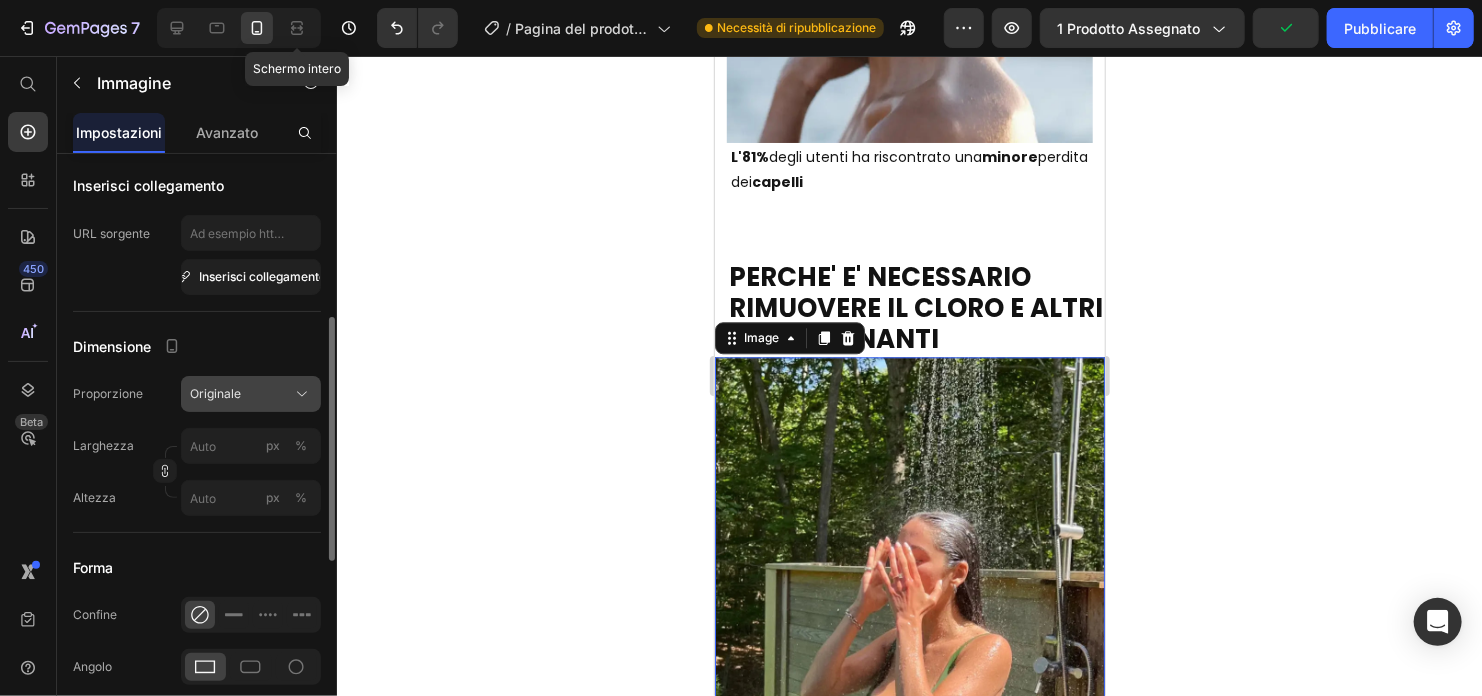 click on "Originale" at bounding box center [251, 394] 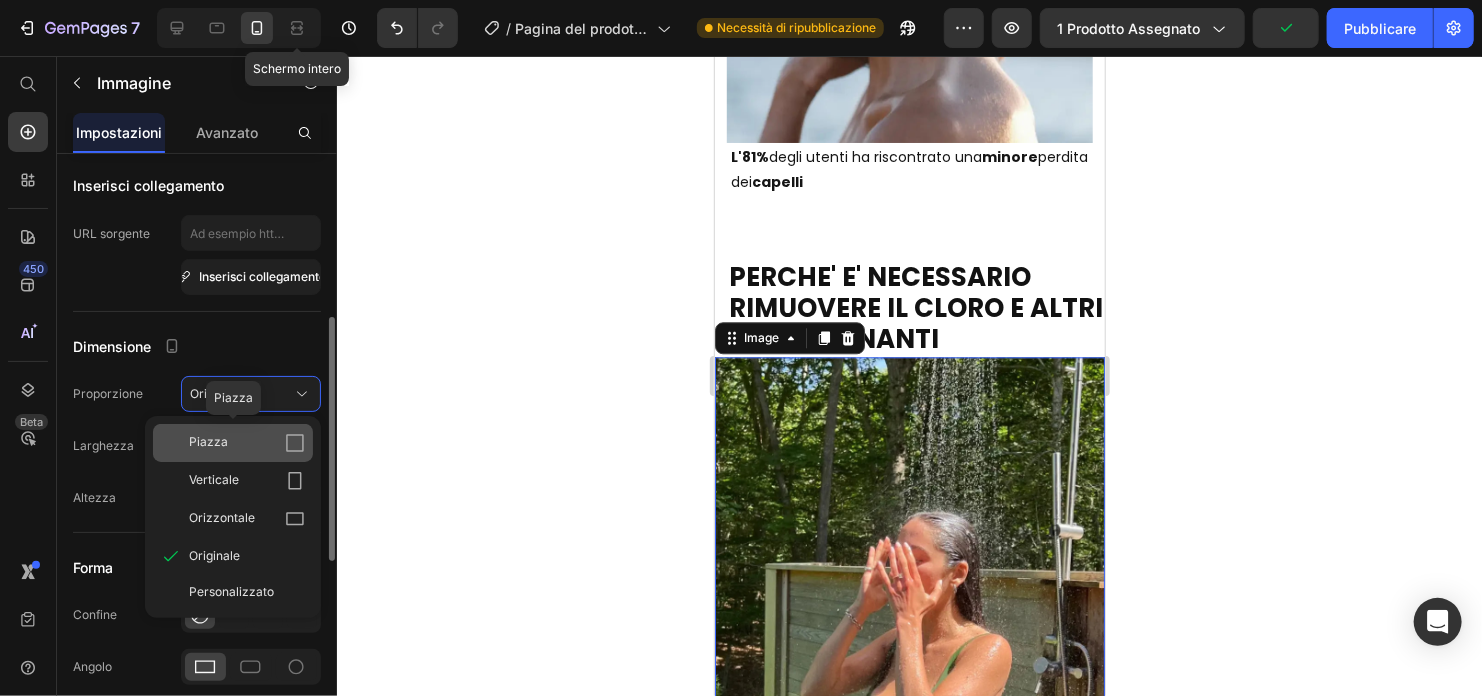 click on "Piazza" 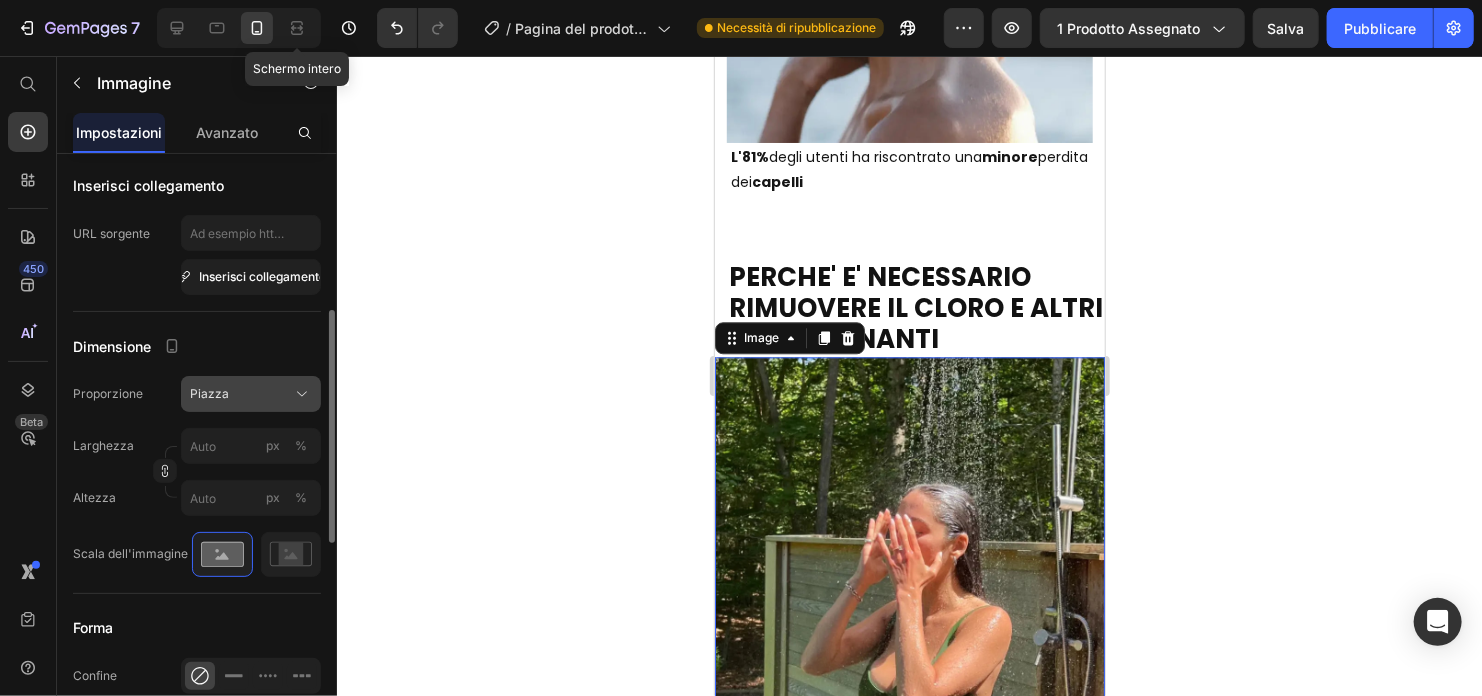 click on "Piazza" 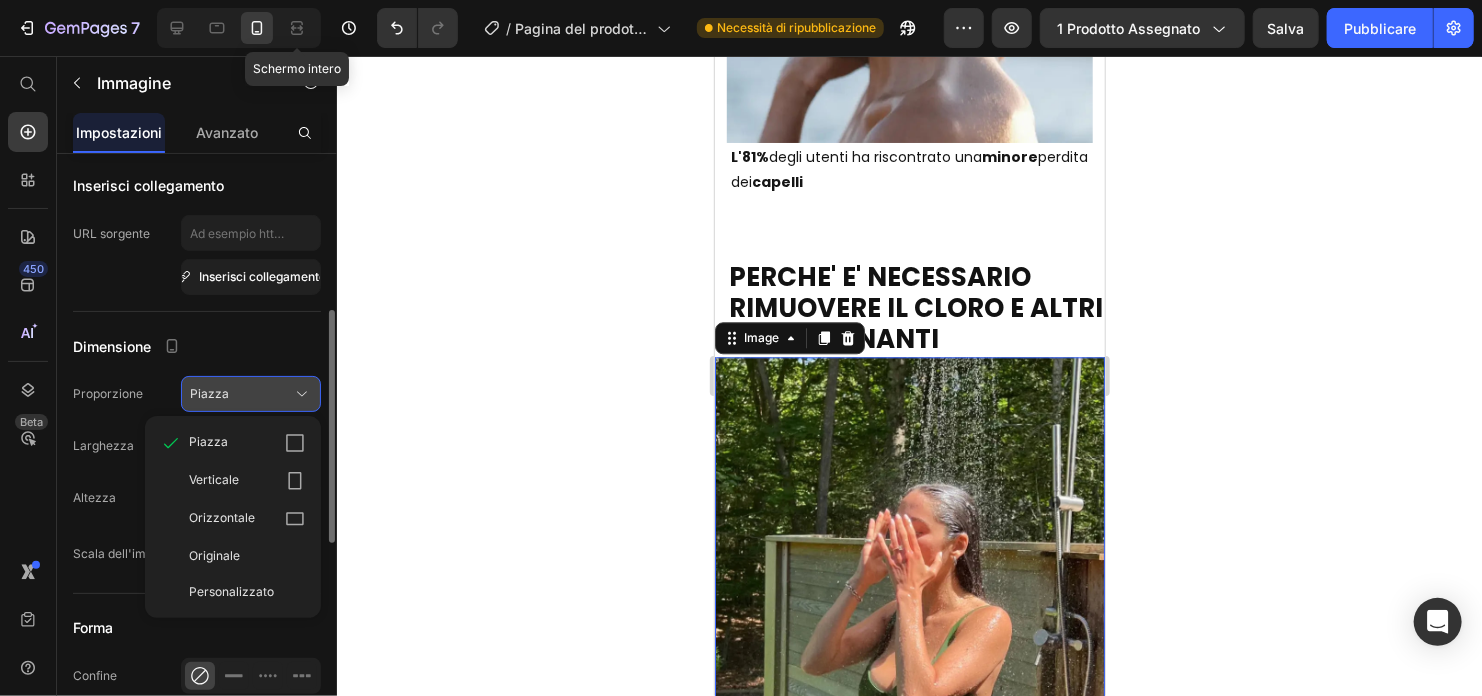 click on "Piazza" 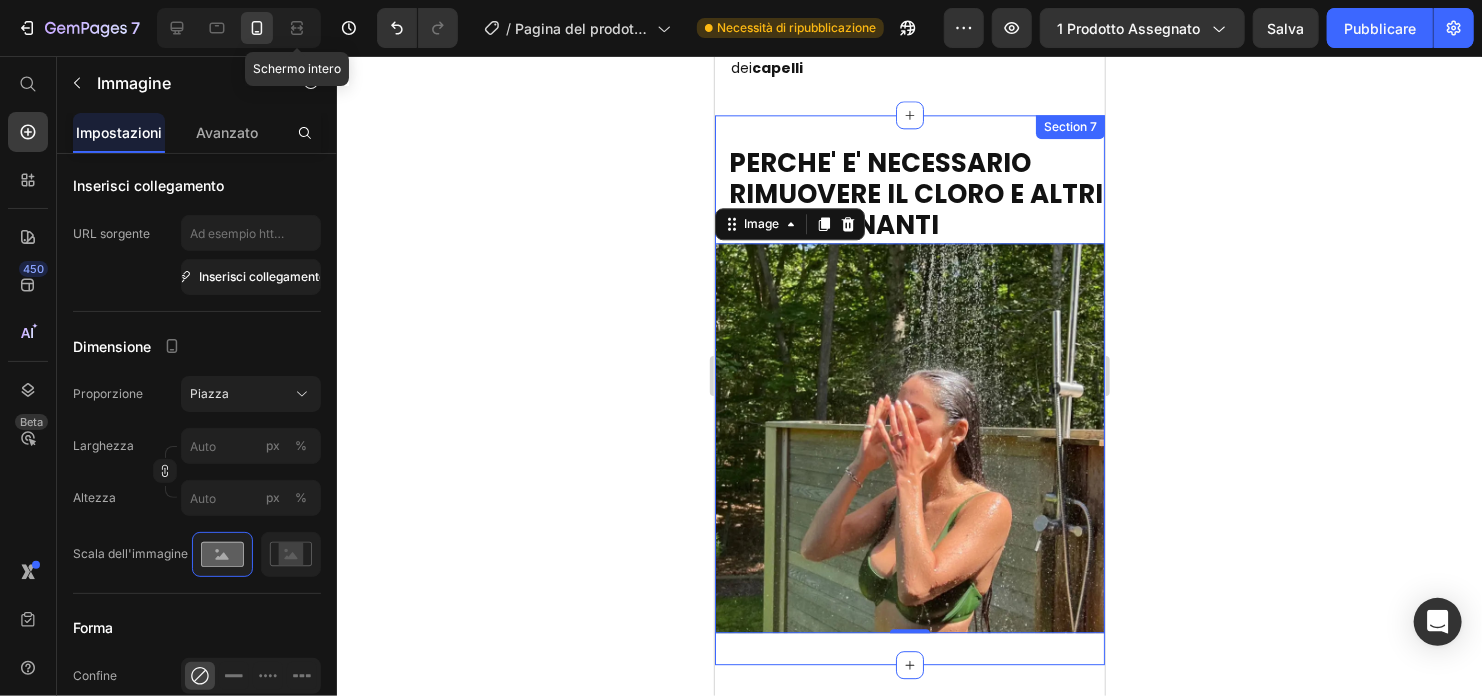 scroll, scrollTop: 2400, scrollLeft: 0, axis: vertical 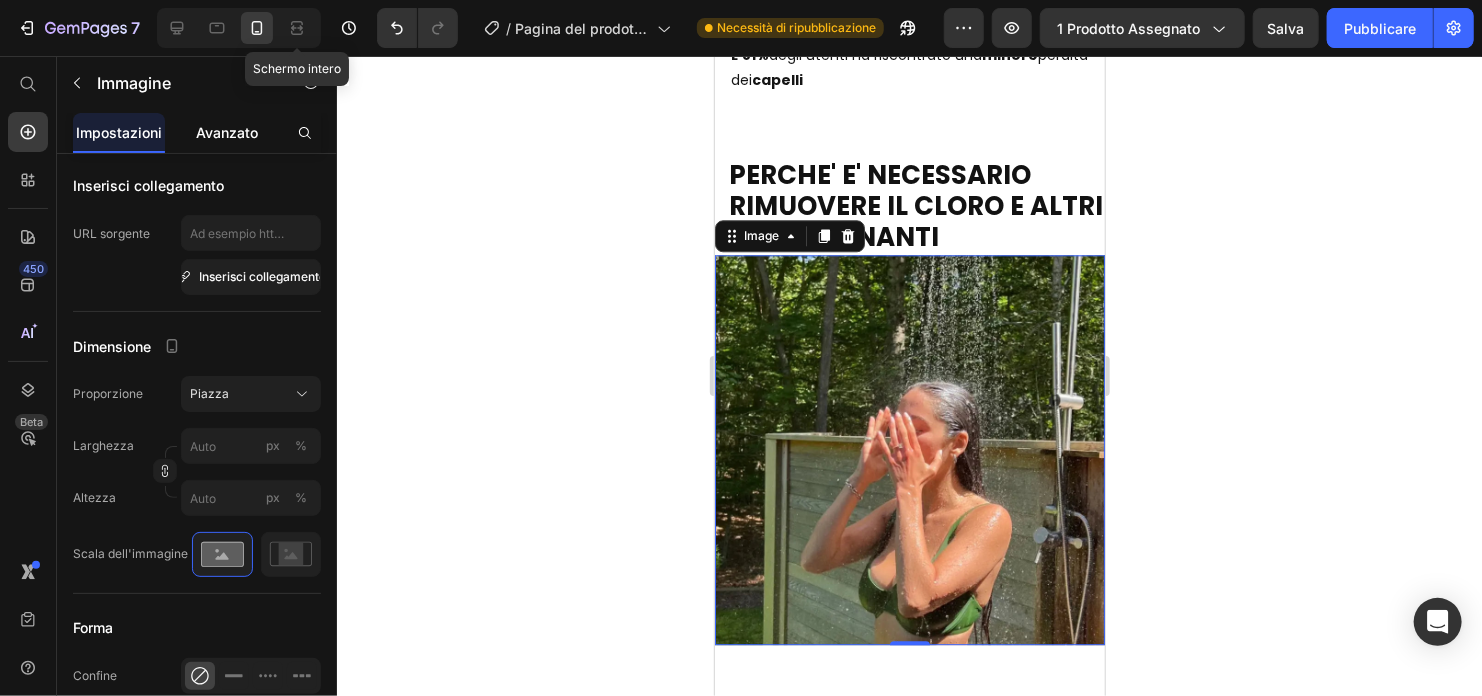 click on "Avanzato" at bounding box center (227, 132) 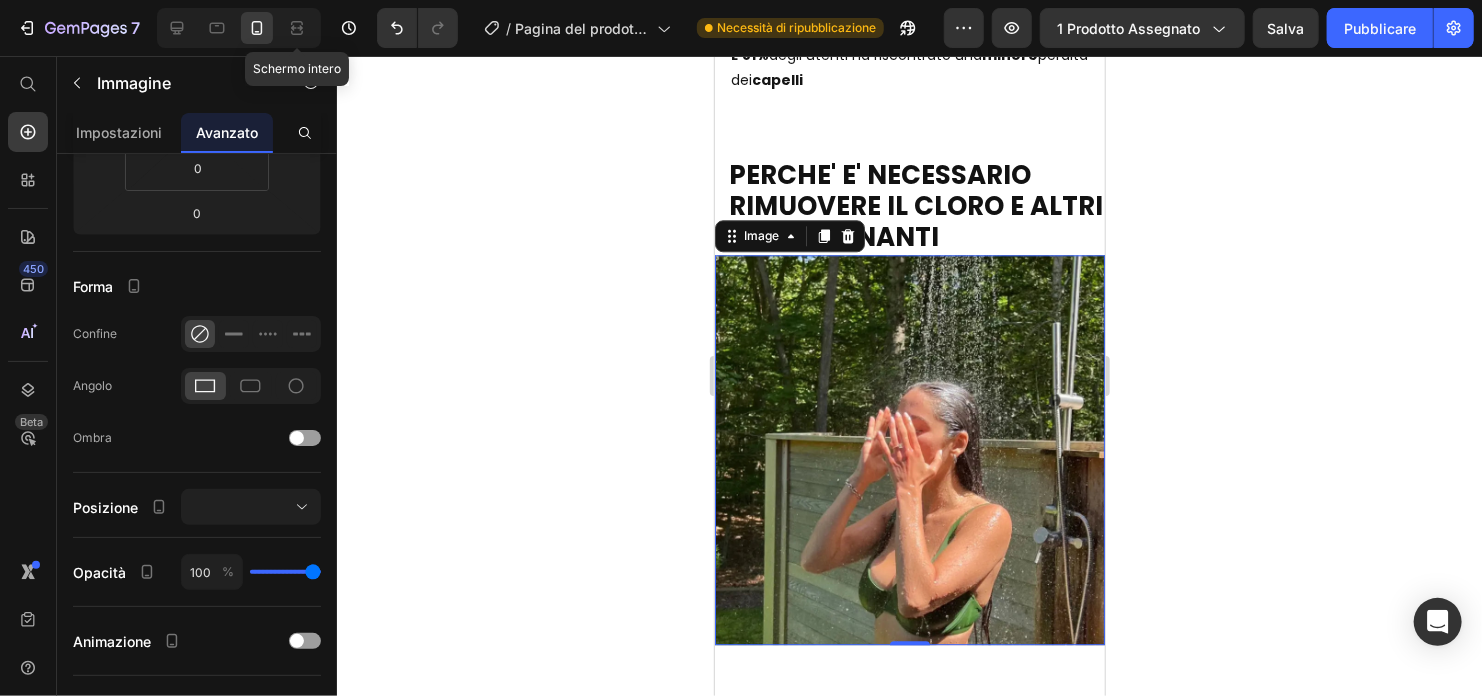 scroll, scrollTop: 0, scrollLeft: 0, axis: both 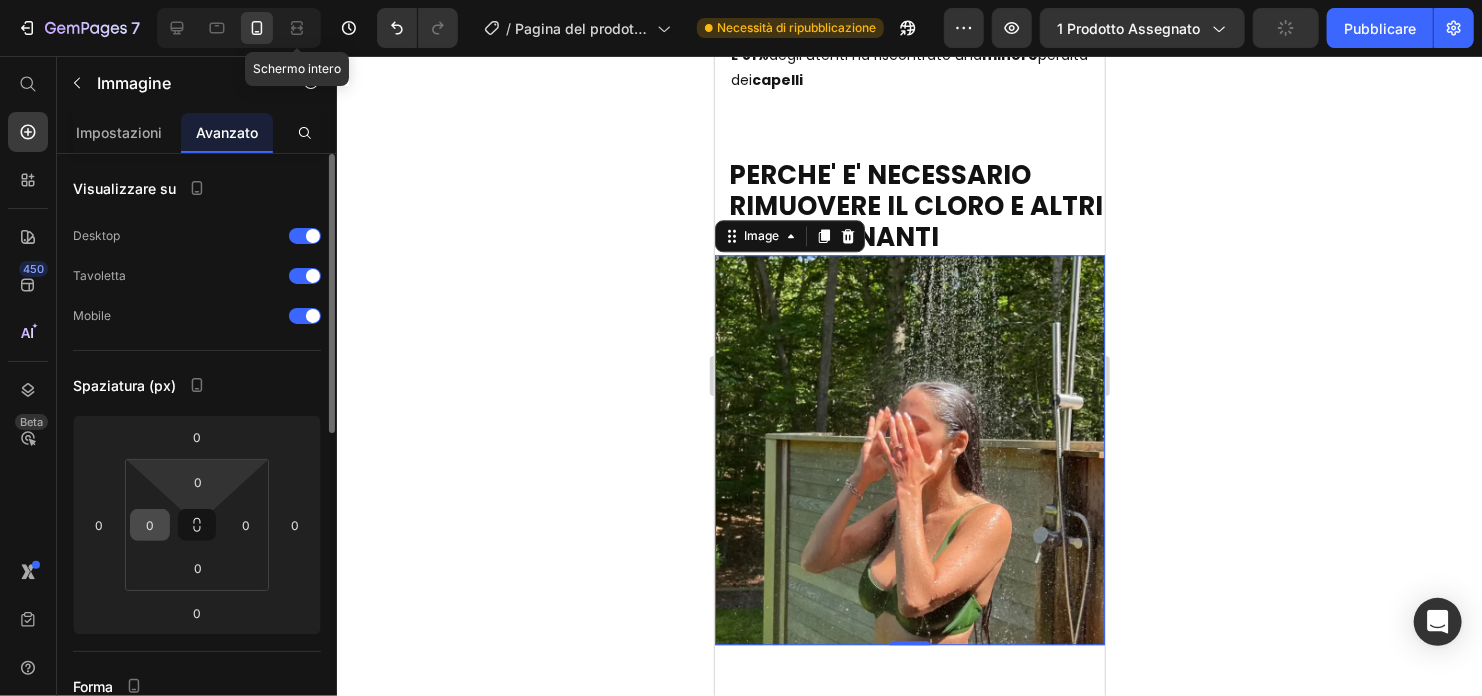 click on "0" at bounding box center (150, 525) 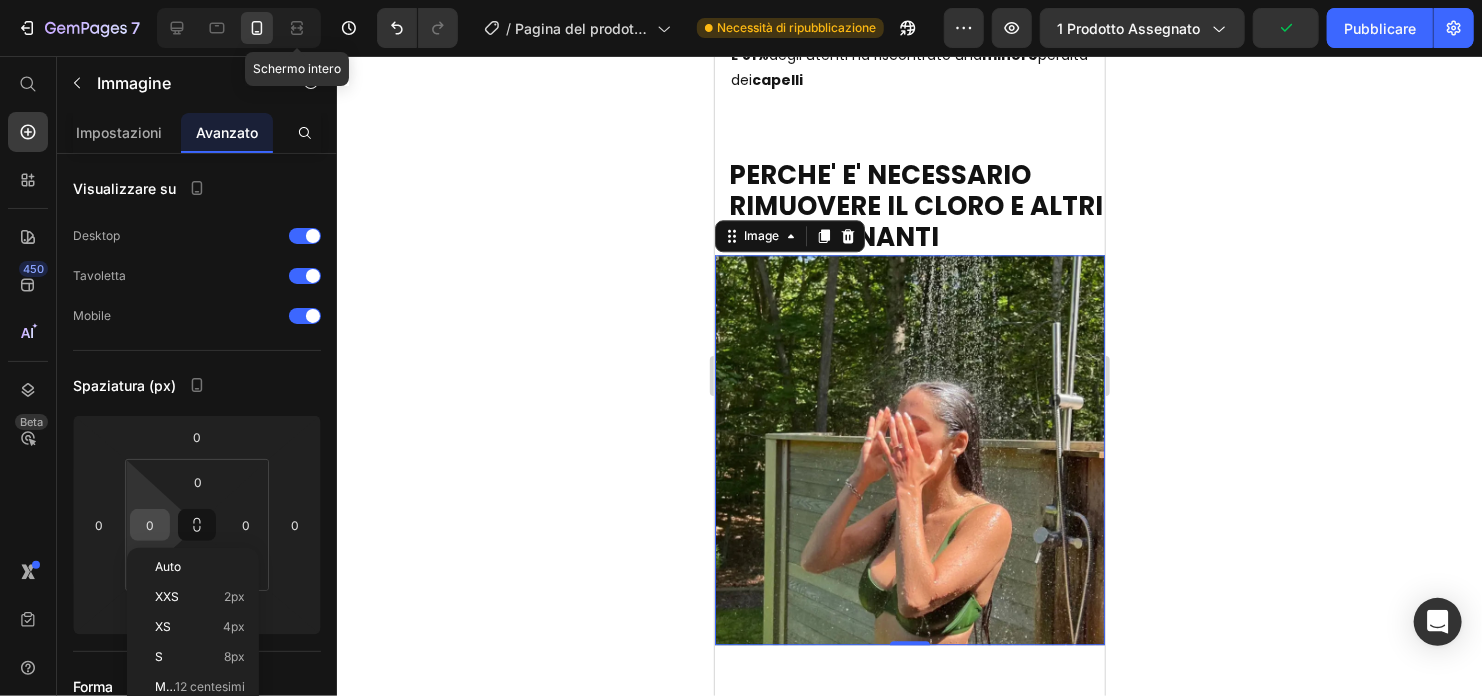 click on "0" at bounding box center [150, 525] 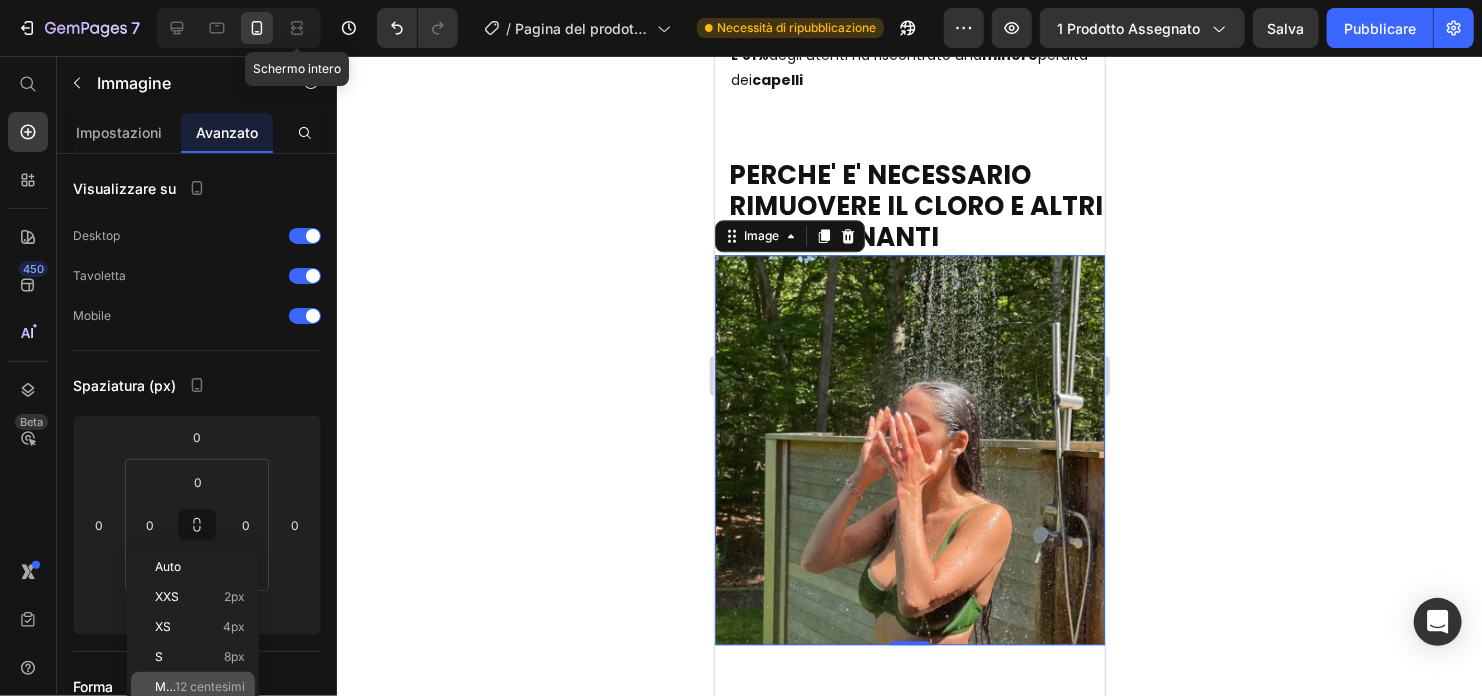click on "MESCHINO 12 centesimi" 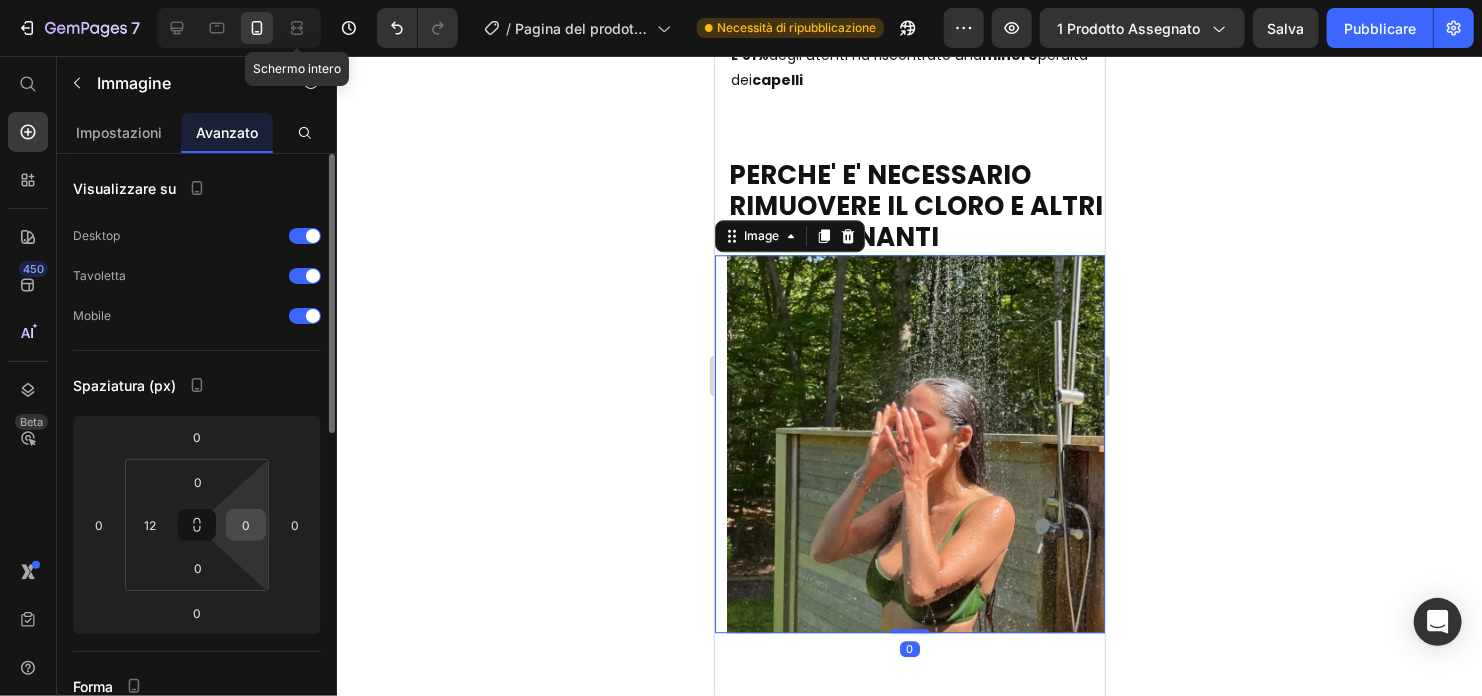 click on "0" at bounding box center (246, 525) 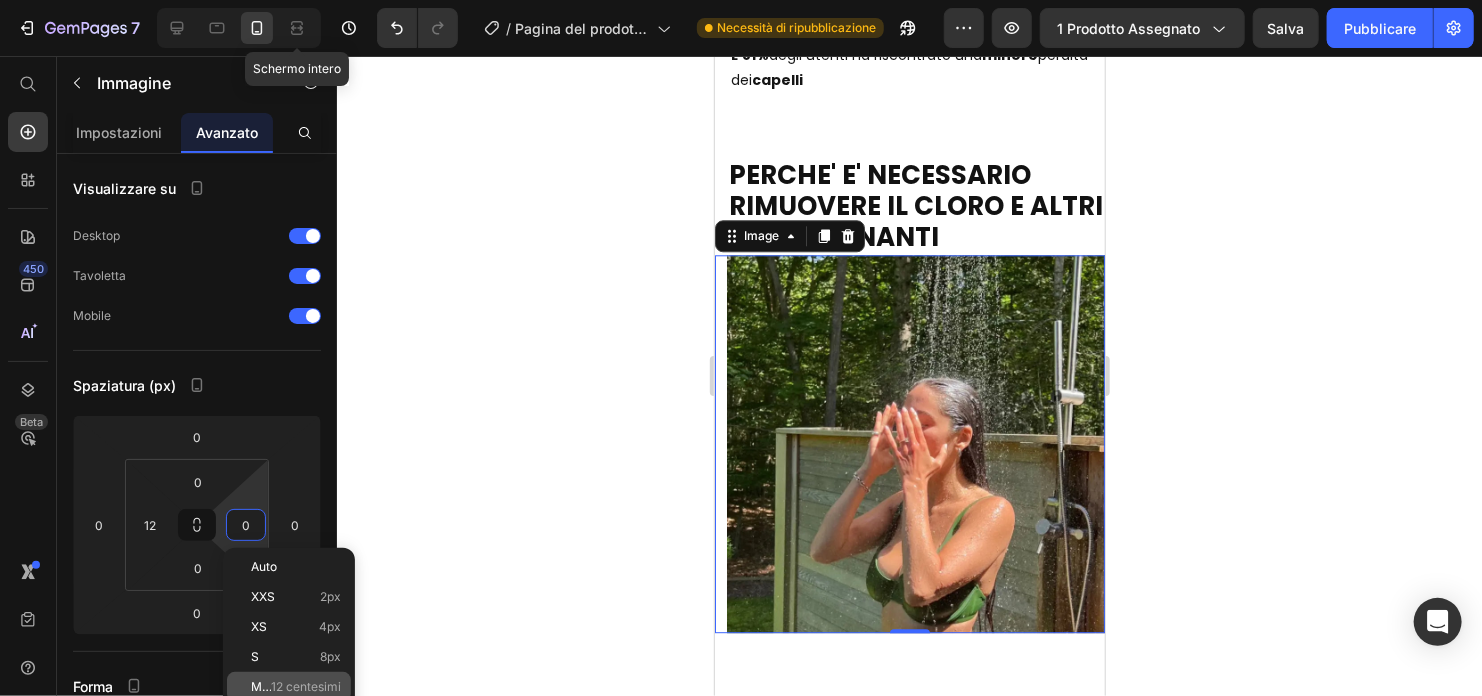 click on "MESCHINO 12 centesimi" 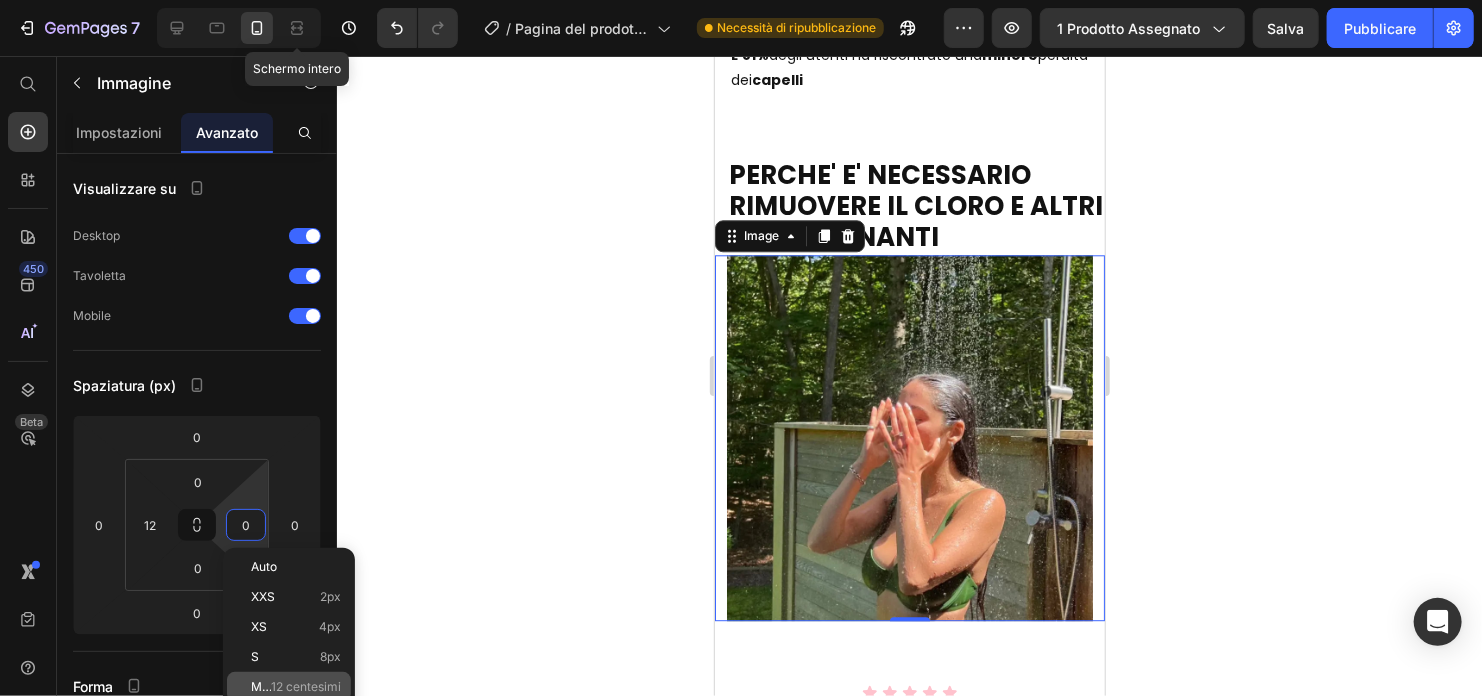 type on "12" 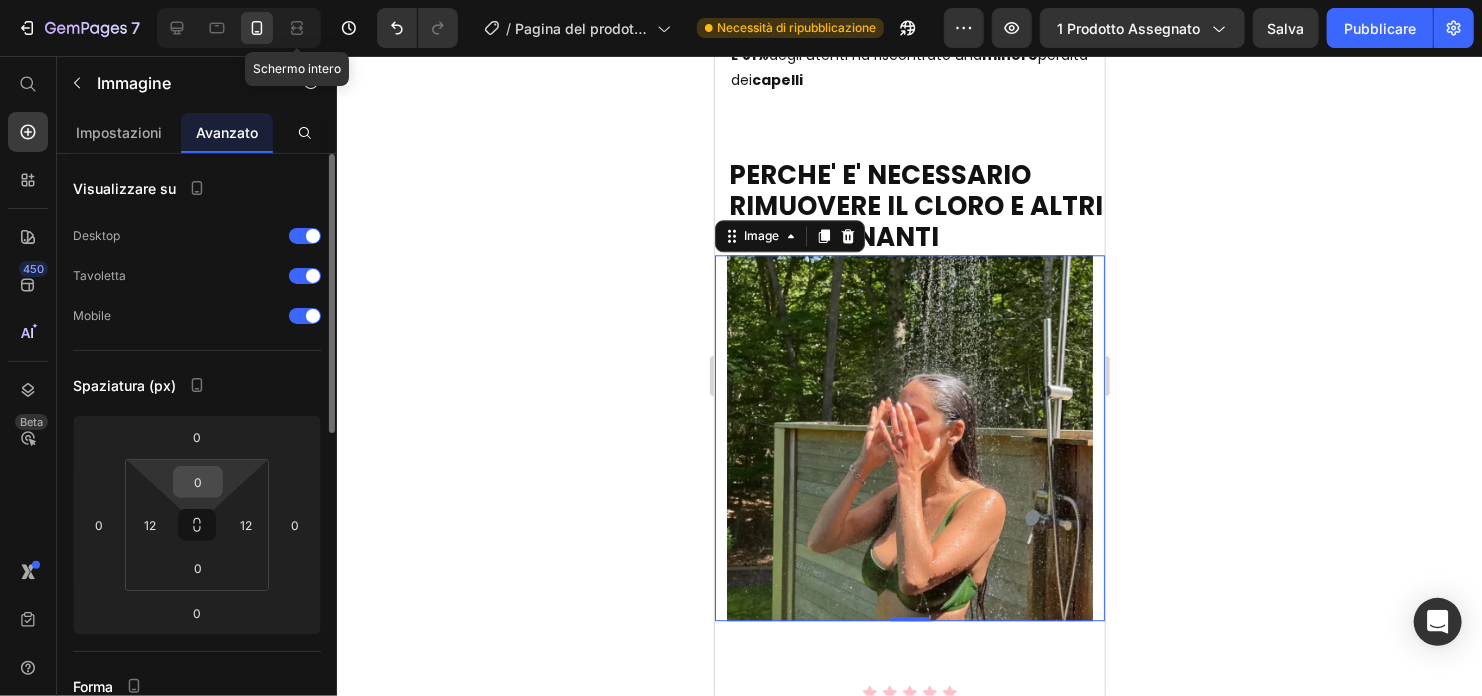click on "0" at bounding box center (198, 482) 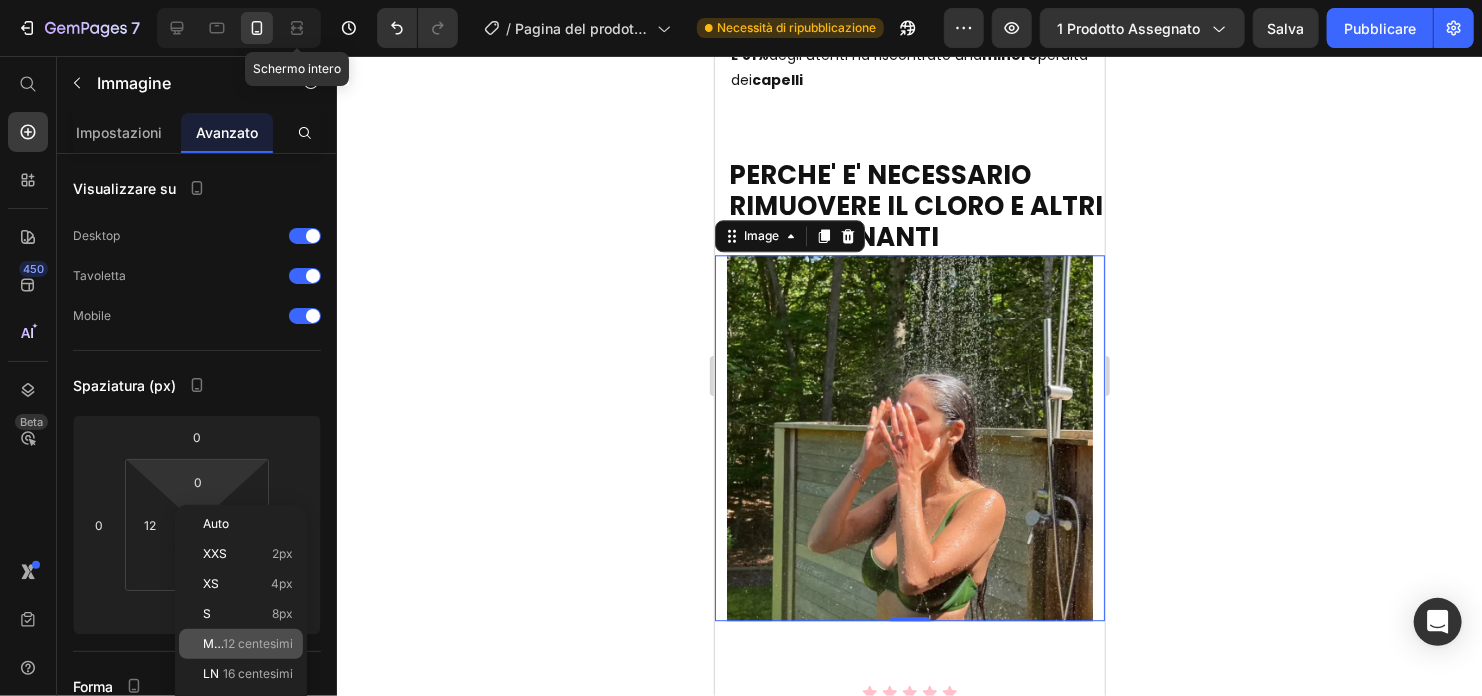 click on "MESCHINO 12 centesimi" 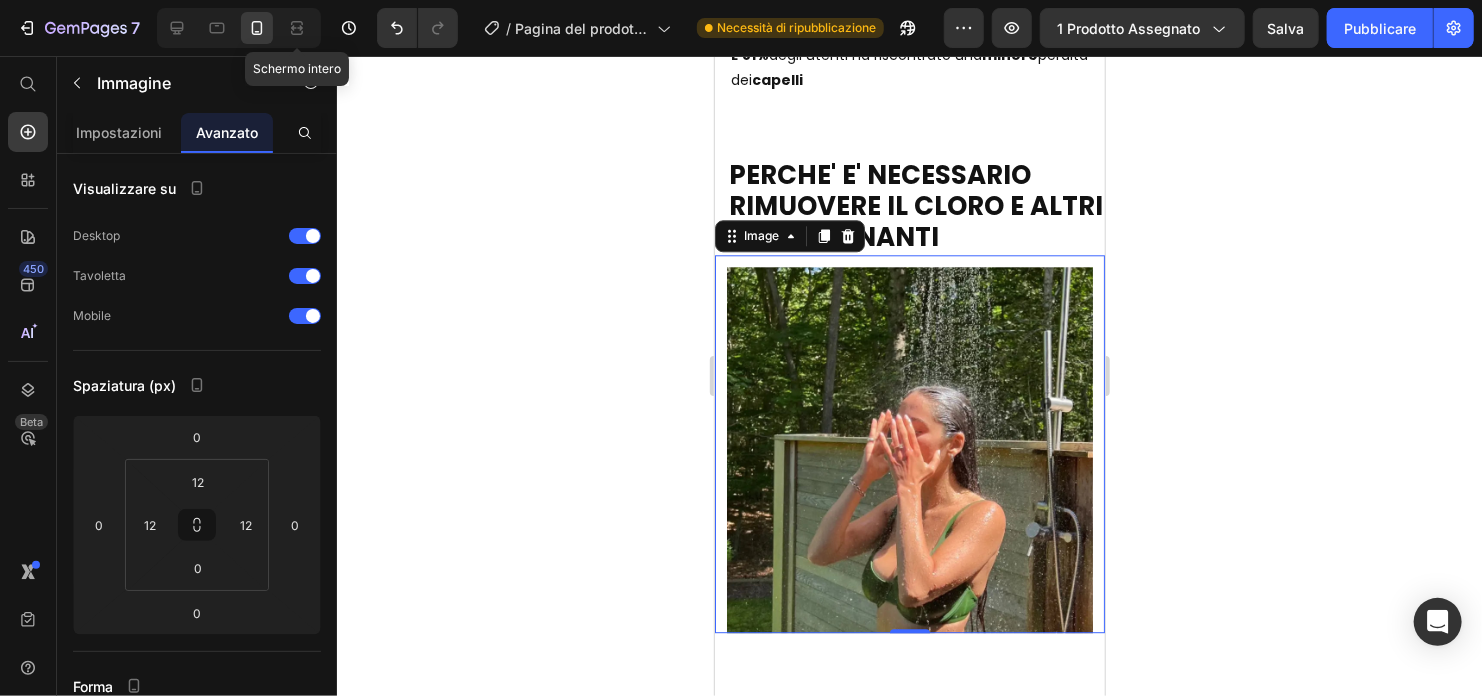 type on "0" 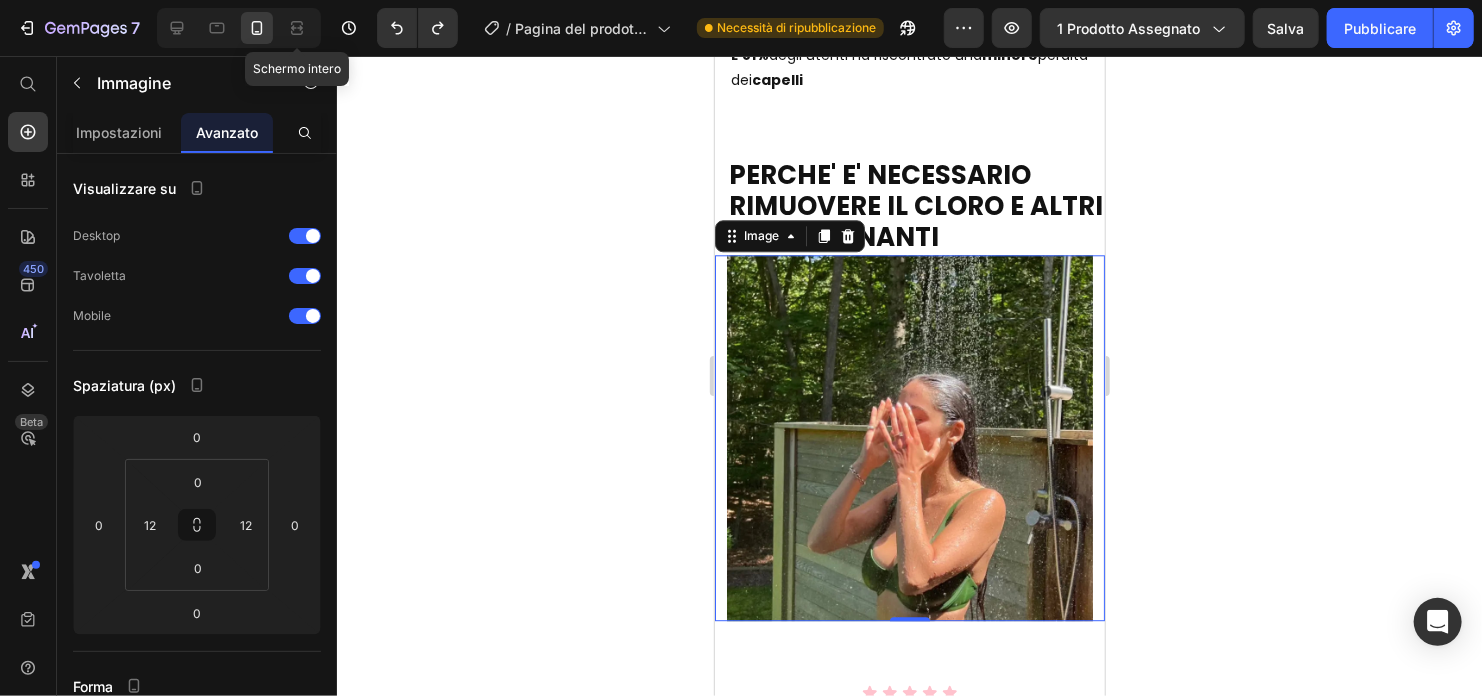click 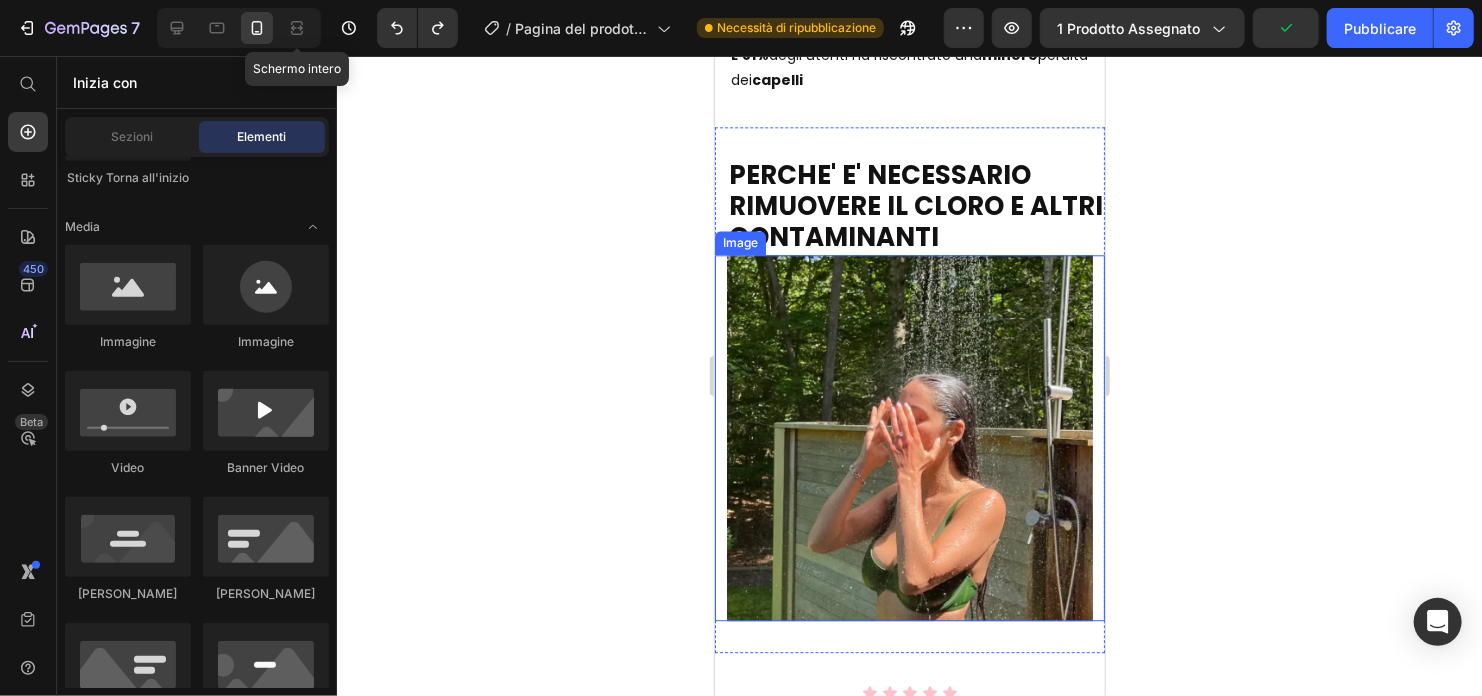 click at bounding box center (909, 437) 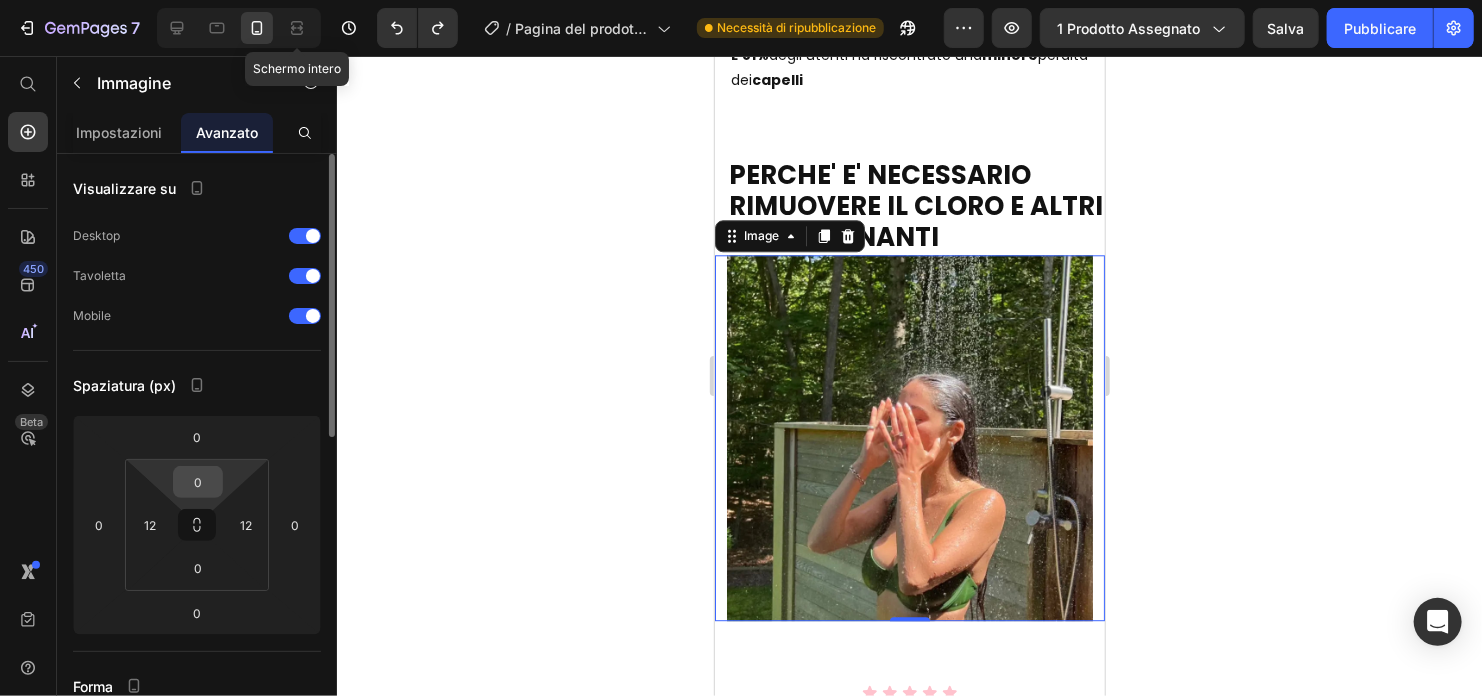 click on "0" at bounding box center [198, 482] 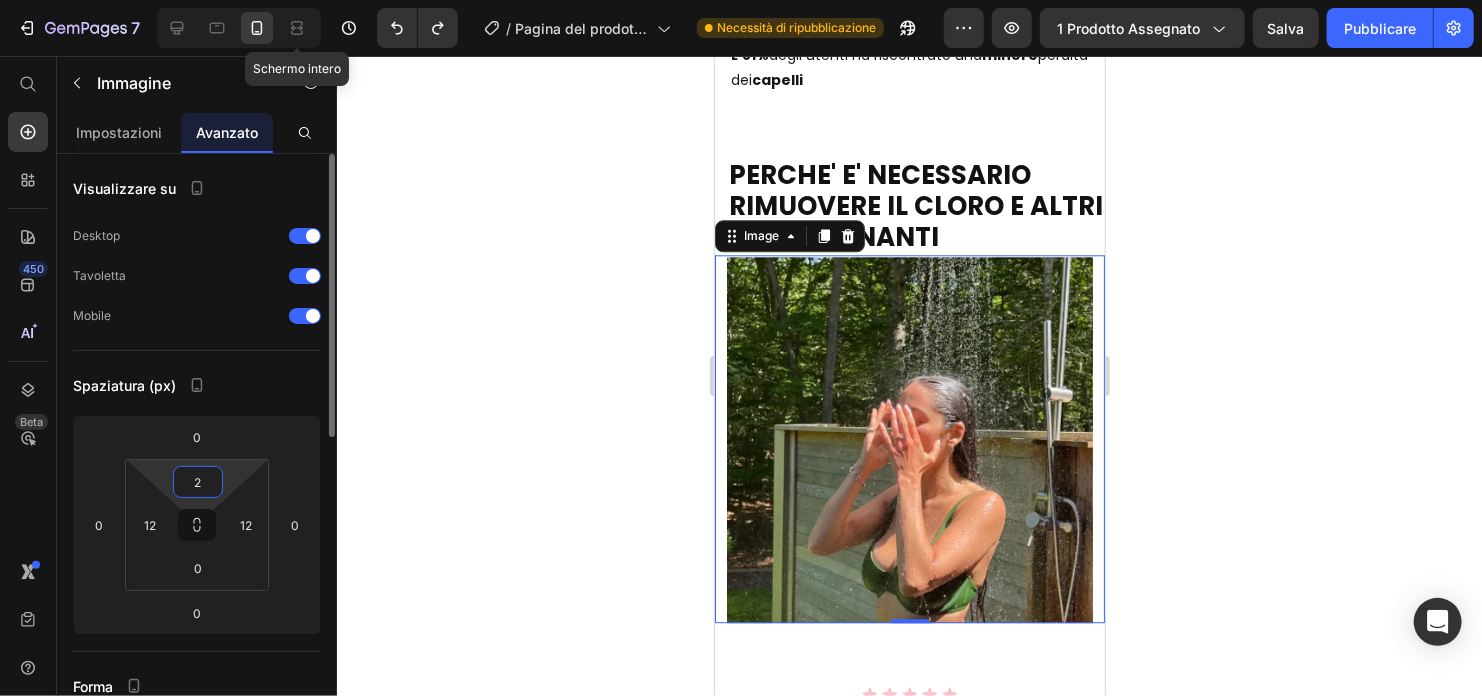 type on "20" 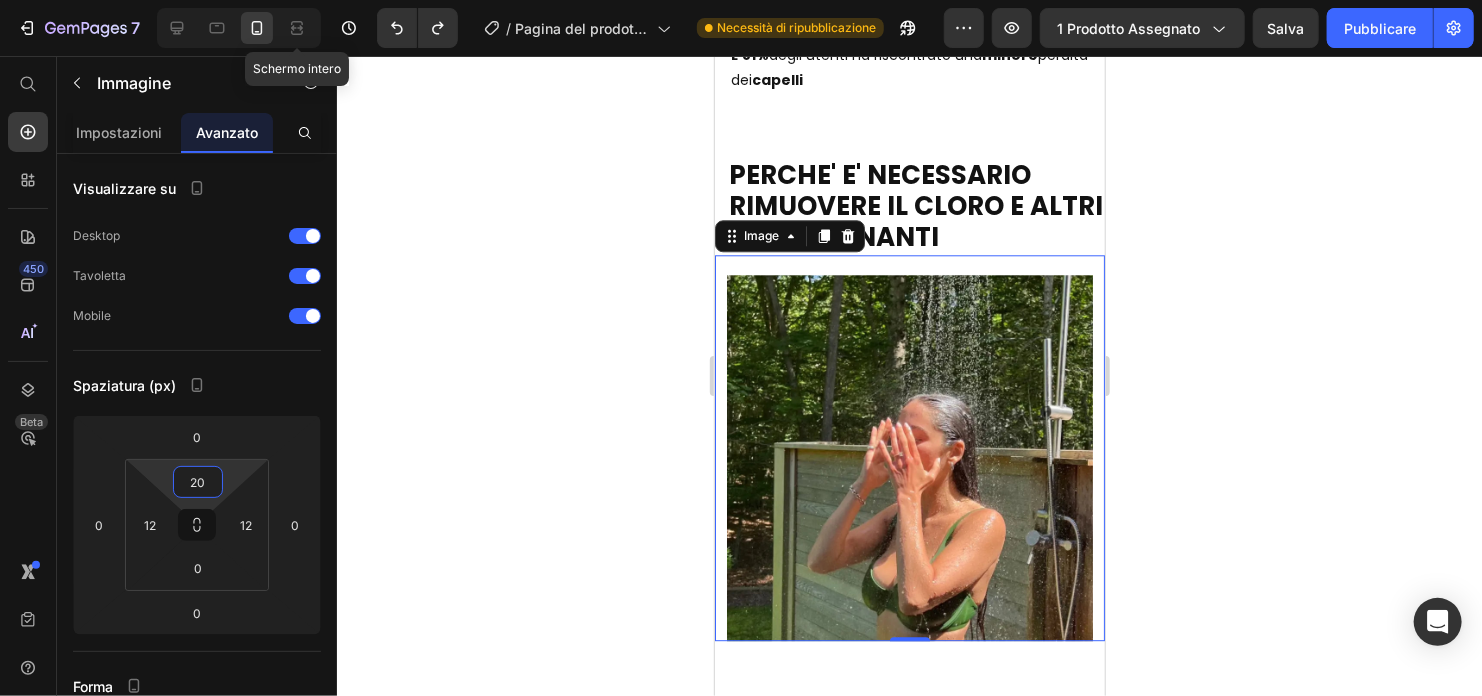 click 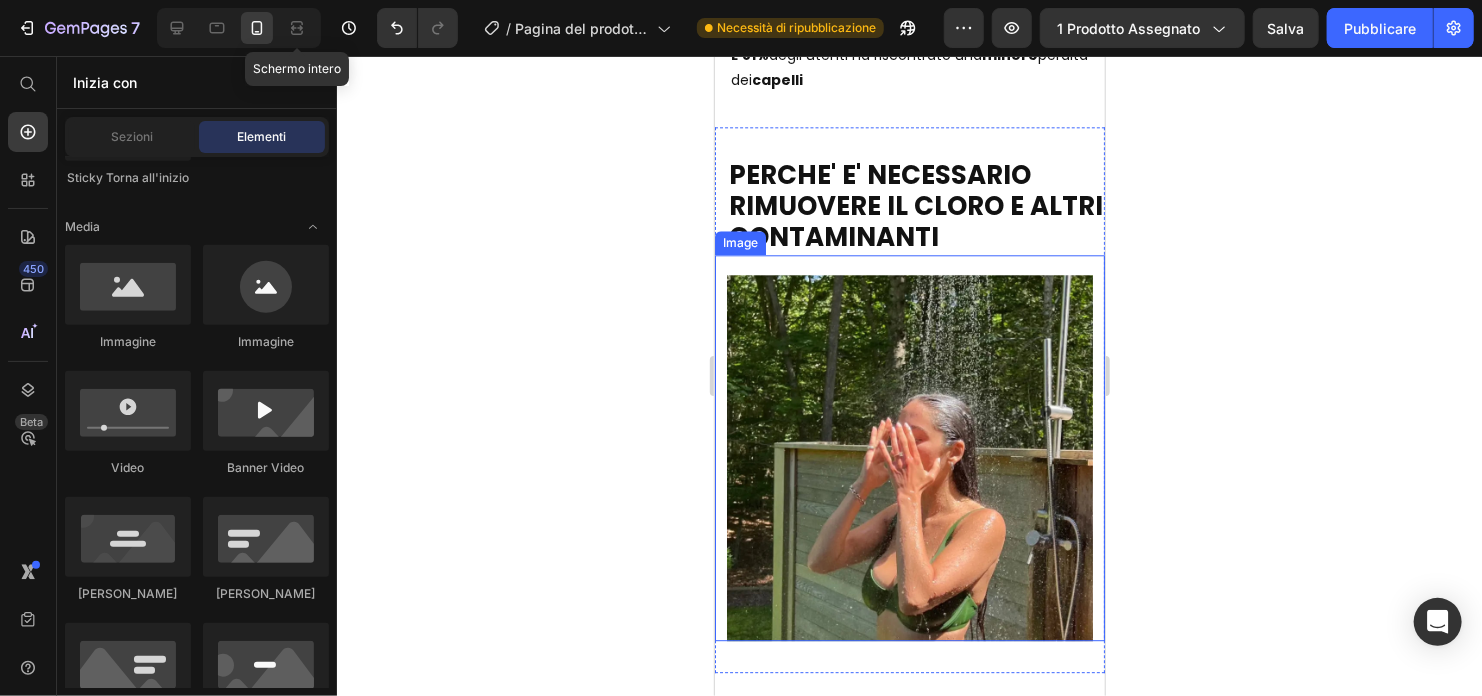 scroll, scrollTop: 2600, scrollLeft: 0, axis: vertical 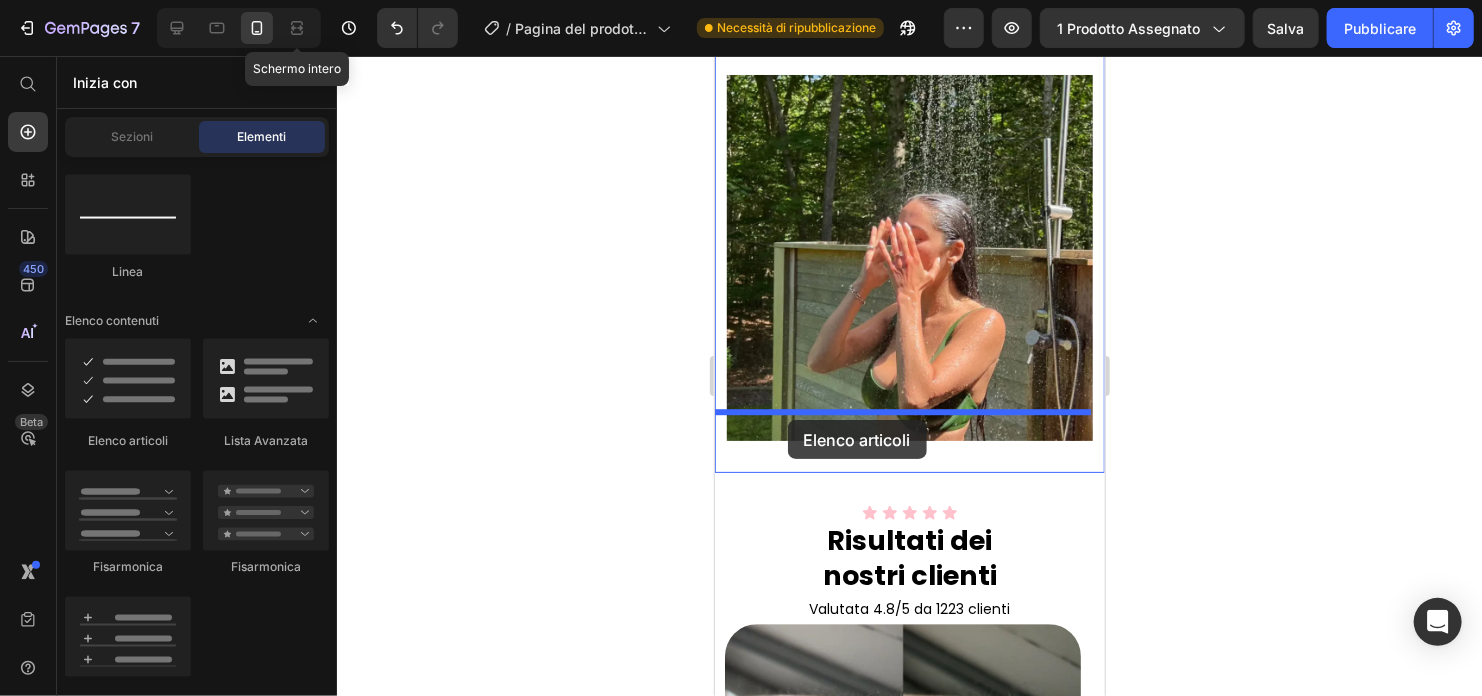 drag, startPoint x: 853, startPoint y: 453, endPoint x: 787, endPoint y: 419, distance: 74.24284 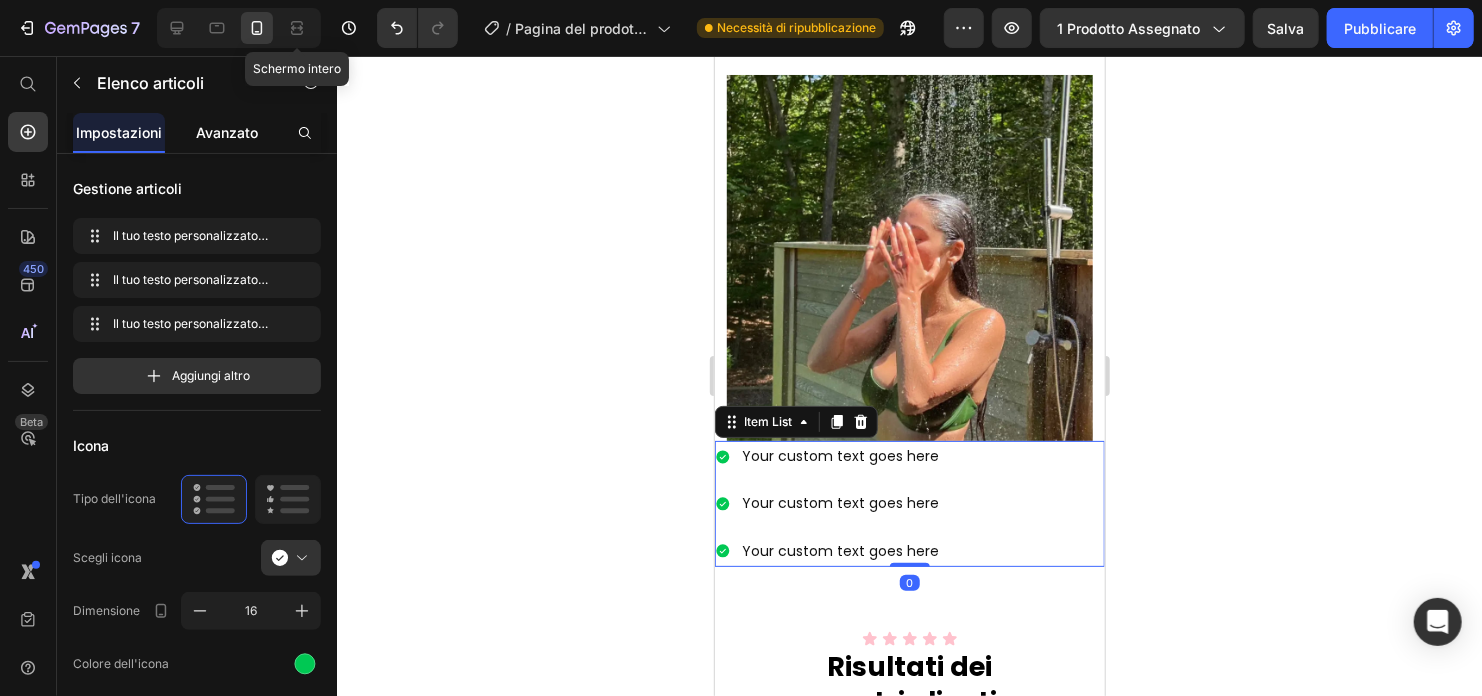 click on "Avanzato" at bounding box center [227, 132] 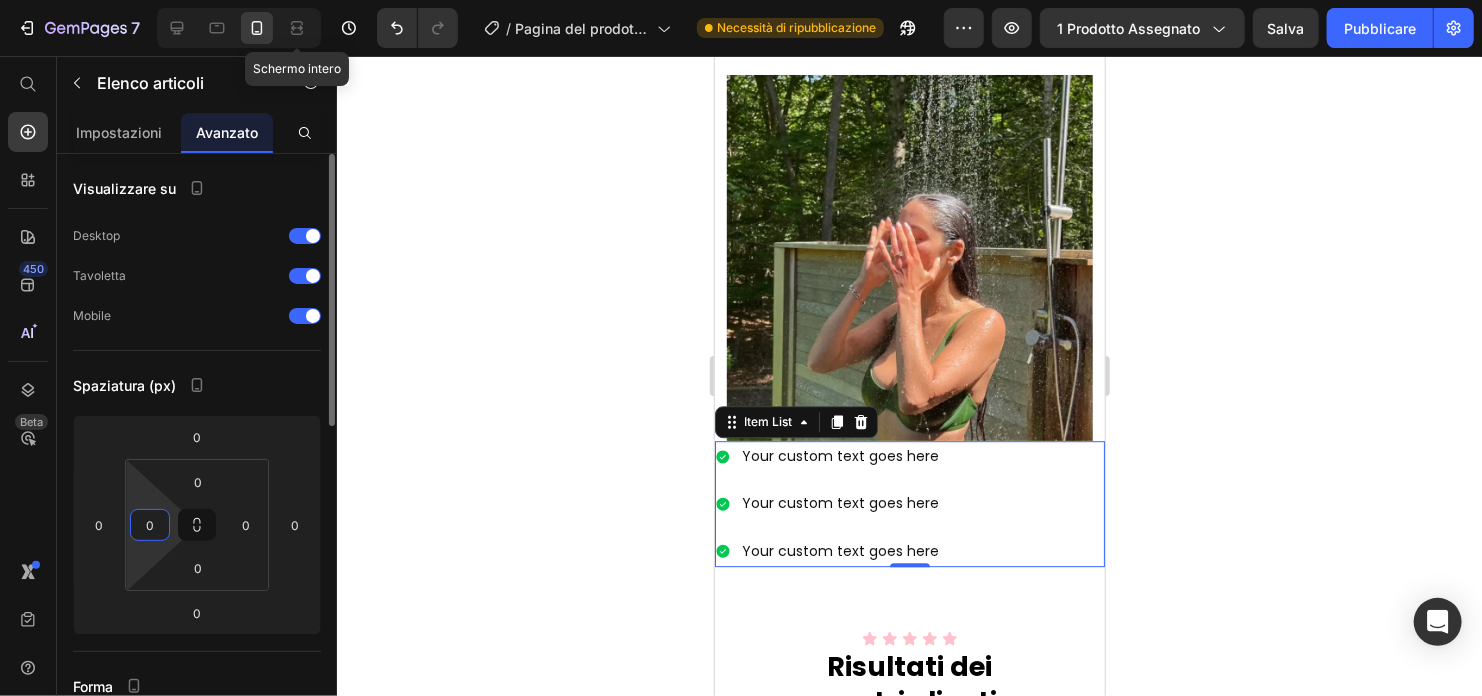 click on "0" at bounding box center (150, 525) 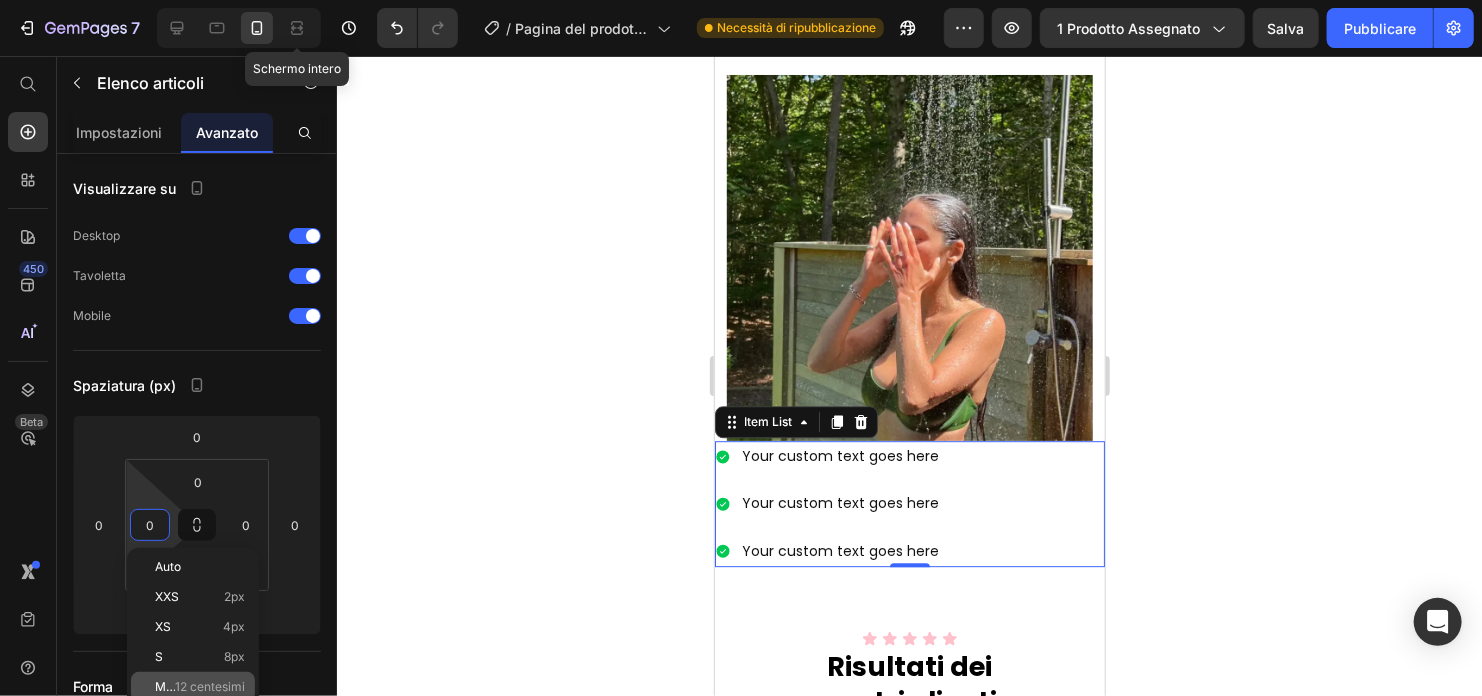 click on "12 centesimi" at bounding box center (210, 687) 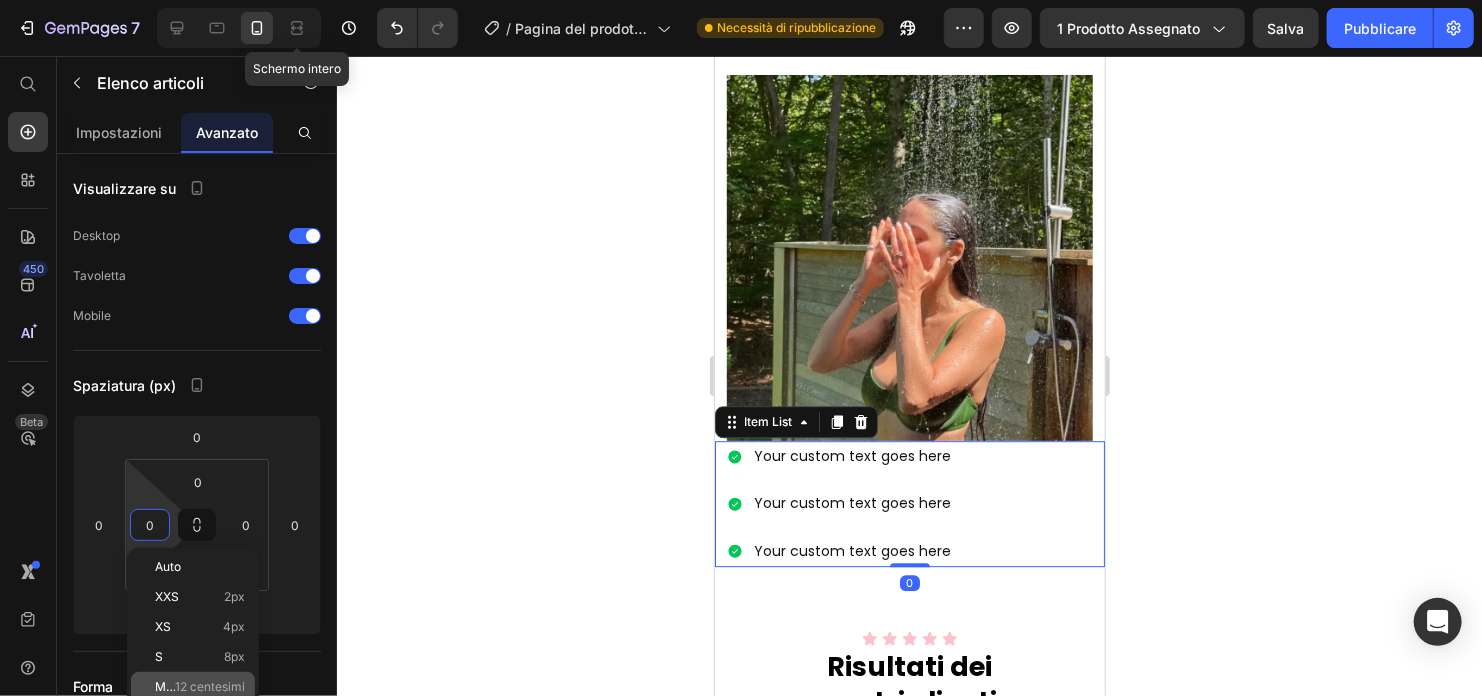 type on "12" 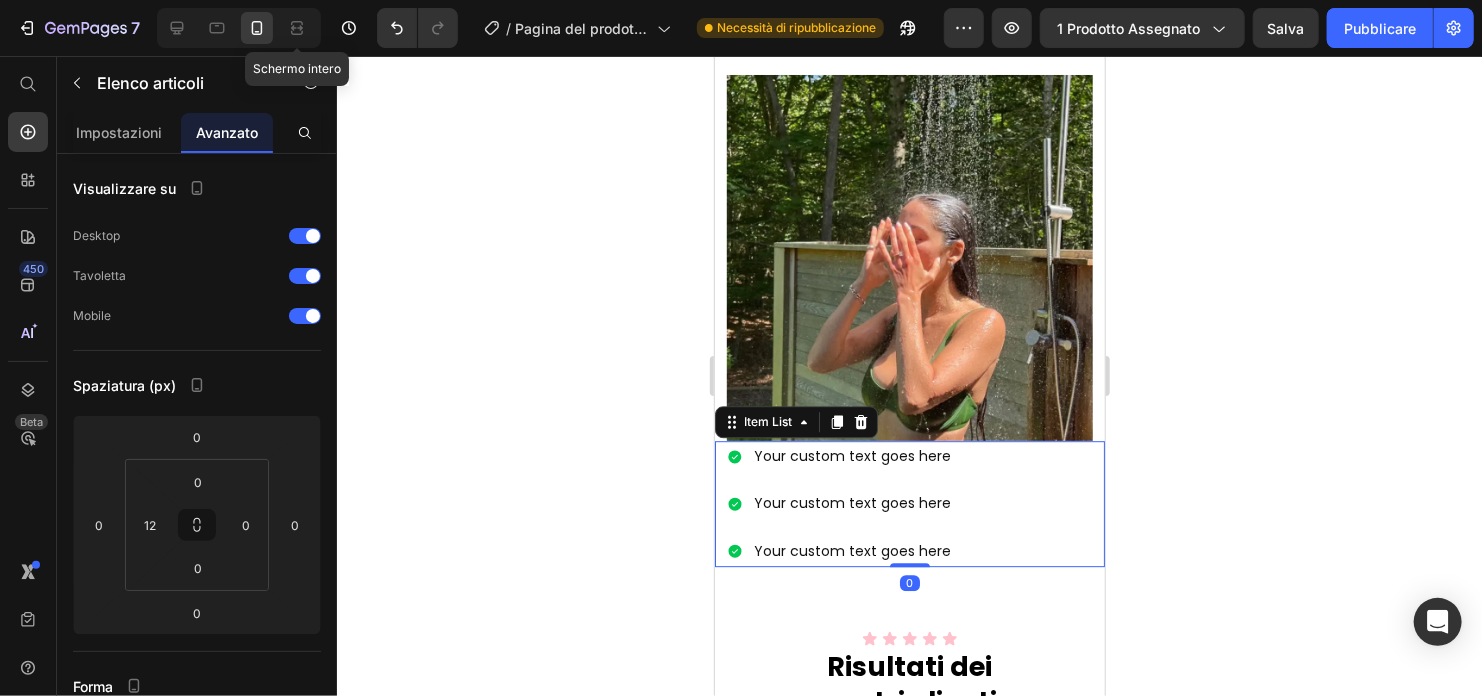 click on "Your custom text goes here" at bounding box center [851, 455] 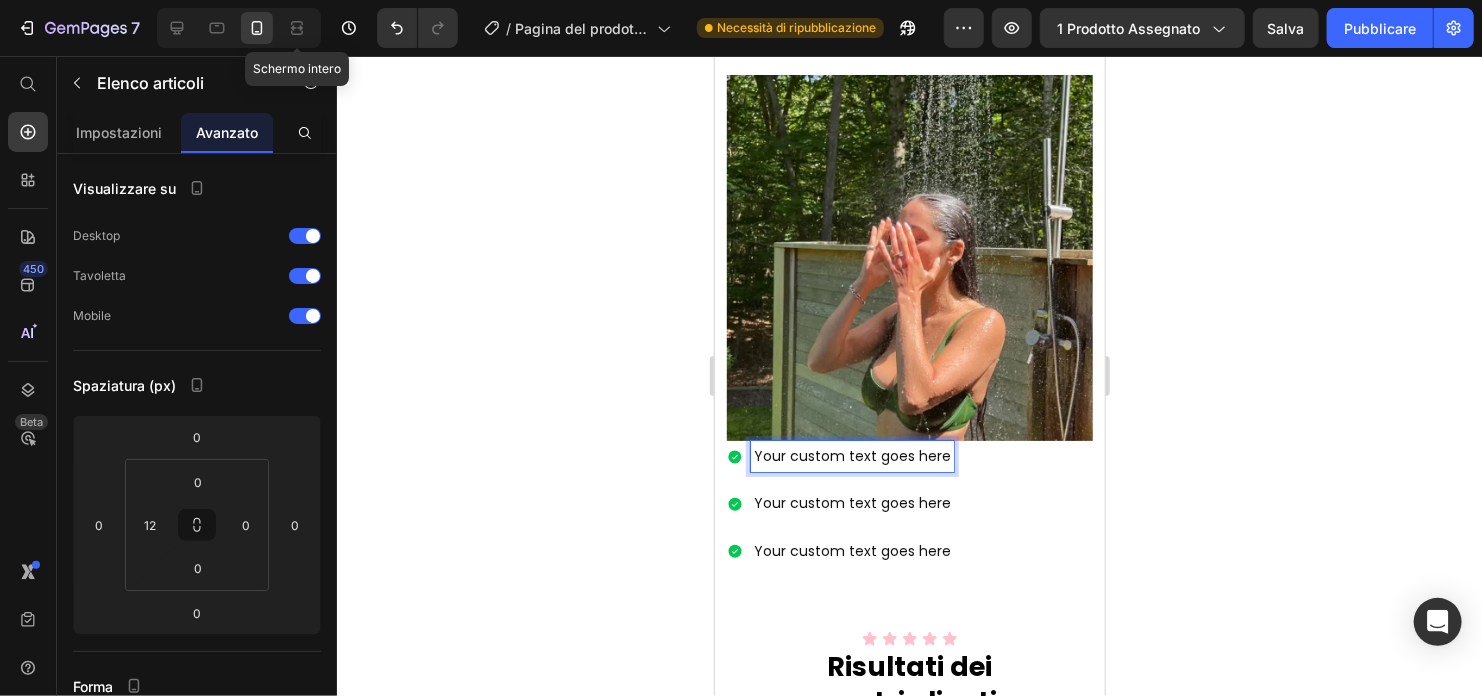 click on "Your custom text goes here" at bounding box center [851, 455] 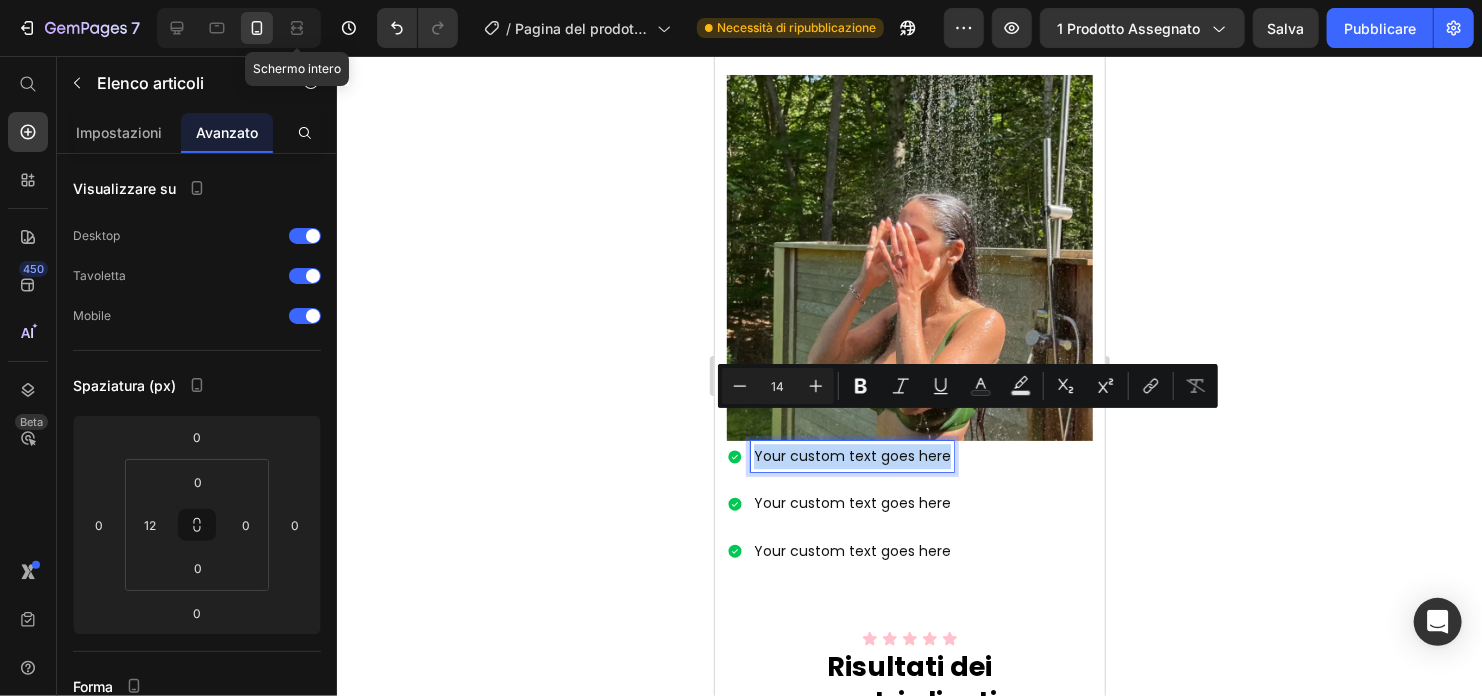 type on "16" 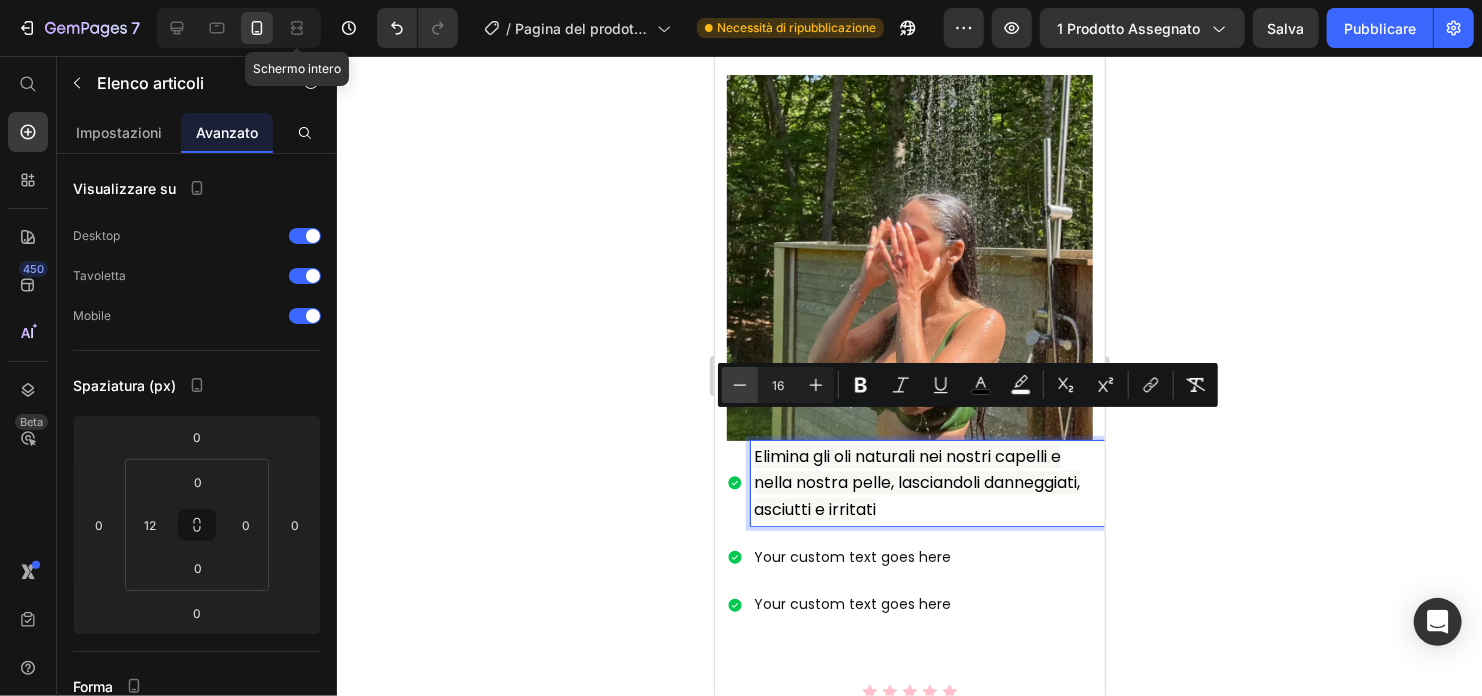 click 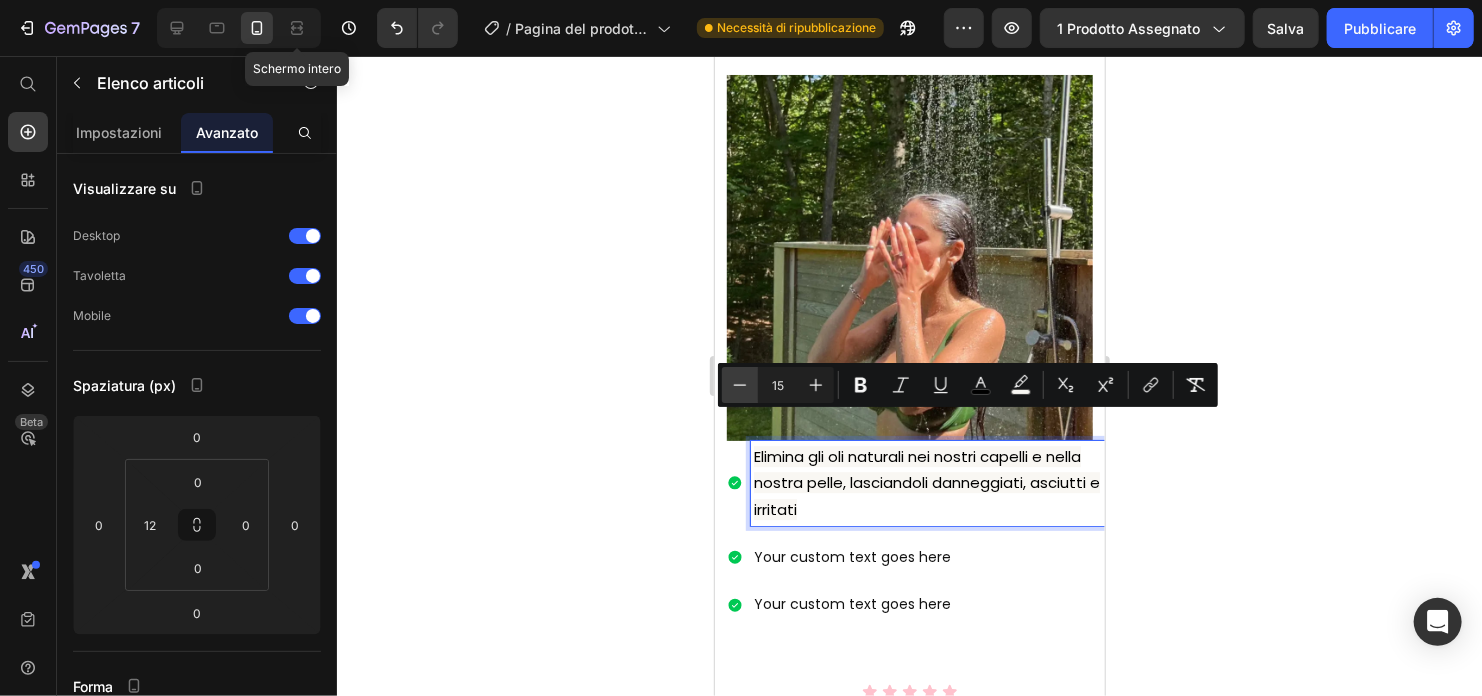 click 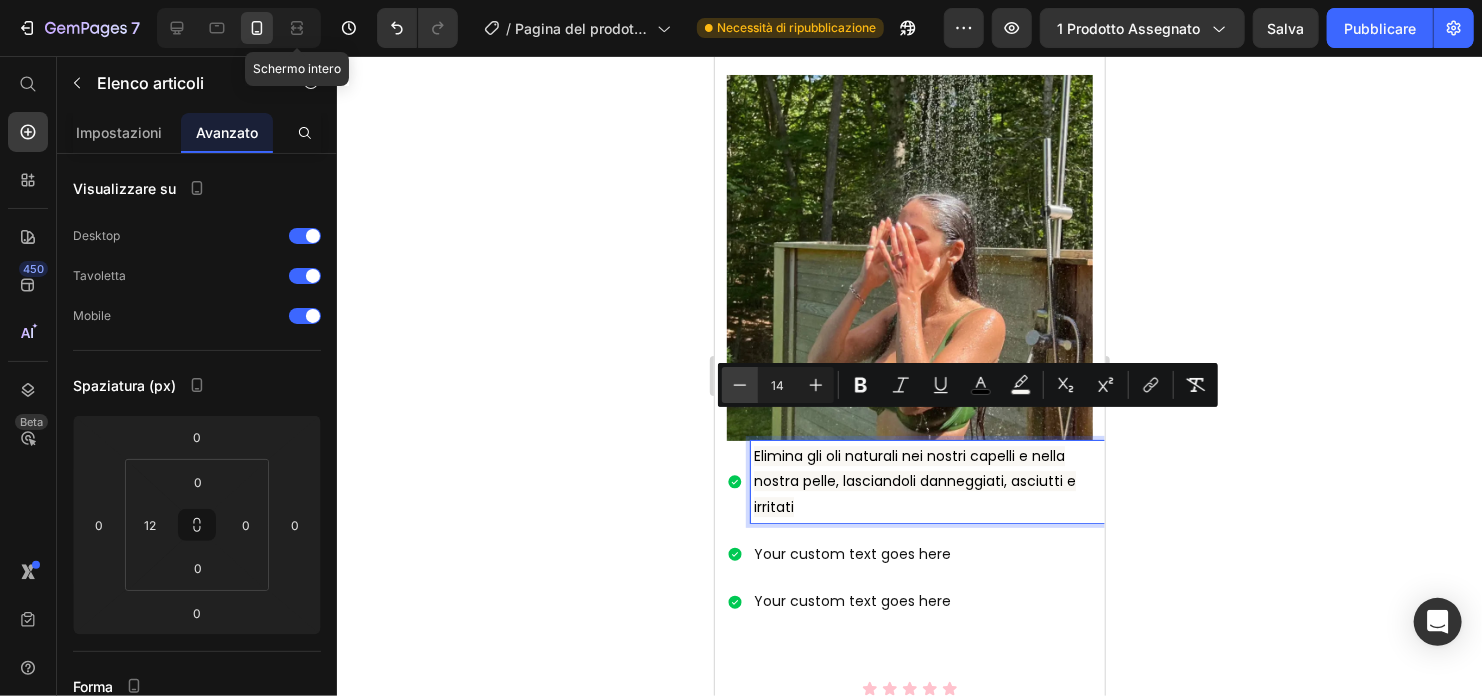 click 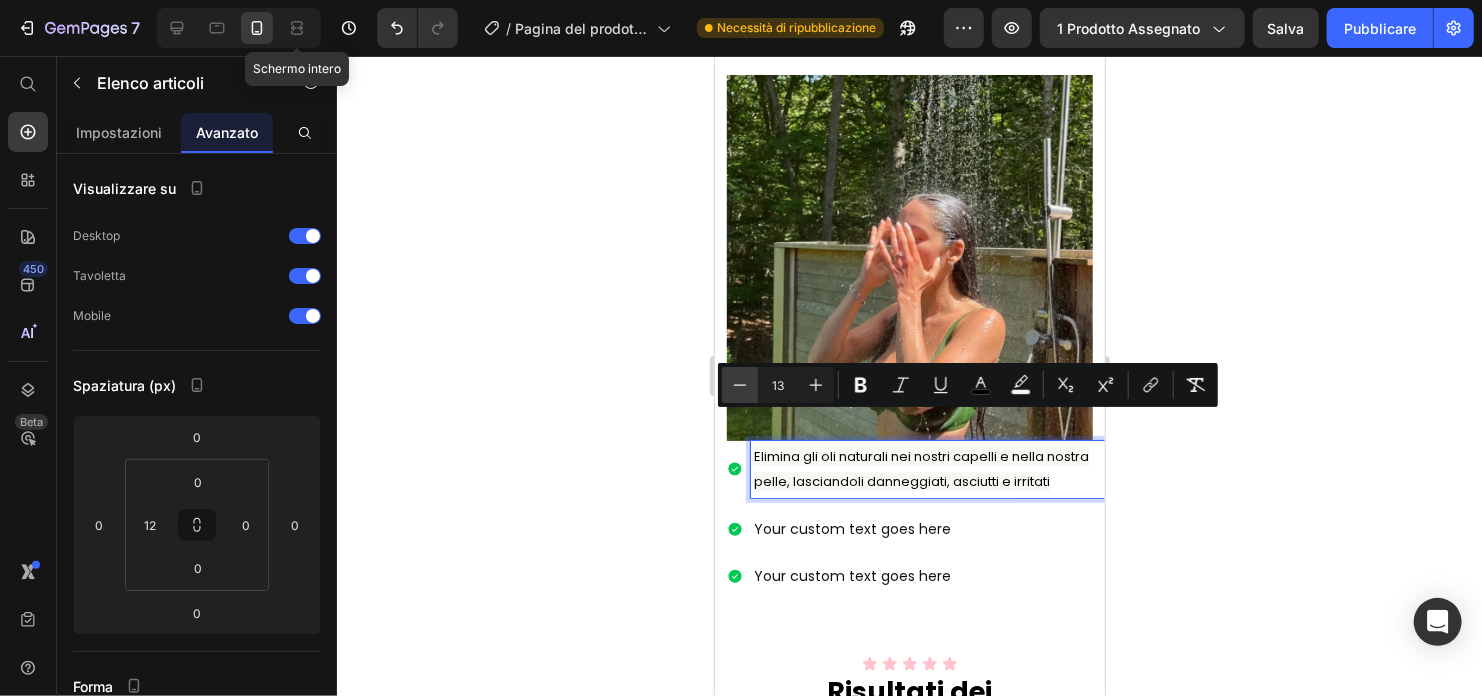 click 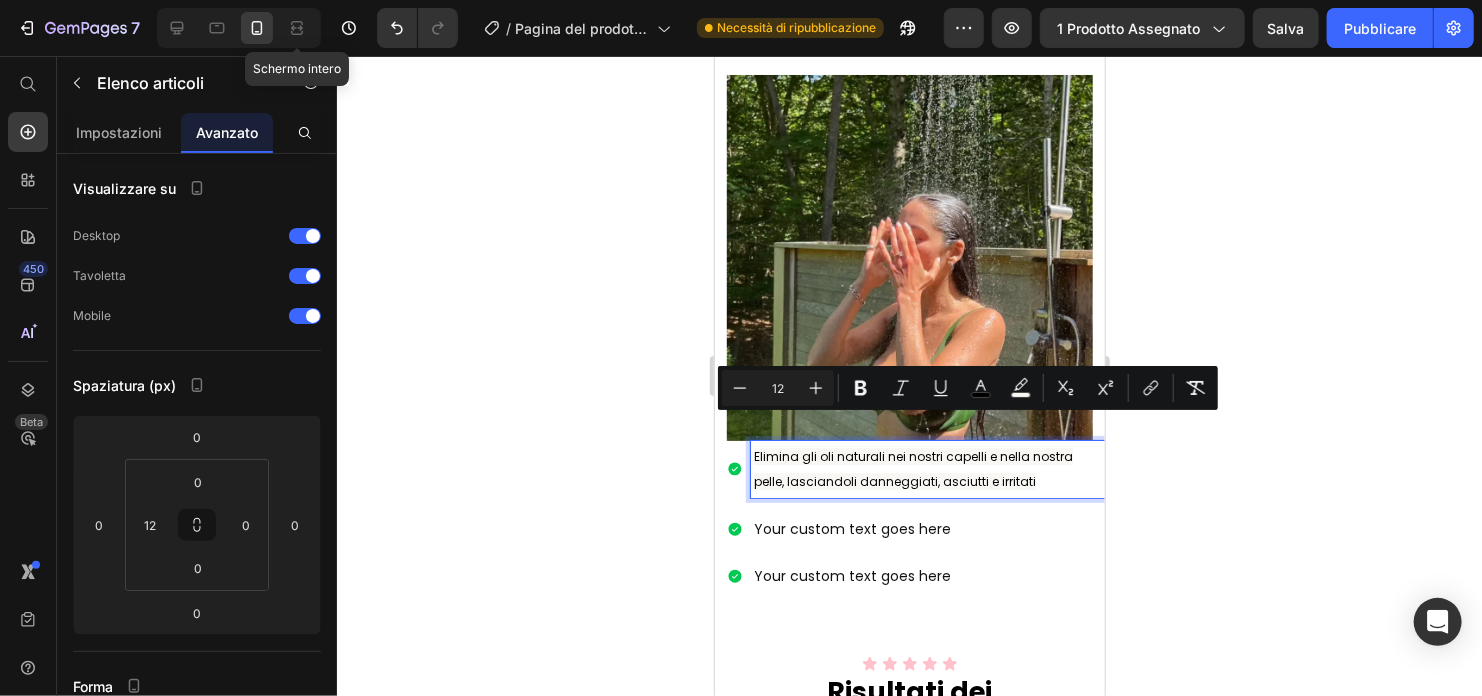 click on "Your custom text goes here" at bounding box center (927, 528) 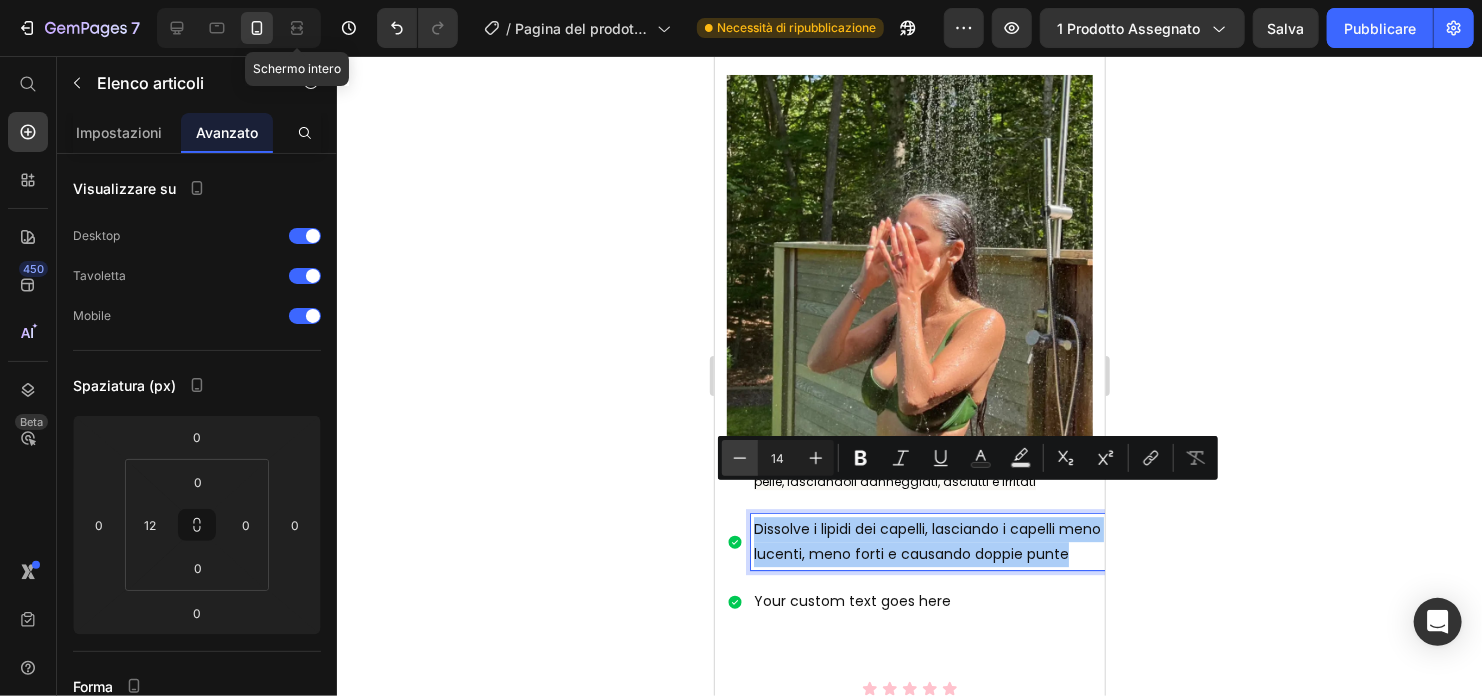 click 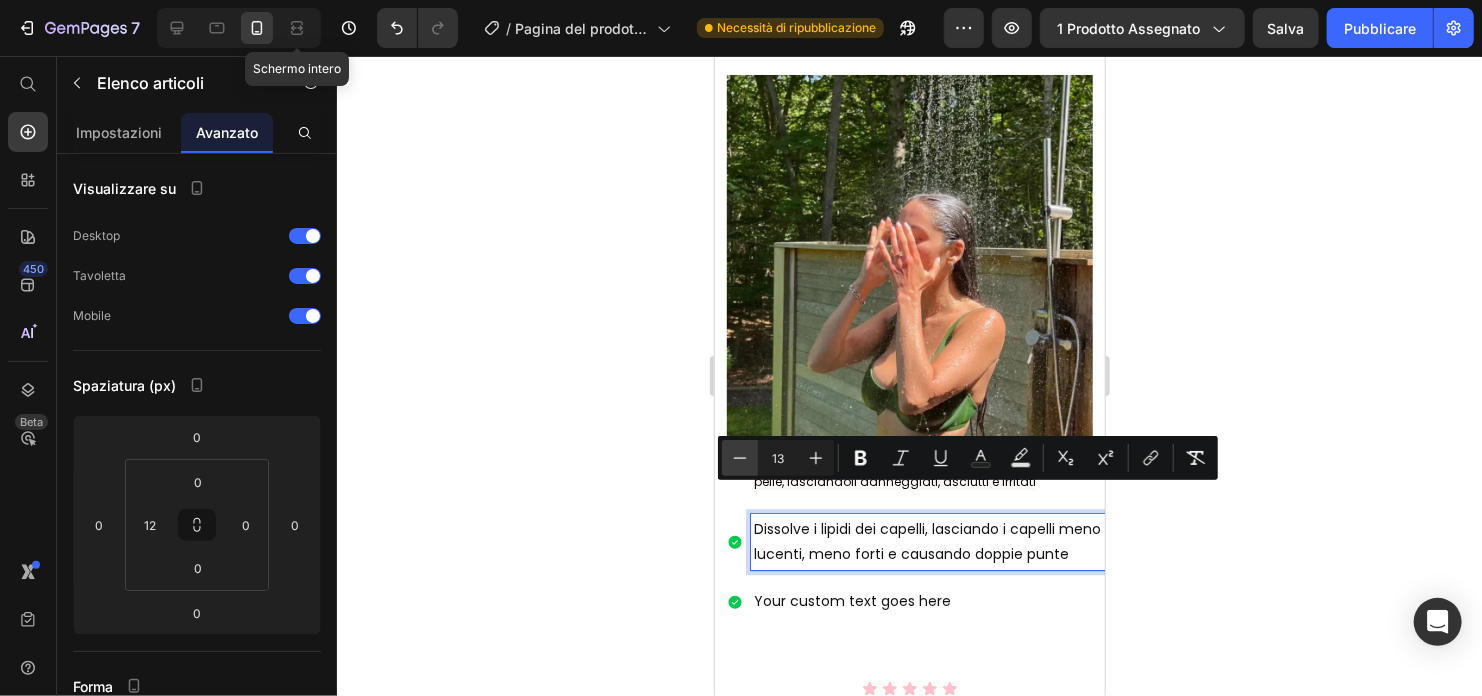 click 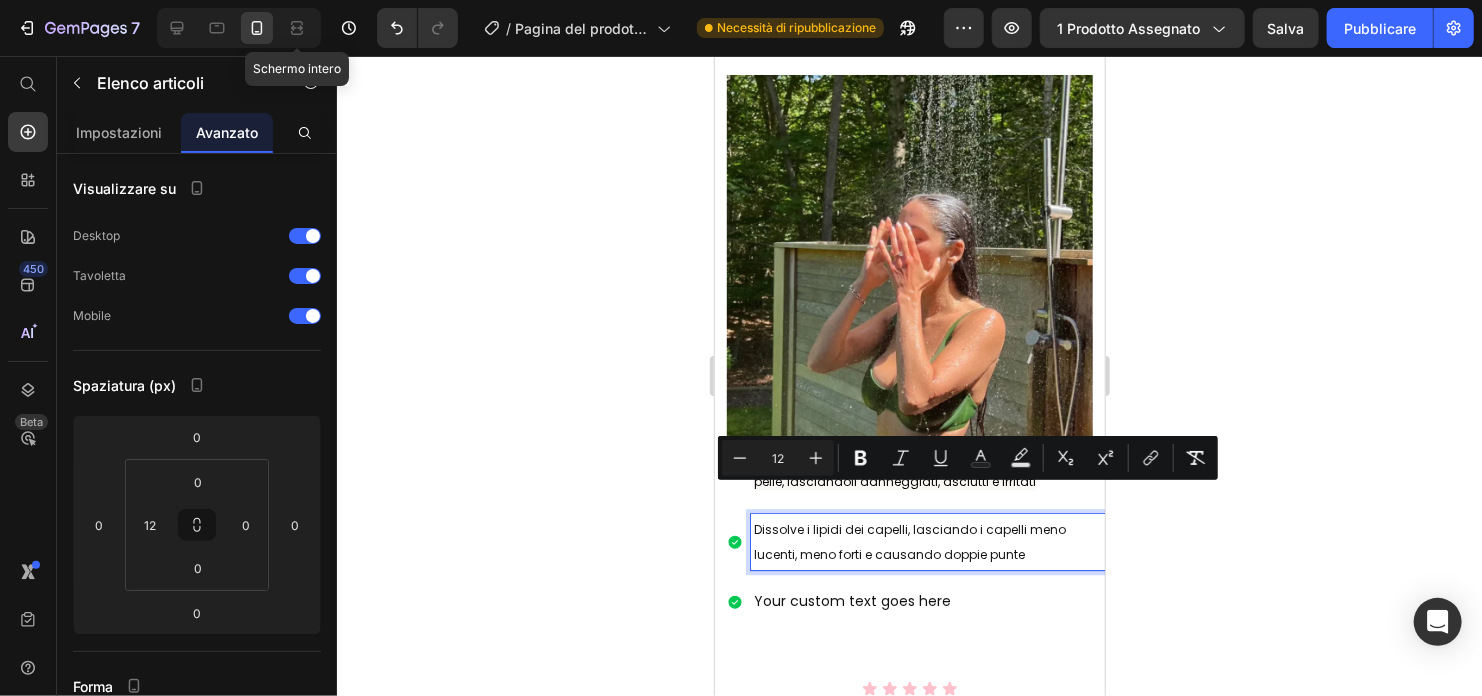 click on "Your custom text goes here" at bounding box center [927, 600] 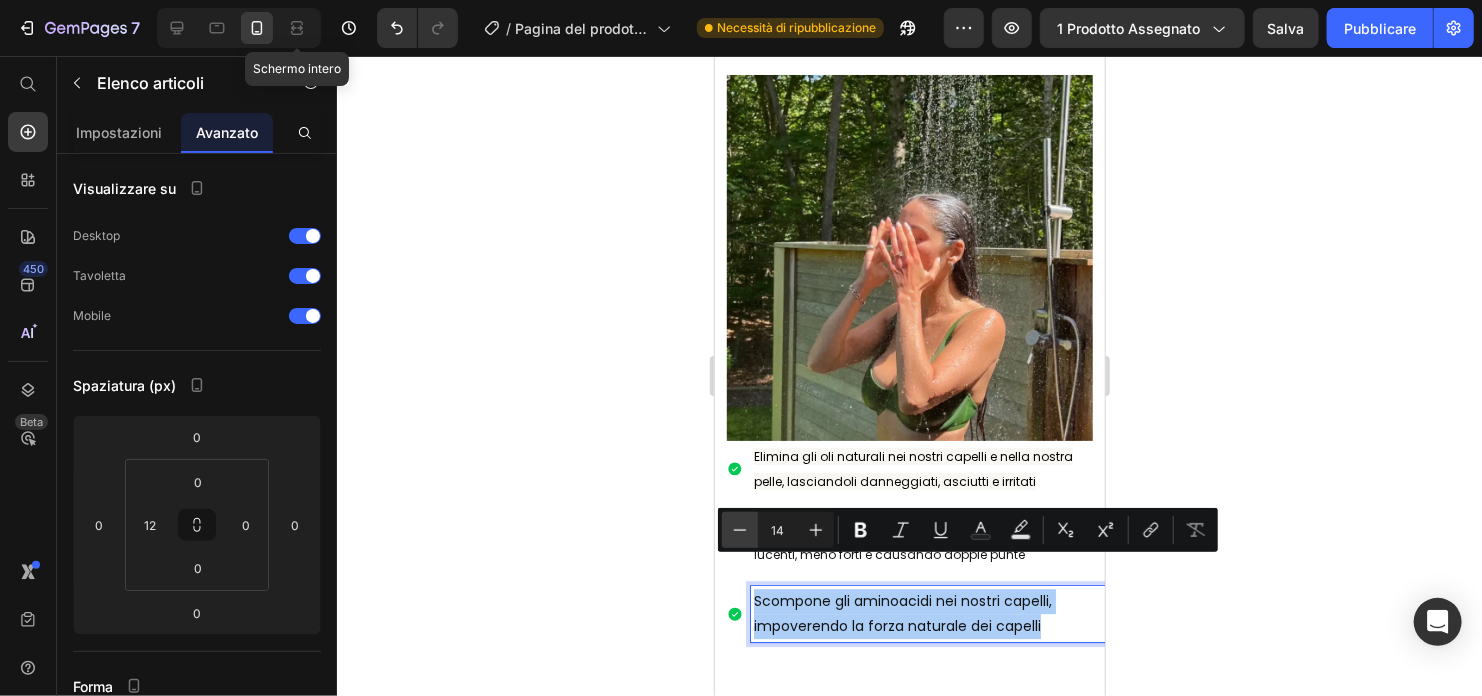 click 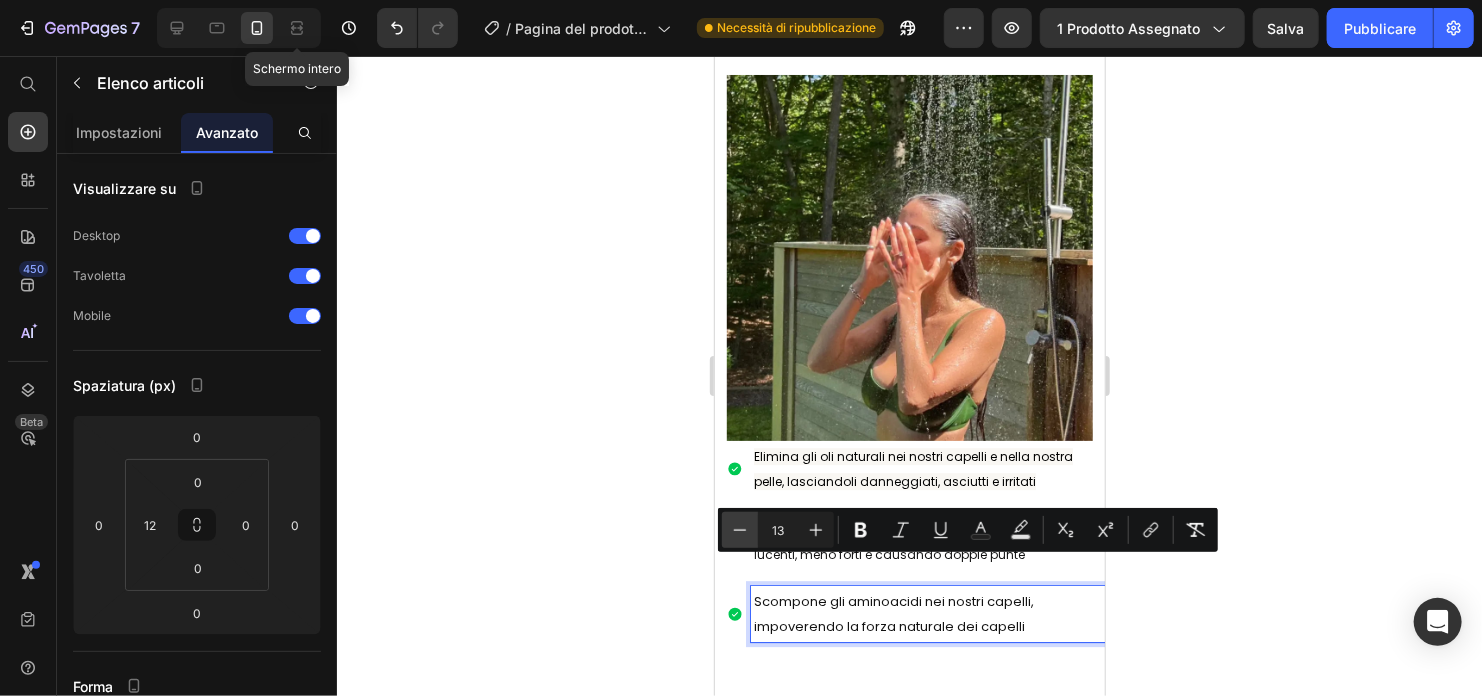 click 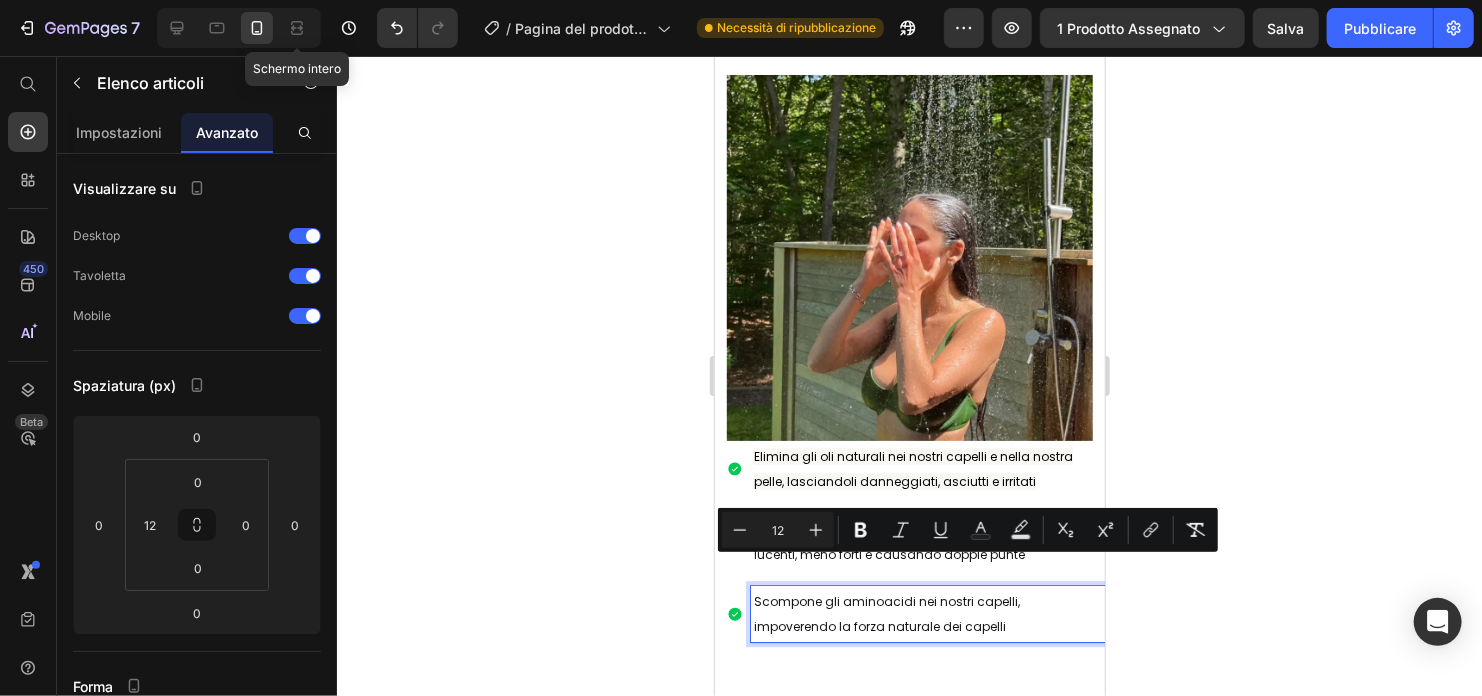 click 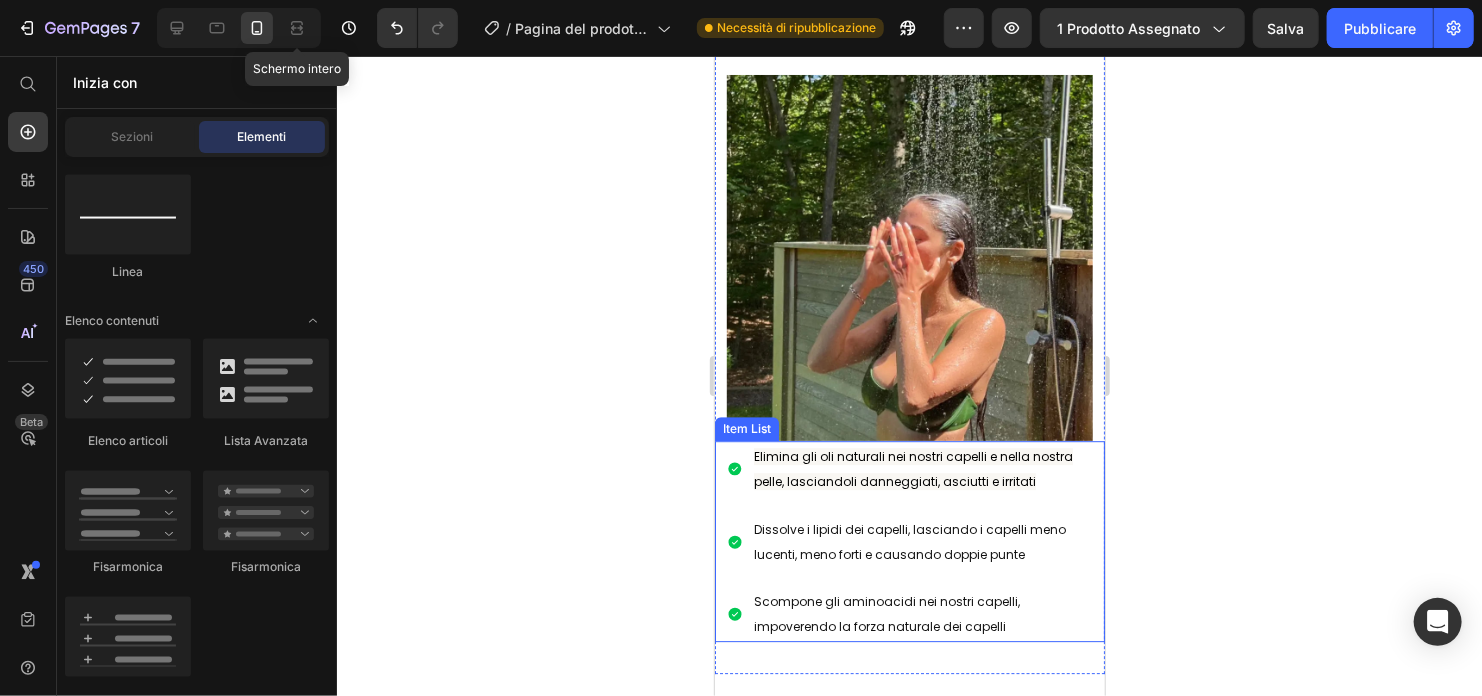 scroll, scrollTop: 2800, scrollLeft: 0, axis: vertical 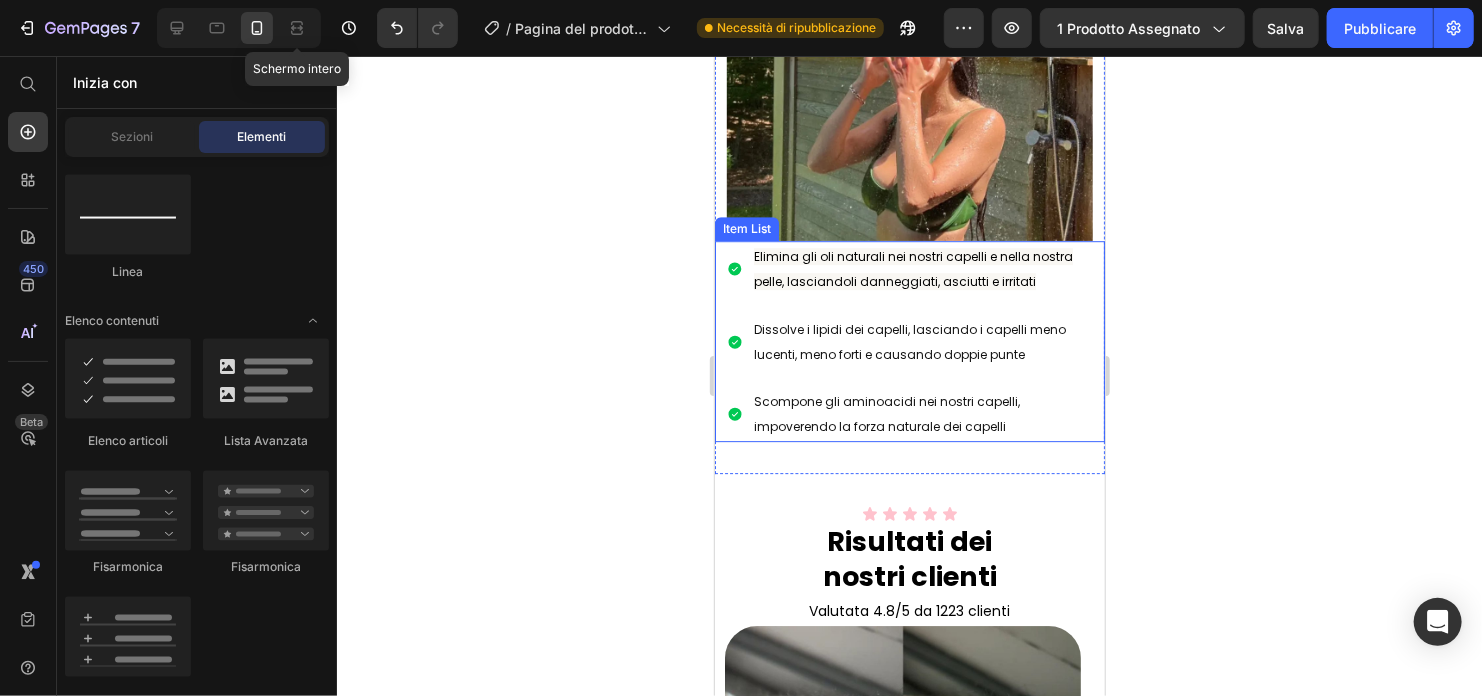 click on "⁠⁠⁠⁠⁠⁠⁠ PERCHE' E' NECESSARIO RIMUOVERE IL CLORO E ALTRI CONTAMINANTI  Heading Image Elimina gli oli naturali nei nostri capelli e nella nostra pelle, lasciandoli danneggiati, asciutti e irritati Dissolve i lipidi dei capelli, lasciando i capelli meno lucenti, meno forti e causando doppie punte Scompone gli aminoacidi nei nostri capelli, impoverendo la forza naturale dei capelli Item List Section 7" at bounding box center (909, 99) 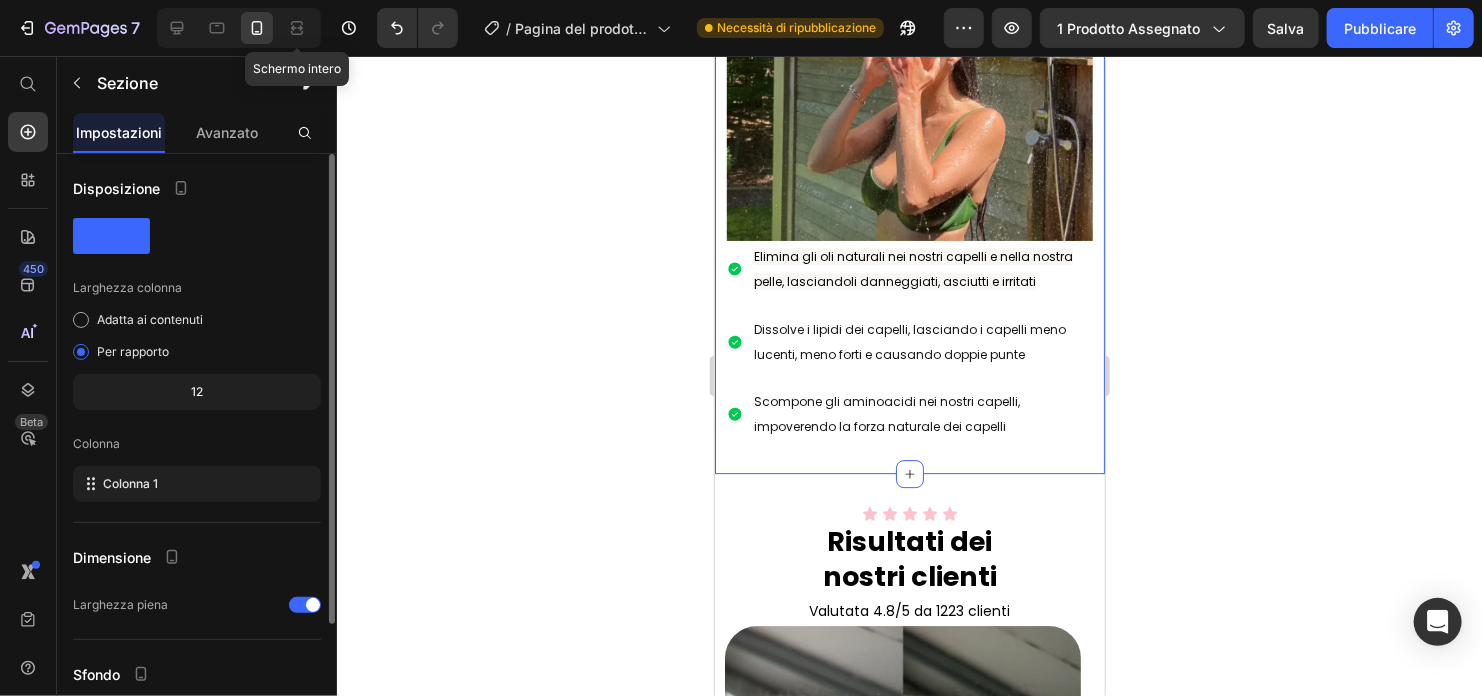 scroll, scrollTop: 163, scrollLeft: 0, axis: vertical 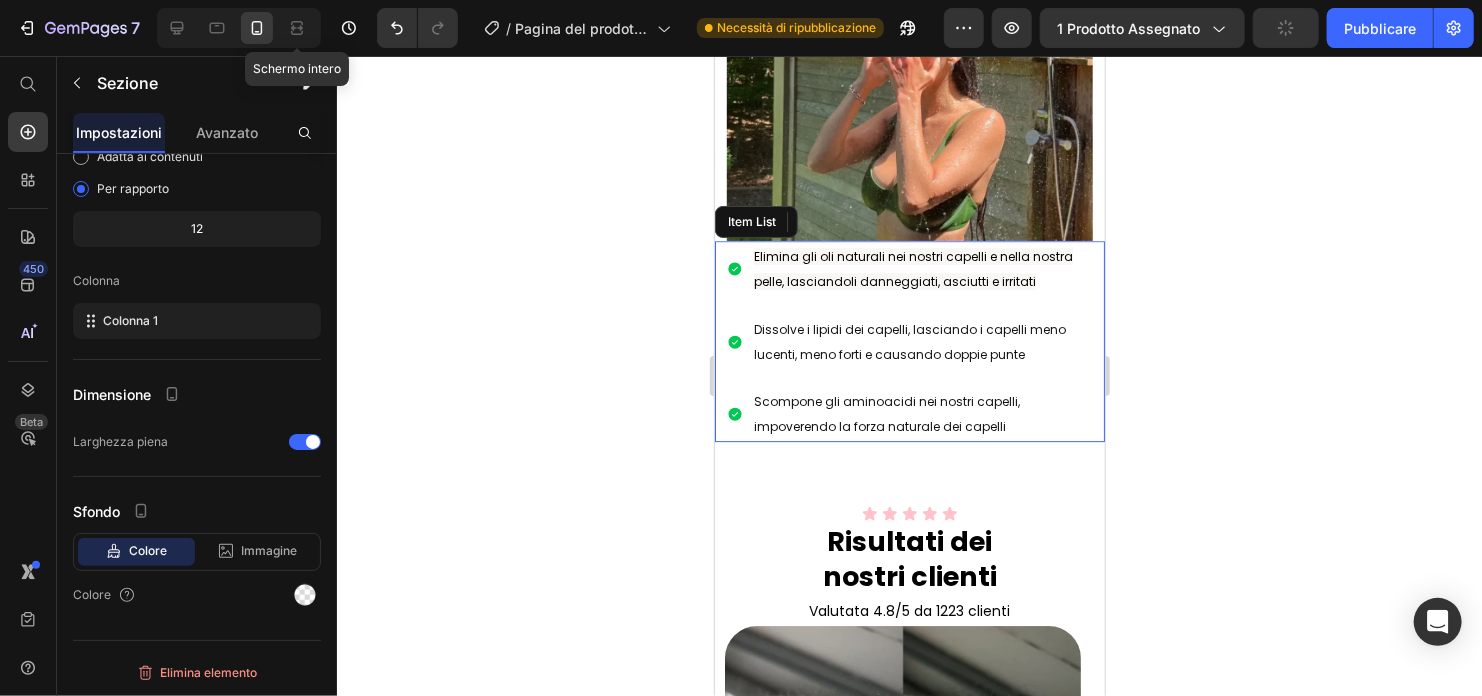 click on "Scompone gli aminoacidi nei nostri capelli, impoverendo la forza naturale dei capelli" at bounding box center (927, 413) 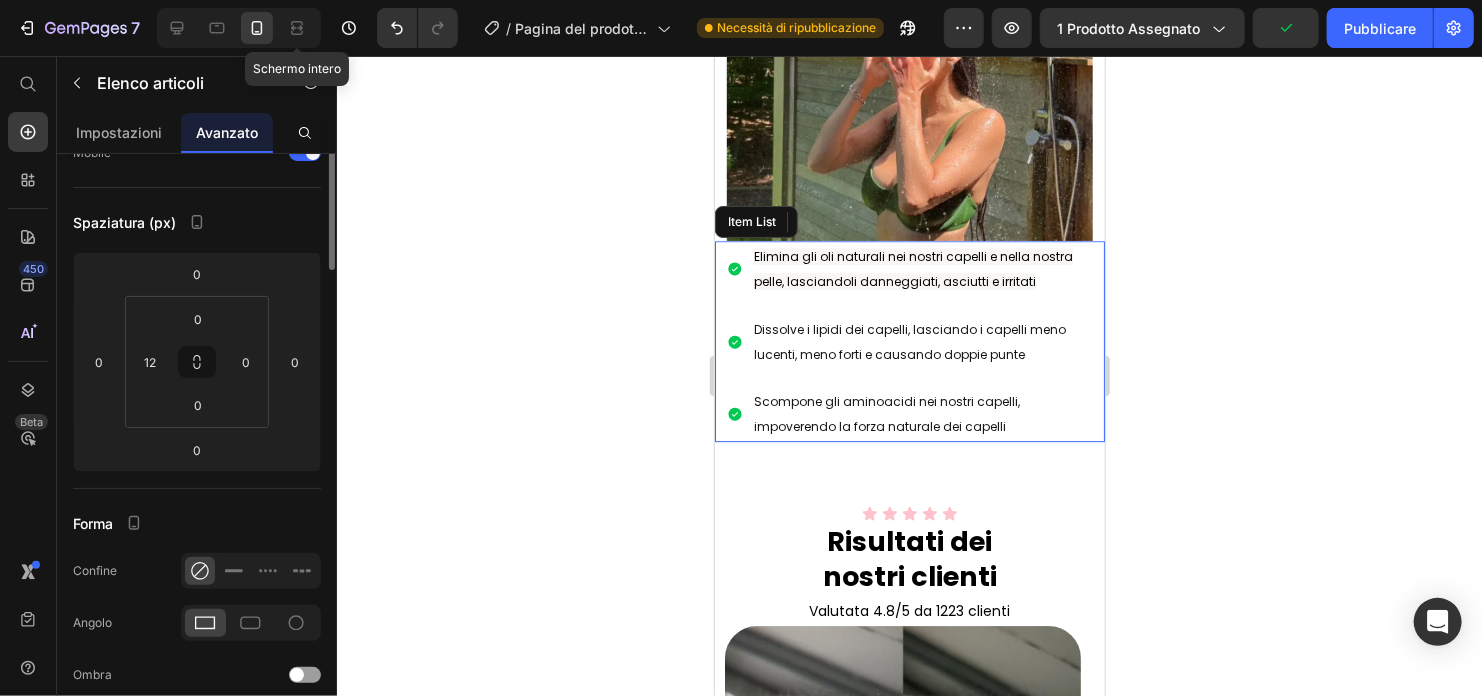 scroll, scrollTop: 0, scrollLeft: 0, axis: both 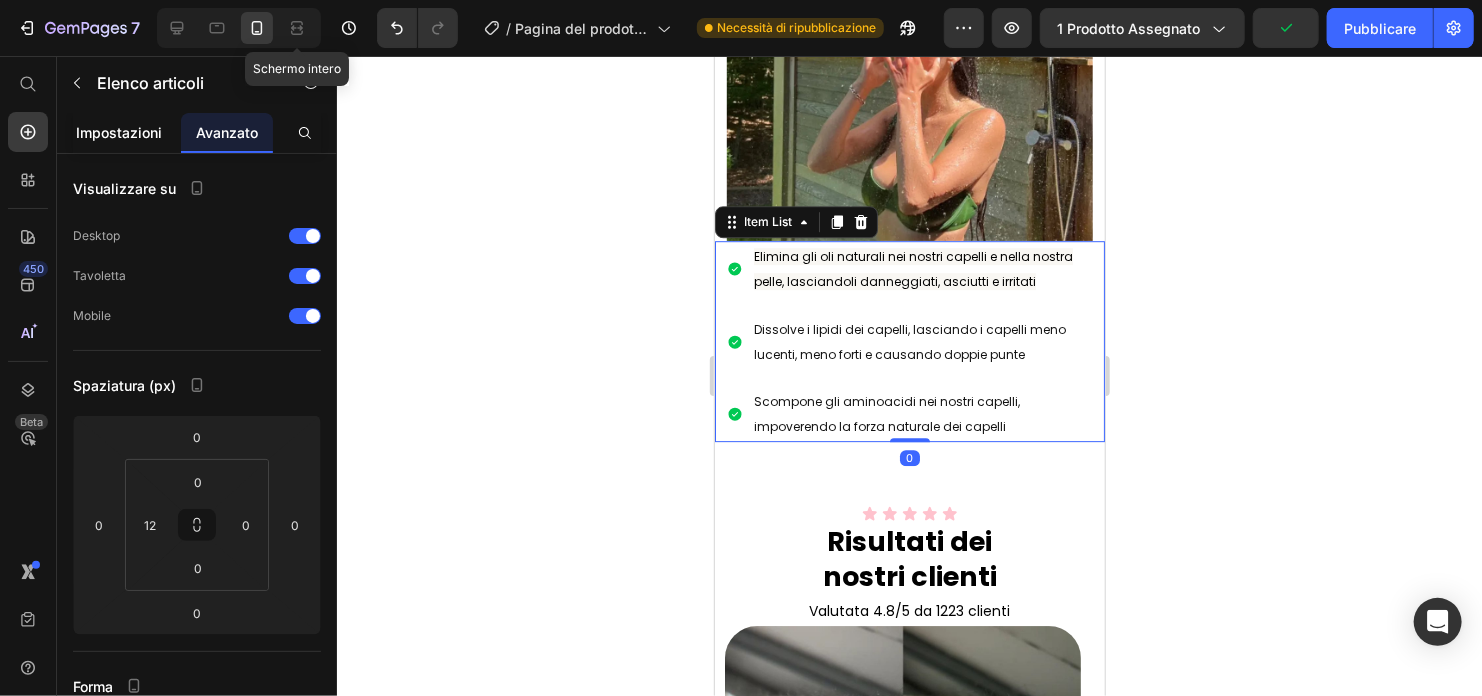 click on "Impostazioni" 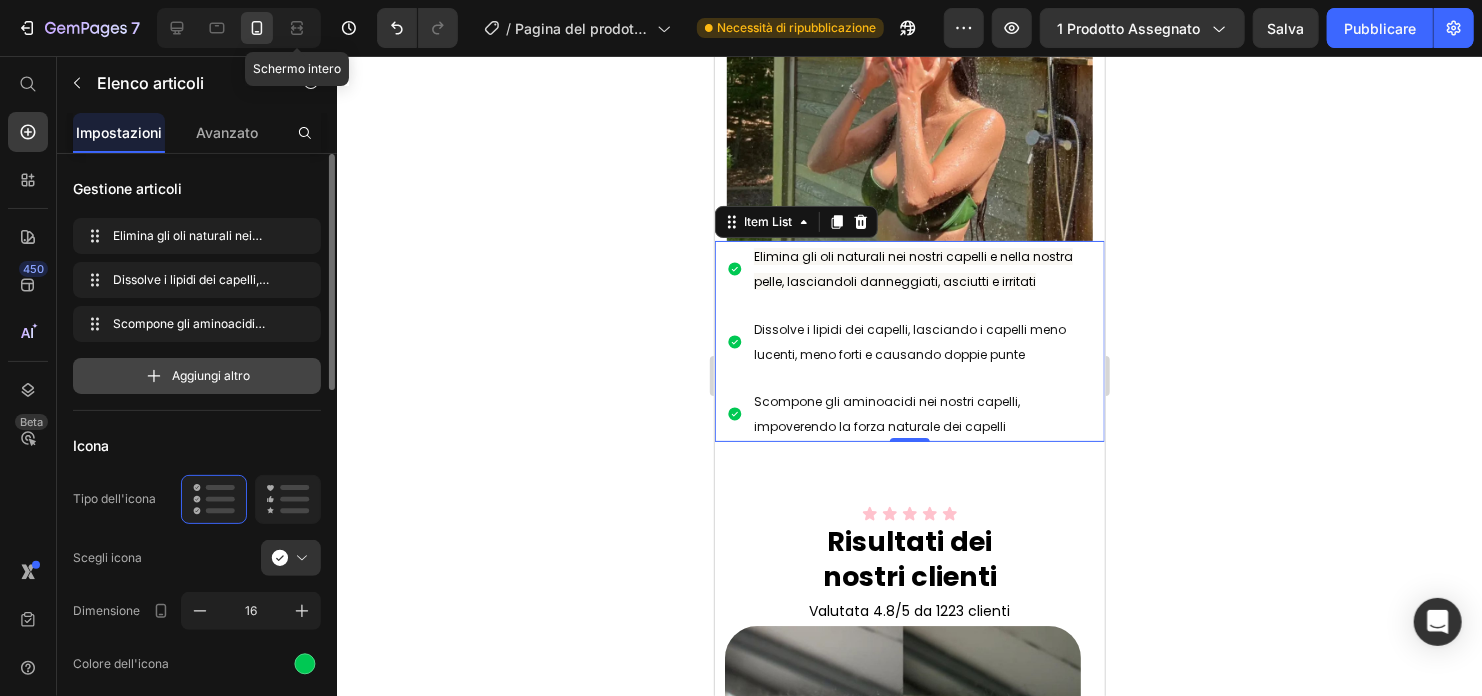 click on "Aggiungi altro" at bounding box center [211, 376] 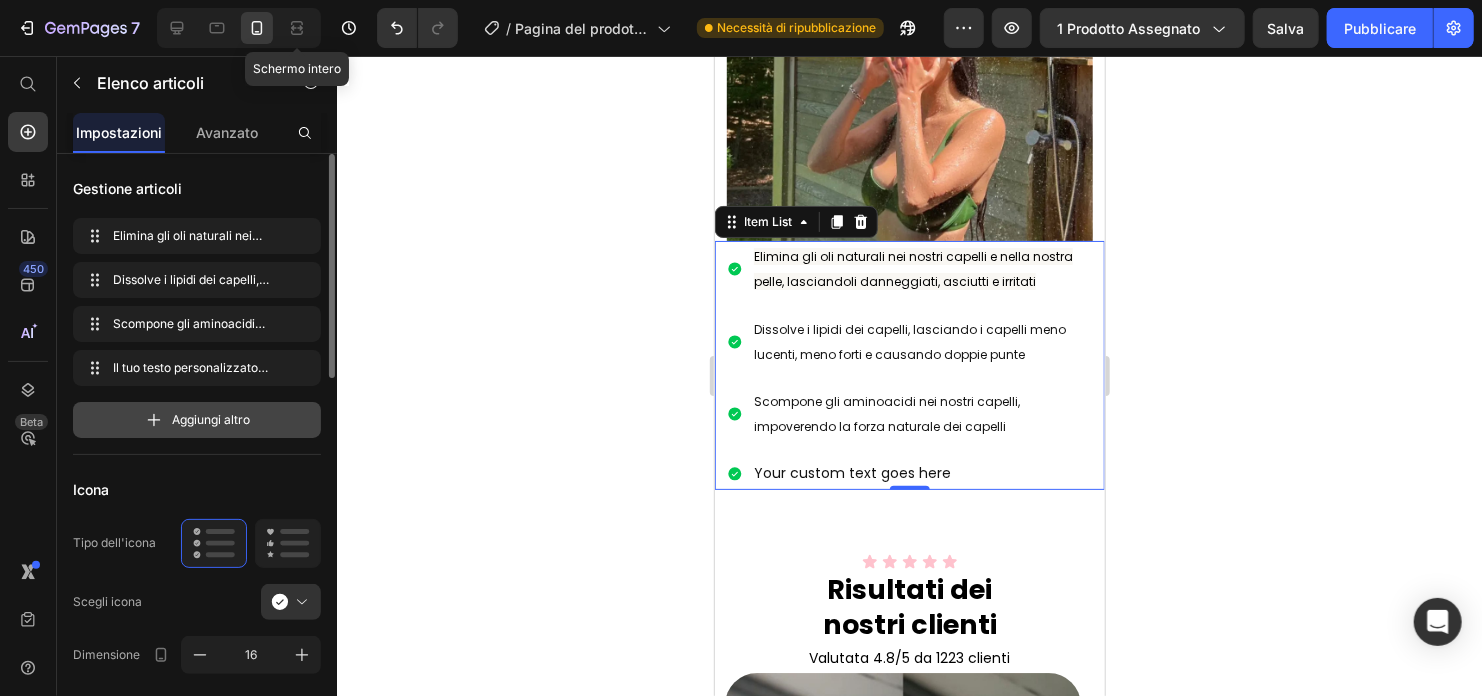 click on "Aggiungi altro" at bounding box center (211, 420) 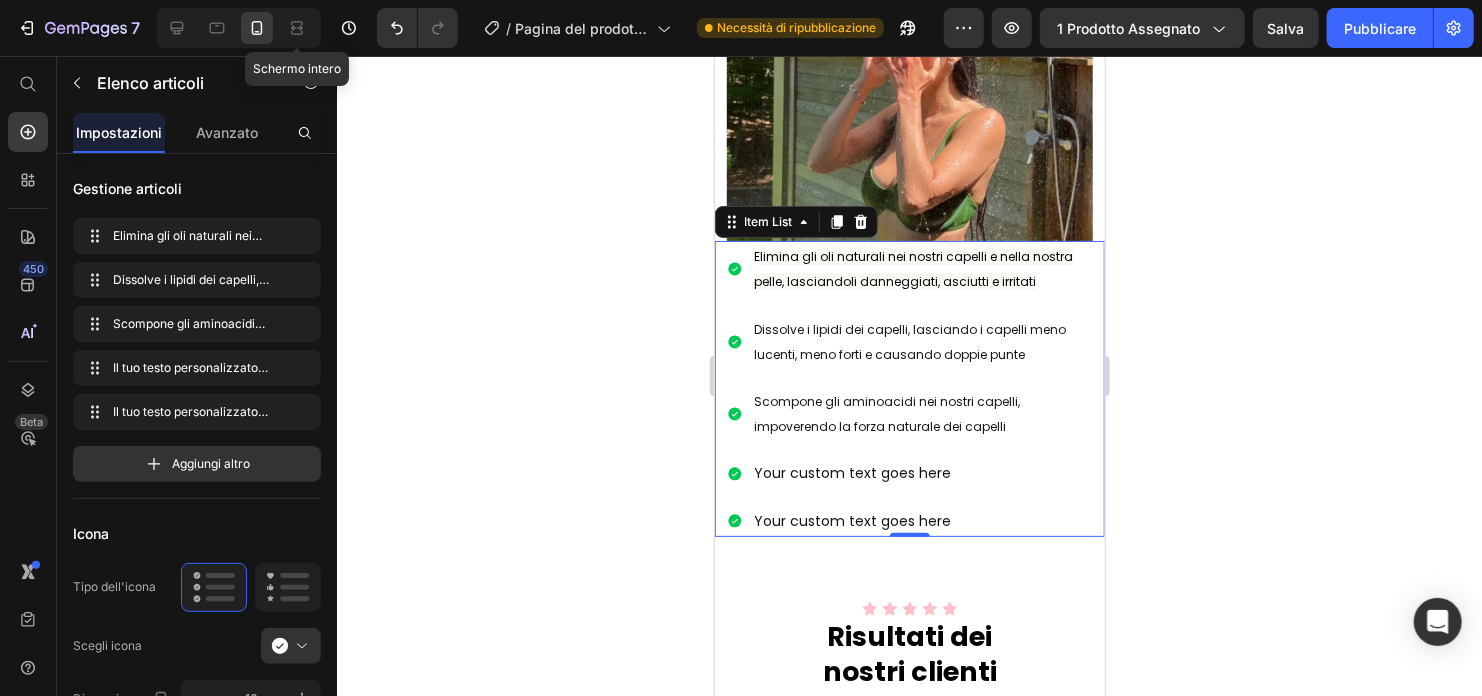 click on "Aggiungi altro" at bounding box center (211, 464) 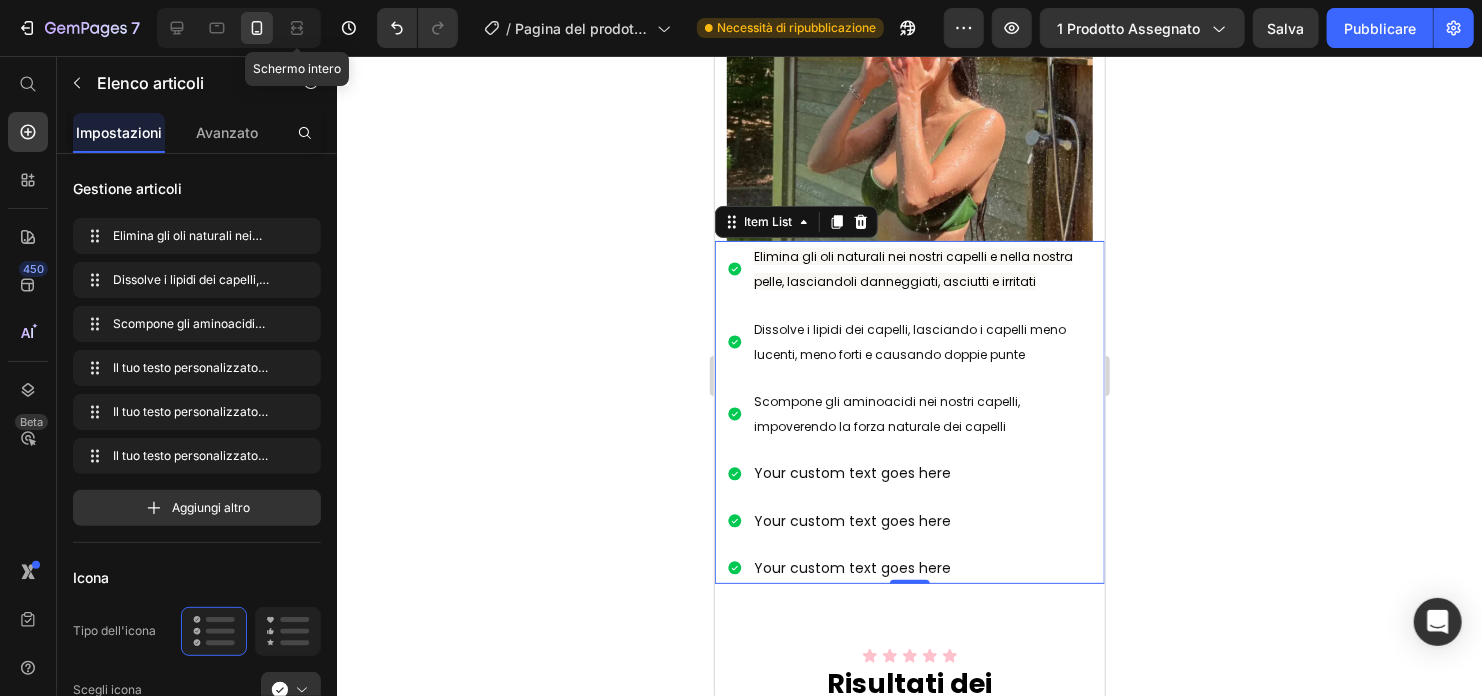 click on "Your custom text goes here" at bounding box center [927, 472] 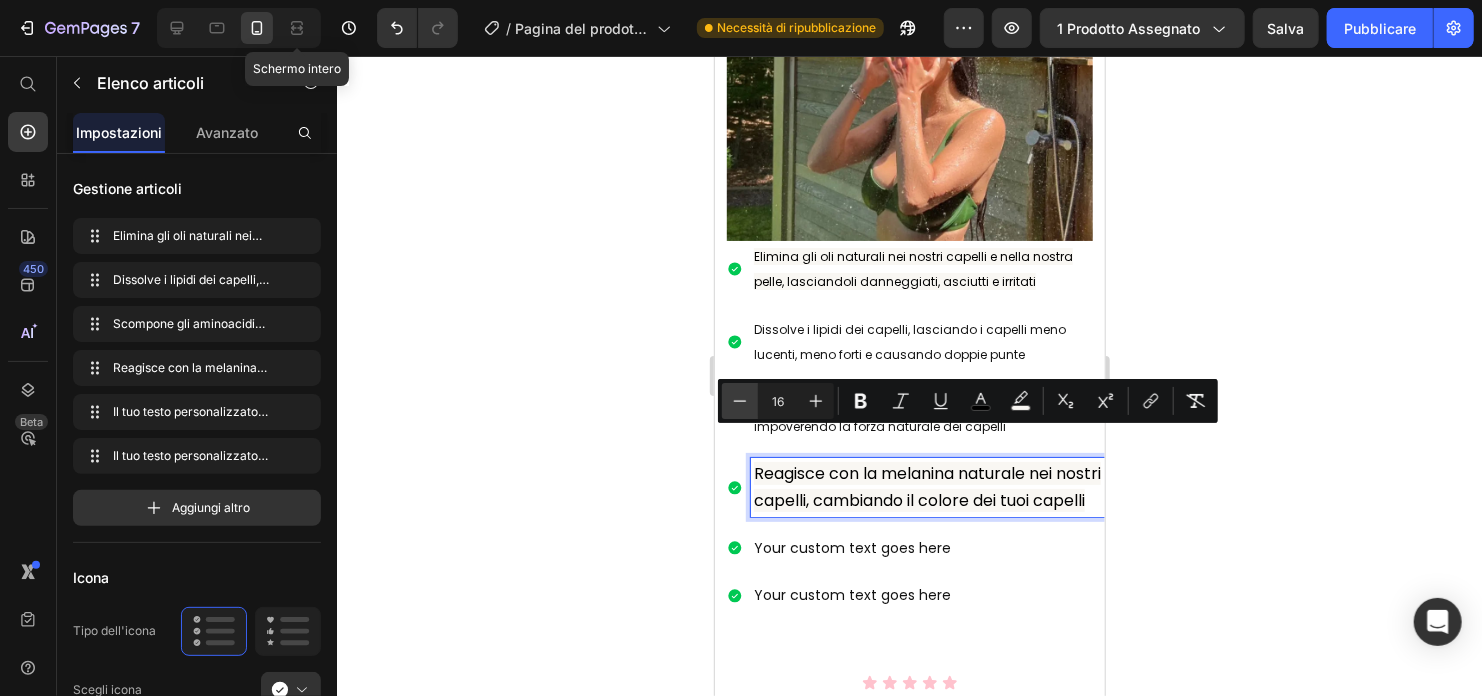 click 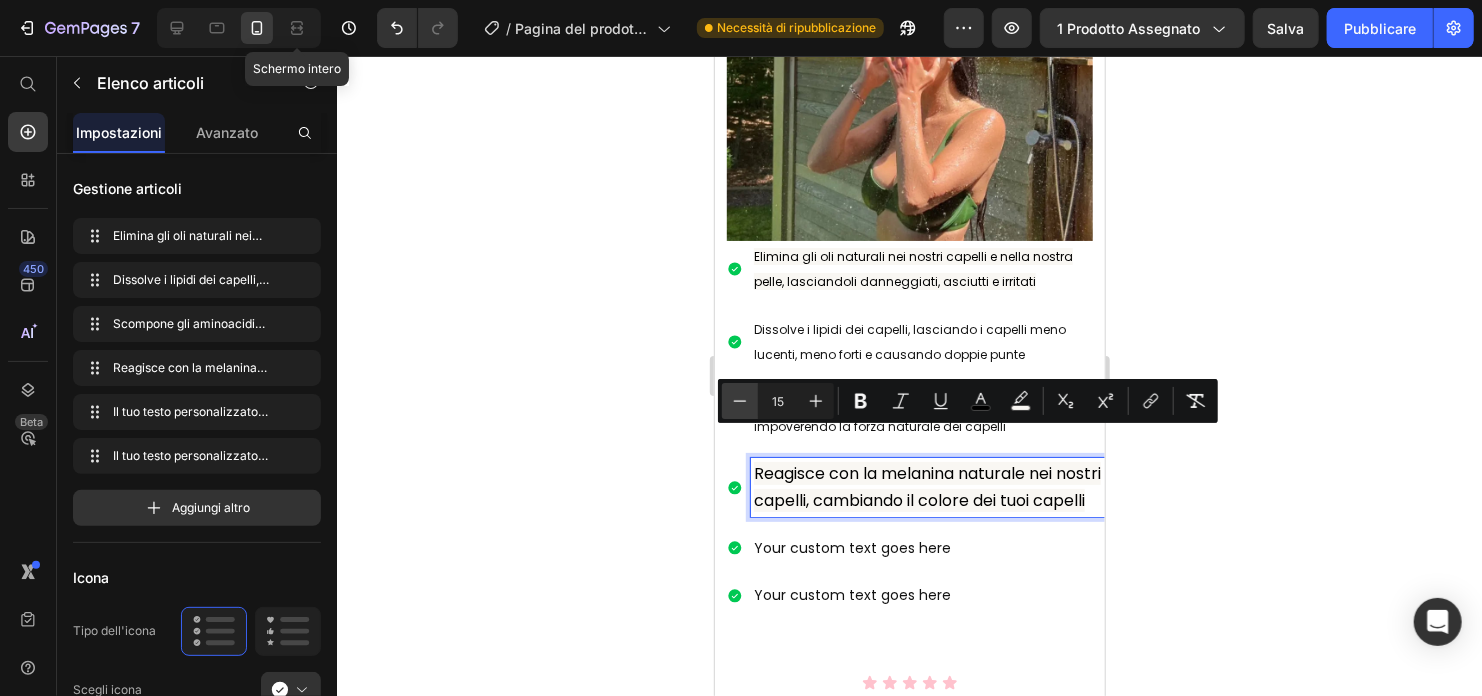 click 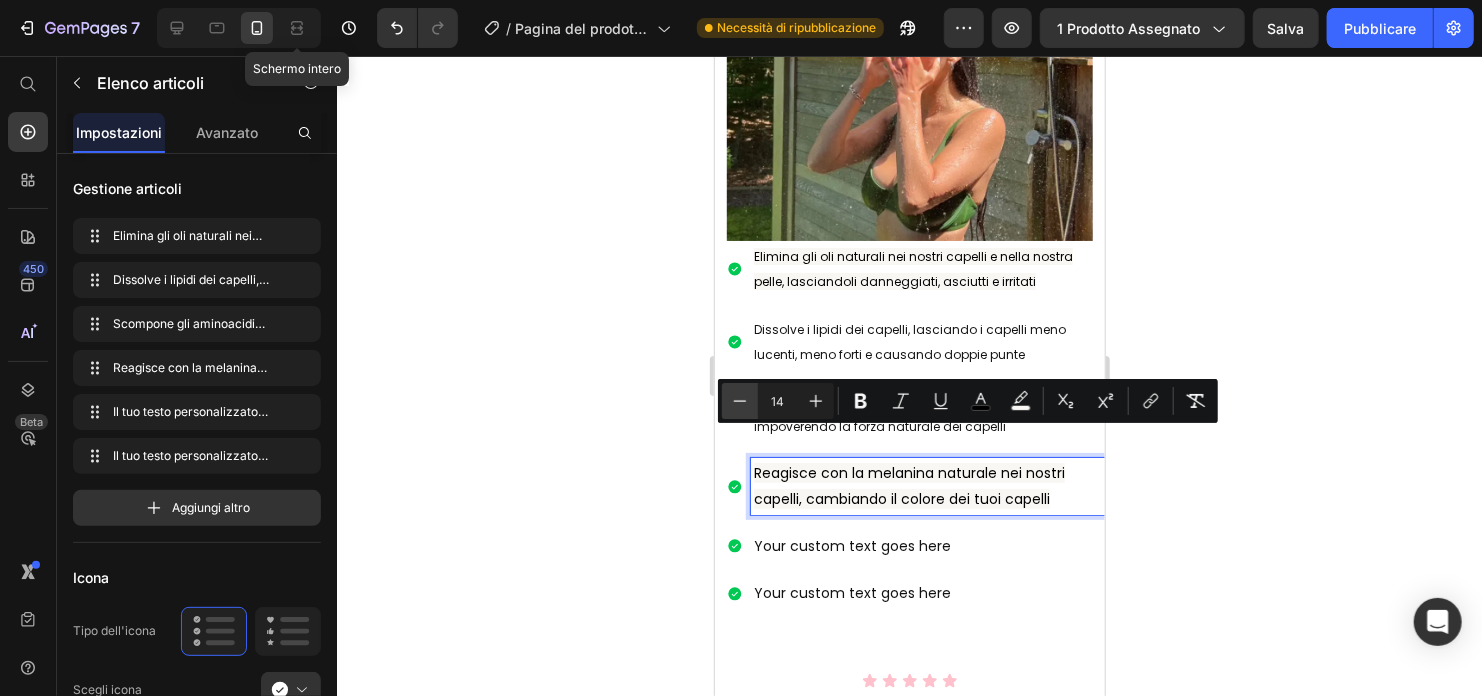 click 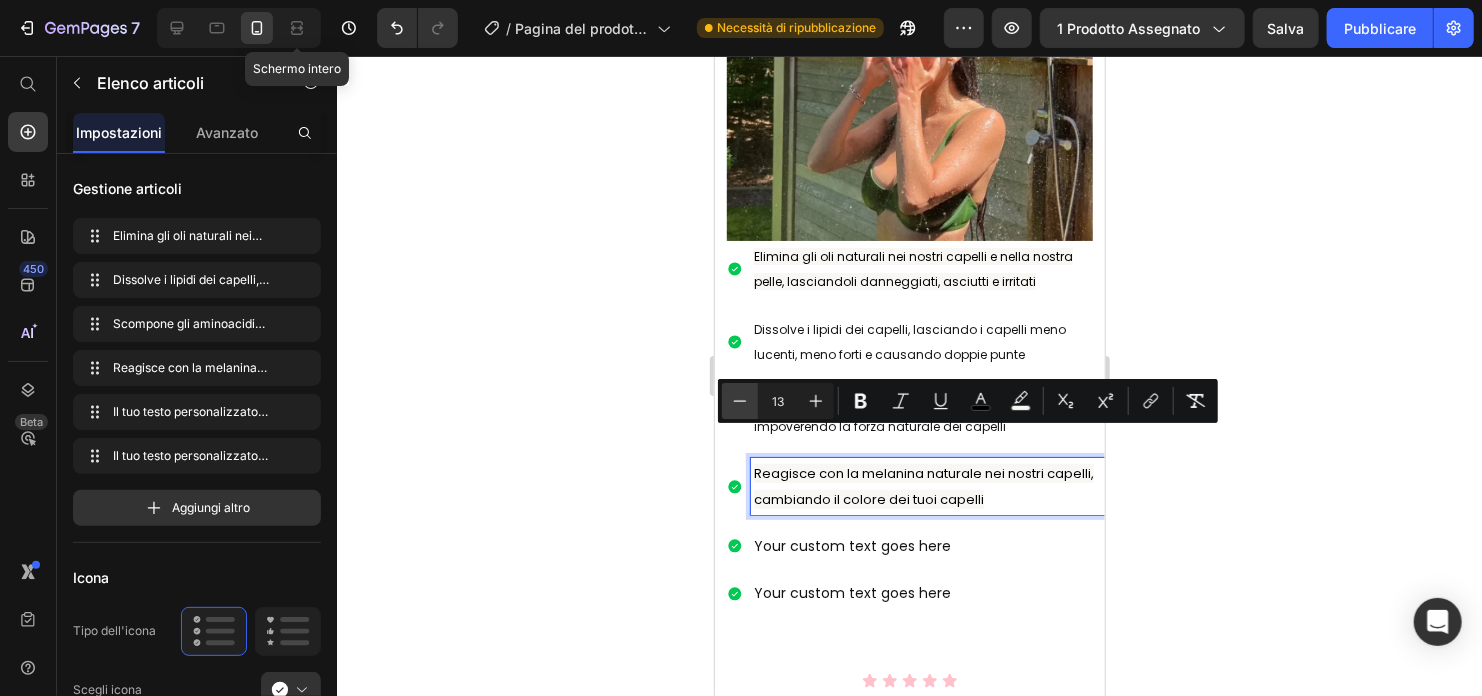click 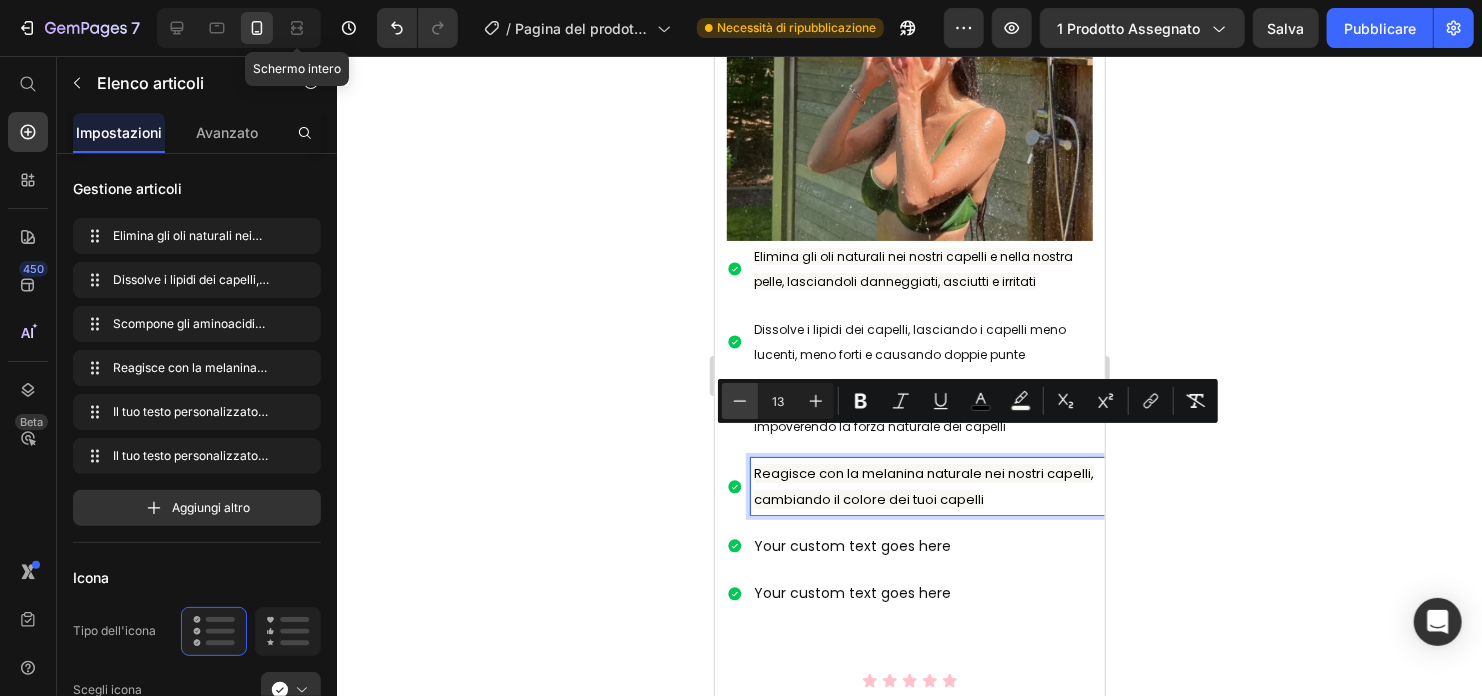type on "12" 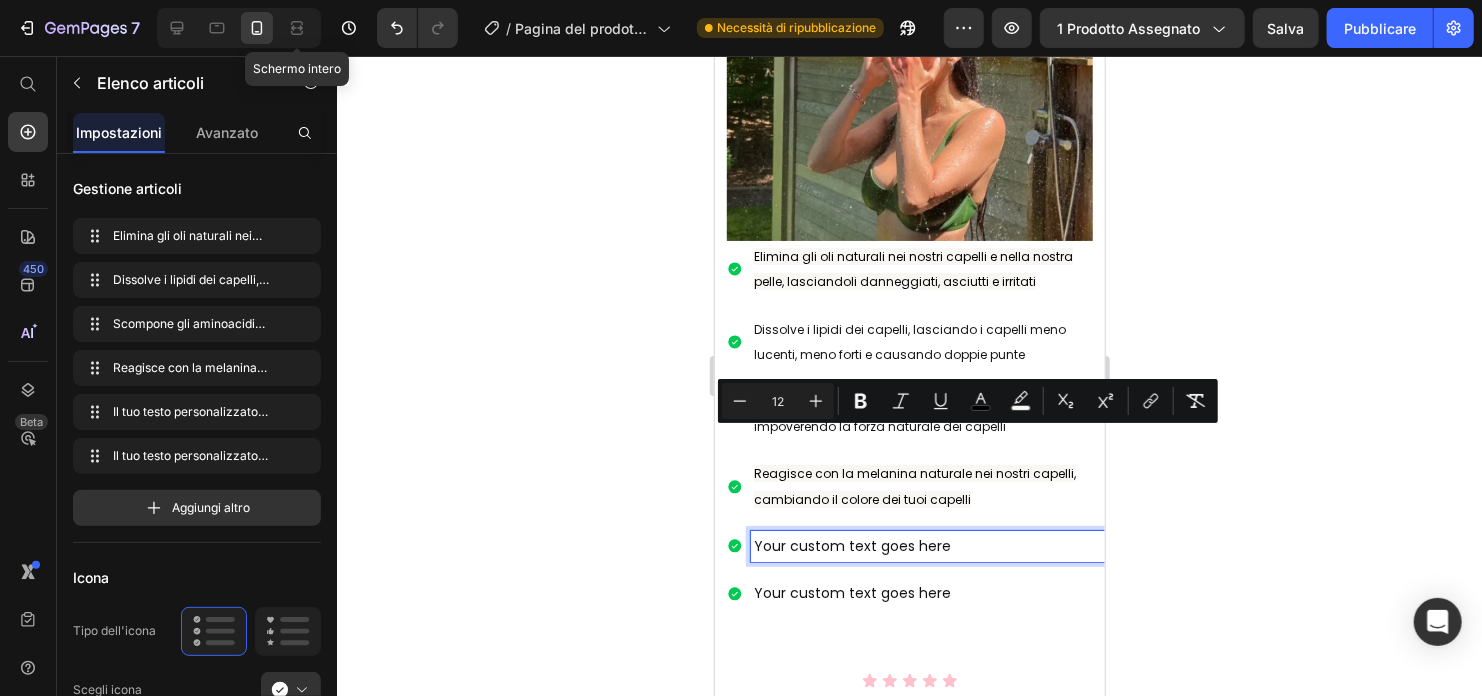 click on "Your custom text goes here" at bounding box center [927, 545] 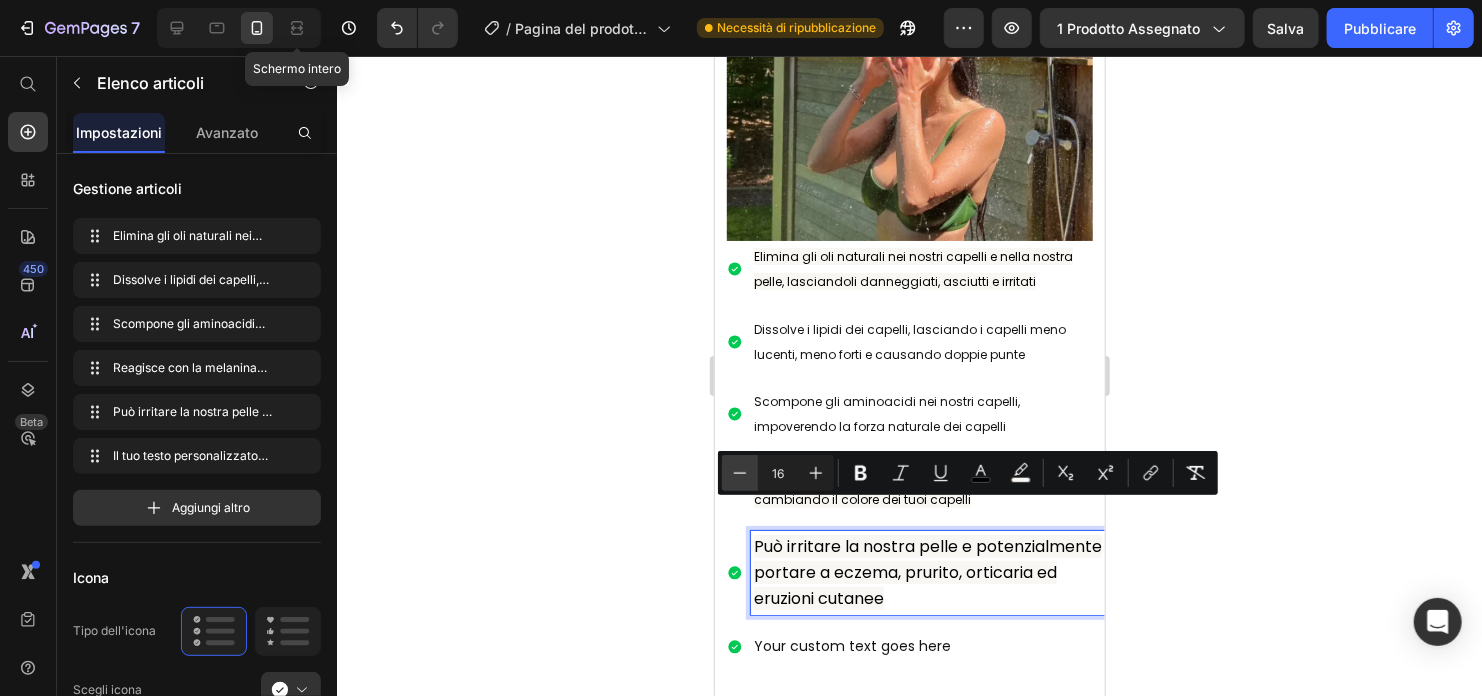 click 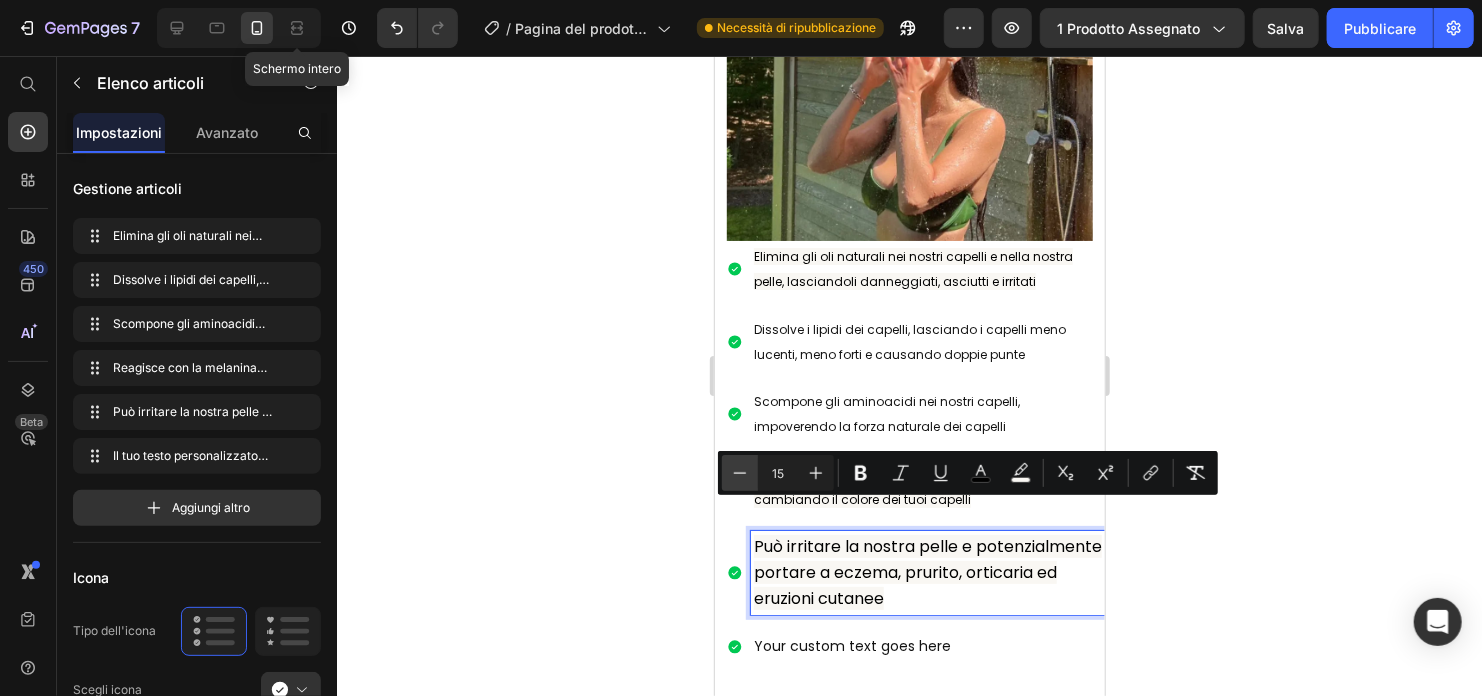 click 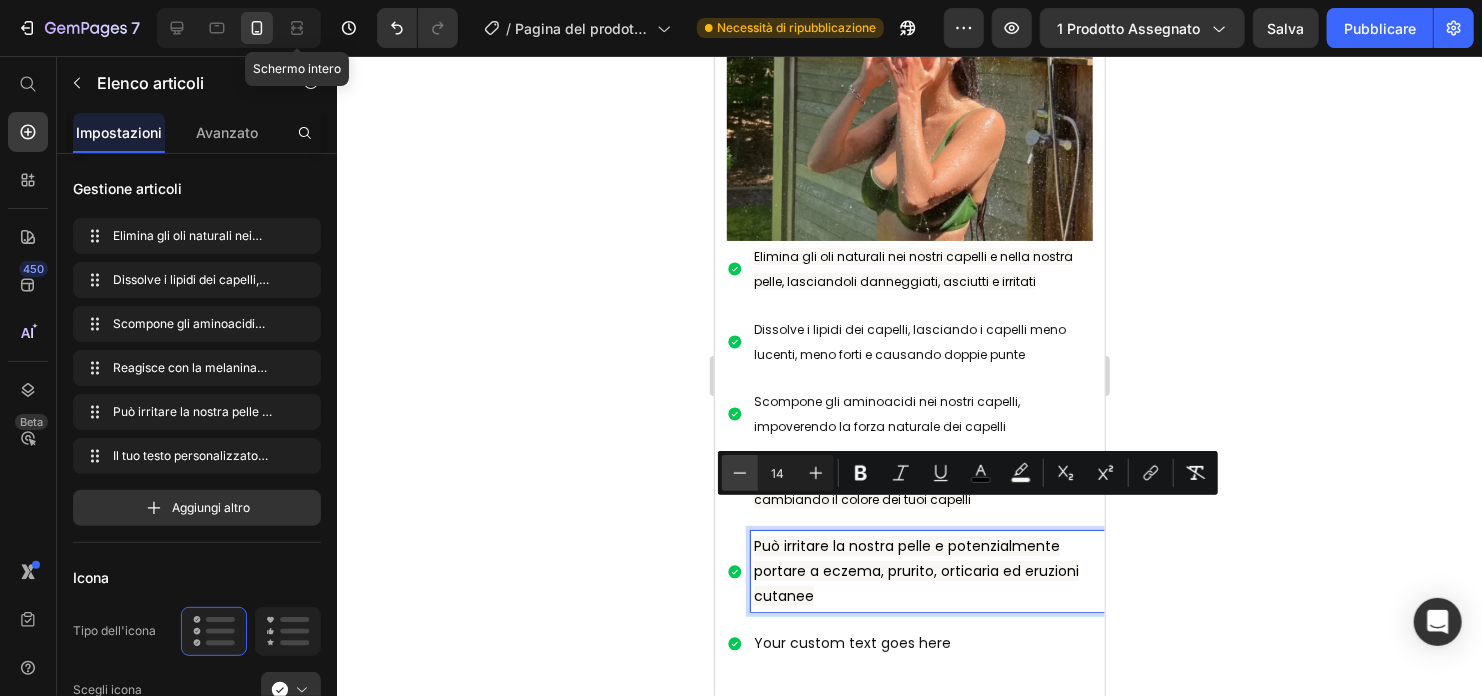 click 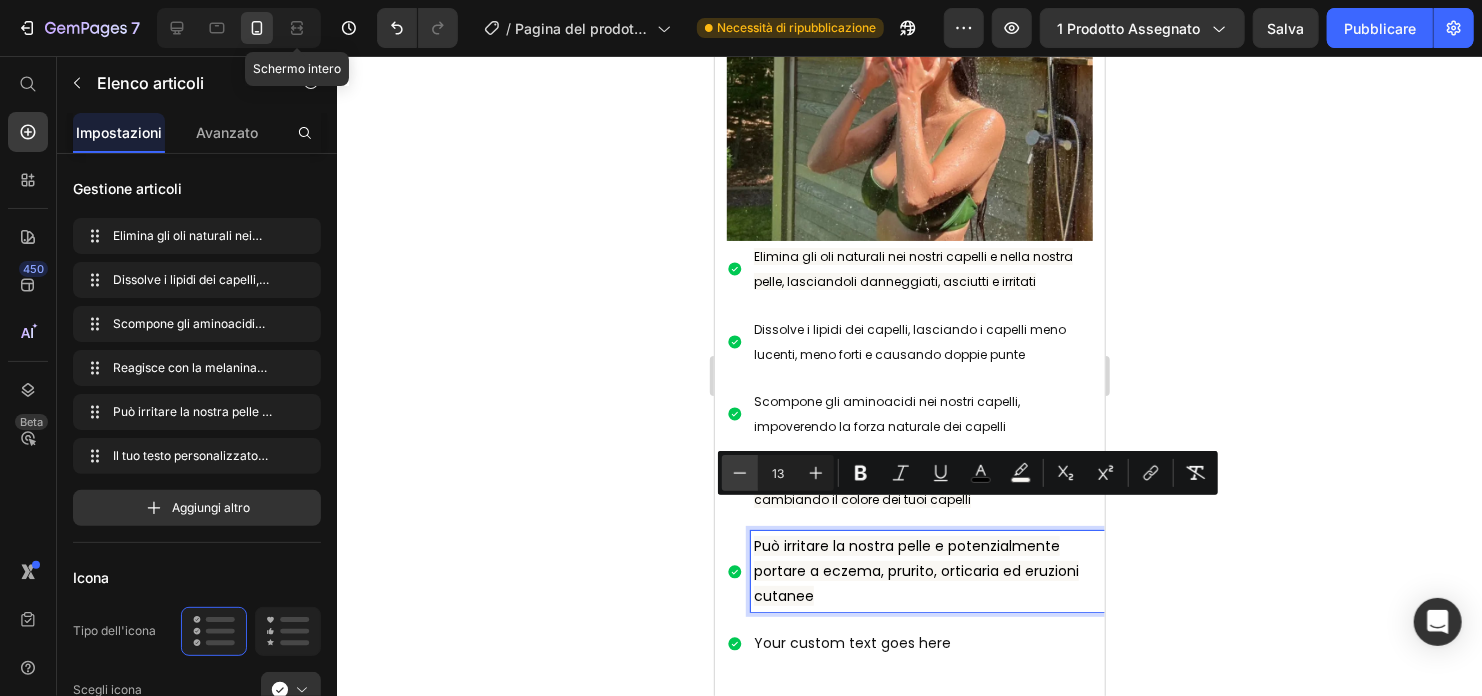 click 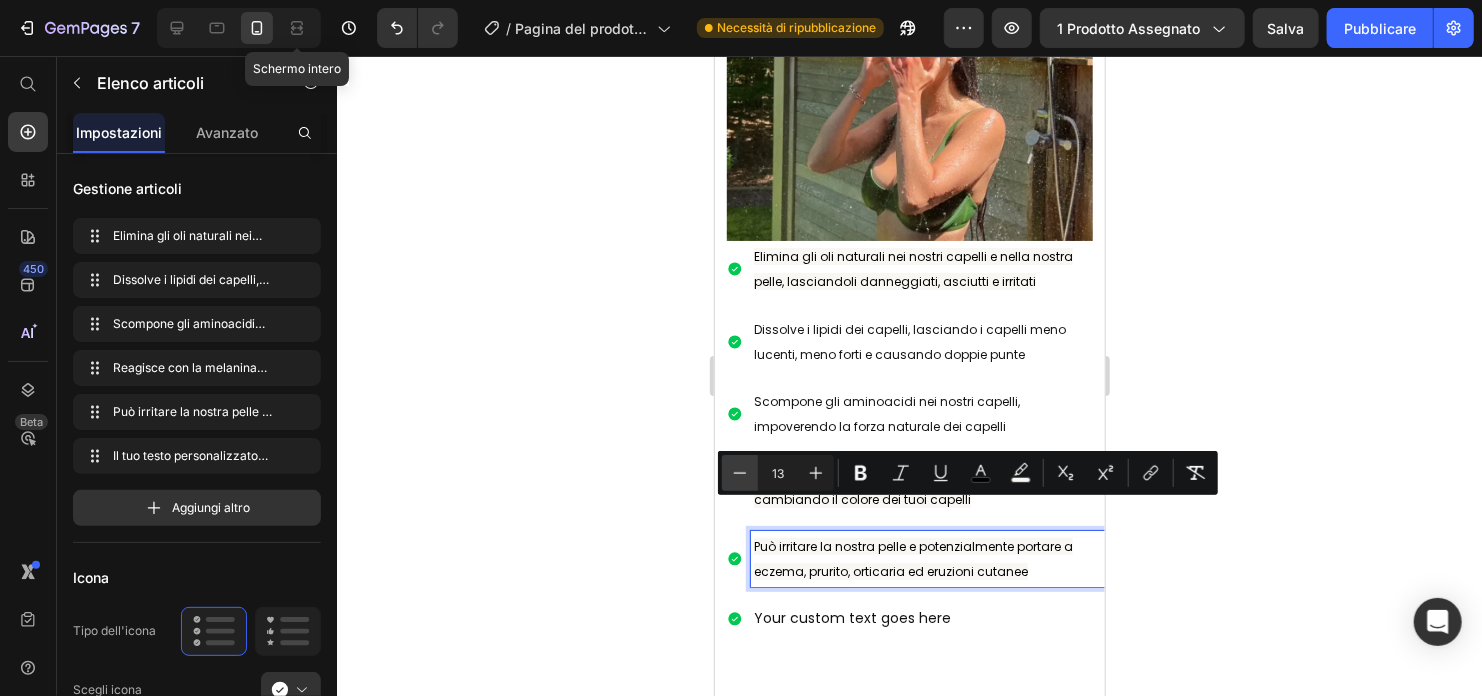 type on "12" 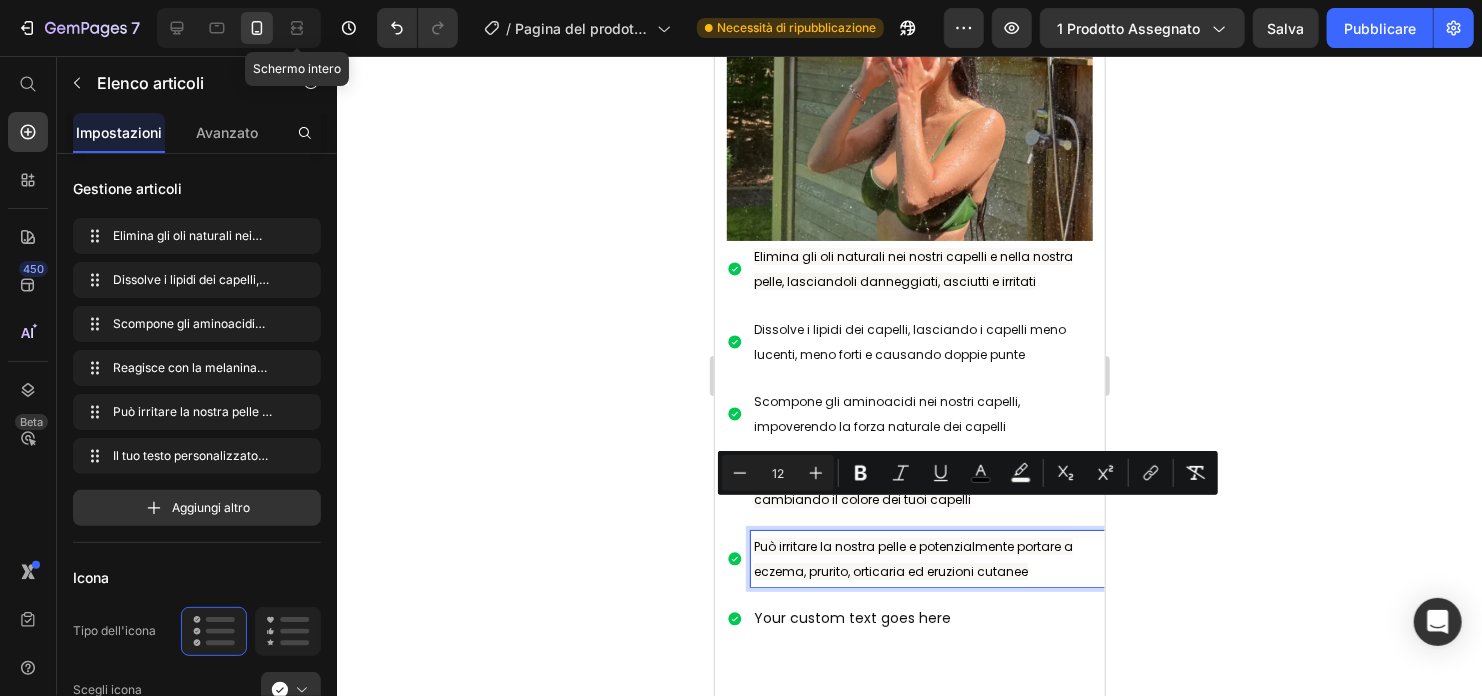 click on "Your custom text goes here" at bounding box center (927, 617) 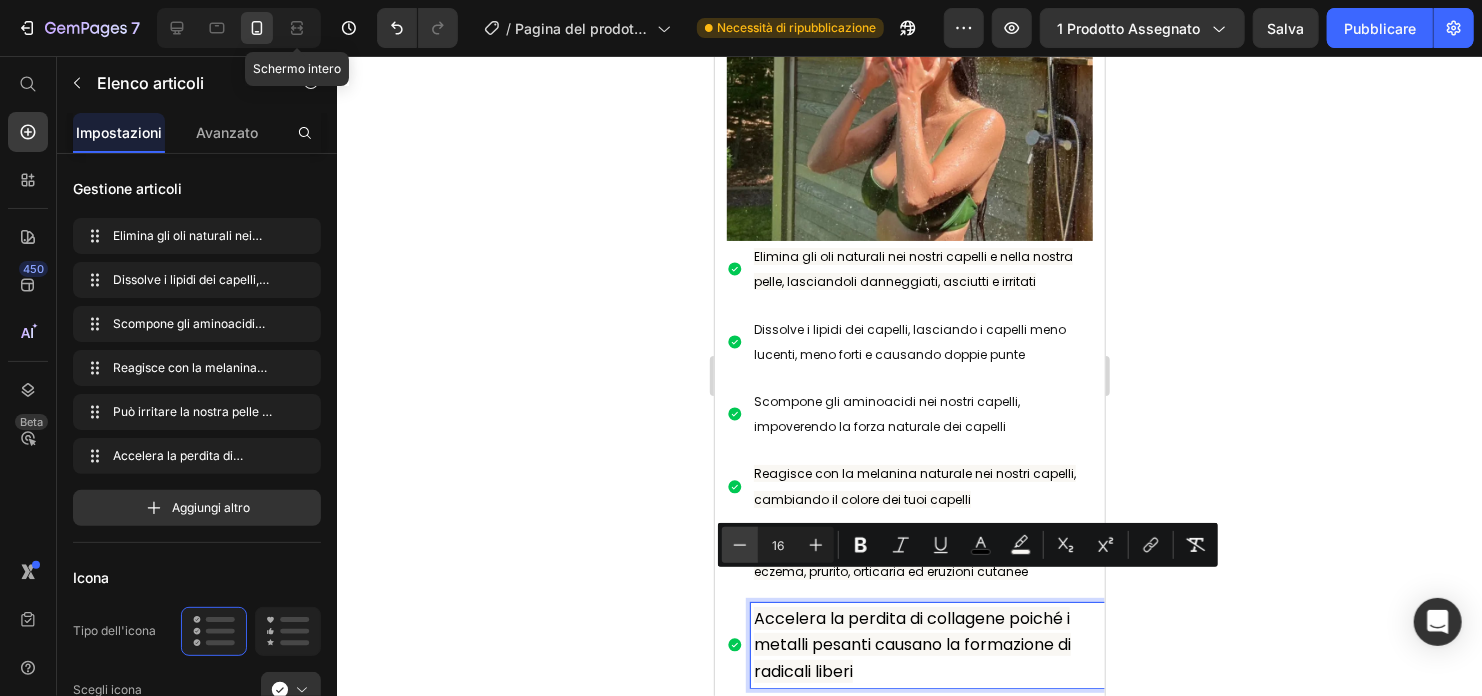click 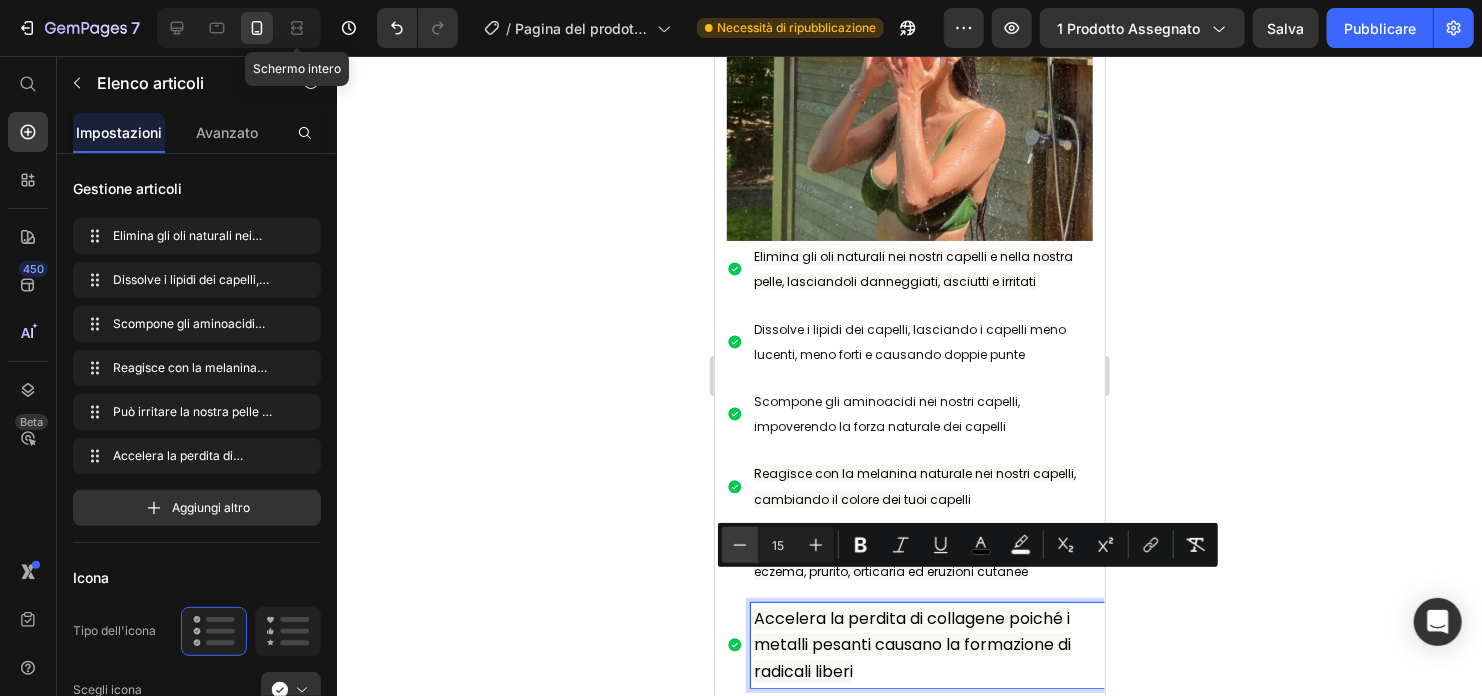 click 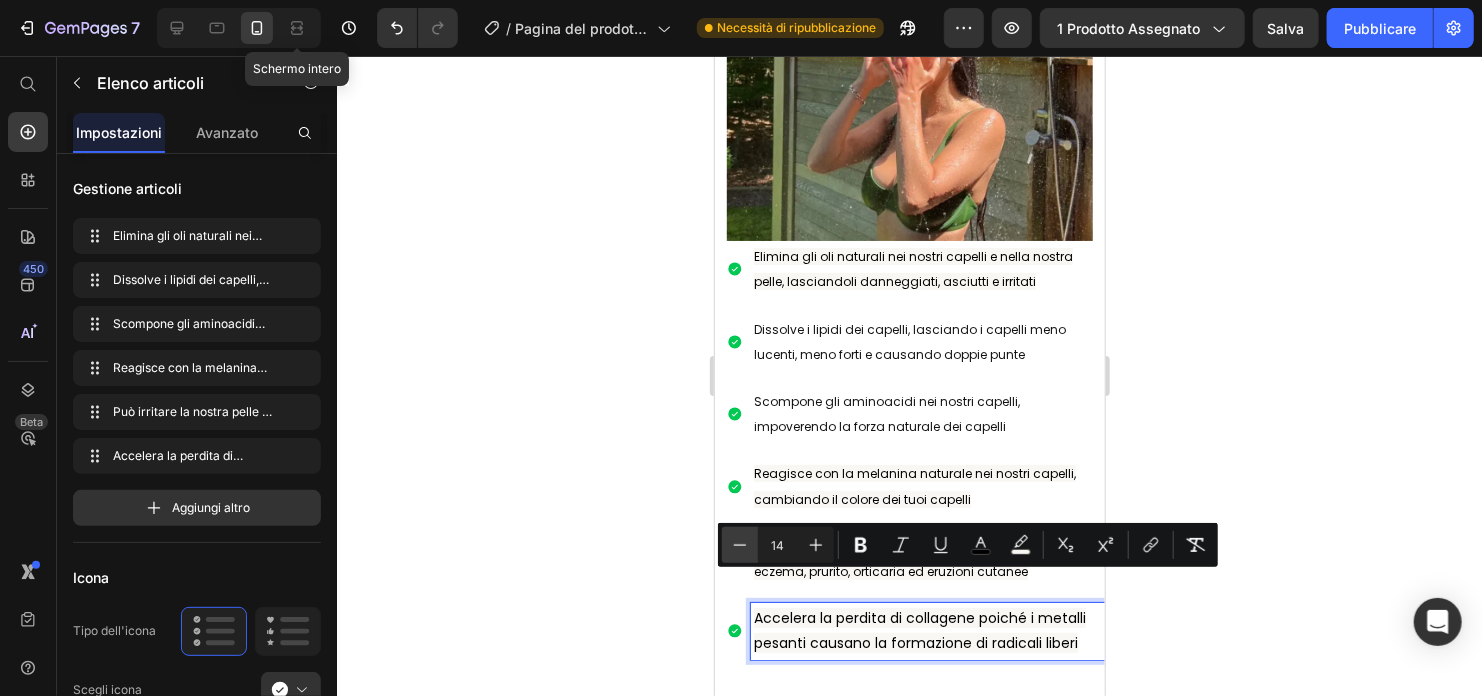 click 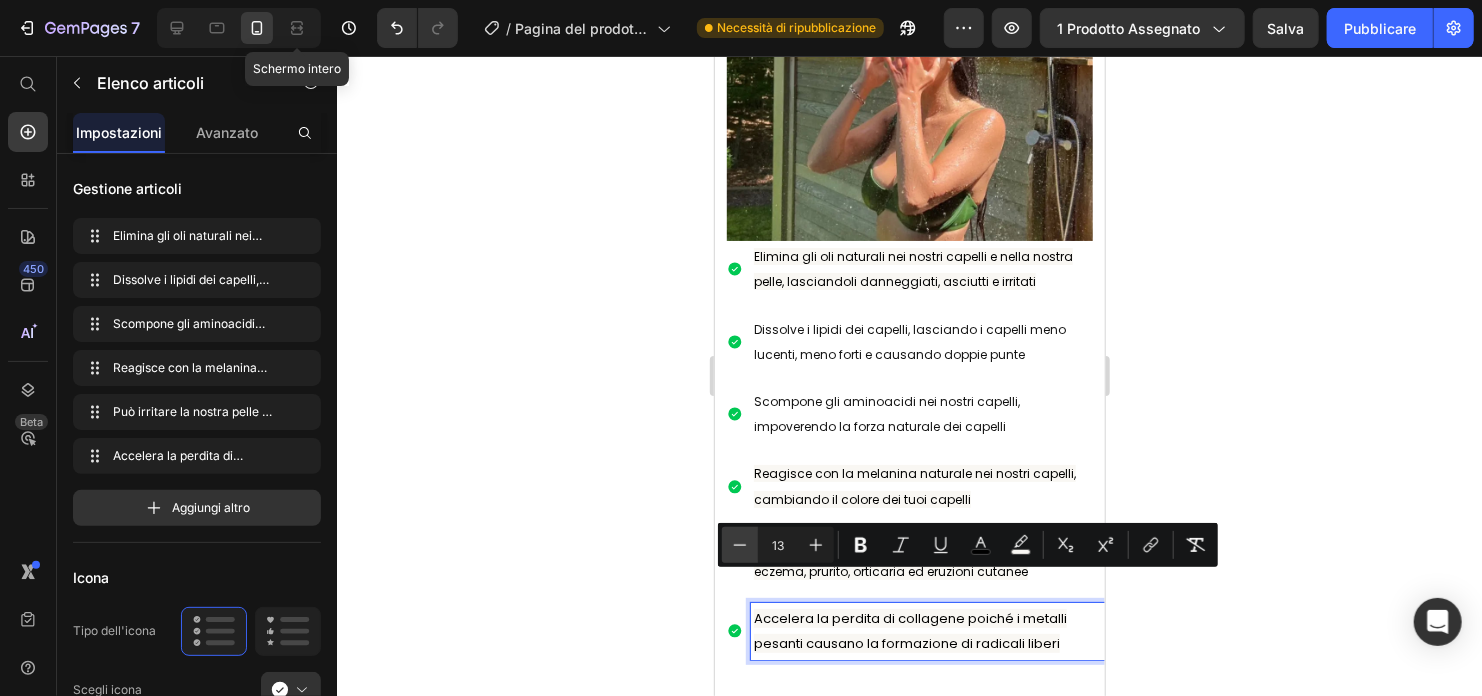 click 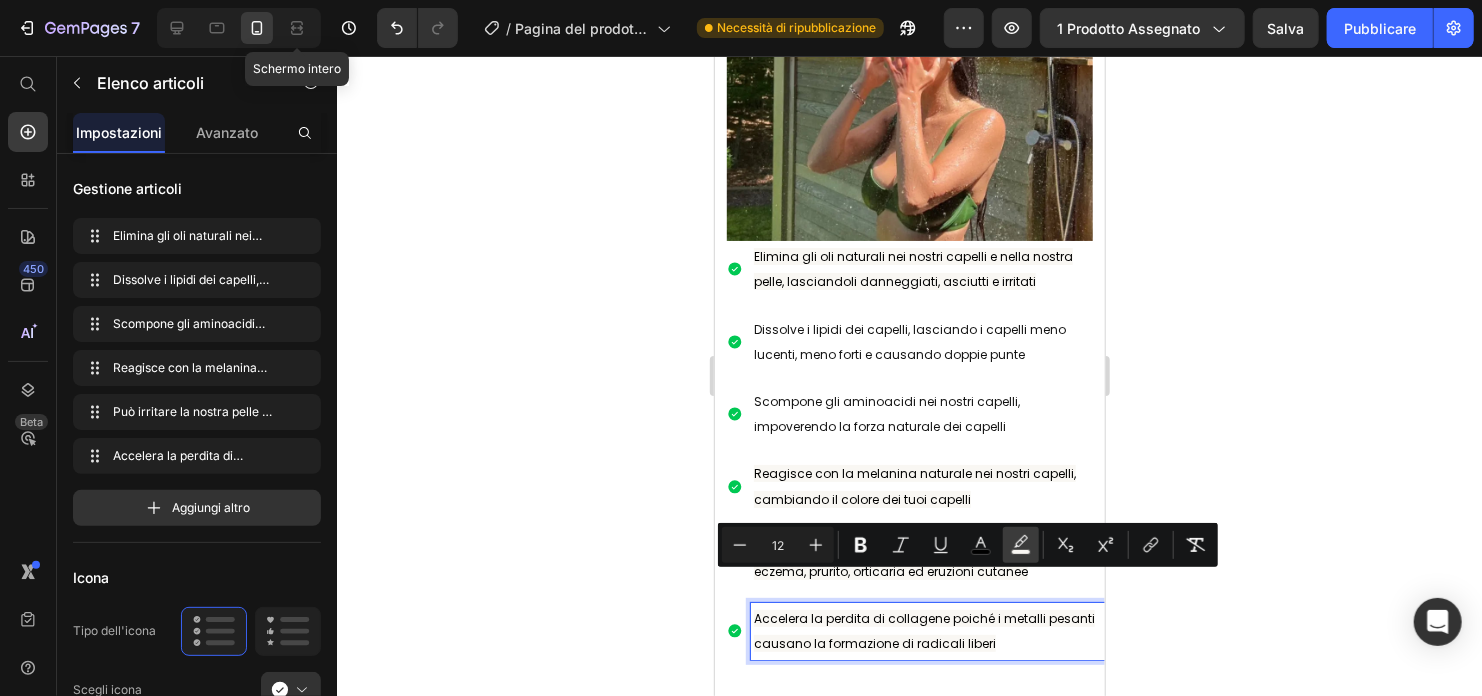 click on "colore" at bounding box center [1021, 545] 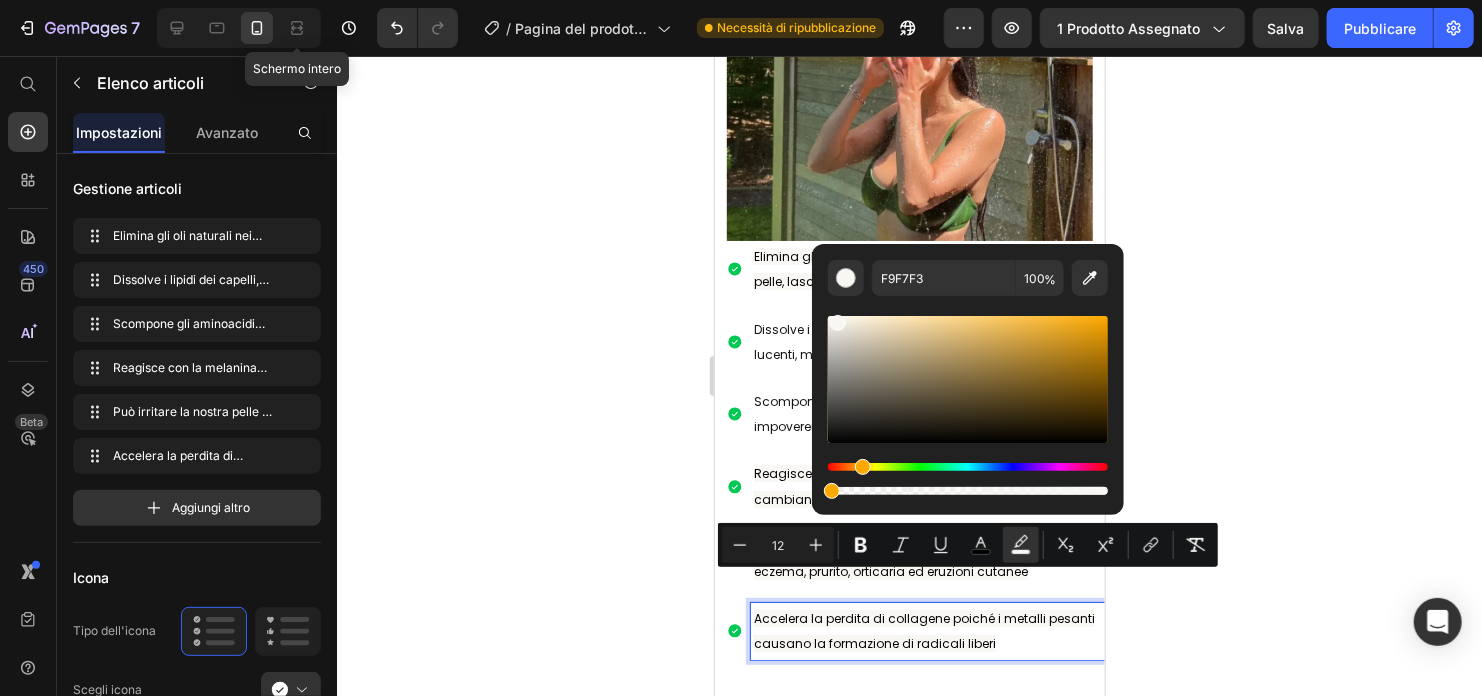 drag, startPoint x: 1107, startPoint y: 495, endPoint x: 649, endPoint y: 507, distance: 458.15717 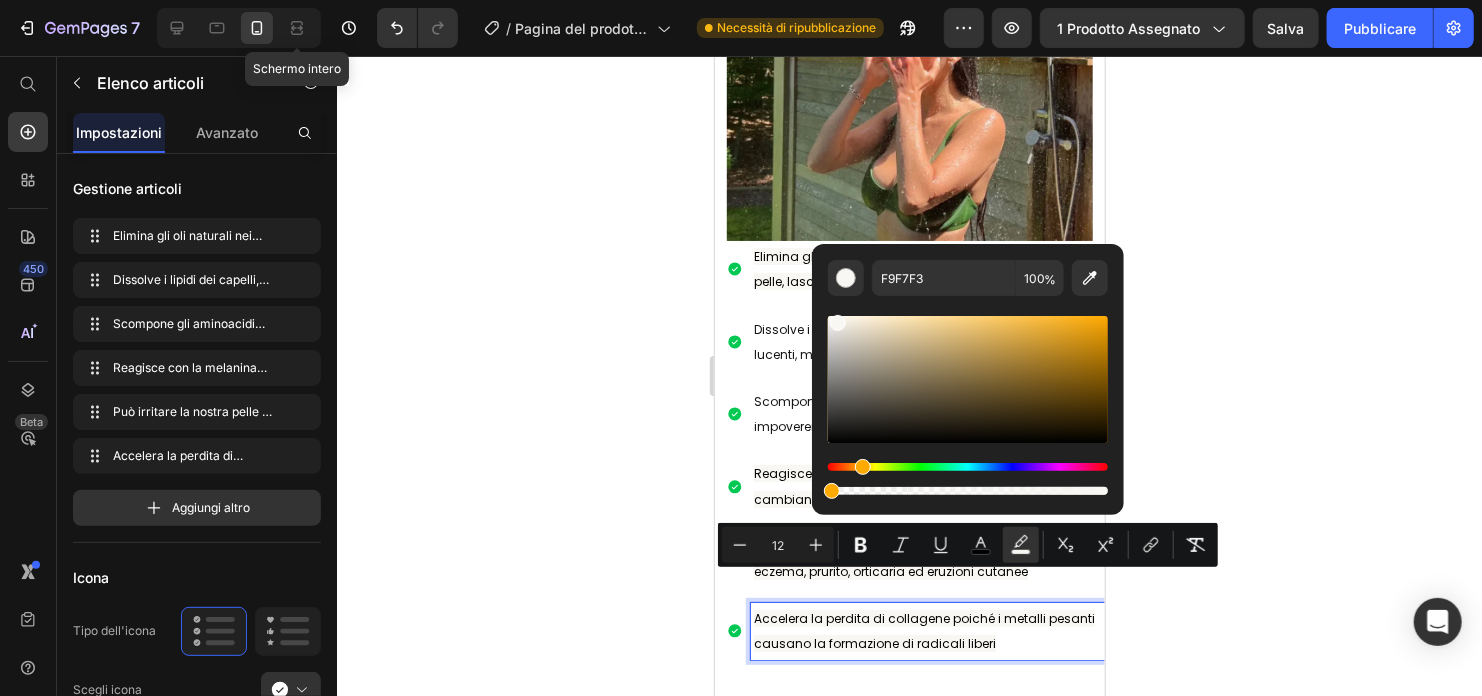 click on "7  Schermo intero Cronologia versioni  /  Pagina del prodotto - 8 maggio, 22:23:51 Necessità di ripubblicazione Anteprima 1 prodotto assegnato  Salva   Pubblicare  450 Beta Inizia con Sezioni Elementi Sezione Eroi Dettaglio Prodotto Marchi Badge attendibili Garanzia Ripartizione del prodotto Come usare Testimonianze Comparare Pacchetto FAQs Prova sociale Storia del marchio Elenco prodotti Collezione Elenco blog Contatto Sticky Aggiungi al carrello Piè di pagina personalizzato Sfoglia Biblioteca 450 Disposizione
Fila
Fila
Fila
Fila Testo
Intestazione
Blocco testo Pulsante
Pulsante
Pulsante" at bounding box center (741, 0) 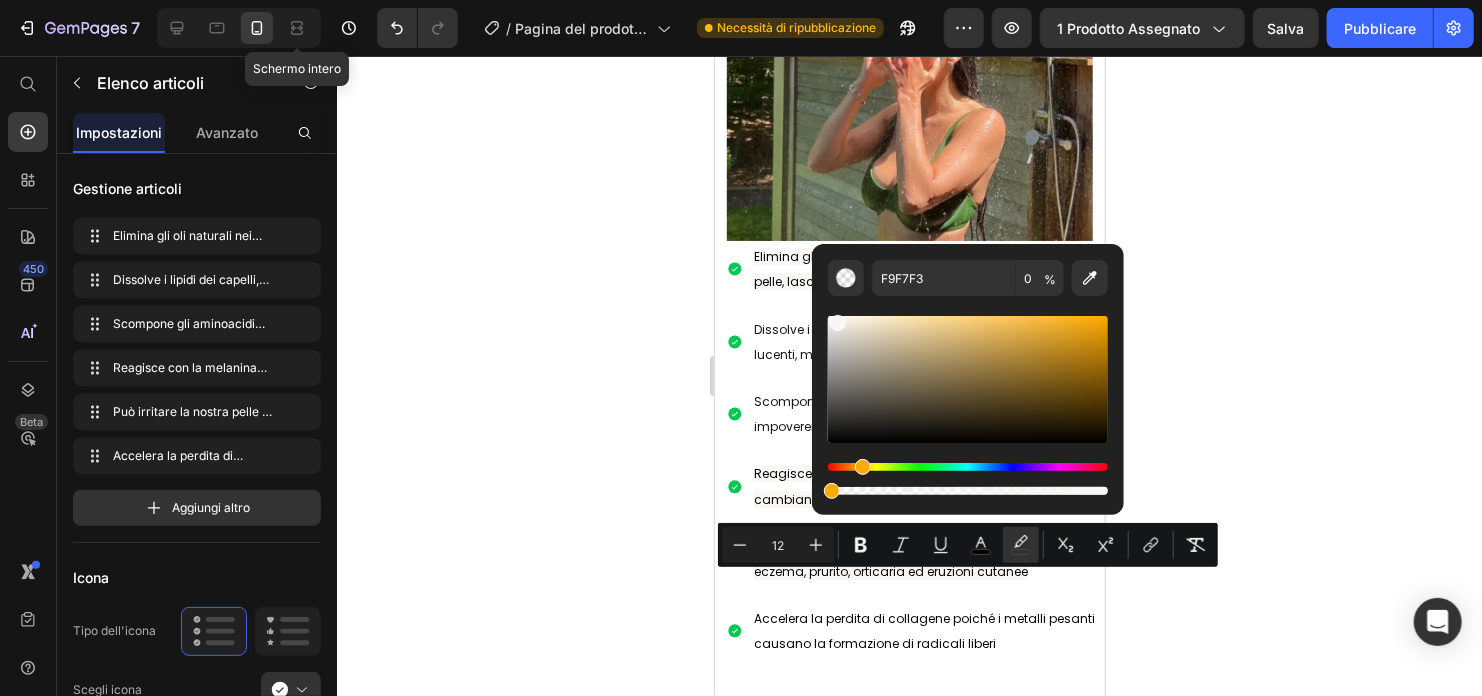 click 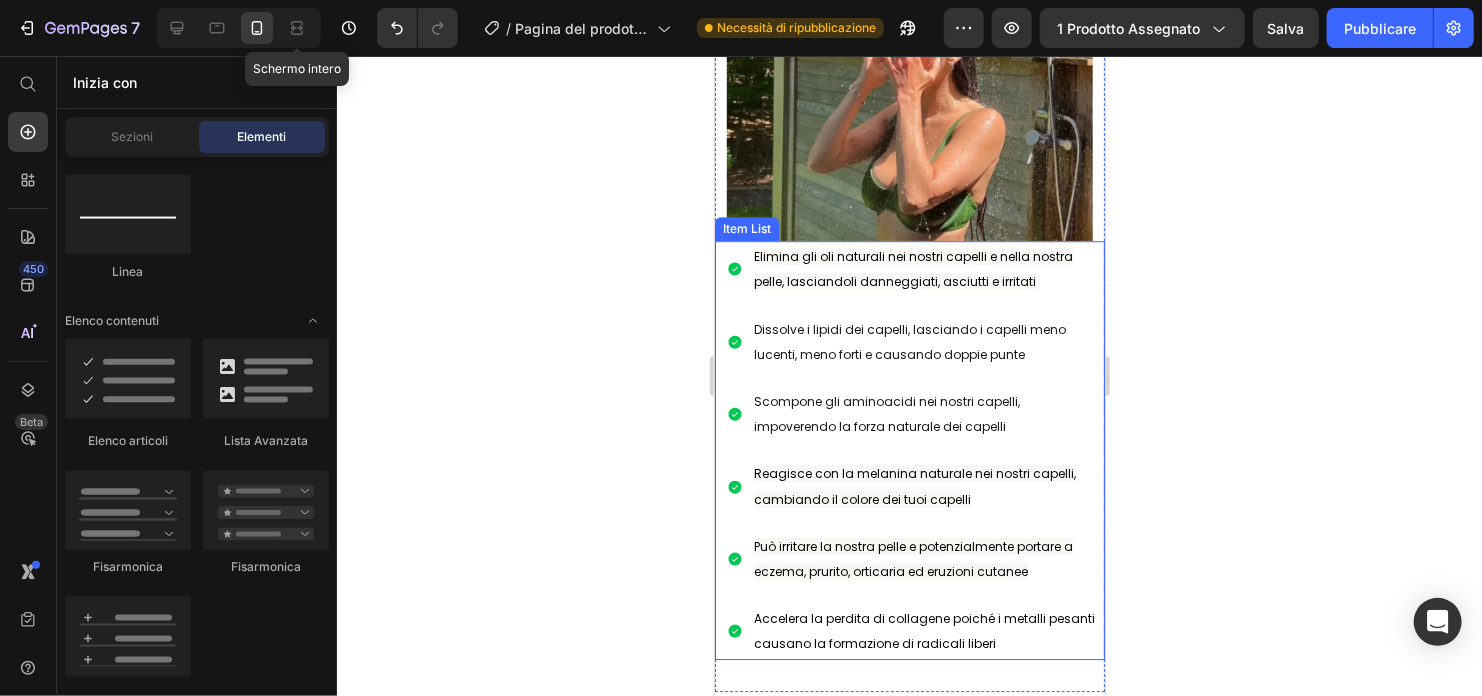 click on "Può irritare la nostra pelle e potenzialmente portare a eczema, prurito, orticaria ed eruzioni cutanee" at bounding box center (927, 558) 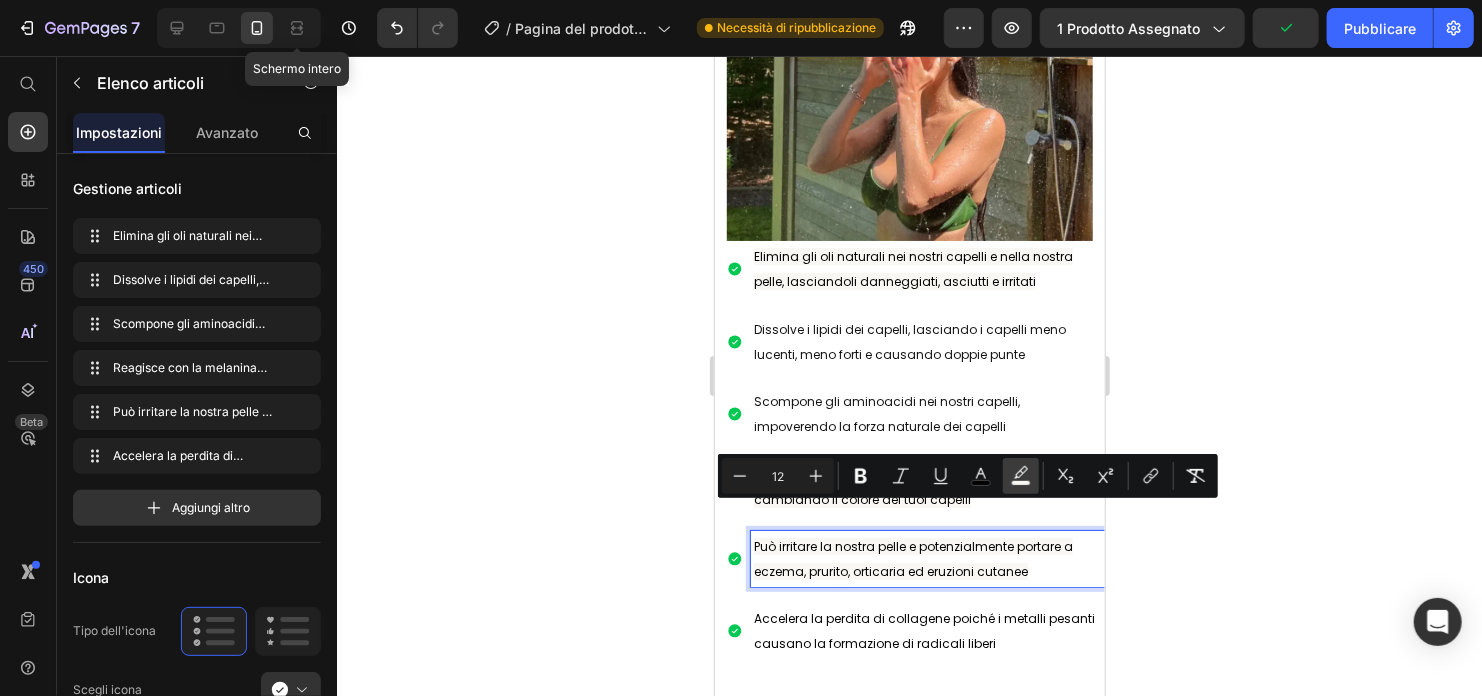 click on "colore" at bounding box center [1021, 476] 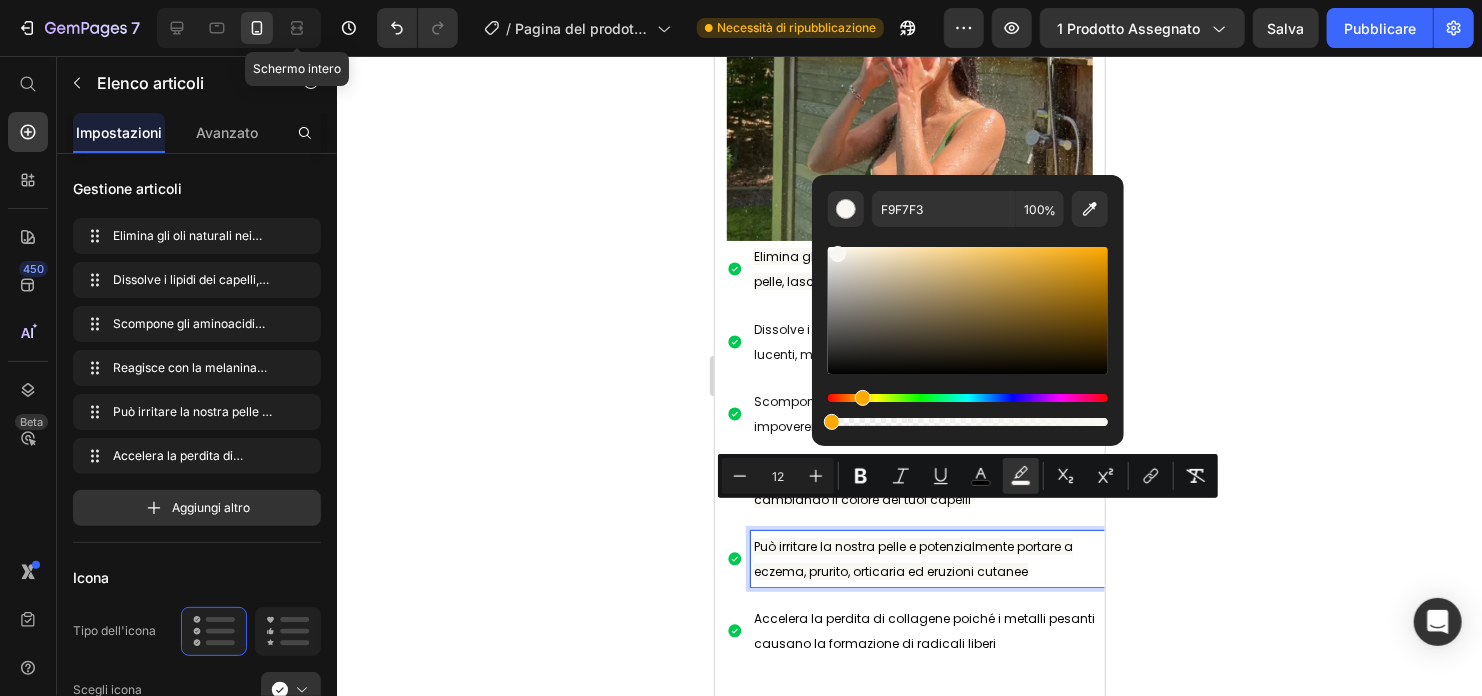 drag, startPoint x: 1104, startPoint y: 423, endPoint x: 33, endPoint y: 376, distance: 1072.0308 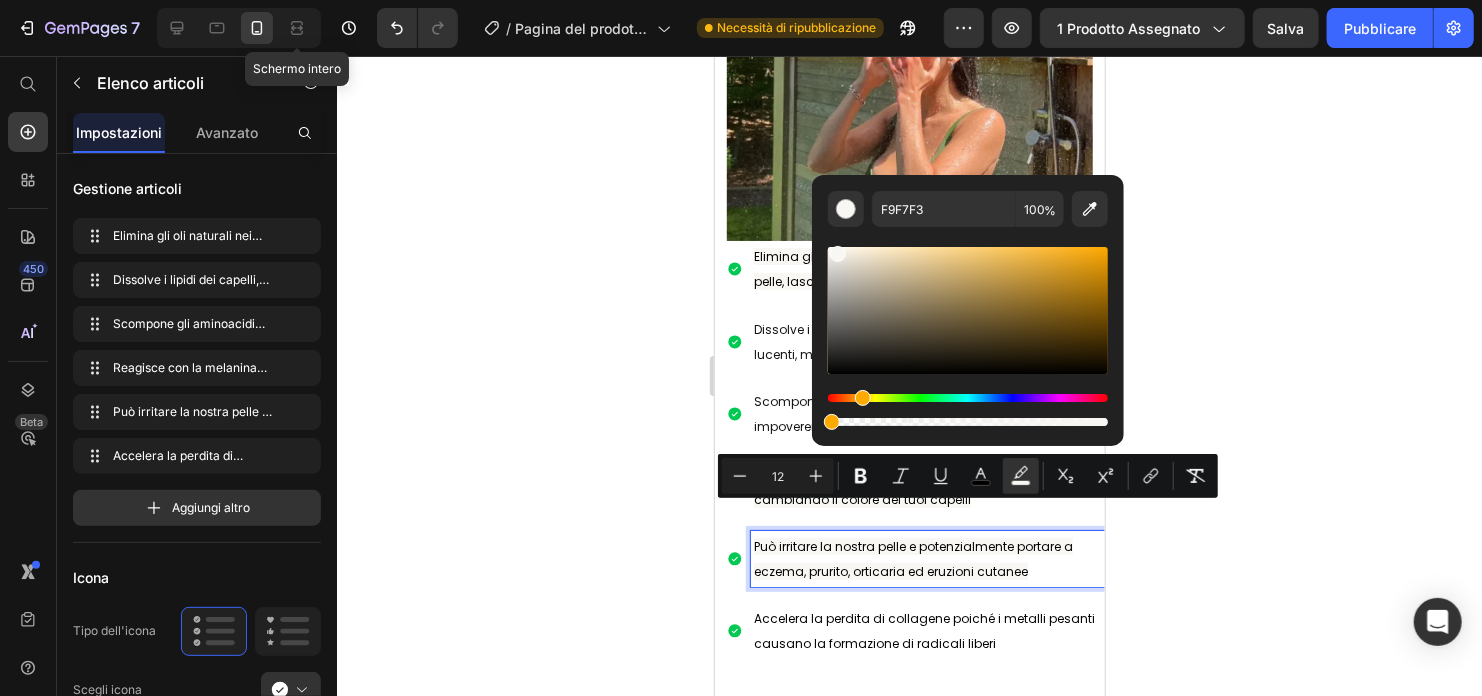 click on "7  Schermo intero Cronologia versioni  /  Pagina del prodotto - 8 maggio, 22:23:51 Necessità di ripubblicazione Anteprima 1 prodotto assegnato  Salva   Pubblicare  450 Beta Inizia con Sezioni Elementi Sezione Eroi Dettaglio Prodotto Marchi Badge attendibili Garanzia Ripartizione del prodotto Come usare Testimonianze Comparare Pacchetto FAQs Prova sociale Storia del marchio Elenco prodotti Collezione Elenco blog Contatto Sticky Aggiungi al carrello Piè di pagina personalizzato Sfoglia Biblioteca 450 Disposizione
Fila
Fila
Fila
Fila Testo
Intestazione
Blocco testo Pulsante
Pulsante
Pulsante" at bounding box center (741, 0) 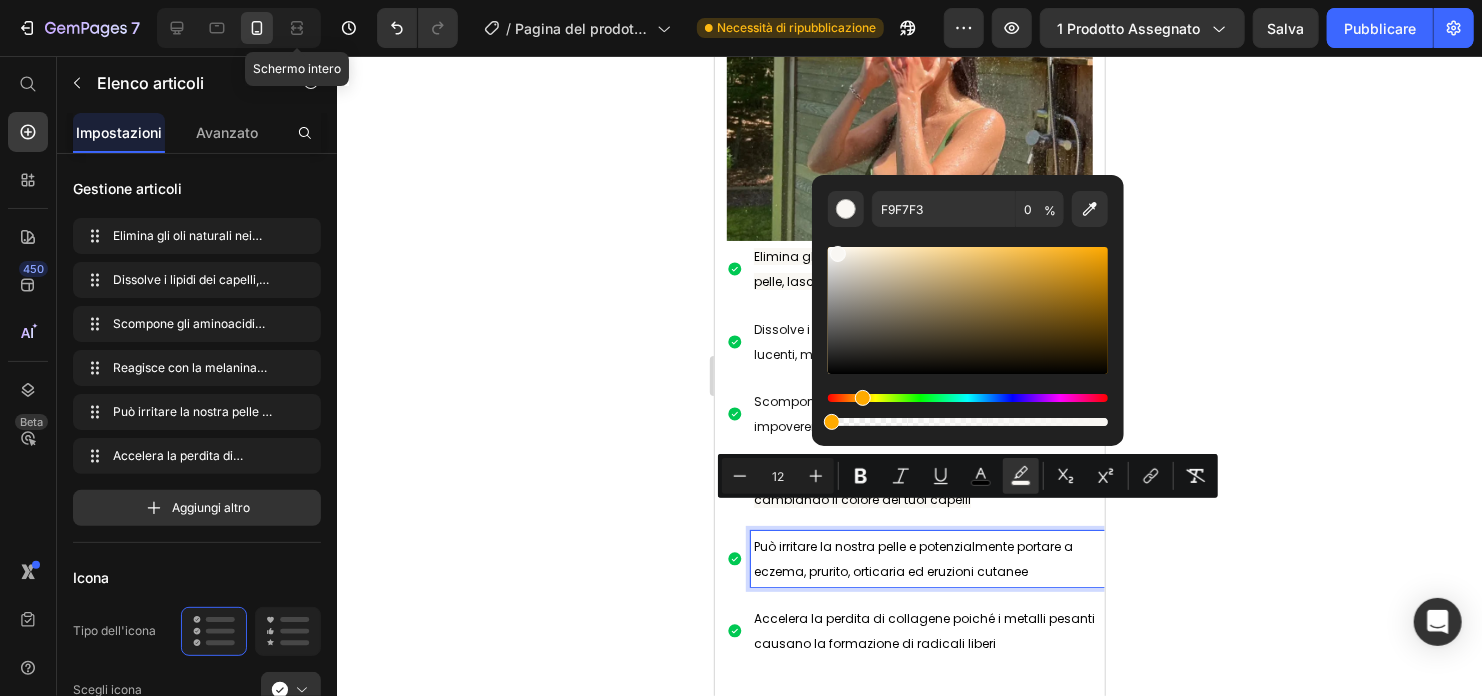 click 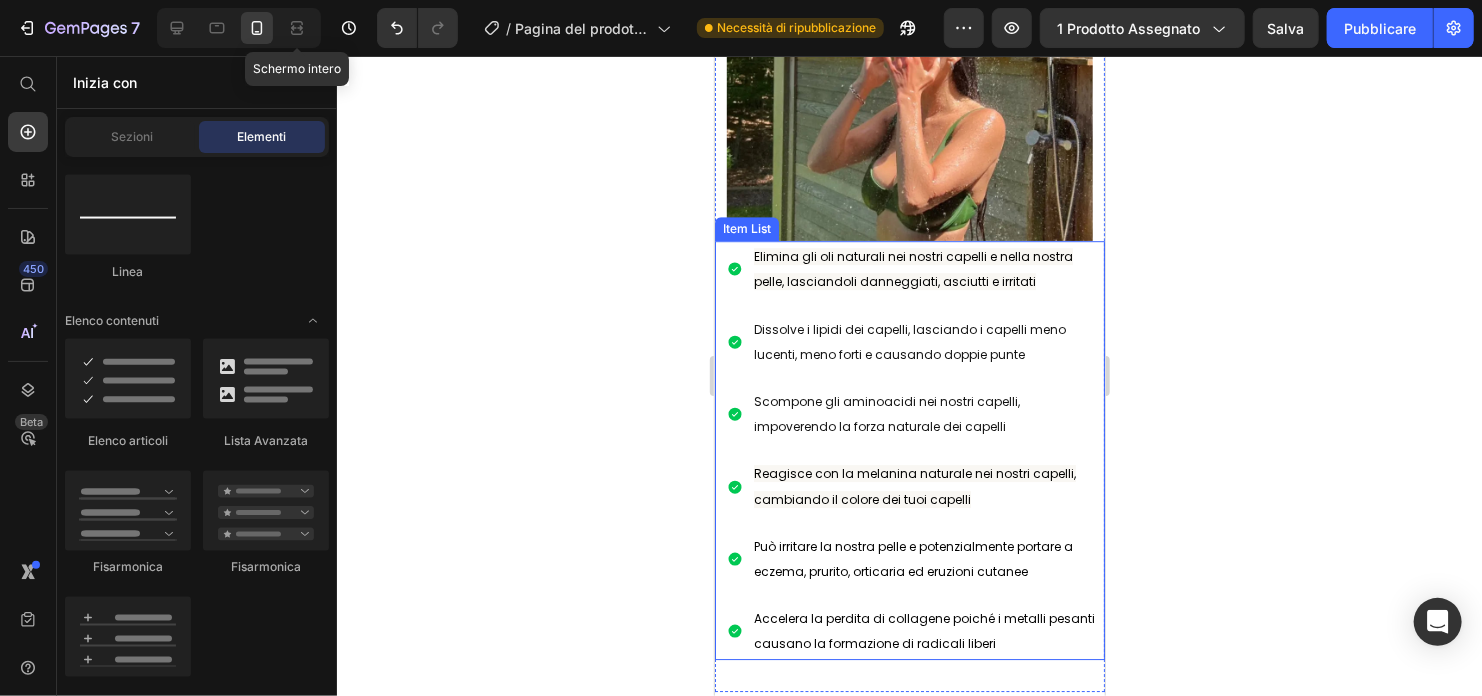 click on "Reagisce con la melanina naturale nei nostri capelli, cambiando il colore dei tuoi capelli" at bounding box center [914, 485] 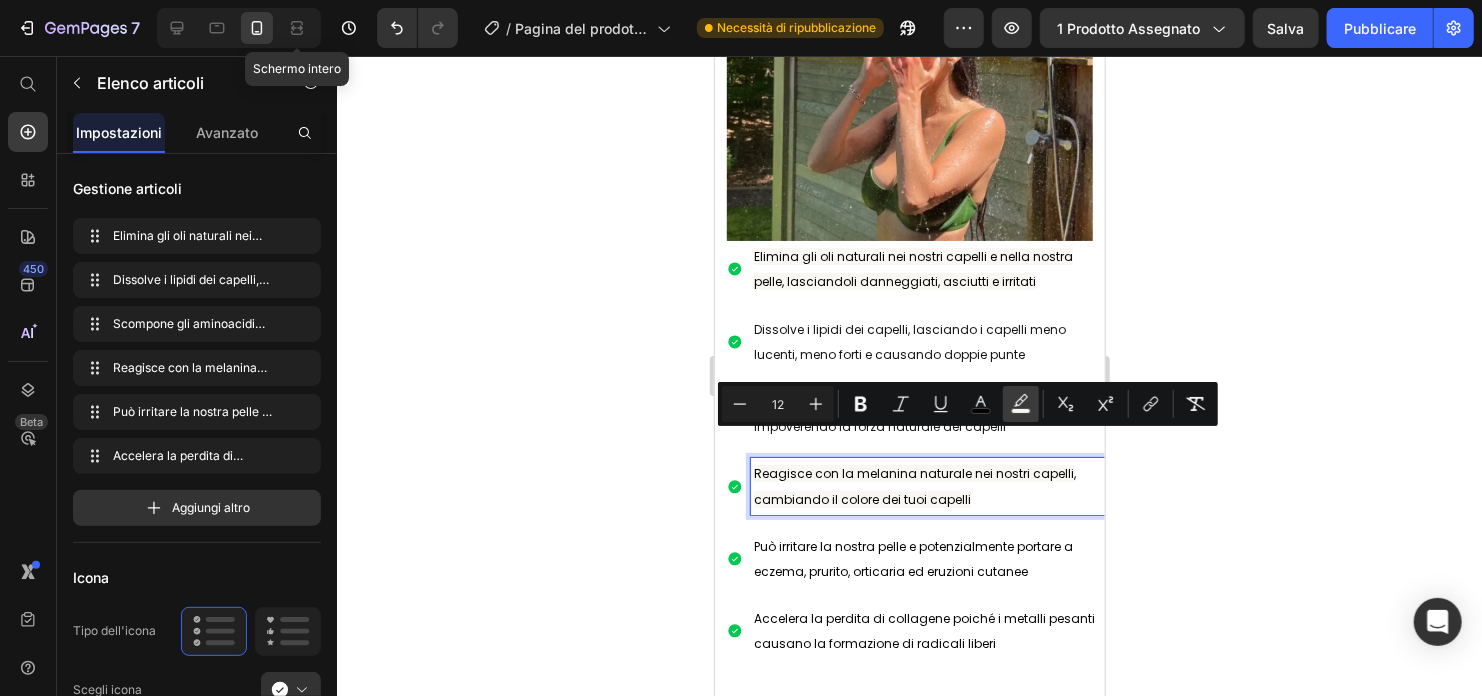 click on "colore" at bounding box center [1021, 404] 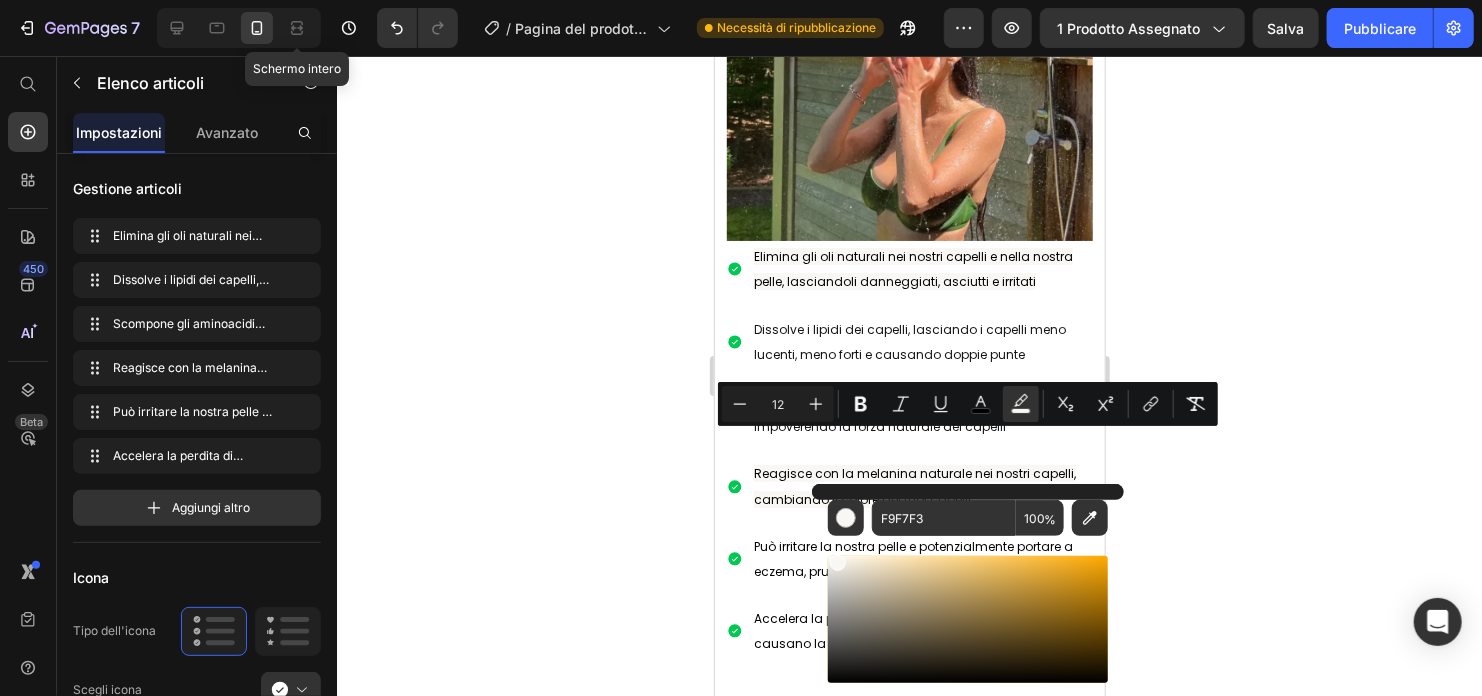click 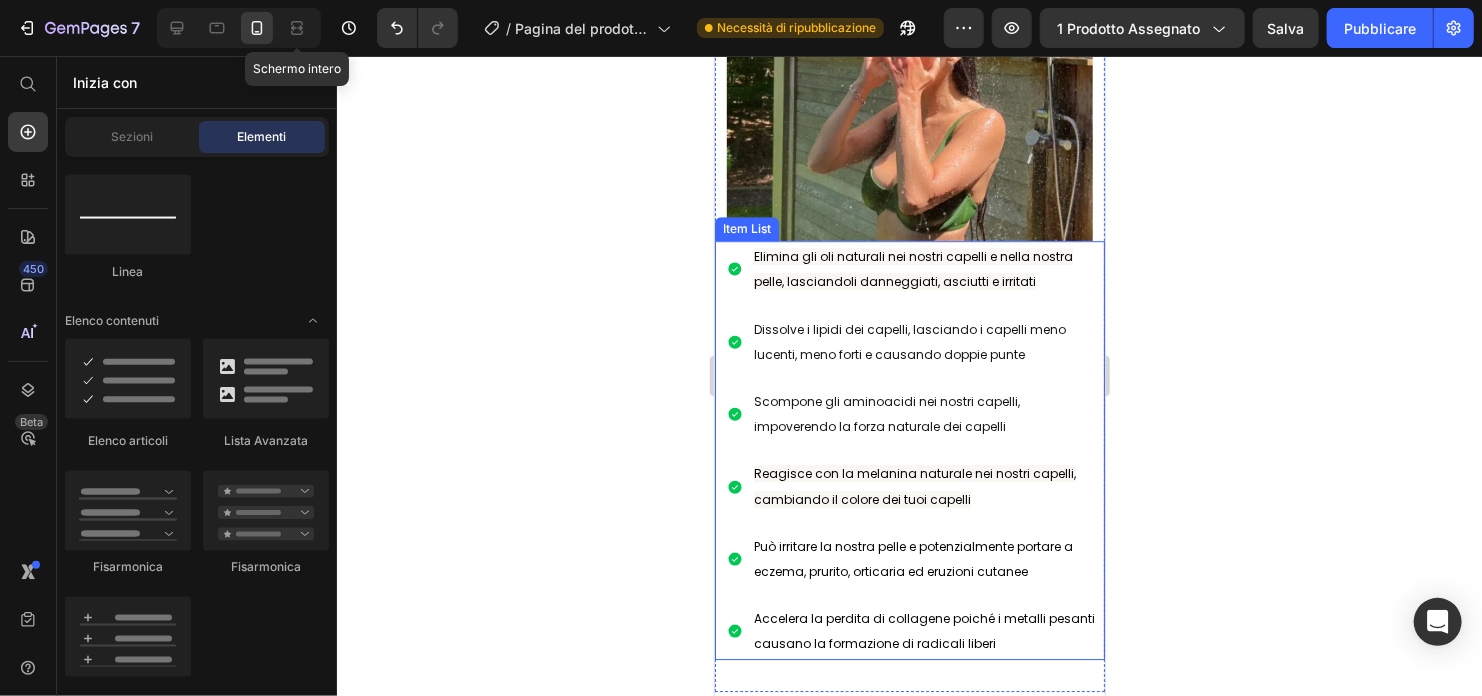 click on "Reagisce con la melanina naturale nei nostri capelli, cambiando il colore dei tuoi capelli" at bounding box center [927, 485] 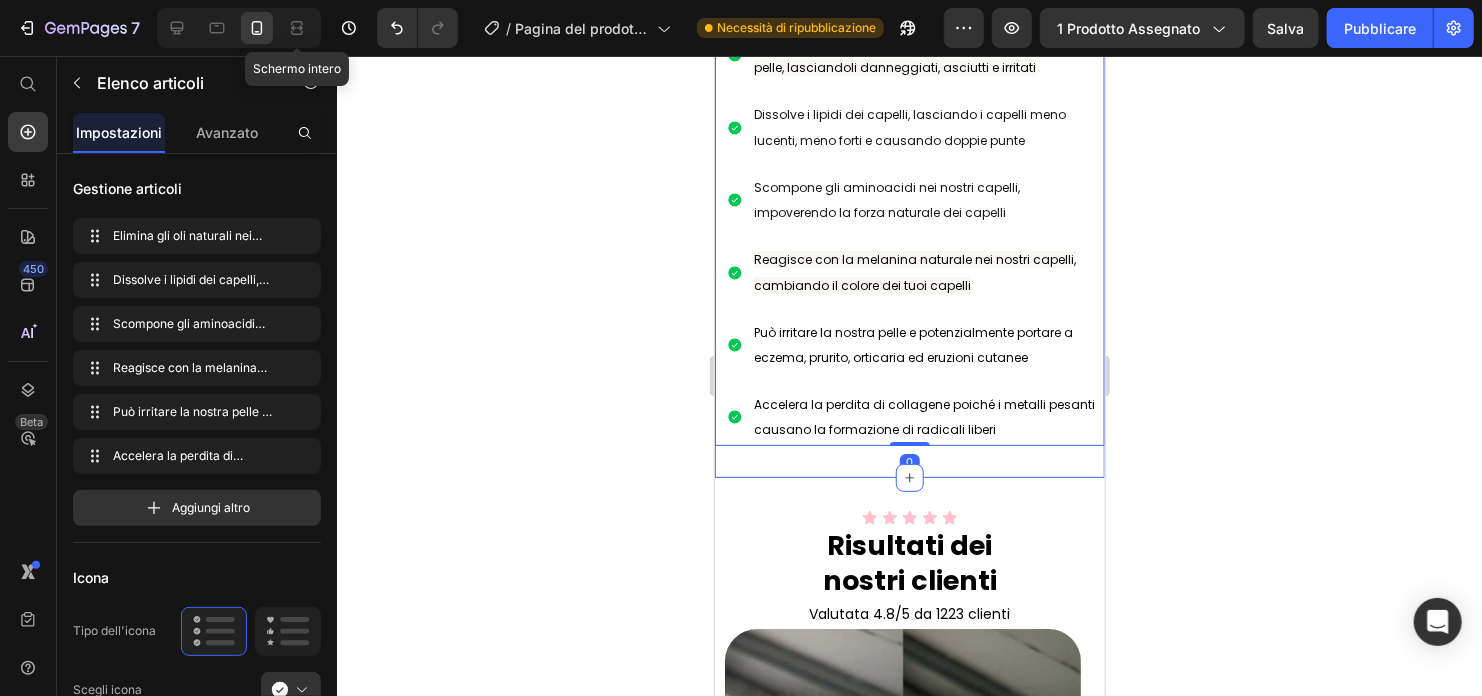 scroll, scrollTop: 2900, scrollLeft: 0, axis: vertical 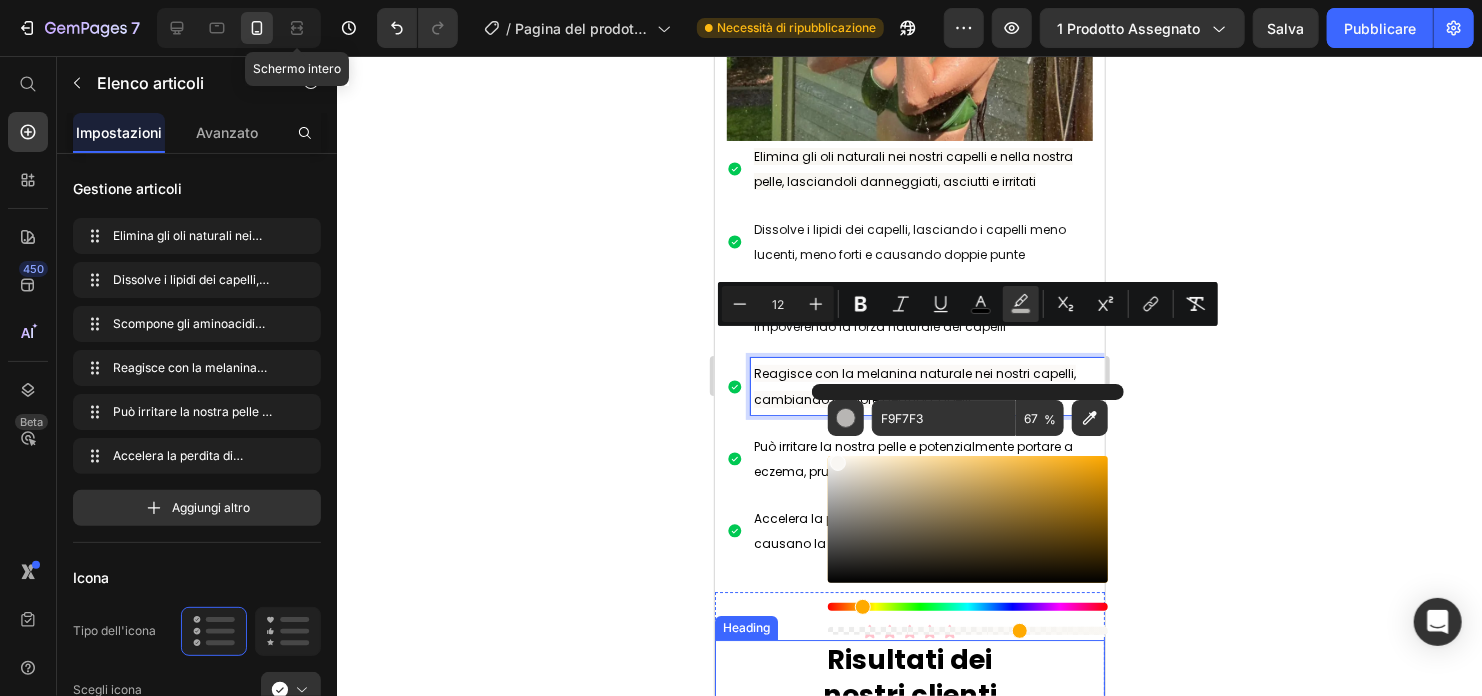 drag, startPoint x: 1820, startPoint y: 691, endPoint x: 741, endPoint y: 607, distance: 1082.2648 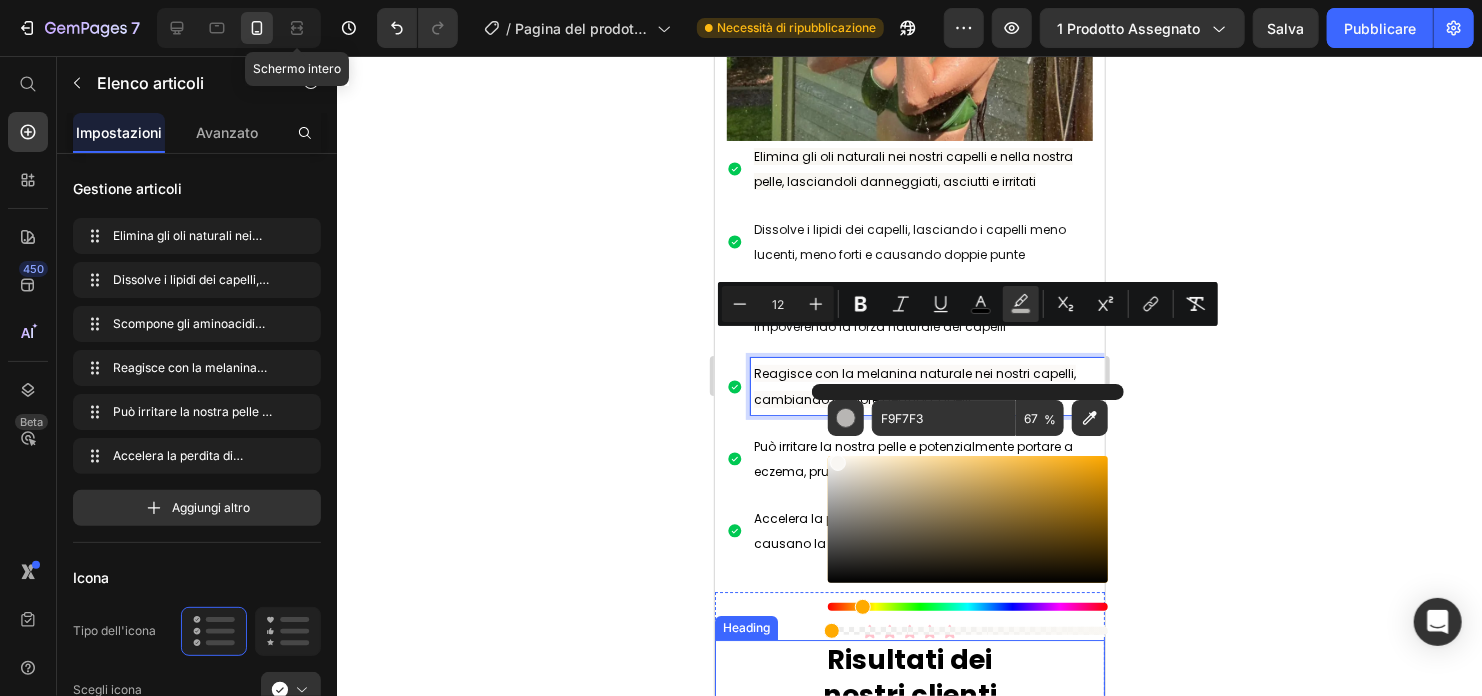 drag, startPoint x: 1728, startPoint y: 684, endPoint x: 775, endPoint y: 613, distance: 955.6412 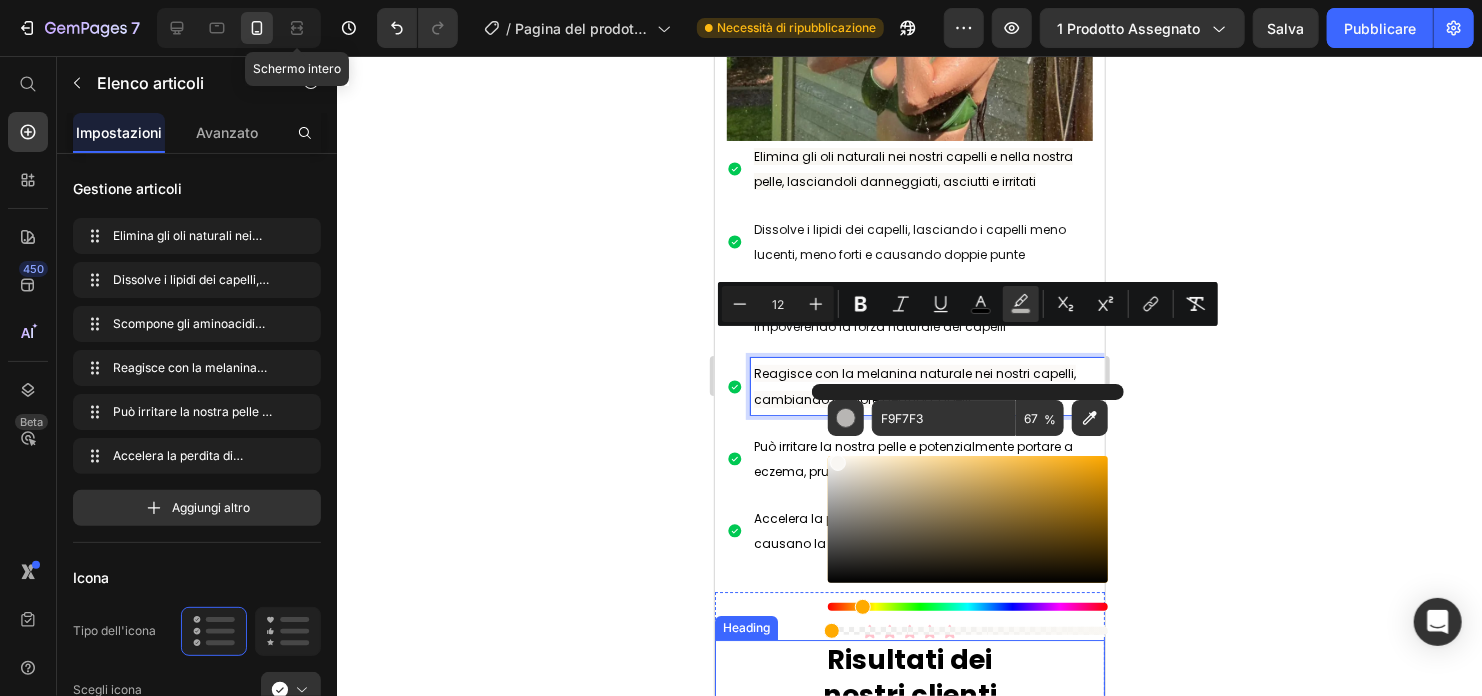type on "0" 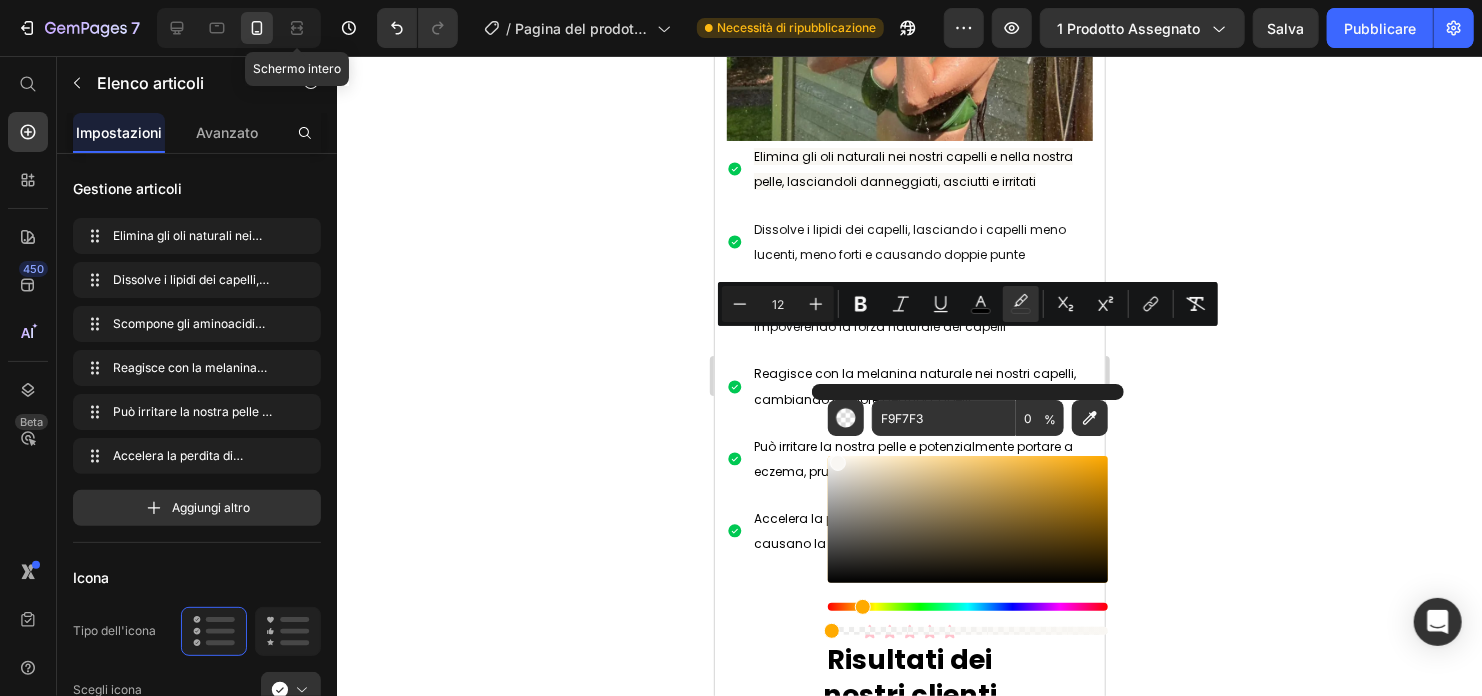 click 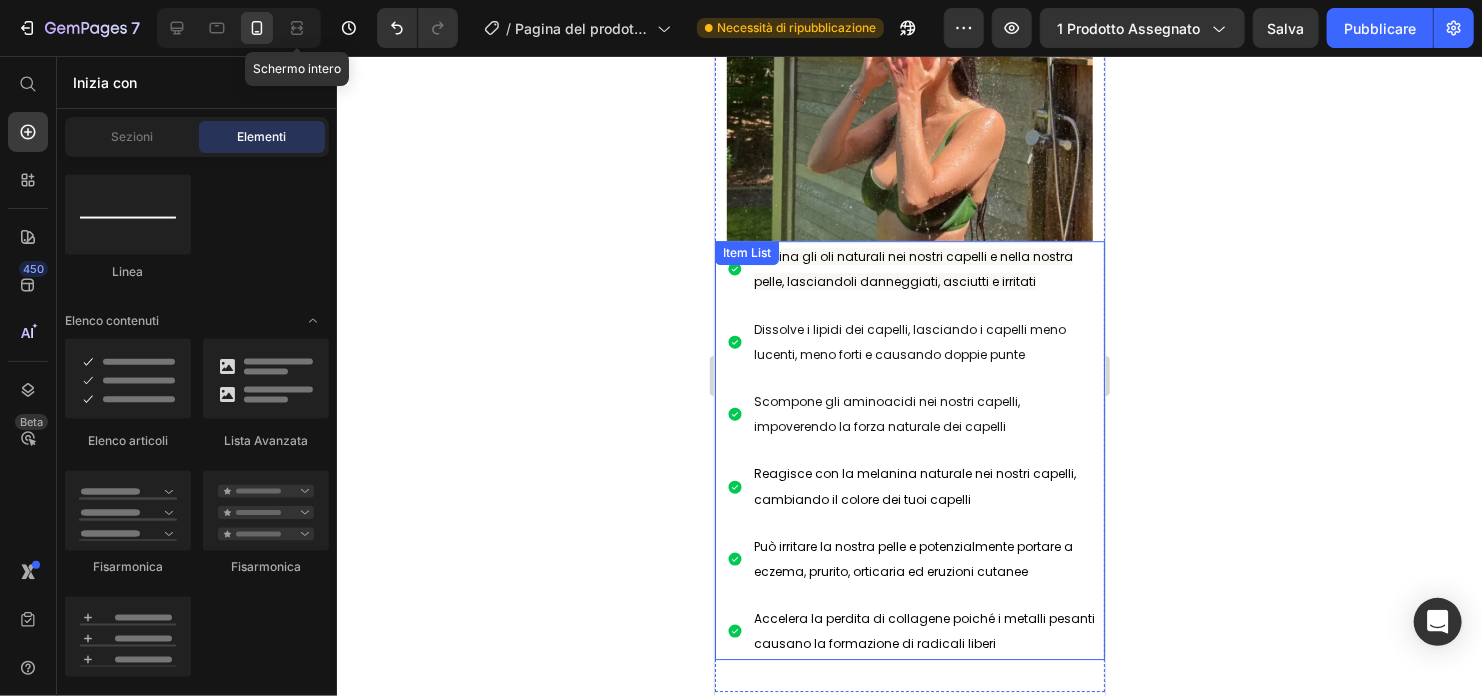 scroll, scrollTop: 2800, scrollLeft: 0, axis: vertical 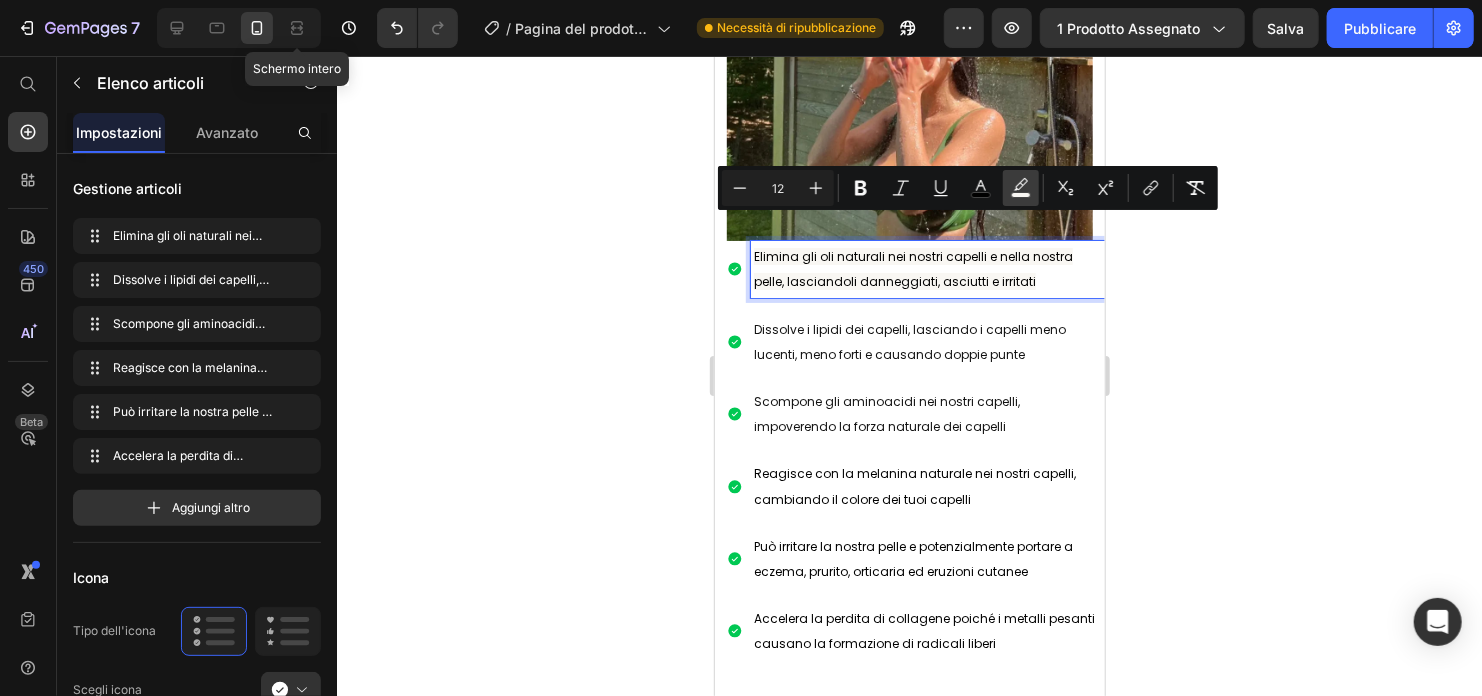 click on "colore" at bounding box center (1021, 188) 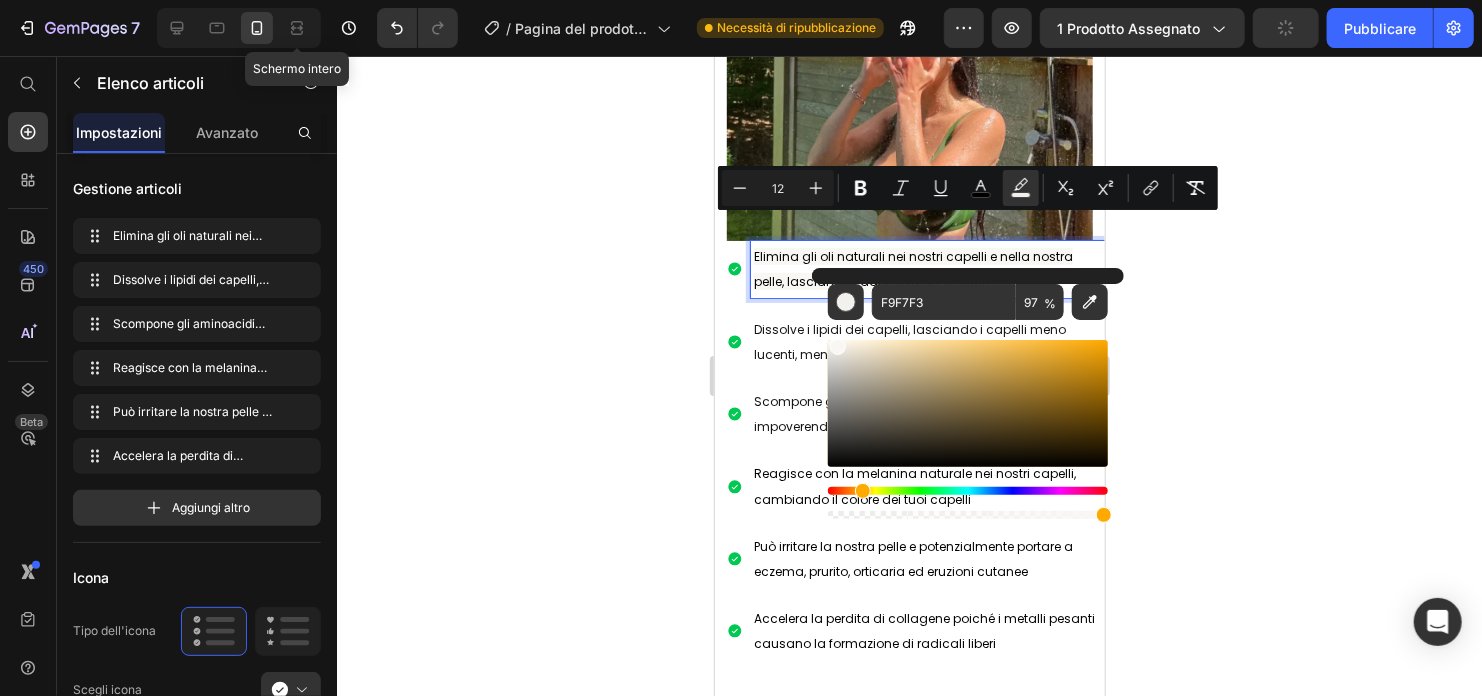 drag, startPoint x: 1814, startPoint y: 567, endPoint x: 733, endPoint y: 504, distance: 1082.8342 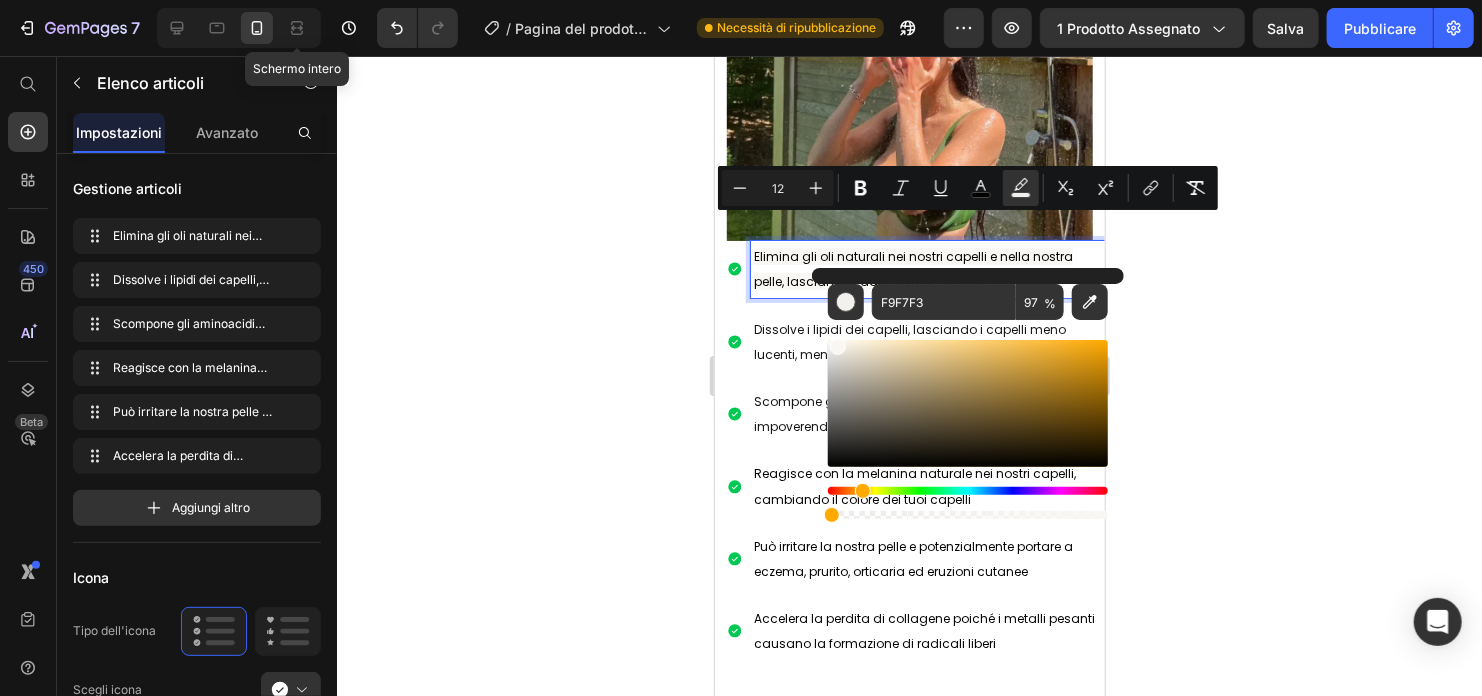 type on "0" 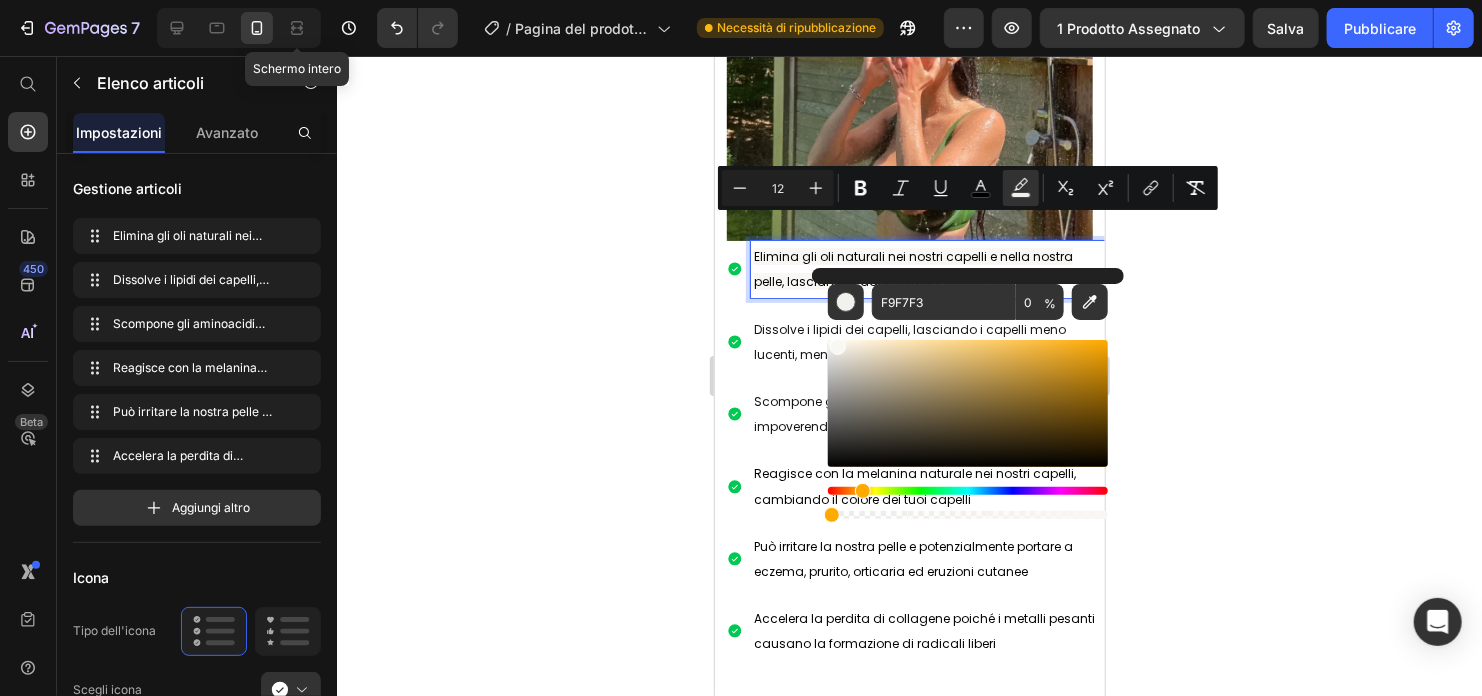 drag, startPoint x: 1106, startPoint y: 512, endPoint x: 699, endPoint y: 489, distance: 407.64935 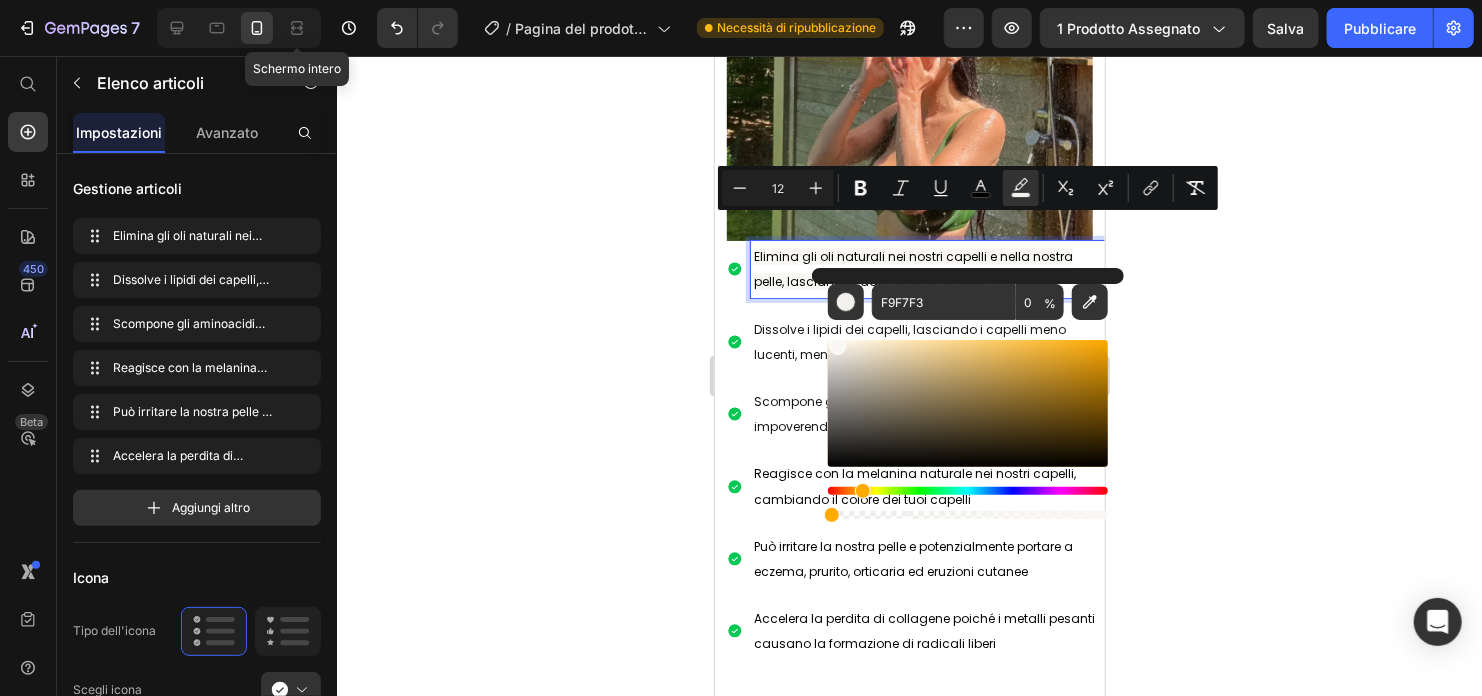 click on "7  Schermo intero Cronologia versioni  /  Pagina del prodotto - 8 maggio, 22:23:51 Necessità di ripubblicazione Anteprima 1 prodotto assegnato  Salva   Pubblicare  450 Beta Inizia con Sezioni Elementi Sezione Eroi Dettaglio Prodotto Marchi Badge attendibili Garanzia Ripartizione del prodotto Come usare Testimonianze Comparare Pacchetto FAQs Prova sociale Storia del marchio Elenco prodotti Collezione Elenco blog Contatto Sticky Aggiungi al carrello Piè di pagina personalizzato Sfoglia Biblioteca 450 Disposizione
Fila
Fila
Fila
Fila Testo
Intestazione
Blocco testo Pulsante
Pulsante
Pulsante" at bounding box center [741, 0] 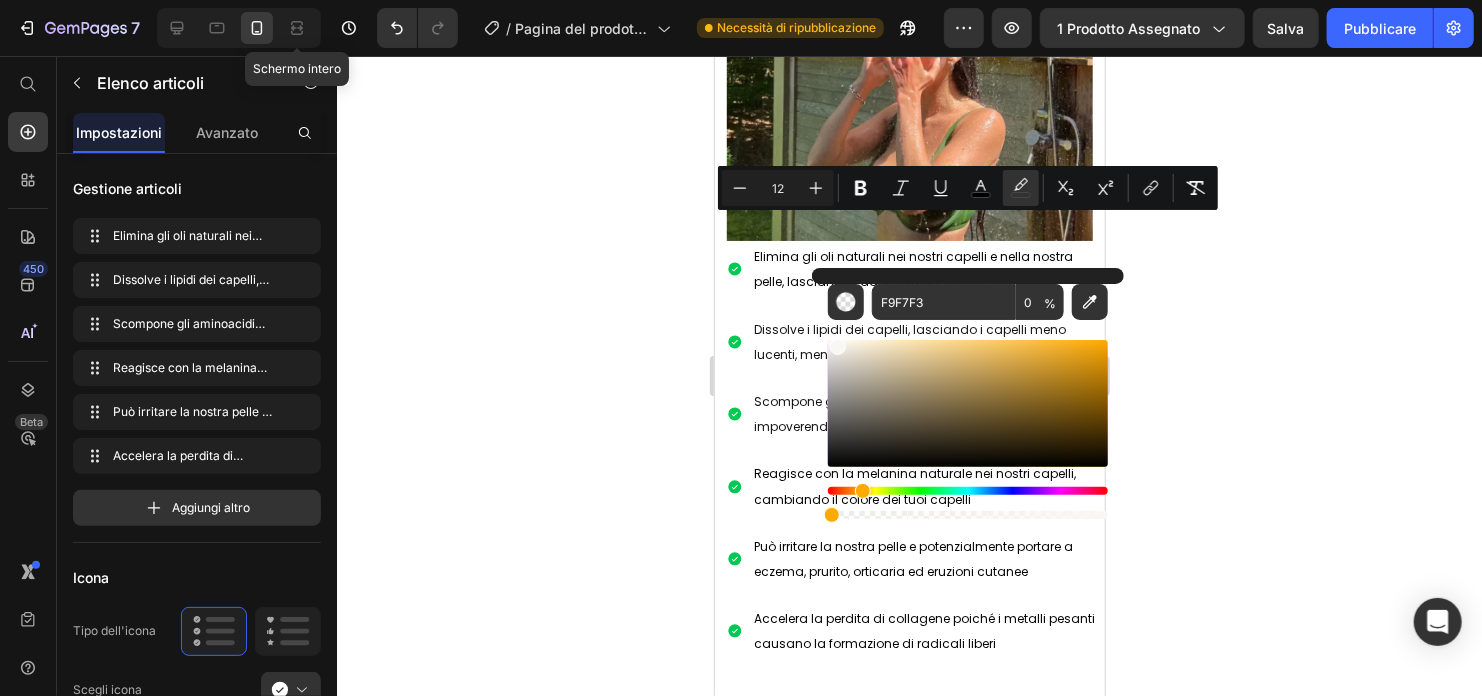 click 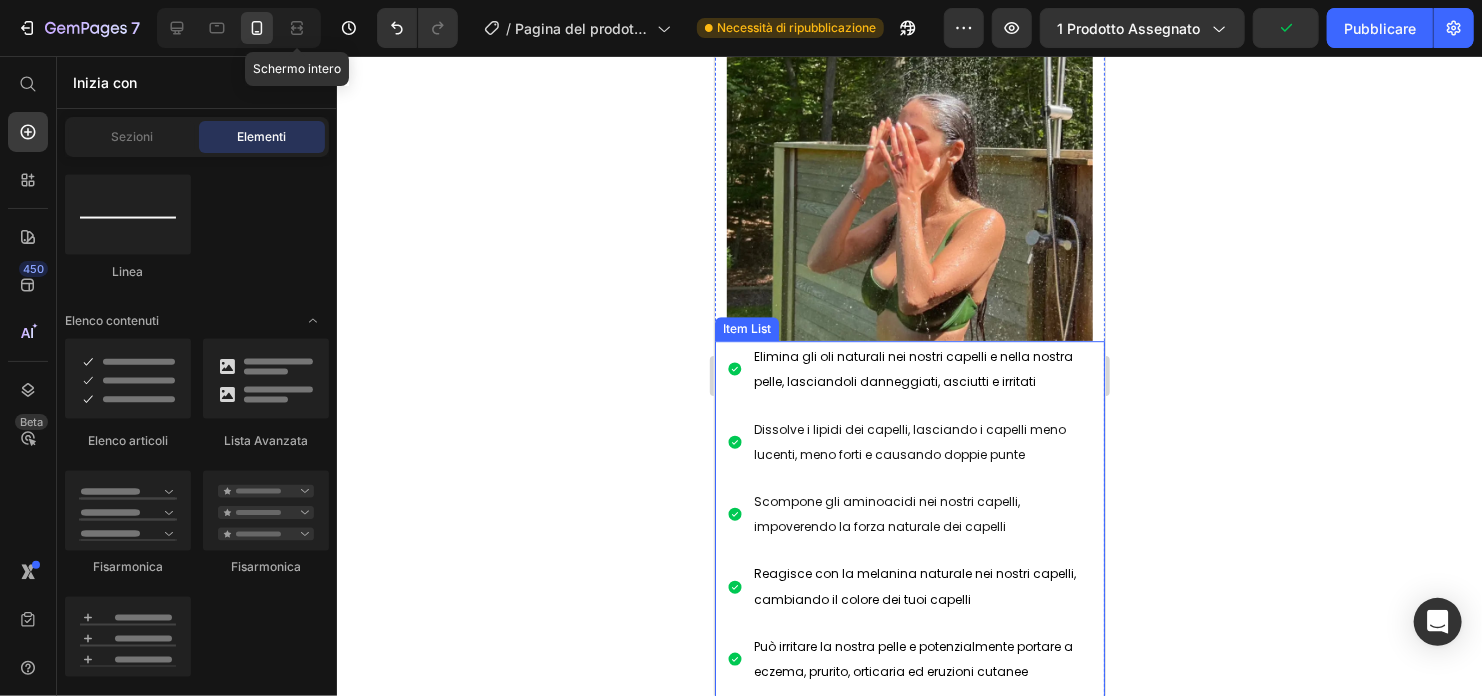 scroll, scrollTop: 2800, scrollLeft: 0, axis: vertical 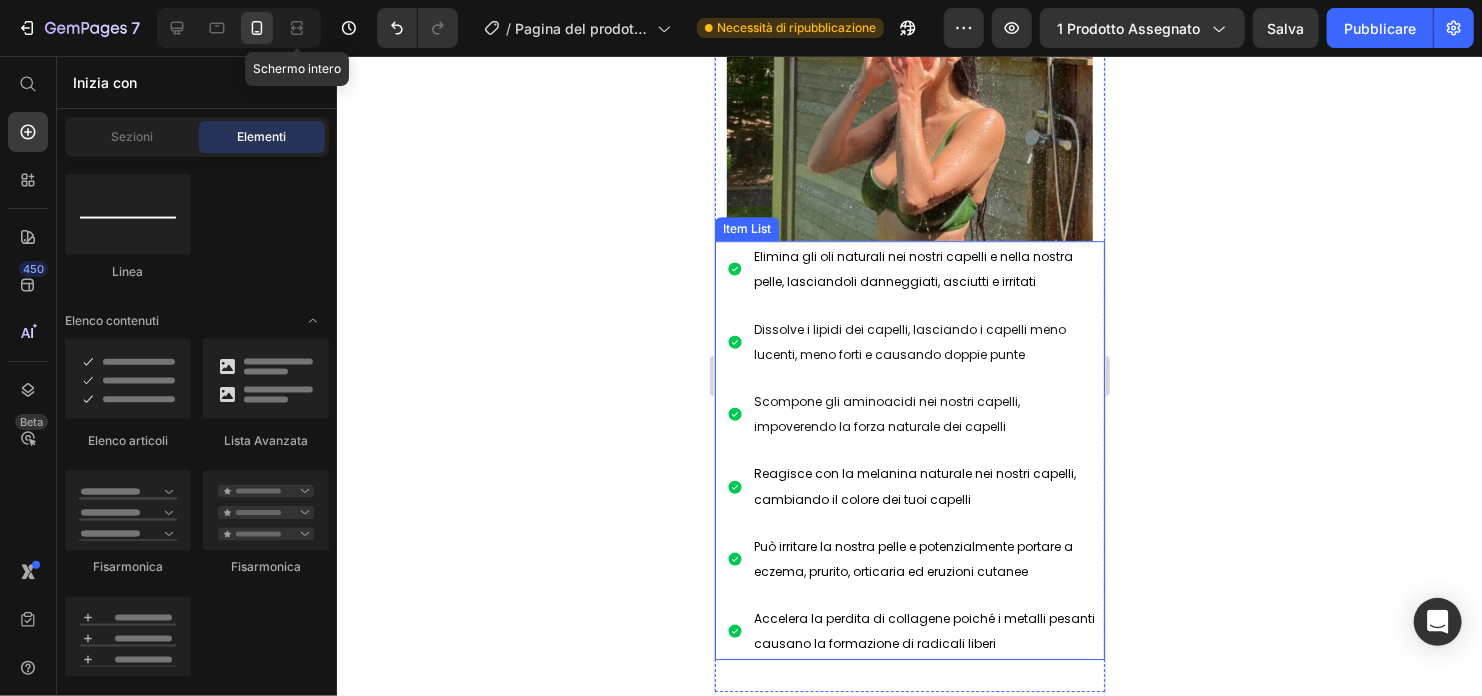 click on "Elimina gli oli naturali nei nostri capelli e nella nostra pelle, lasciandoli danneggiati, asciutti e irritati" at bounding box center (915, 268) 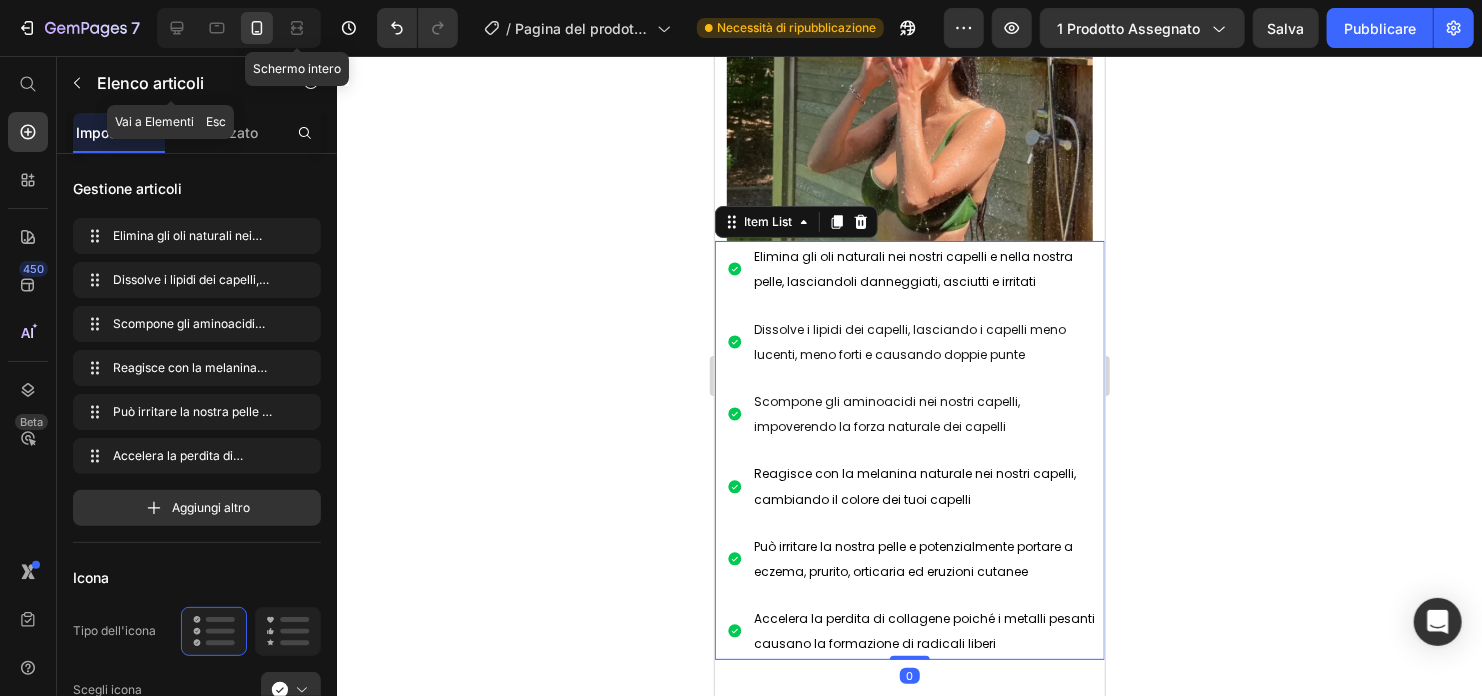click on "Elenco articoli" 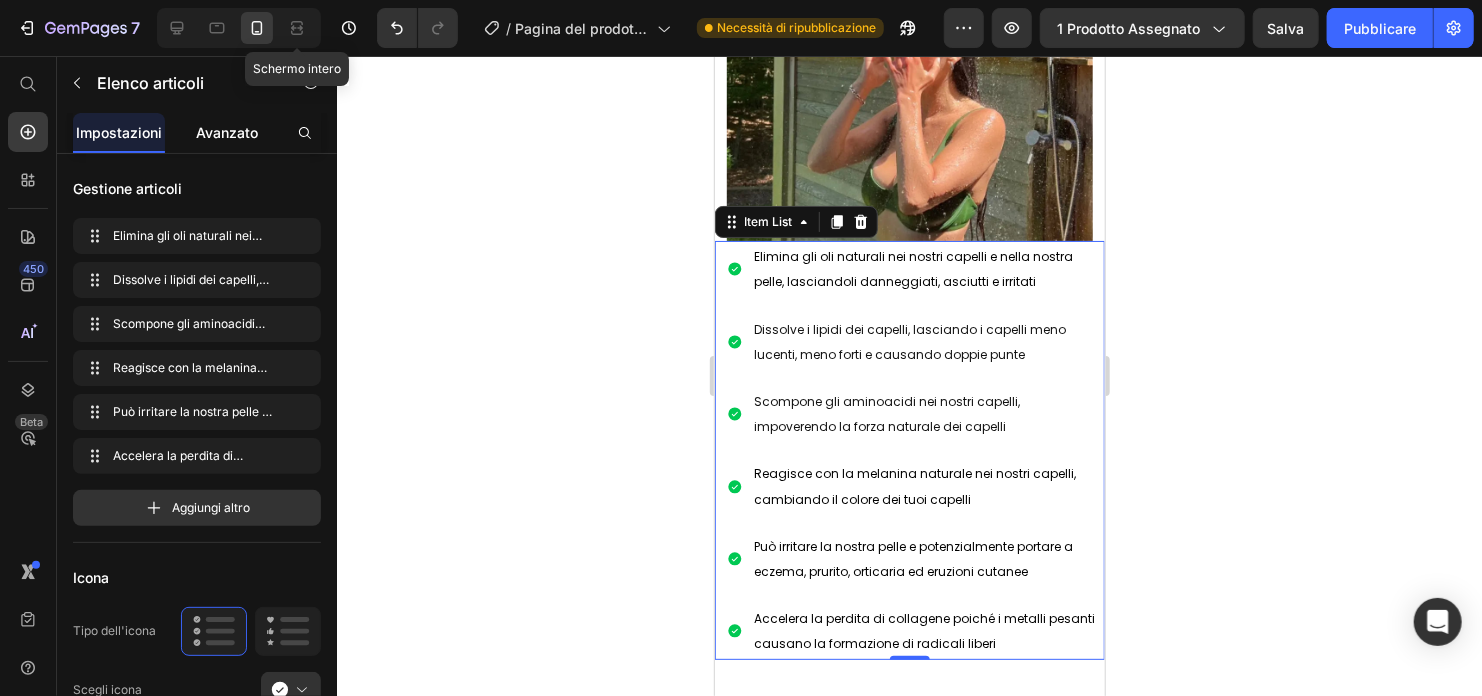 click on "Avanzato" at bounding box center [227, 132] 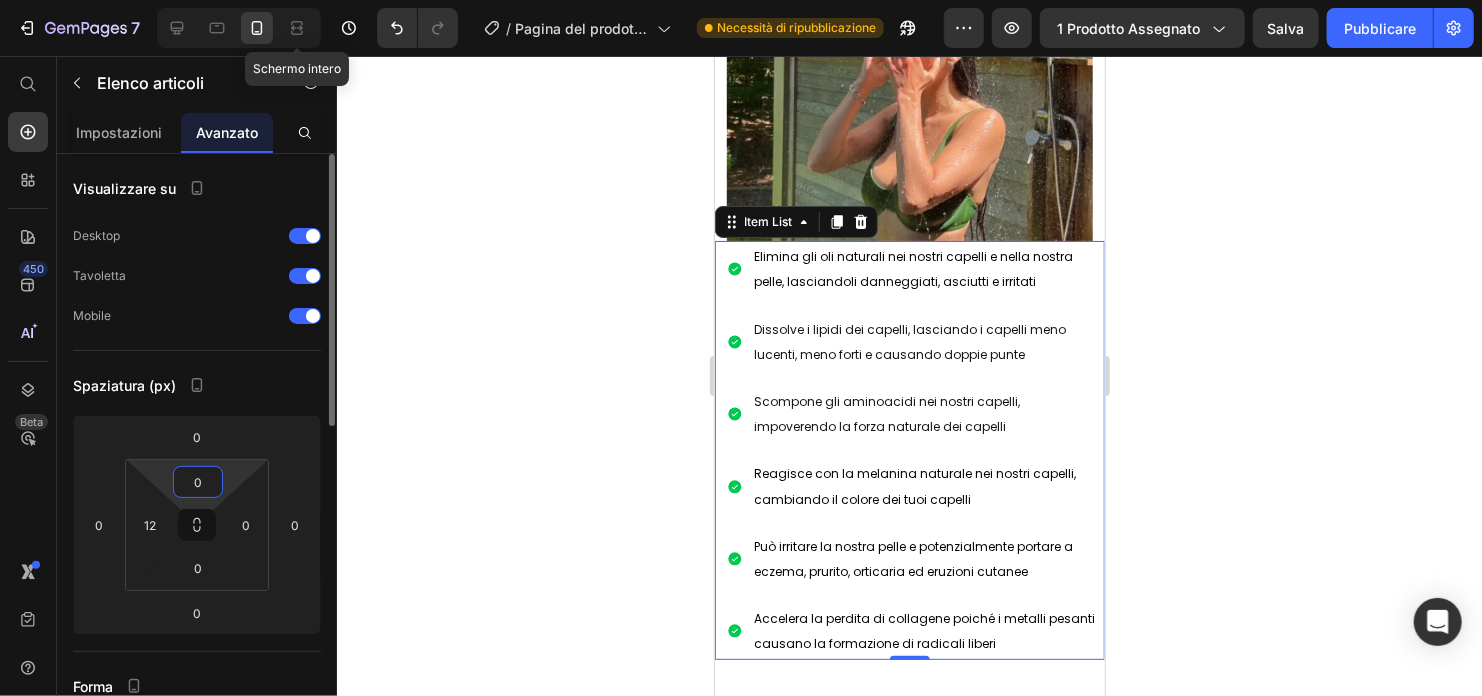 click on "0" at bounding box center (198, 482) 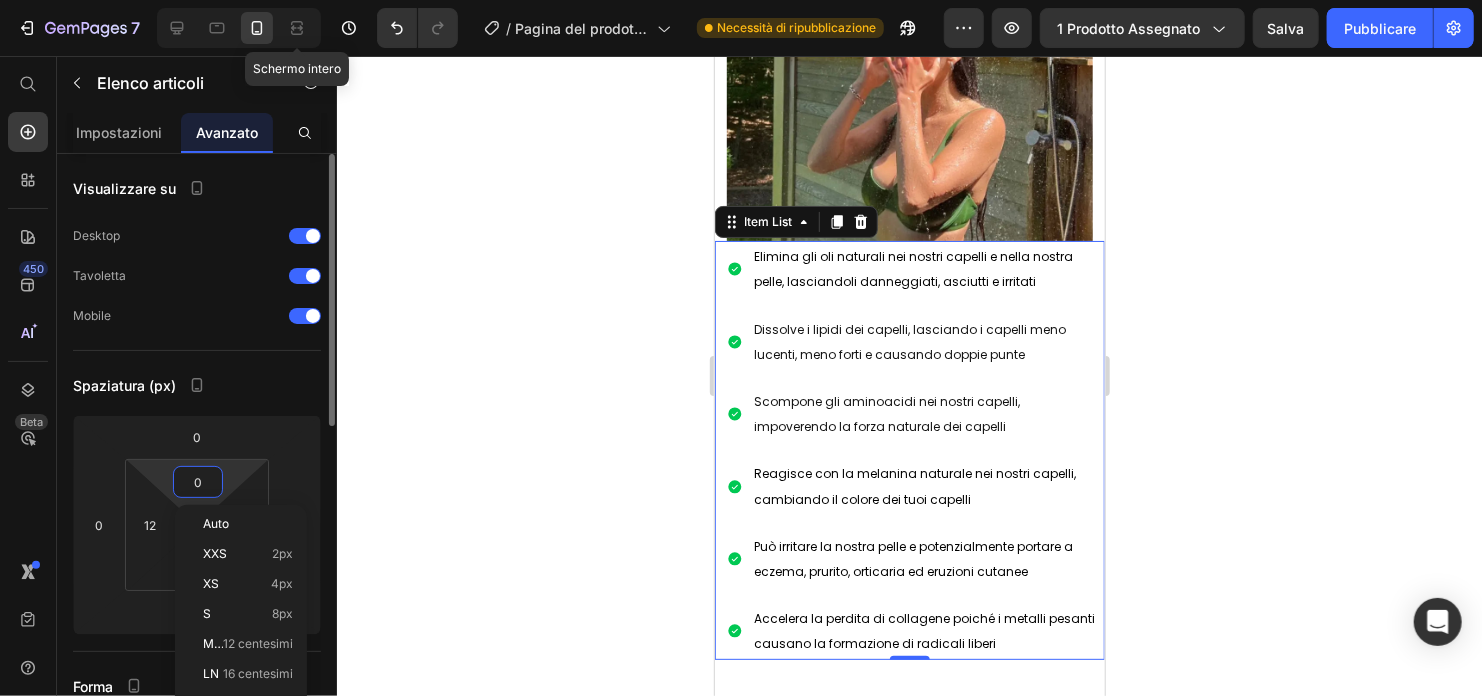 type on "5" 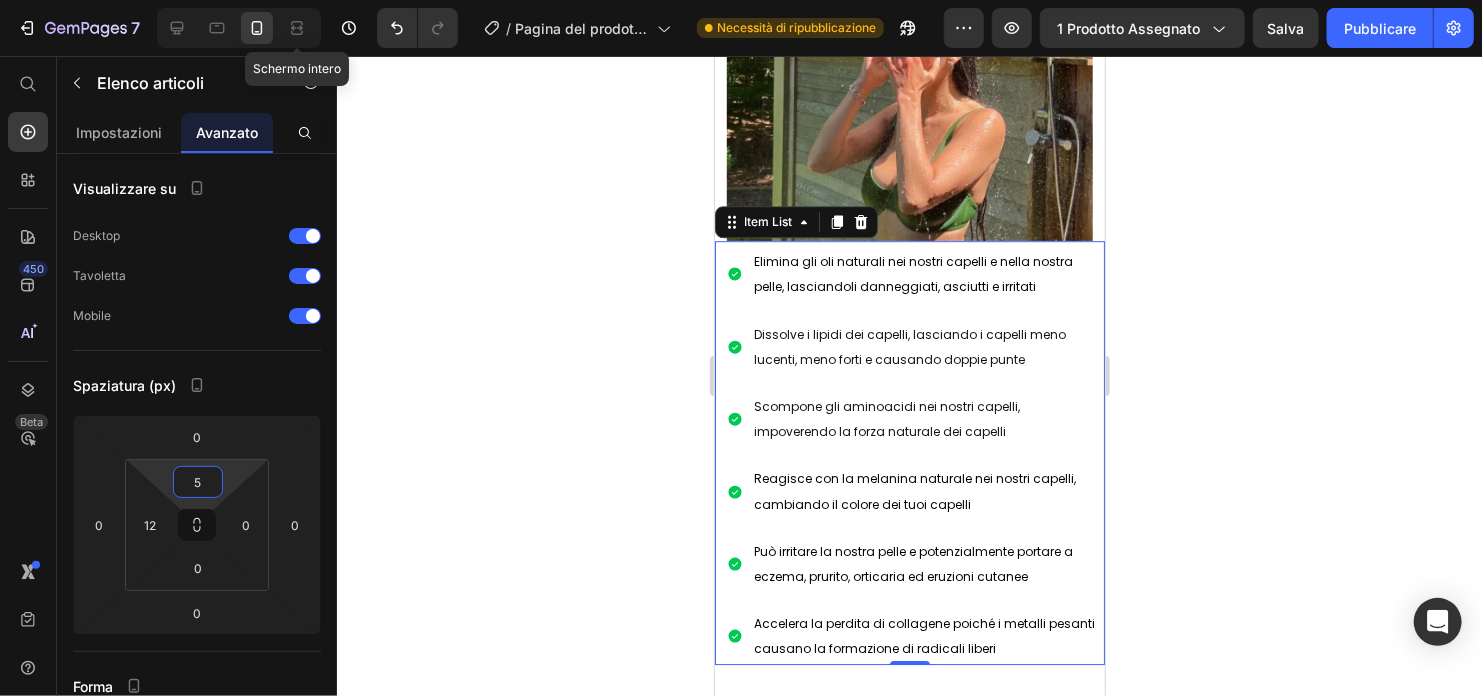 click 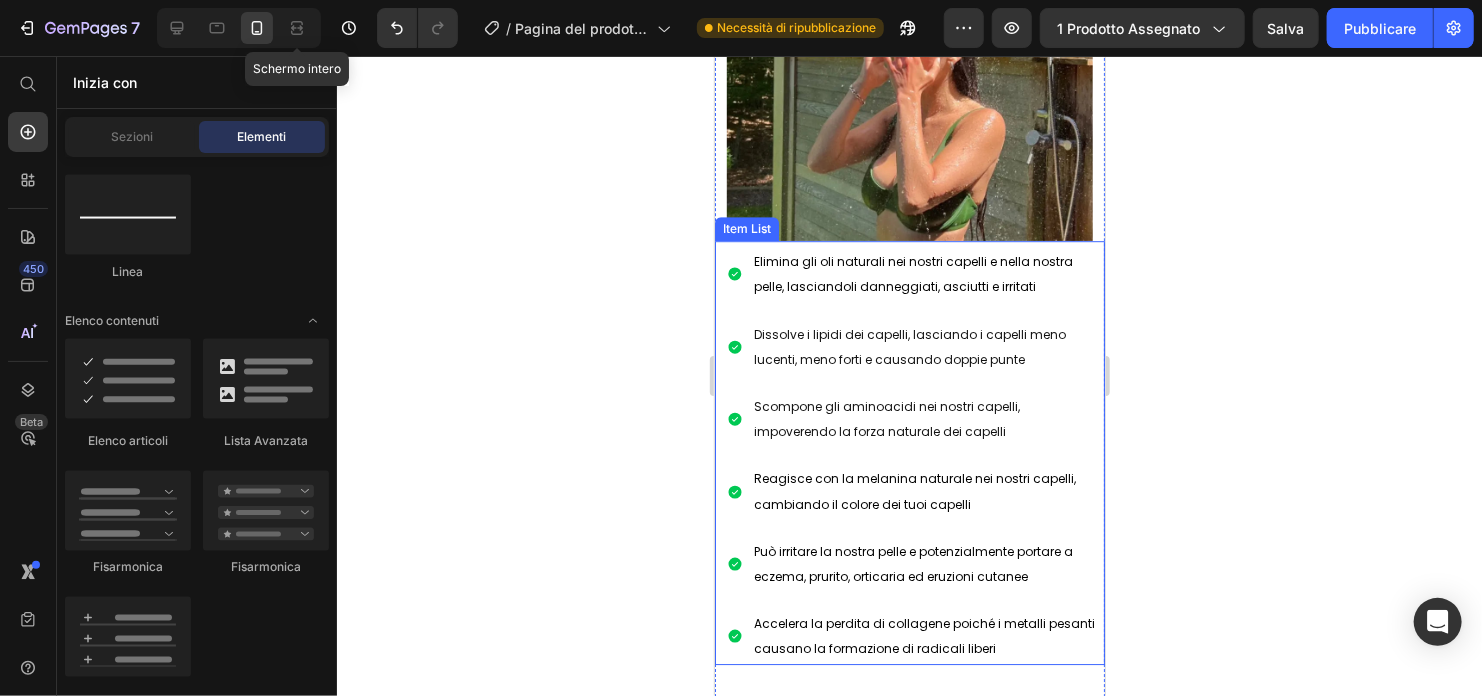 click on "Elimina gli oli naturali nei nostri capelli e nella nostra pelle, lasciandoli danneggiati, asciutti e irritati Dissolve i lipidi dei capelli, lasciando i capelli meno lucenti, meno forti e causando doppie punte Scompone gli aminoacidi nei nostri capelli, impoverendo la forza naturale dei capelli Reagisce con la melanina naturale nei nostri capelli, cambiando il colore dei tuoi capelli Può irritare la nostra pelle e potenzialmente portare a eczema, prurito, orticaria ed eruzioni cutanee Accelera la perdita di collagene poiché i metalli pesanti causano la formazione di radicali liberi" at bounding box center [909, 451] 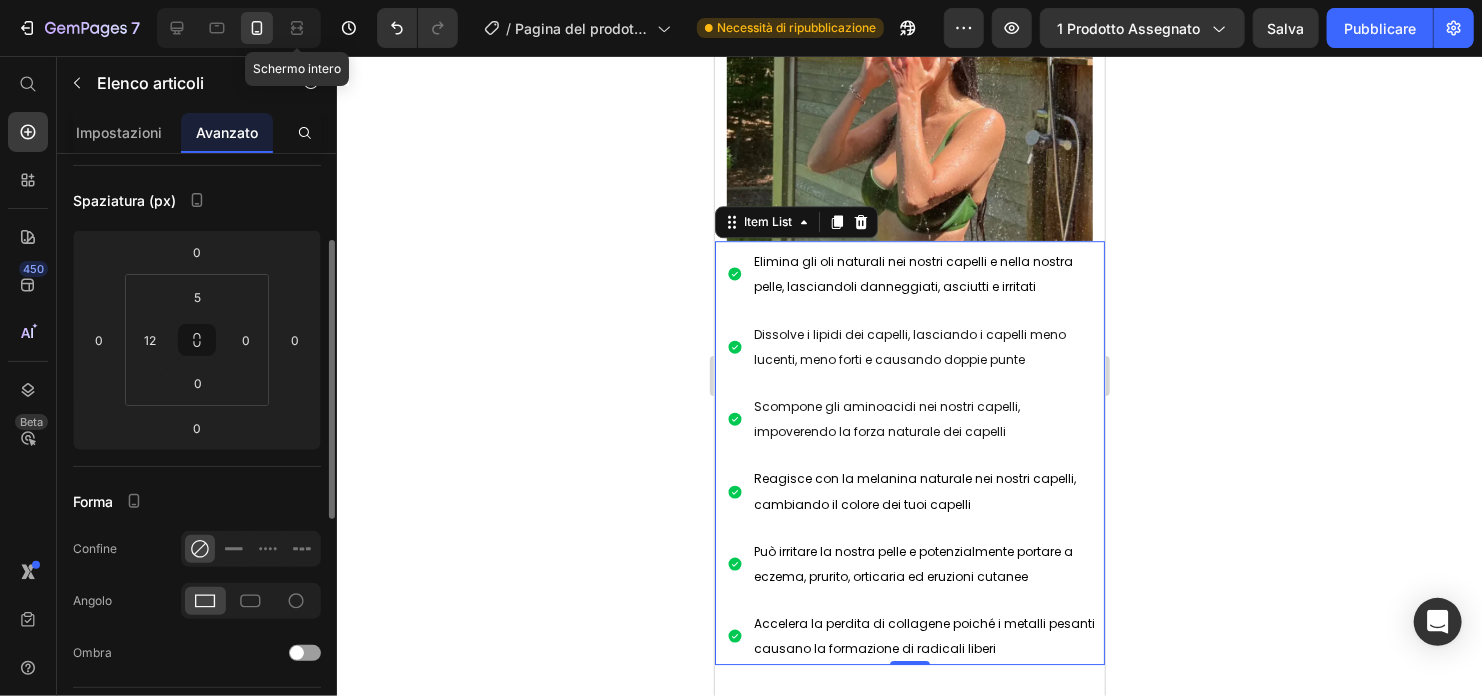 scroll, scrollTop: 0, scrollLeft: 0, axis: both 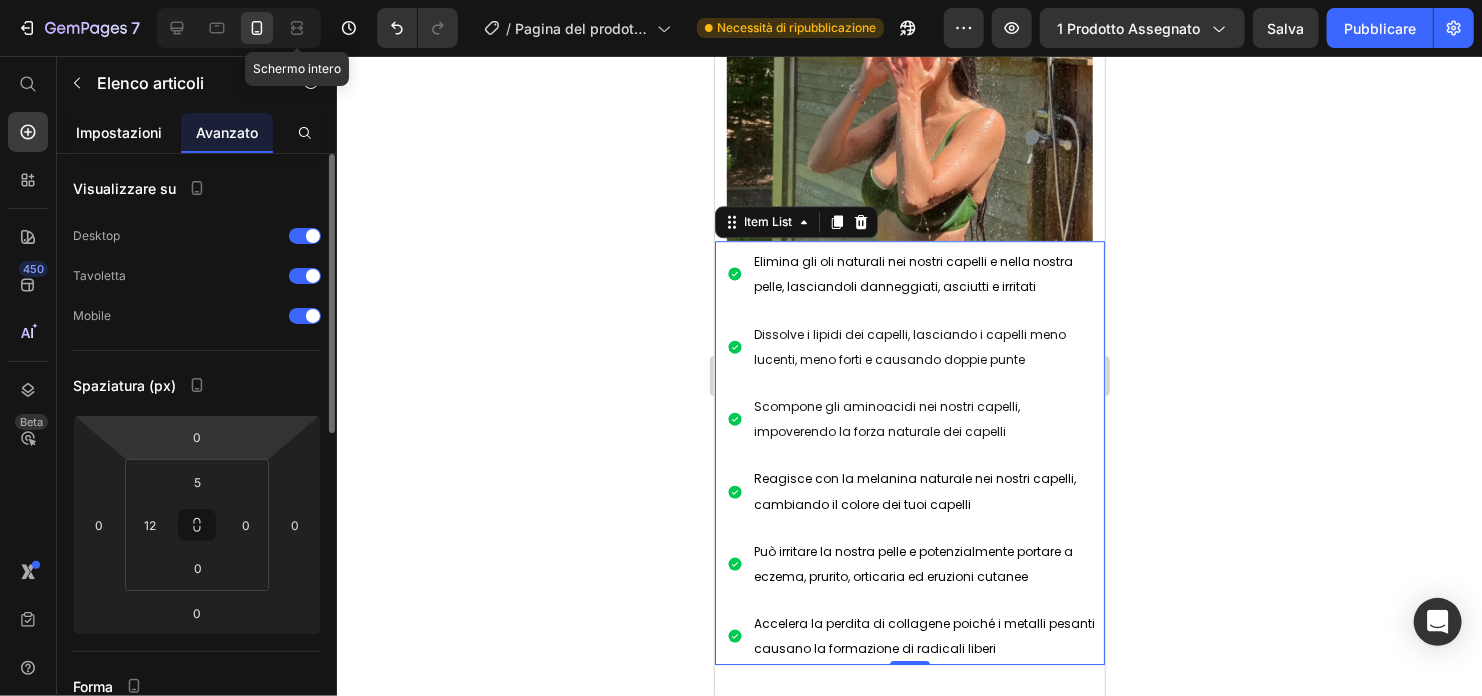 click on "Impostazioni" at bounding box center (119, 132) 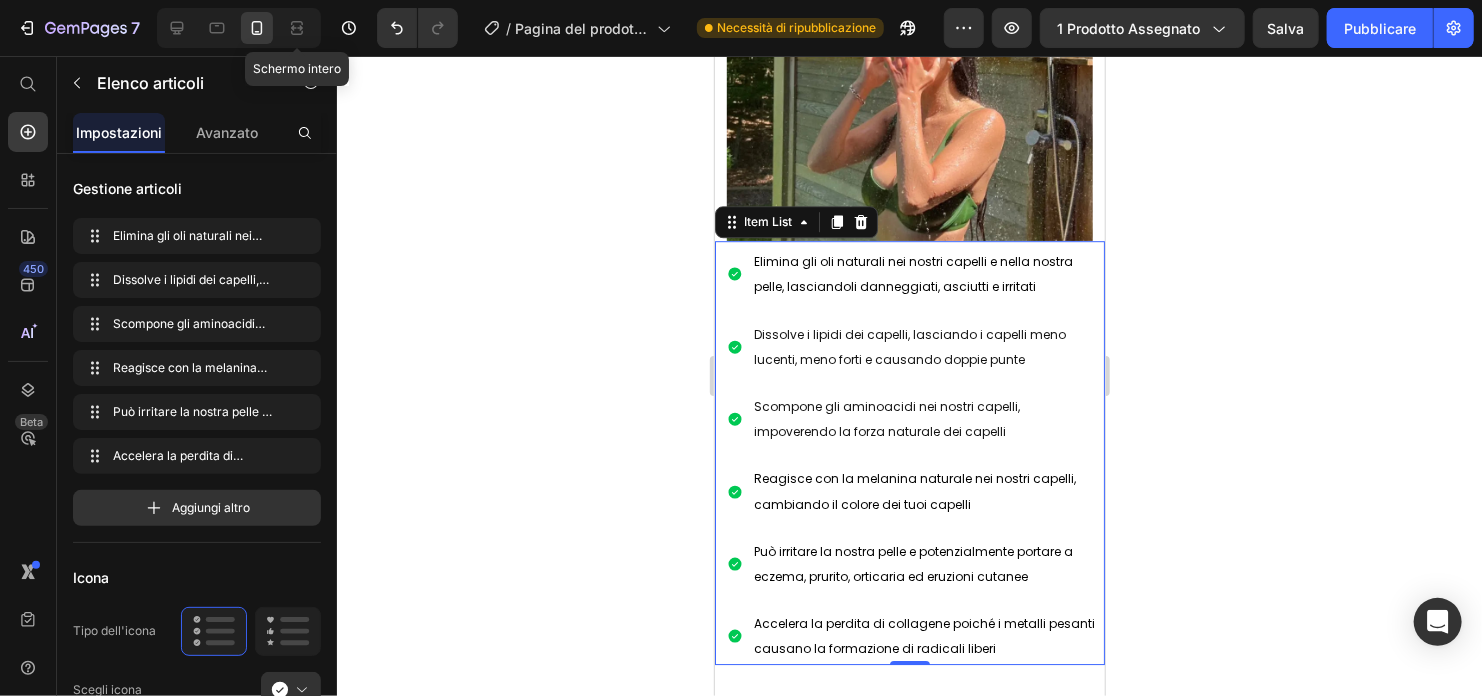 scroll, scrollTop: 400, scrollLeft: 0, axis: vertical 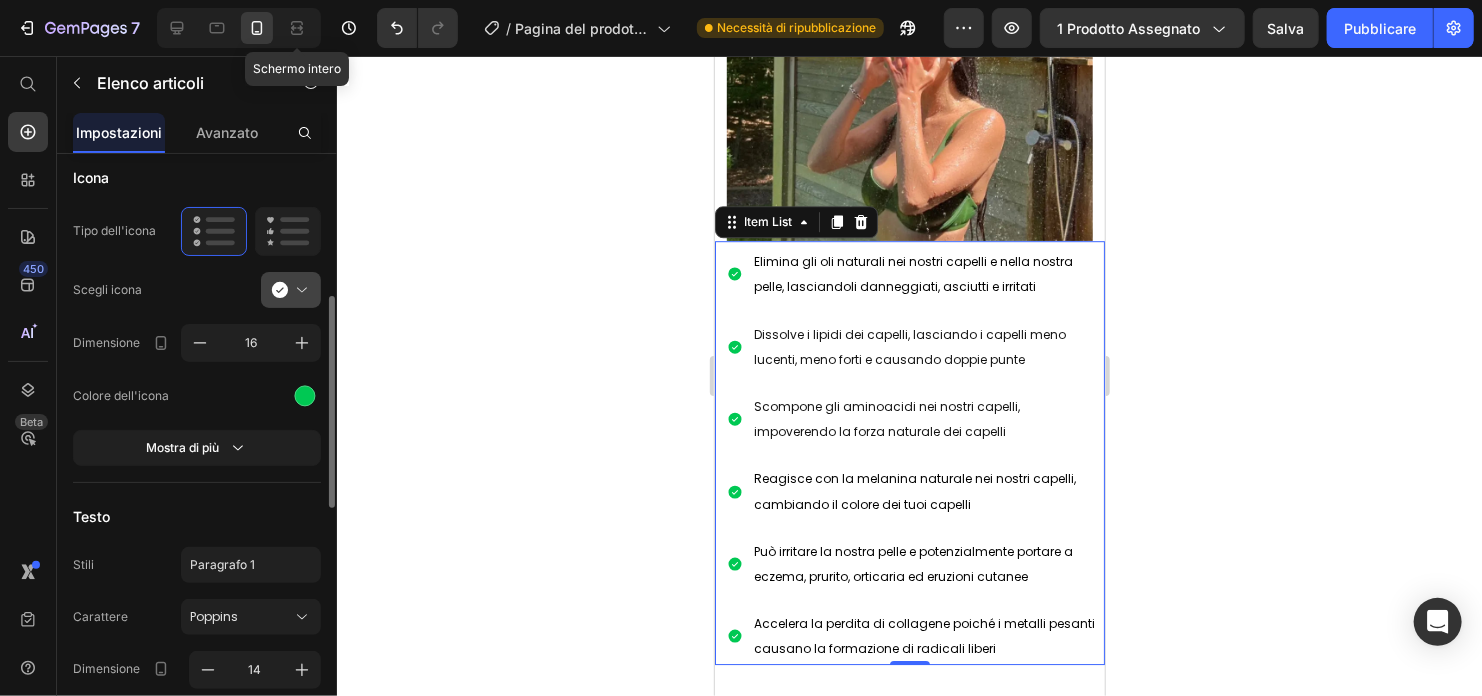 click at bounding box center (299, 290) 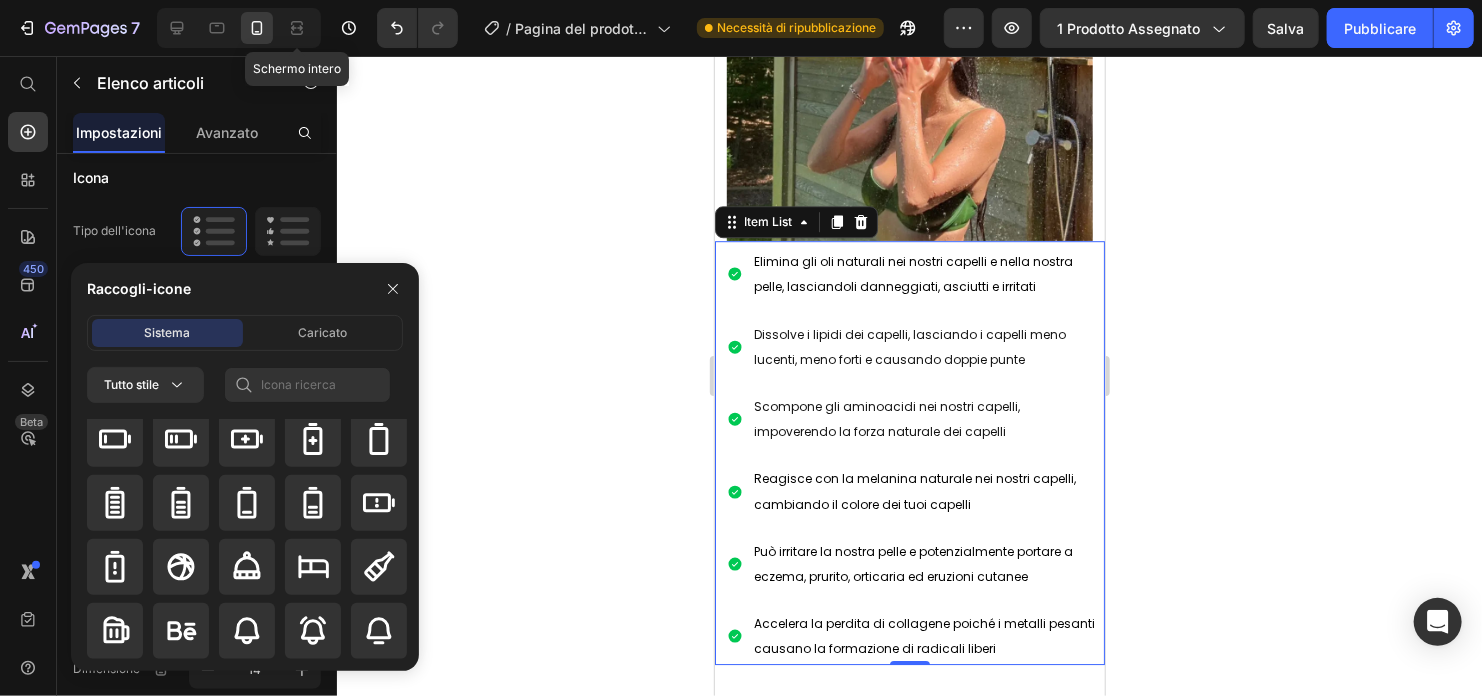 scroll, scrollTop: 1992, scrollLeft: 0, axis: vertical 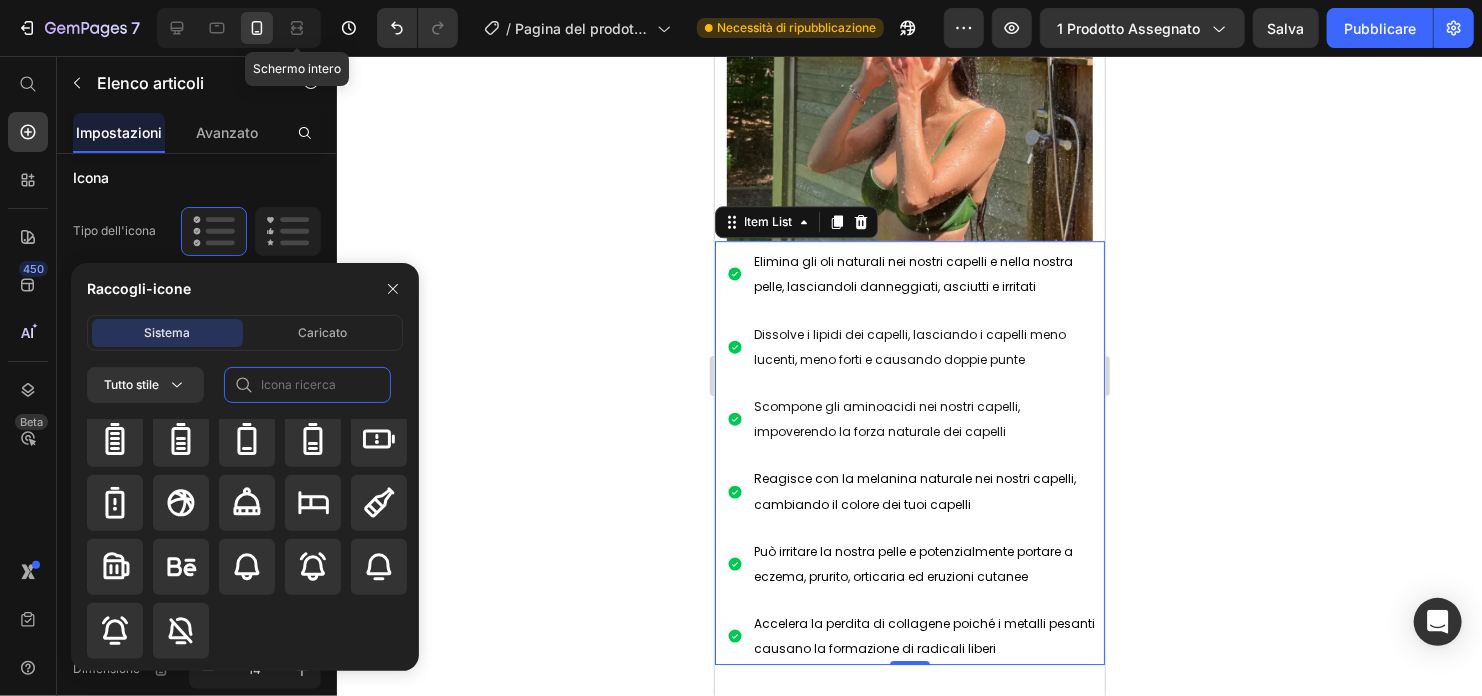 click 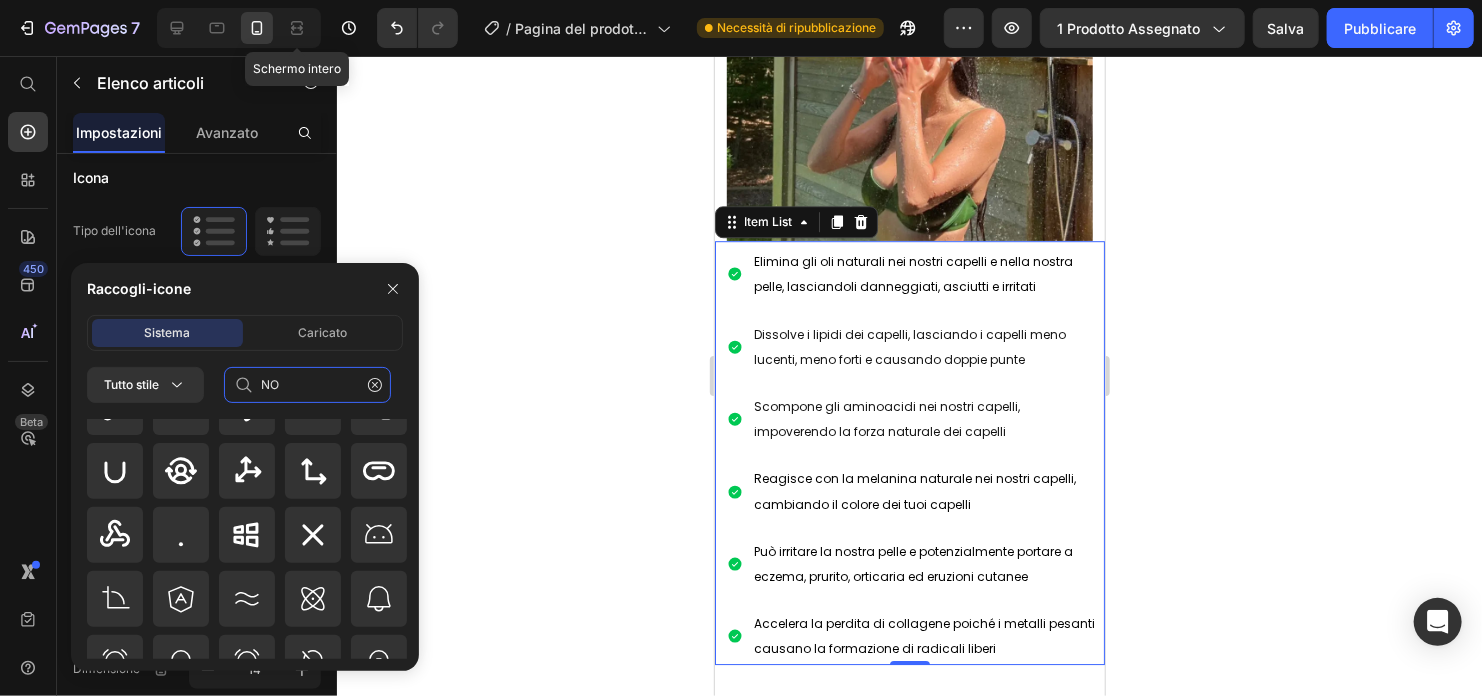scroll, scrollTop: 2392, scrollLeft: 0, axis: vertical 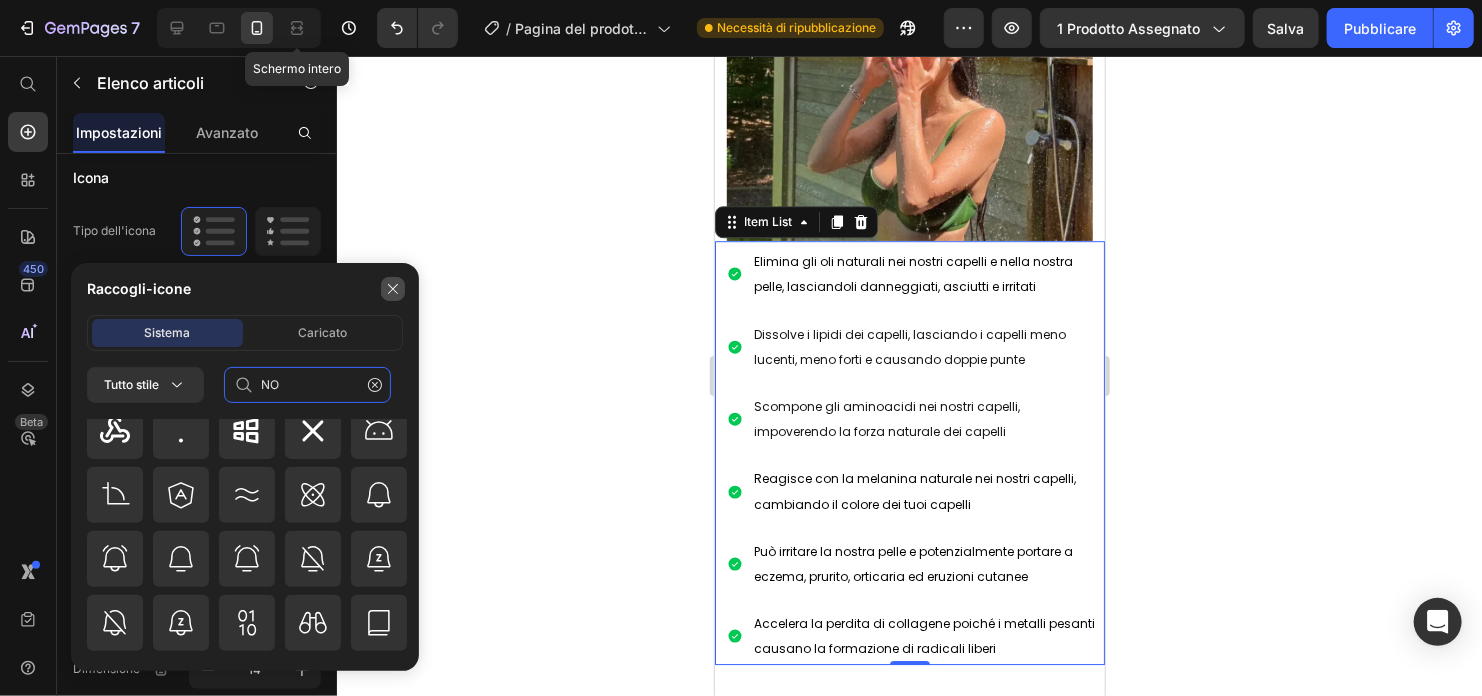 type on "NO" 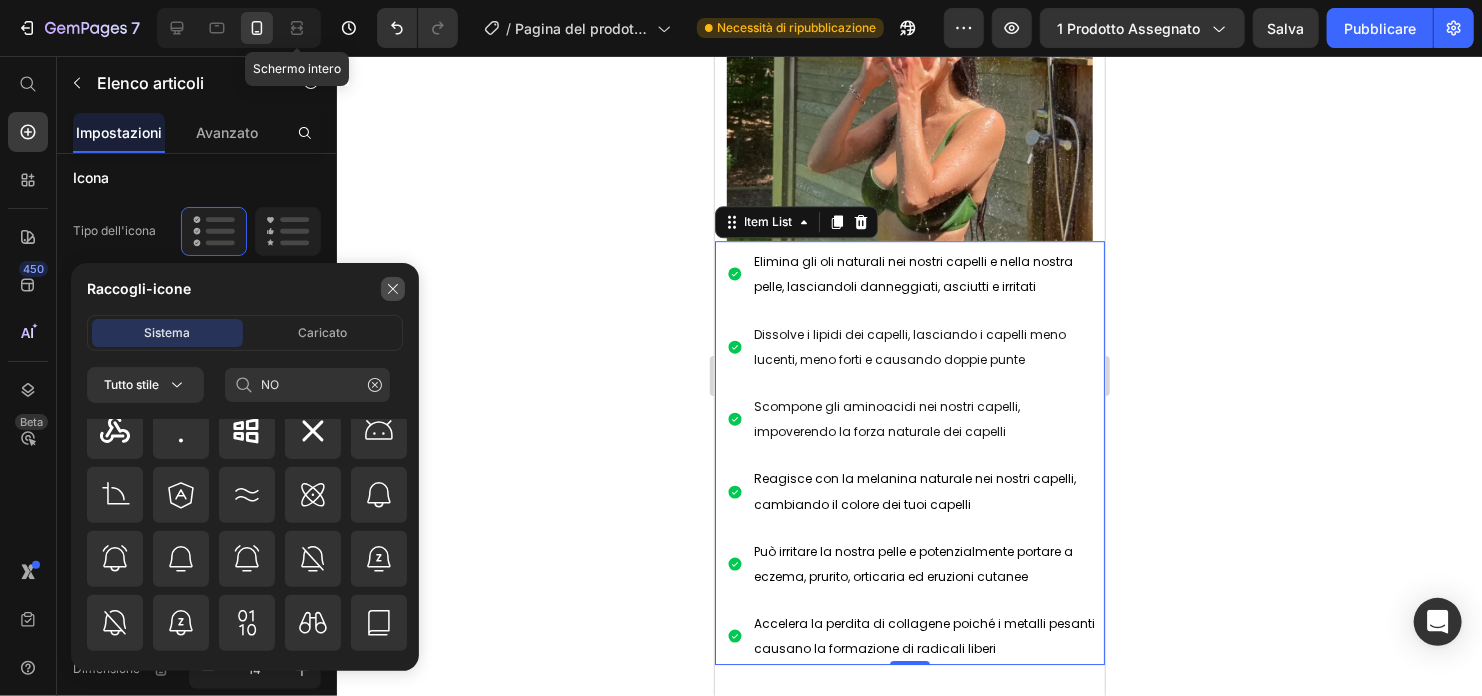 click 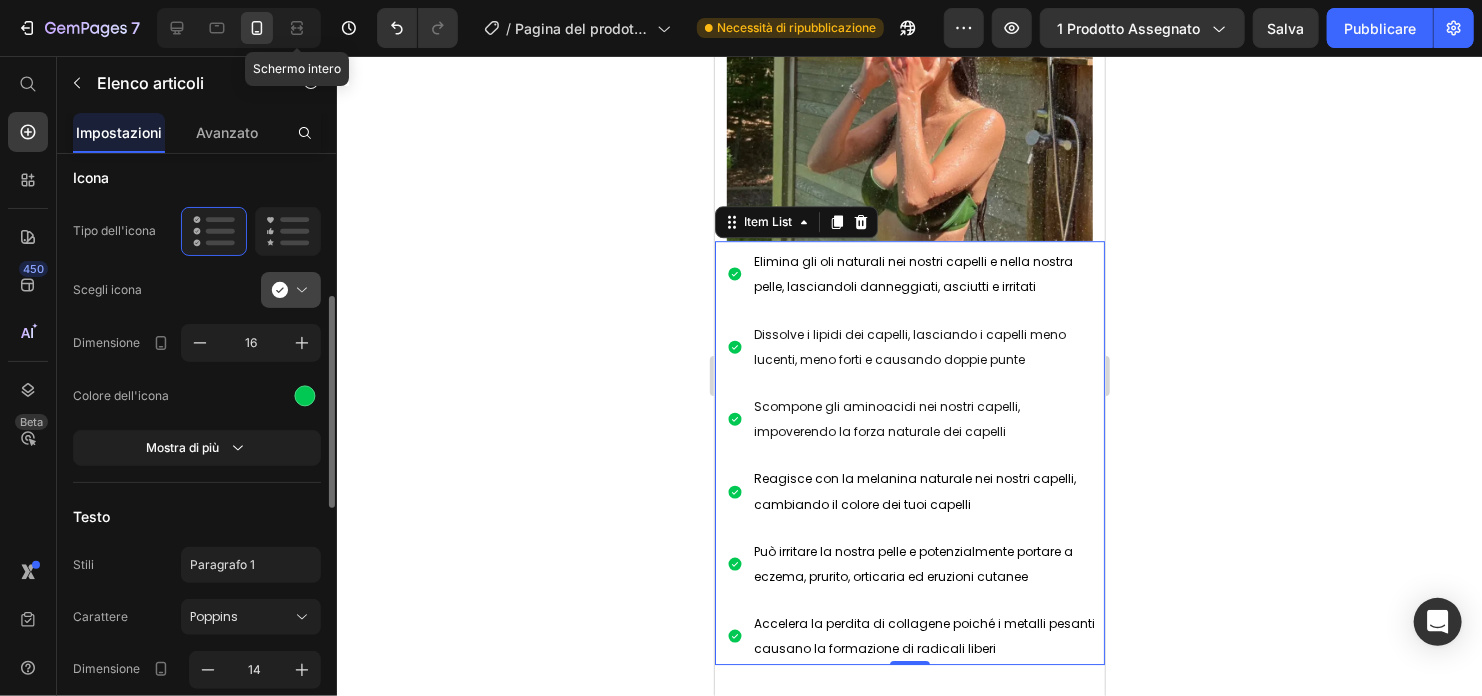 click at bounding box center [299, 290] 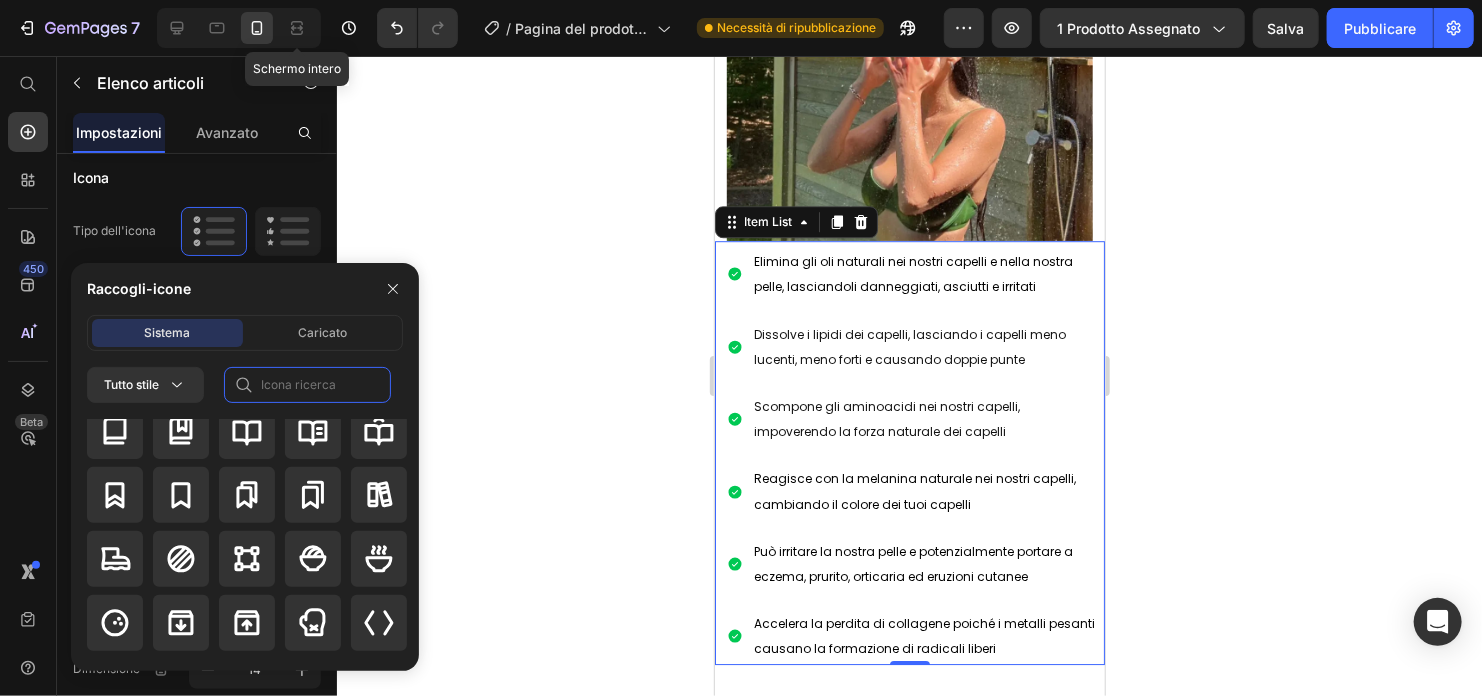 click 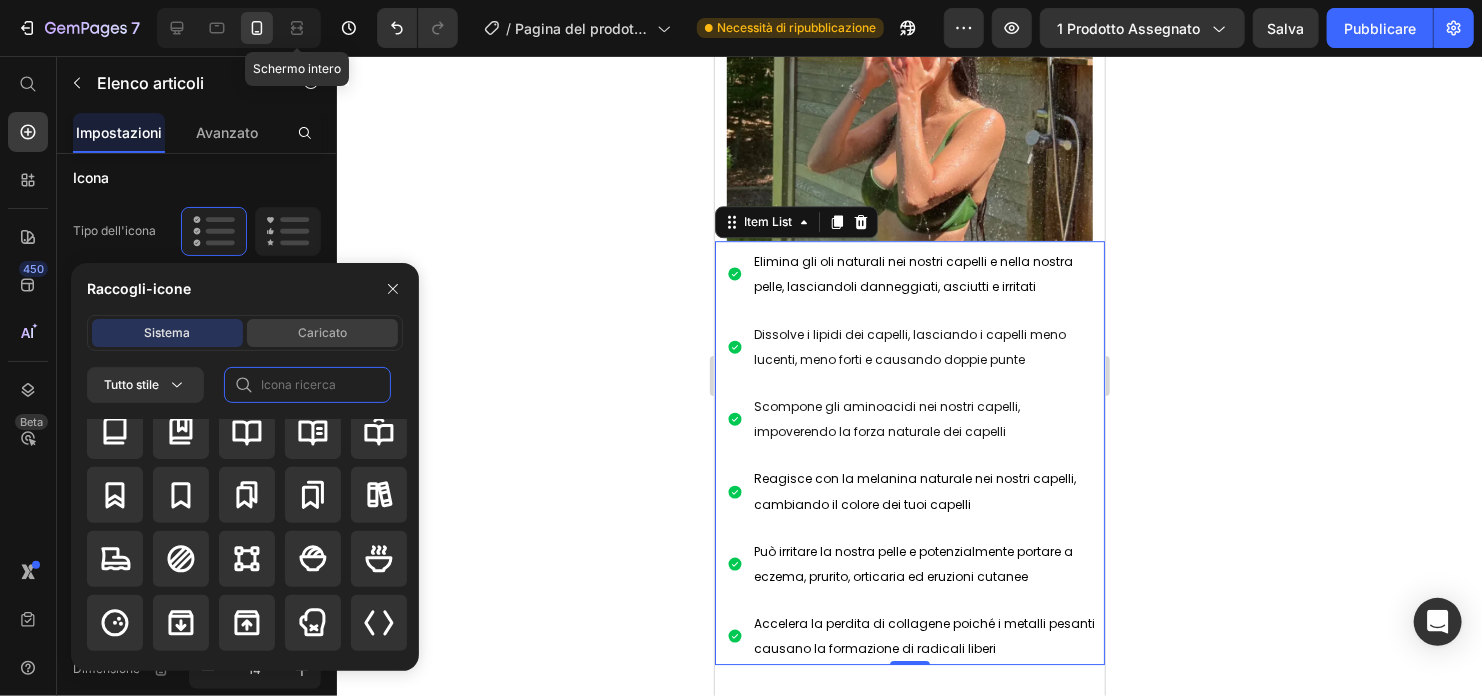 click on "Caricato" at bounding box center [322, 333] 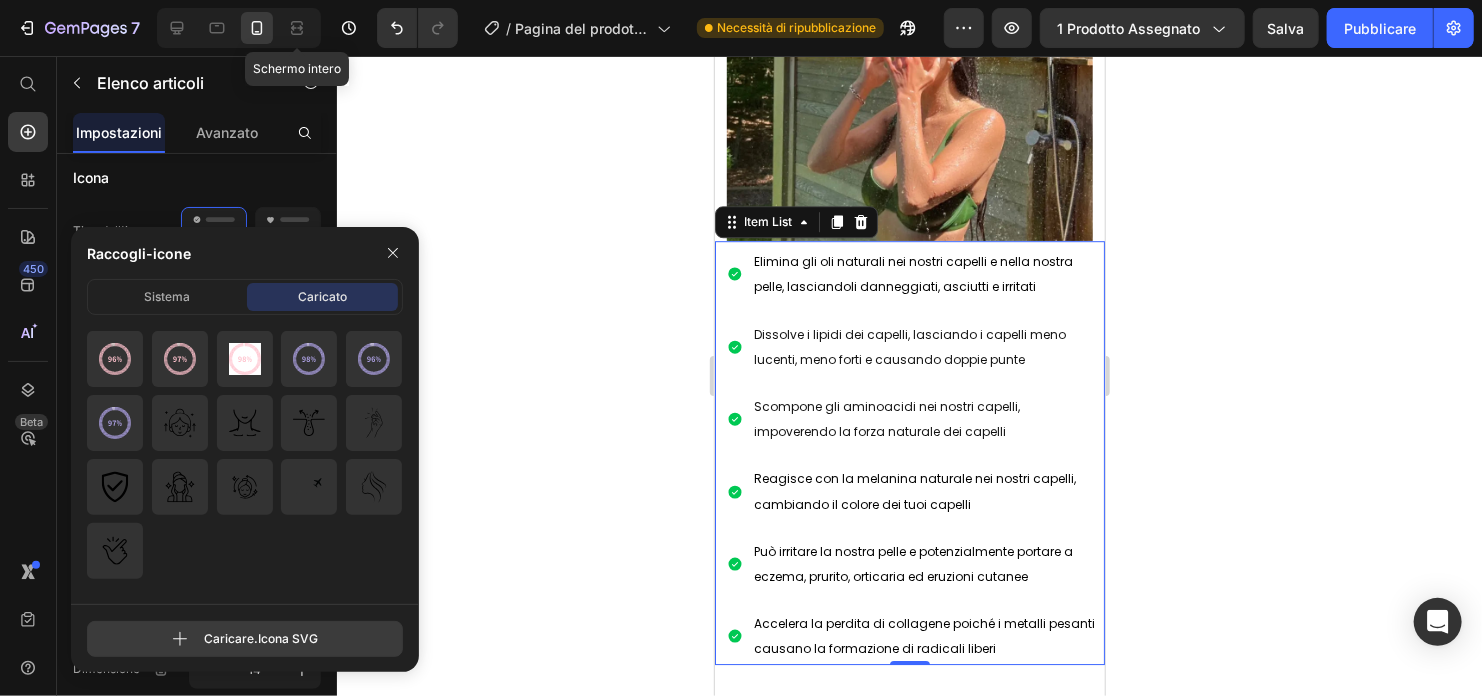 click 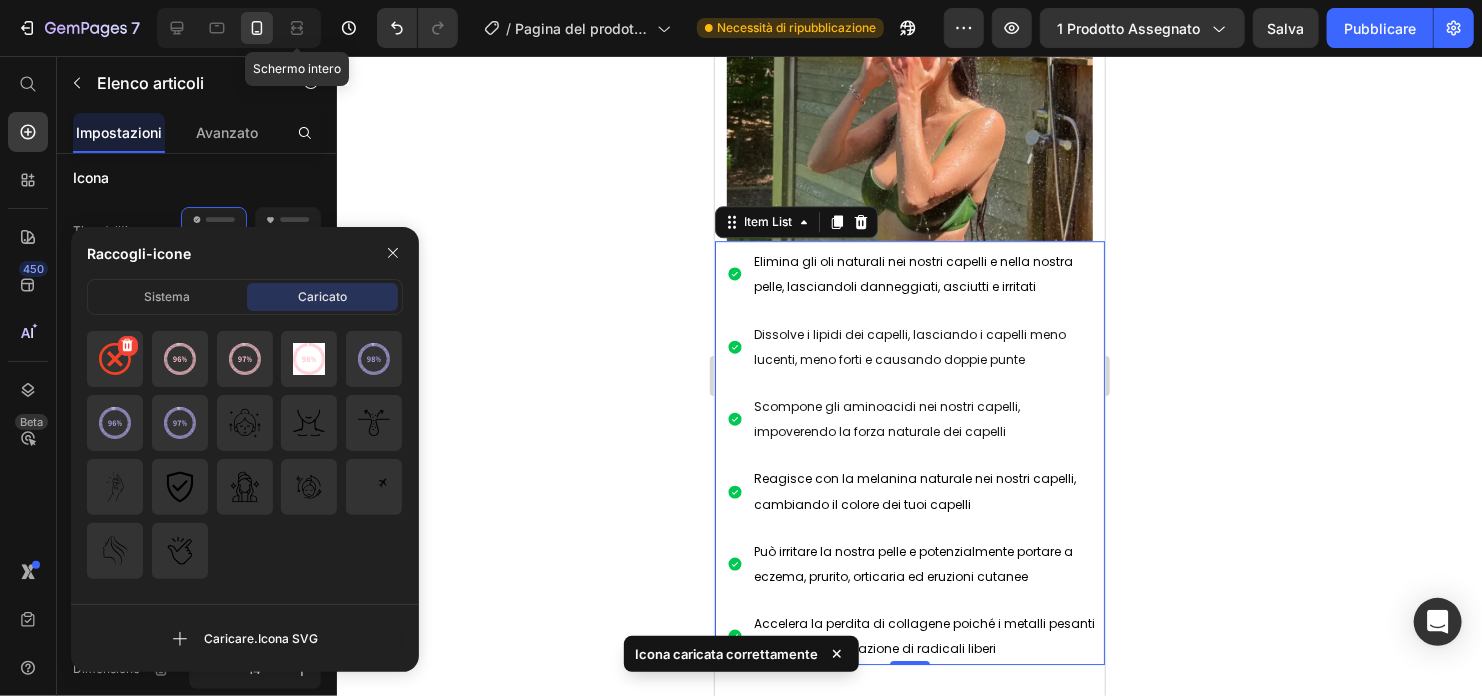 click at bounding box center [115, 359] 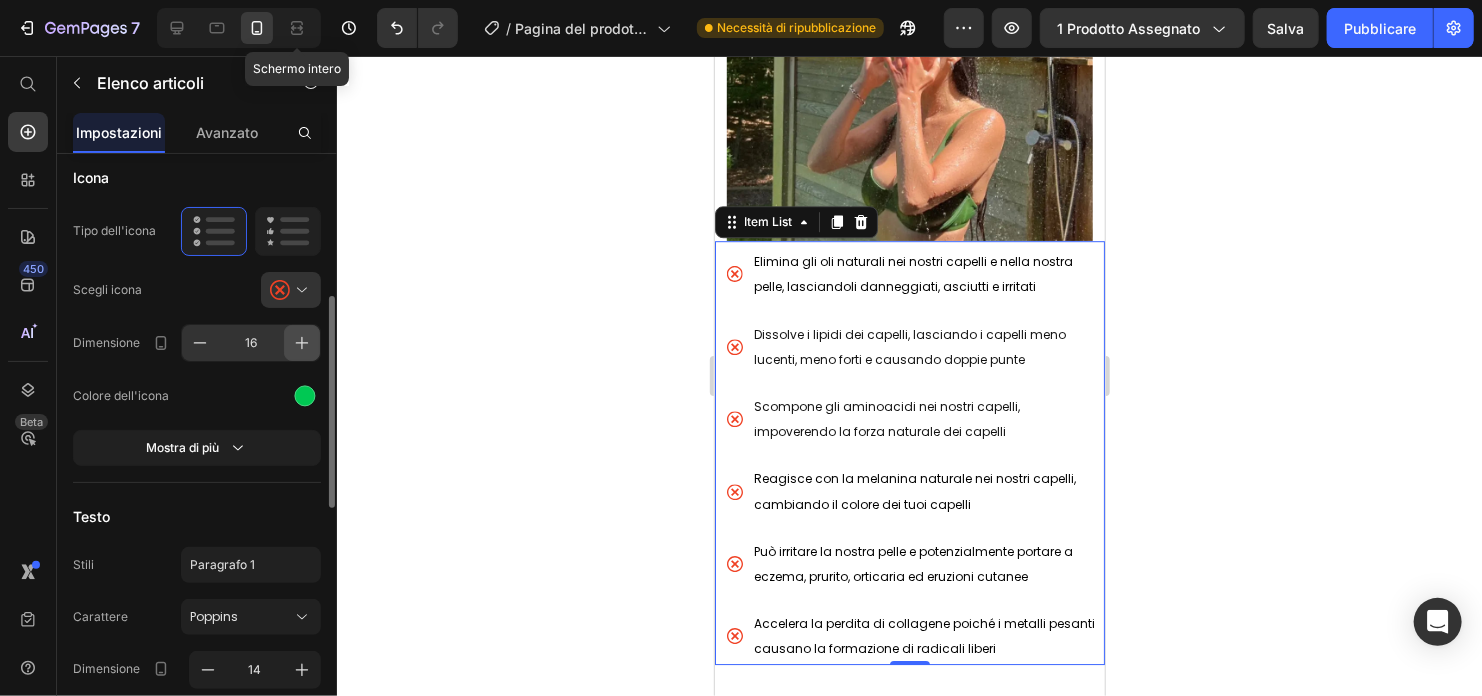 click 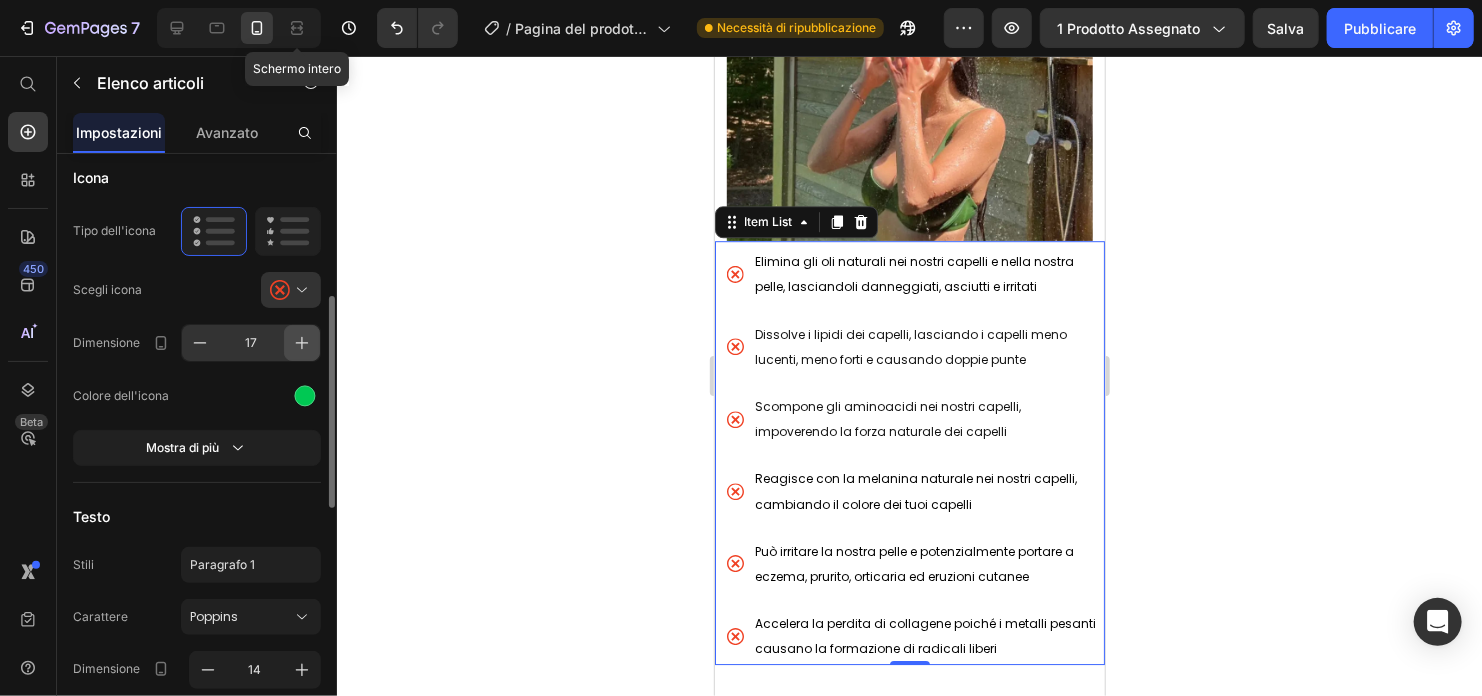 click 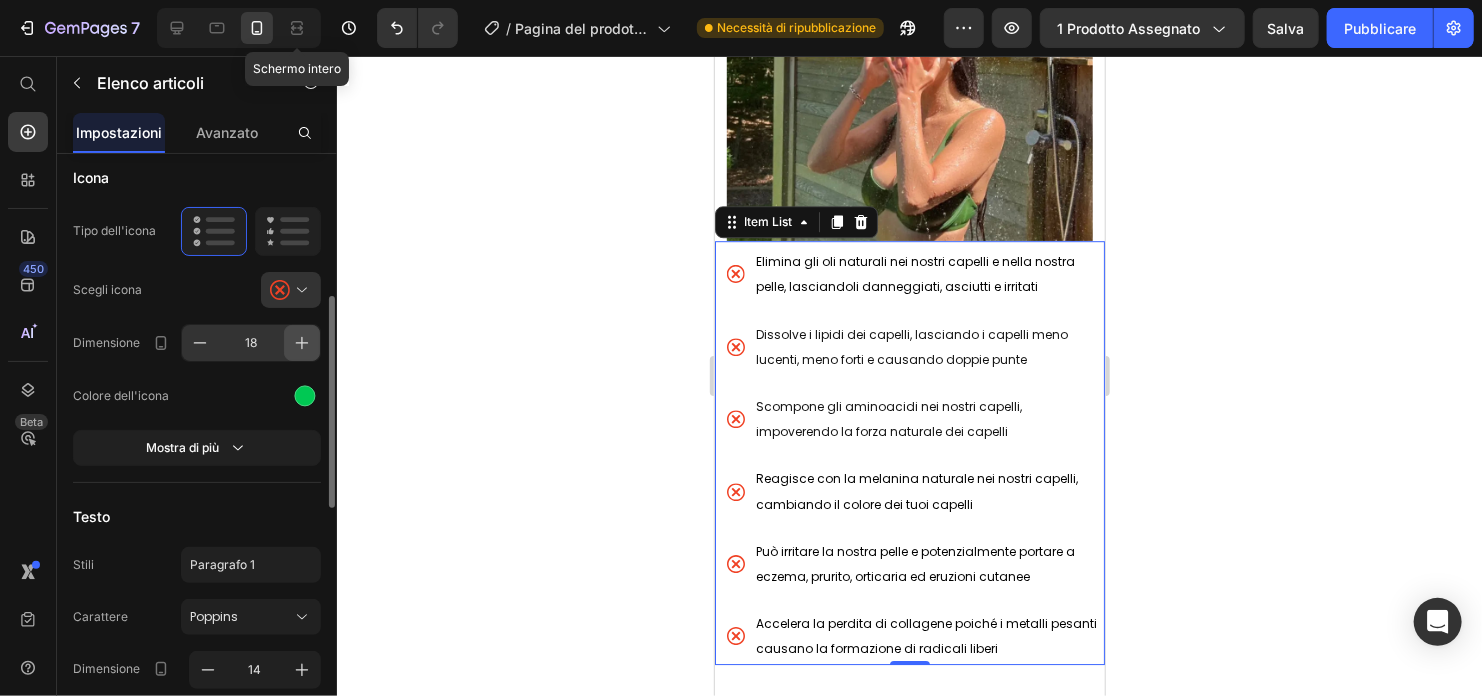 click 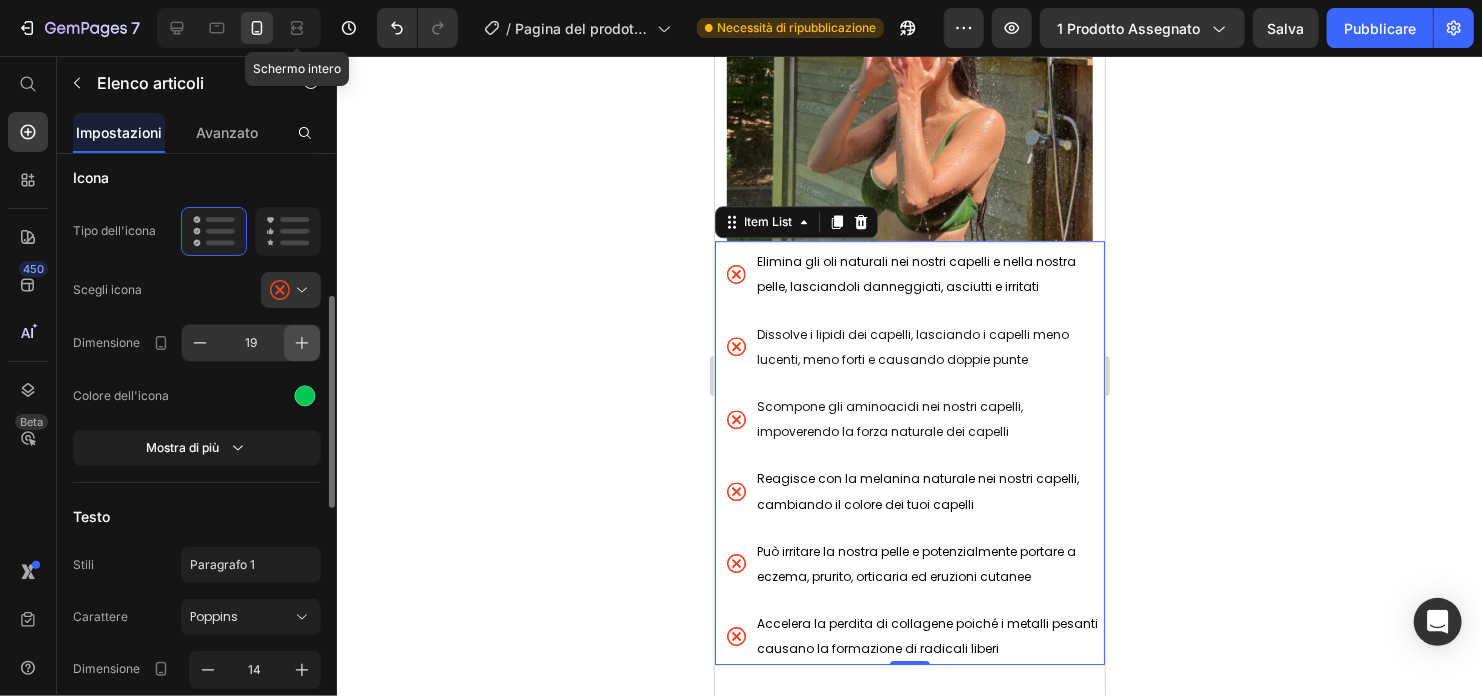 click 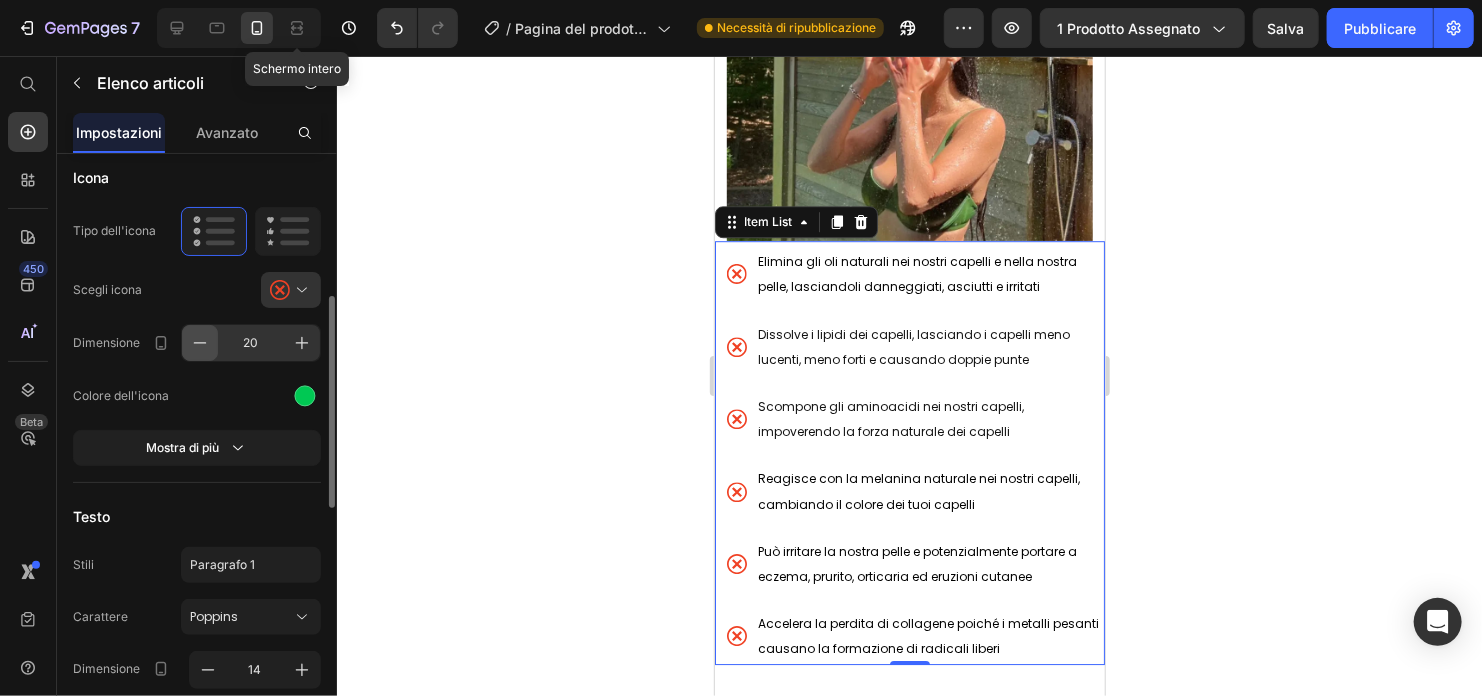 click 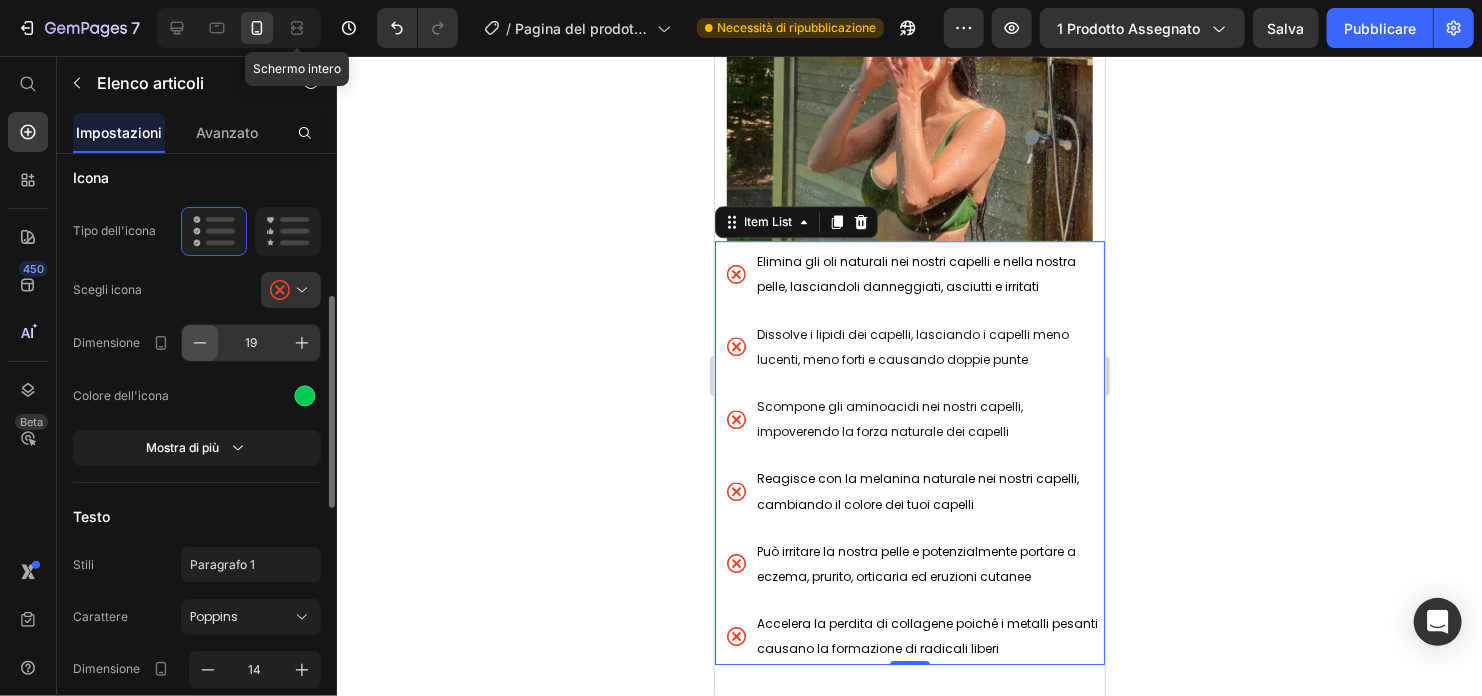 click 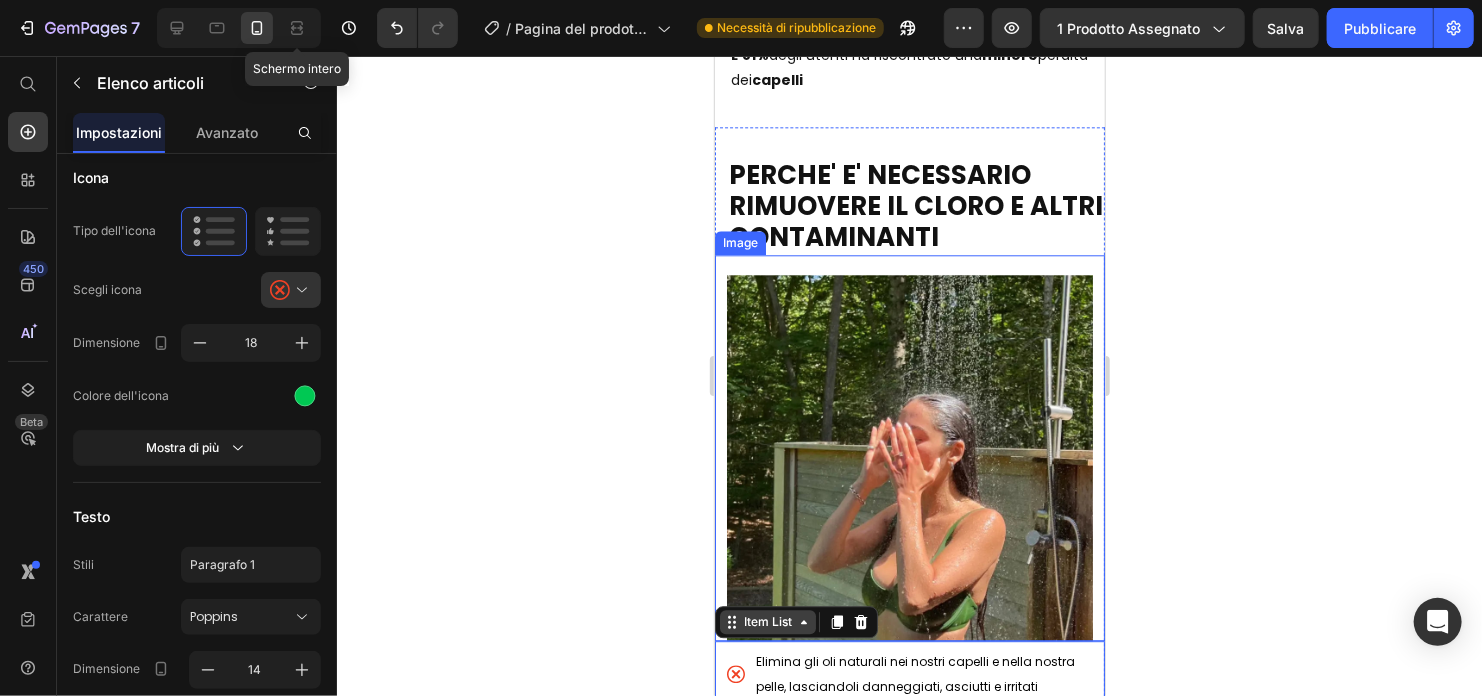 scroll, scrollTop: 2600, scrollLeft: 0, axis: vertical 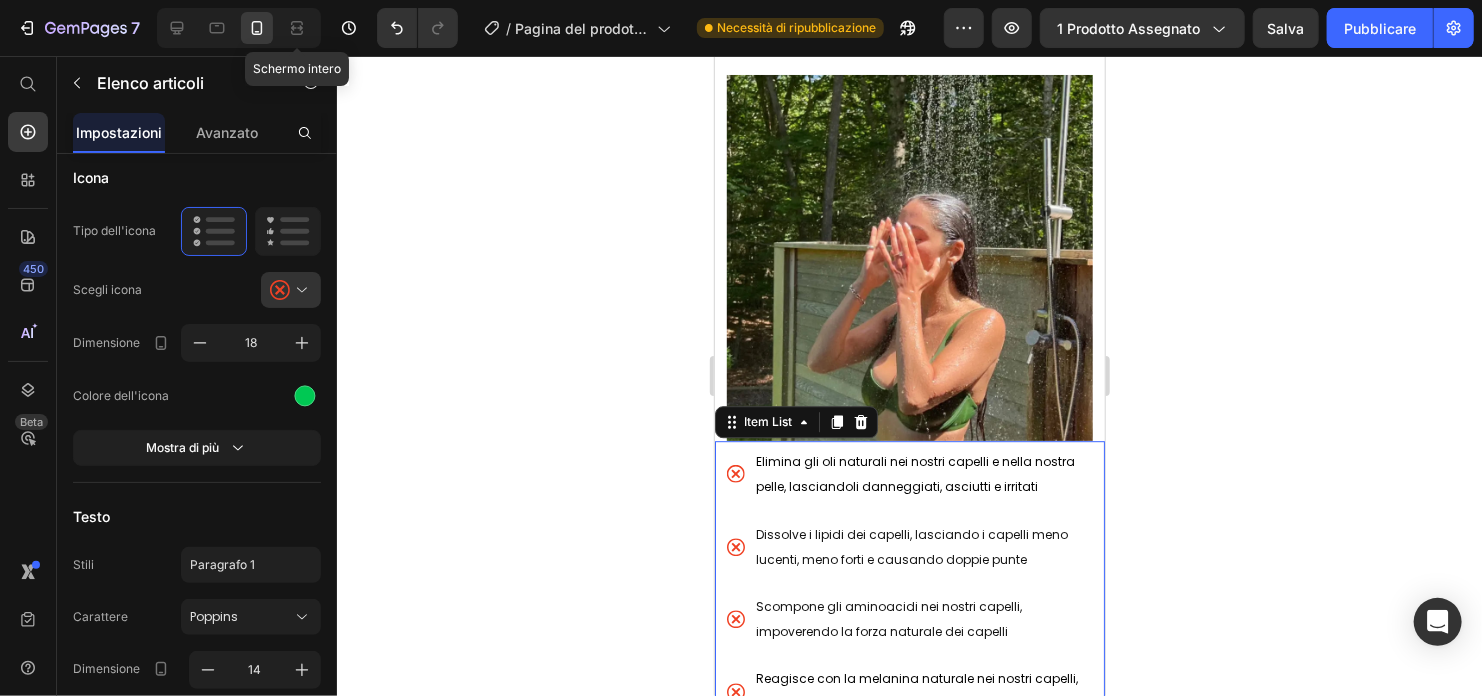click on "Elimina gli oli naturali nei nostri capelli e nella nostra pelle, lasciandoli danneggiati, asciutti e irritati Dissolve i lipidi dei capelli, lasciando i capelli meno lucenti, meno forti e causando doppie punte Scompone gli aminoacidi nei nostri capelli, impoverendo la forza naturale dei capelli Reagisce con la melanina naturale nei nostri capelli, cambiando il colore dei tuoi capelli Può irritare la nostra pelle e potenzialmente portare a eczema, prurito, orticaria ed eruzioni cutanee Accelera la perdita di collagene poiché i metalli pesanti causano la formazione di radicali liberi" at bounding box center (909, 651) 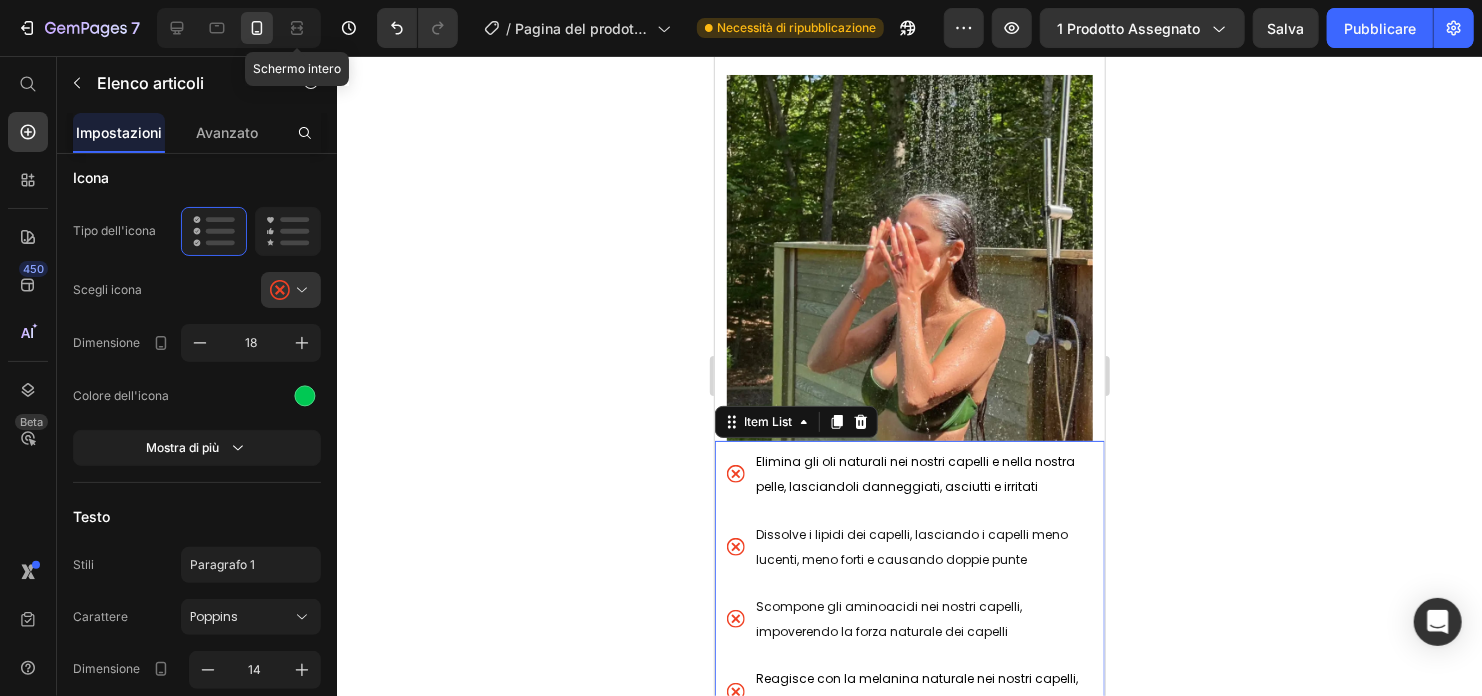 scroll, scrollTop: 800, scrollLeft: 0, axis: vertical 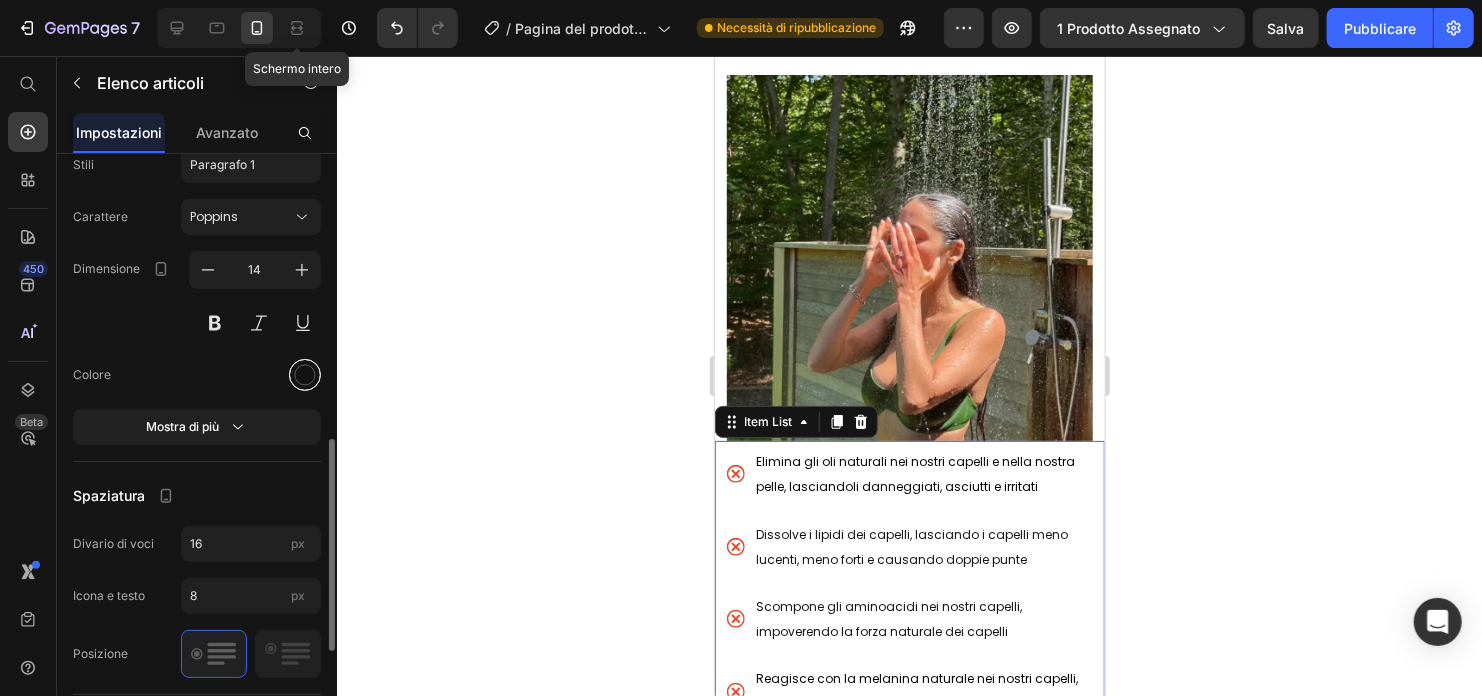 click at bounding box center (305, 375) 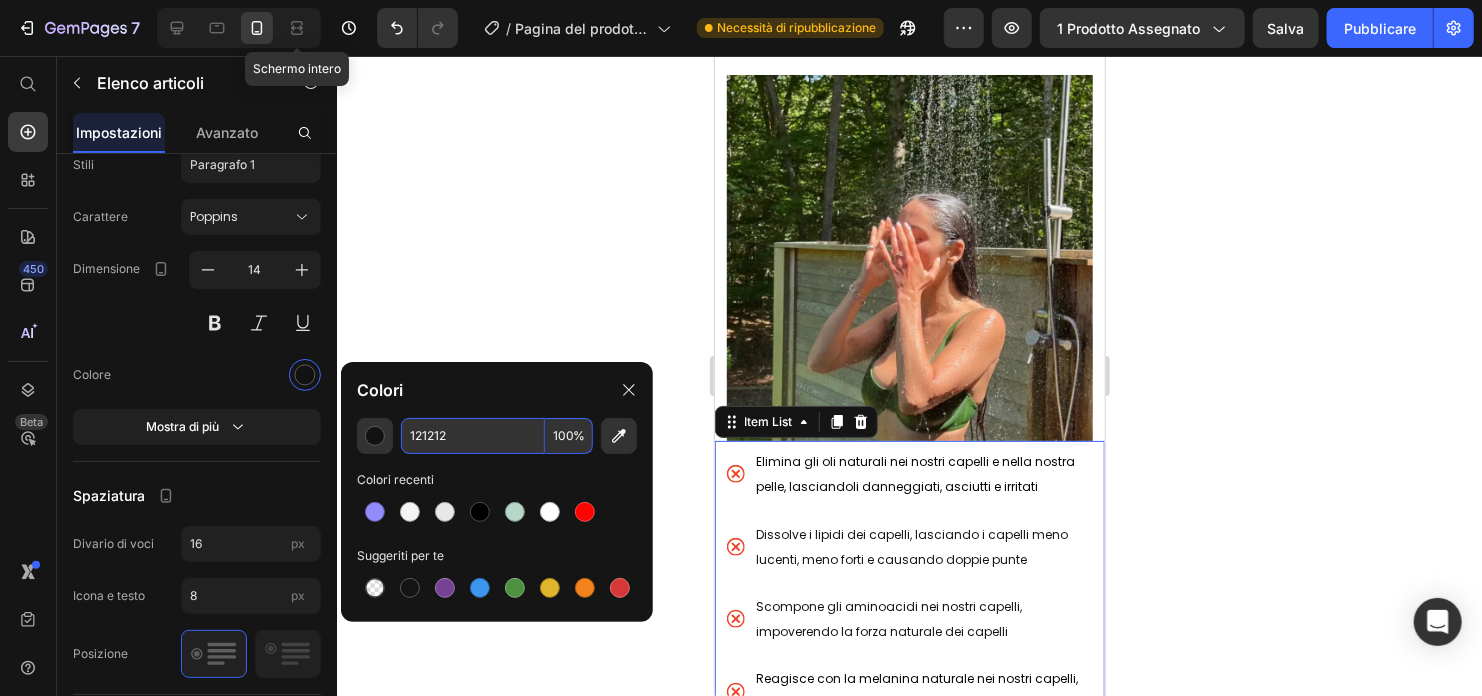 click on "121212" at bounding box center (473, 436) 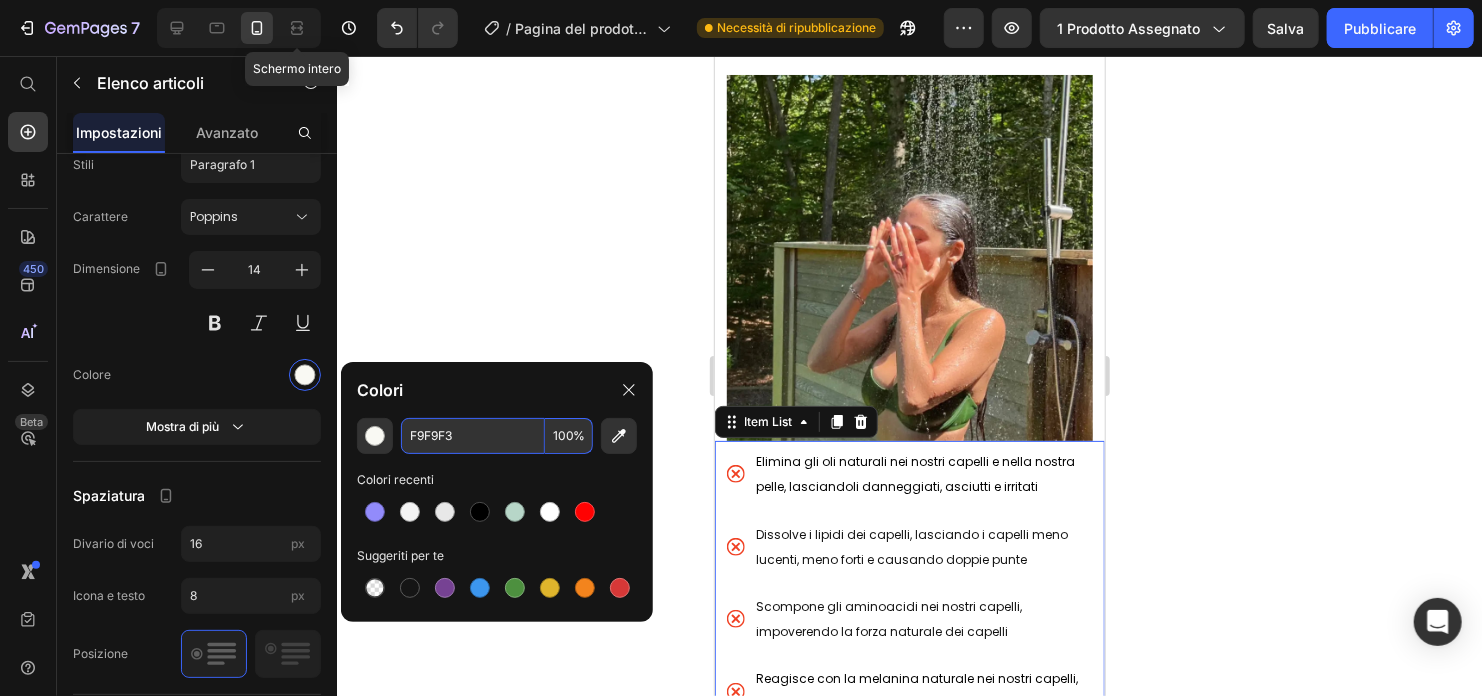 click 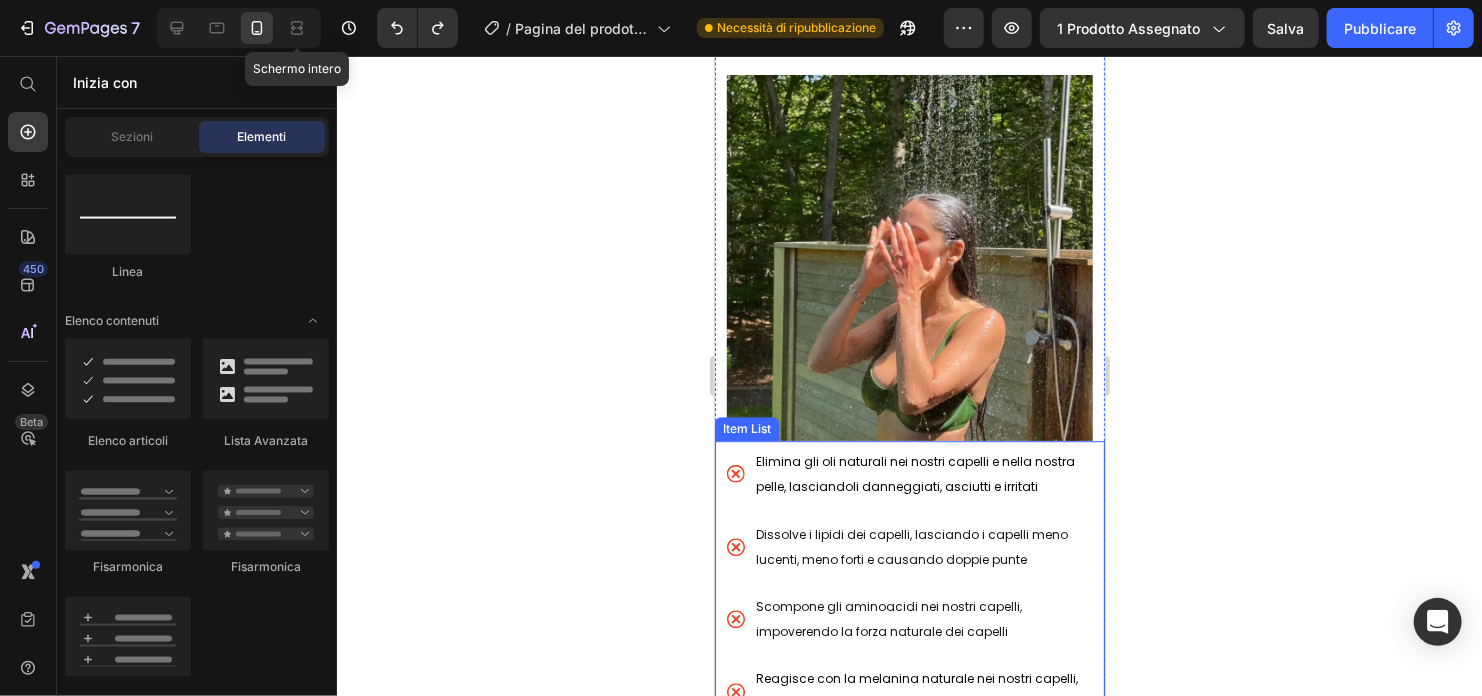 click on "Elimina gli oli naturali nei nostri capelli e nella nostra pelle, lasciandoli danneggiati, asciutti e irritati" at bounding box center [915, 473] 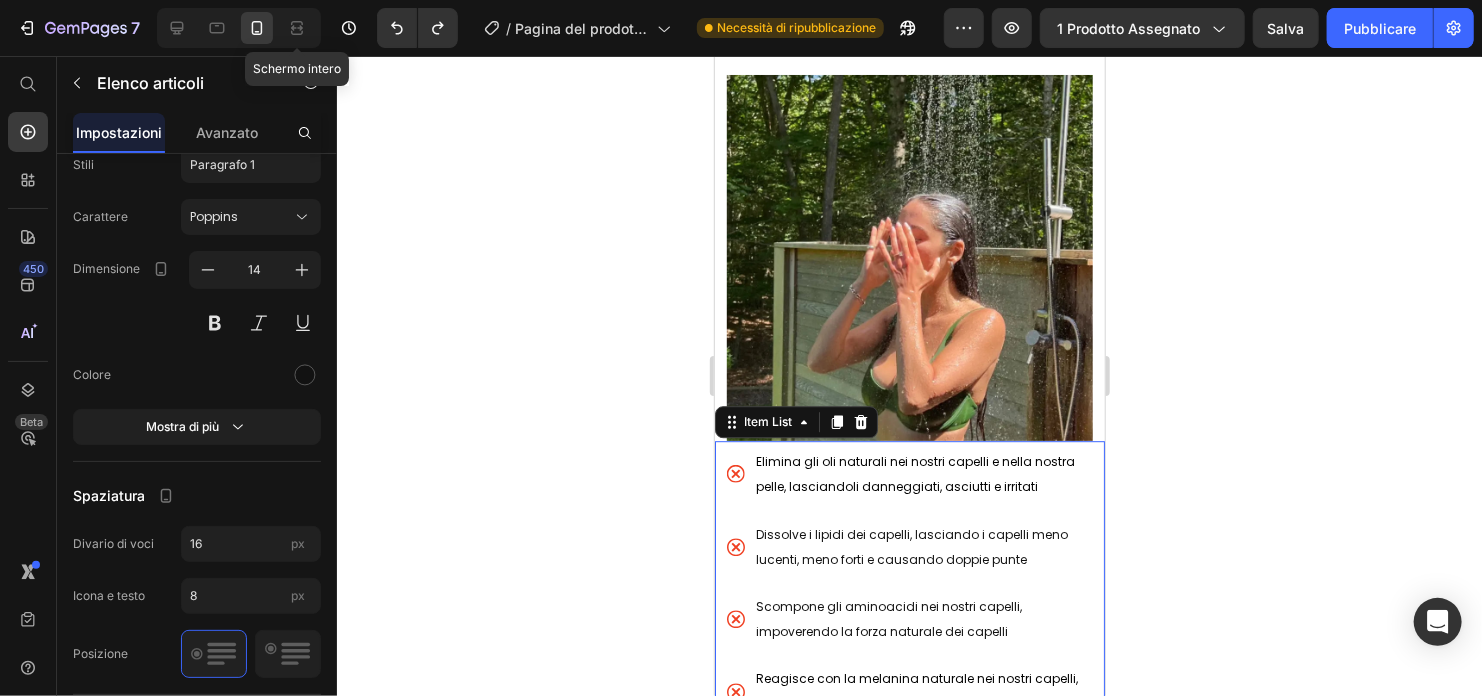 scroll, scrollTop: 1085, scrollLeft: 0, axis: vertical 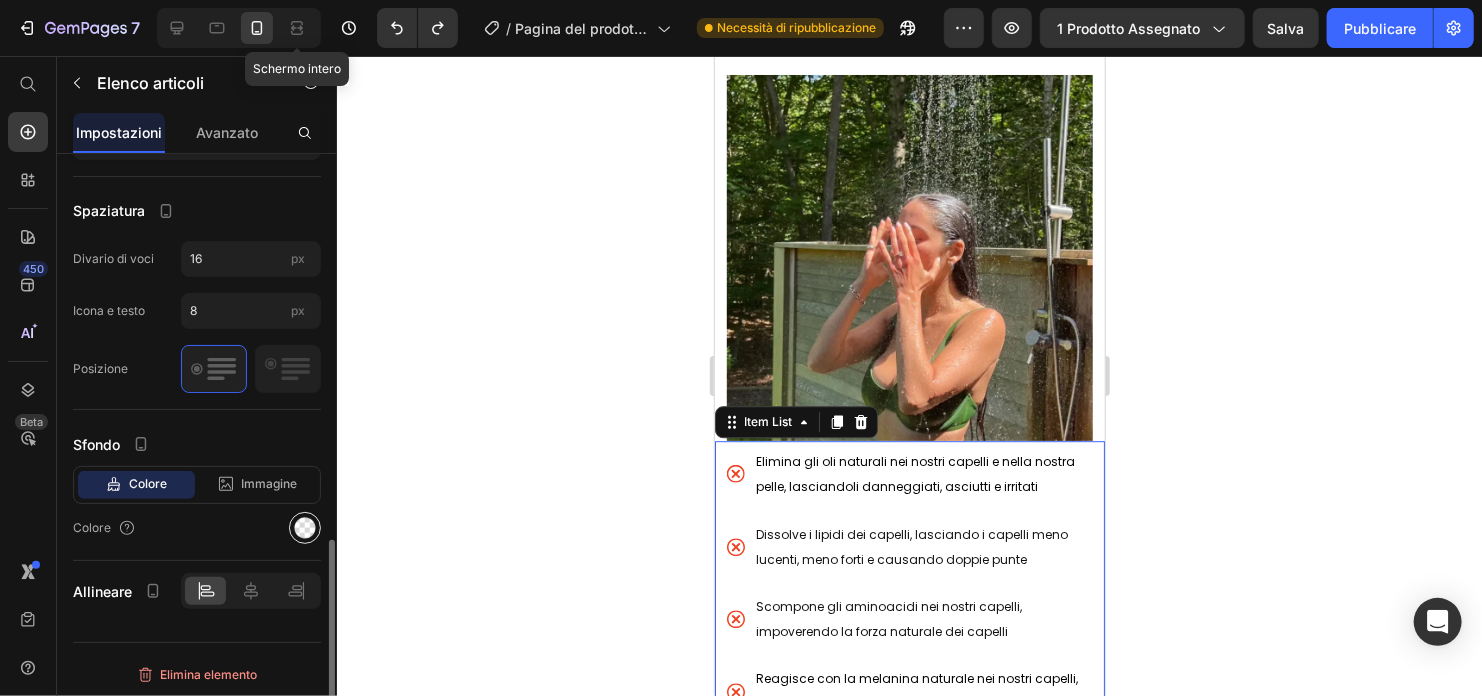 click at bounding box center [305, 528] 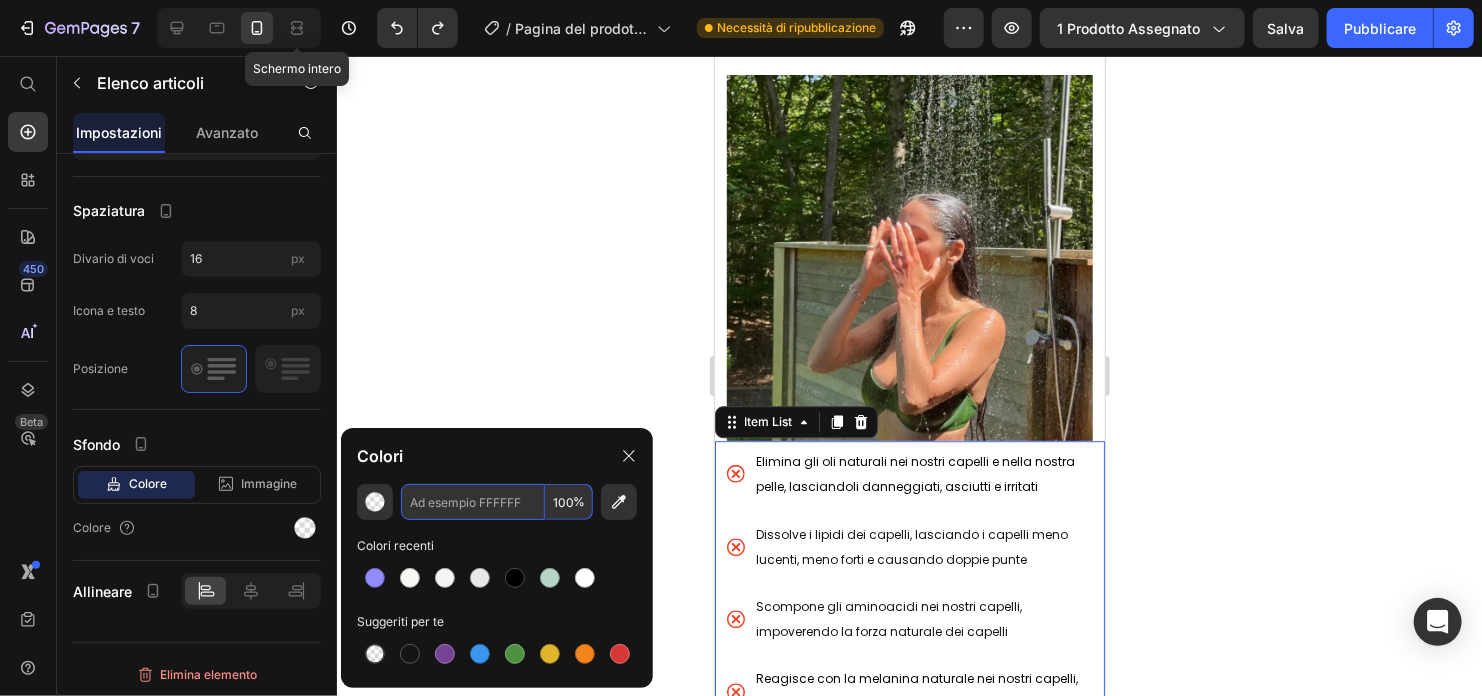 click at bounding box center [473, 502] 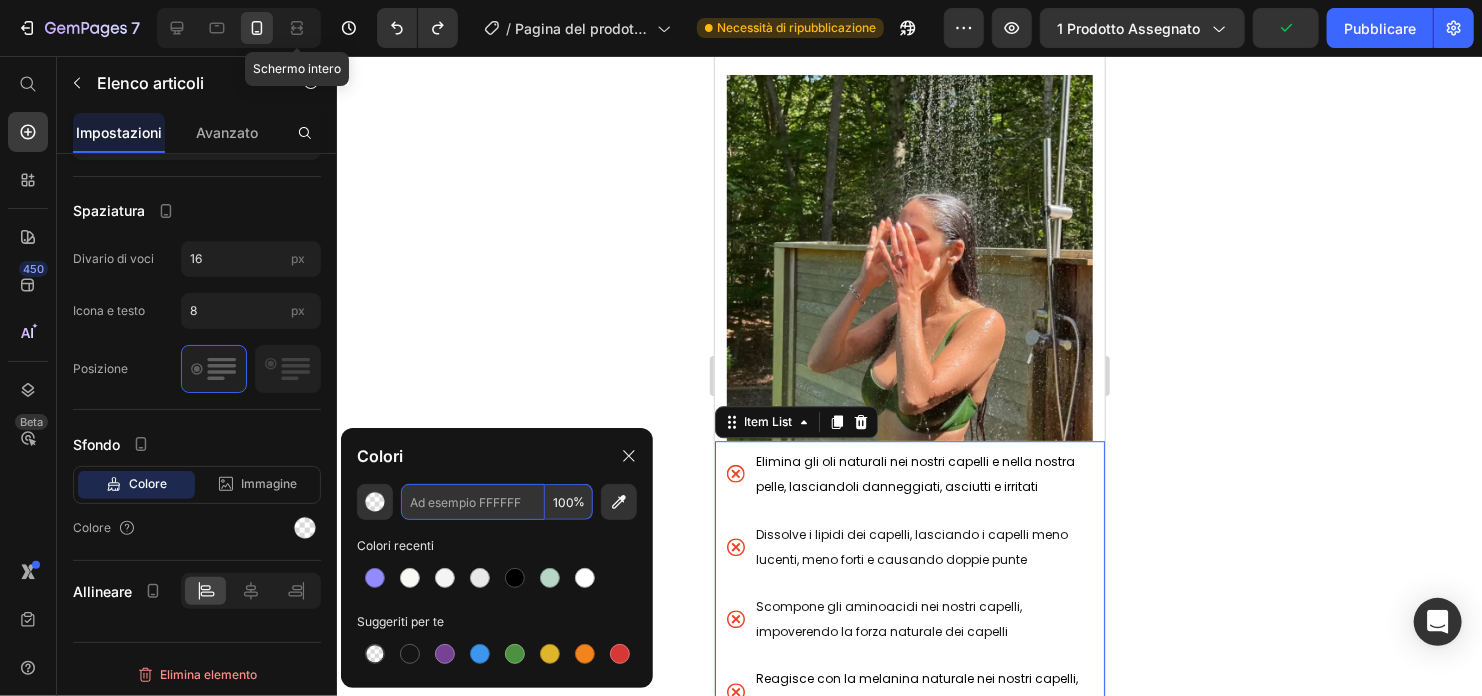 paste on "#F9F9F3" 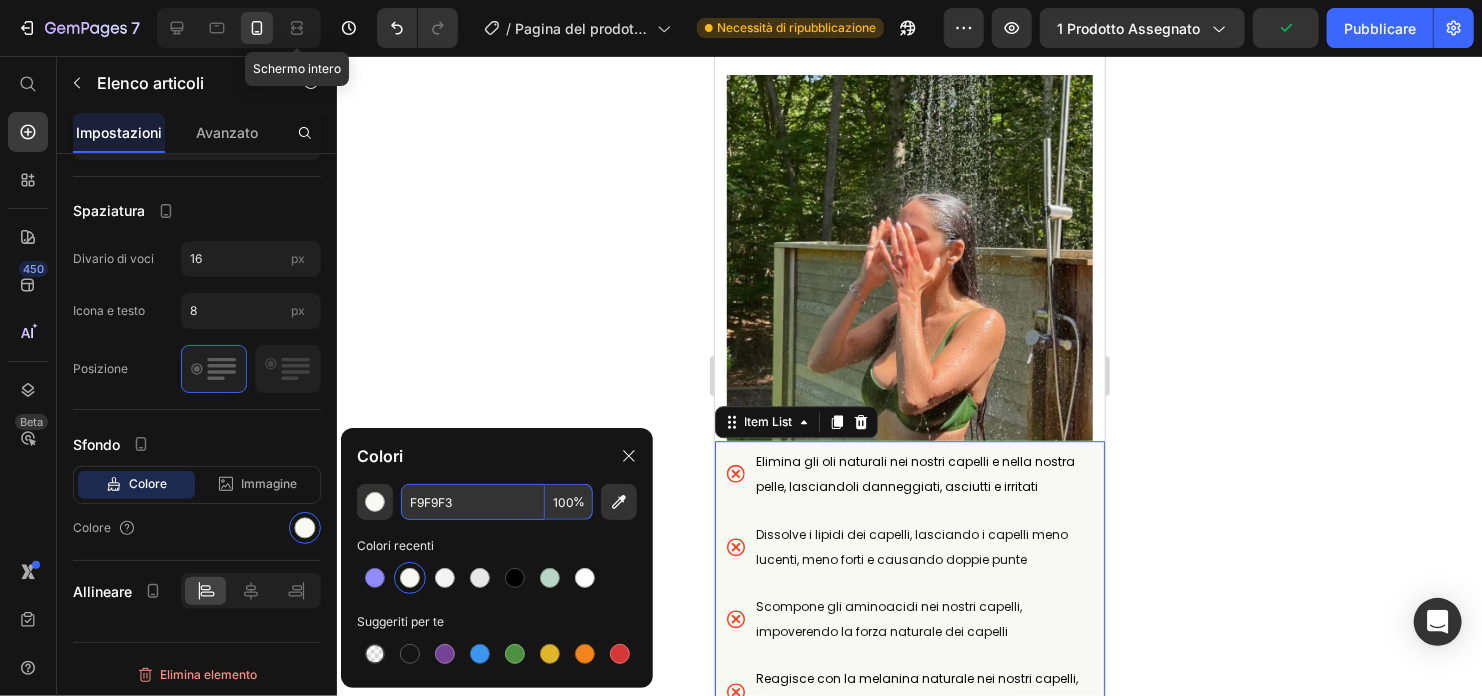 type on "F9F9F3" 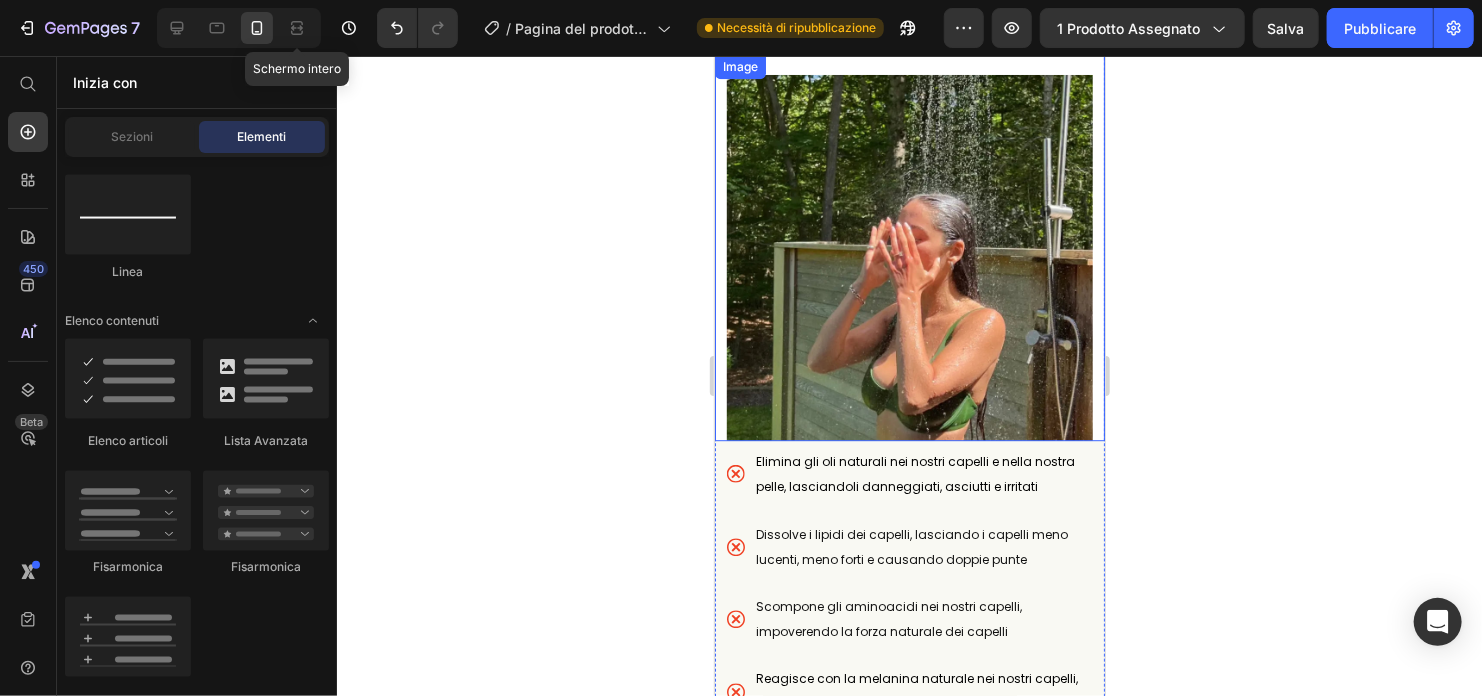 click at bounding box center (909, 247) 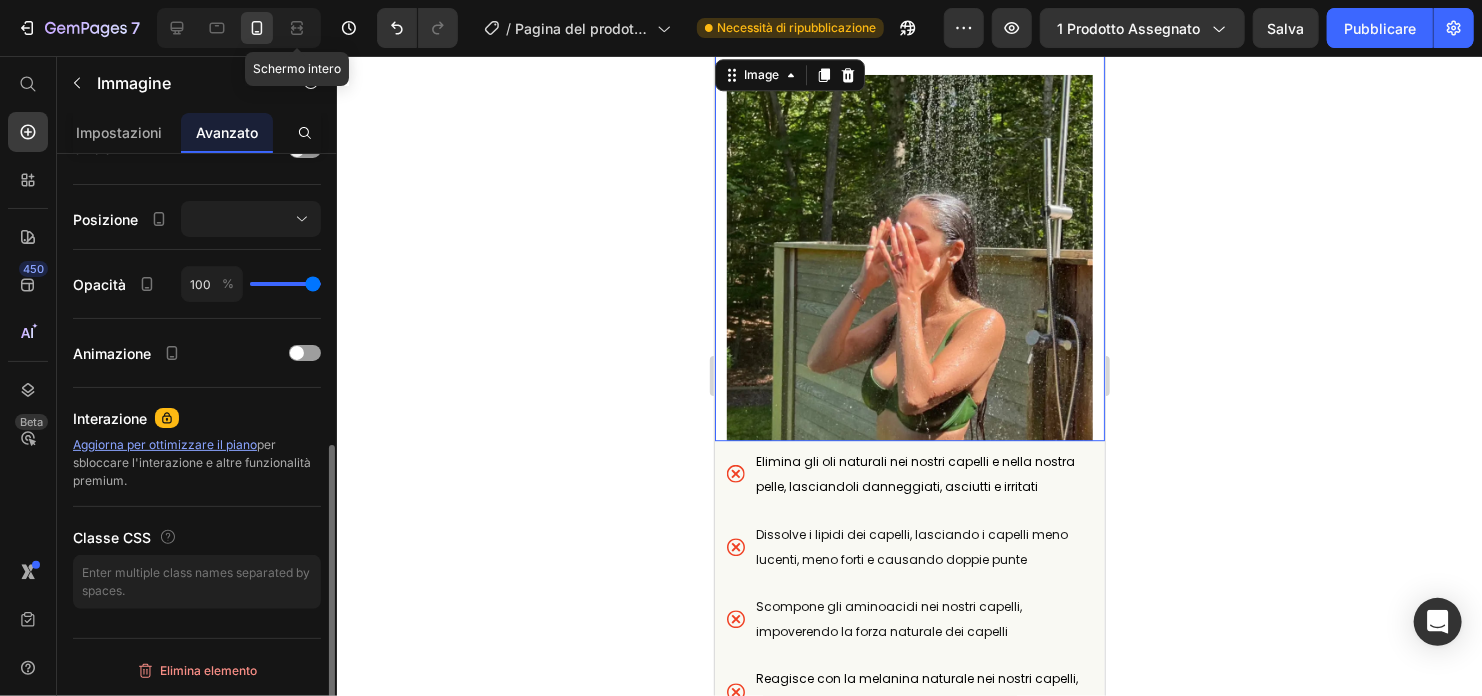 scroll, scrollTop: 0, scrollLeft: 0, axis: both 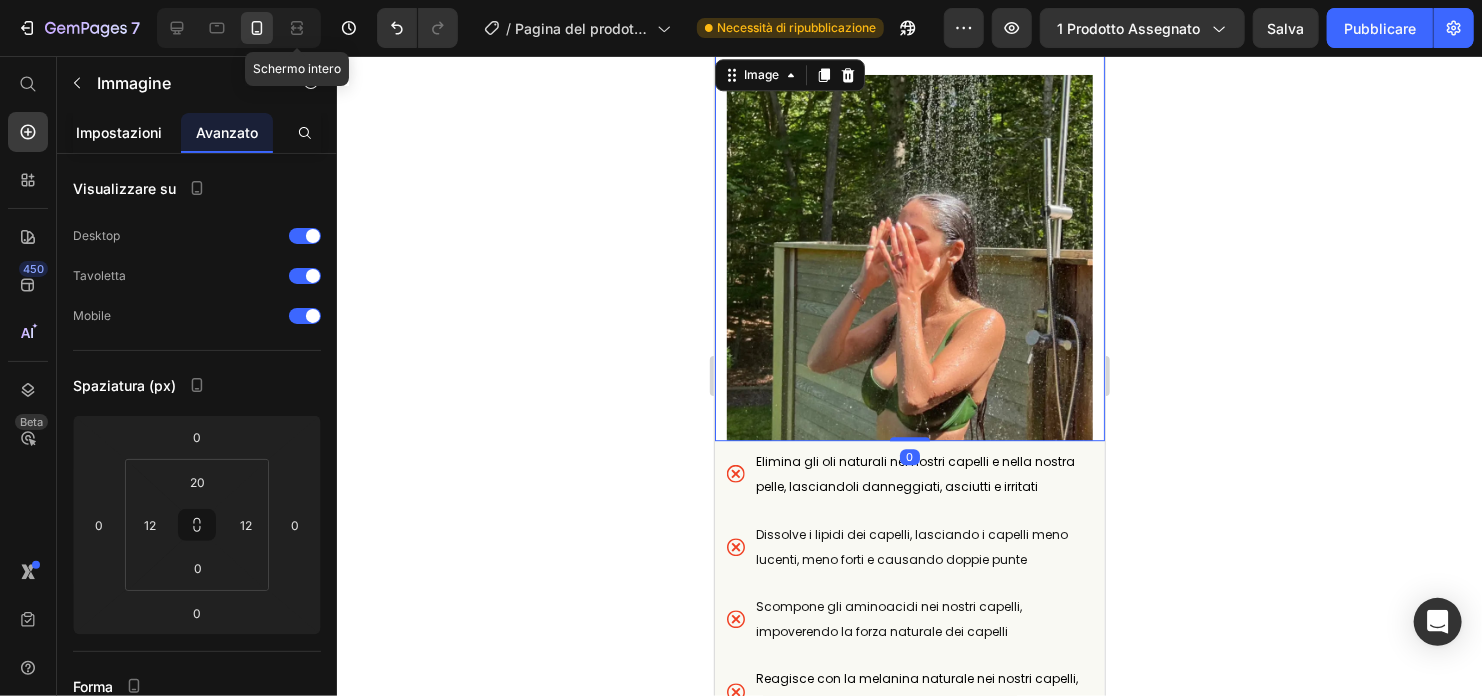 click on "Impostazioni" at bounding box center [119, 132] 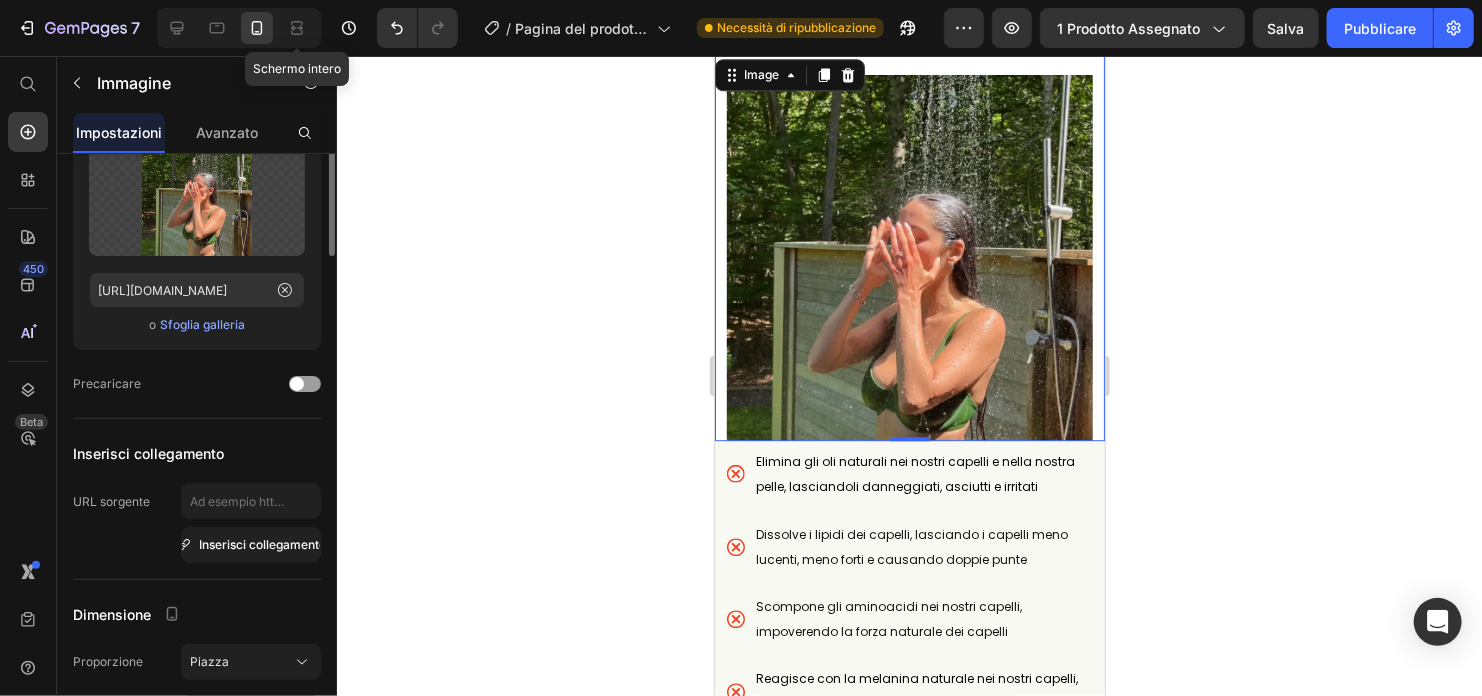 scroll, scrollTop: 0, scrollLeft: 0, axis: both 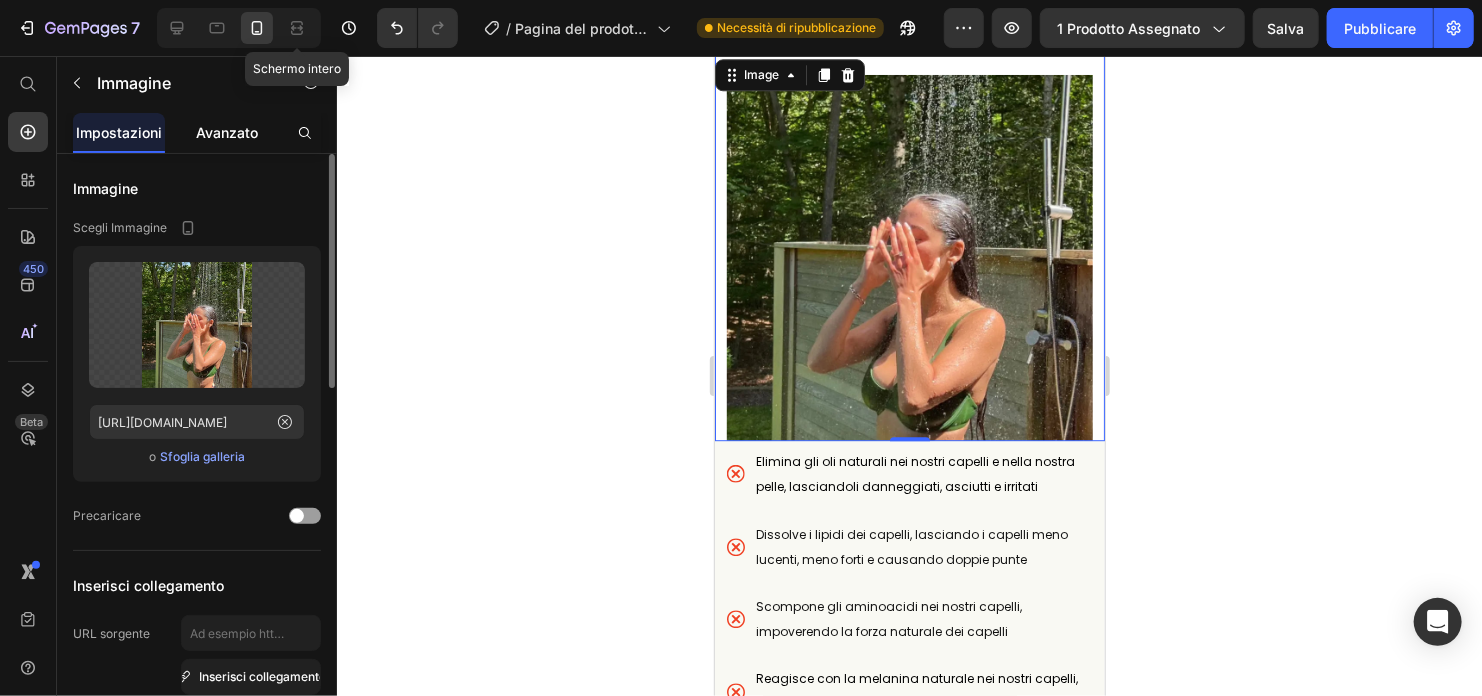 click on "Avanzato" at bounding box center [227, 132] 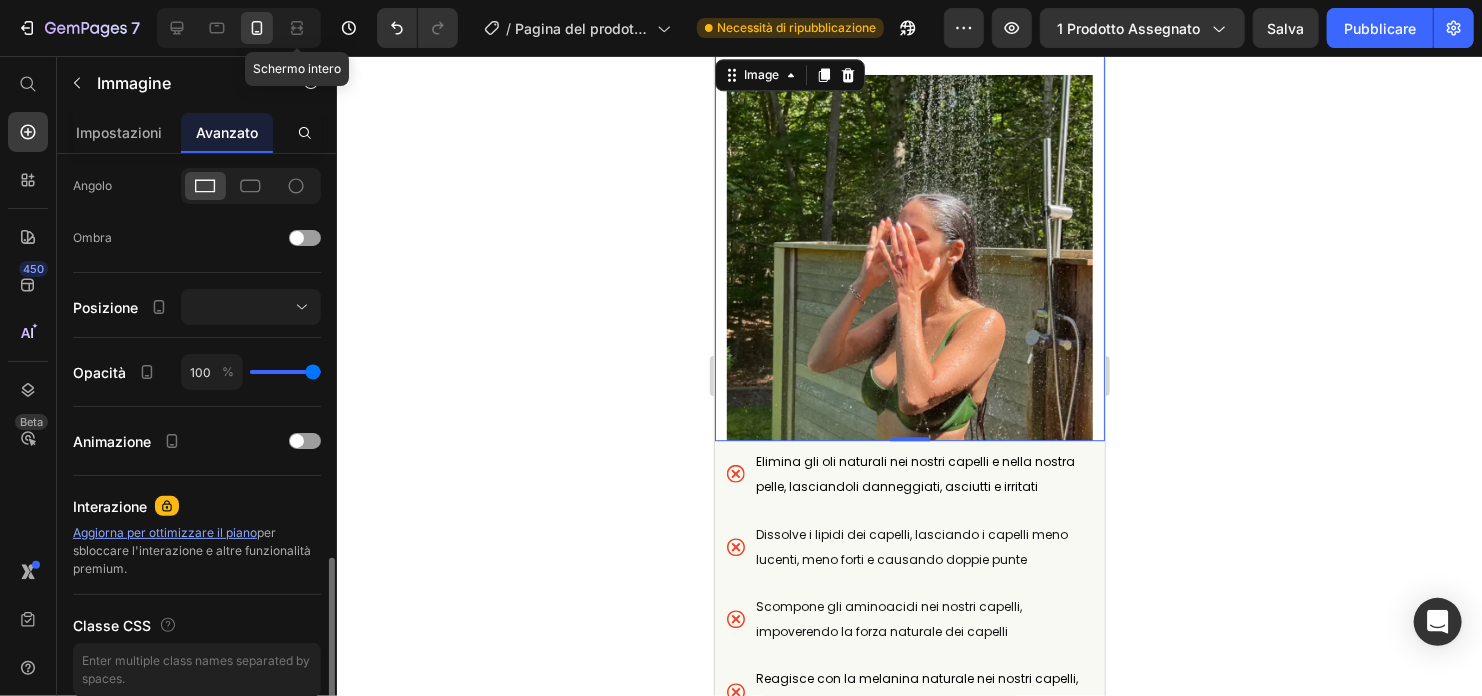 scroll, scrollTop: 685, scrollLeft: 0, axis: vertical 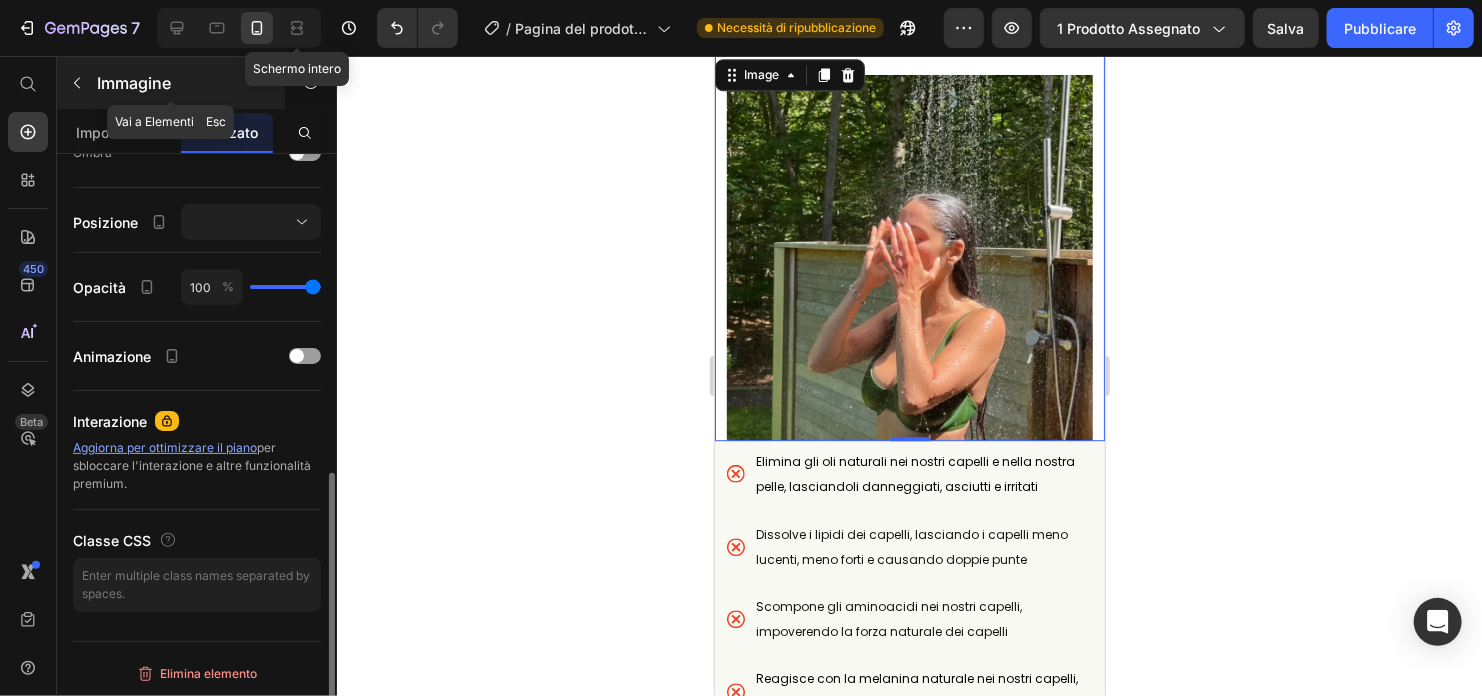 click on "Immagine" at bounding box center (182, 83) 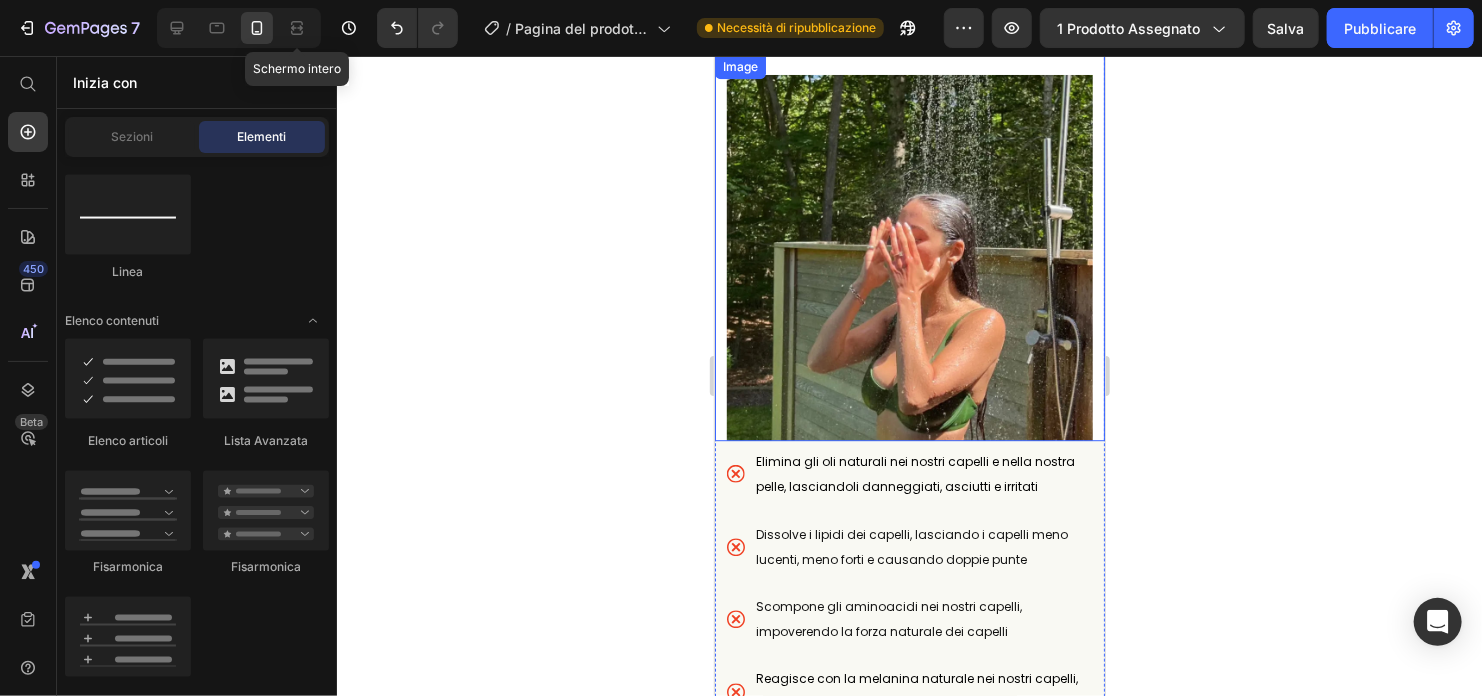 click at bounding box center [909, 247] 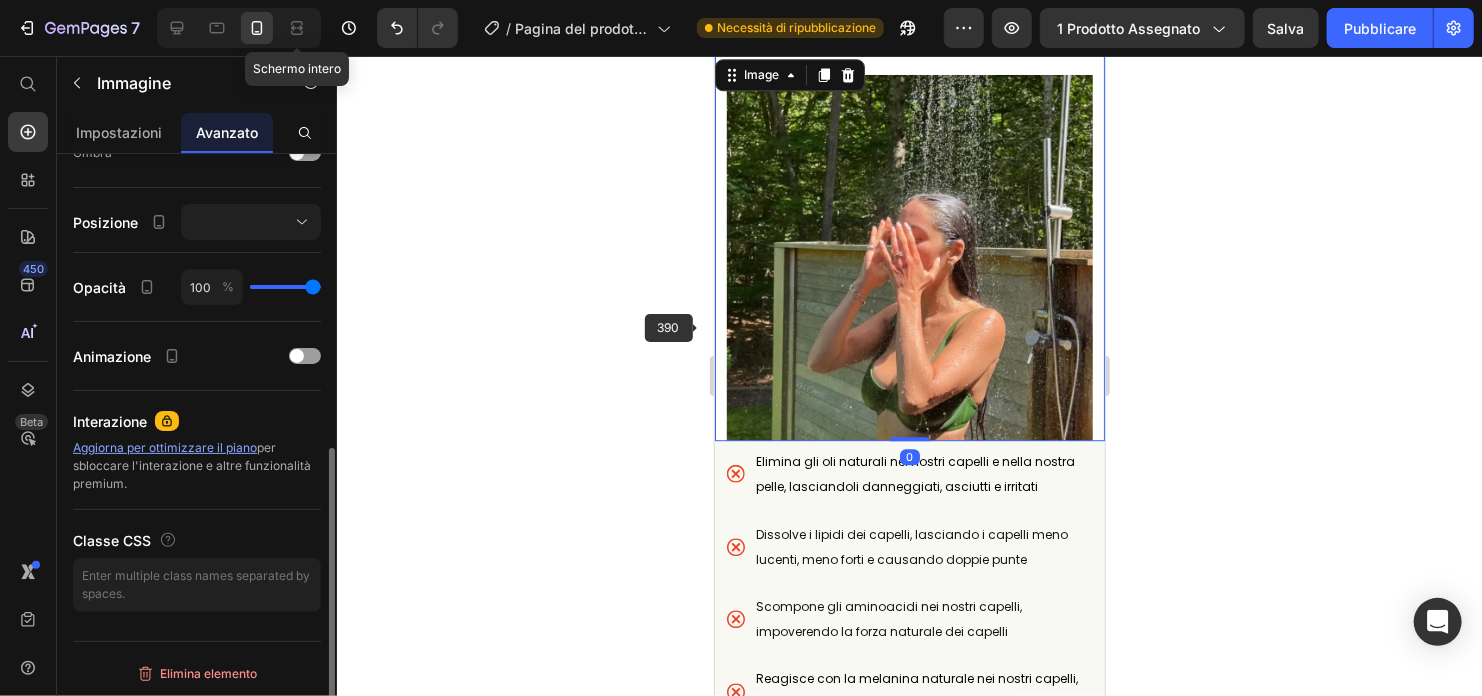 scroll, scrollTop: 668, scrollLeft: 0, axis: vertical 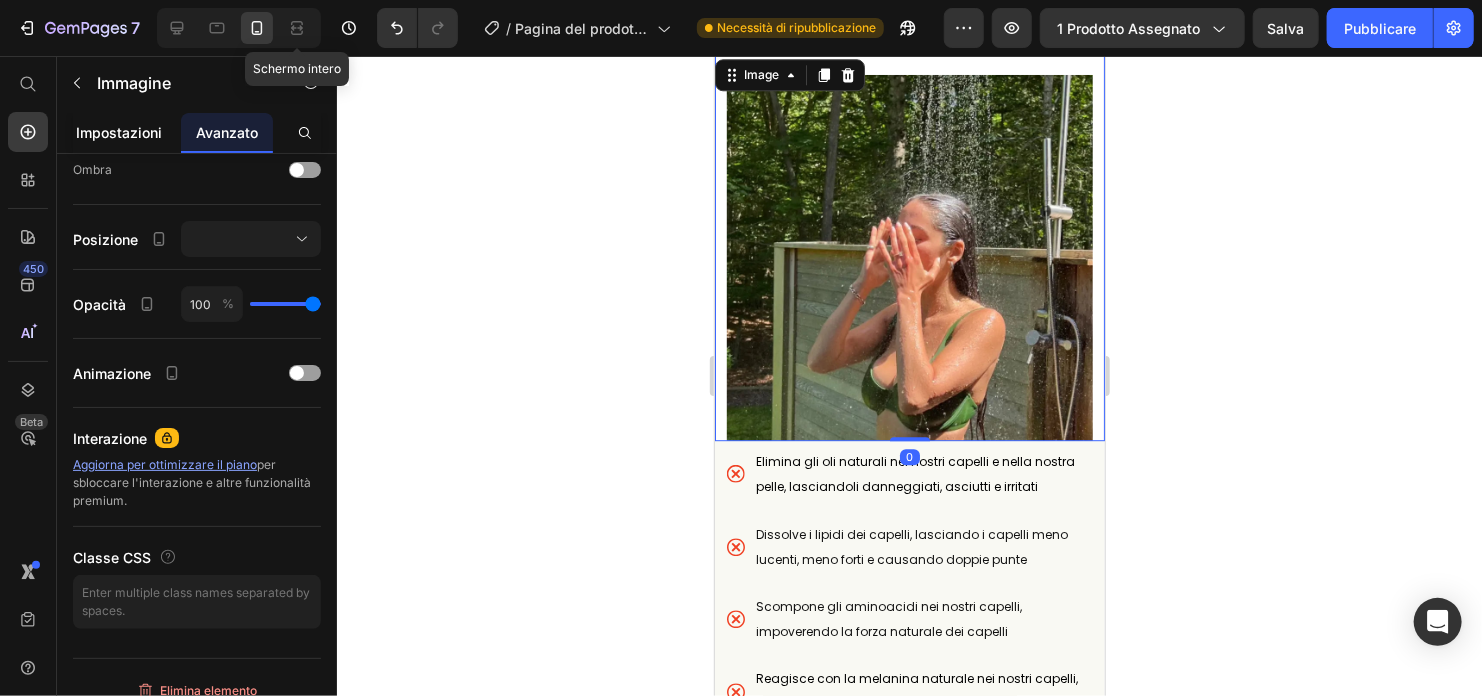 click on "Impostazioni" at bounding box center [119, 132] 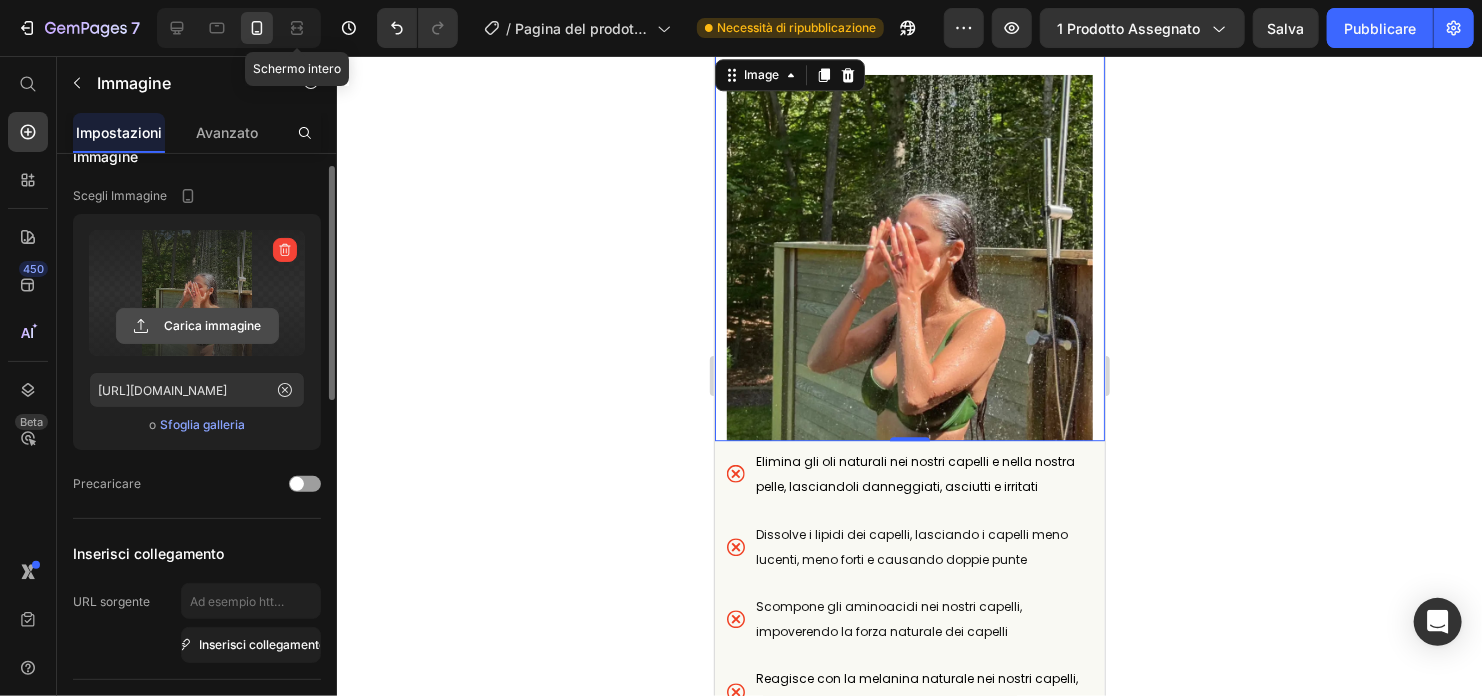 scroll, scrollTop: 0, scrollLeft: 0, axis: both 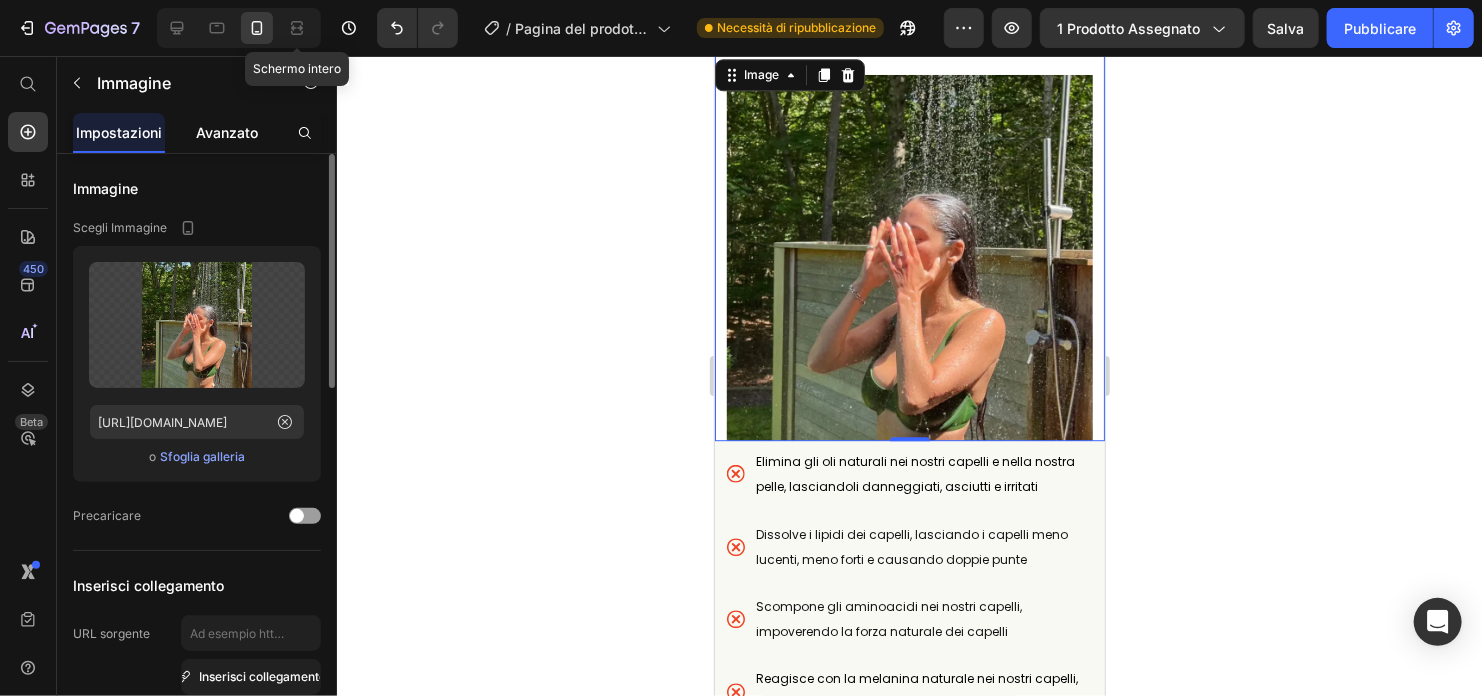 click on "Avanzato" at bounding box center [227, 132] 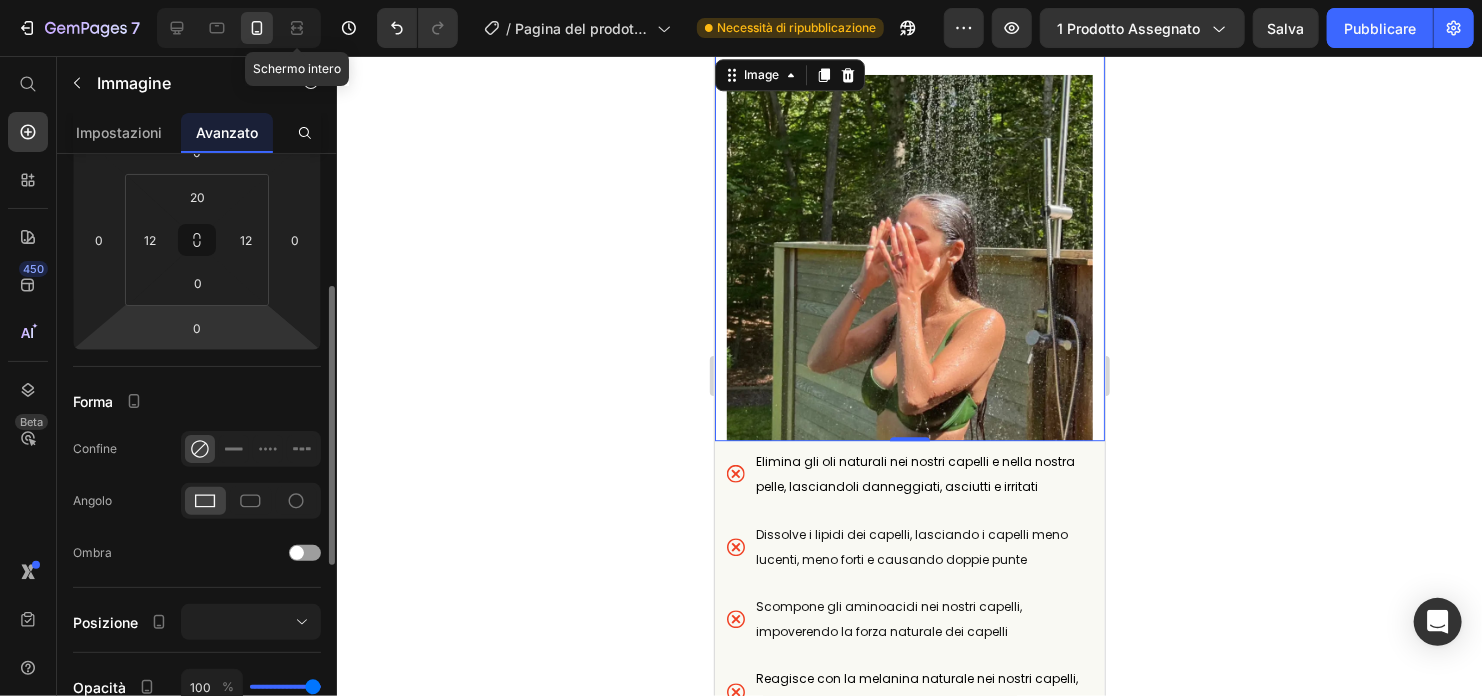 scroll, scrollTop: 0, scrollLeft: 0, axis: both 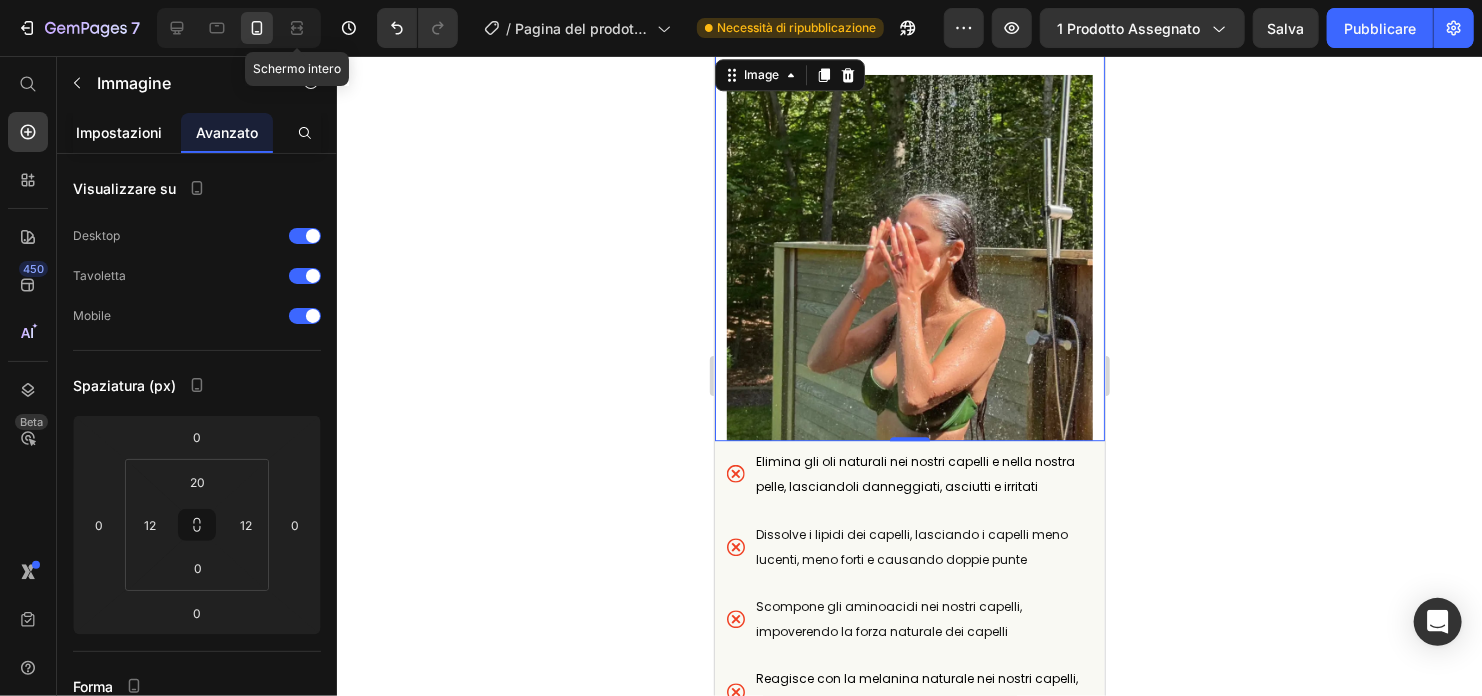 click on "Impostazioni" 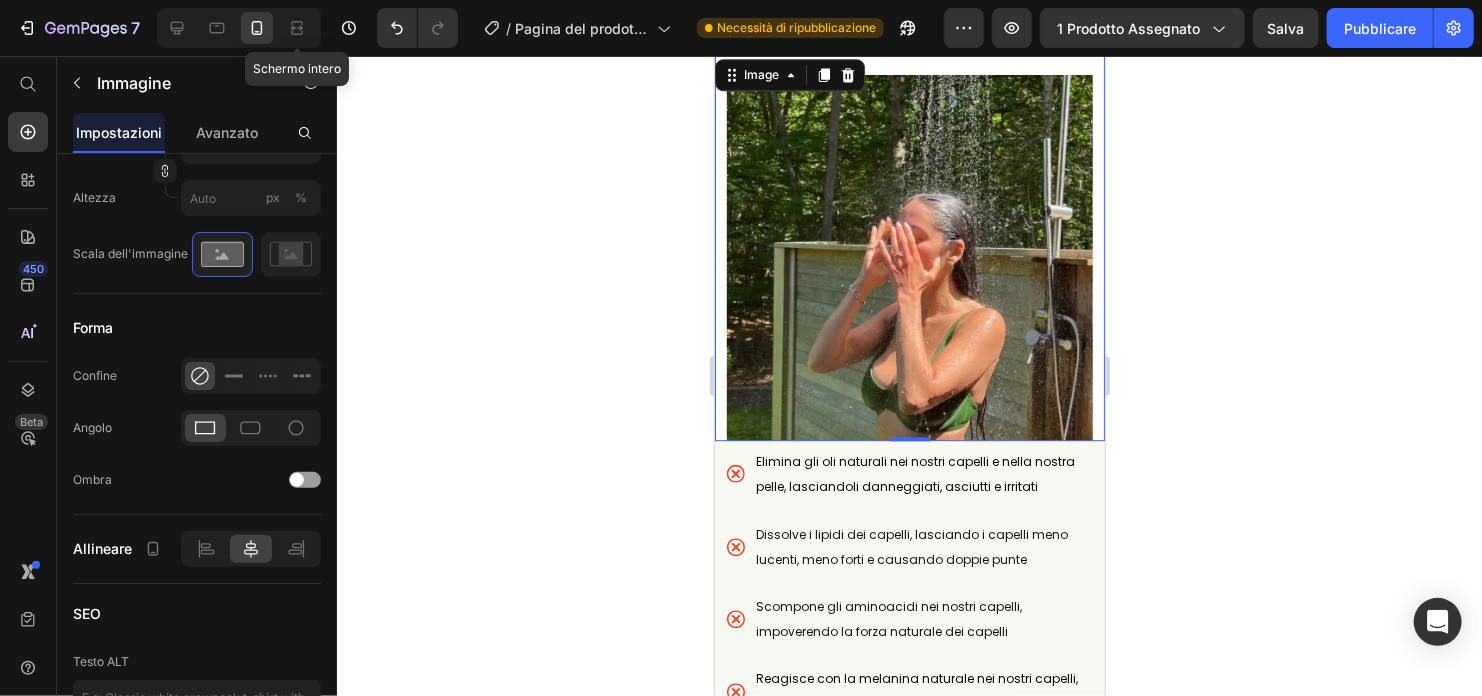 scroll, scrollTop: 900, scrollLeft: 0, axis: vertical 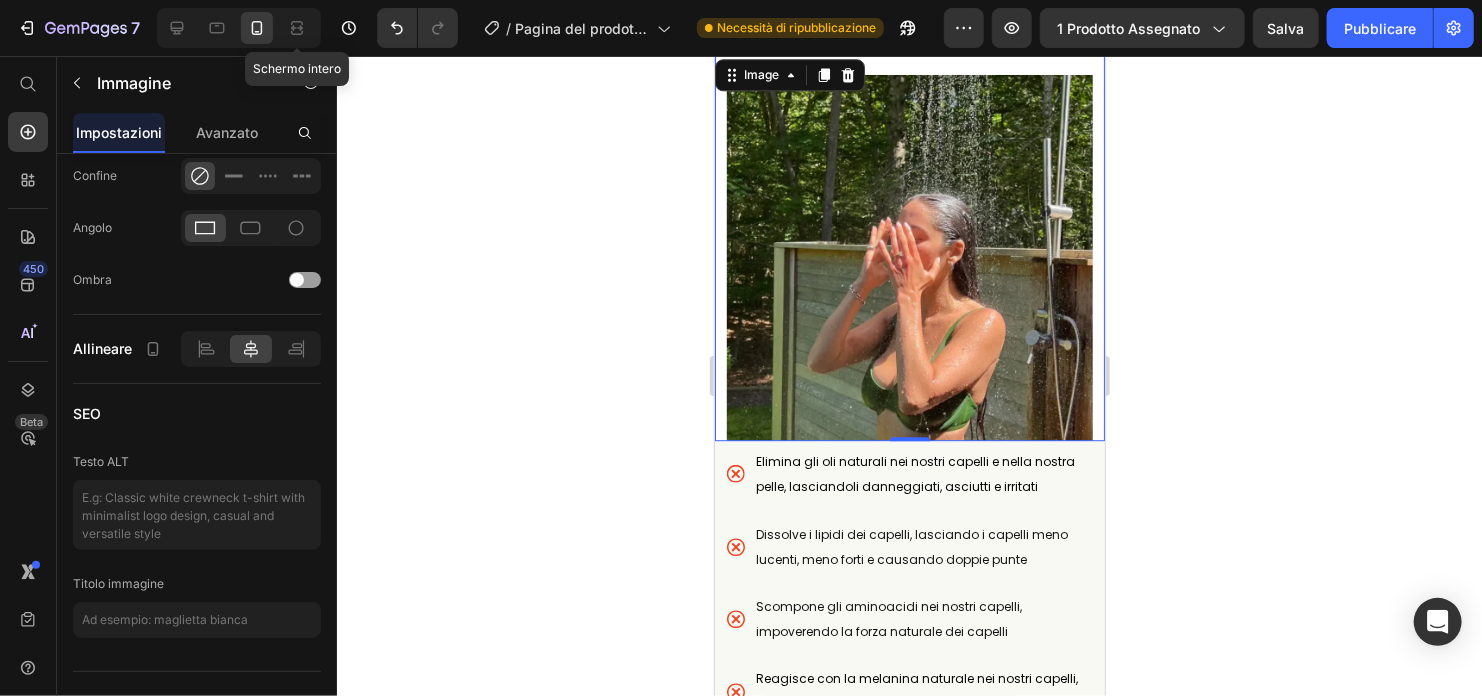 click at bounding box center (909, 247) 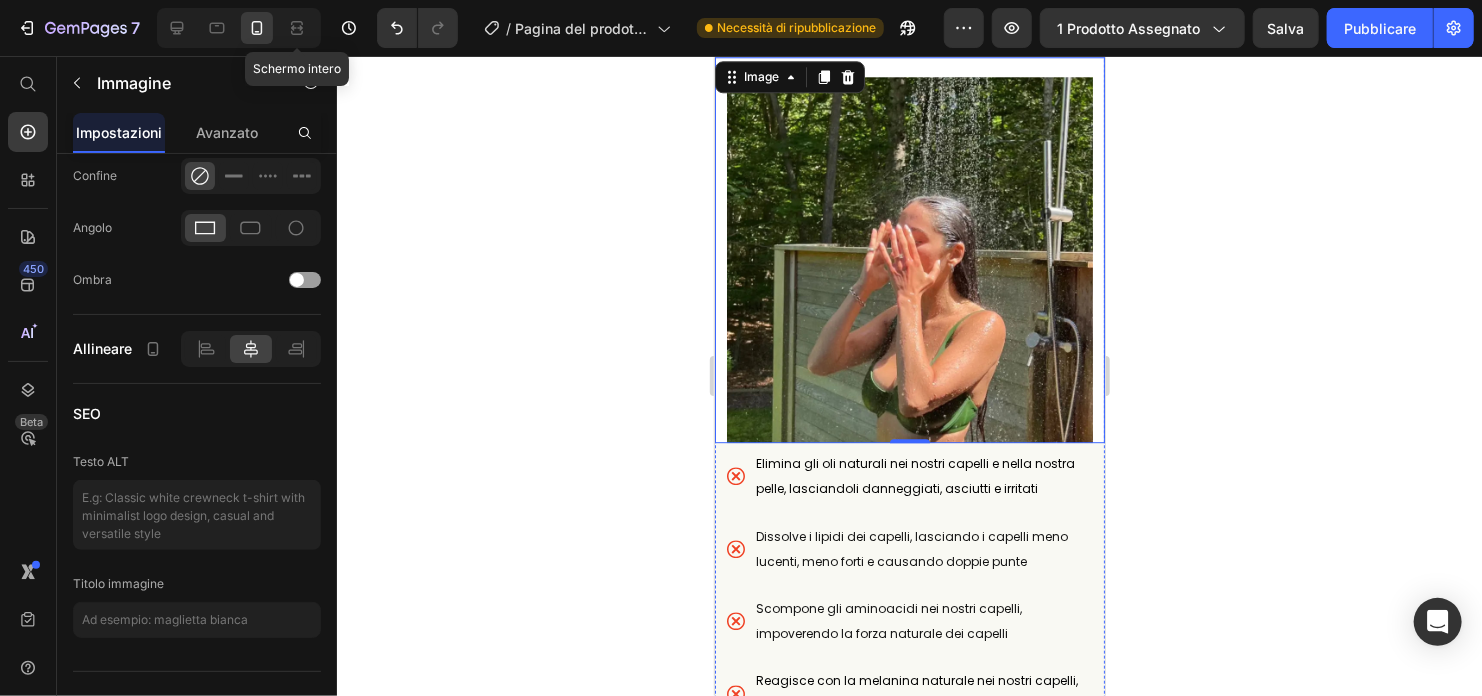 scroll, scrollTop: 2300, scrollLeft: 0, axis: vertical 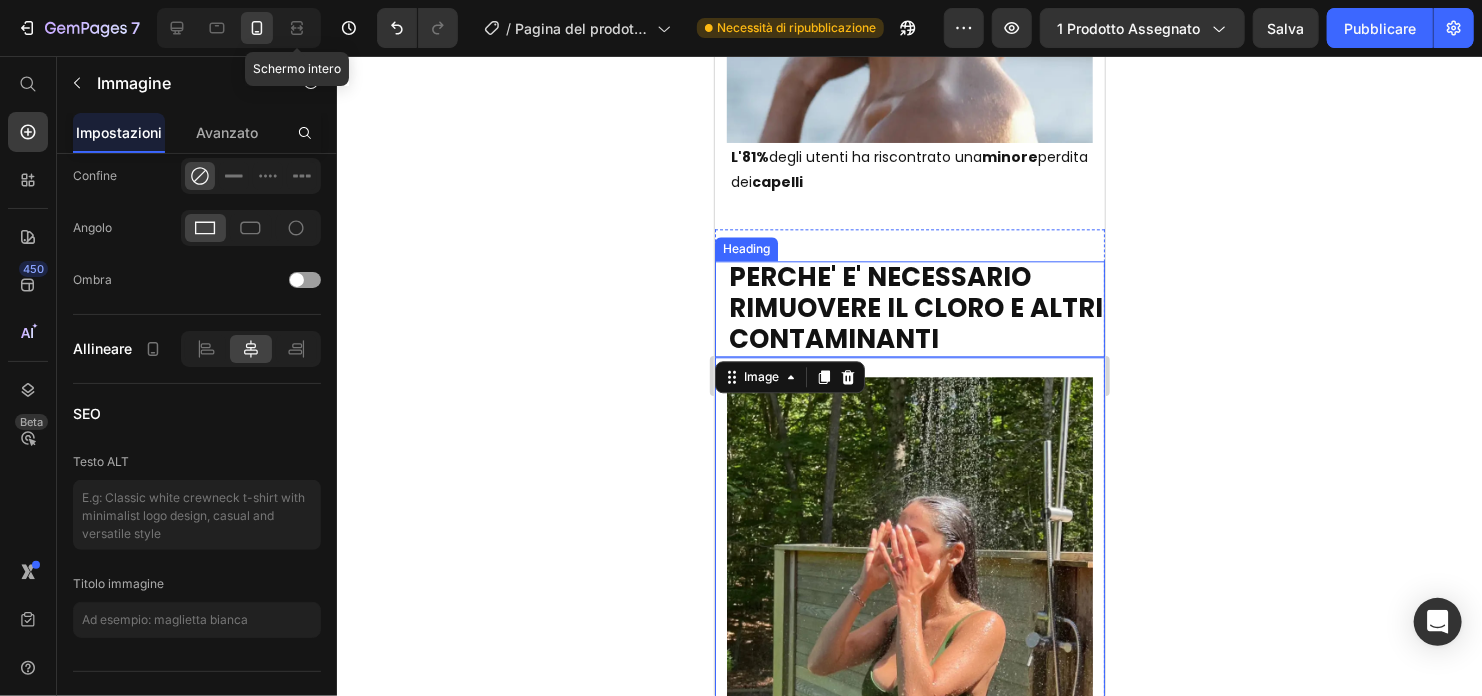 click on "⁠⁠⁠⁠⁠⁠⁠ PERCHE' E' NECESSARIO RIMUOVERE IL CLORO E ALTRI CONTAMINANTI" at bounding box center (915, 308) 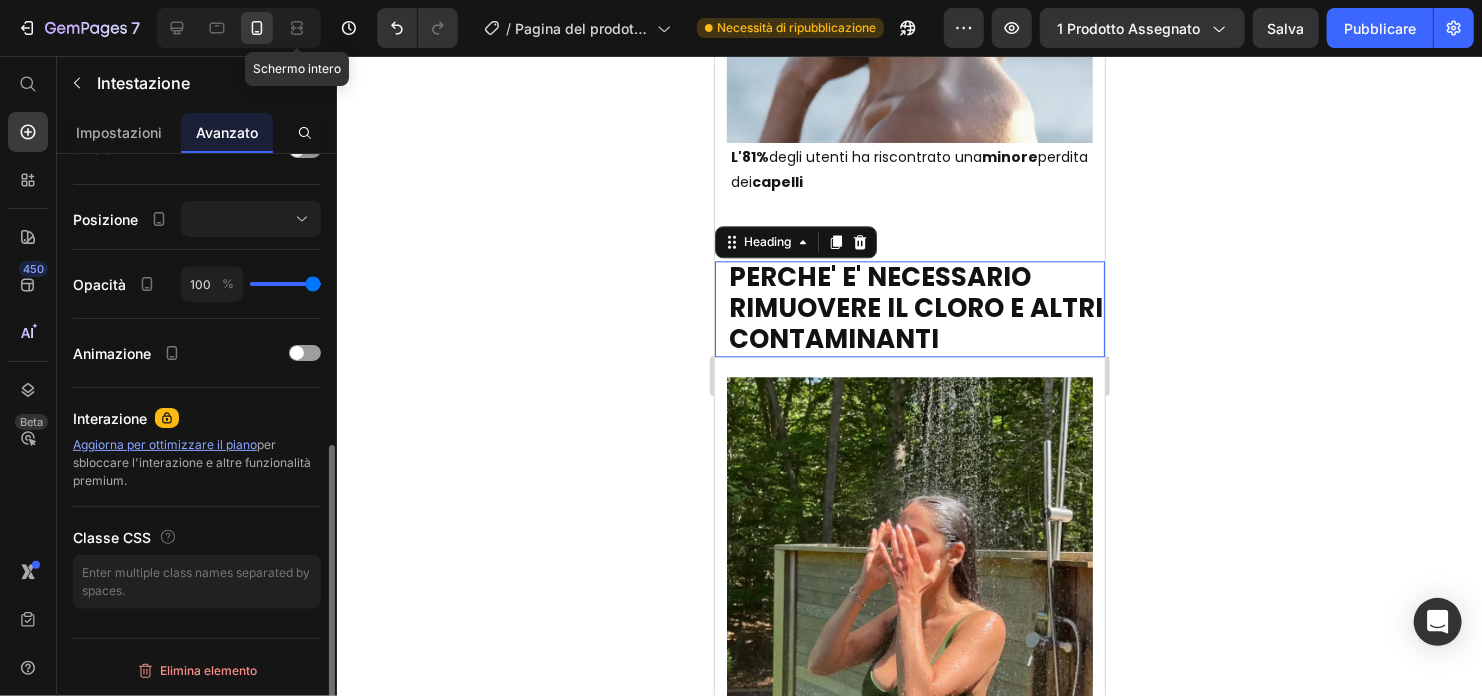 scroll, scrollTop: 0, scrollLeft: 0, axis: both 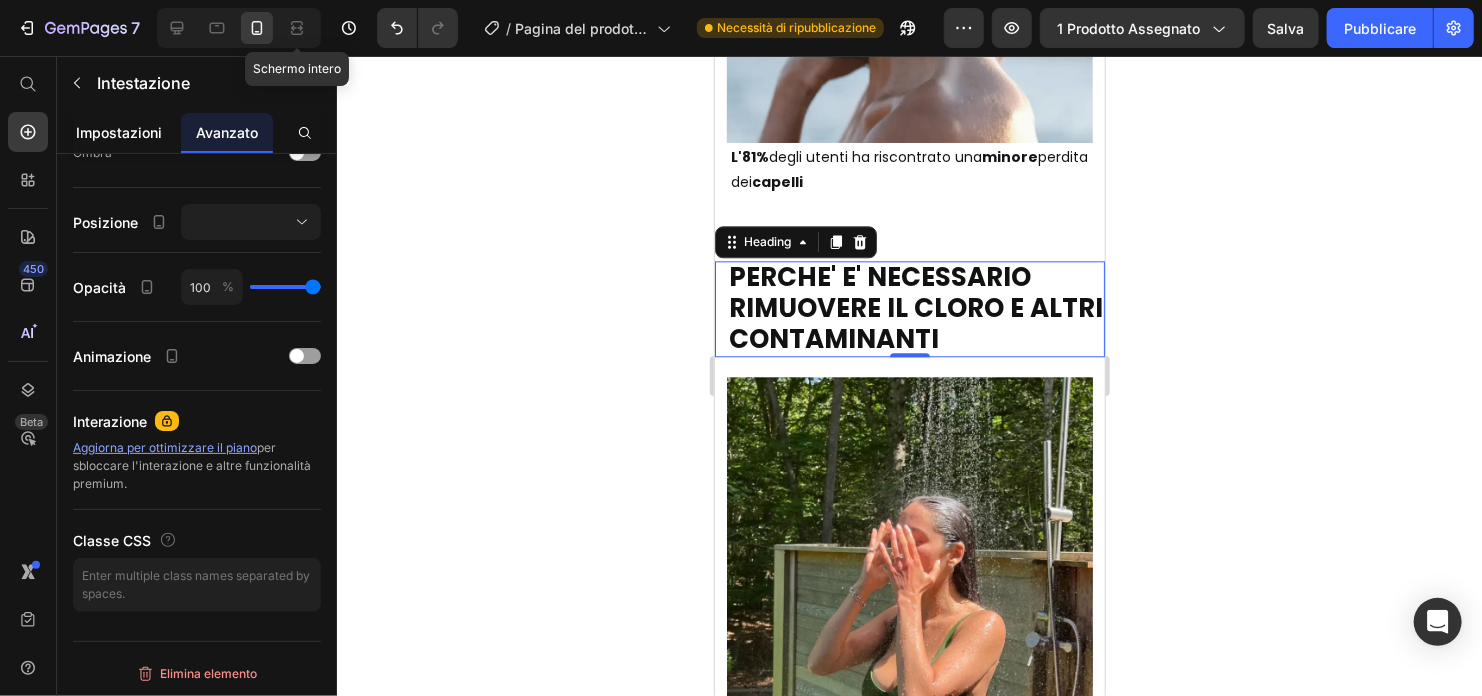 click on "Impostazioni" at bounding box center (119, 132) 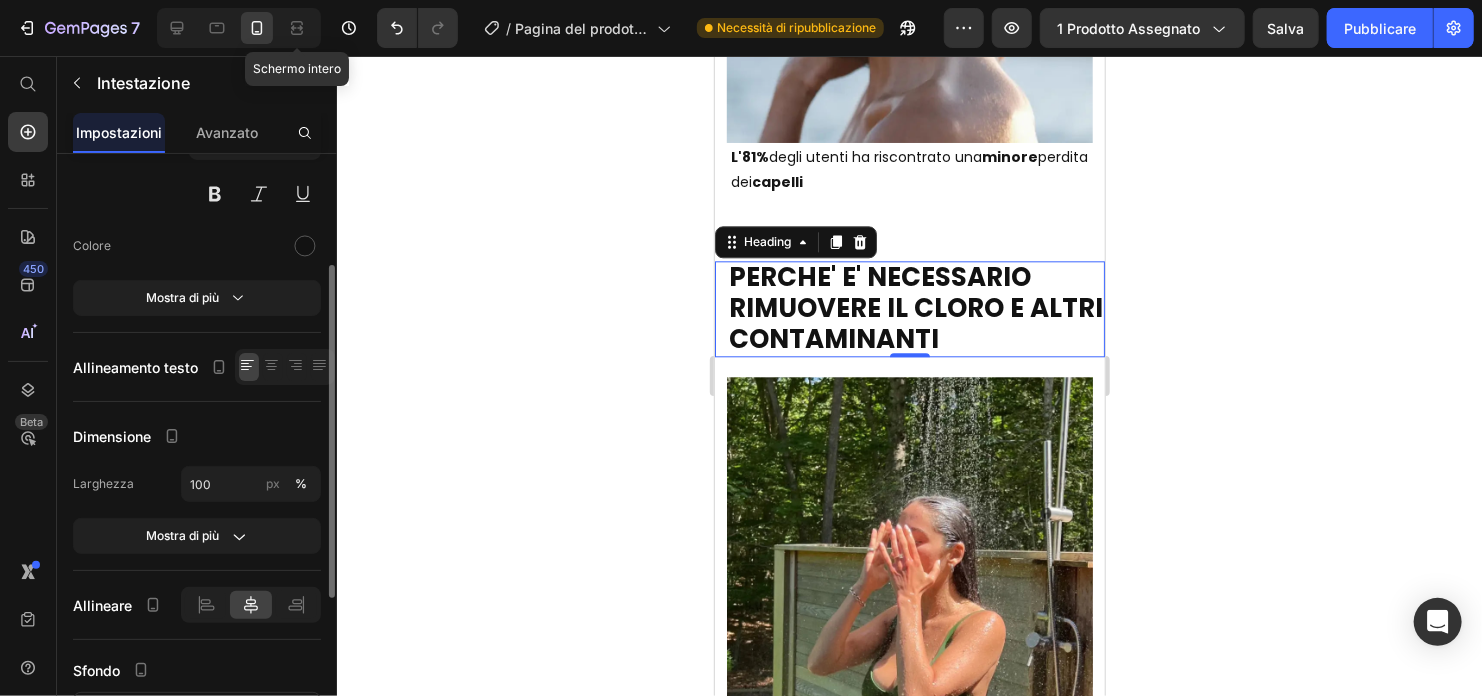 scroll, scrollTop: 475, scrollLeft: 0, axis: vertical 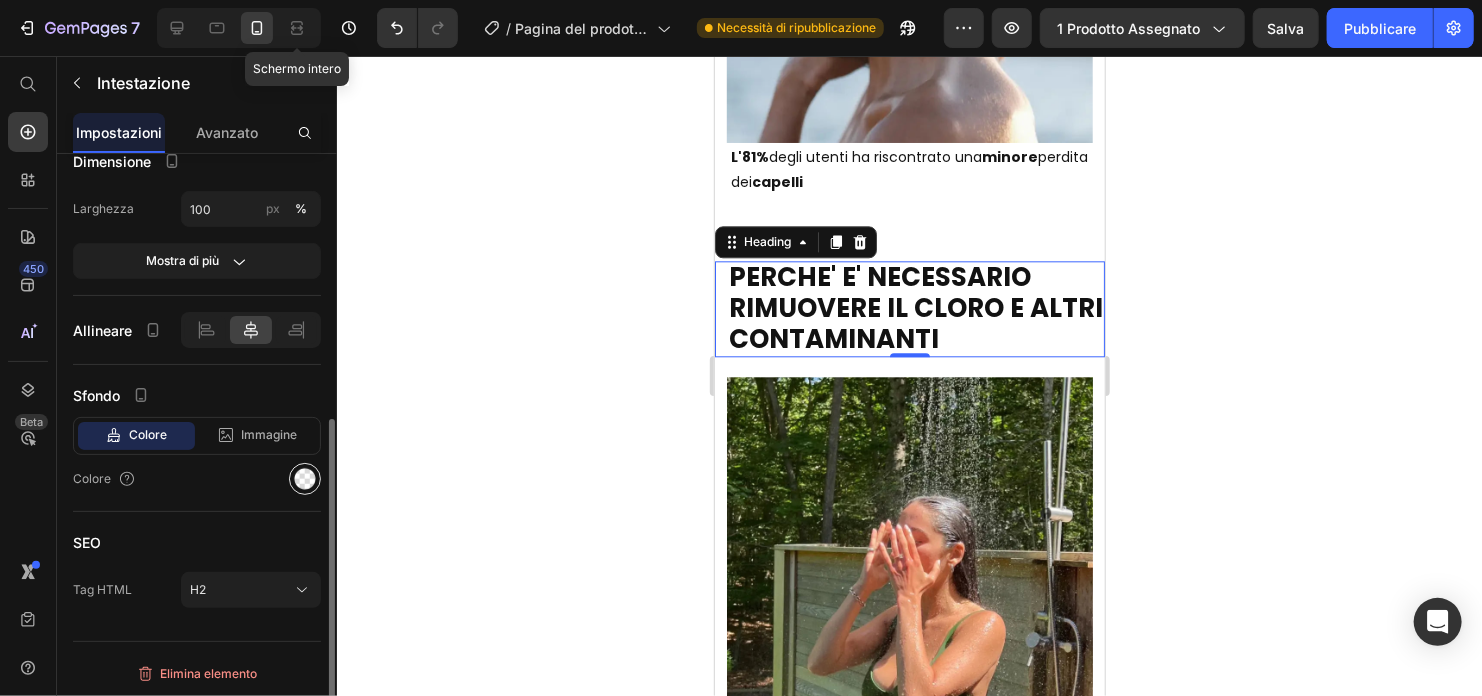 click at bounding box center (305, 479) 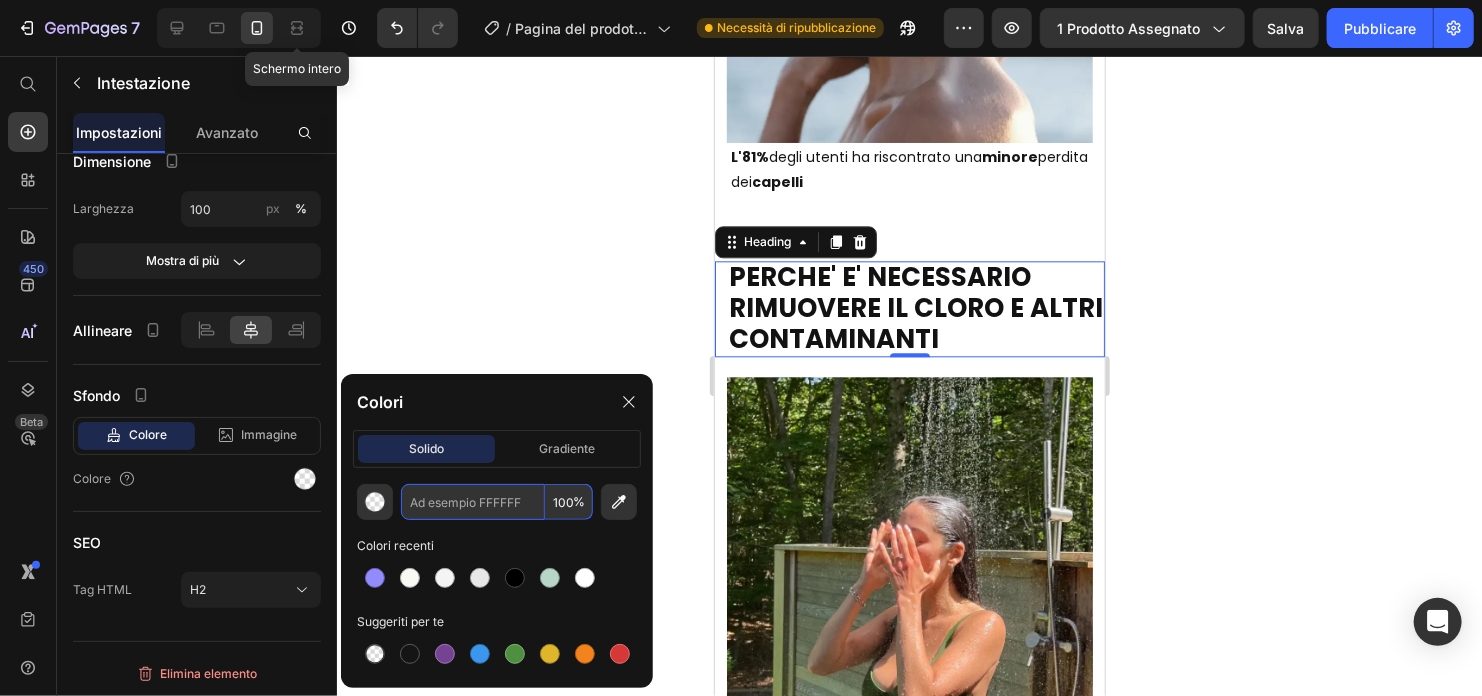 click at bounding box center (473, 502) 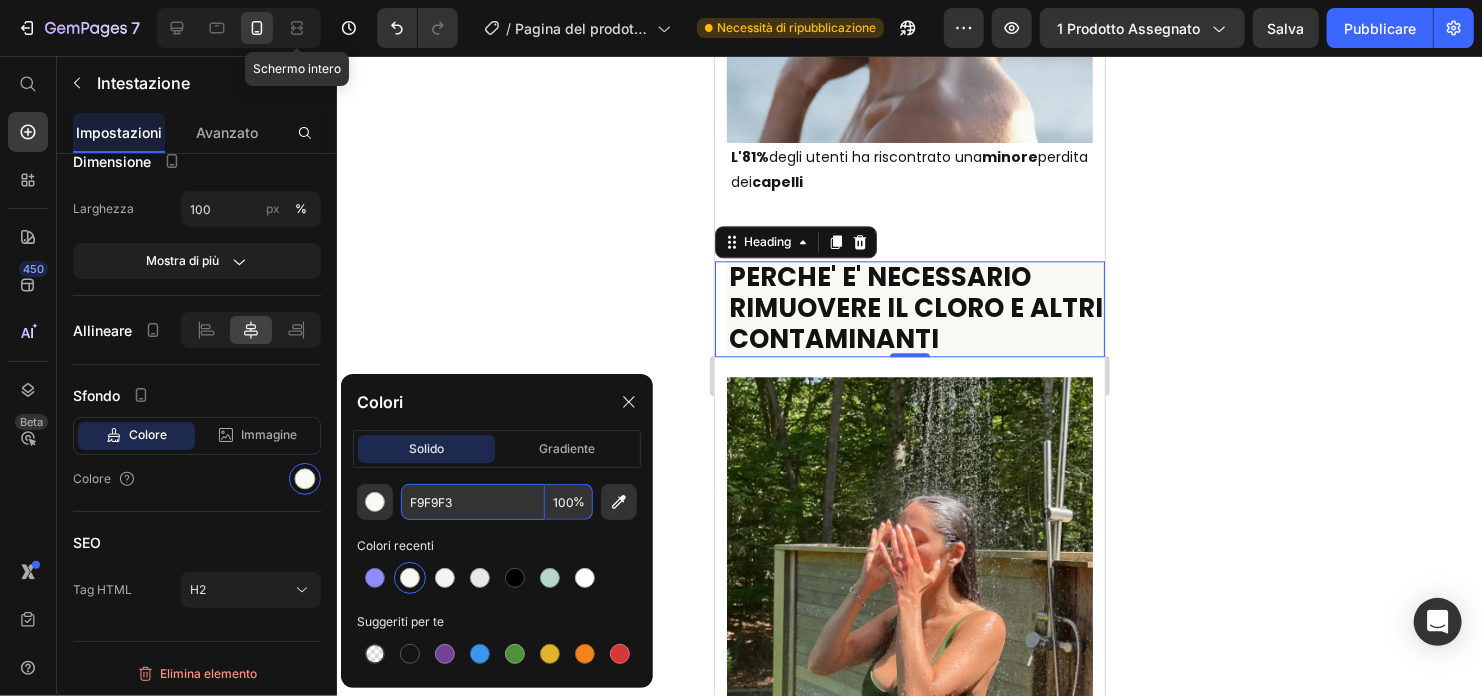 type on "F9F9F3" 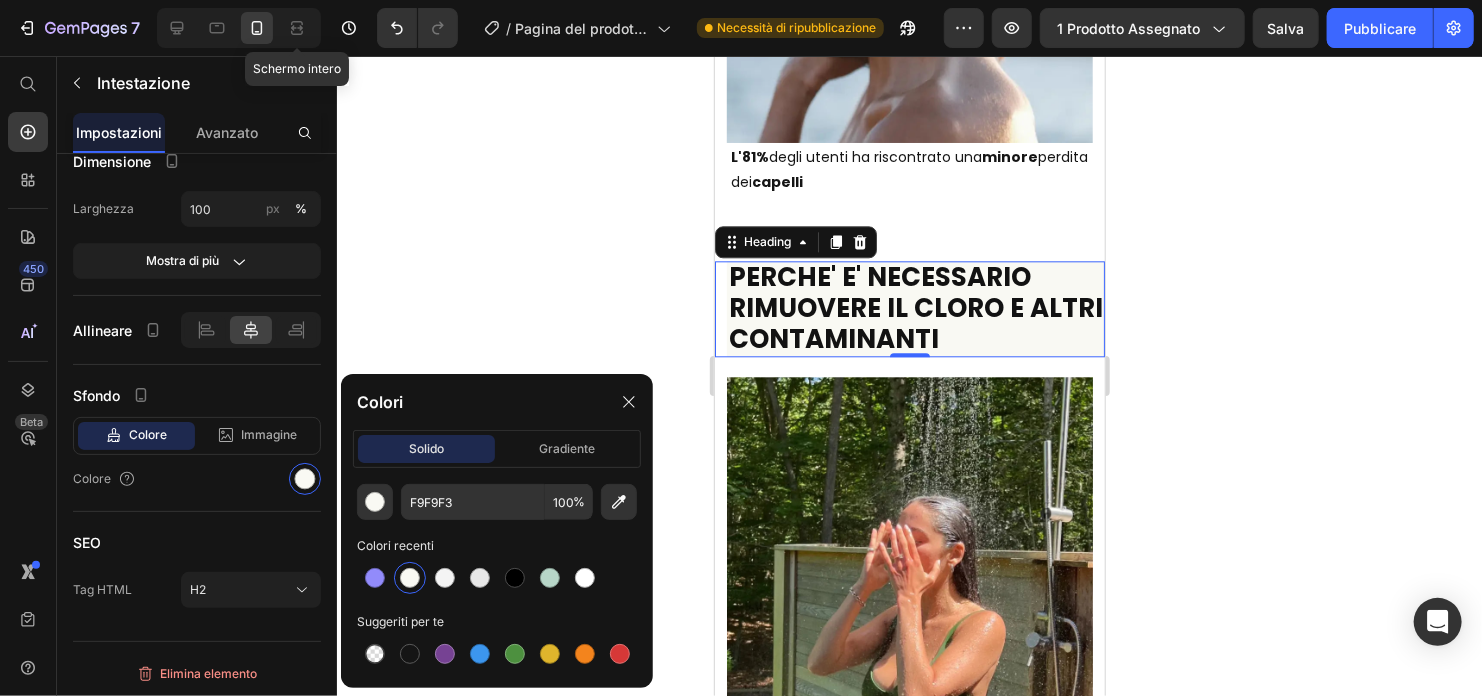 click 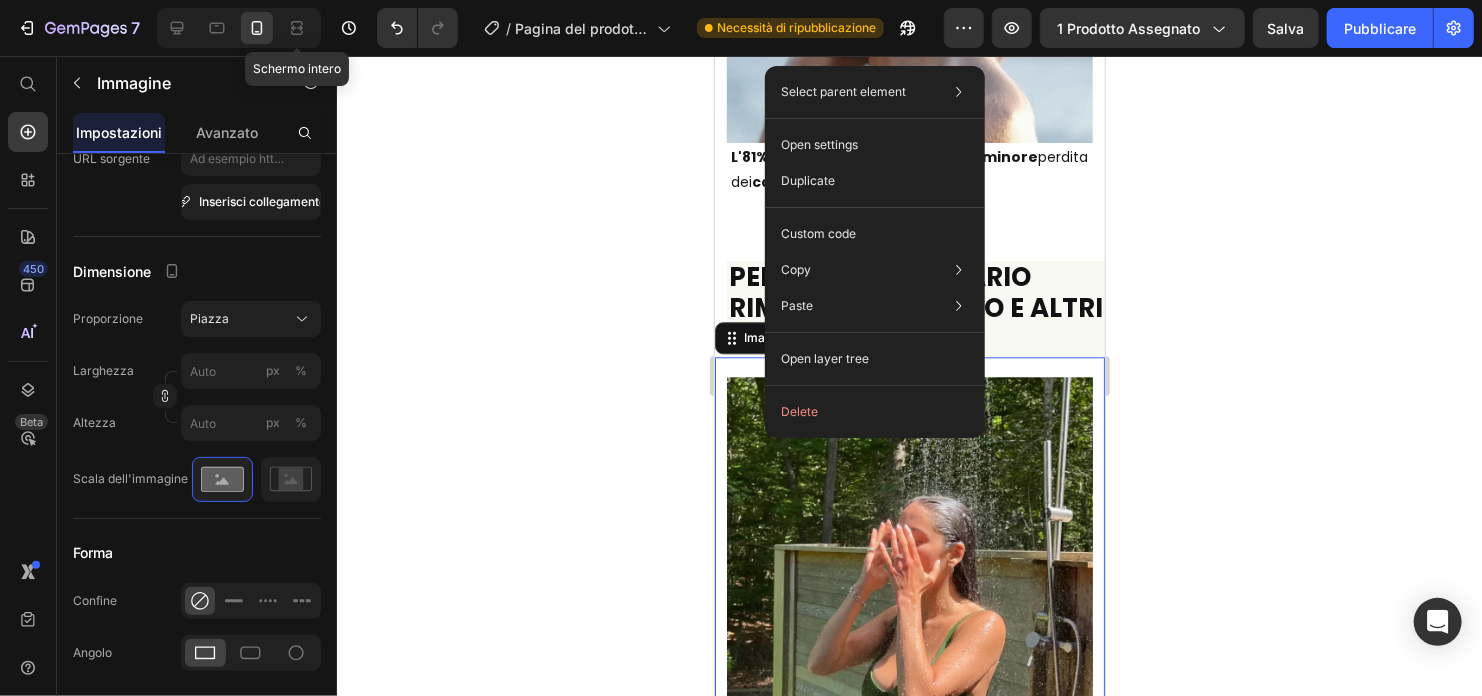 scroll, scrollTop: 0, scrollLeft: 0, axis: both 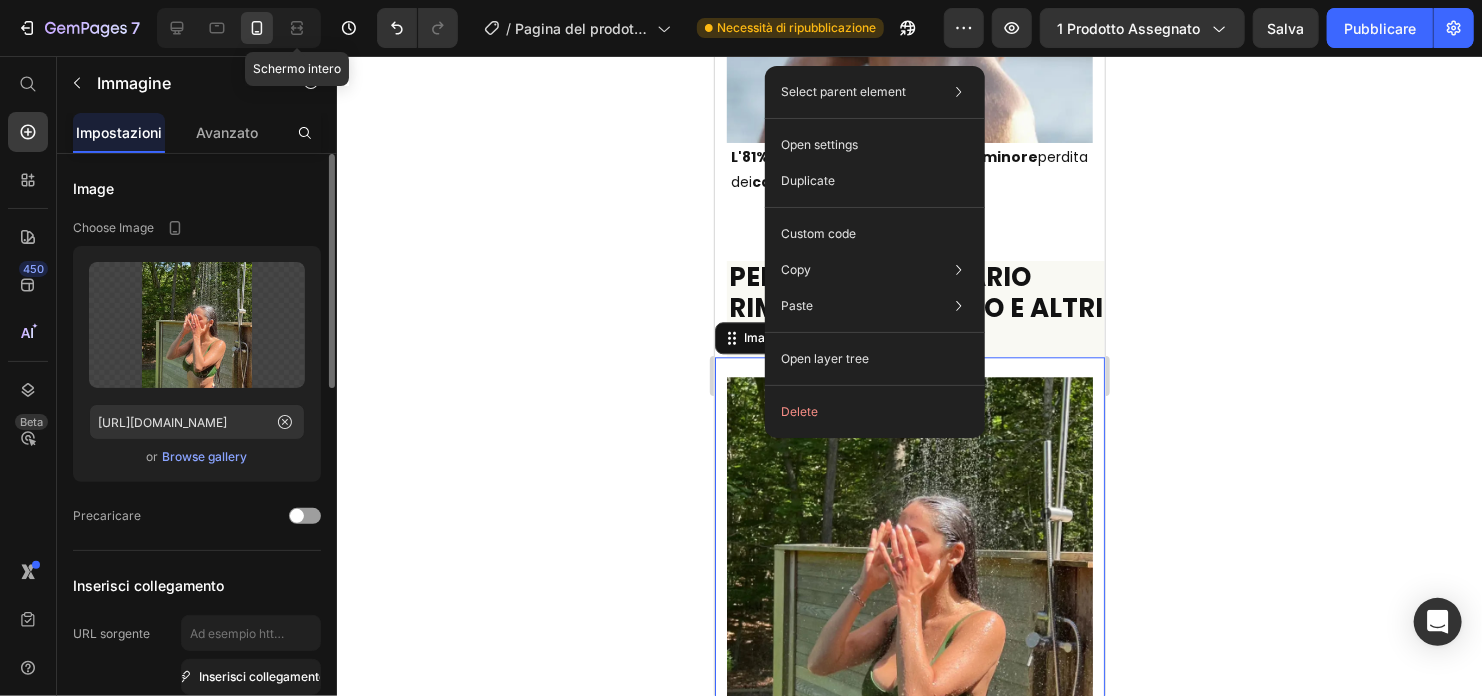 click on "Select parent element Sezione Immagine Open settings Duplicate Custom code Copy Copy element  Ctrl + C Copy style  Copy class  .gK7HjyGWNR Paste Paste element  Ctrl + V Paste style  Ctrl + Shift + V  Please allow access tp clipboard to paste content from other pages  Allow Access Open layer tree  Delete" at bounding box center [875, 252] 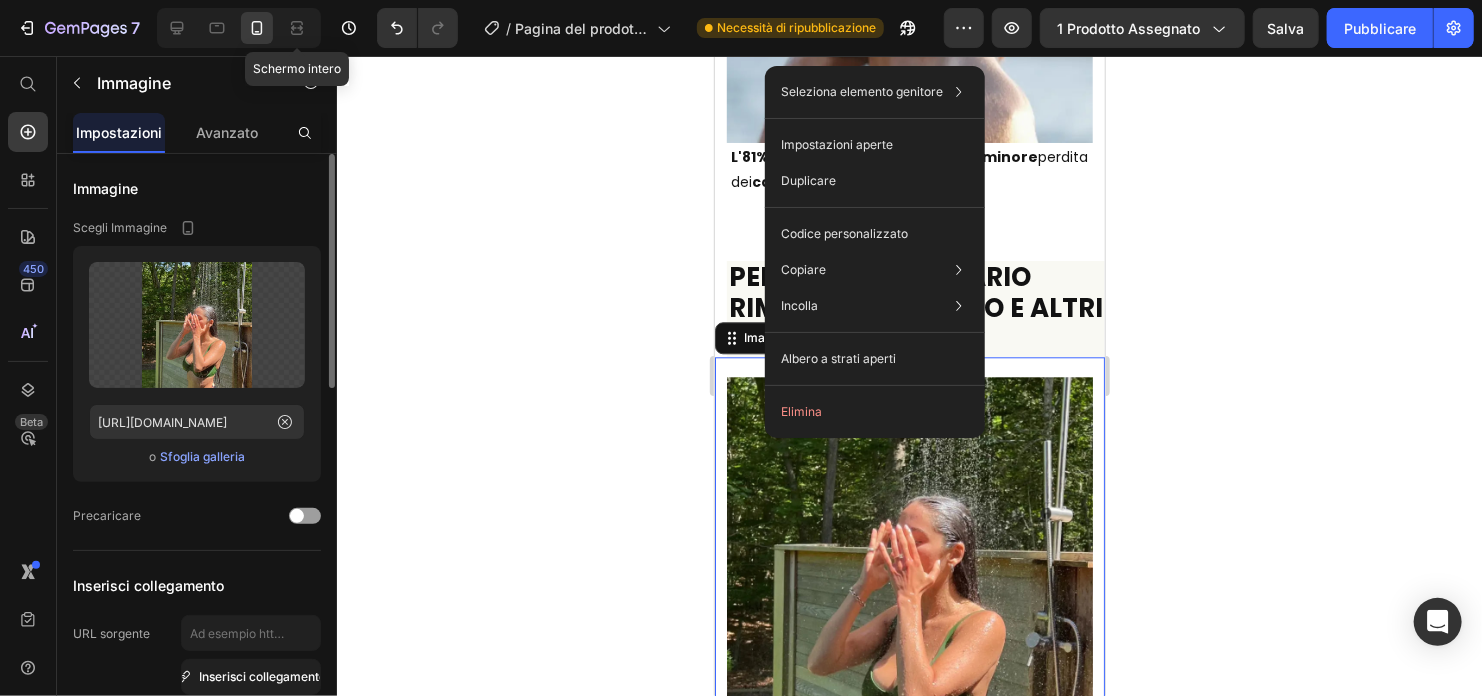 click at bounding box center (909, 549) 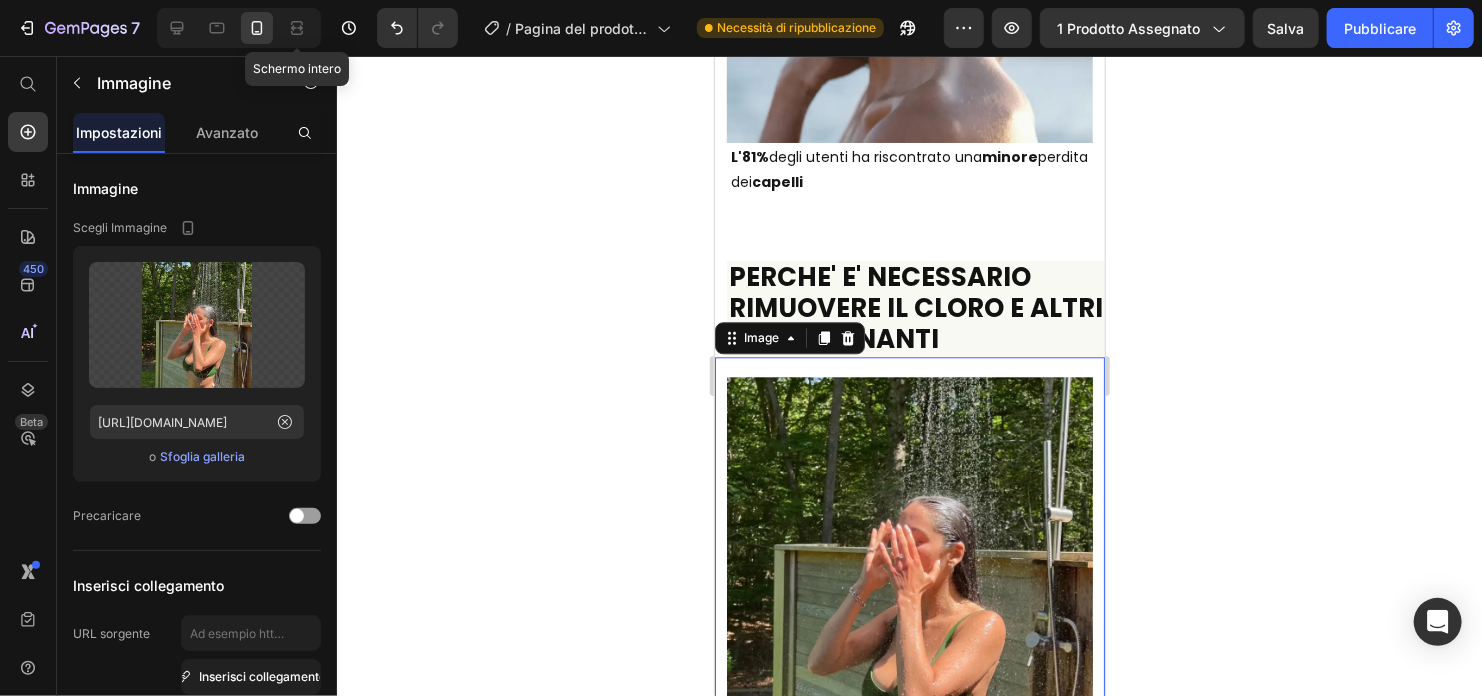 click at bounding box center [909, 549] 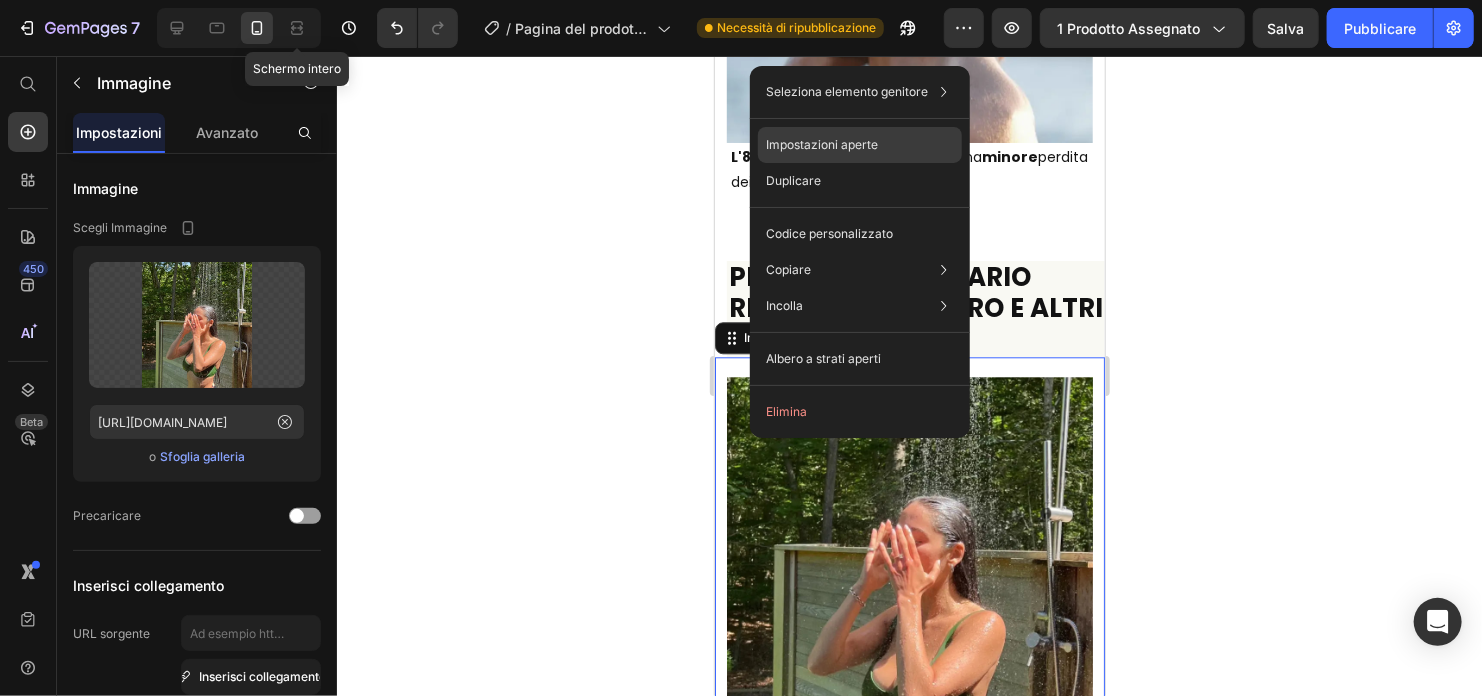 click on "Impostazioni aperte" at bounding box center [822, 145] 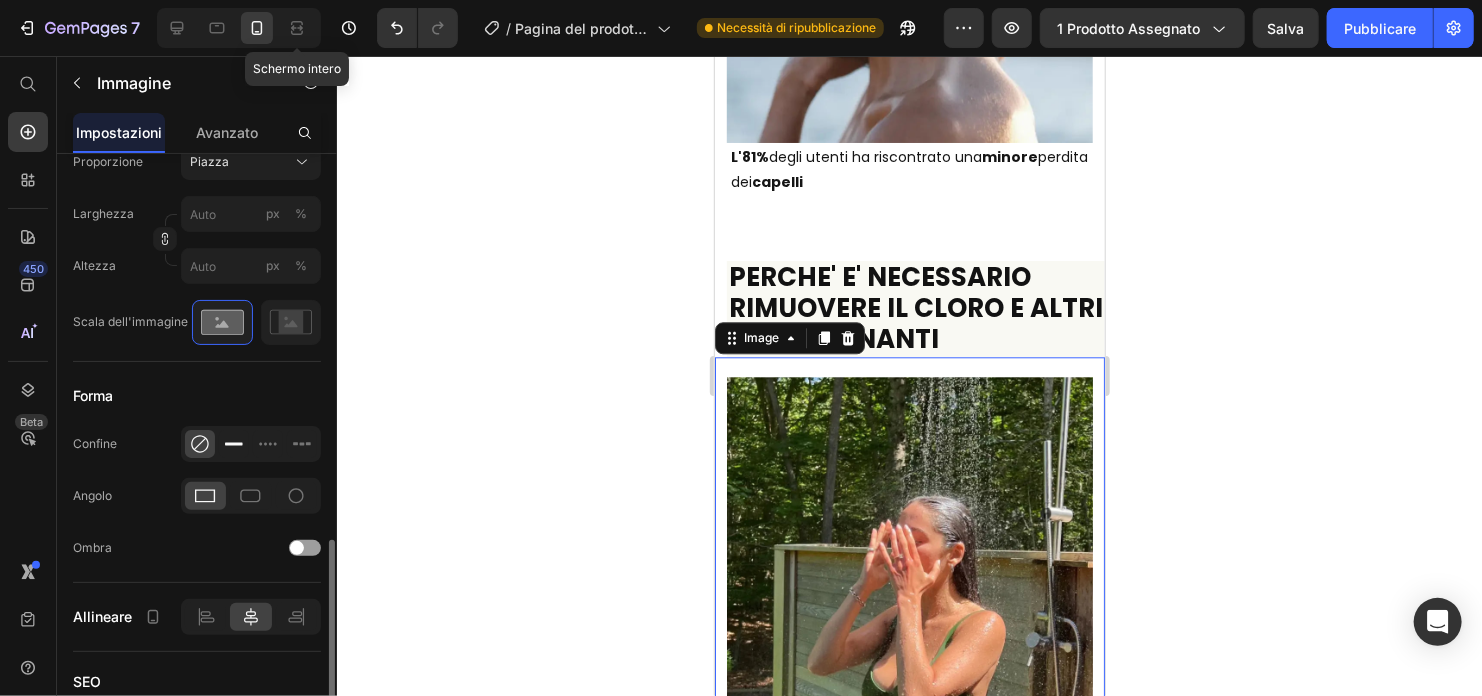 scroll, scrollTop: 532, scrollLeft: 0, axis: vertical 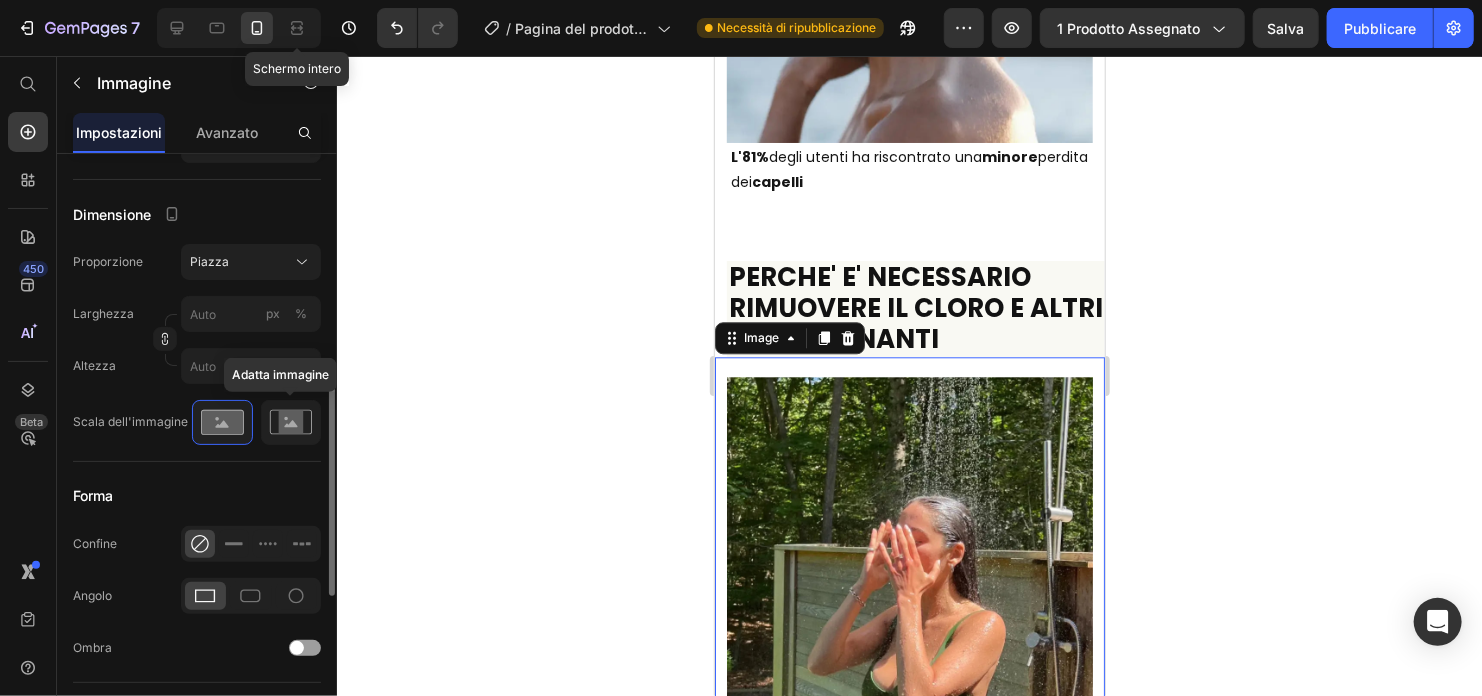 click 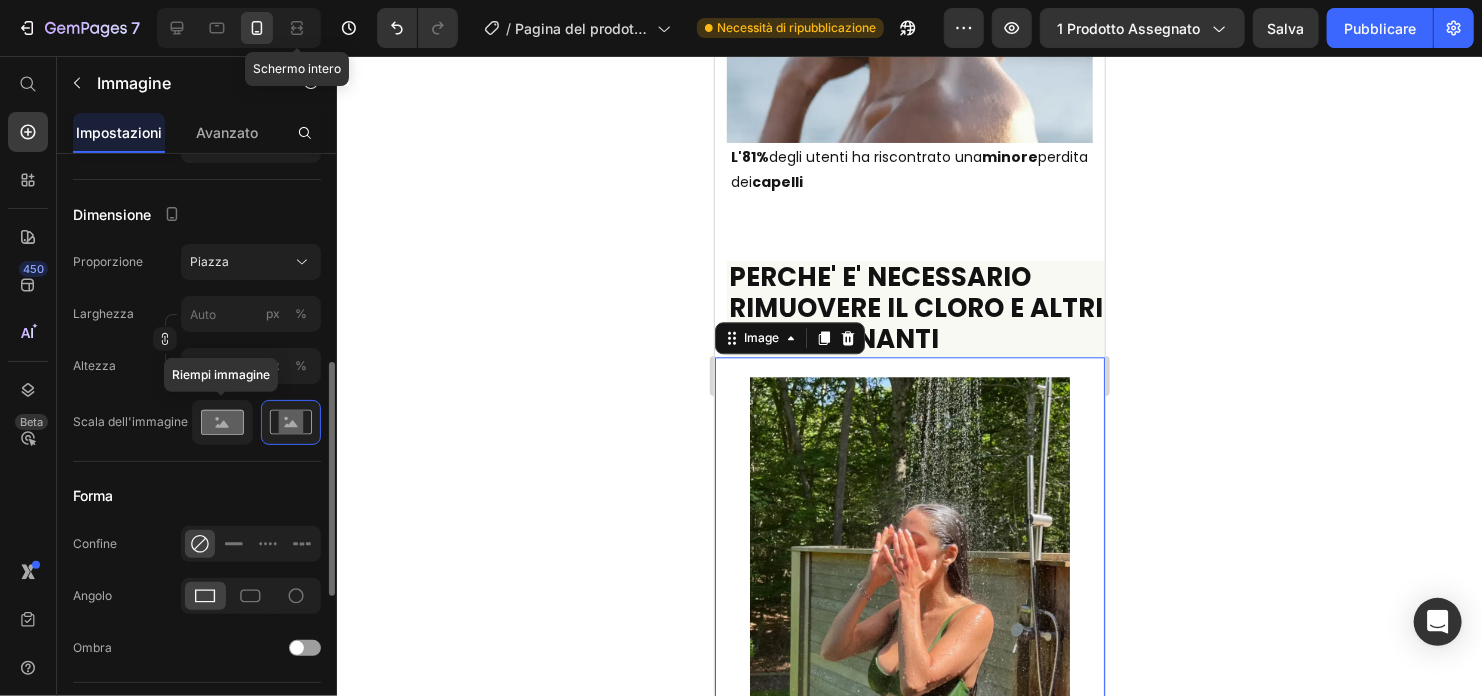 click 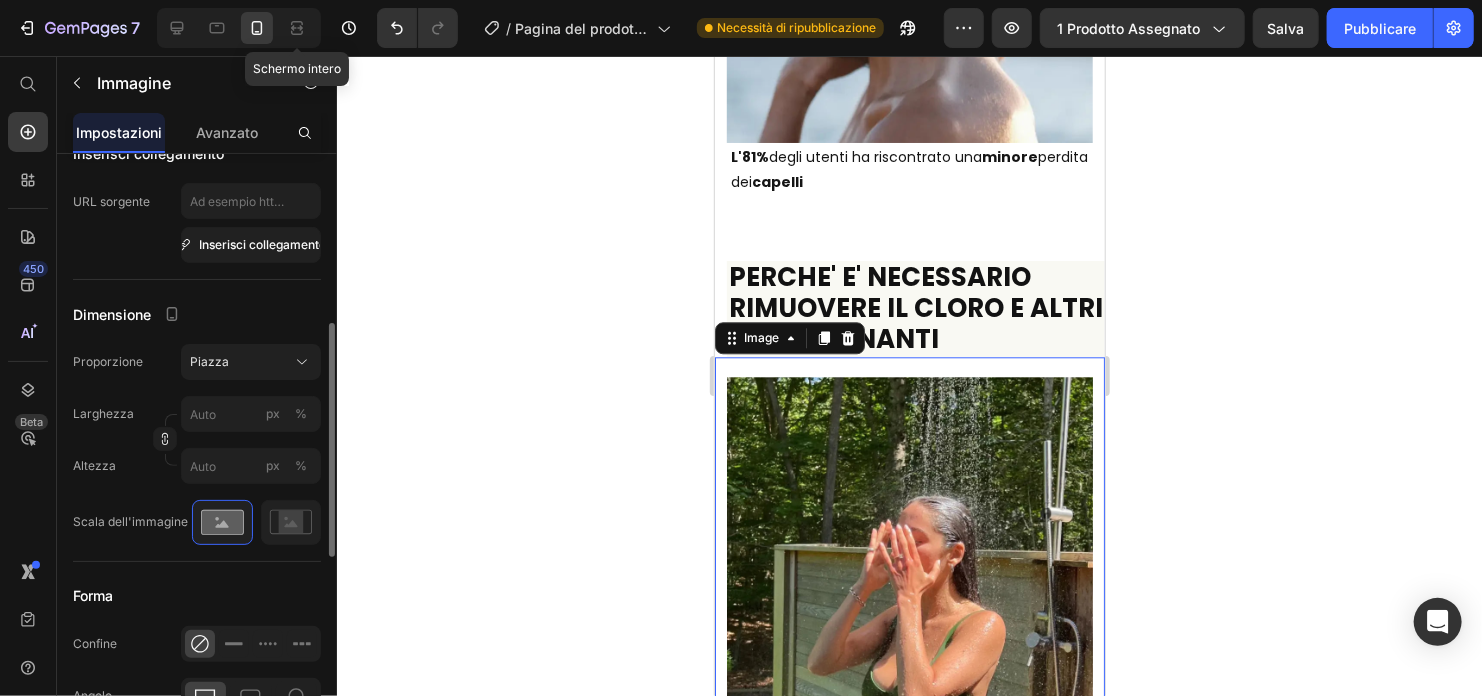 scroll, scrollTop: 332, scrollLeft: 0, axis: vertical 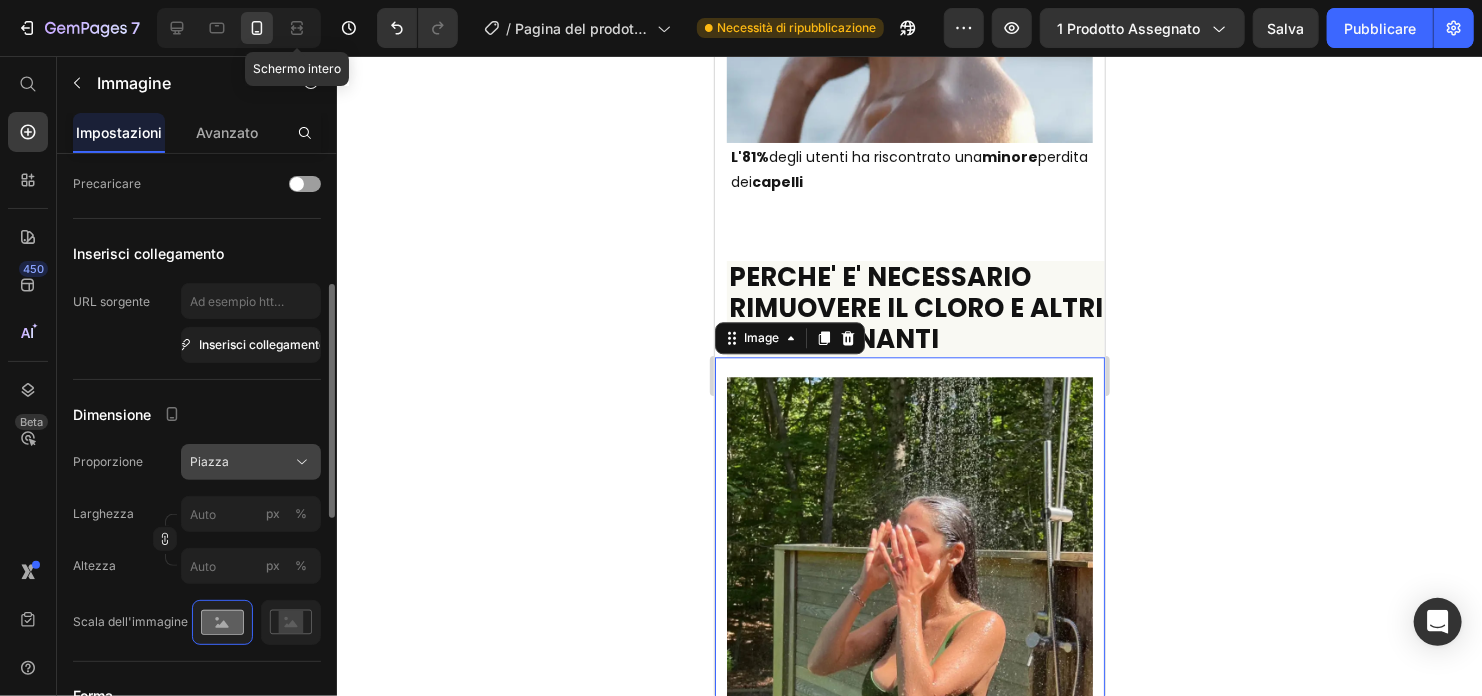 click on "Piazza" at bounding box center [209, 462] 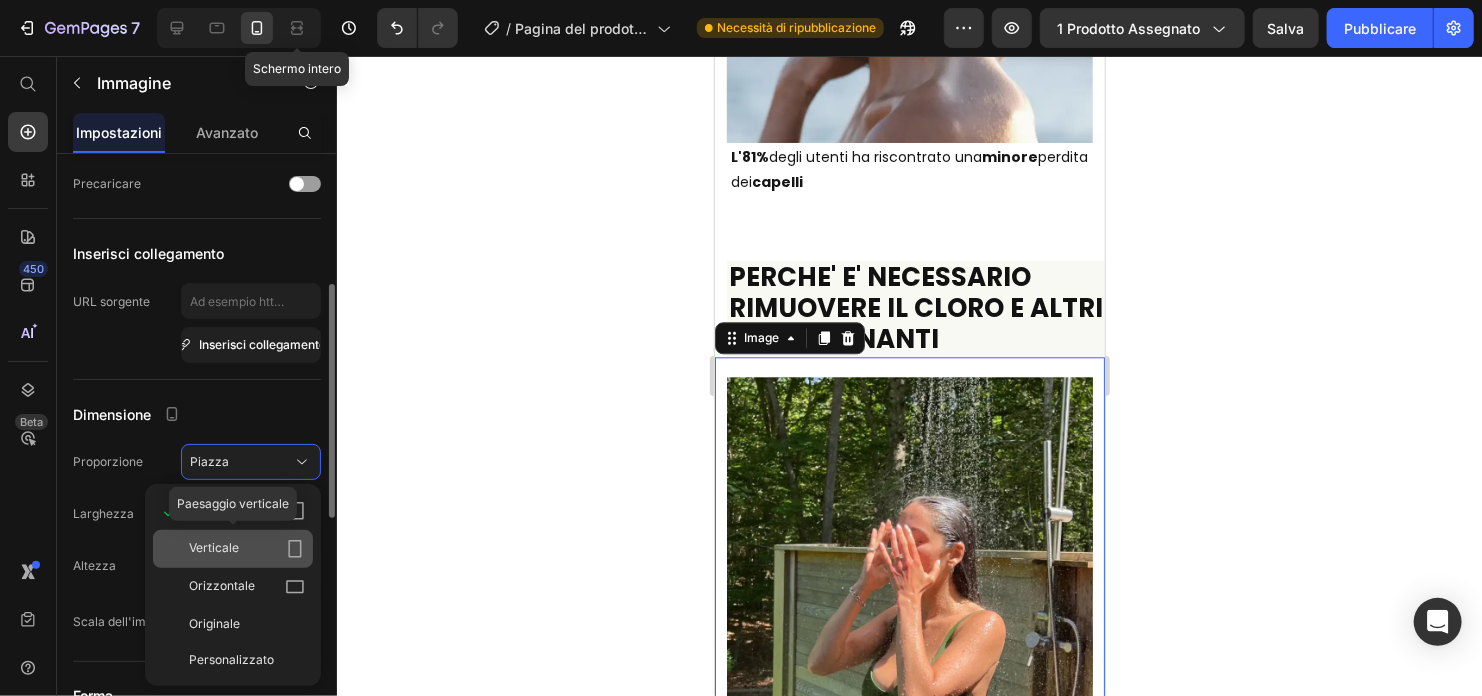 click on "Verticale" at bounding box center [247, 549] 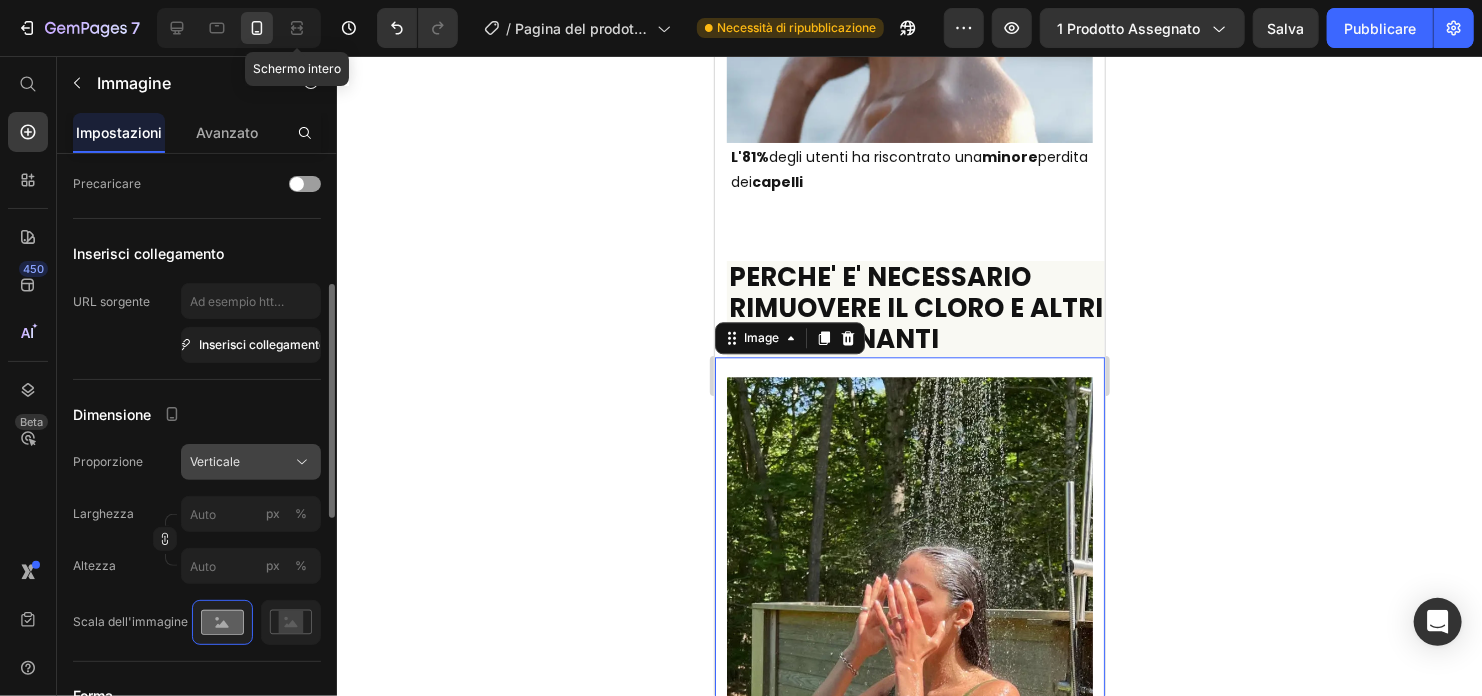 click on "Verticale" at bounding box center (215, 462) 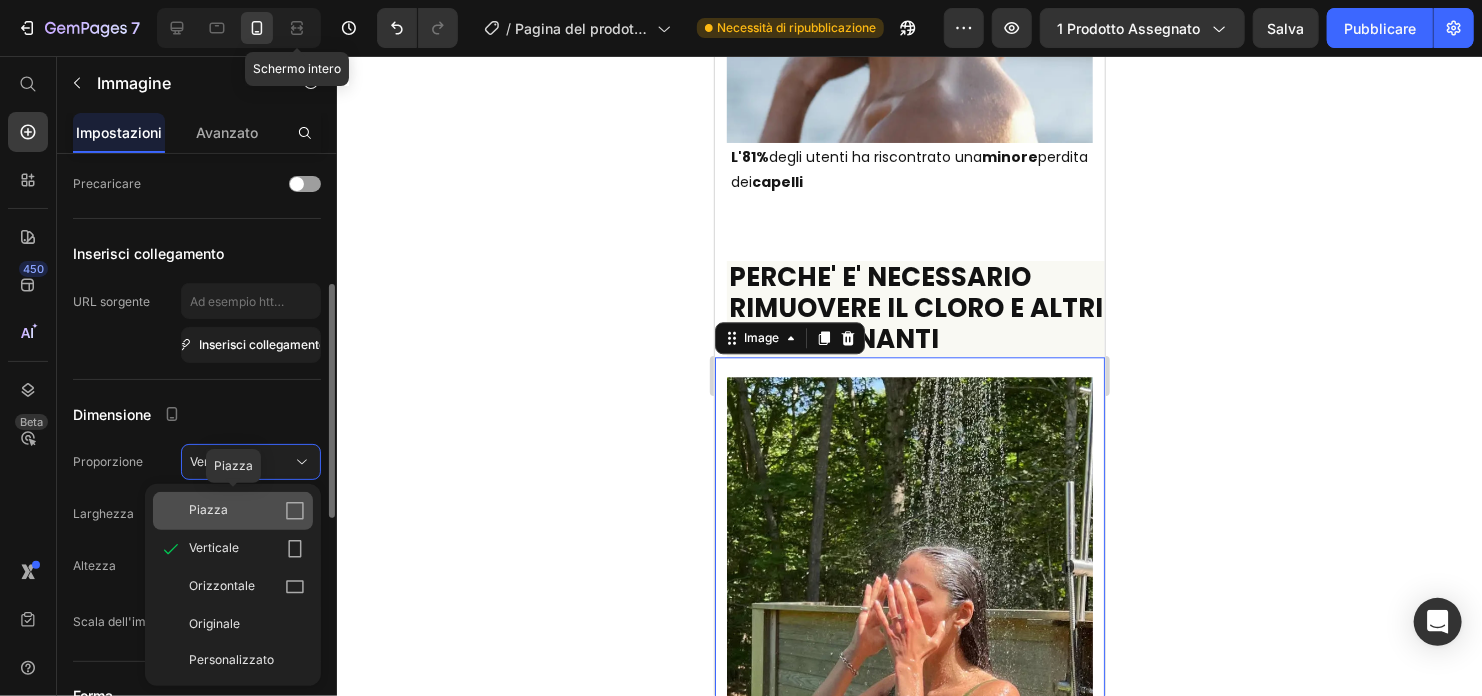 click on "Piazza" 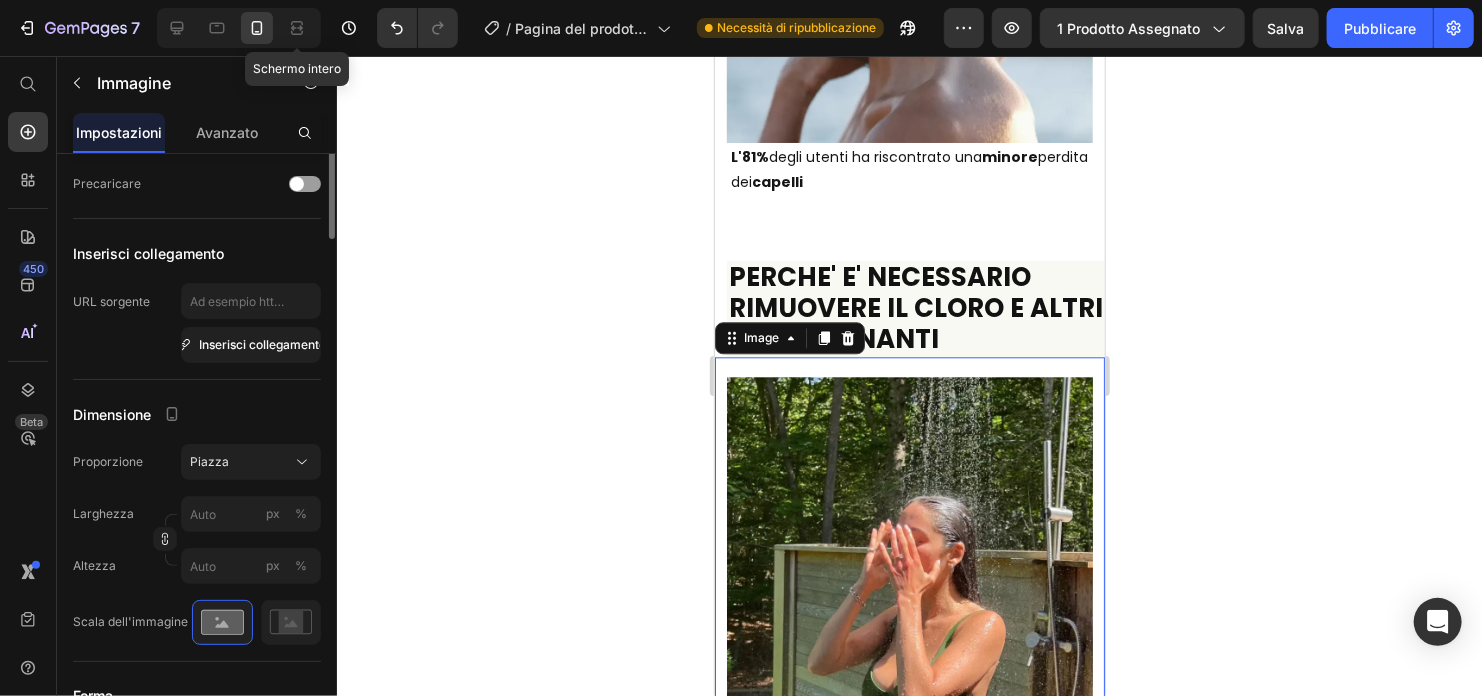 scroll, scrollTop: 132, scrollLeft: 0, axis: vertical 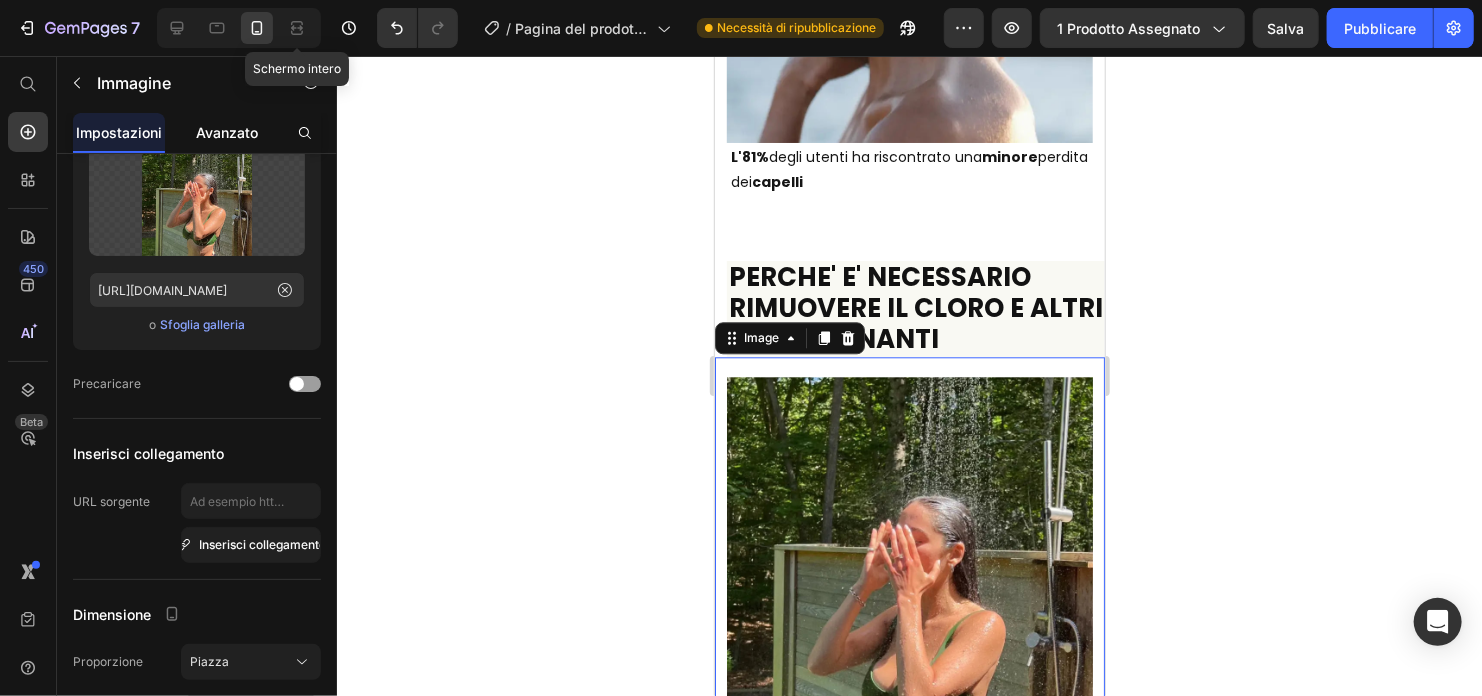 click on "Avanzato" at bounding box center (227, 132) 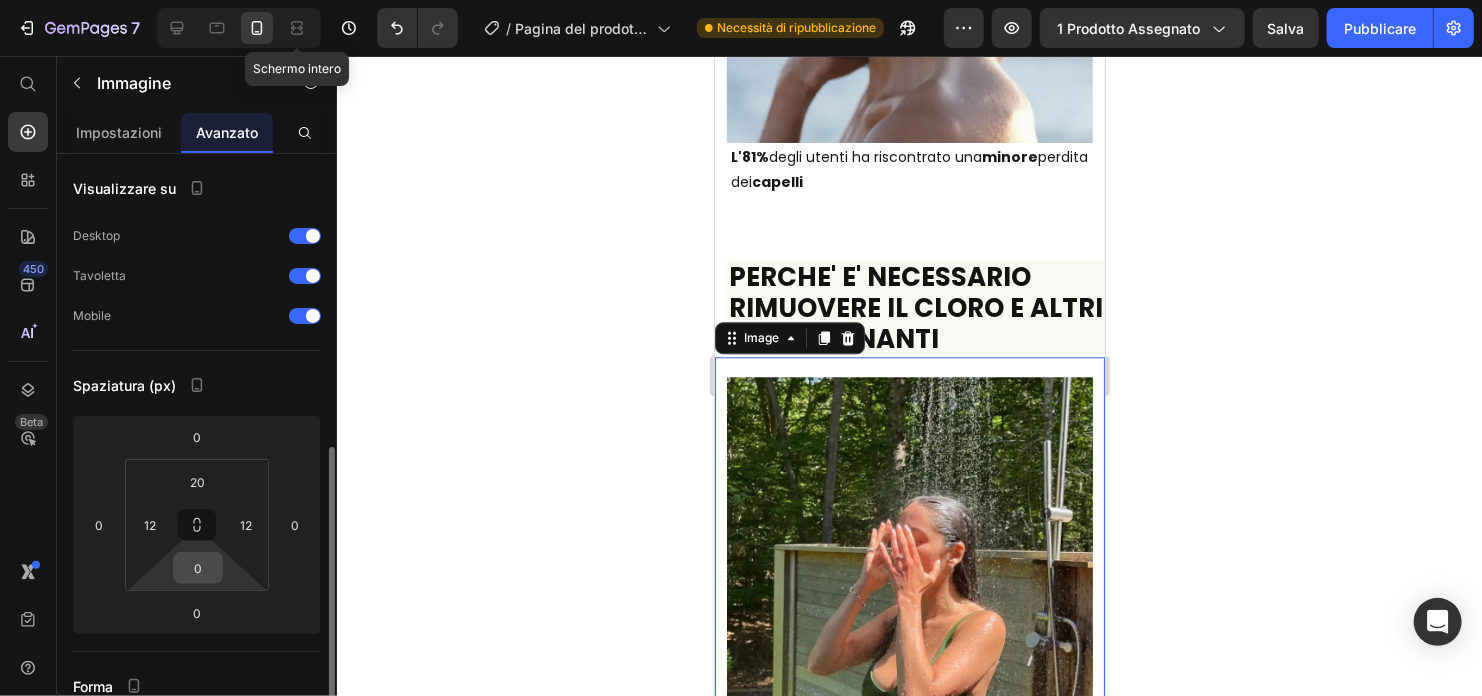 scroll, scrollTop: 200, scrollLeft: 0, axis: vertical 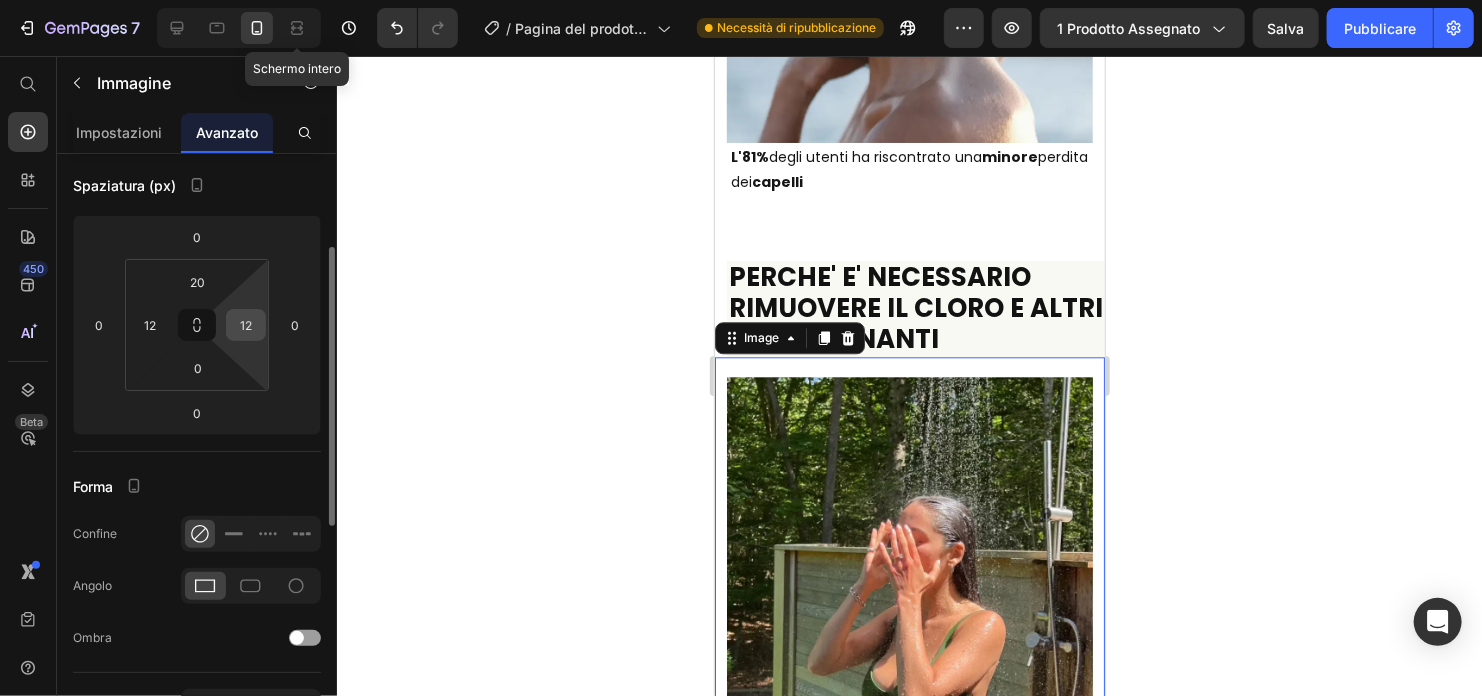 click on "12" at bounding box center [246, 325] 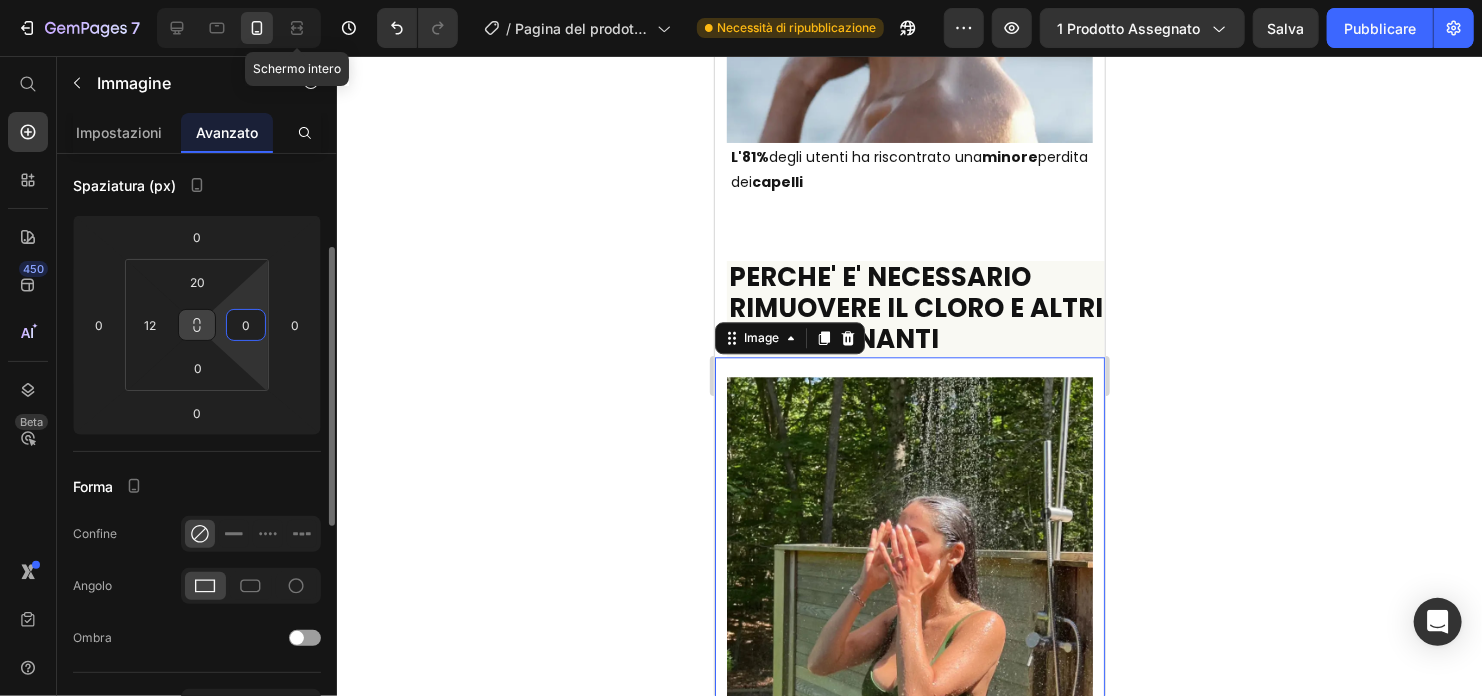 type on "0" 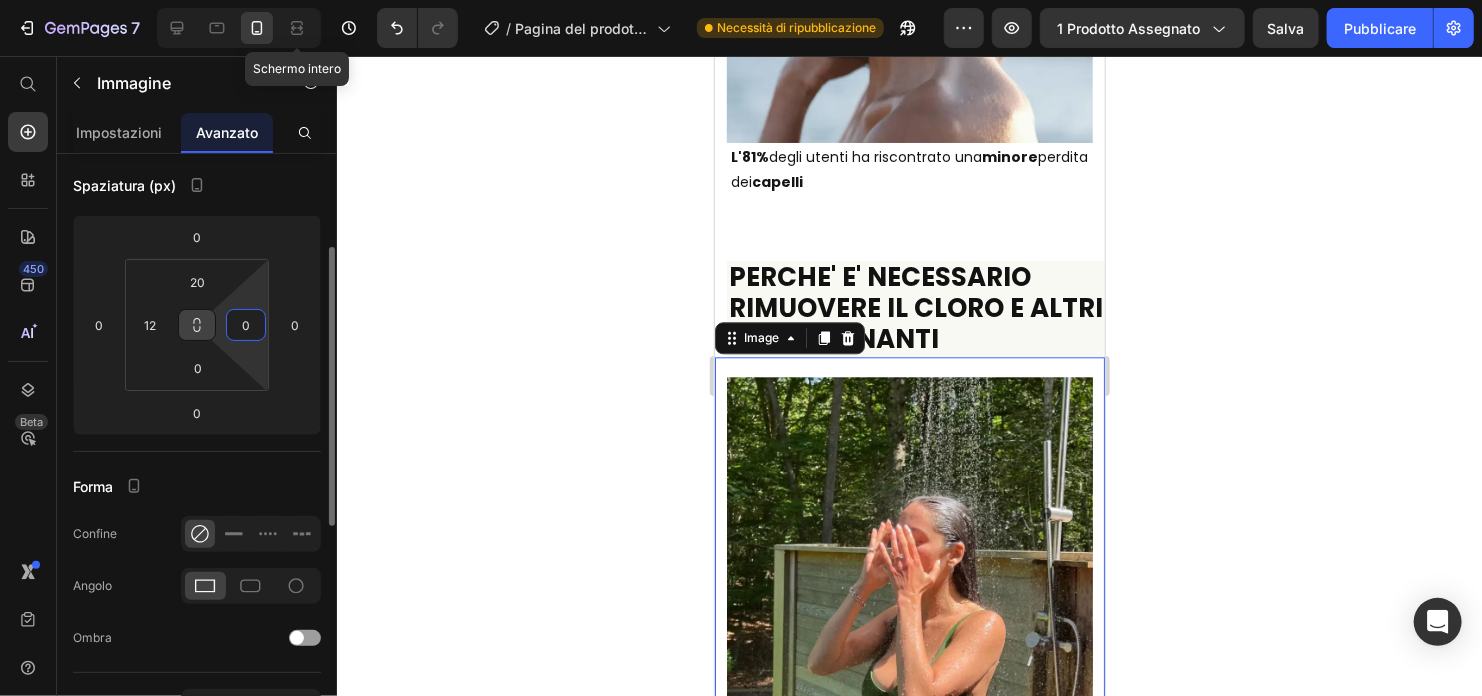 click at bounding box center [197, 325] 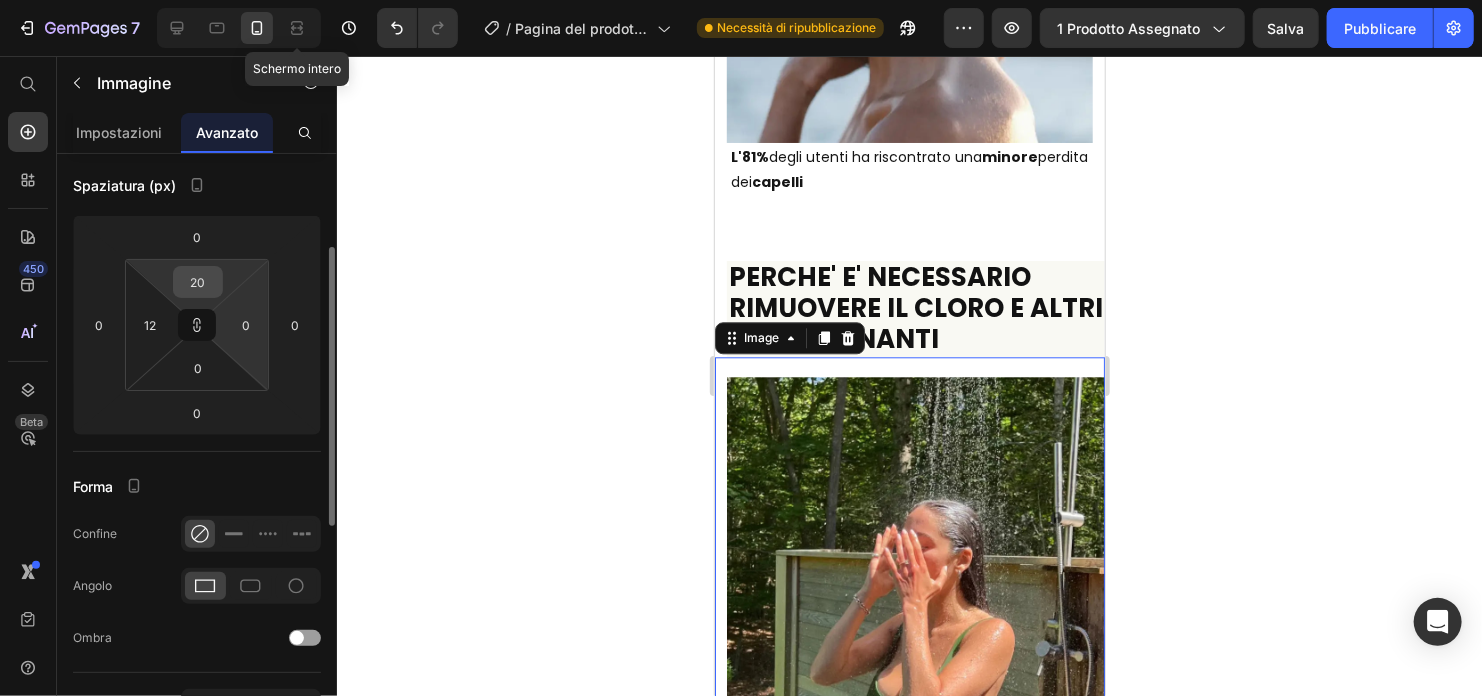 click on "20" at bounding box center (198, 282) 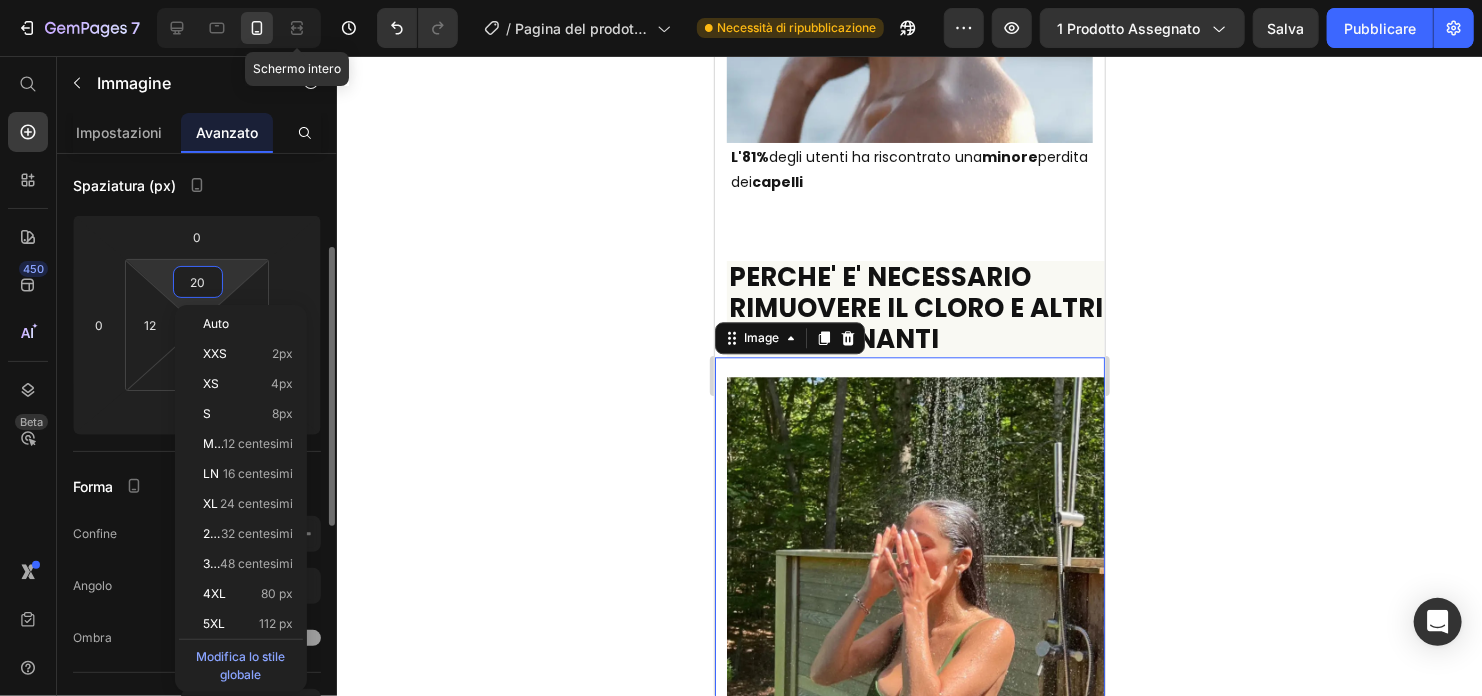type on "0" 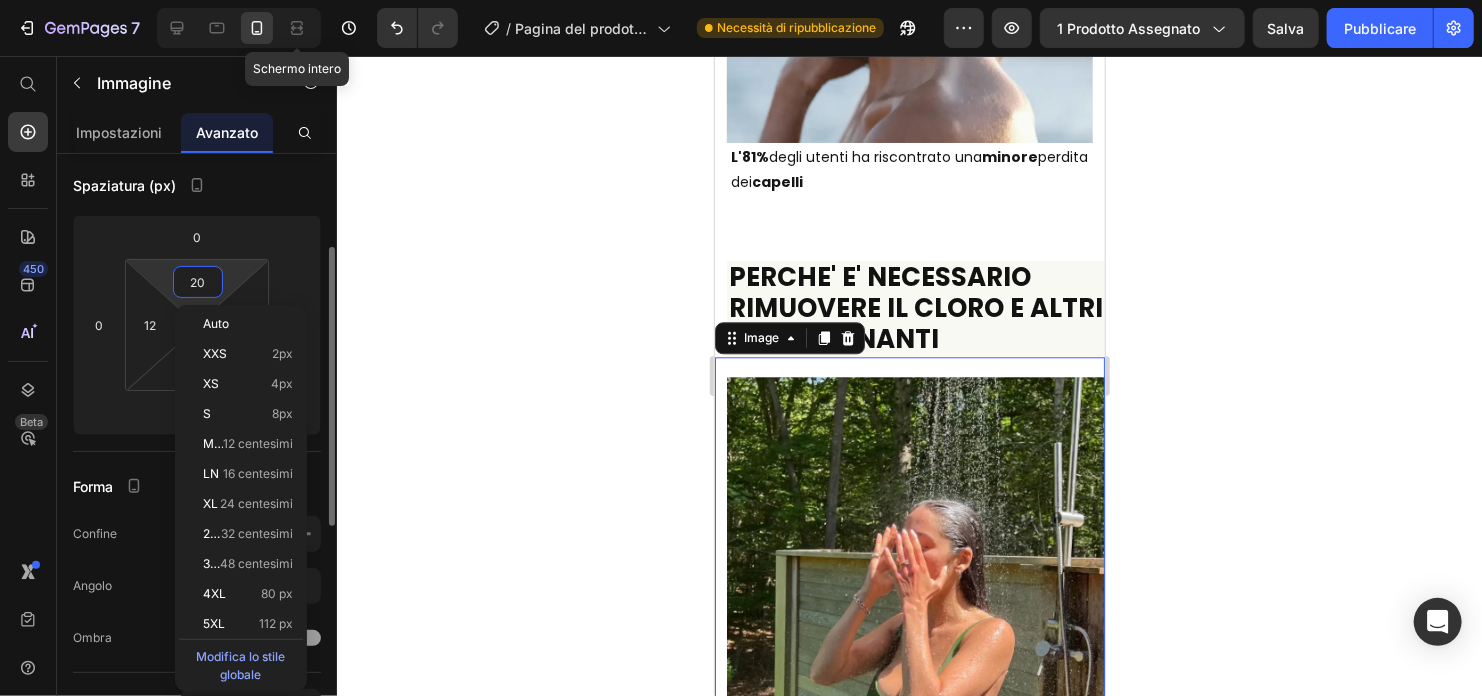 type on "0" 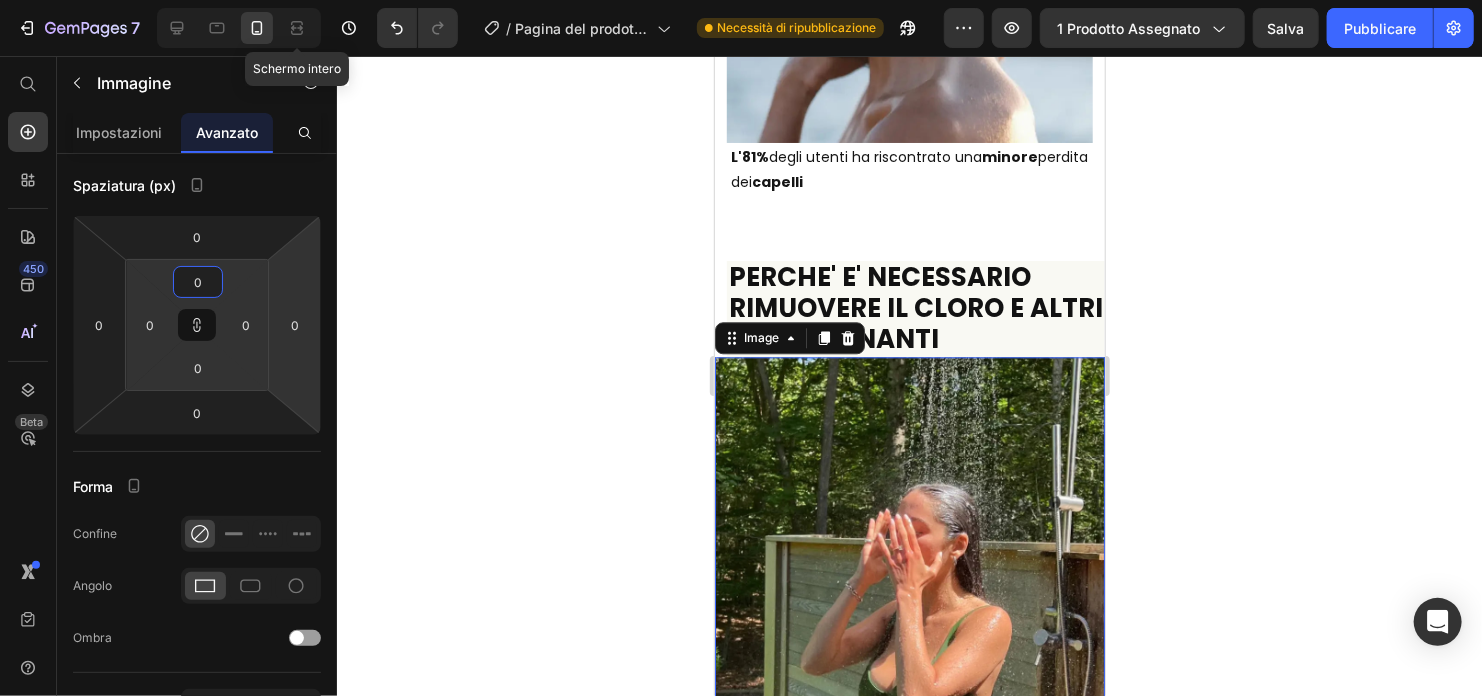 click 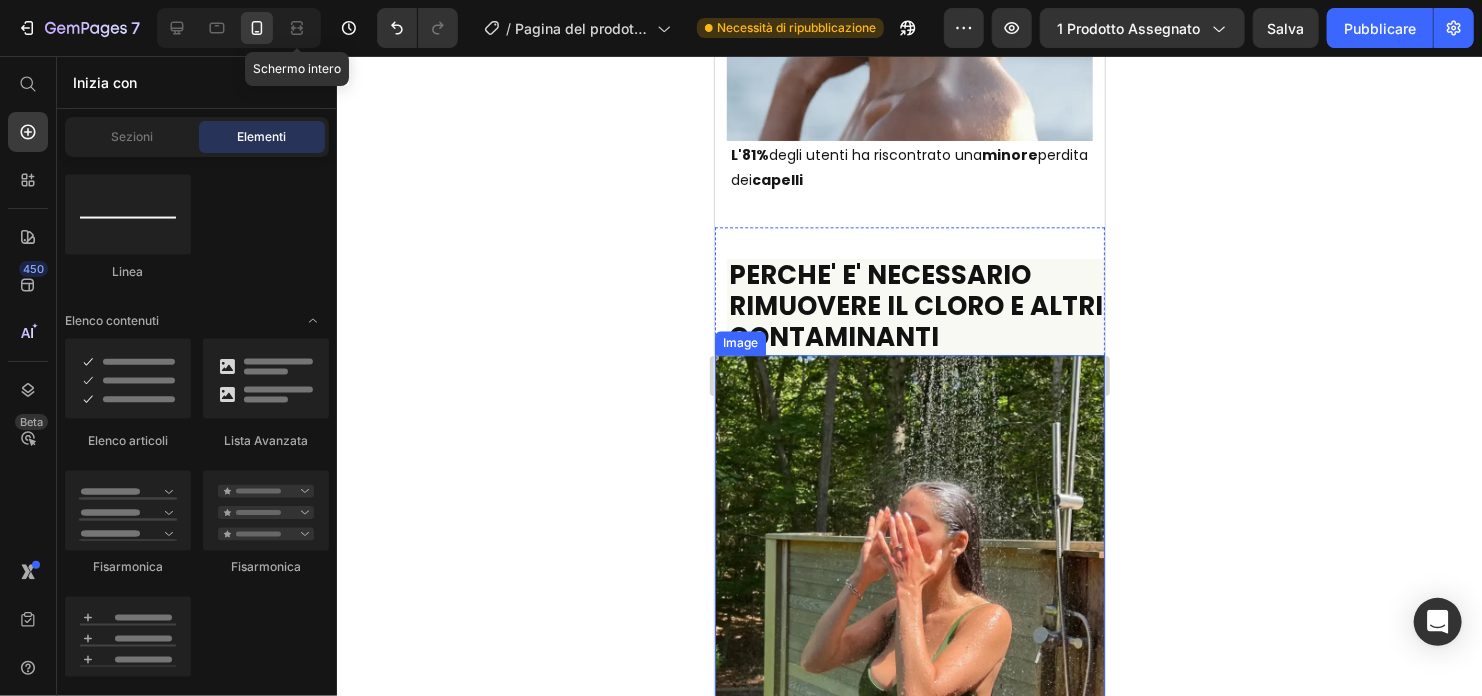 scroll, scrollTop: 2400, scrollLeft: 0, axis: vertical 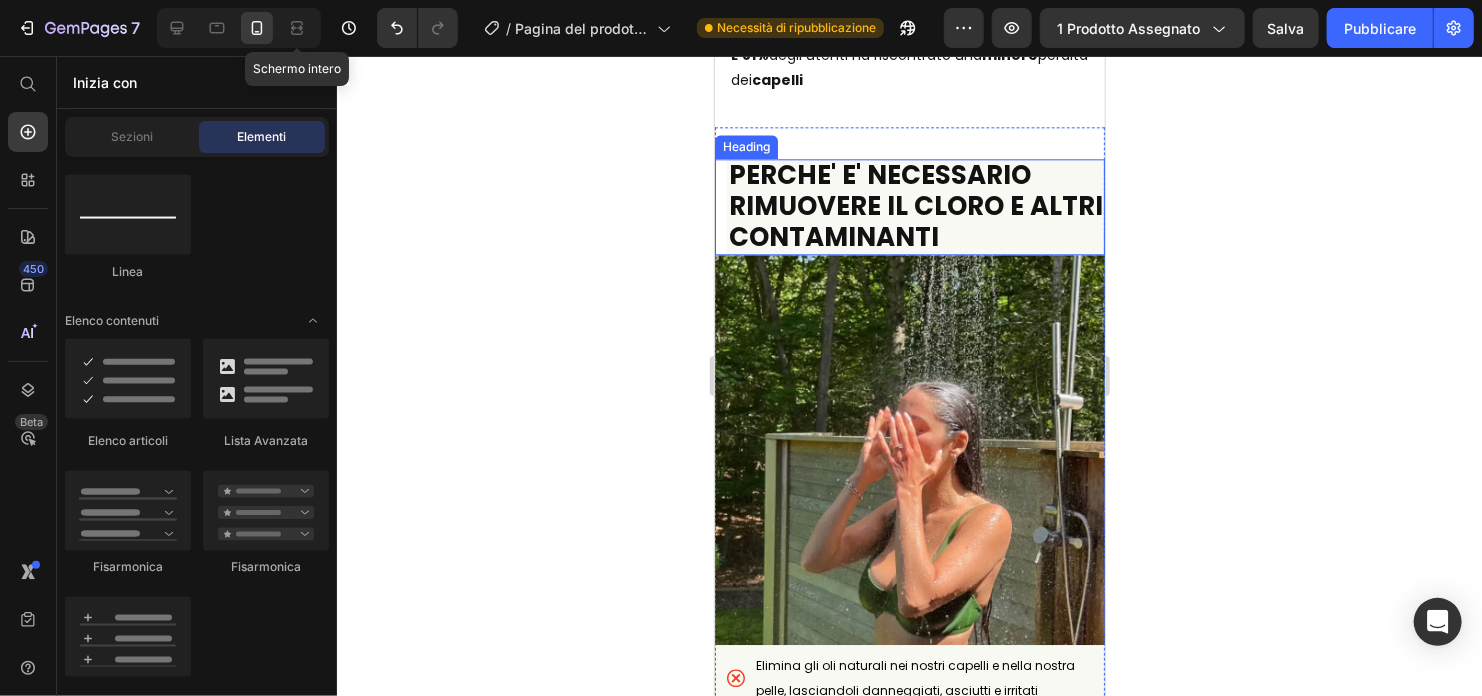 click on "⁠⁠⁠⁠⁠⁠⁠ PERCHE' E' NECESSARIO RIMUOVERE IL CLORO E ALTRI CONTAMINANTI  Heading" at bounding box center [909, 206] 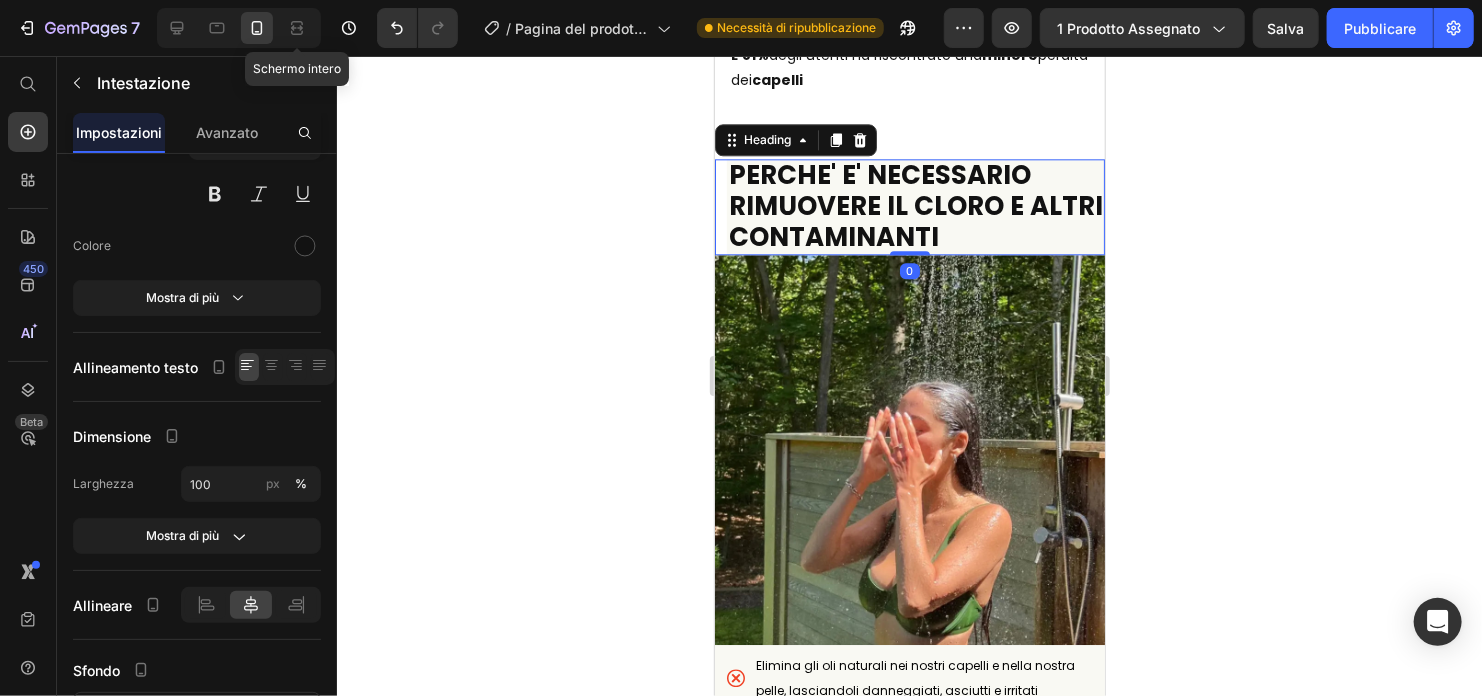 scroll, scrollTop: 0, scrollLeft: 0, axis: both 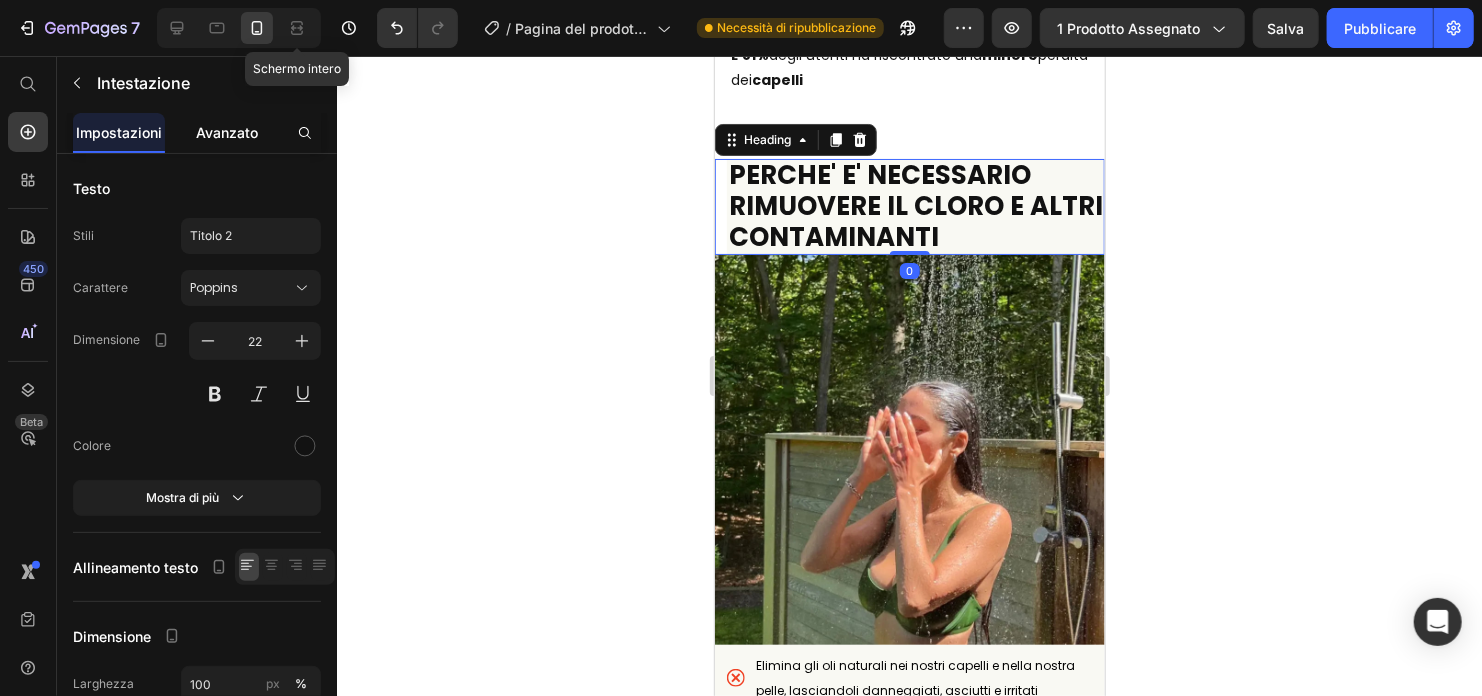 click on "Avanzato" 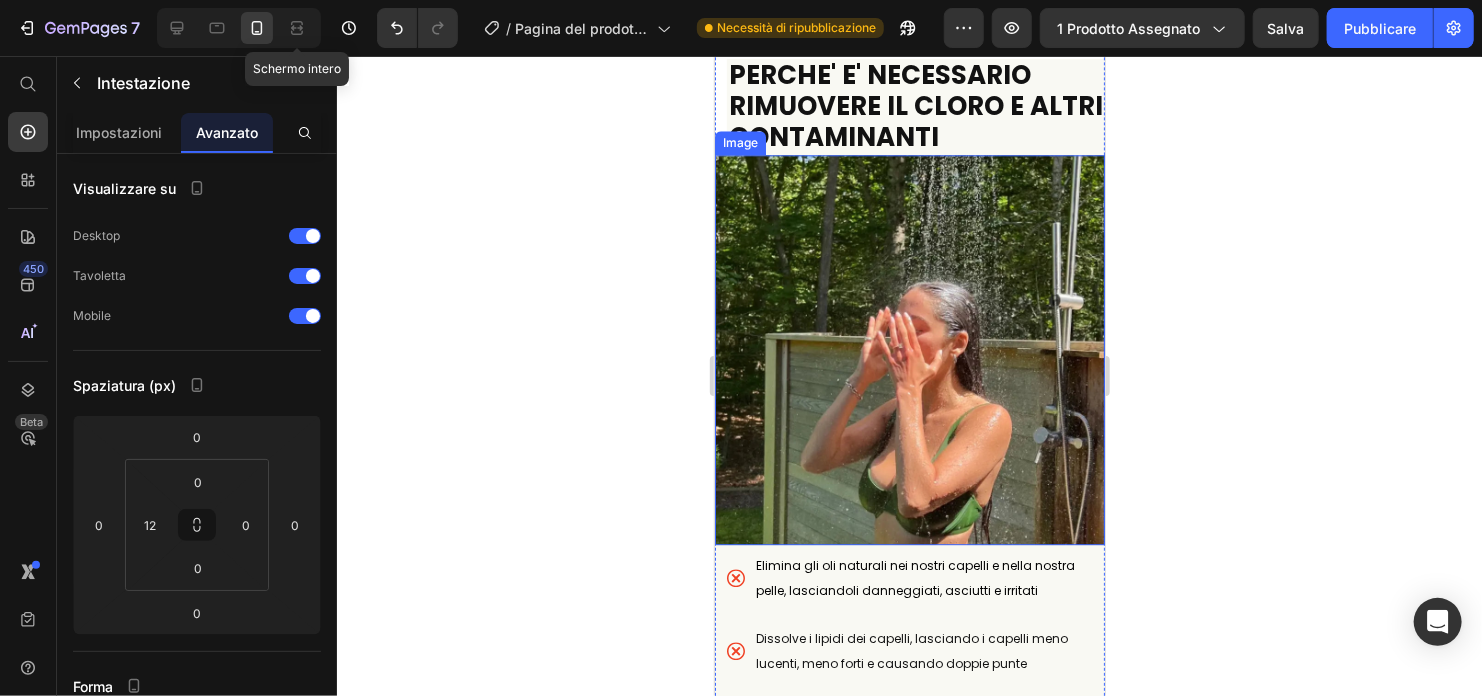 scroll, scrollTop: 2300, scrollLeft: 0, axis: vertical 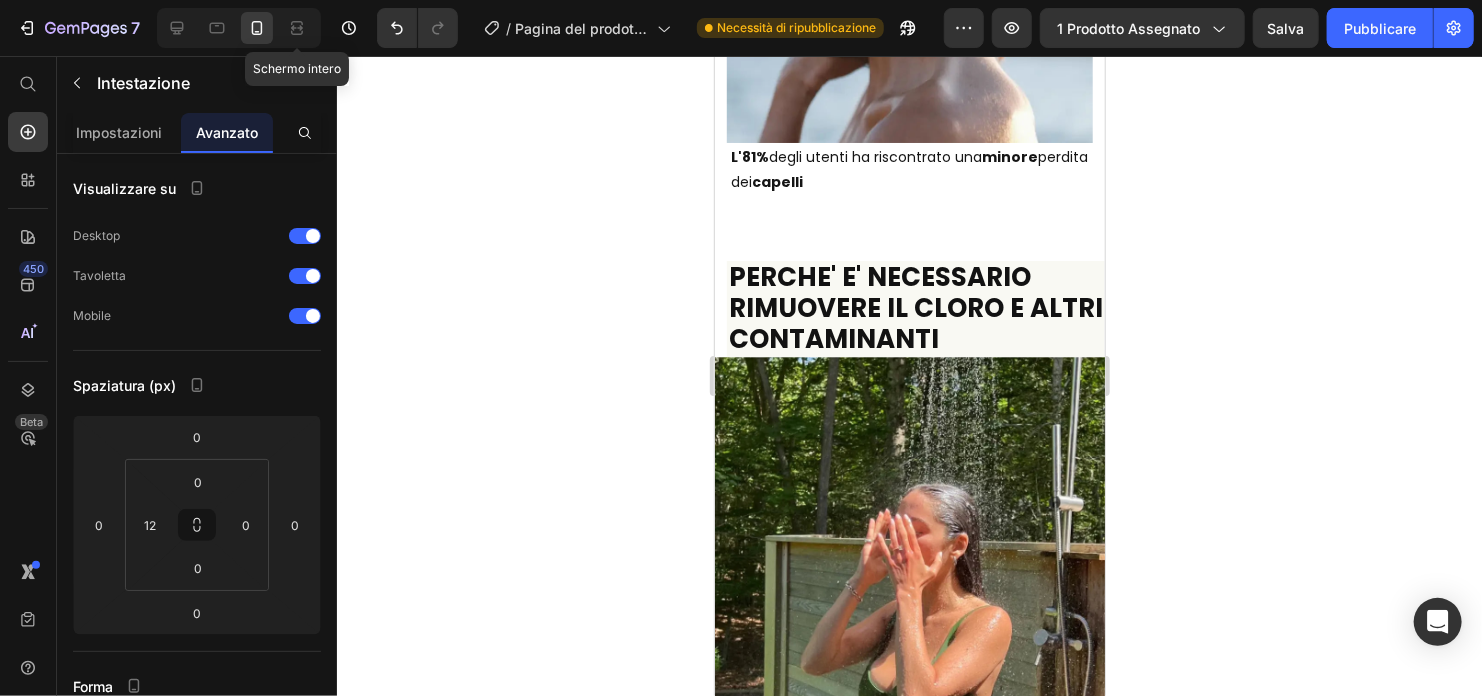 click on "PERCHE' E' NECESSARIO RIMUOVERE IL CLORO E ALTRI CONTAMINANTI  Heading" at bounding box center (909, 308) 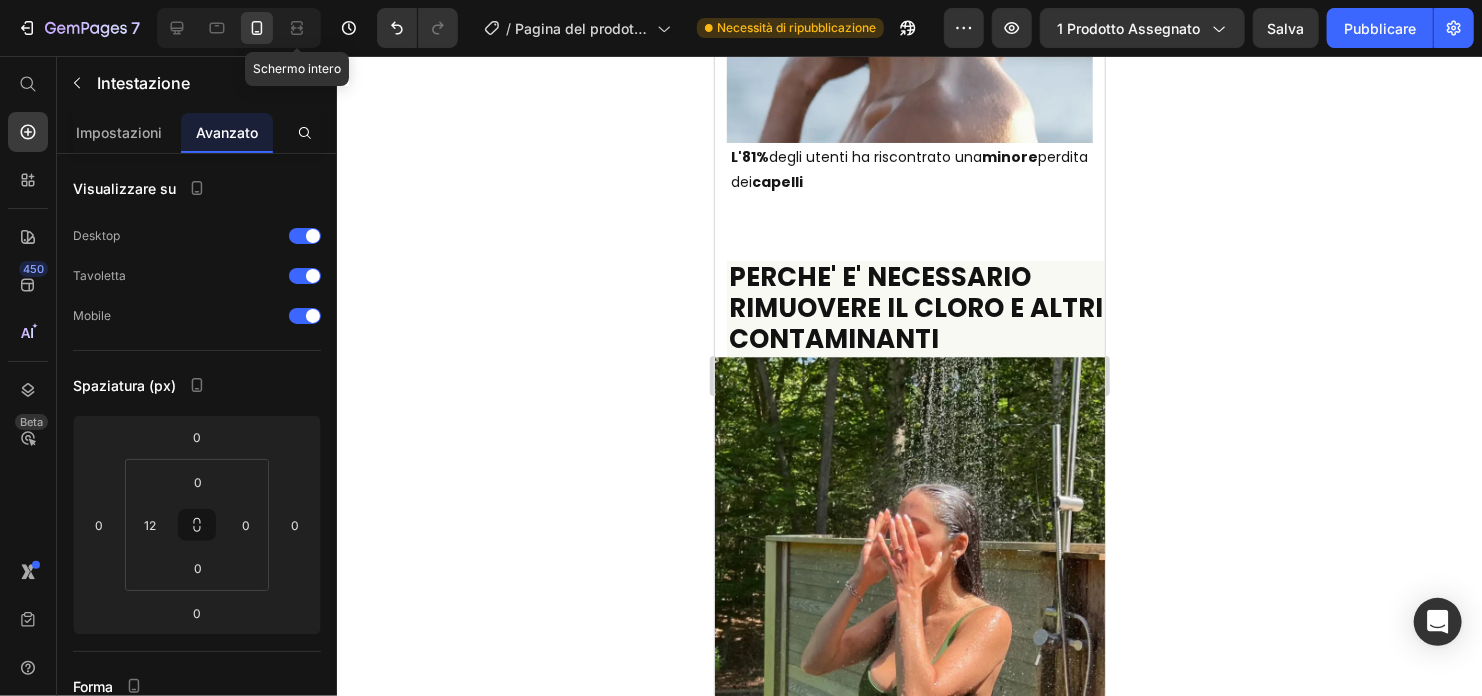 click on "PERCHE' E' NECESSARIO RIMUOVERE IL CLORO E ALTRI CONTAMINANTI" at bounding box center (915, 308) 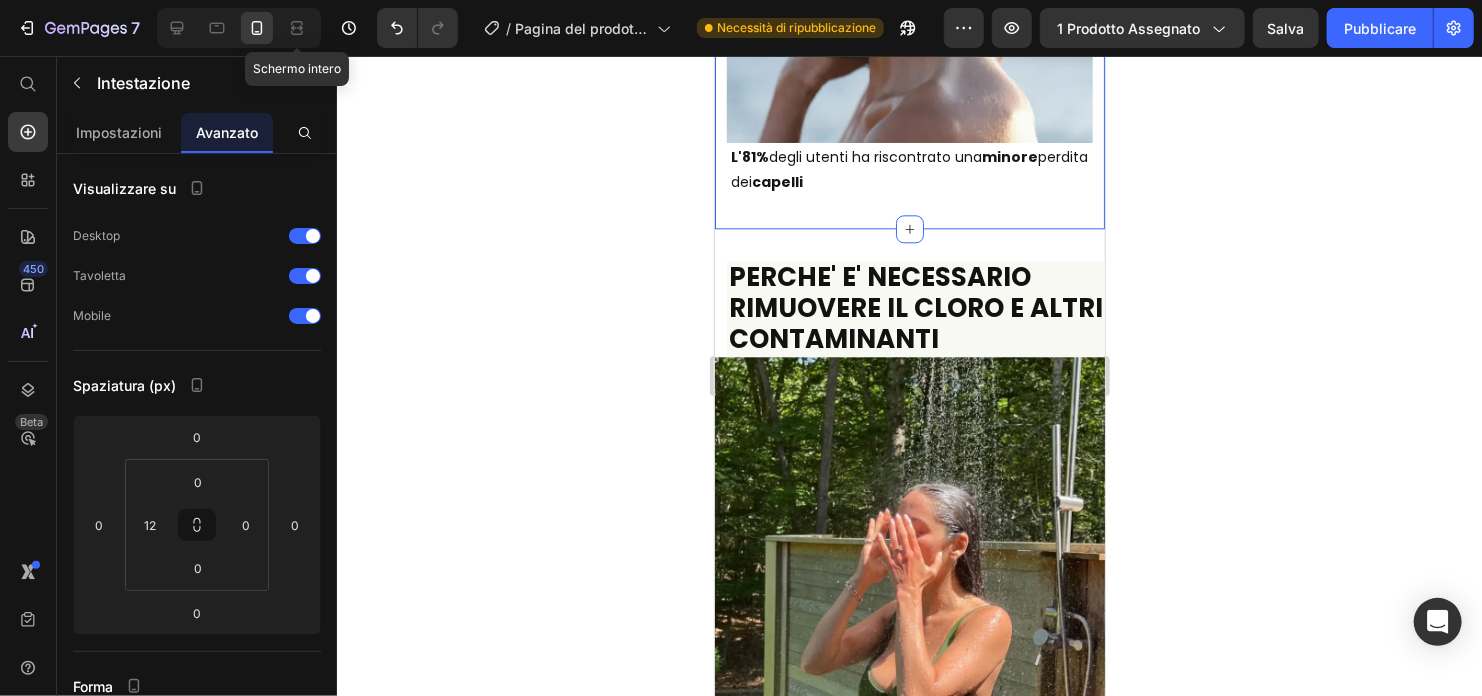 click on "Clinicamente provato dagli esperti Heading Filtrare l'acqua della doccia con Firmelià è clinicamente dimostrato per ridurre la caduta dei capelli. Text Block Image L'81%  degli utenti ha riscontrato una  minore  perdita dei  capelli Text Block Section 6" at bounding box center [909, -82] 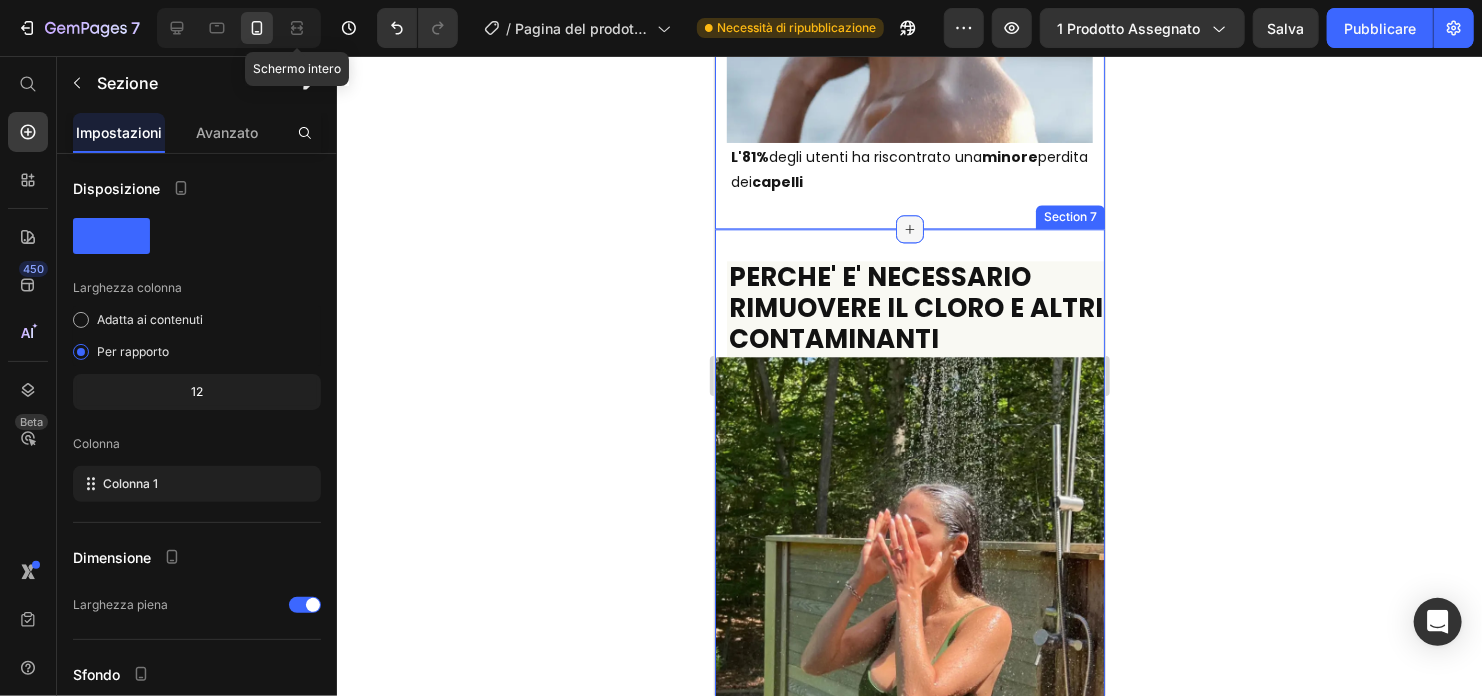 click at bounding box center [909, 228] 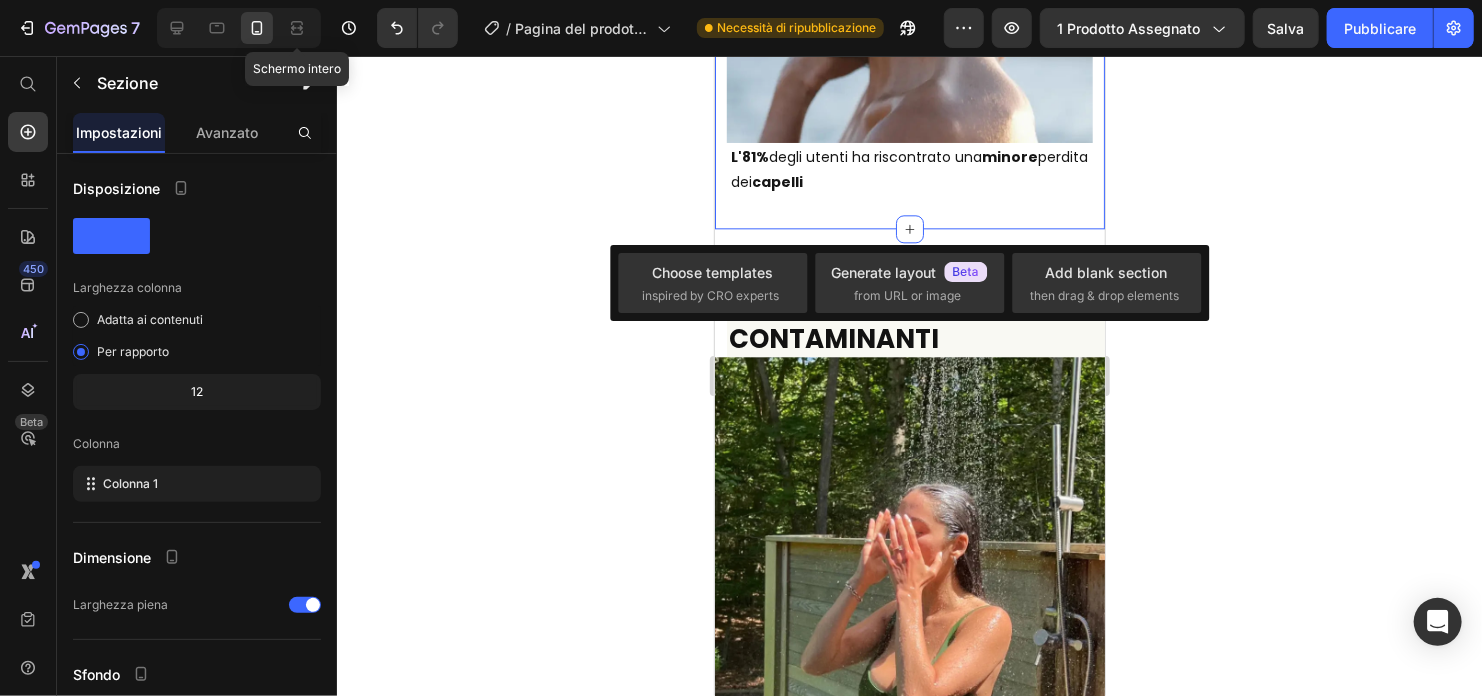 click on "⁠⁠⁠⁠⁠⁠⁠ PERCHE' E' NECESSARIO RIMUOVERE IL CLORO E ALTRI CONTAMINANTI  Heading Image Elimina gli oli naturali nei nostri capelli e nella nostra pelle, lasciandoli danneggiati, asciutti e irritati Dissolve i lipidi dei capelli, lasciando i capelli meno lucenti, meno forti e causando doppie punte Scompone gli aminoacidi nei nostri capelli, impoverendo la forza naturale dei capelli Reagisce con la melanina naturale nei nostri capelli, cambiando il colore dei tuoi capelli Può irritare la nostra pelle e potenzialmente portare a eczema, prurito, orticaria ed eruzioni cutanee Accelera la perdita di collagene poiché i metalli pesanti causano la formazione di radicali liberi Item List Section 7" at bounding box center (909, 714) 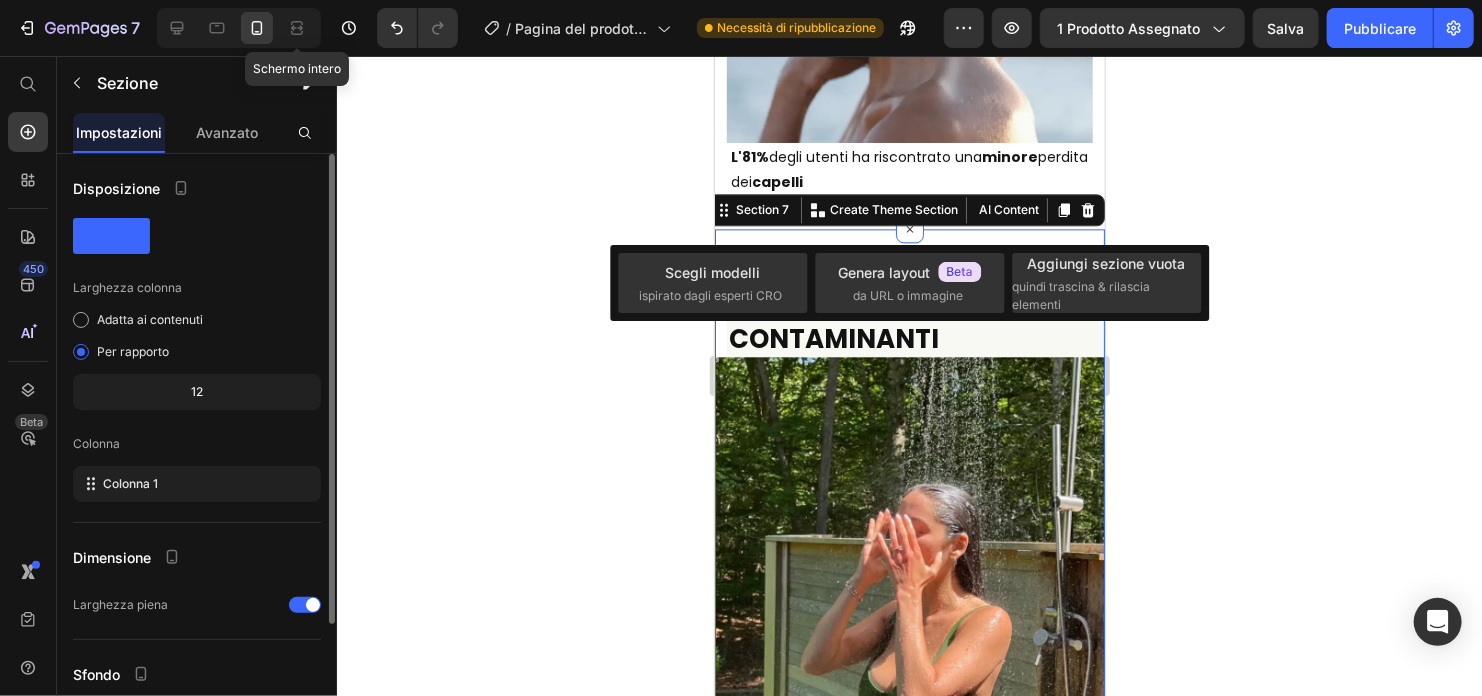 scroll, scrollTop: 163, scrollLeft: 0, axis: vertical 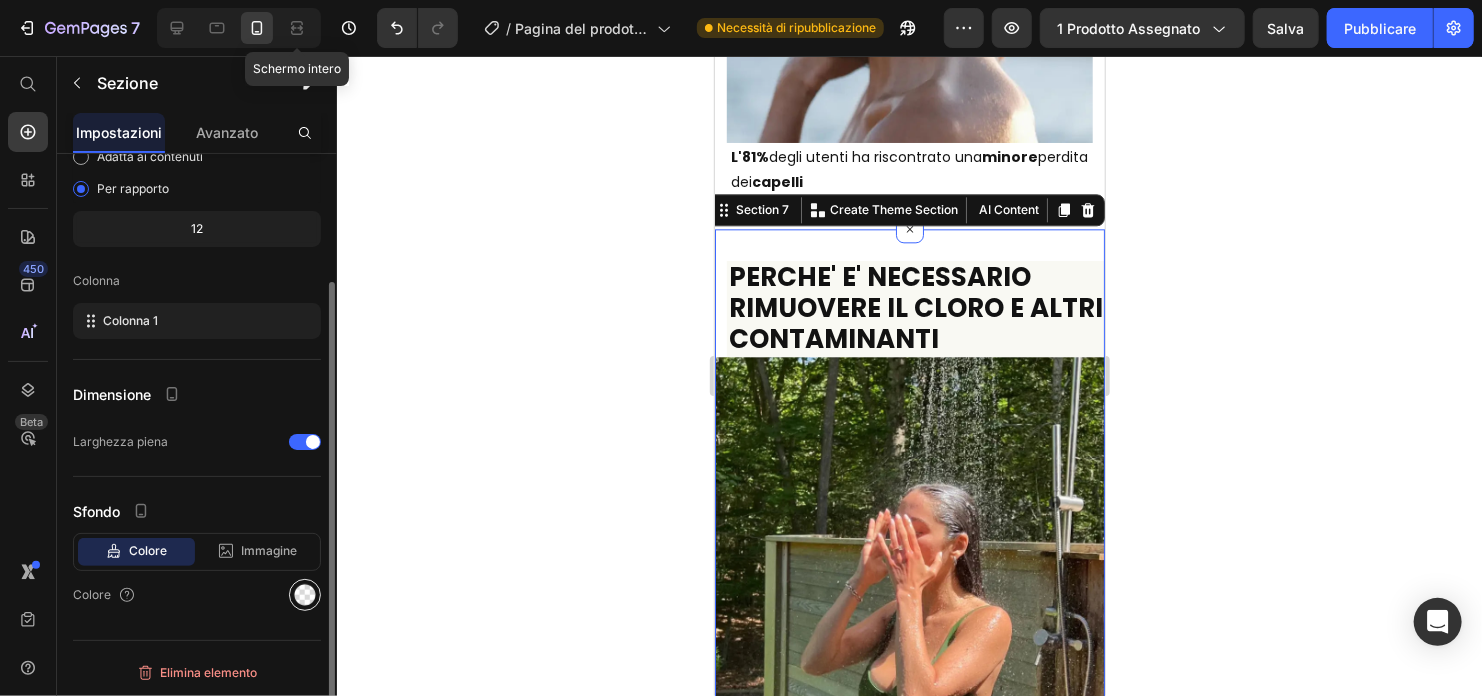 click at bounding box center [305, 595] 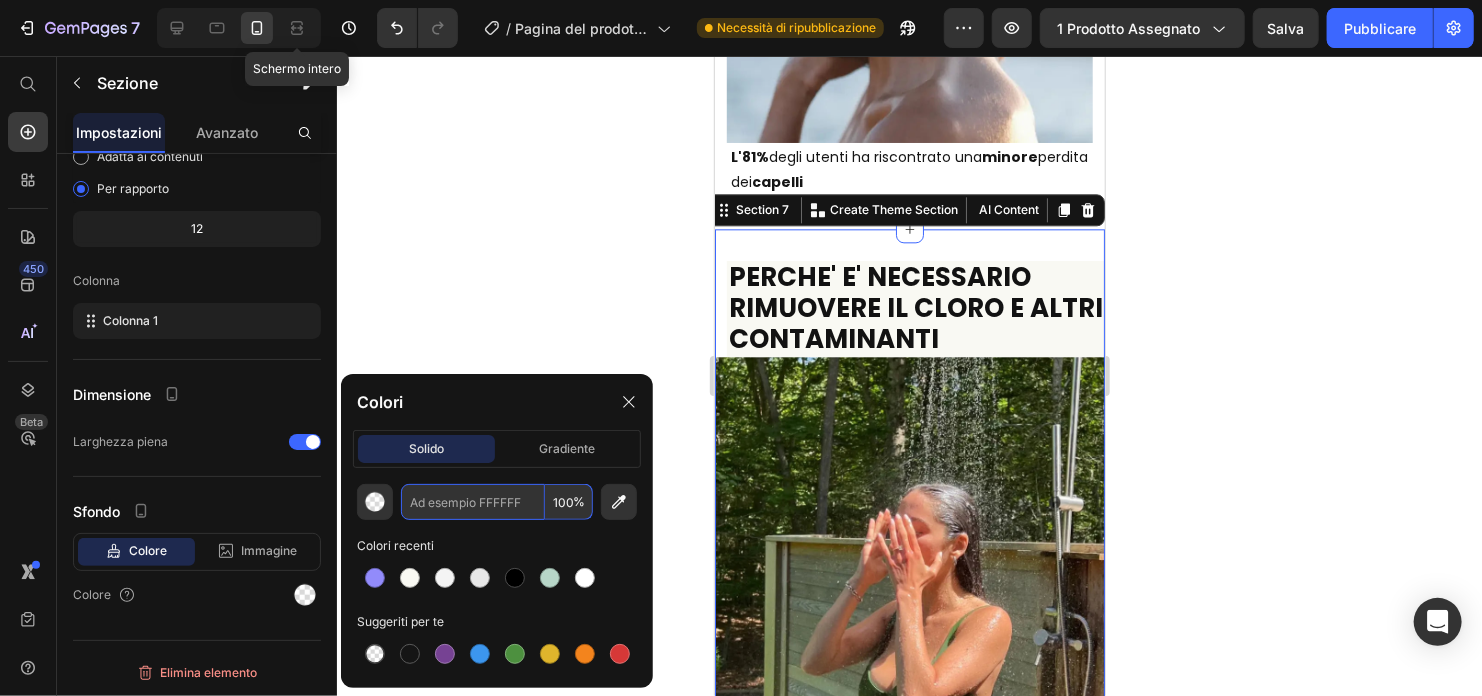 click at bounding box center [473, 502] 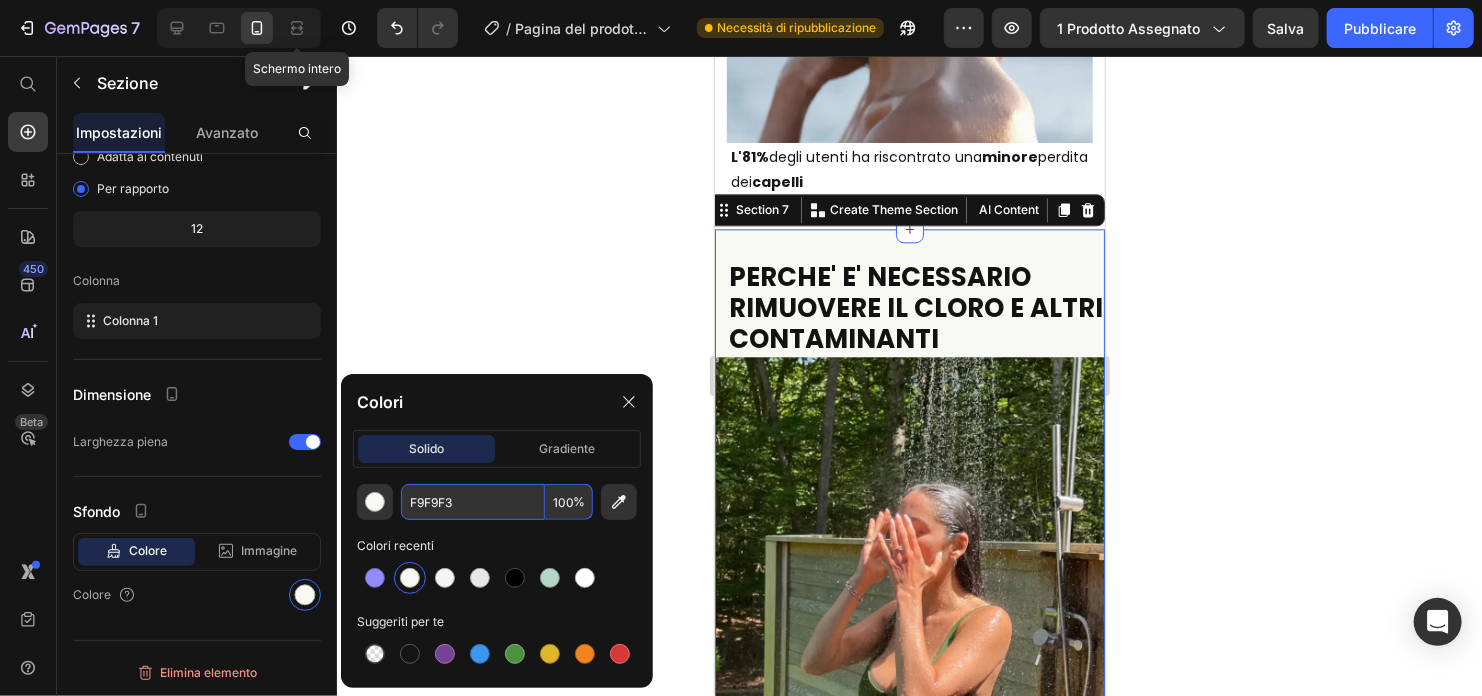 type on "F9F9F3" 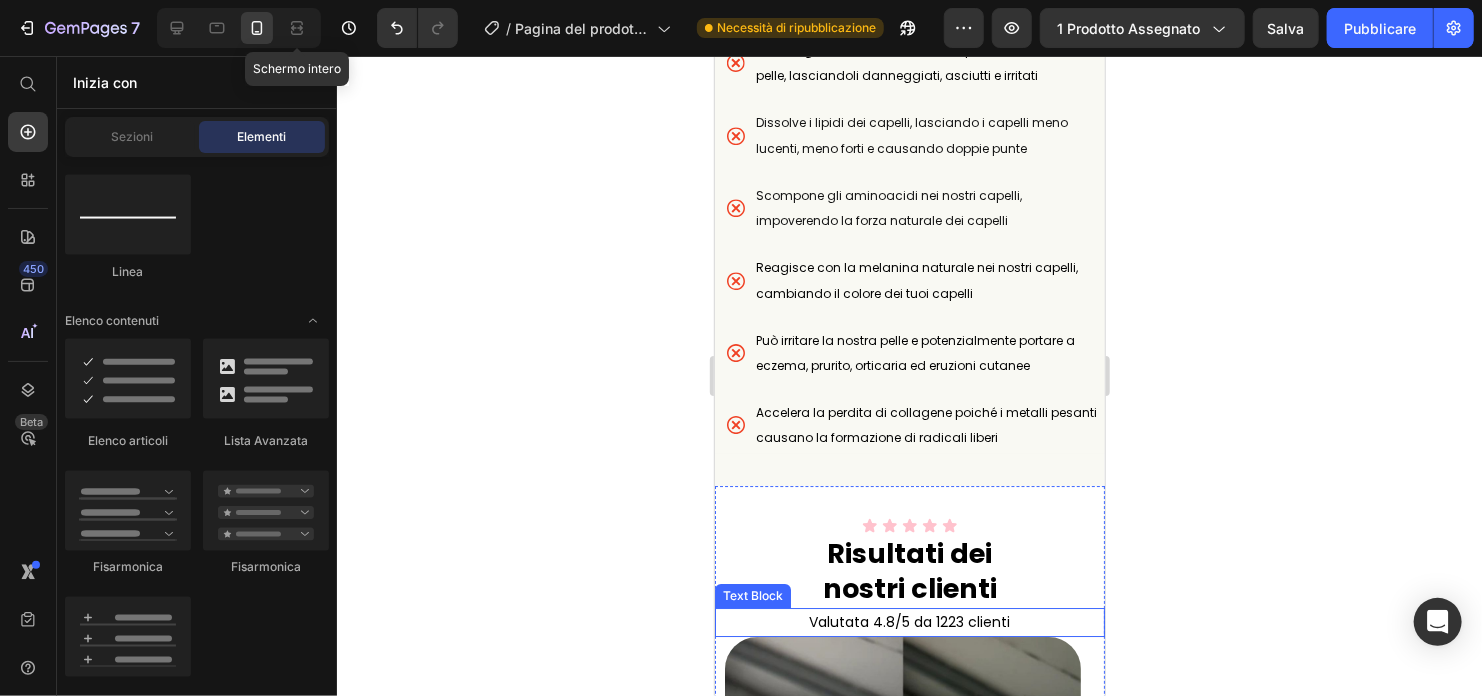 scroll, scrollTop: 3200, scrollLeft: 0, axis: vertical 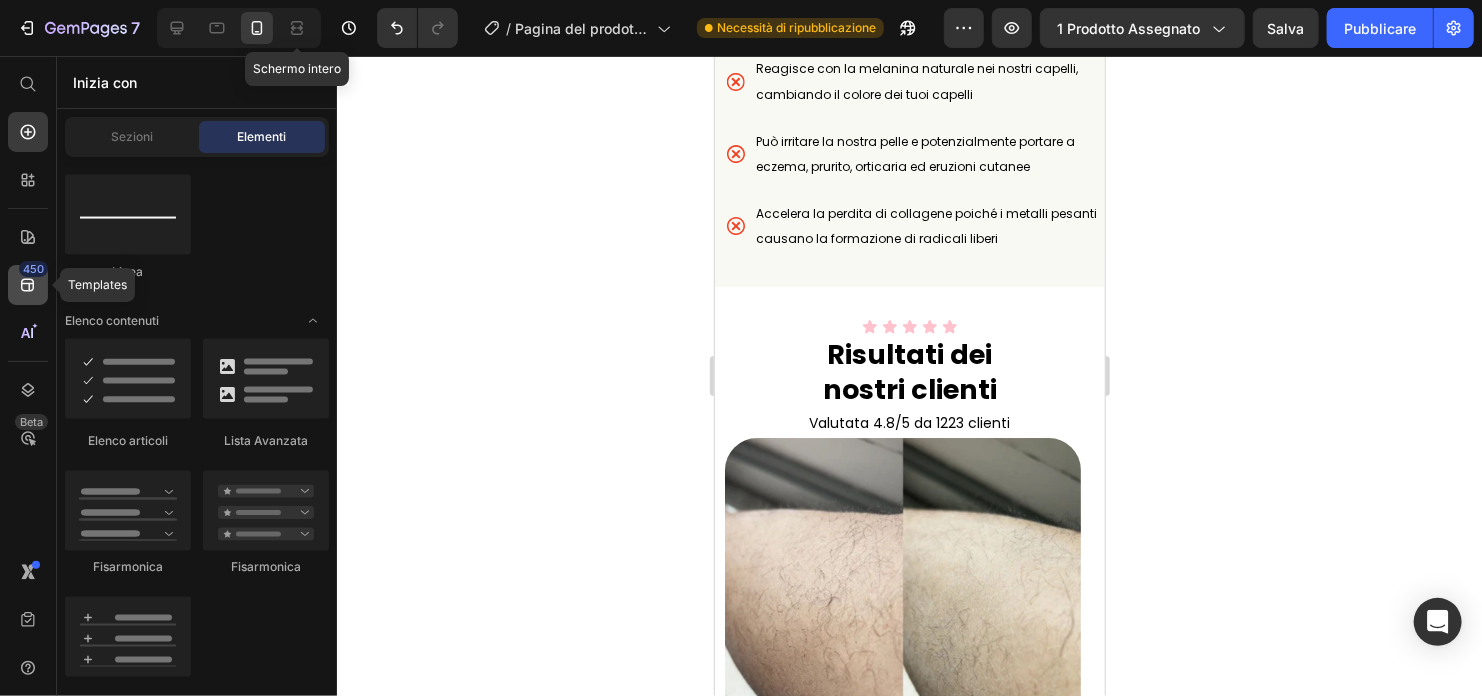 click 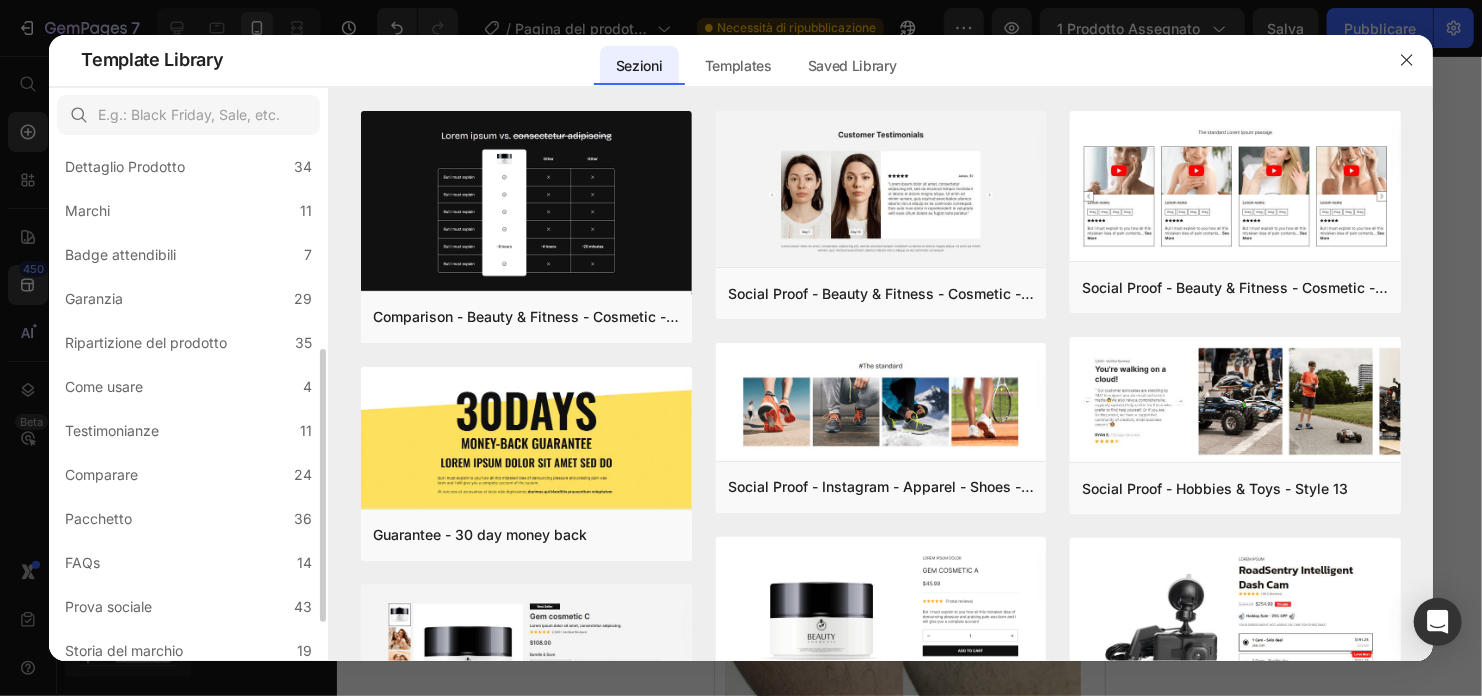 scroll, scrollTop: 200, scrollLeft: 0, axis: vertical 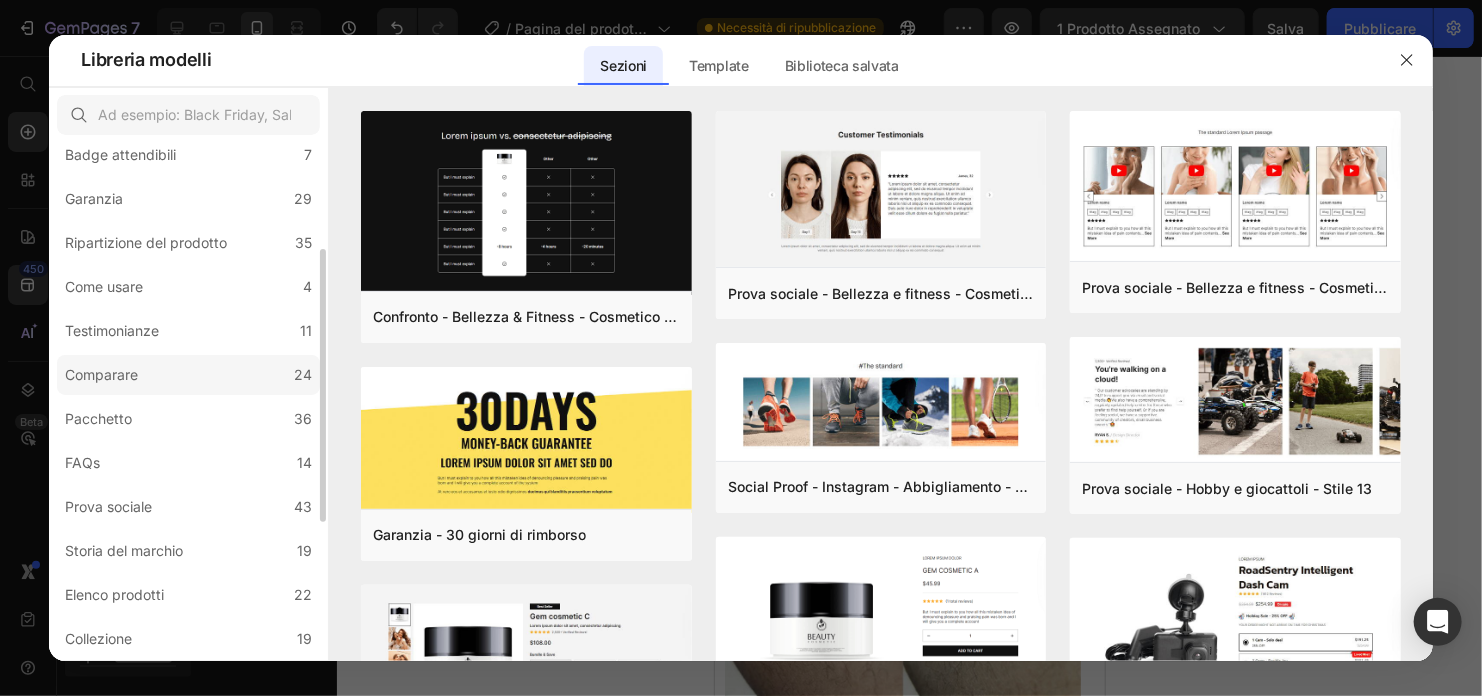 click on "Comparare 24" 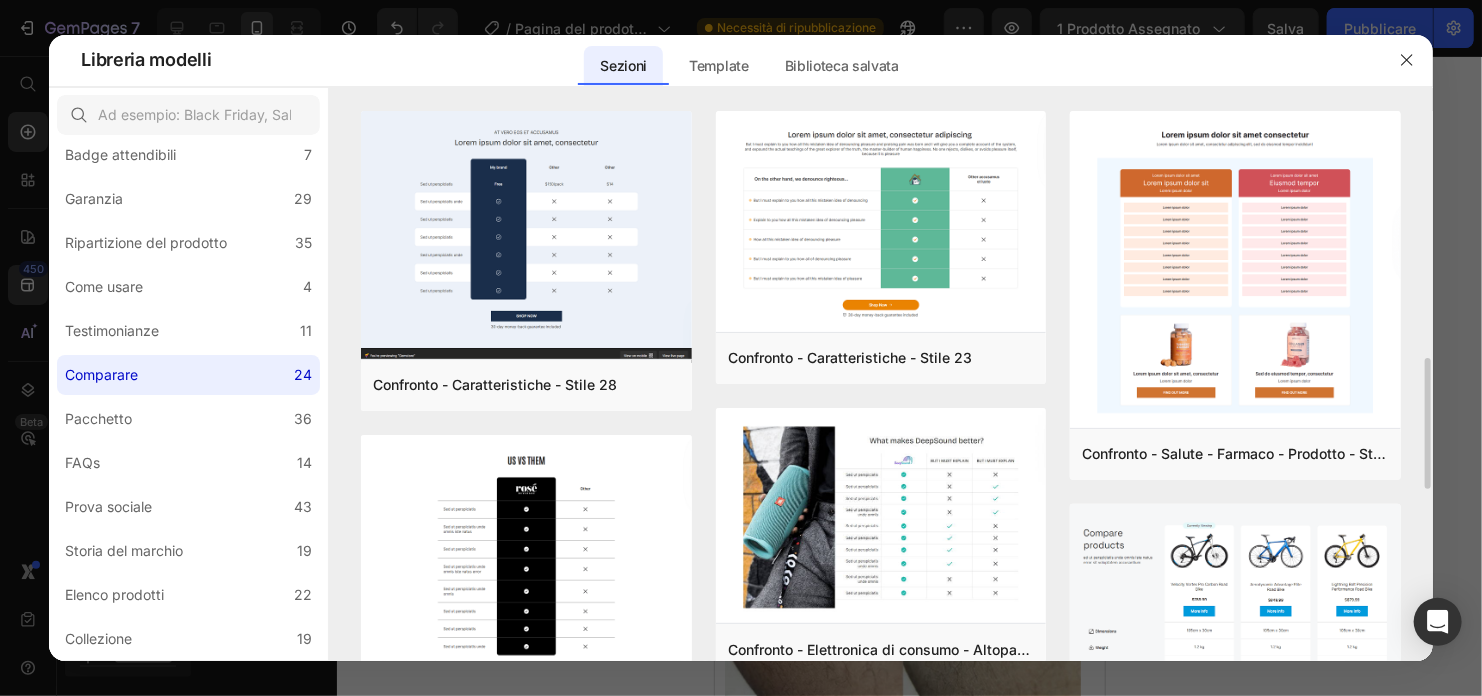 scroll, scrollTop: 200, scrollLeft: 0, axis: vertical 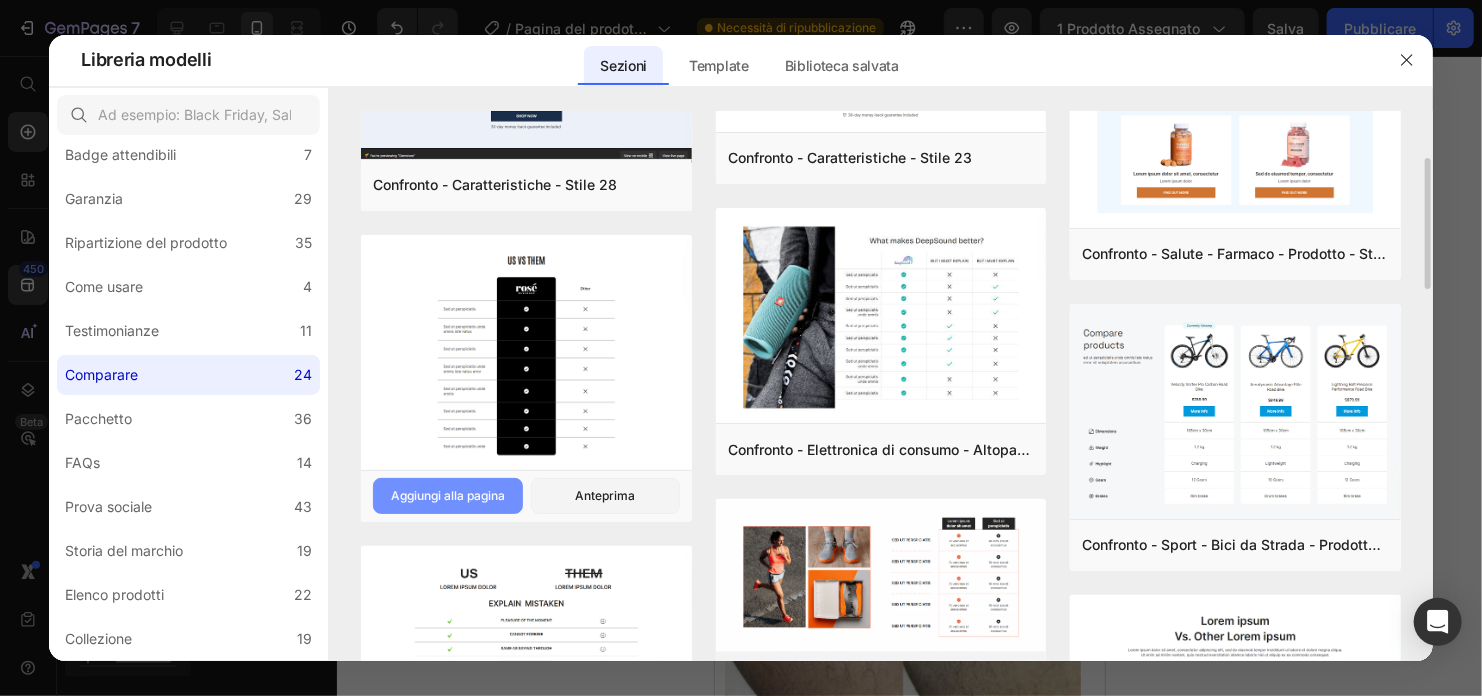 click on "Aggiungi alla pagina" at bounding box center [448, 496] 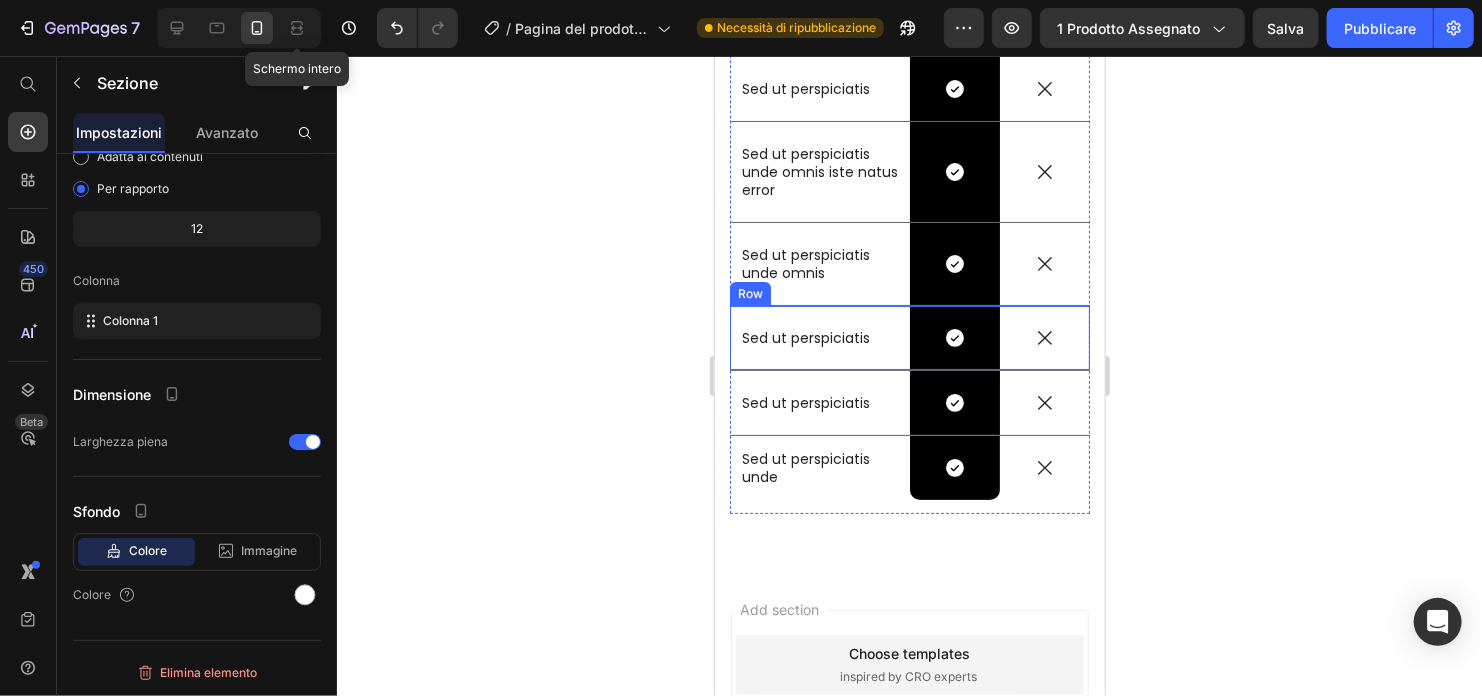 scroll, scrollTop: 10917, scrollLeft: 0, axis: vertical 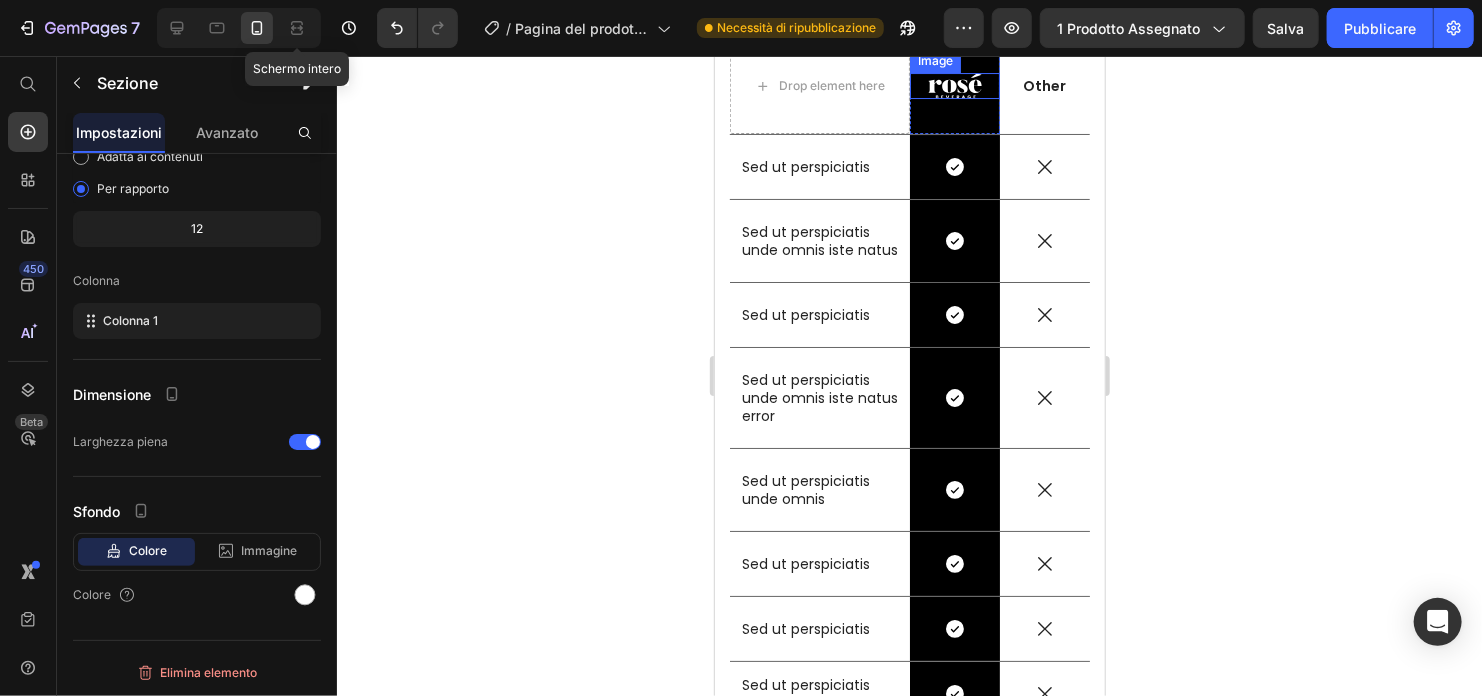 click at bounding box center [954, 85] 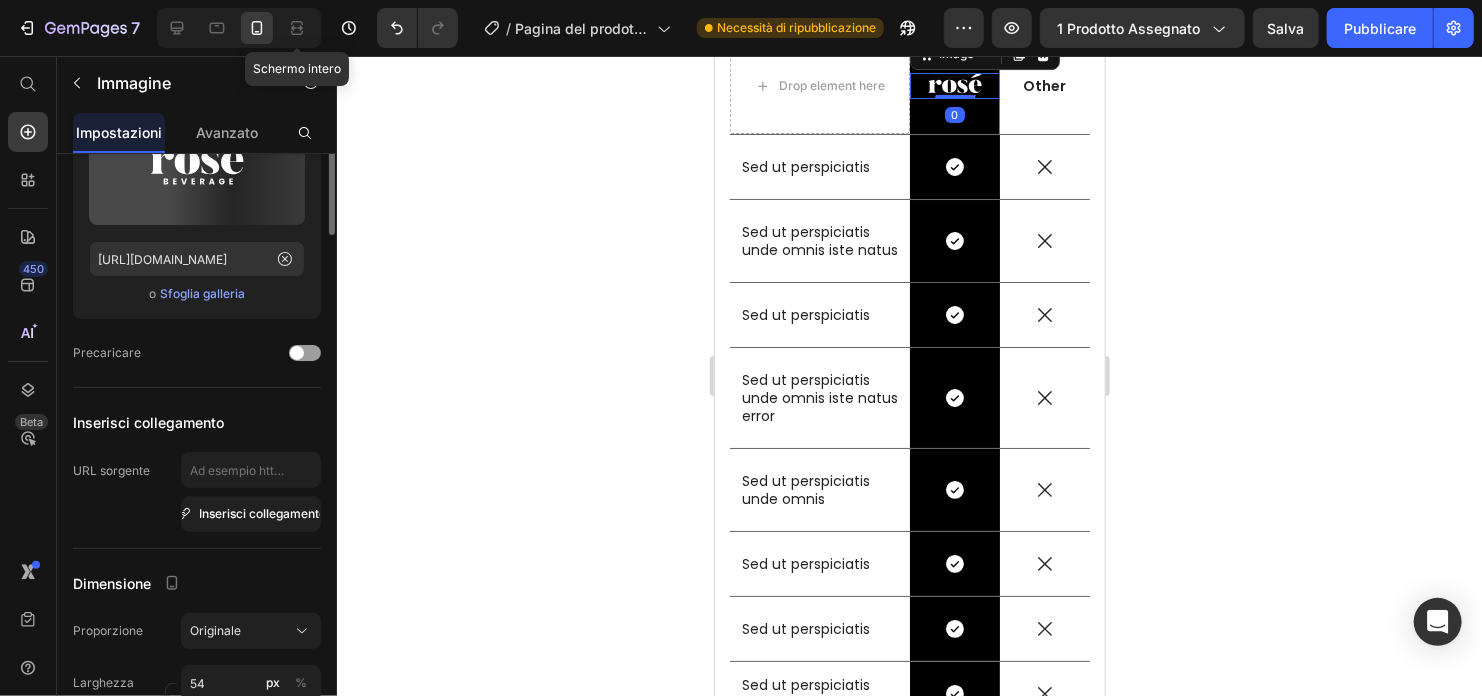 scroll, scrollTop: 0, scrollLeft: 0, axis: both 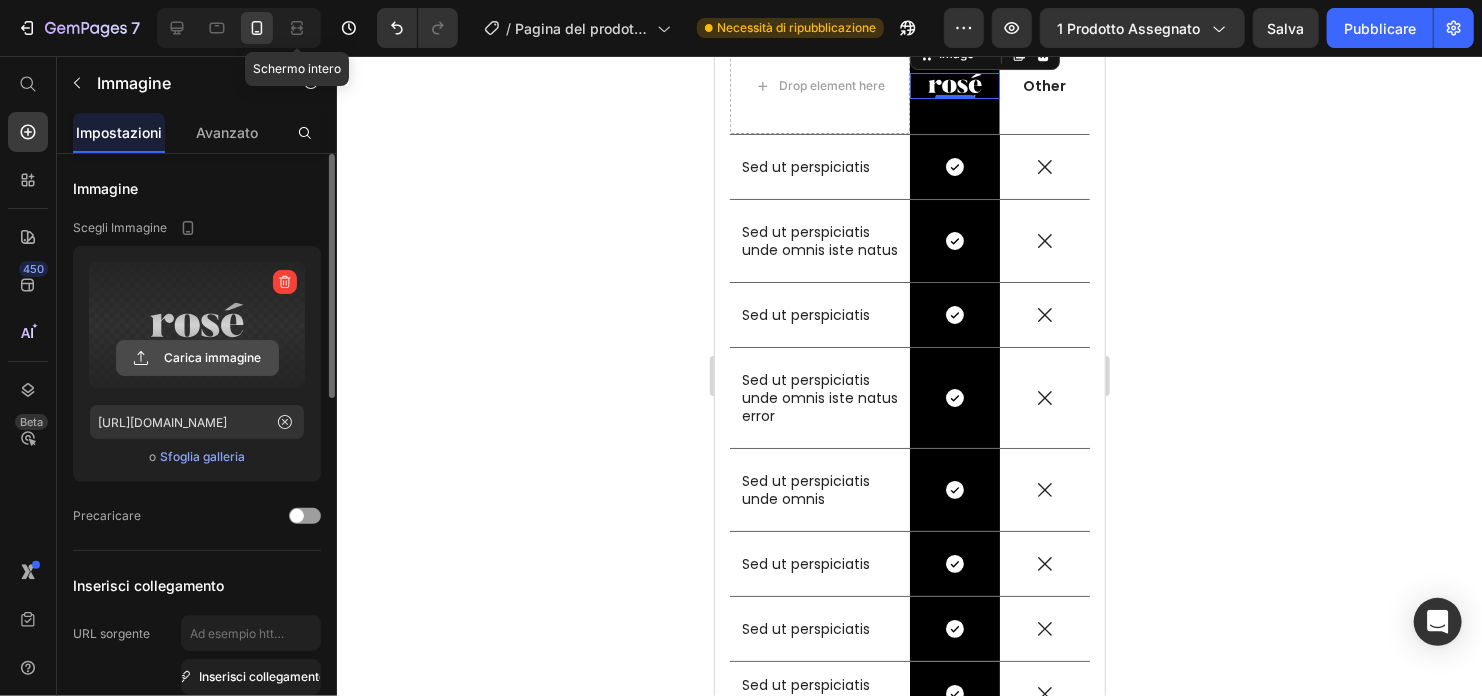 click 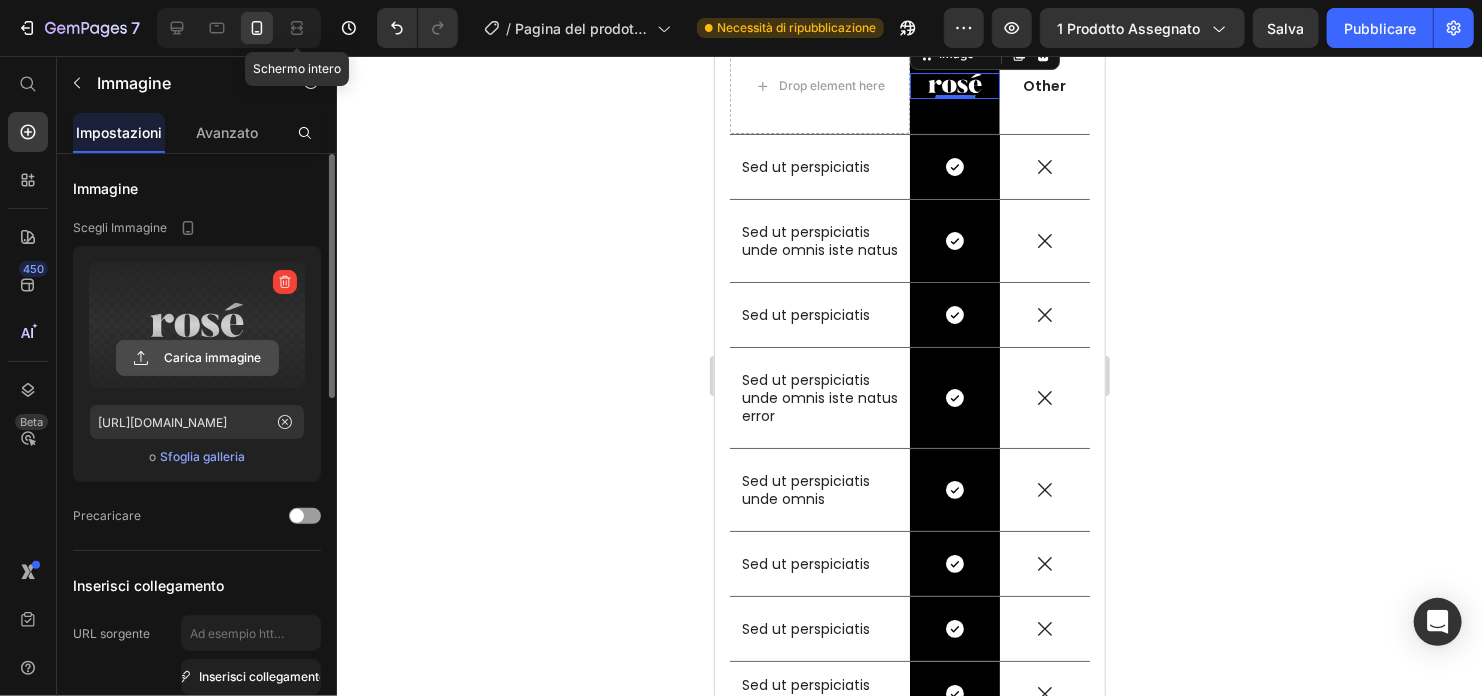 click 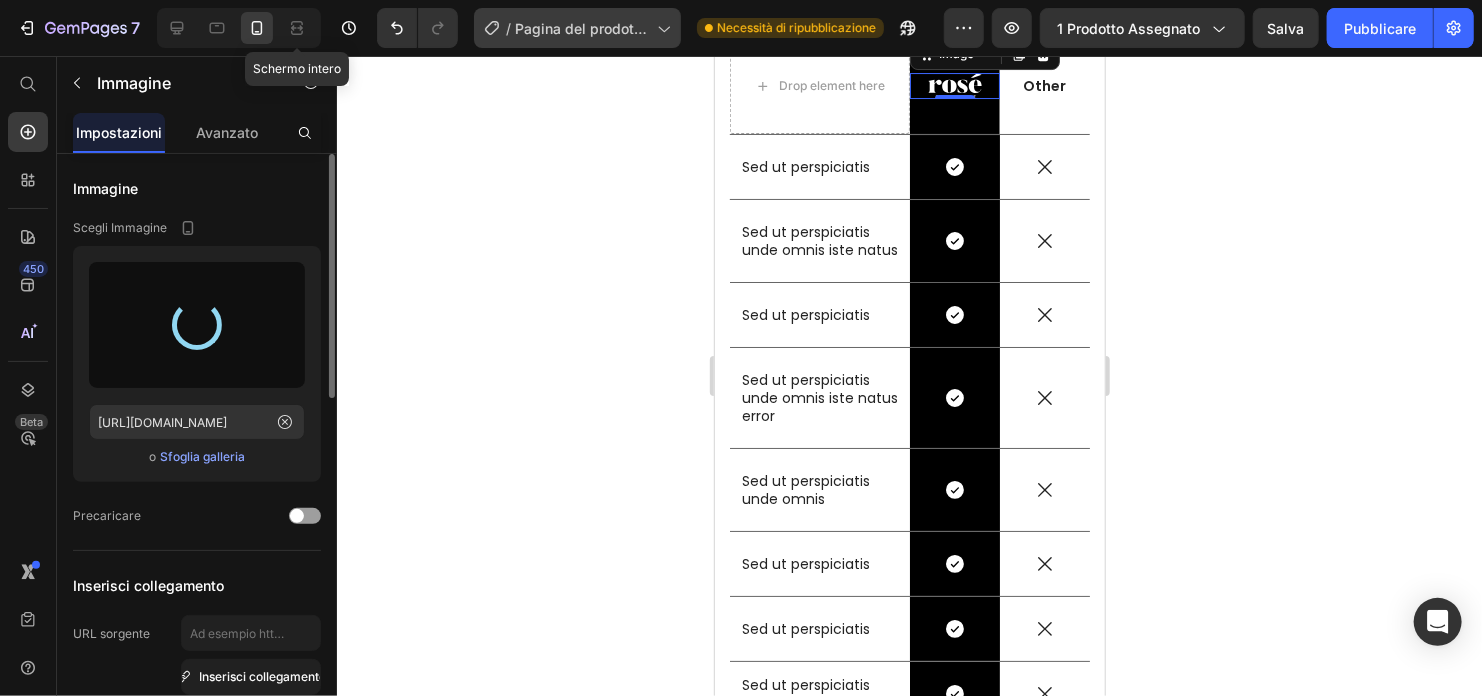 type on "https://cdn.shopify.com/s/files/1/0916/4151/2310/files/gempages_563412296819279013-5d09a744-5402-4f6b-875d-dd691519de69.png" 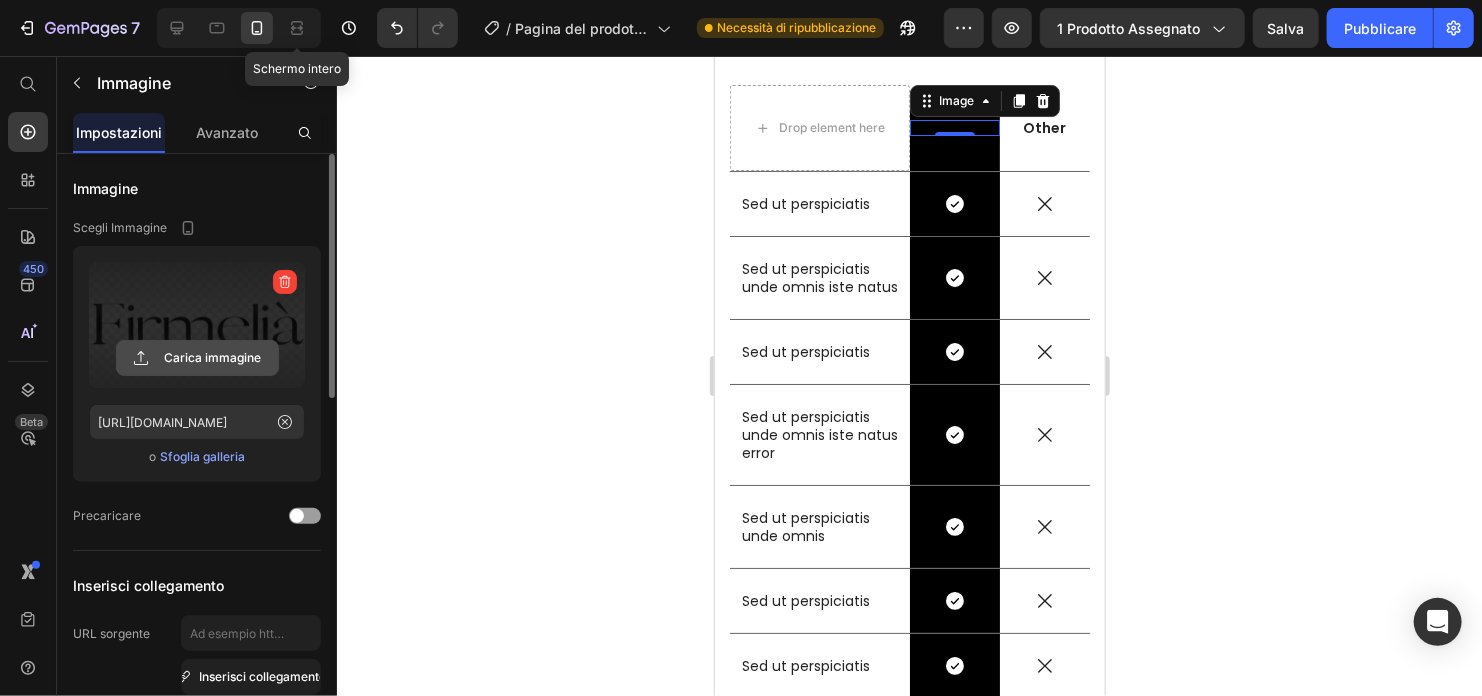 click 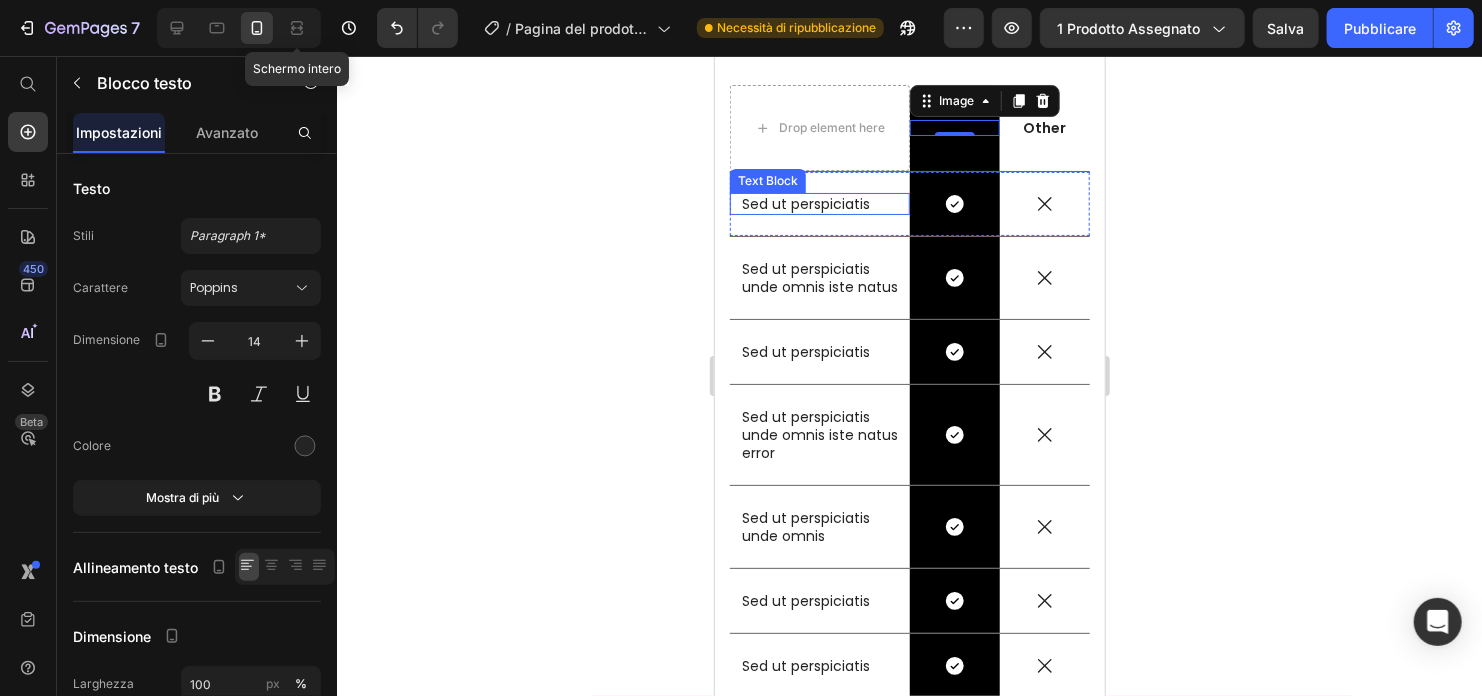 click on "Sed ut perspiciatis" at bounding box center (819, 203) 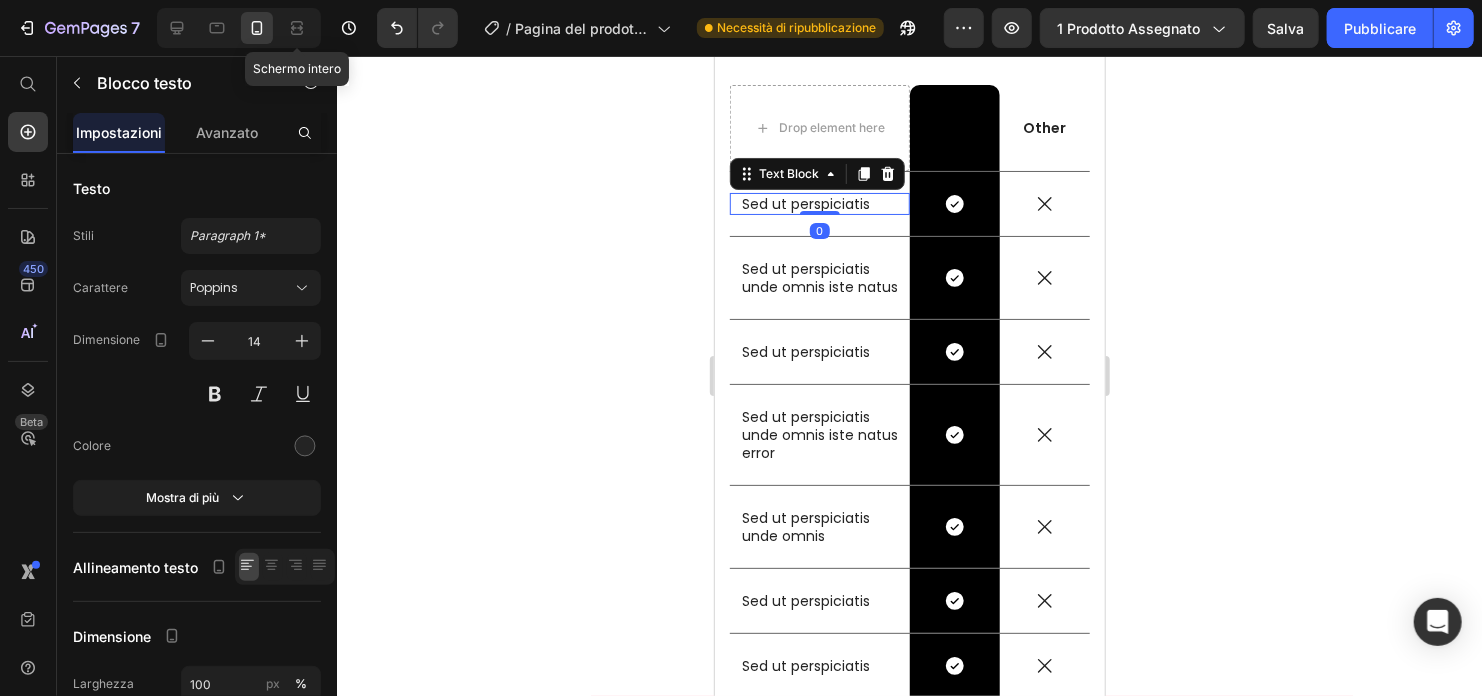 click on "Sed ut perspiciatis" at bounding box center [819, 203] 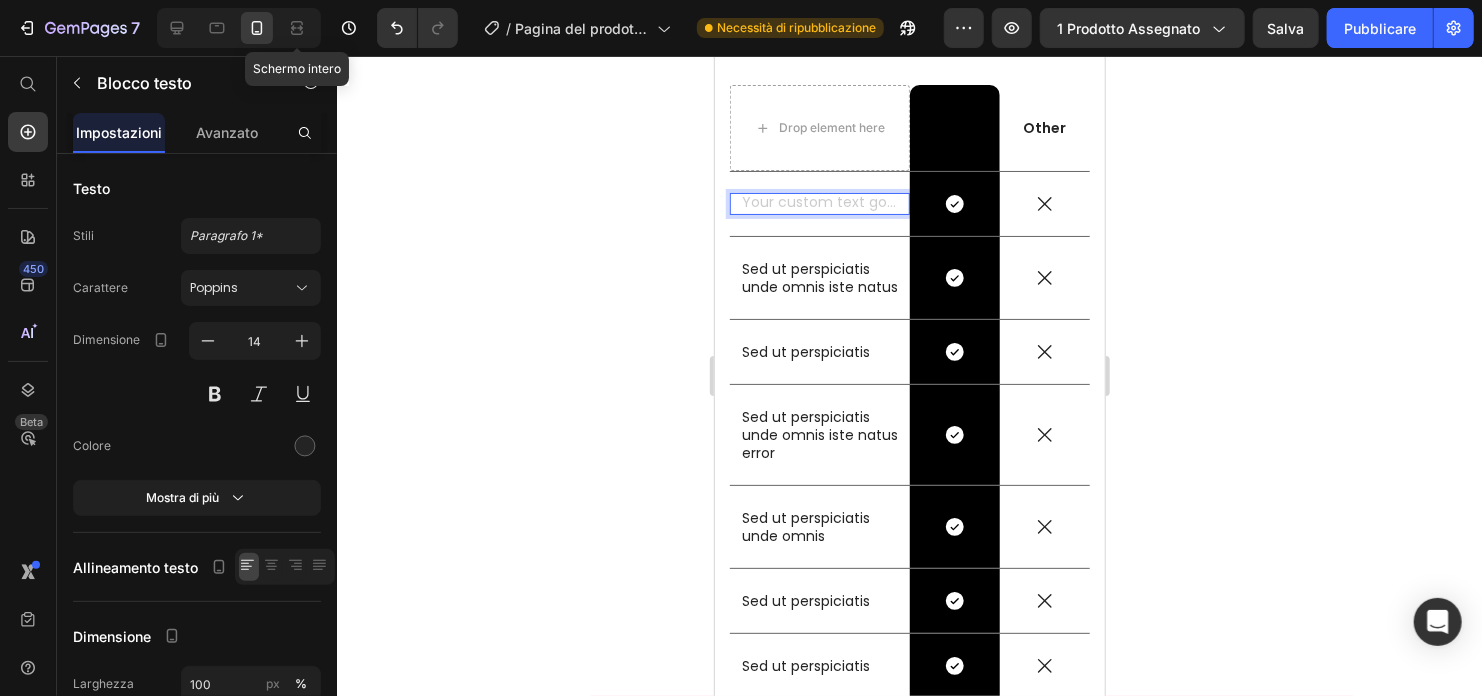 scroll, scrollTop: 10908, scrollLeft: 0, axis: vertical 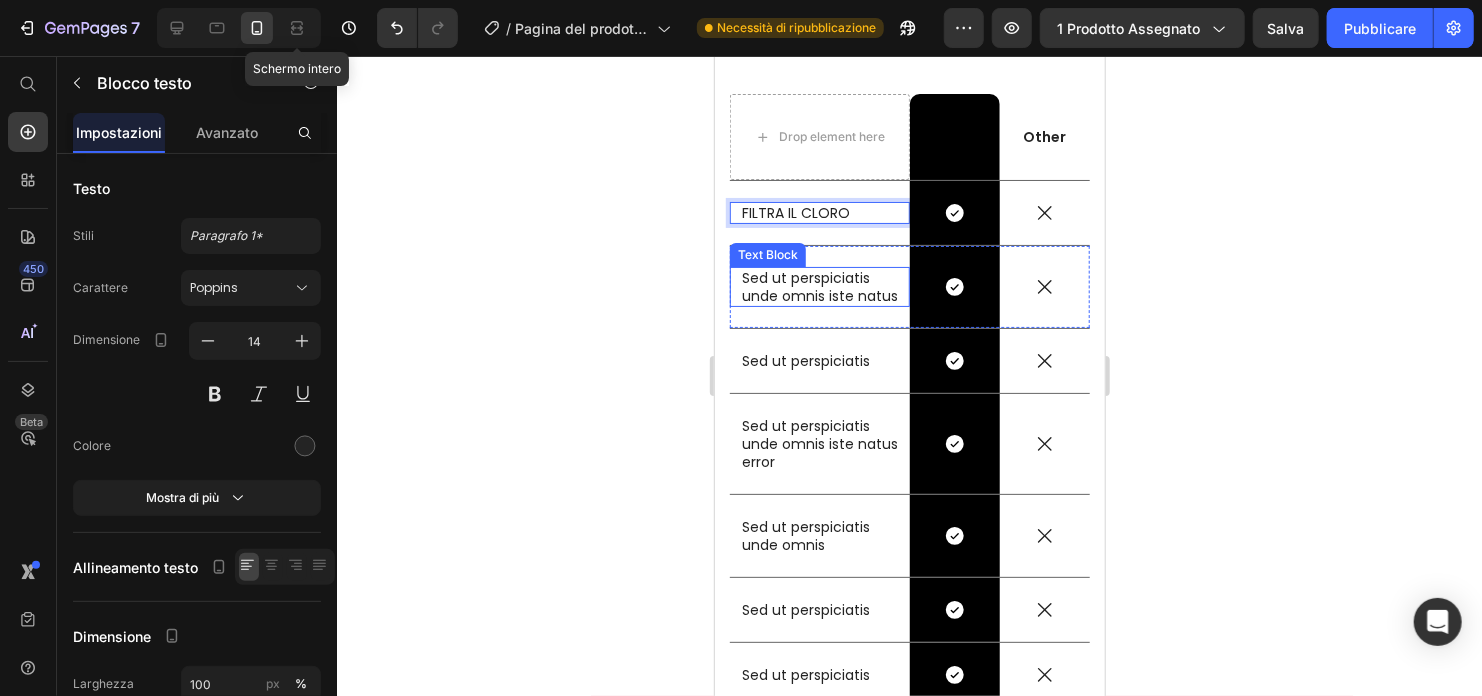 click on "Sed ut perspiciatis unde omnis iste natus" at bounding box center (819, 286) 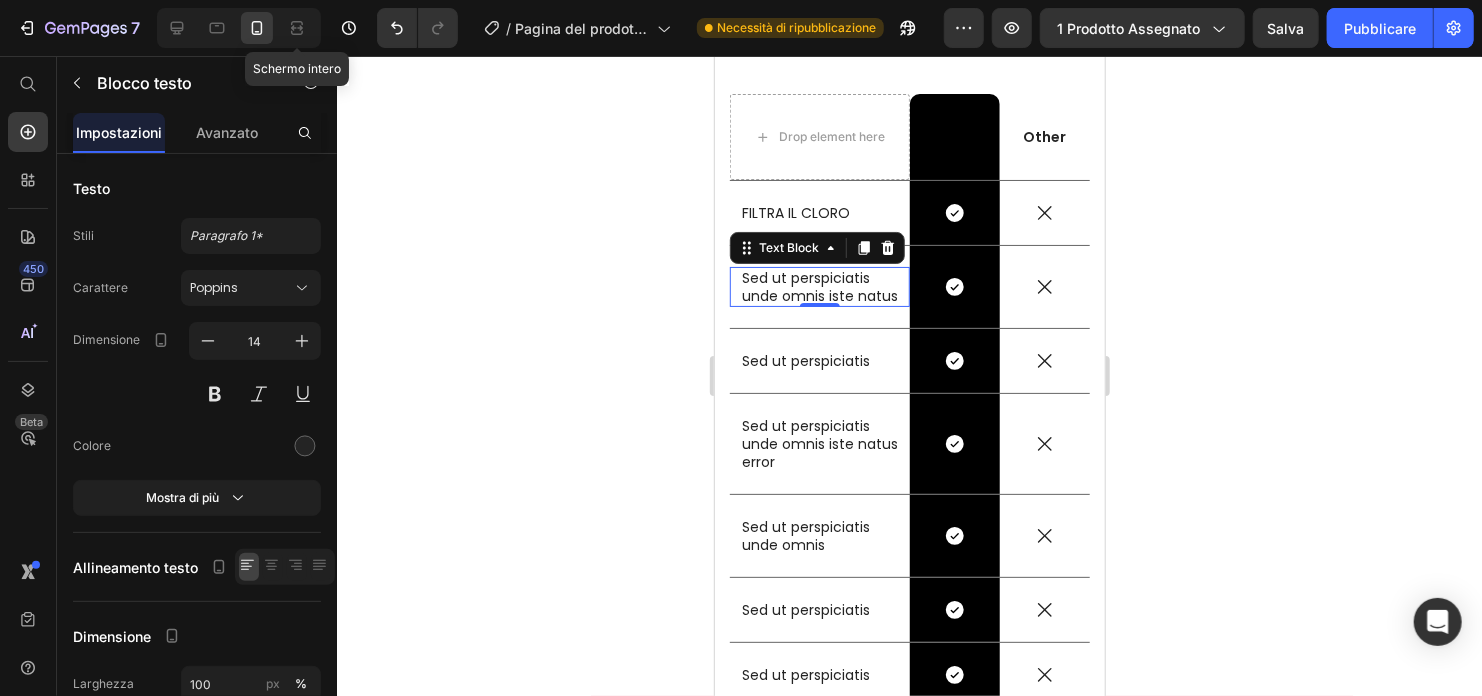 click on "Sed ut perspiciatis unde omnis iste natus" at bounding box center (819, 286) 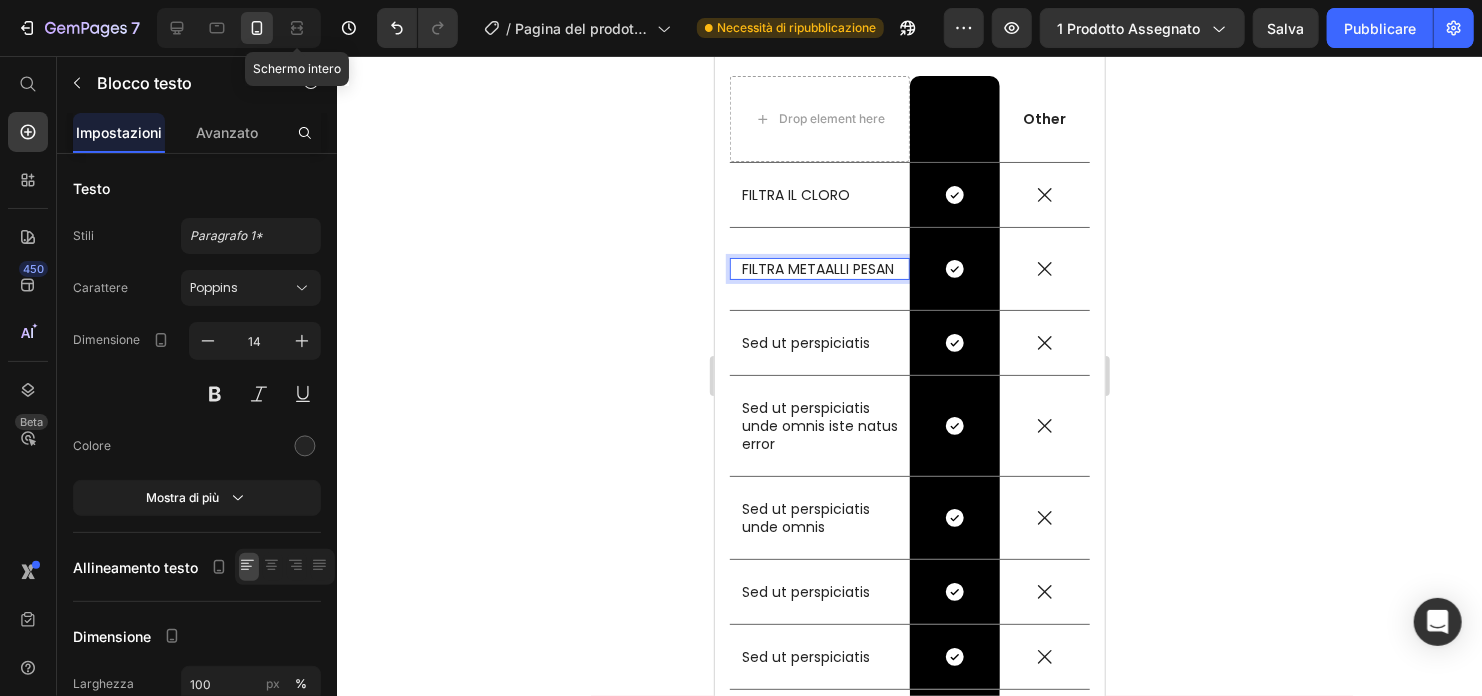 scroll, scrollTop: 10916, scrollLeft: 0, axis: vertical 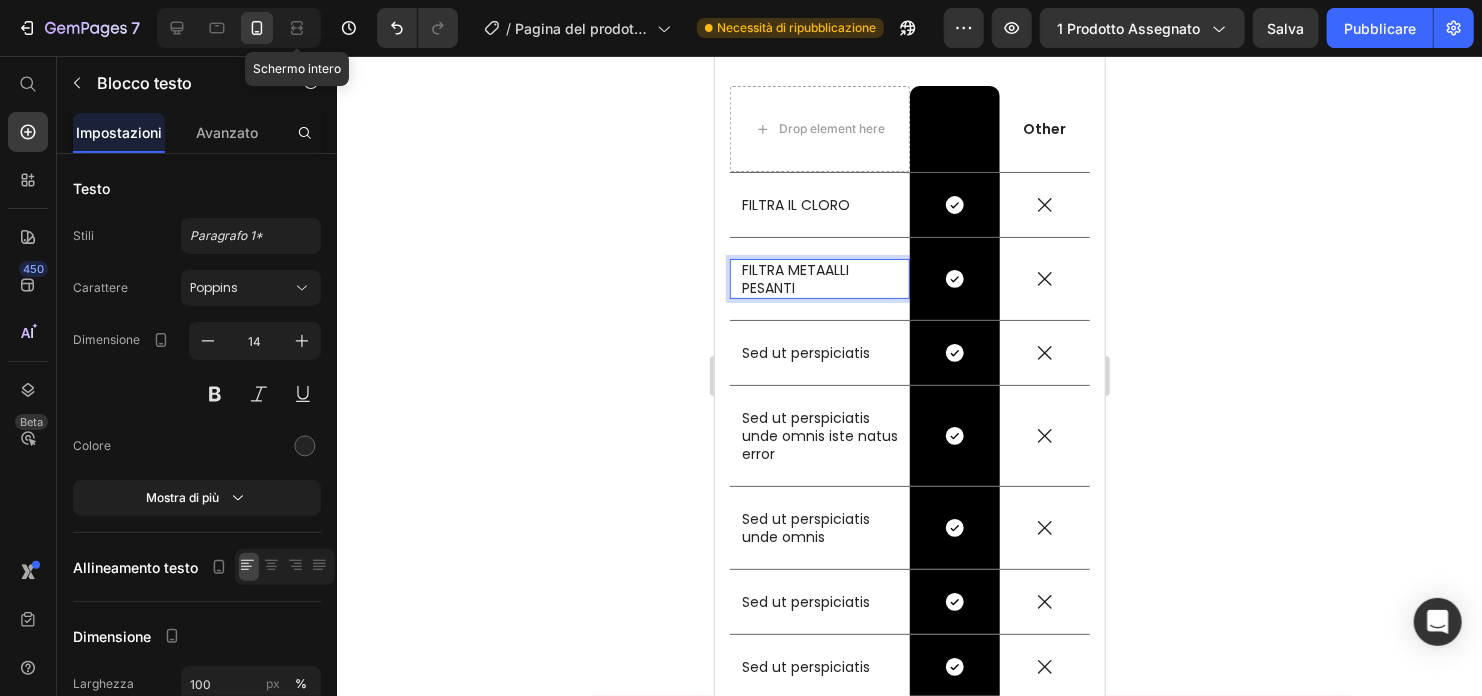 click on "FILTRA METAALLI PESANTI" at bounding box center [819, 278] 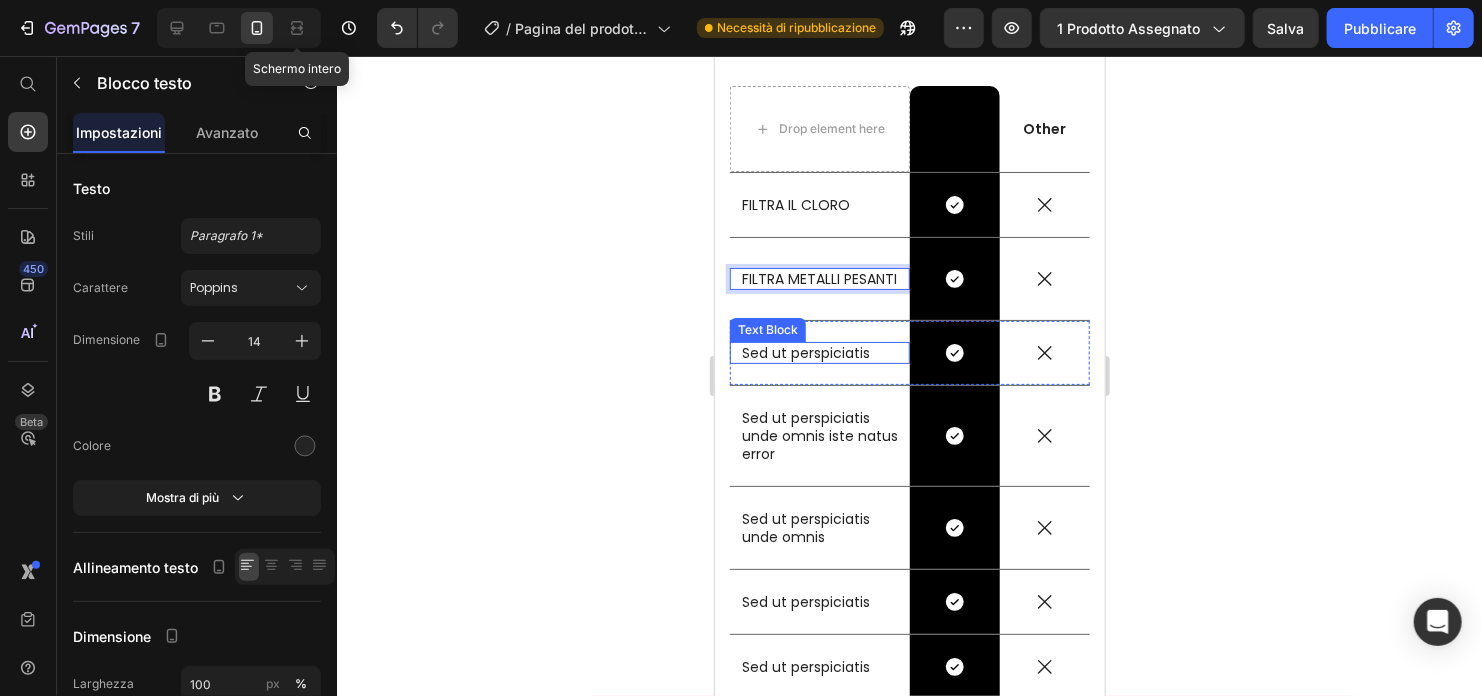 click on "Sed ut perspiciatis" at bounding box center (819, 352) 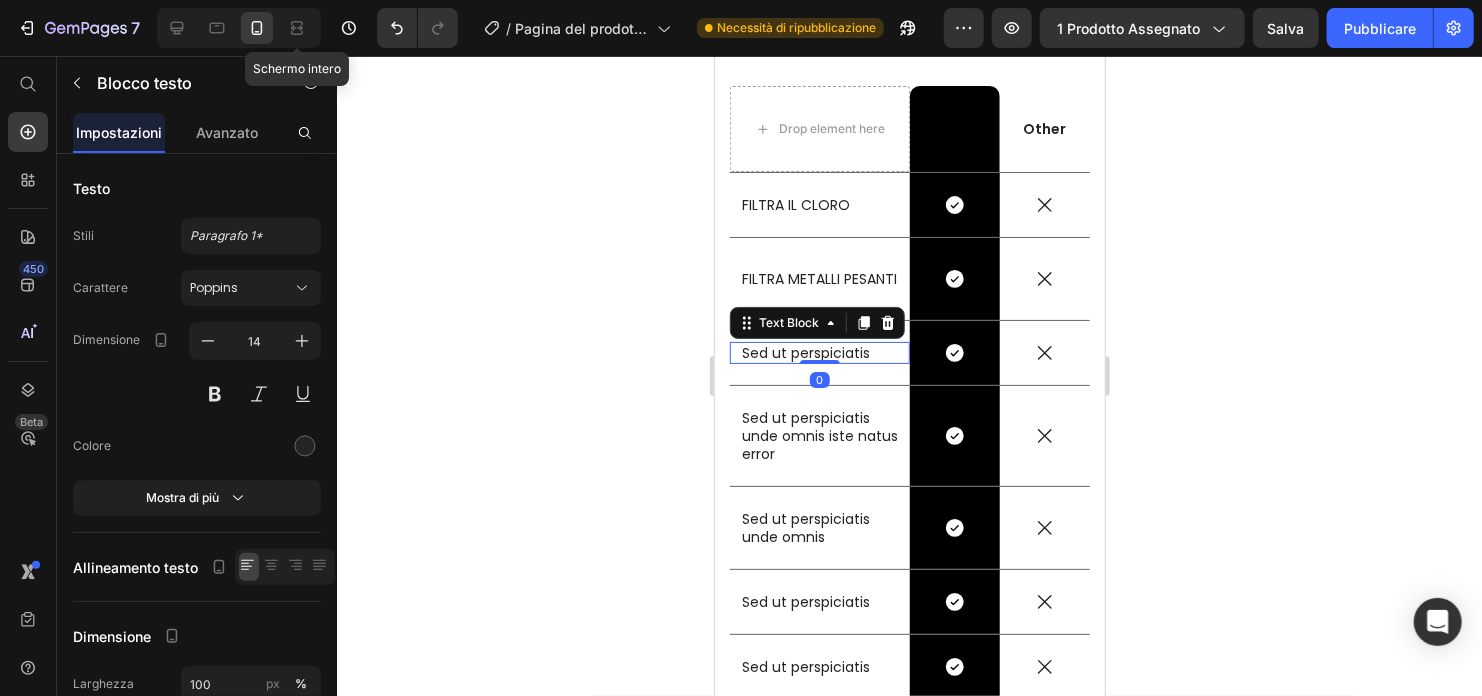click on "Sed ut perspiciatis" at bounding box center (819, 352) 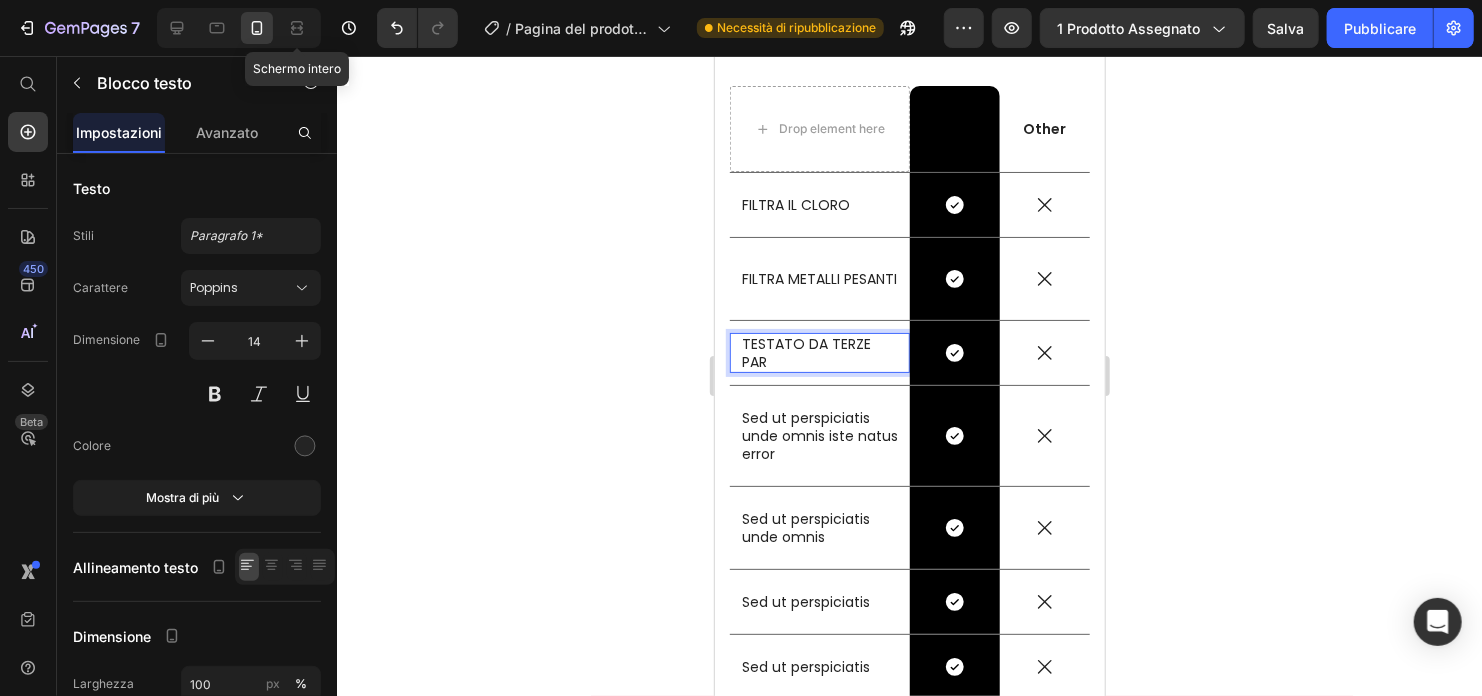 scroll, scrollTop: 10908, scrollLeft: 0, axis: vertical 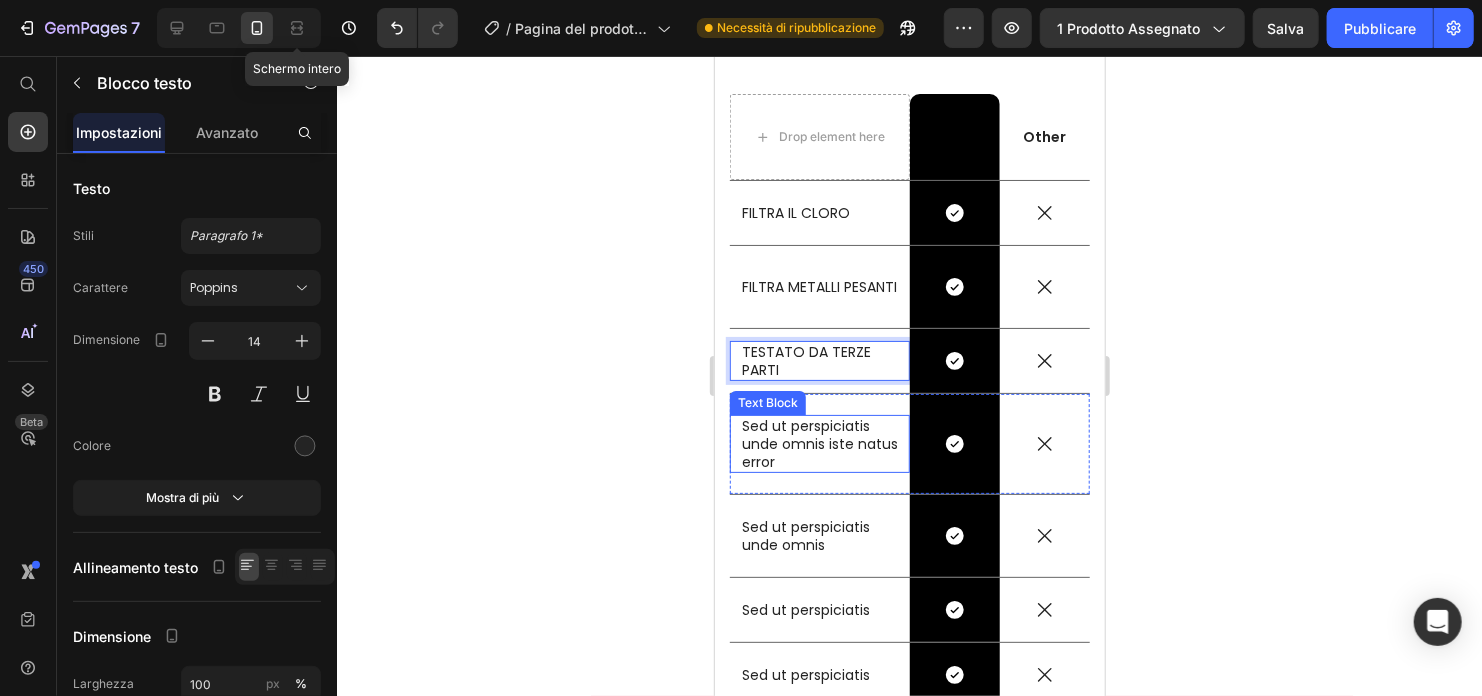click on "Sed ut perspiciatis unde omnis iste natus error" at bounding box center (819, 443) 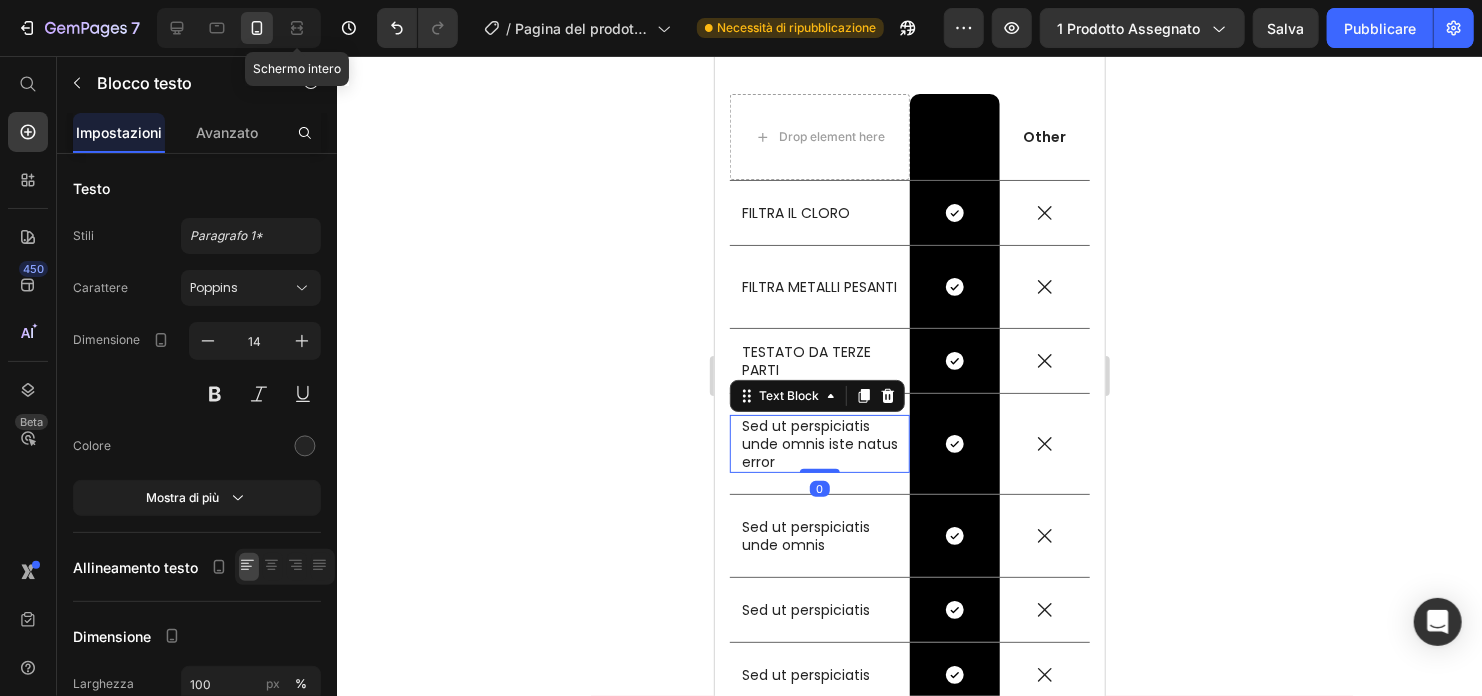 click on "Sed ut perspiciatis unde omnis iste natus error" at bounding box center [819, 443] 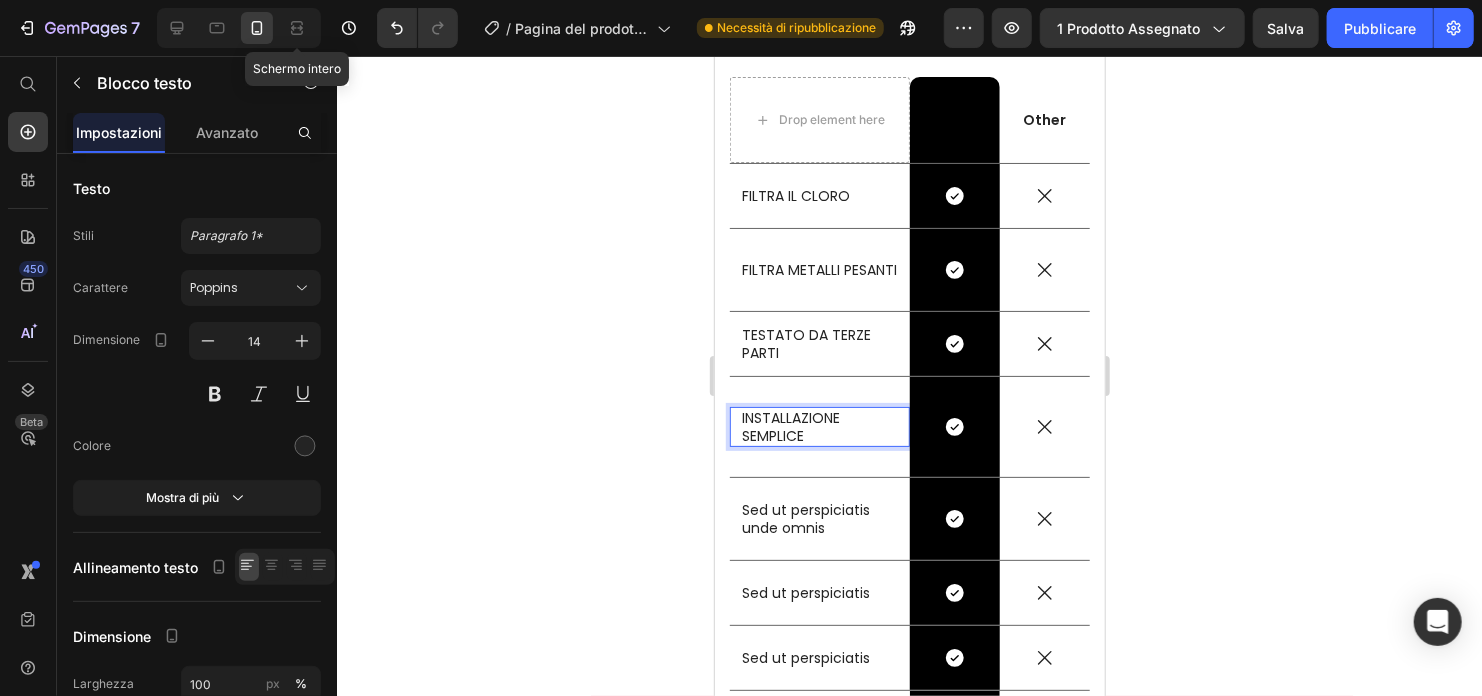 scroll, scrollTop: 10916, scrollLeft: 0, axis: vertical 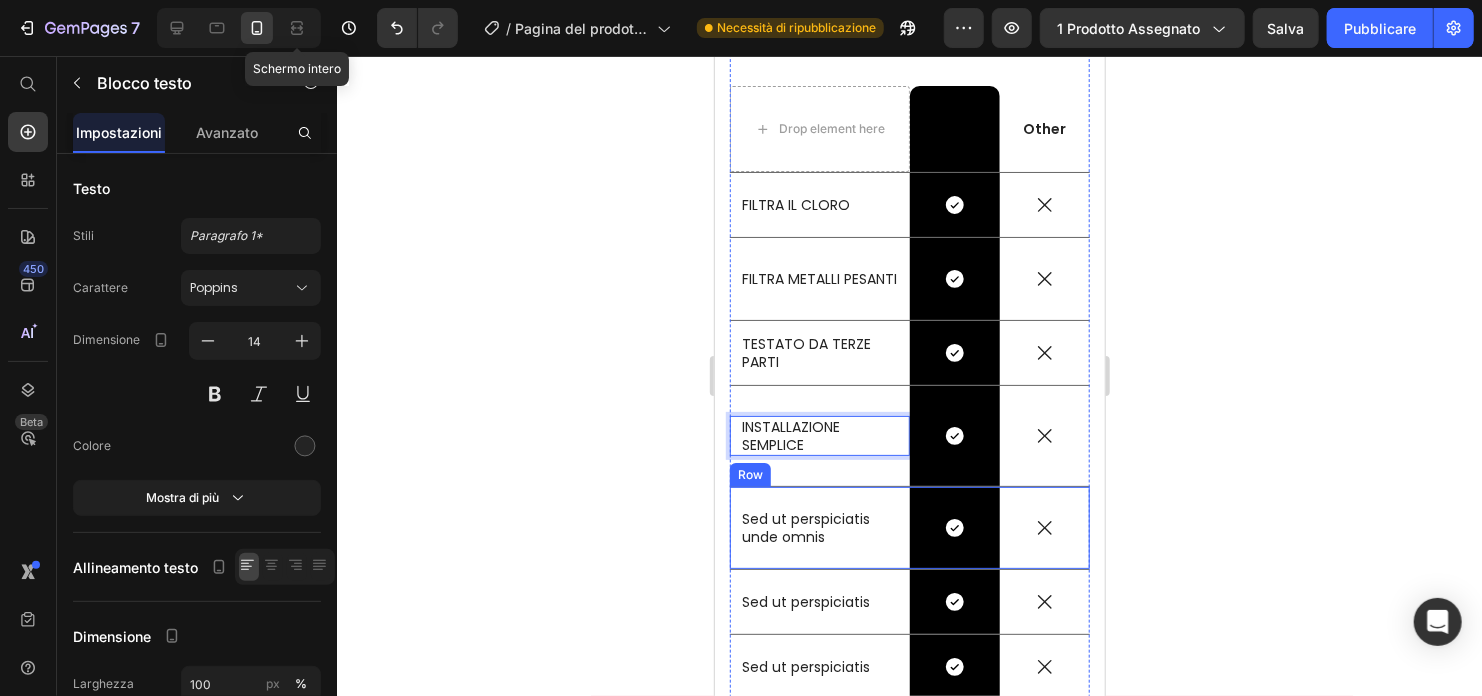 click on "Sed ut perspiciatis unde omnis" at bounding box center [819, 527] 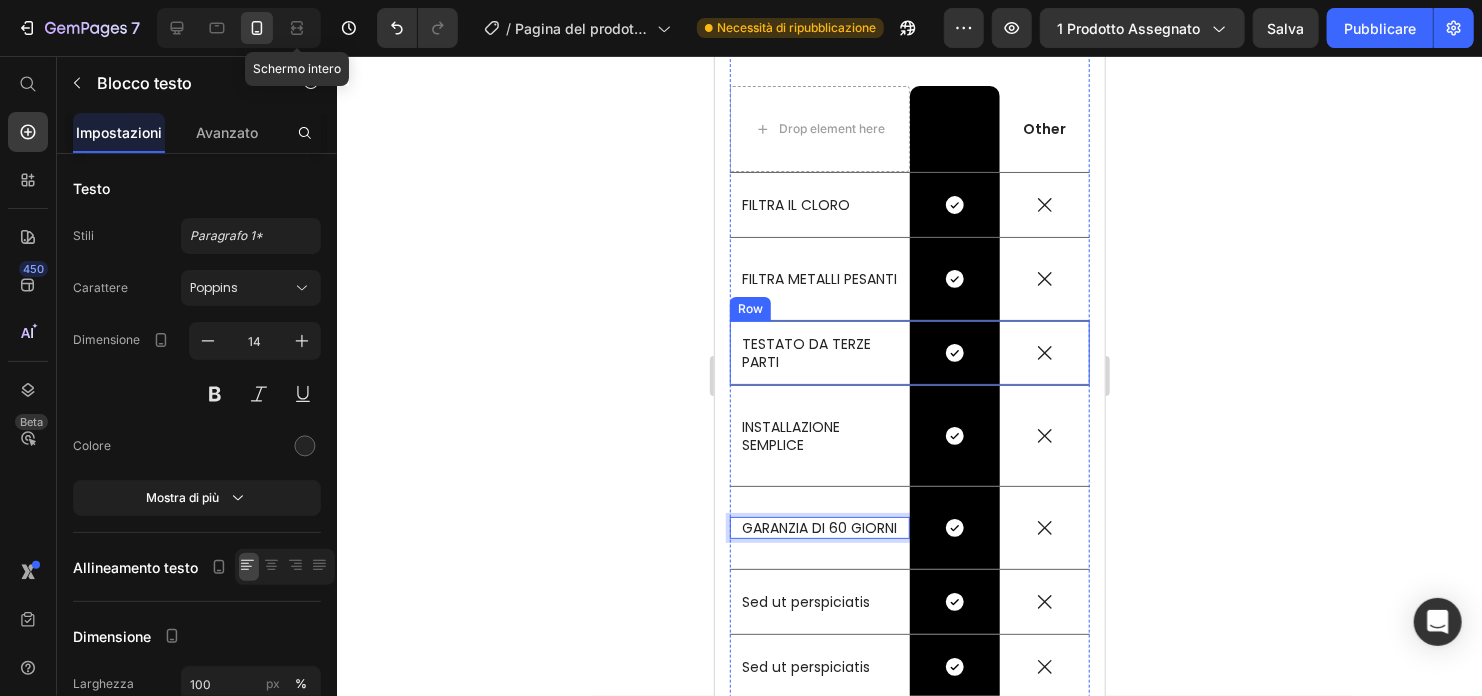 scroll, scrollTop: 11016, scrollLeft: 0, axis: vertical 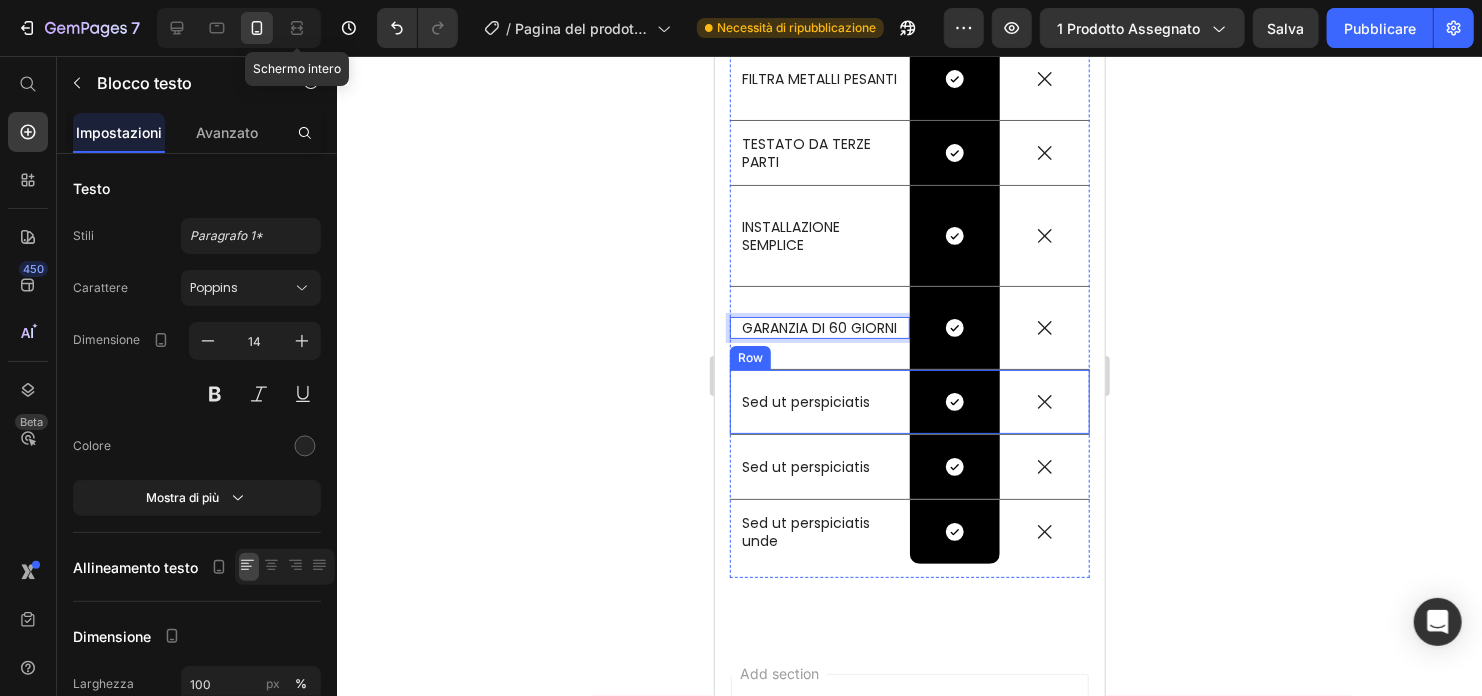 click on "Sed ut perspiciatis Text Block" at bounding box center (819, 401) 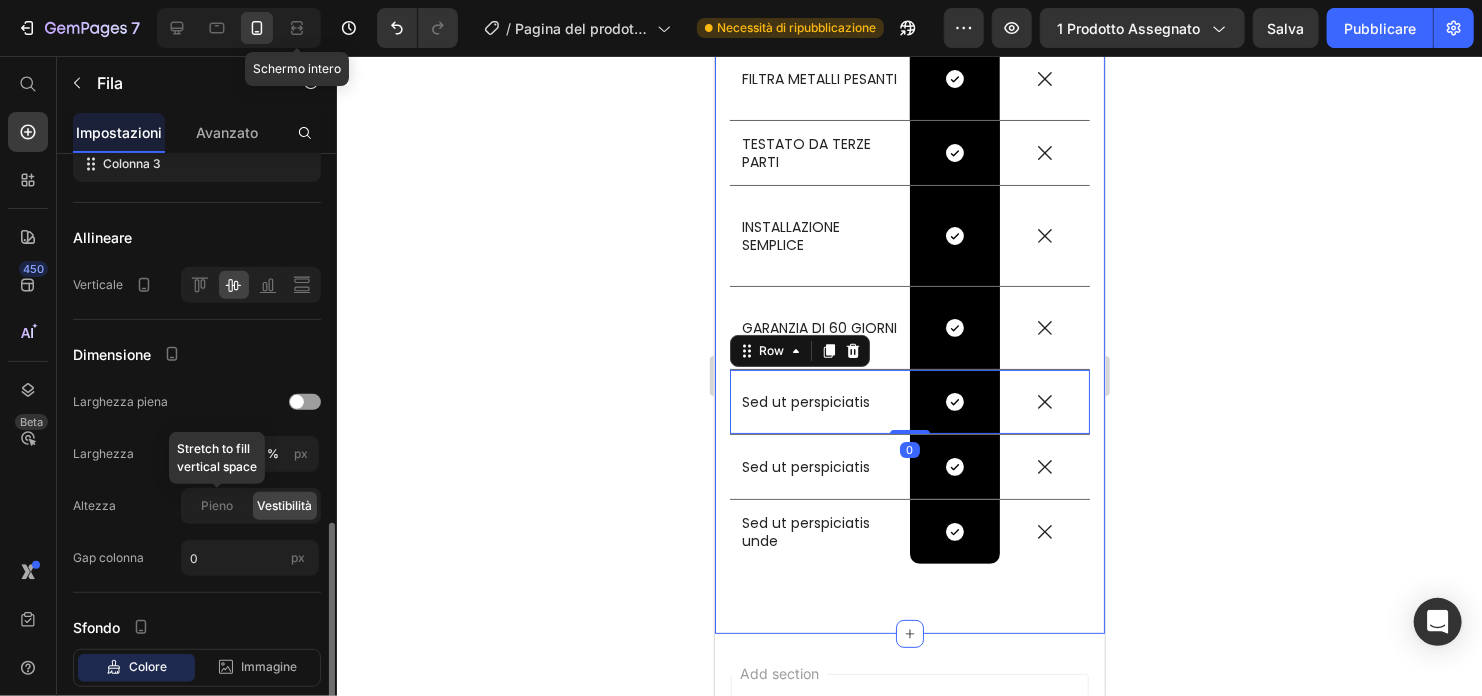 scroll, scrollTop: 500, scrollLeft: 0, axis: vertical 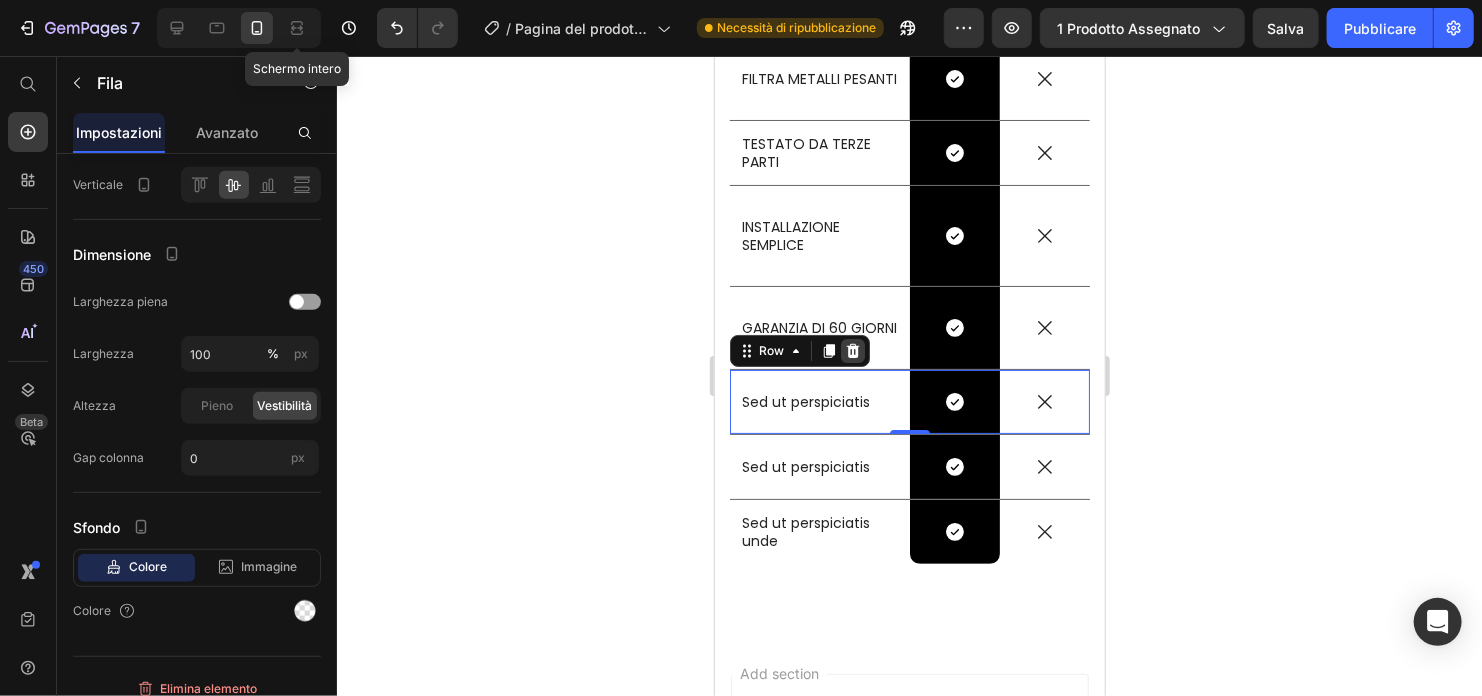 click at bounding box center (852, 350) 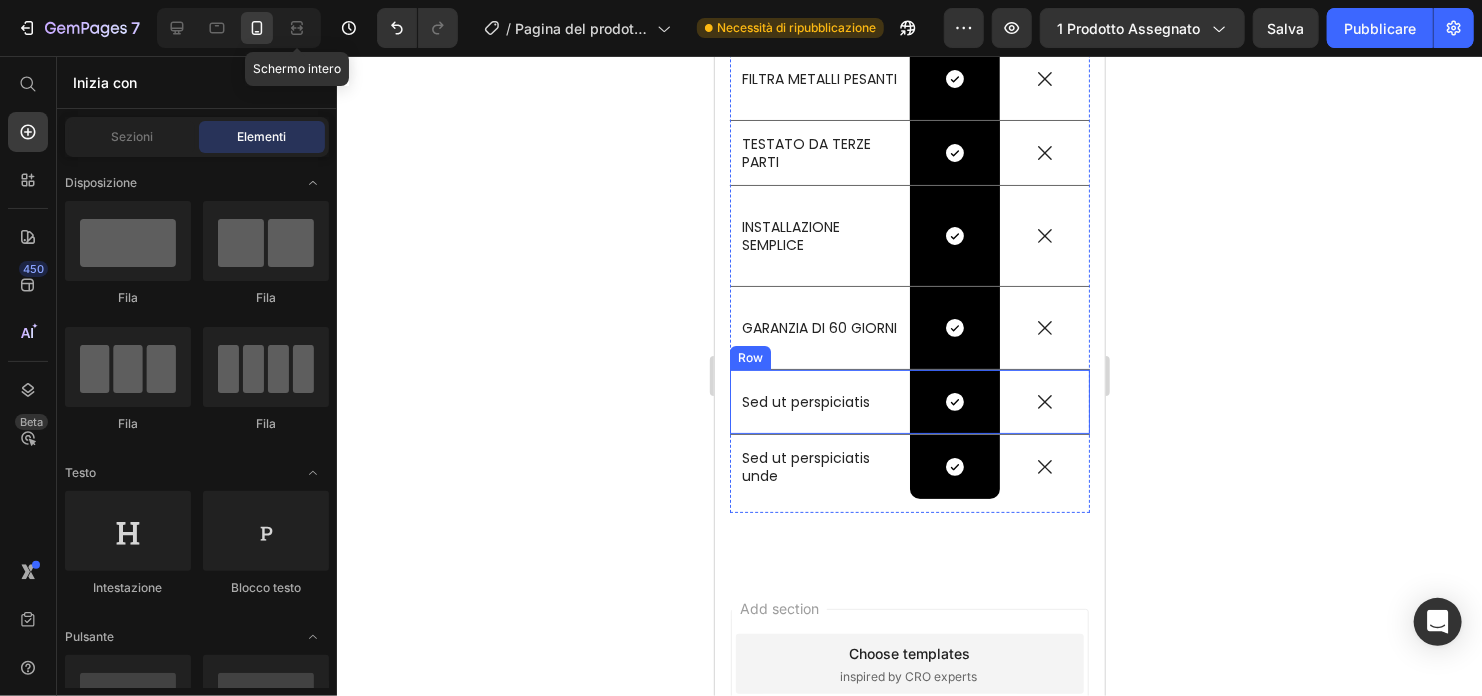 click on "Sed ut perspiciatis Text Block" at bounding box center (819, 401) 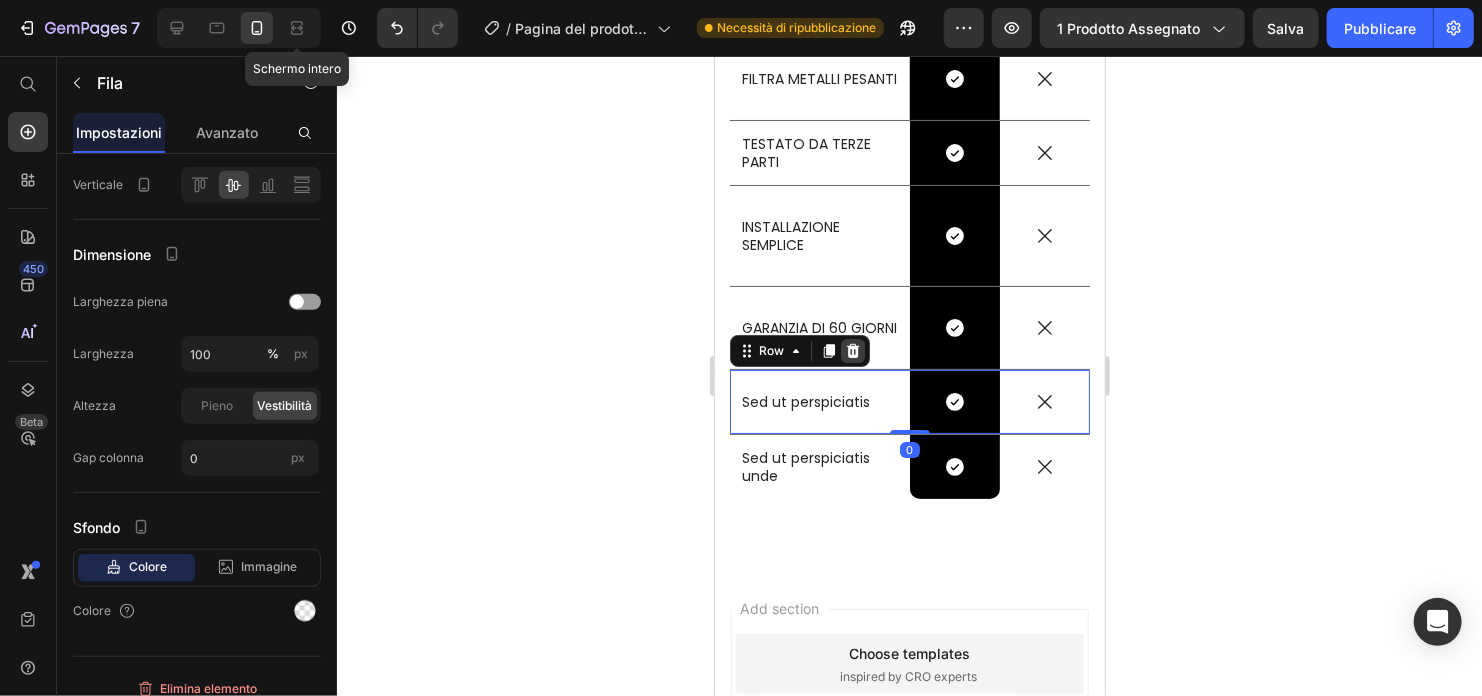 click 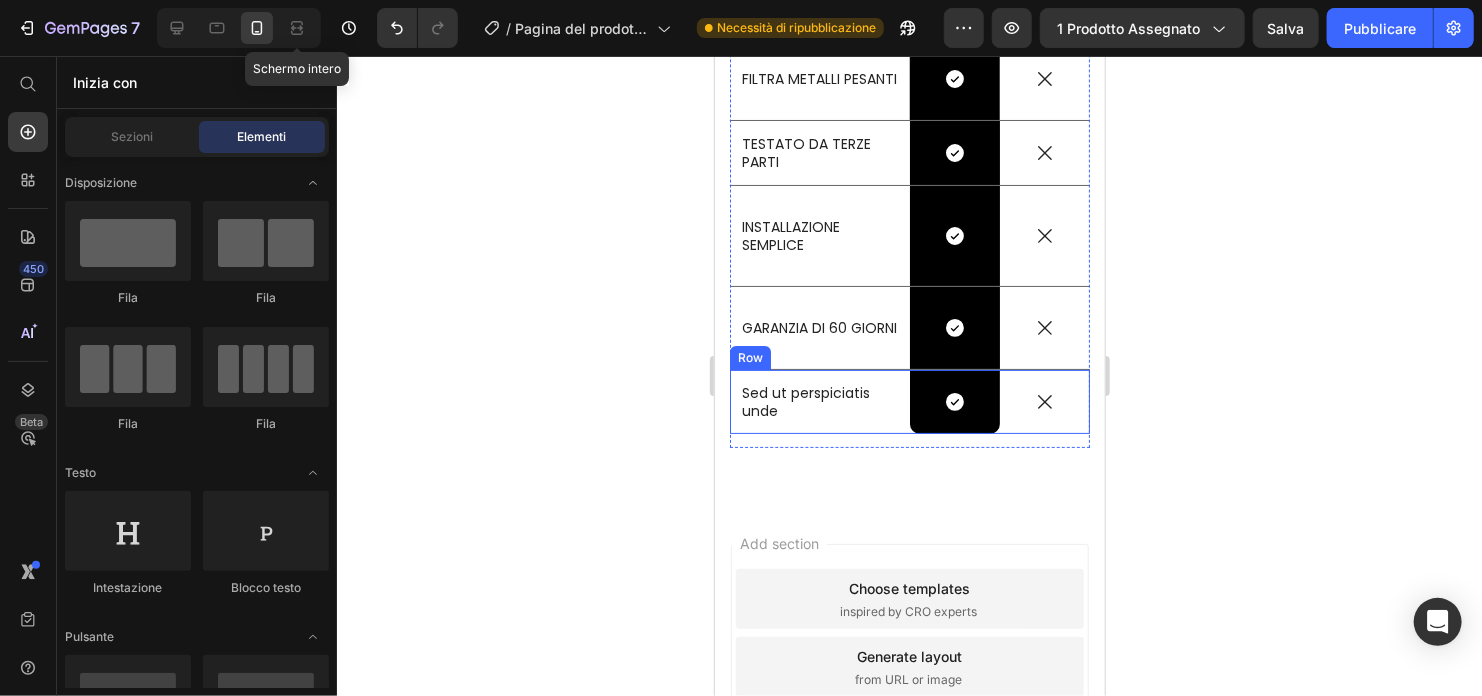 click on "Sed ut perspiciatis unde Text Block" at bounding box center [819, 401] 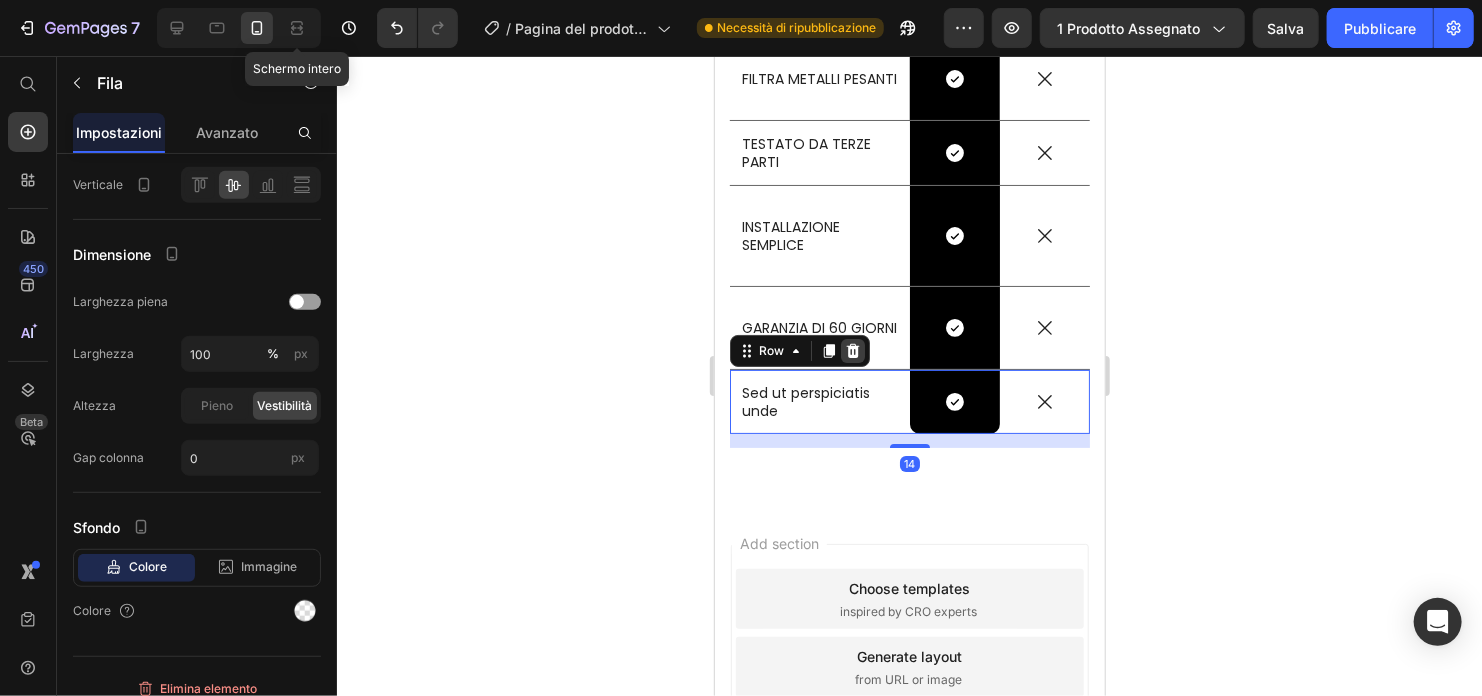 click 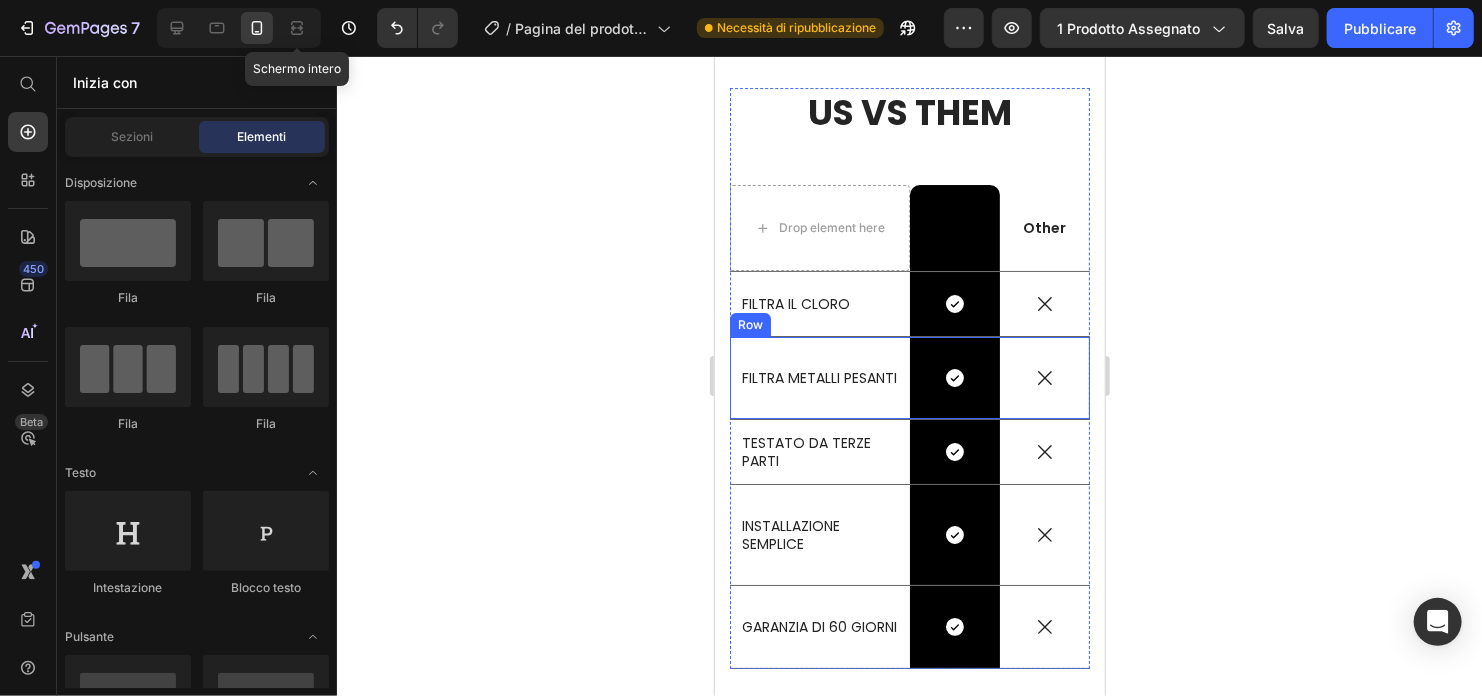 scroll, scrollTop: 10816, scrollLeft: 0, axis: vertical 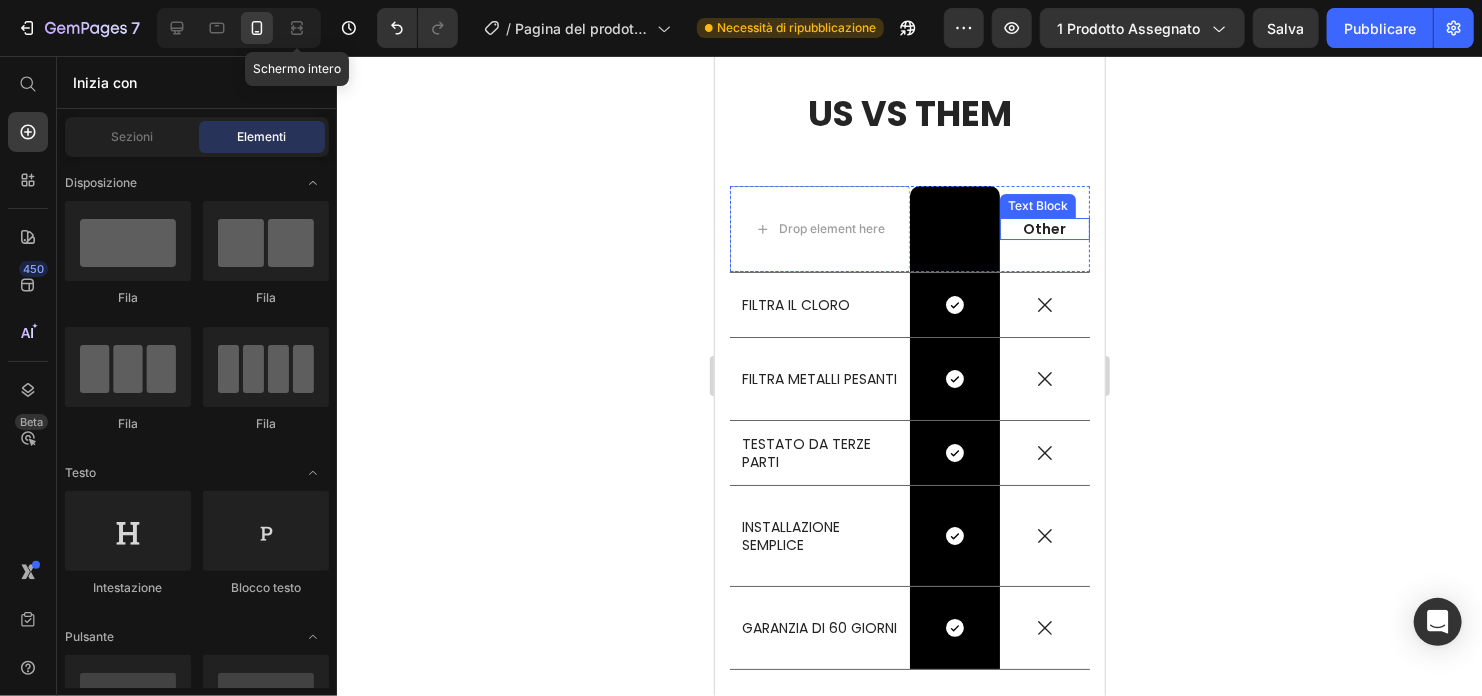 click on "Other" at bounding box center [1044, 228] 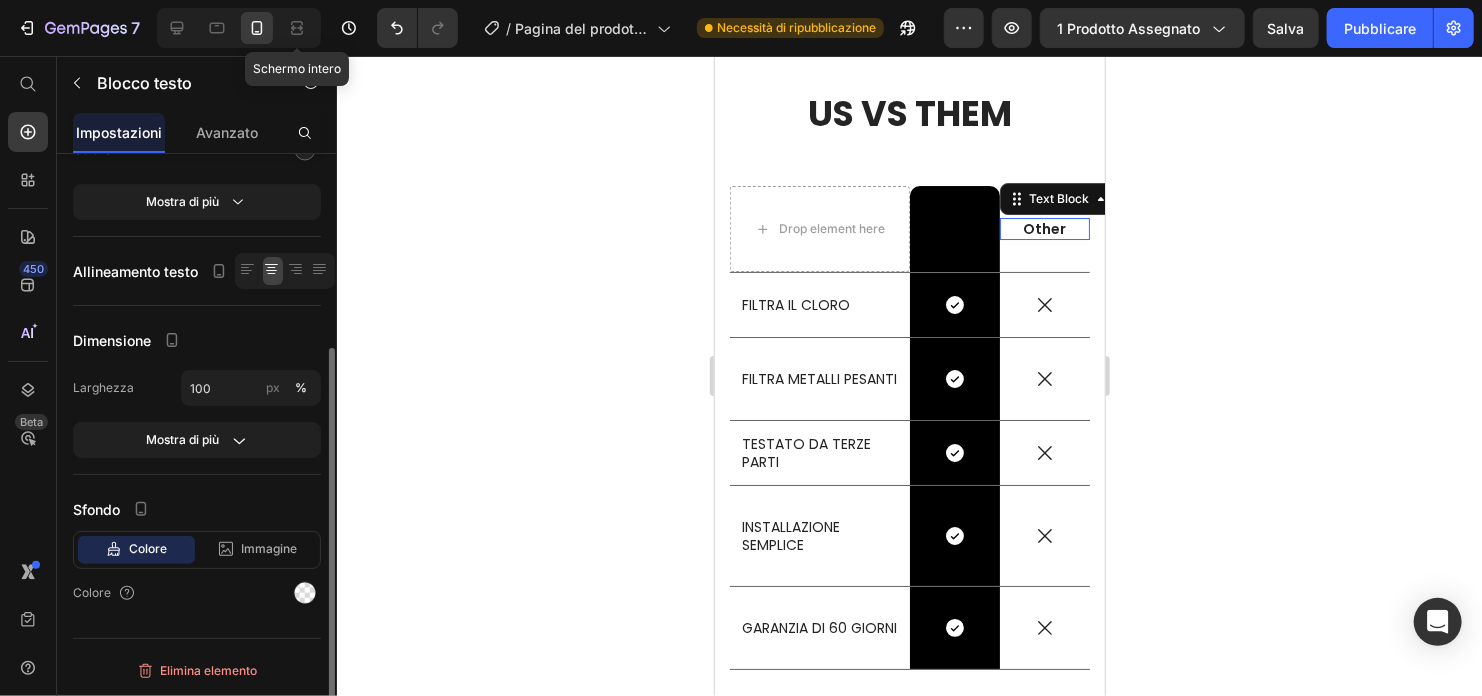 scroll, scrollTop: 0, scrollLeft: 0, axis: both 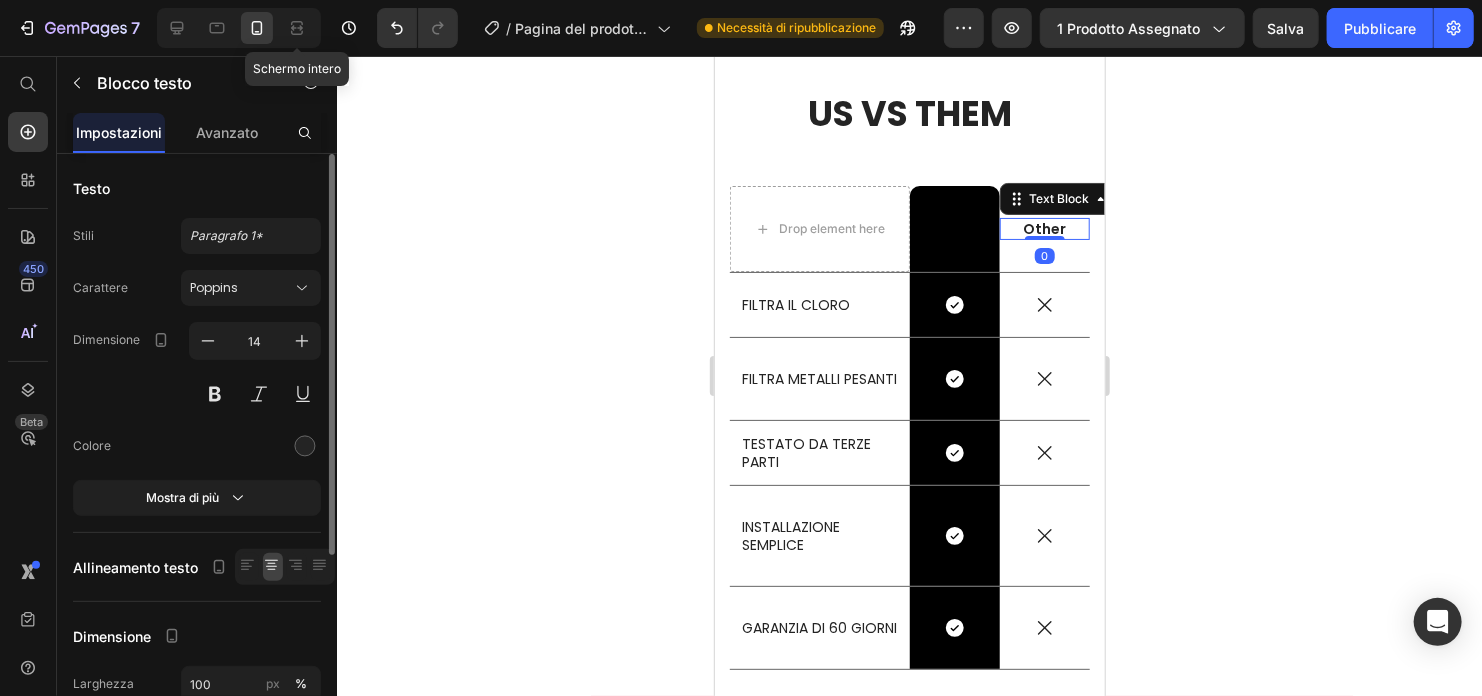 click at bounding box center (1044, 237) 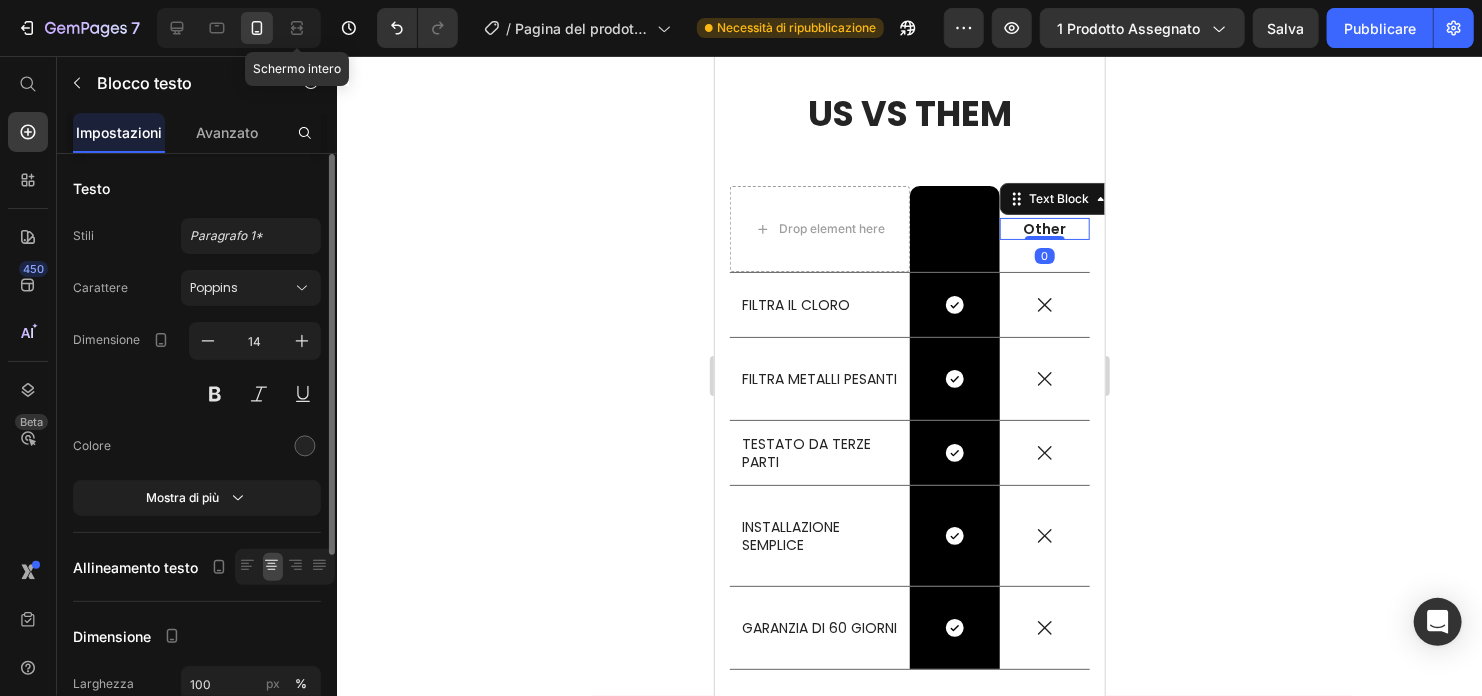 click on "Other" at bounding box center (1044, 228) 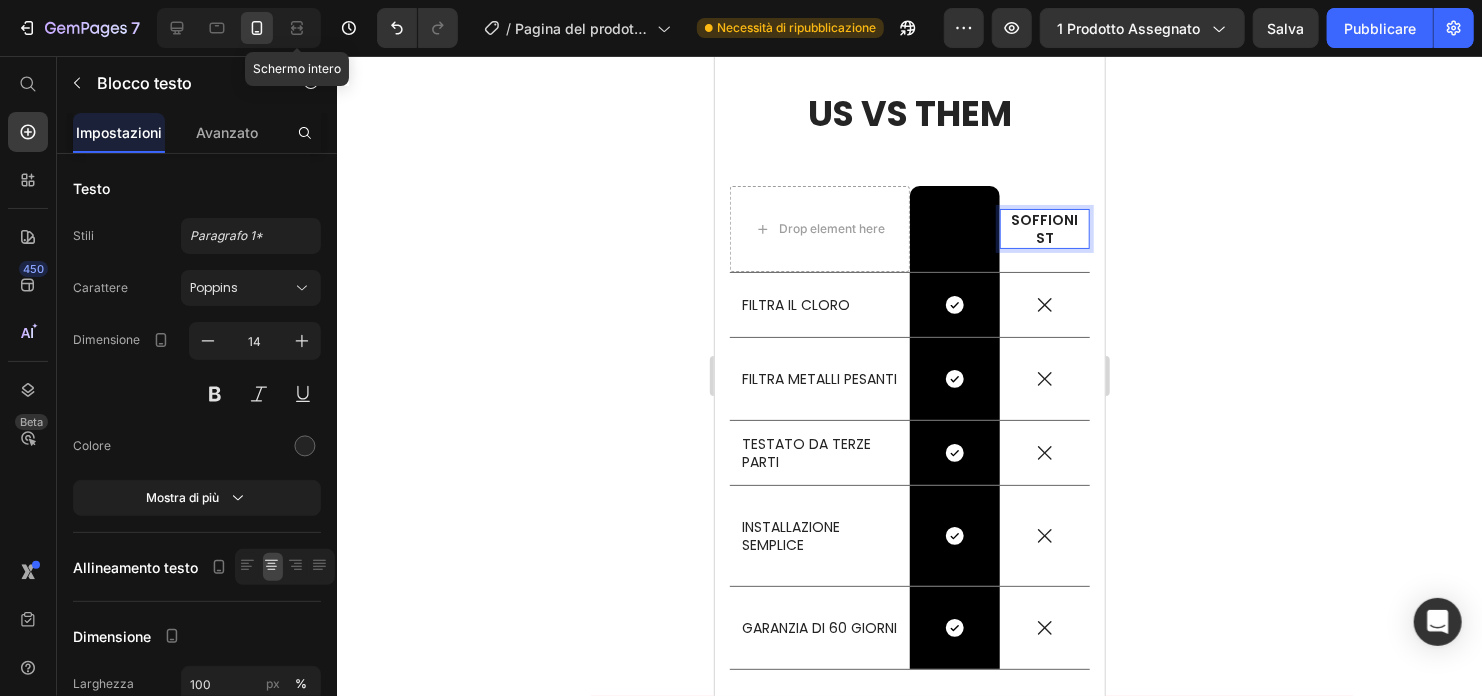 scroll, scrollTop: 10807, scrollLeft: 0, axis: vertical 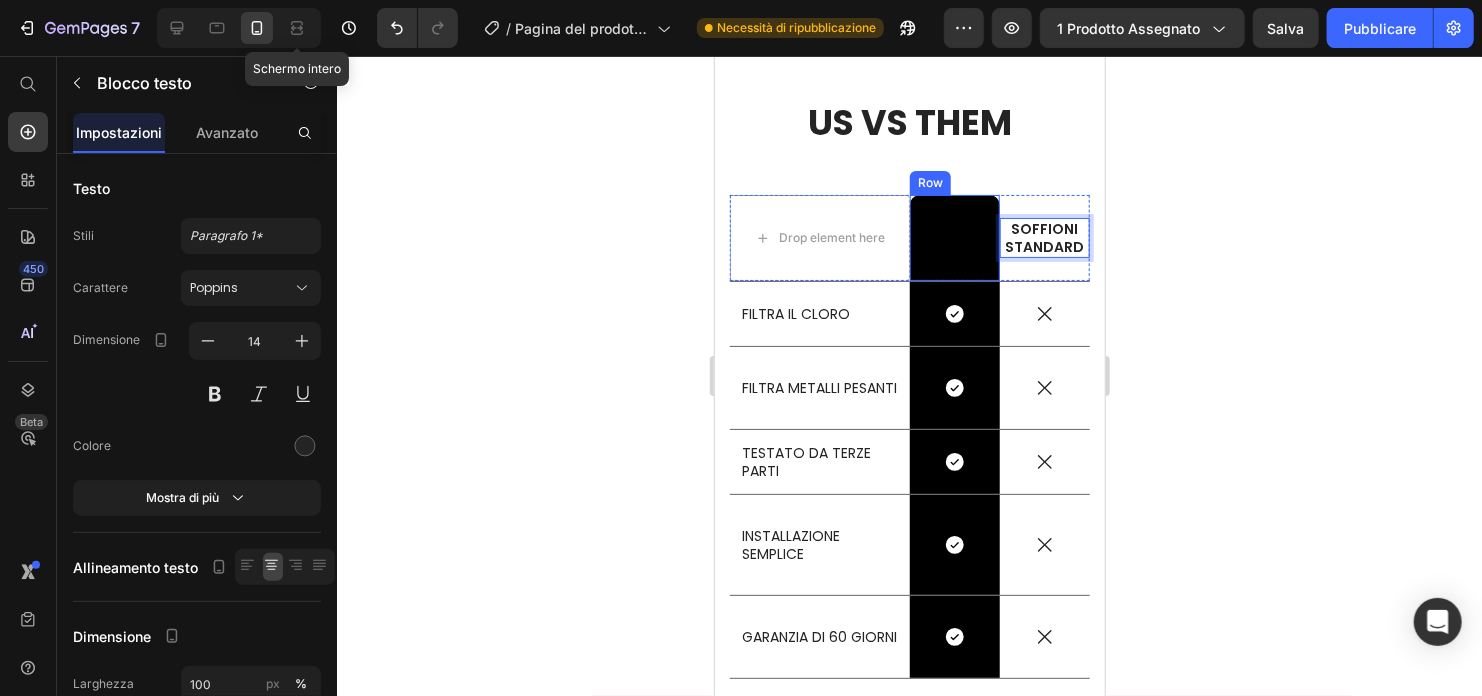 click on "Image Row" at bounding box center [954, 237] 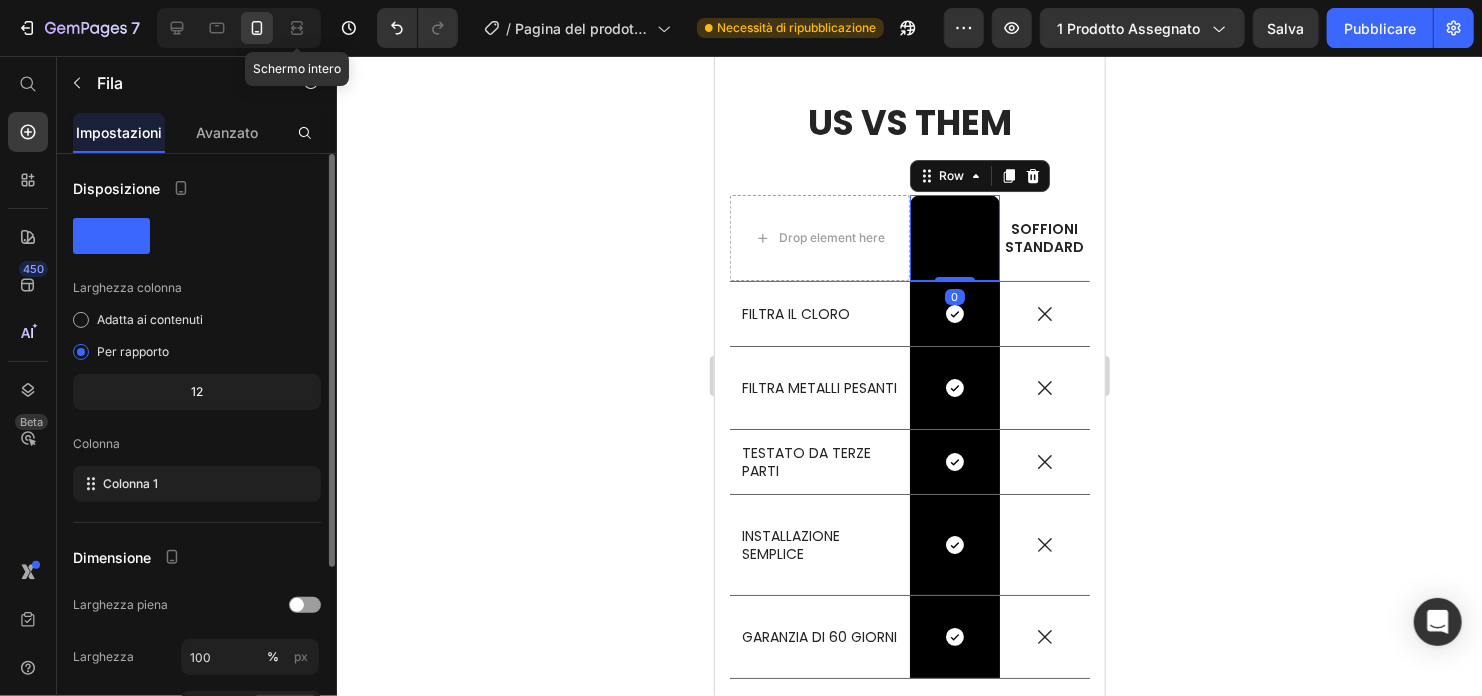 scroll, scrollTop: 267, scrollLeft: 0, axis: vertical 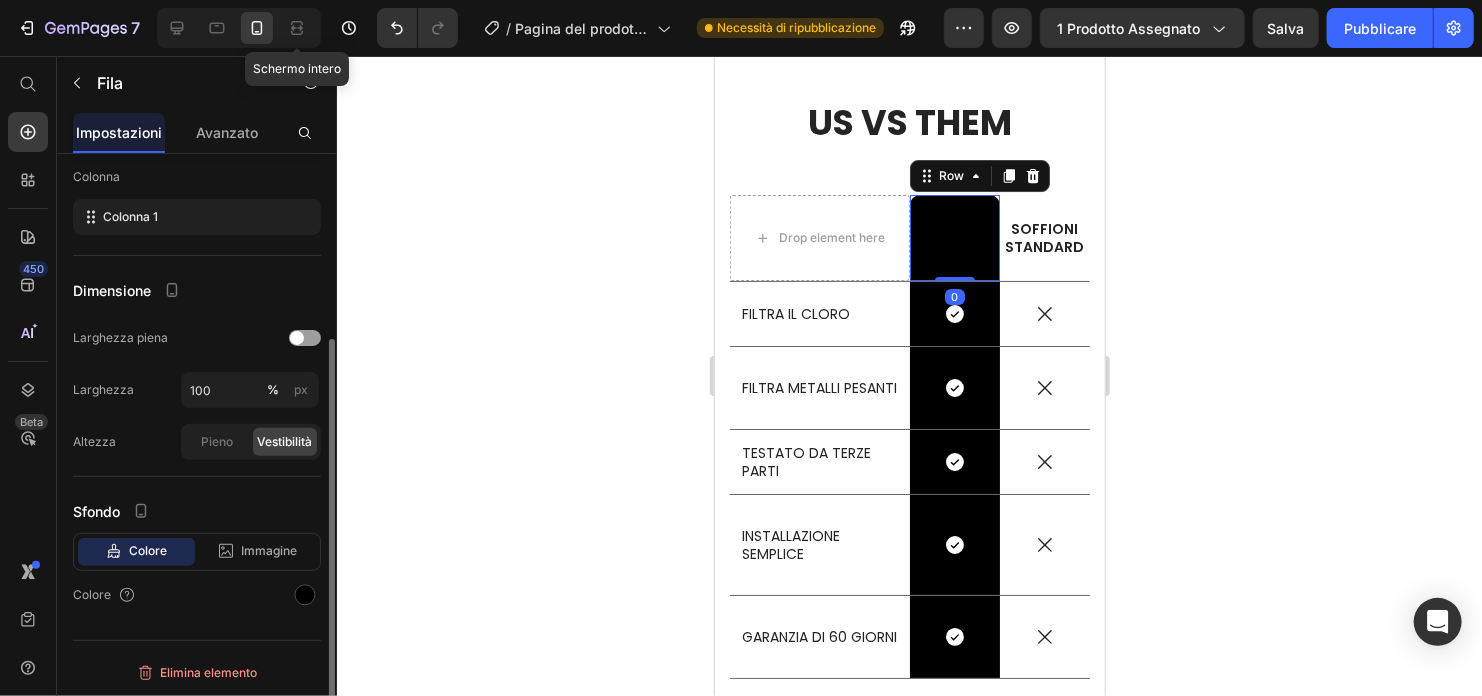 click on "Sfondo Colore Immagine Video  Colore" 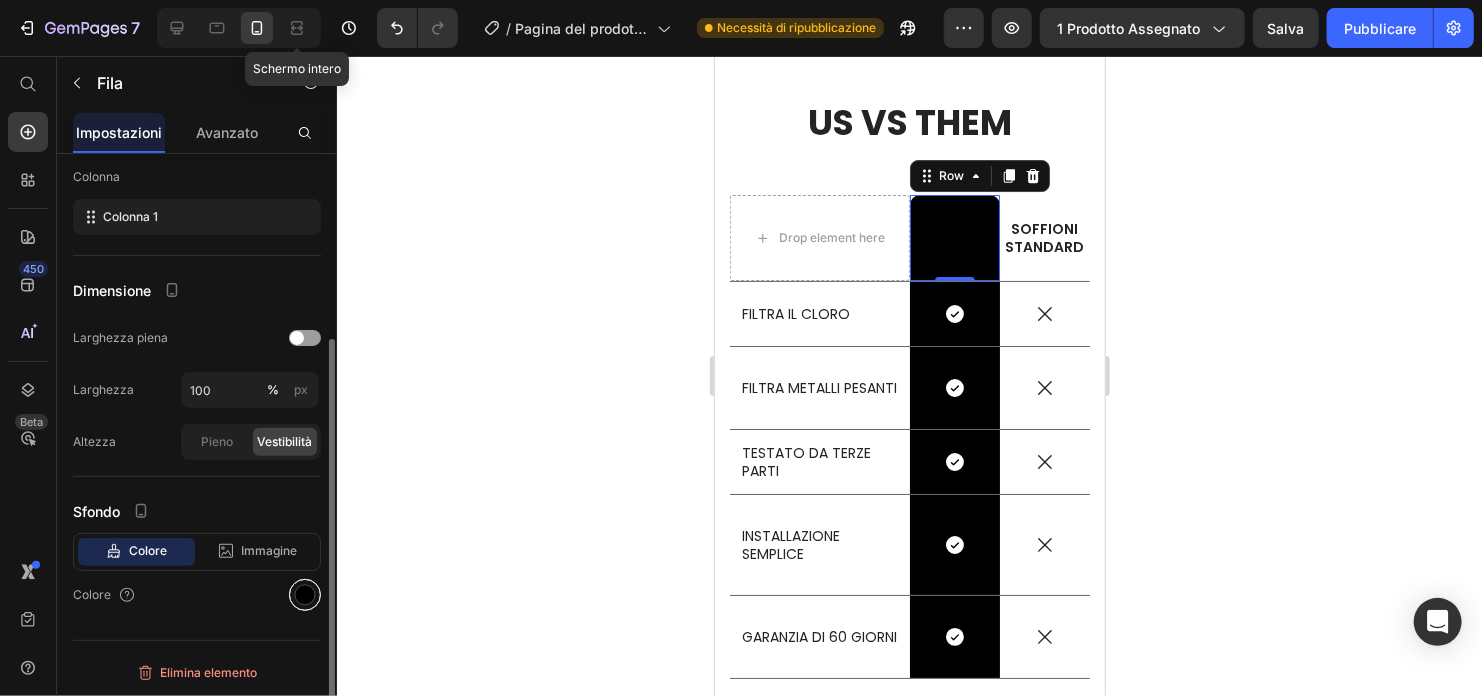 click at bounding box center [305, 595] 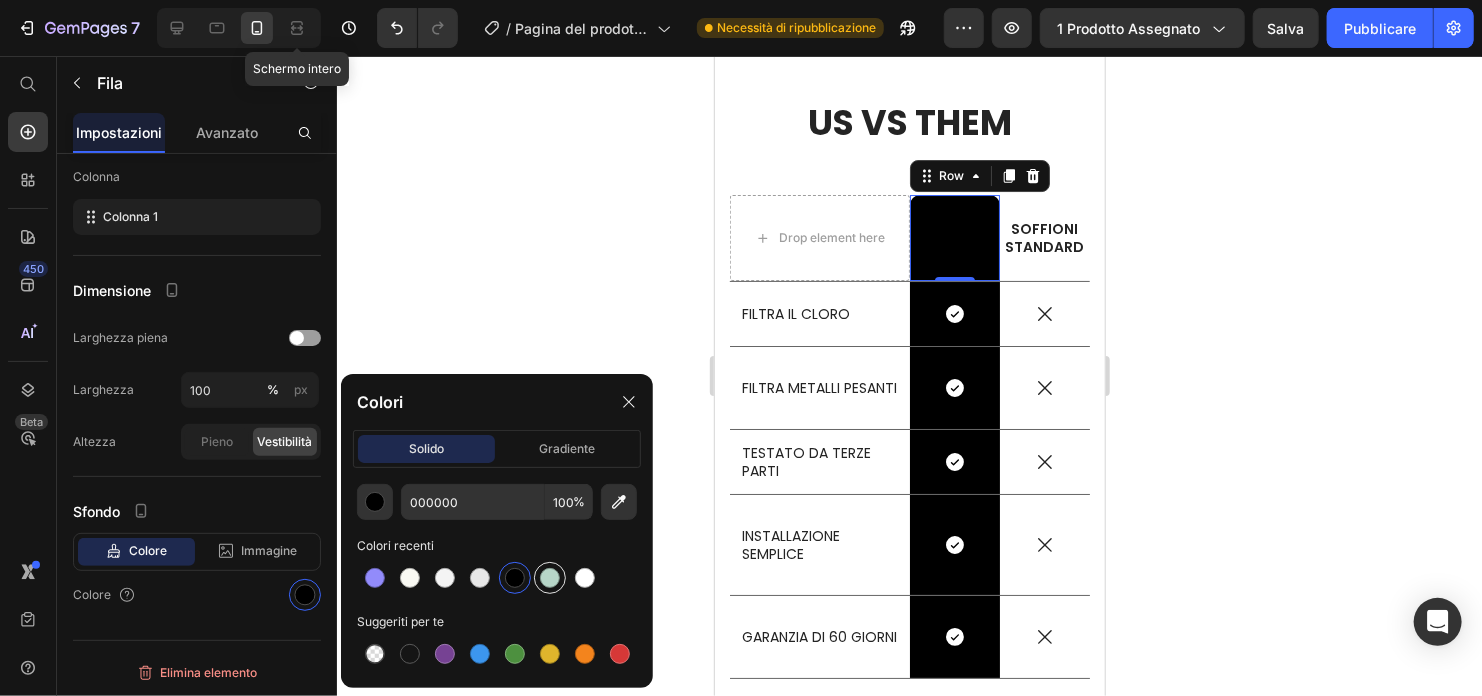 click at bounding box center (550, 578) 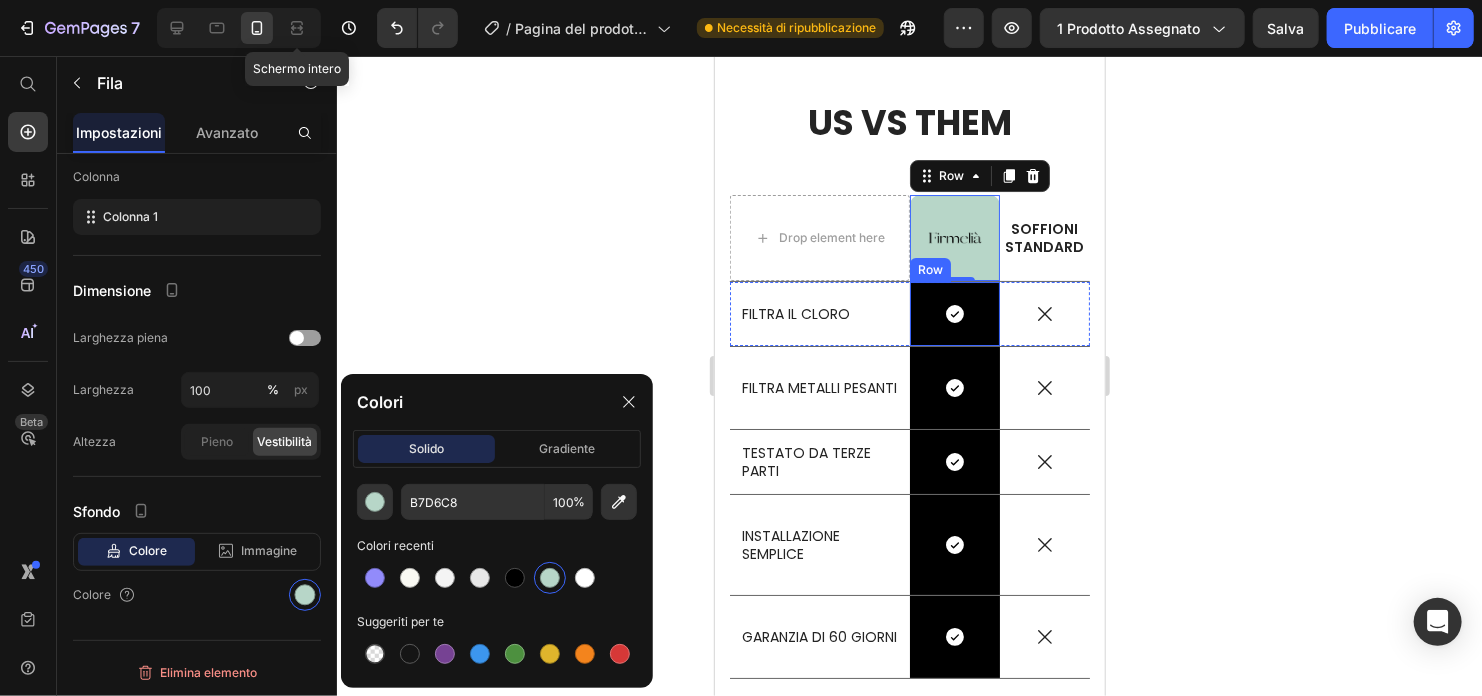 click on "Icon Row" at bounding box center [954, 313] 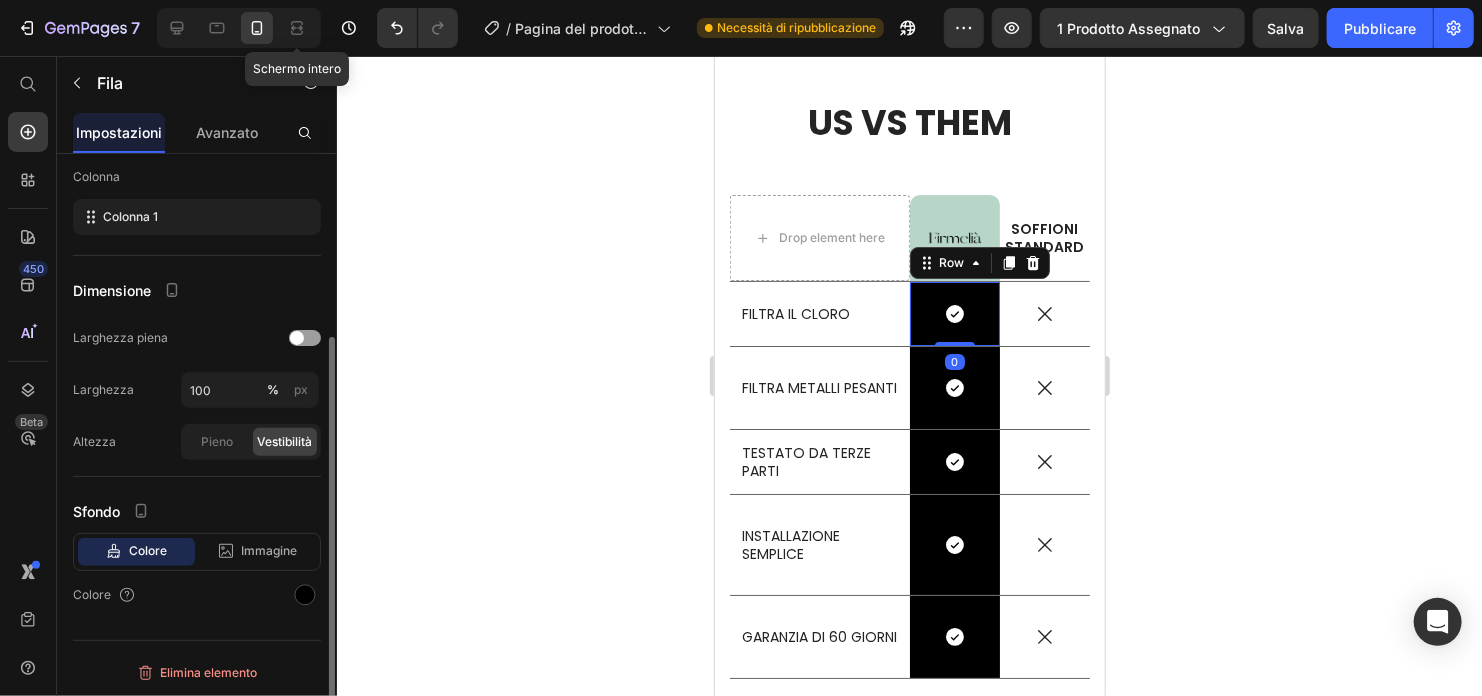 scroll, scrollTop: 266, scrollLeft: 0, axis: vertical 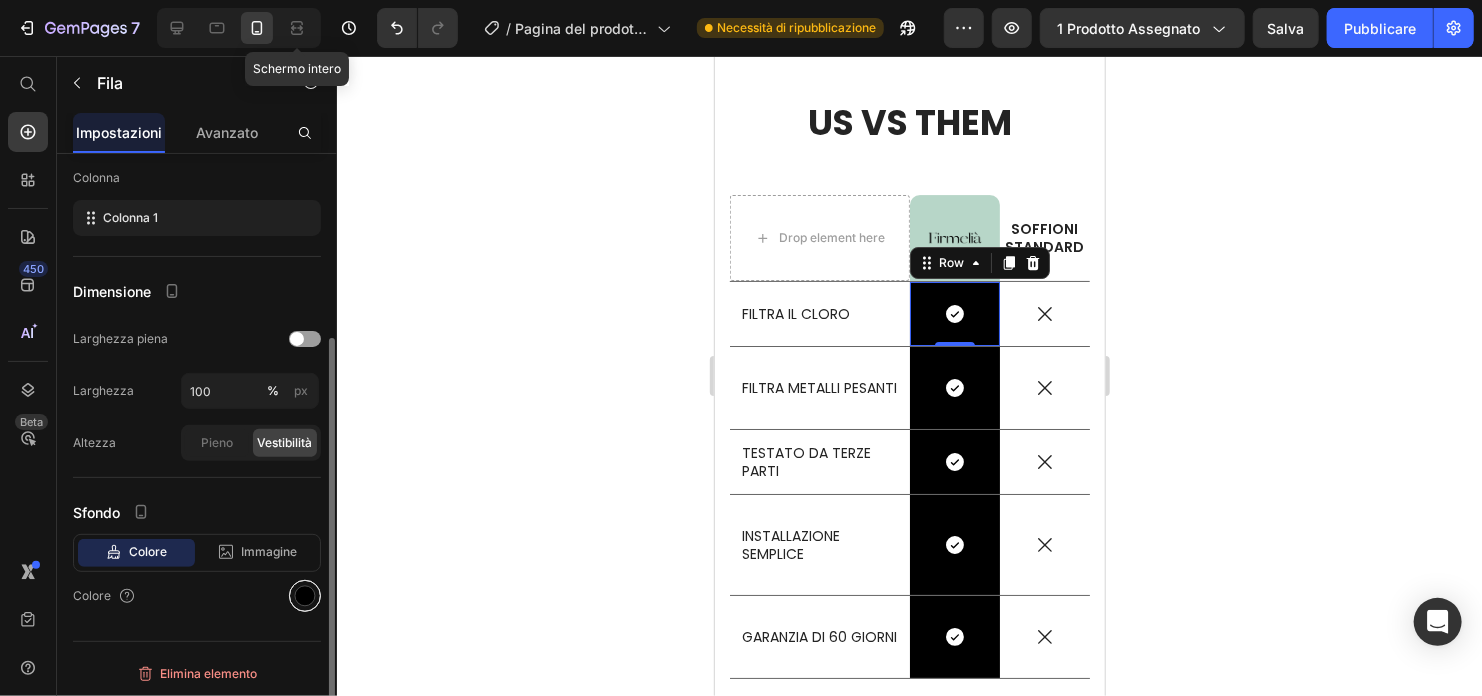 click at bounding box center [305, 596] 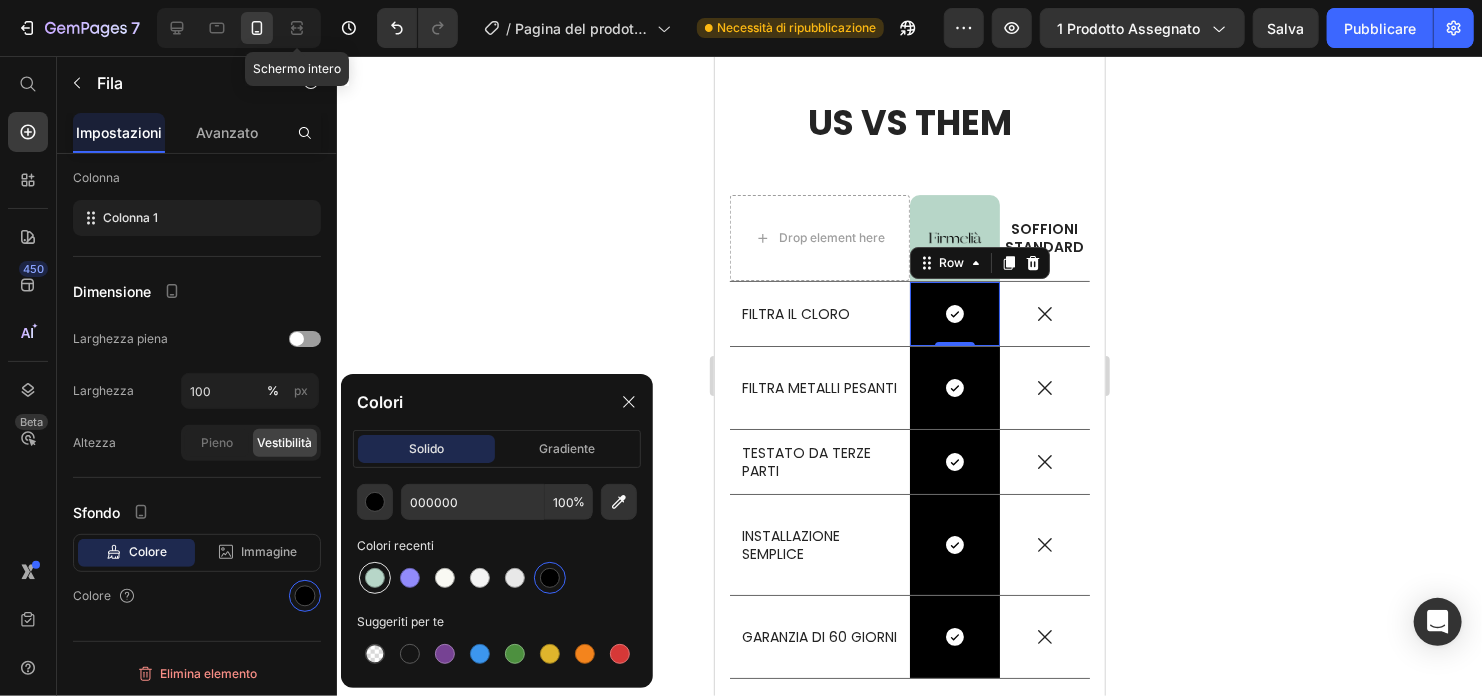 click at bounding box center (375, 578) 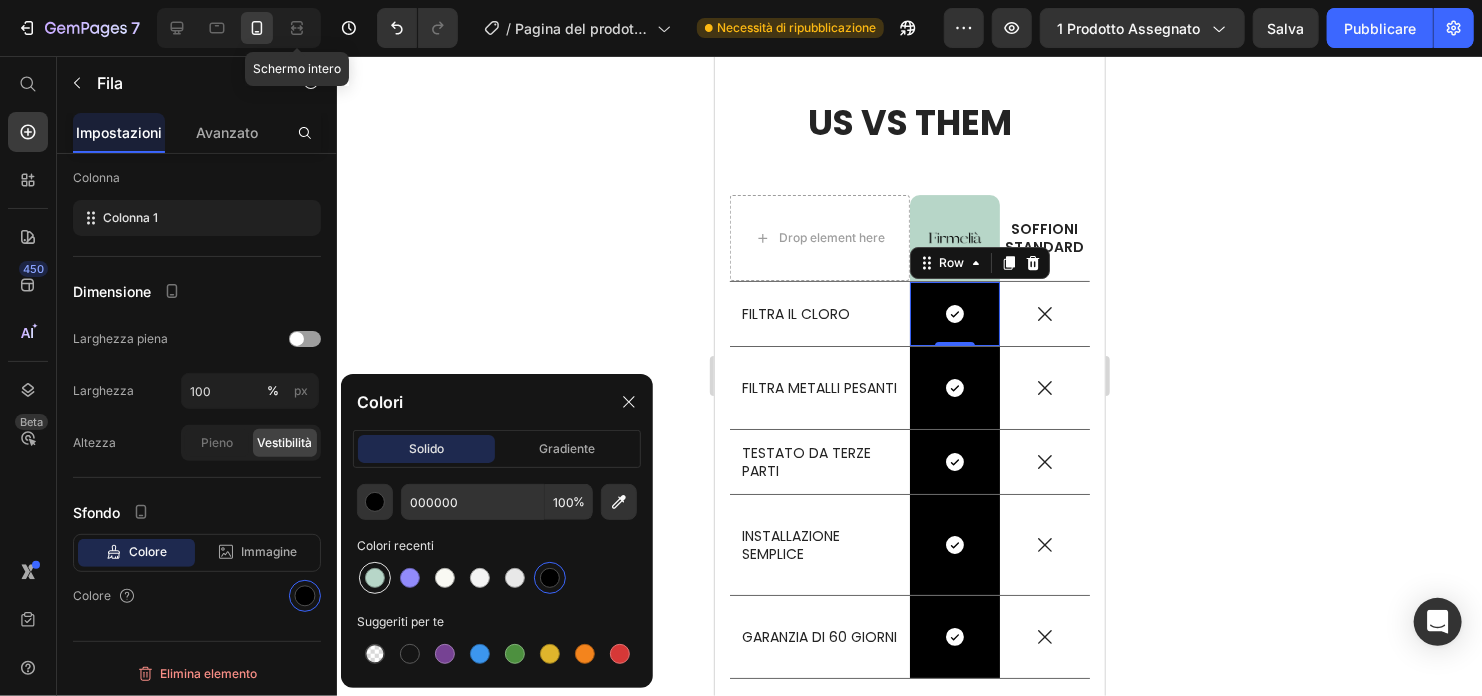 type on "B7D6C8" 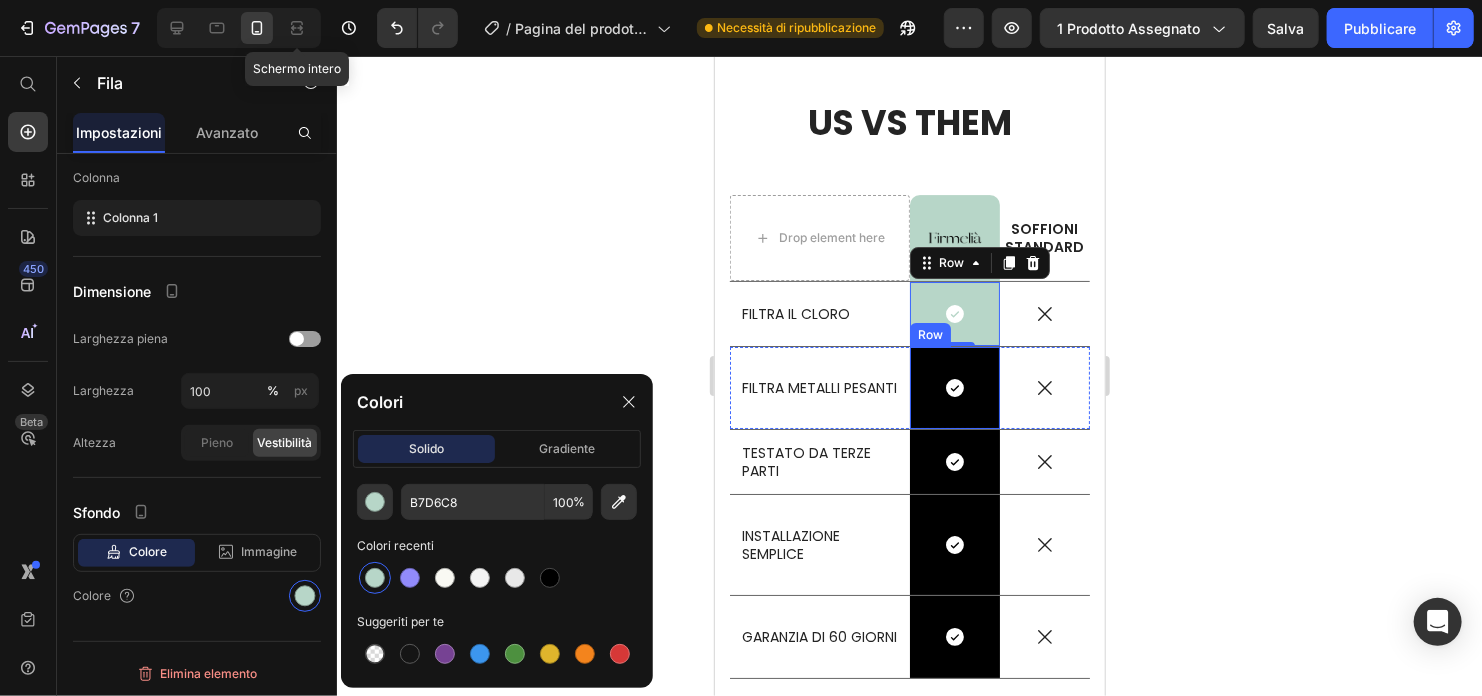 click on "Icon Row" at bounding box center (954, 387) 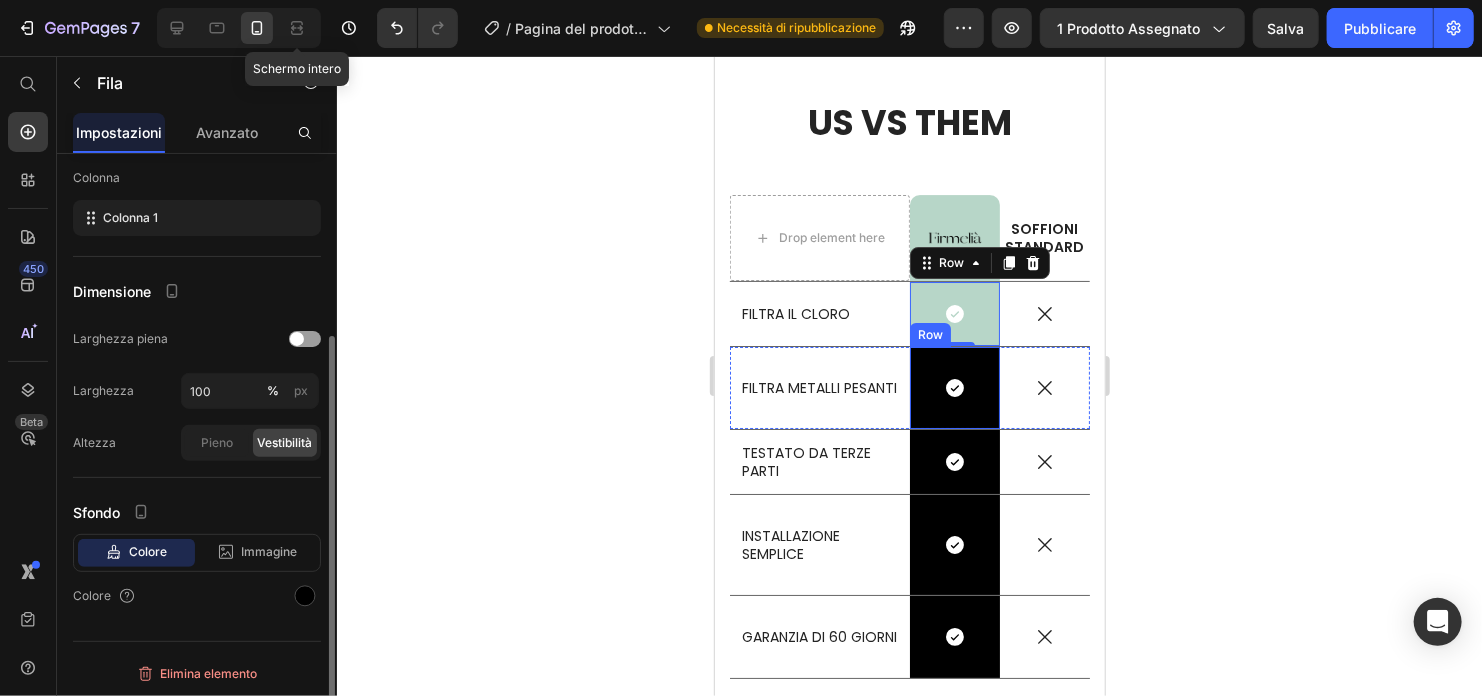 scroll, scrollTop: 265, scrollLeft: 0, axis: vertical 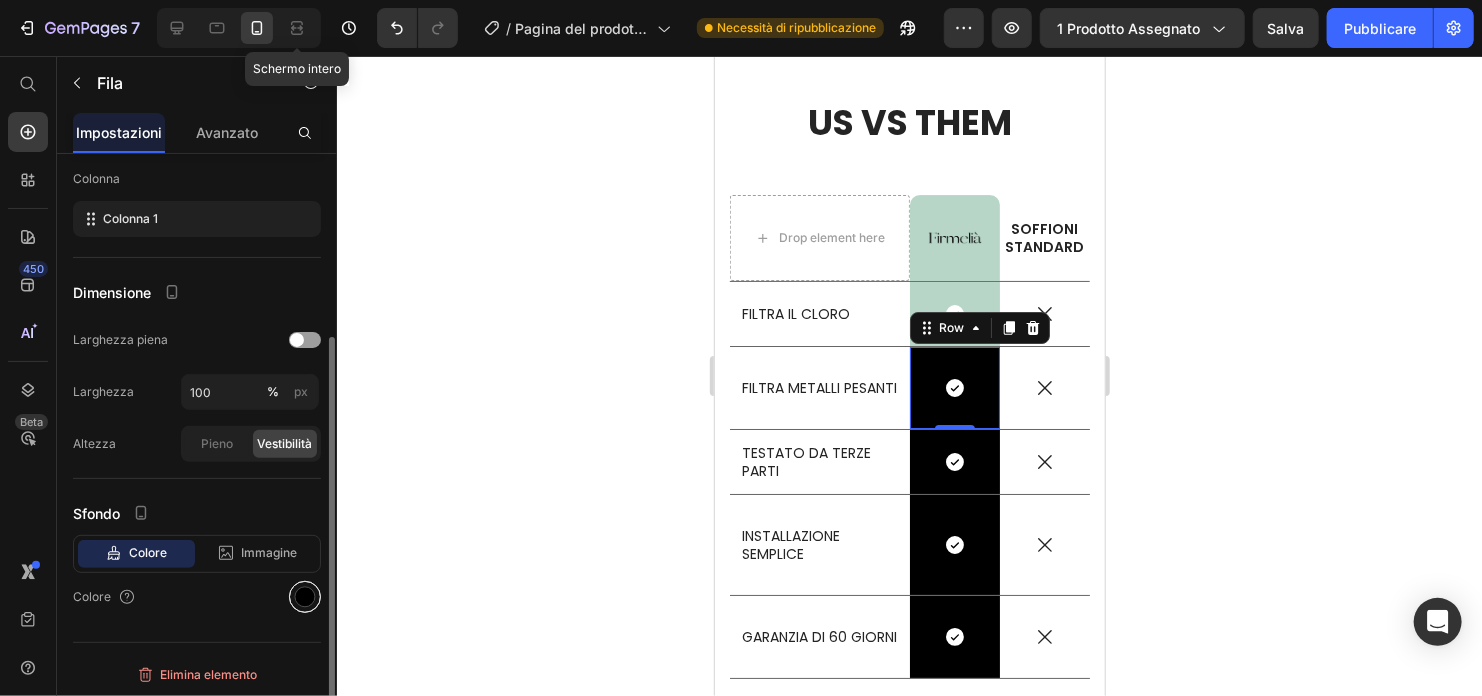 click at bounding box center [305, 597] 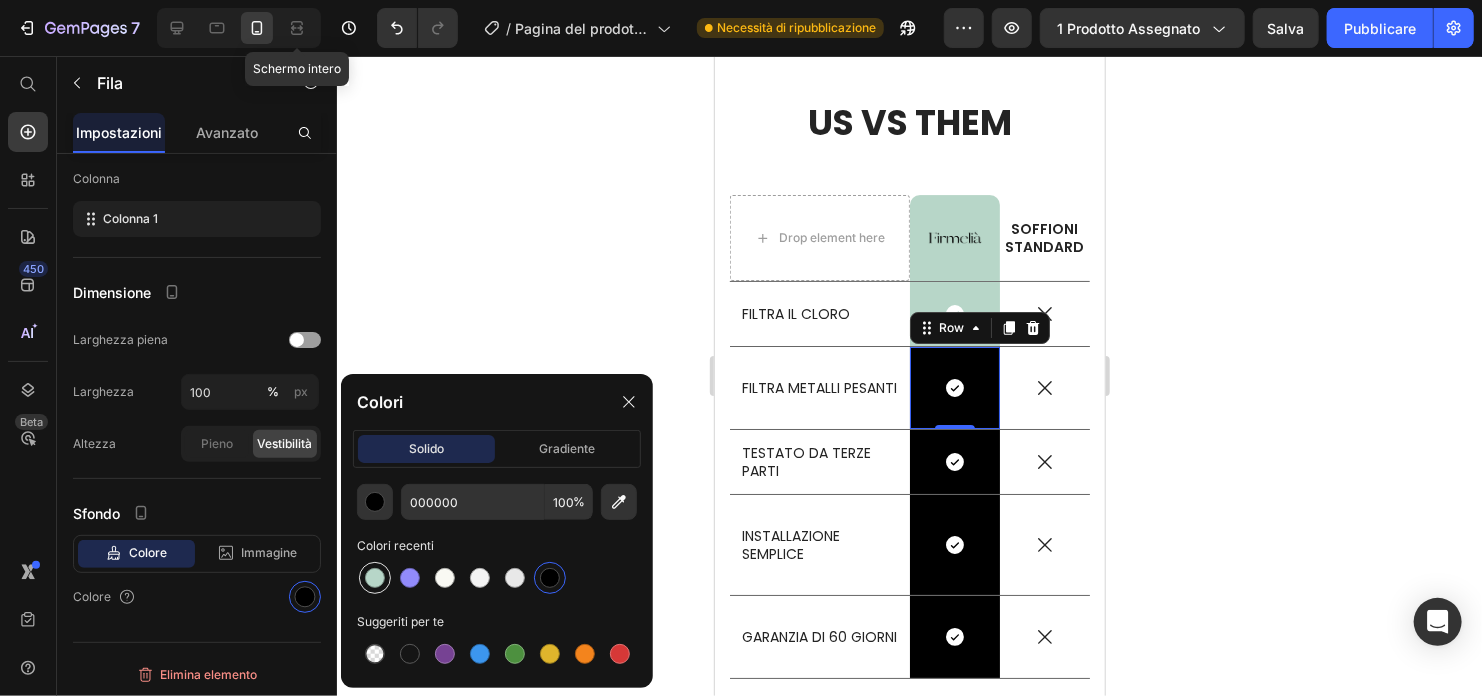 click at bounding box center [375, 578] 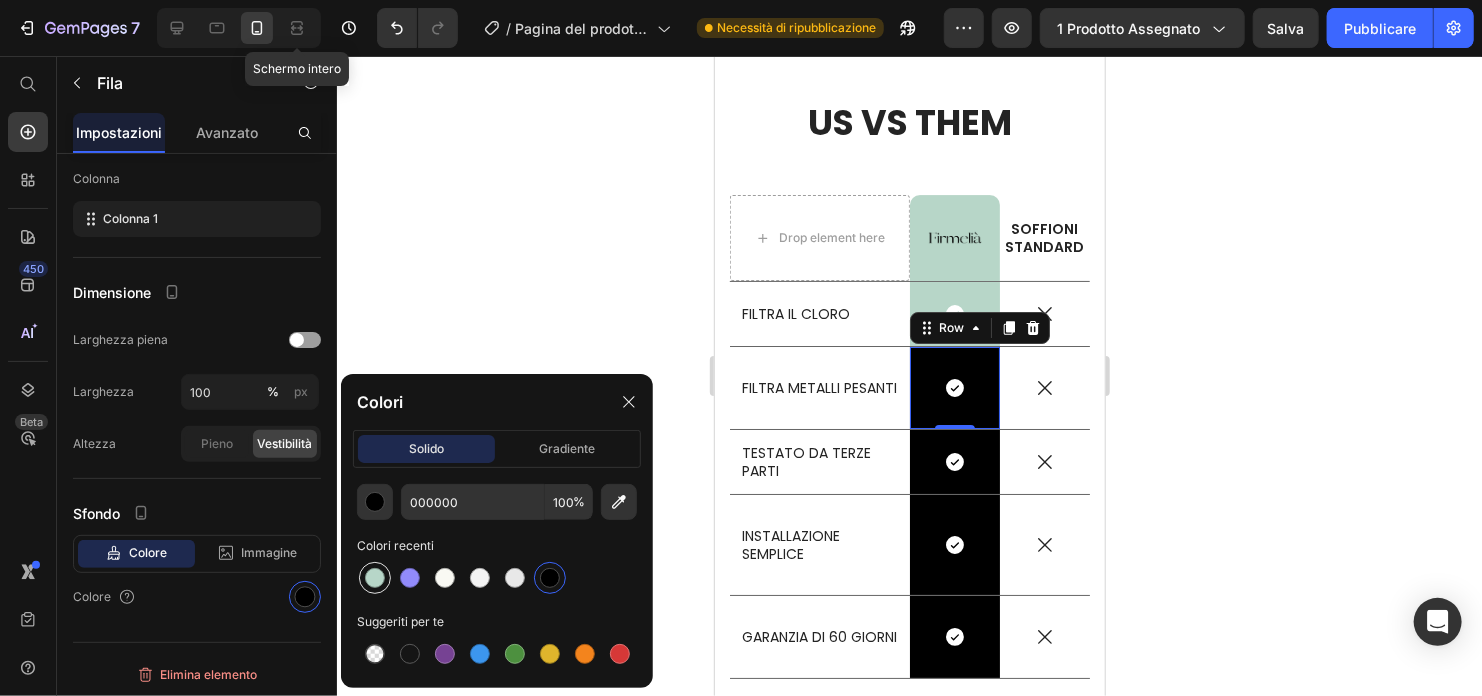 type on "B7D6C8" 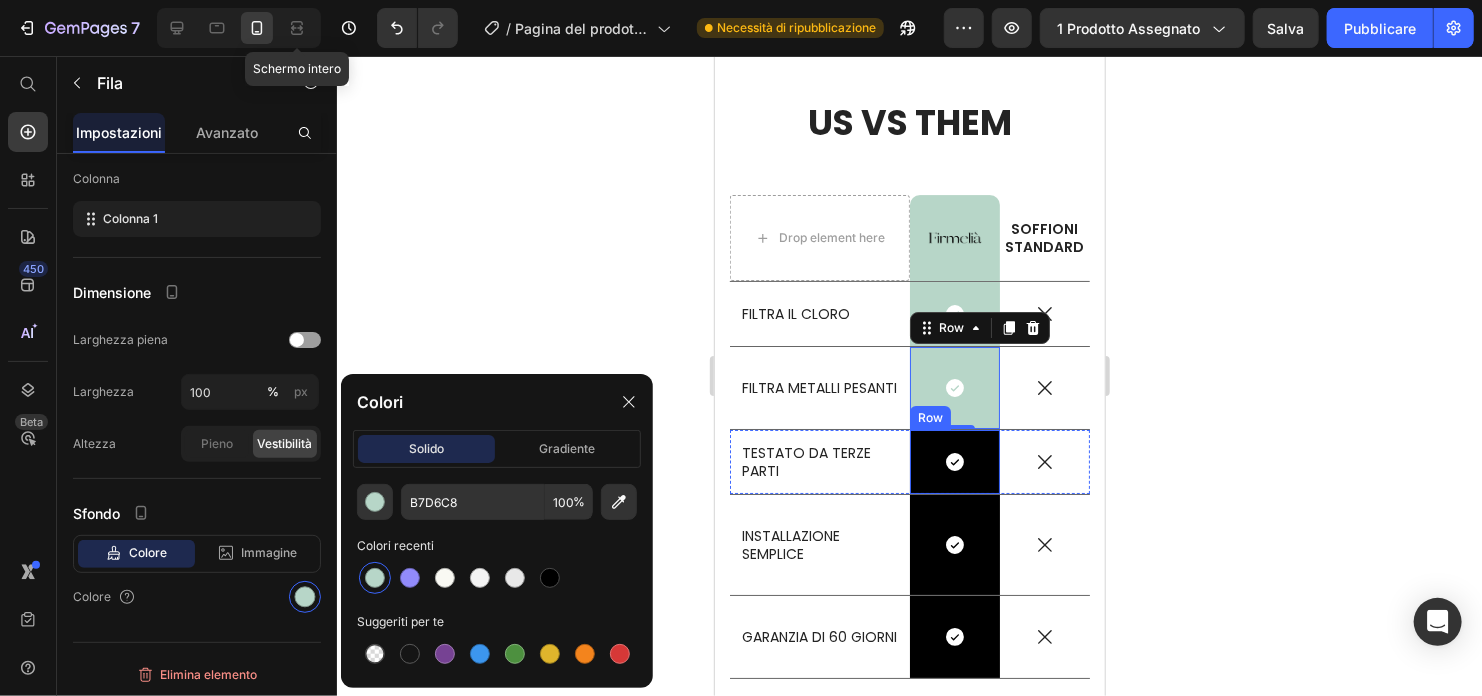 click on "Icon Row" at bounding box center (954, 461) 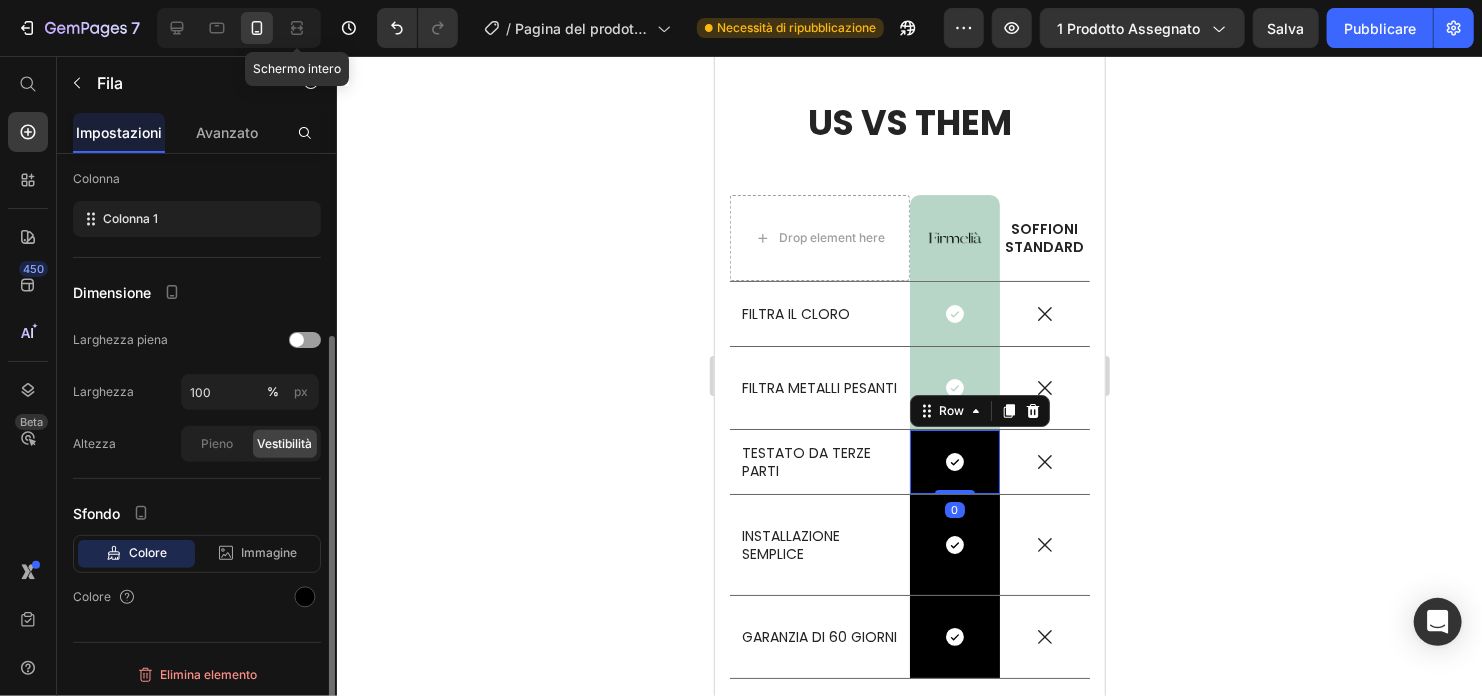 scroll, scrollTop: 264, scrollLeft: 0, axis: vertical 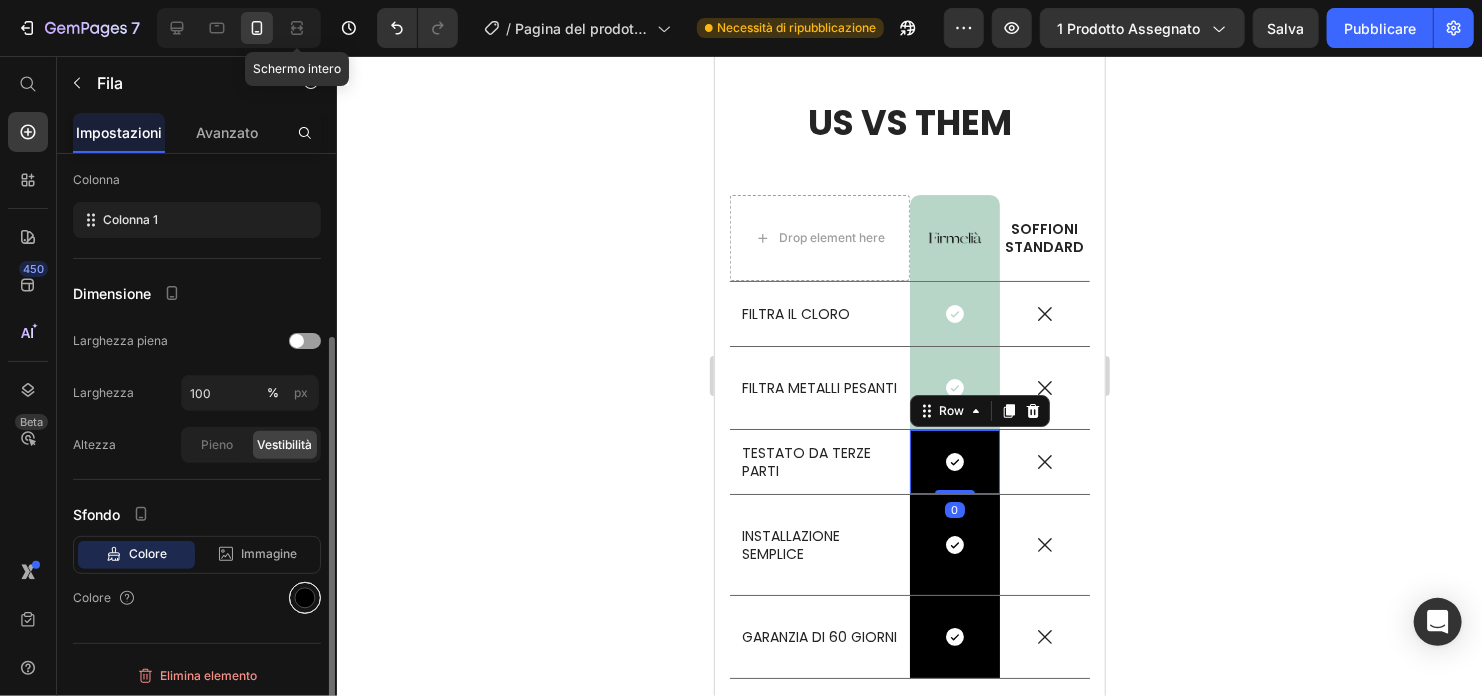 click at bounding box center [305, 598] 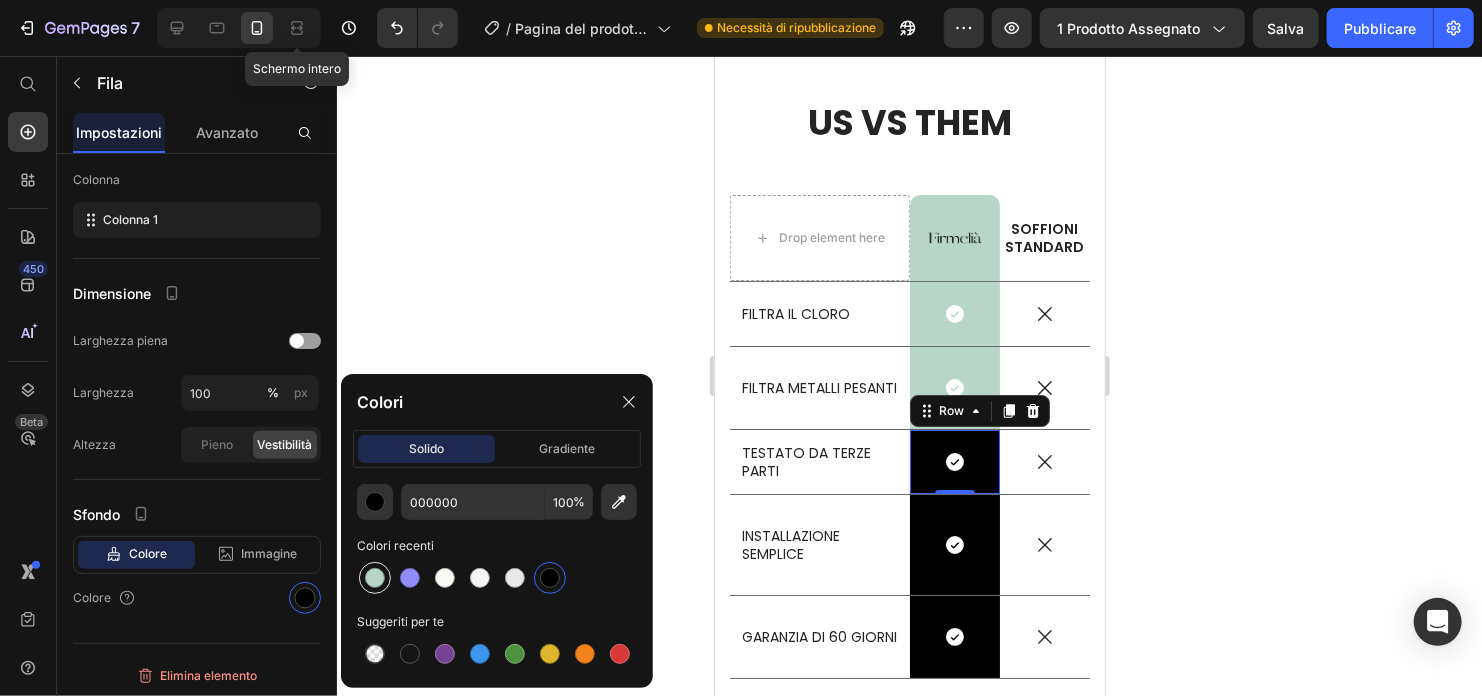 click at bounding box center (375, 578) 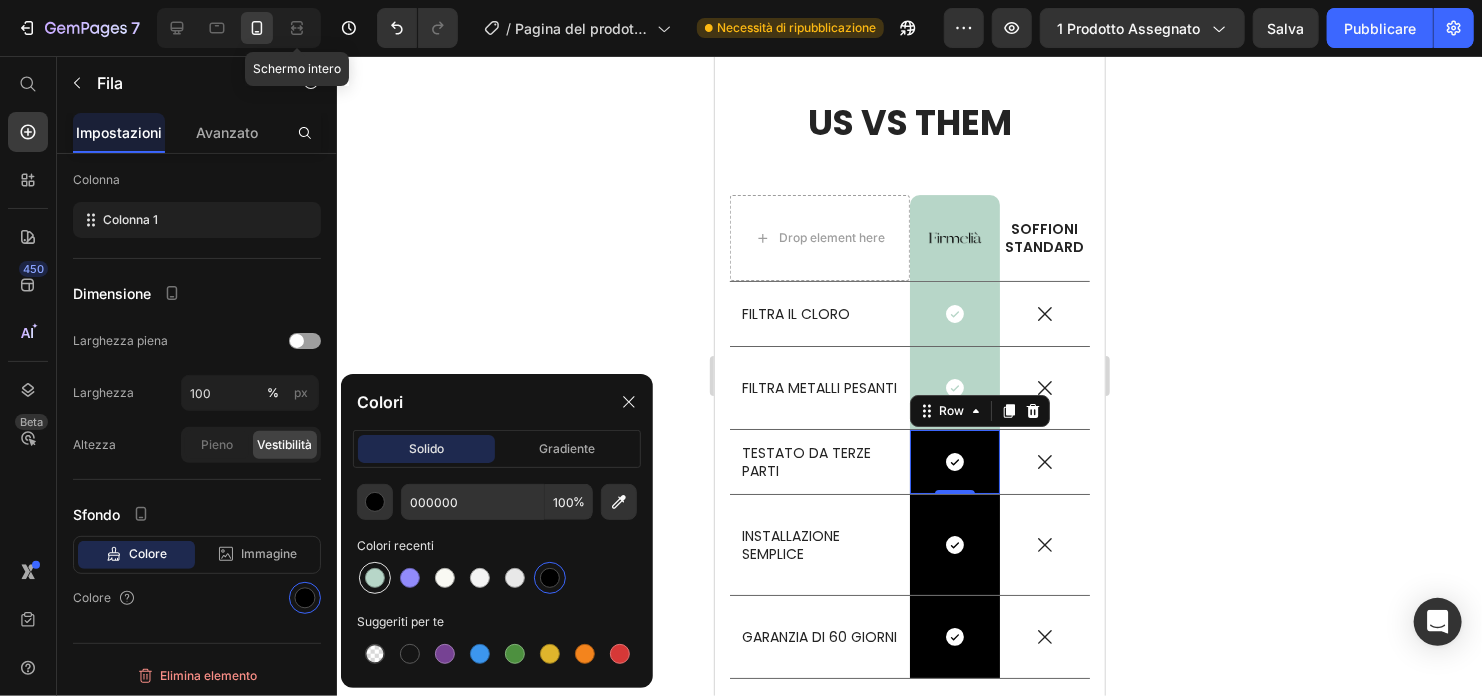 type on "B7D6C8" 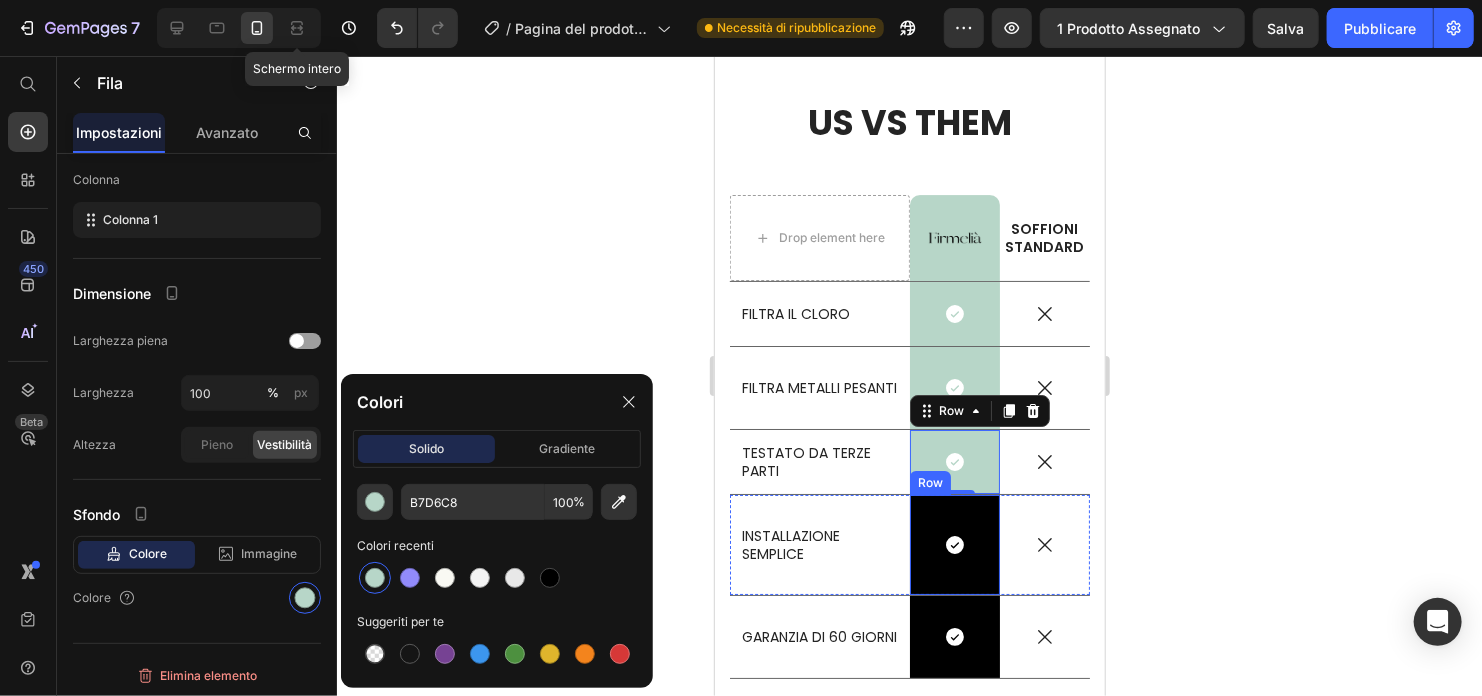 click on "Icon Row" at bounding box center (954, 544) 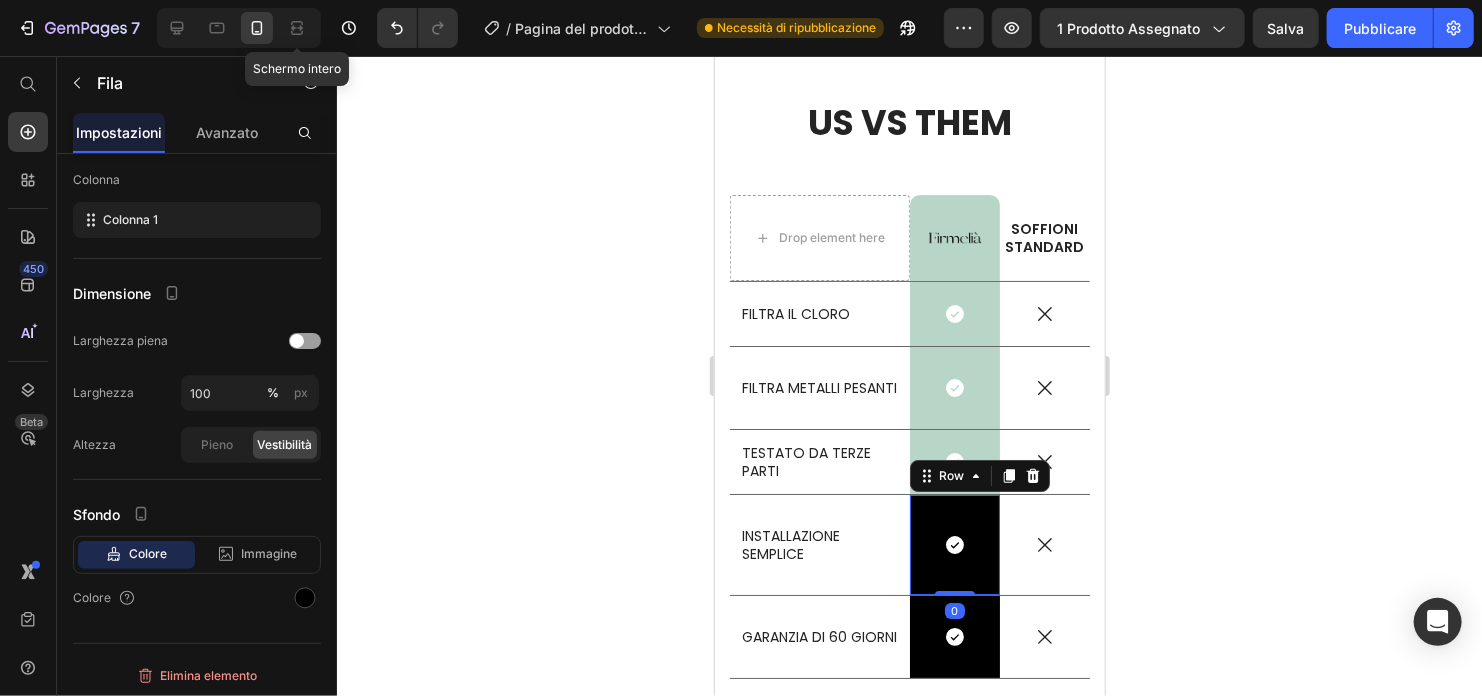 scroll, scrollTop: 264, scrollLeft: 0, axis: vertical 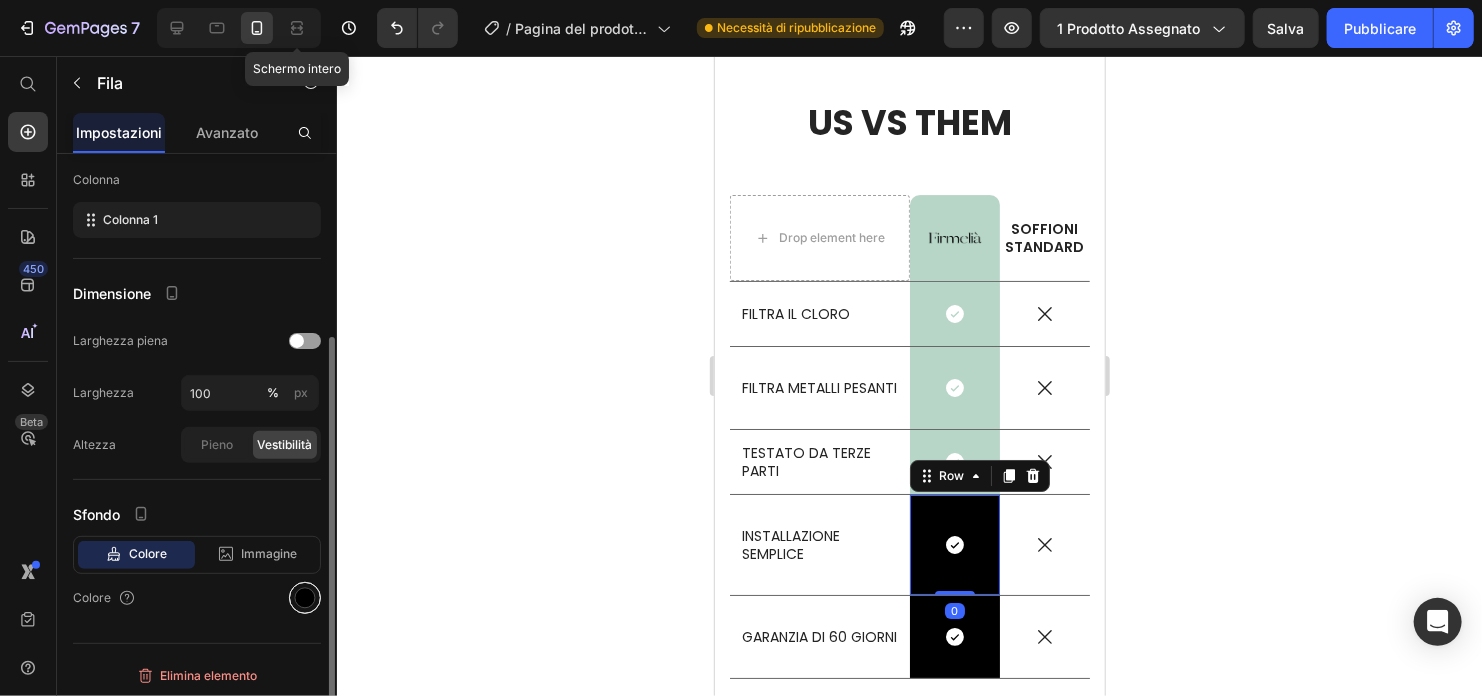 click at bounding box center [305, 598] 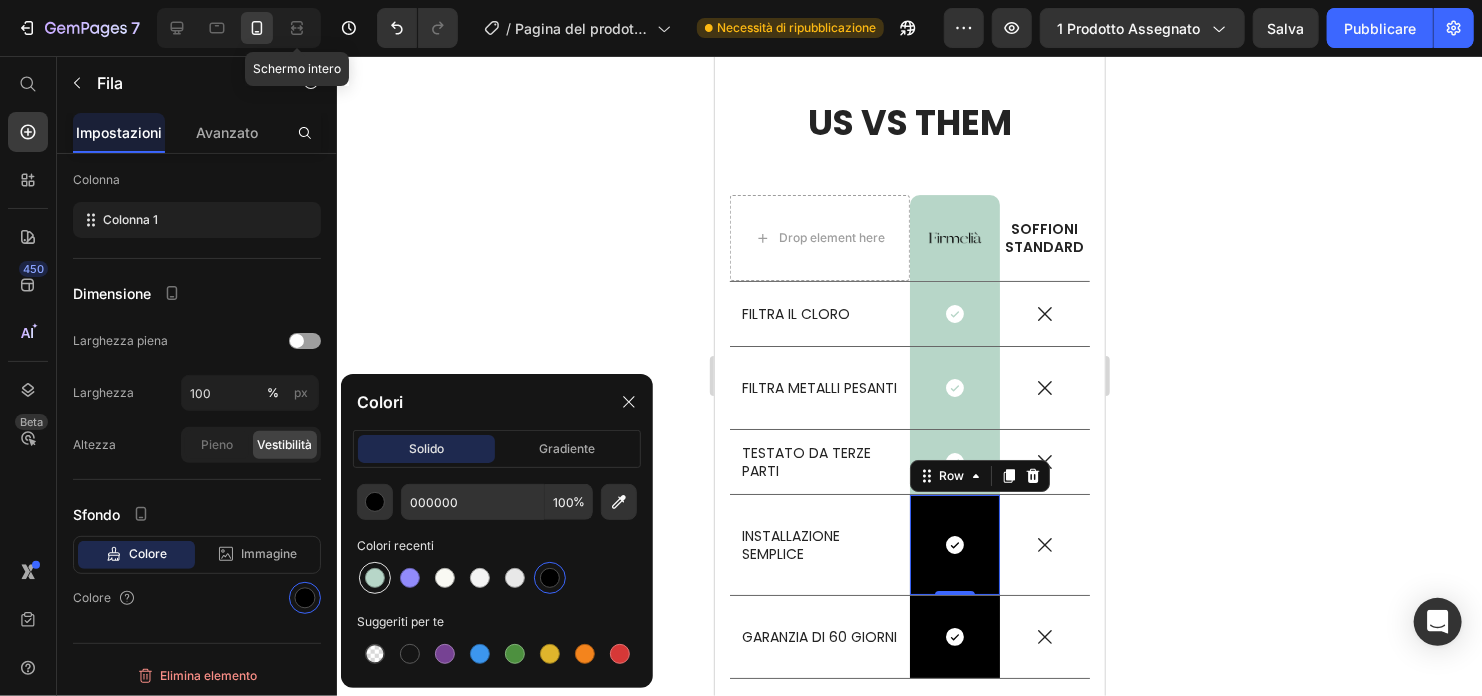 click at bounding box center (375, 578) 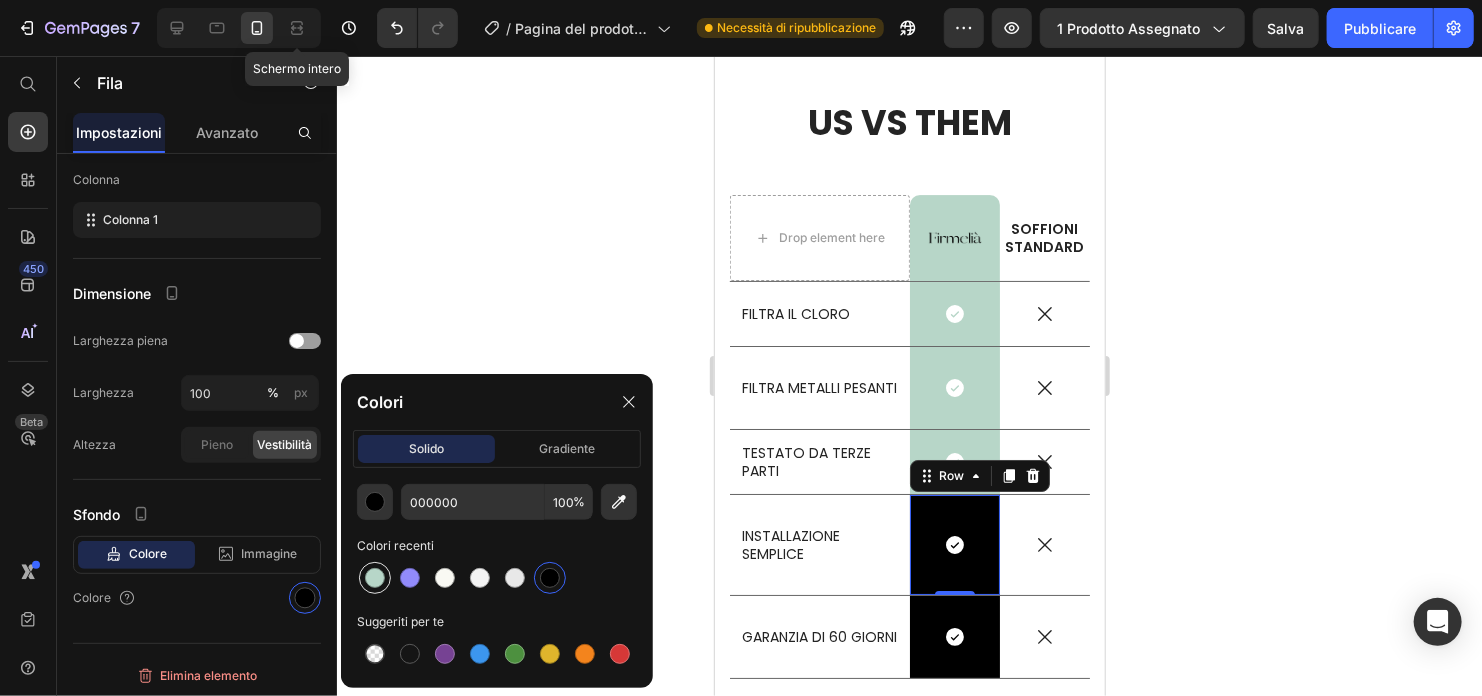 type on "B7D6C8" 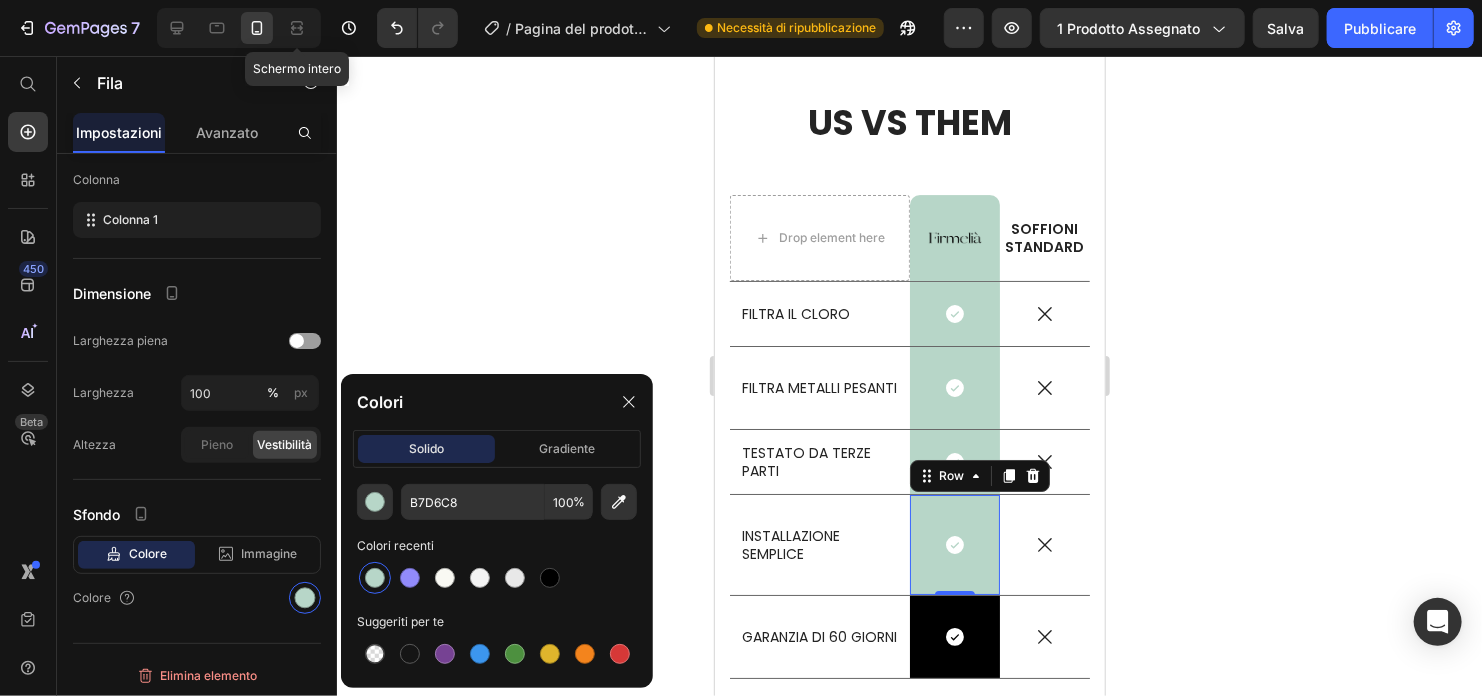click 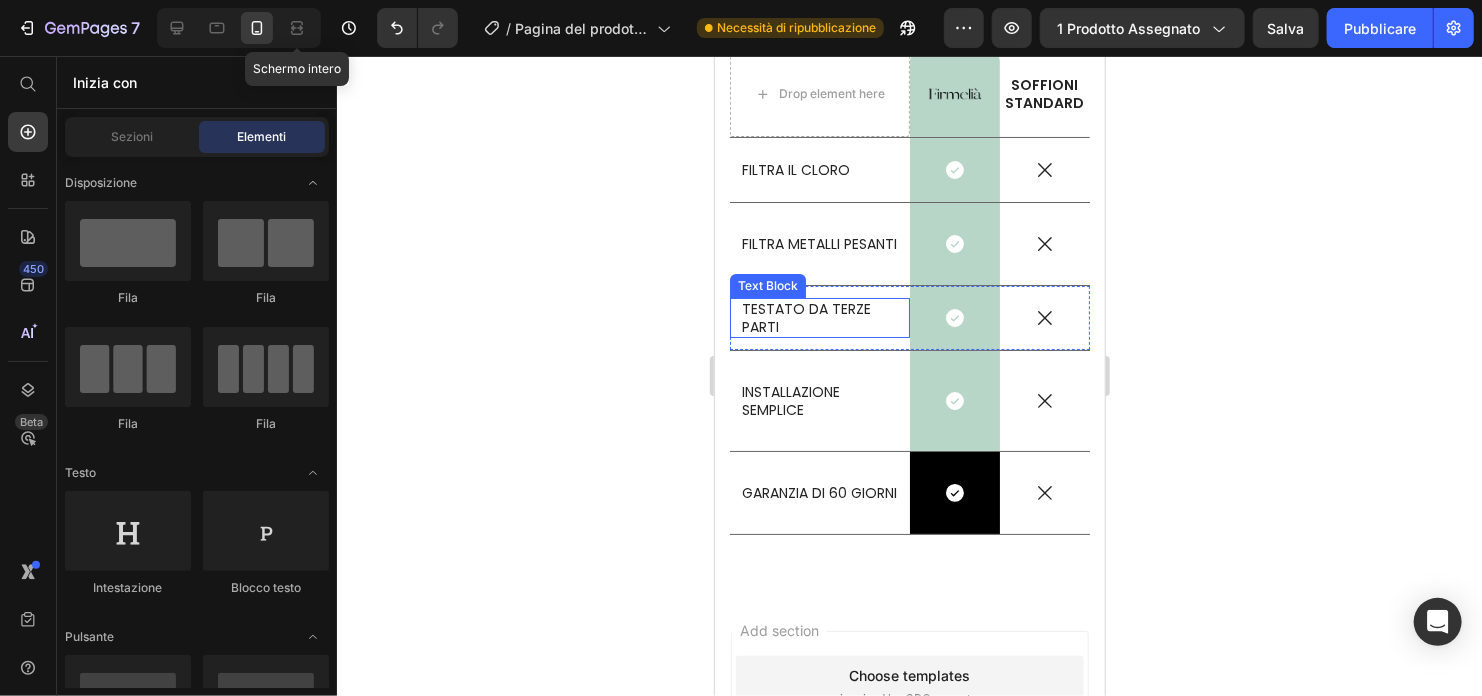 scroll, scrollTop: 11007, scrollLeft: 0, axis: vertical 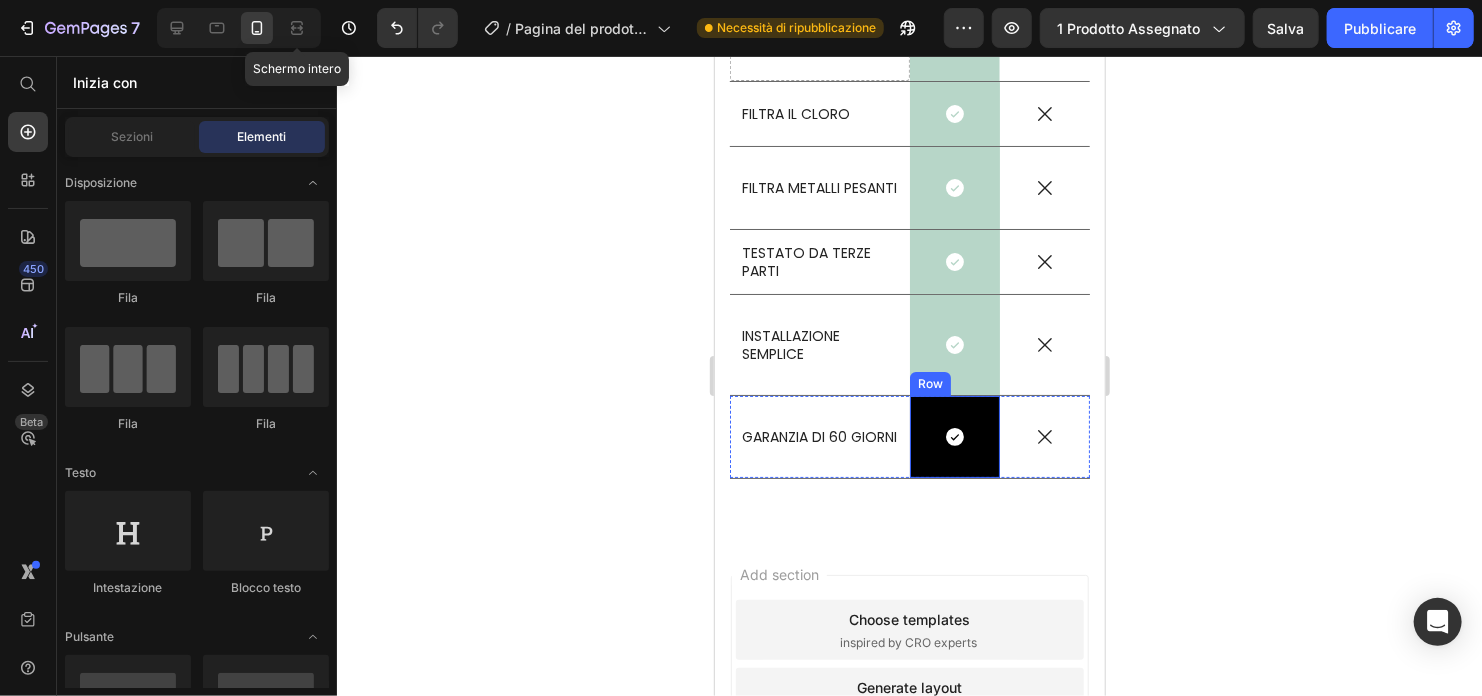 click on "Icon Row" at bounding box center [954, 436] 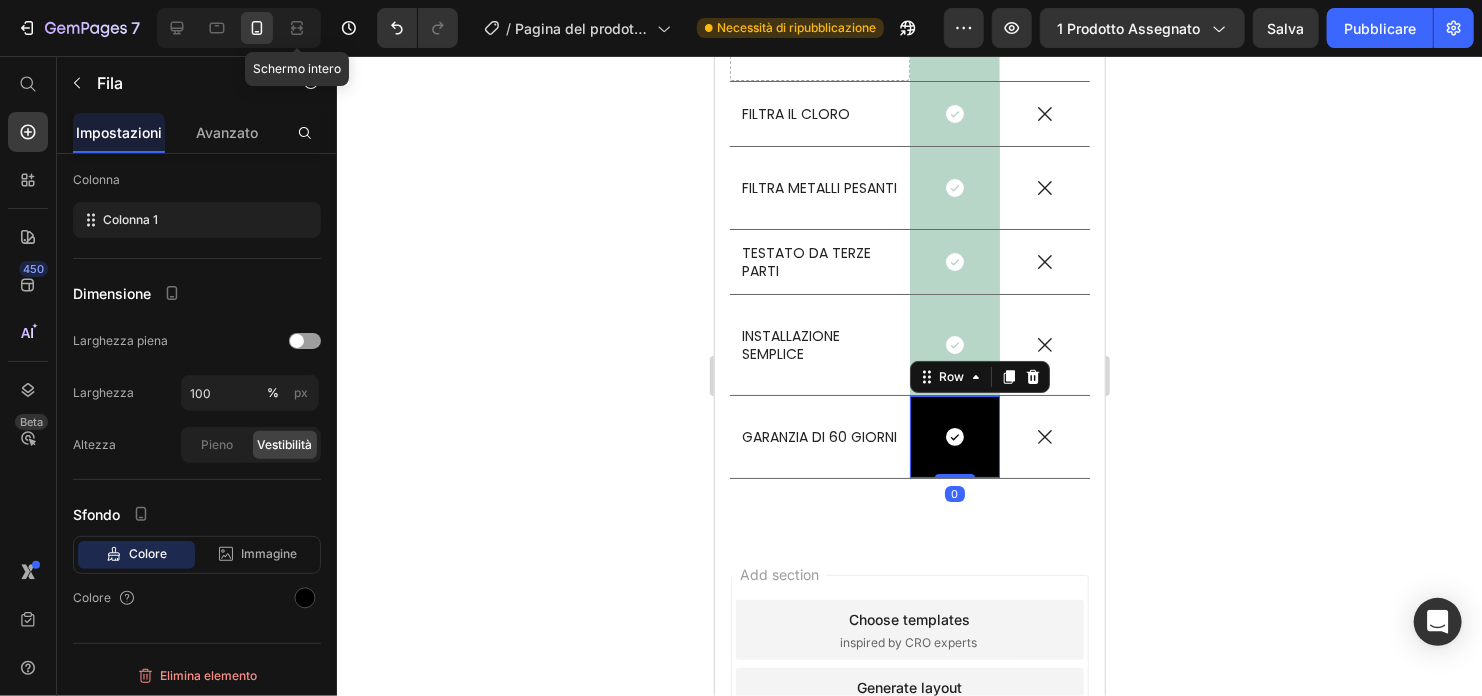 click on "Icon Row   0" at bounding box center (954, 436) 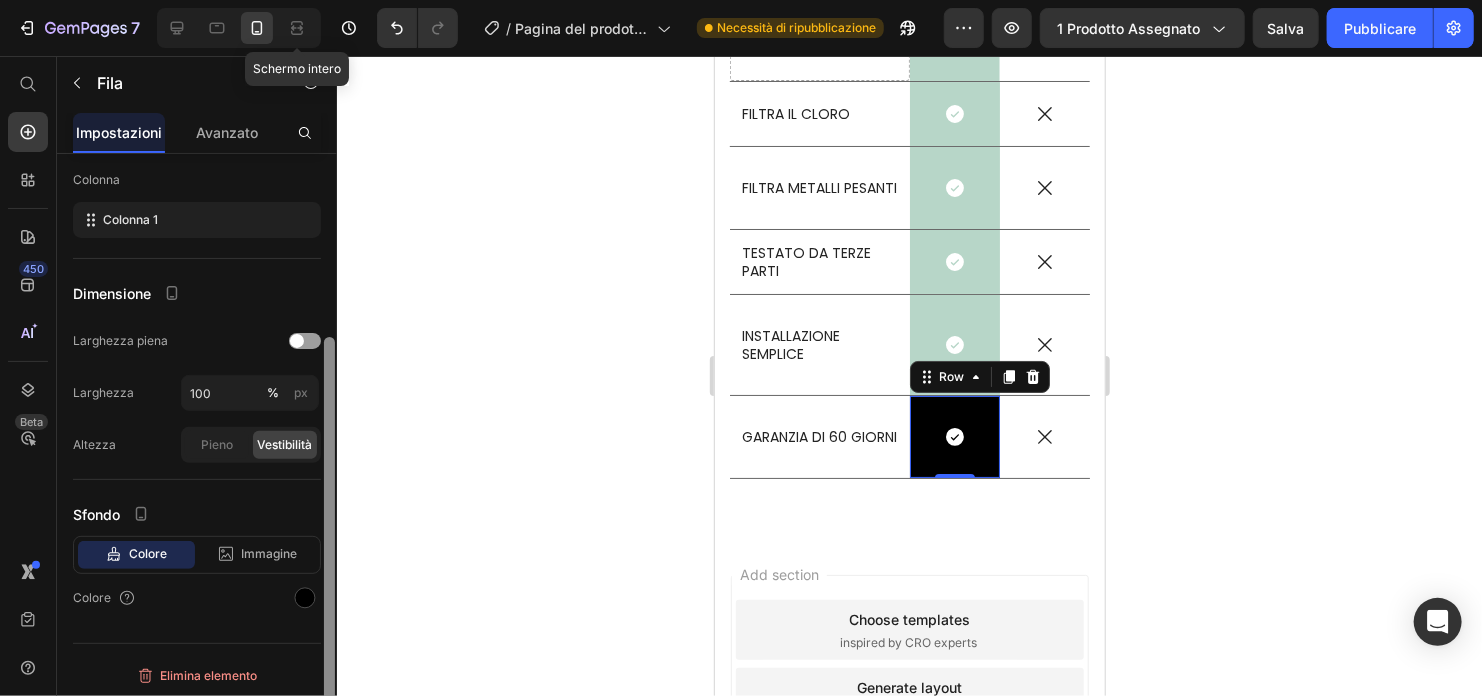 drag, startPoint x: 311, startPoint y: 601, endPoint x: 324, endPoint y: 591, distance: 16.40122 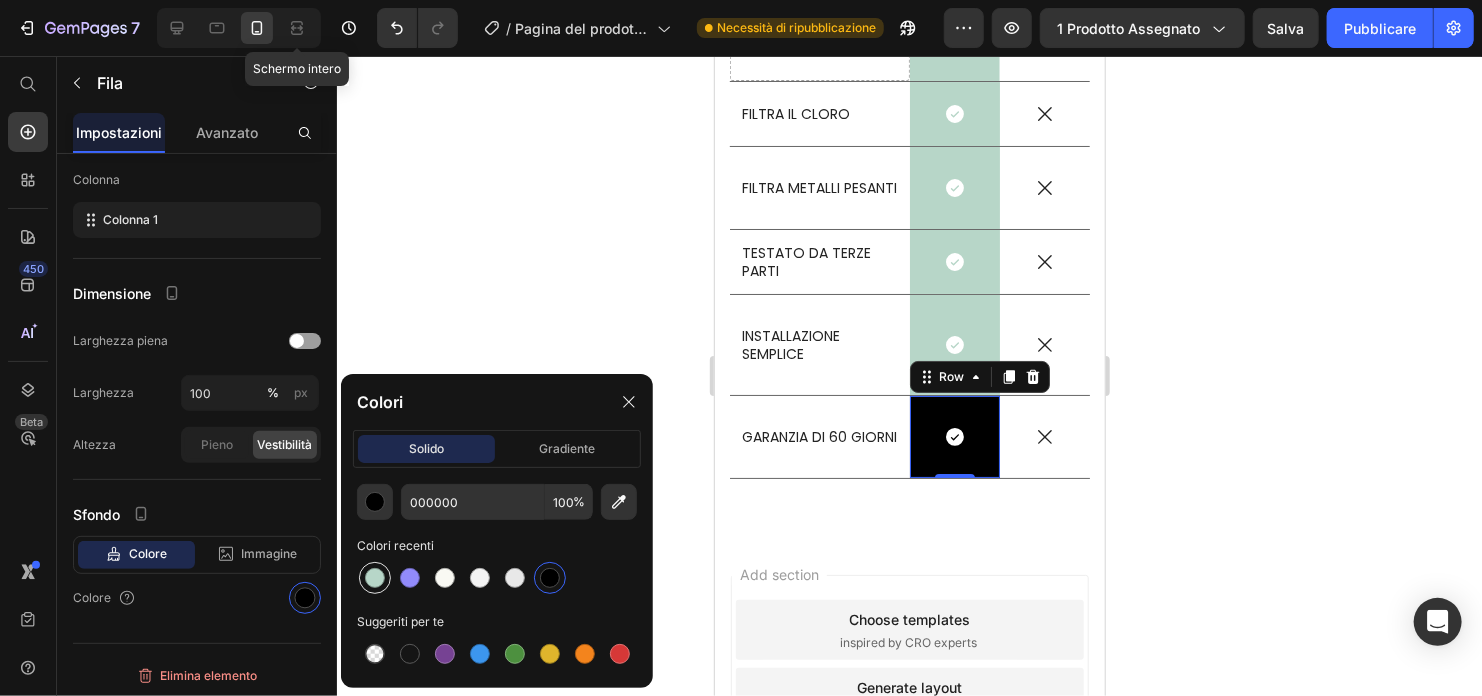 click at bounding box center (375, 578) 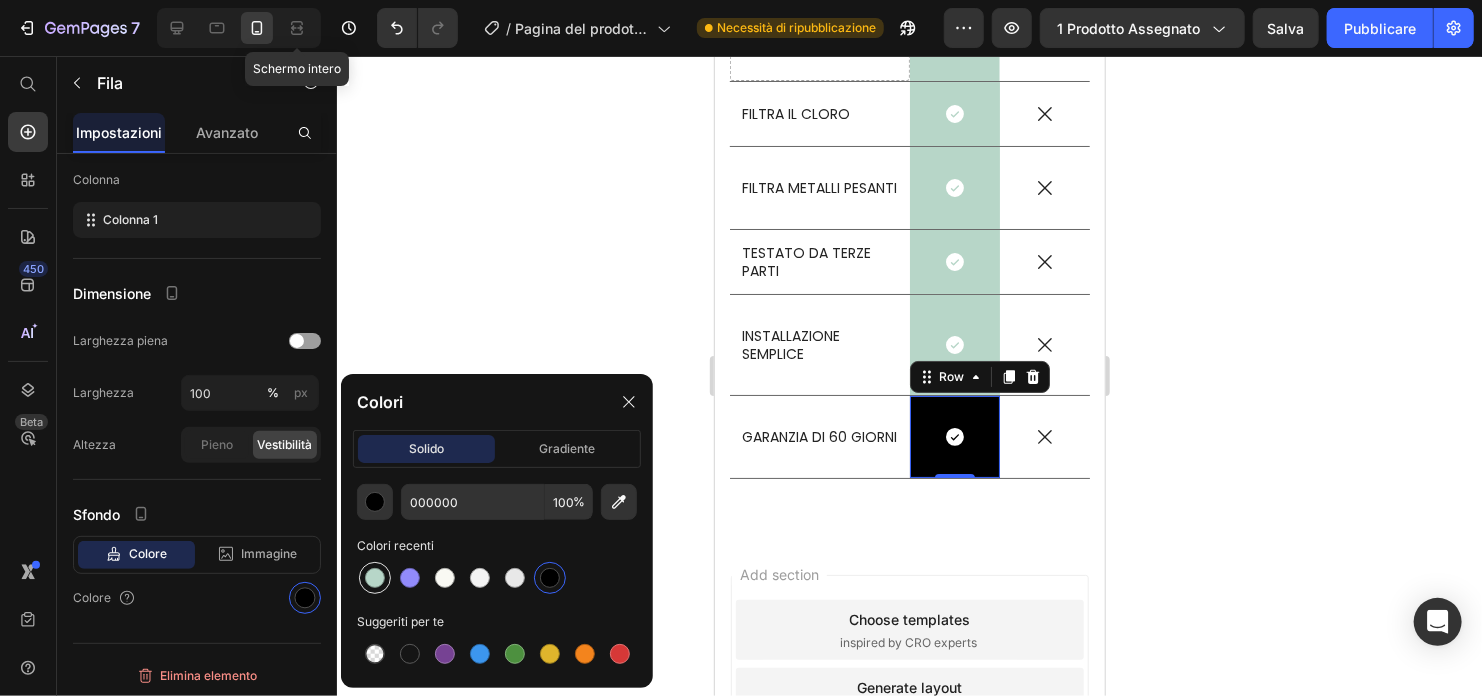 type on "B7D6C8" 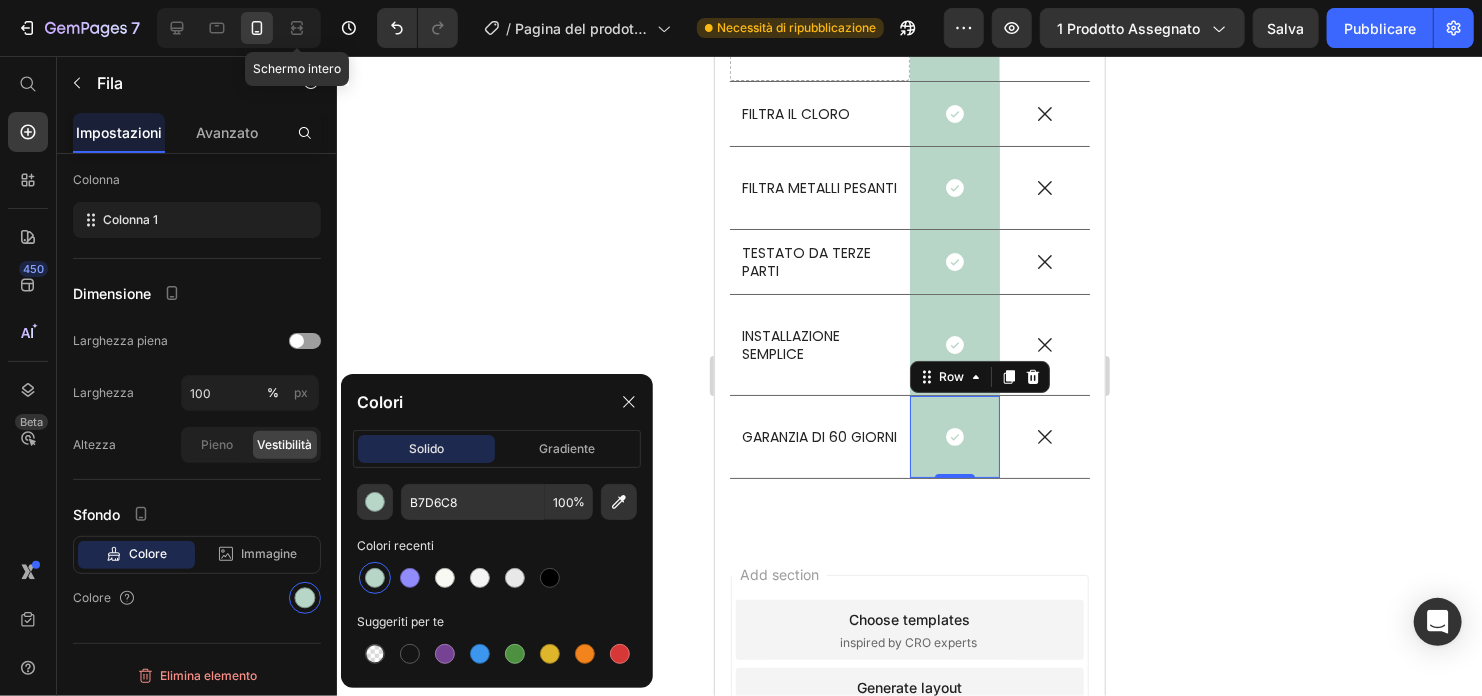 click 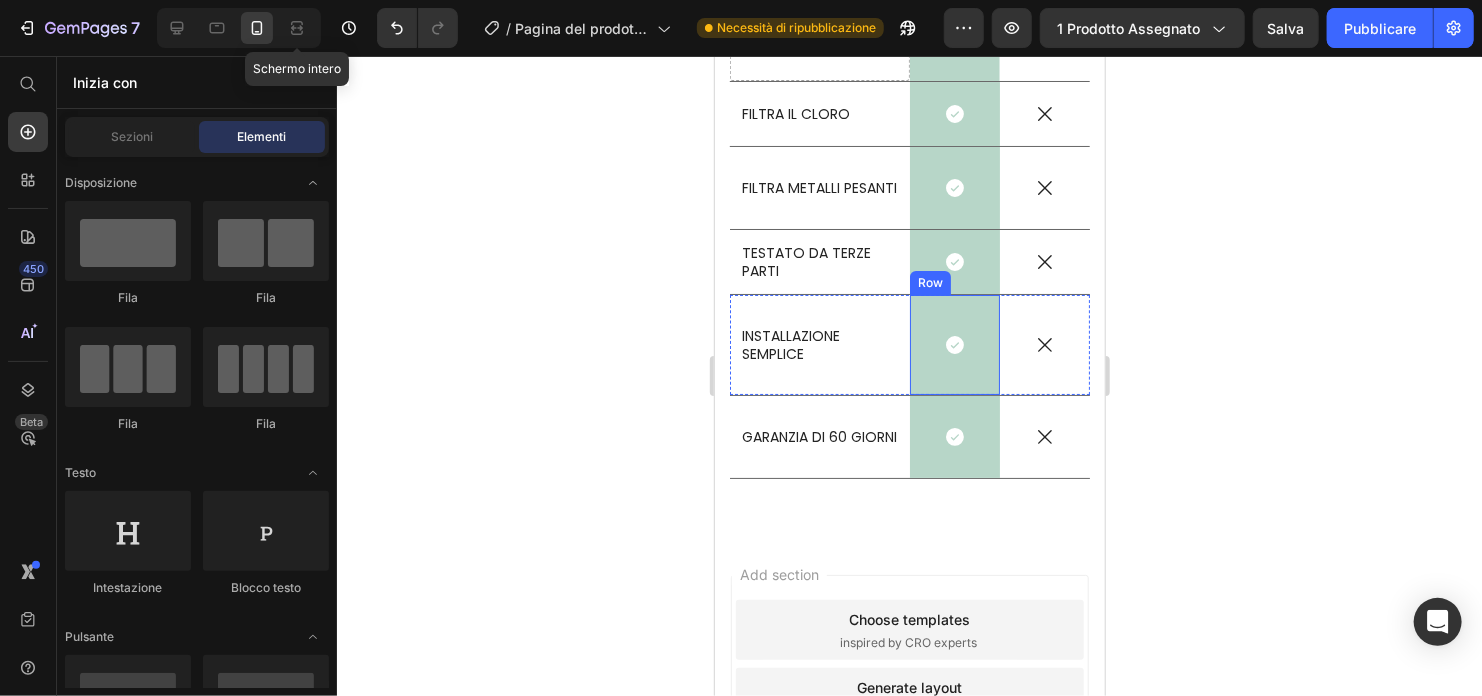 click on "Icon Row" at bounding box center (954, 344) 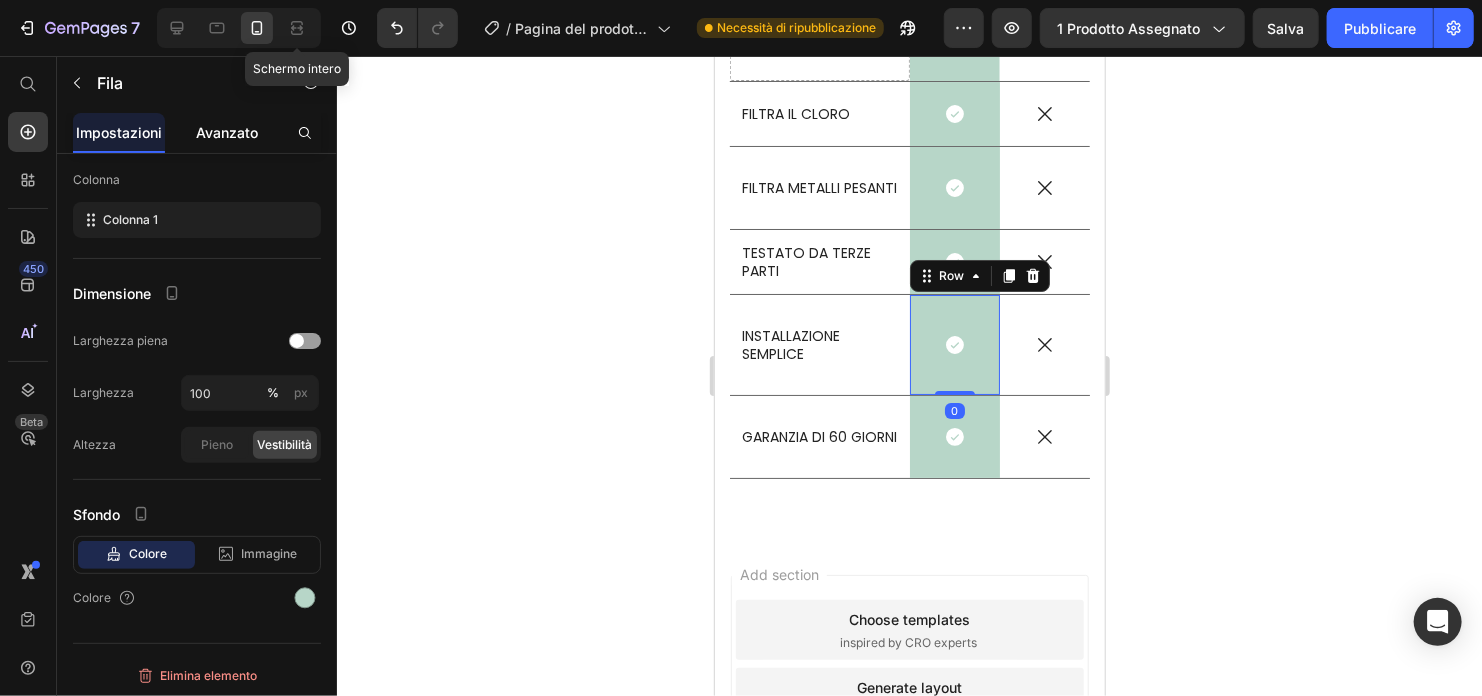 click on "Avanzato" 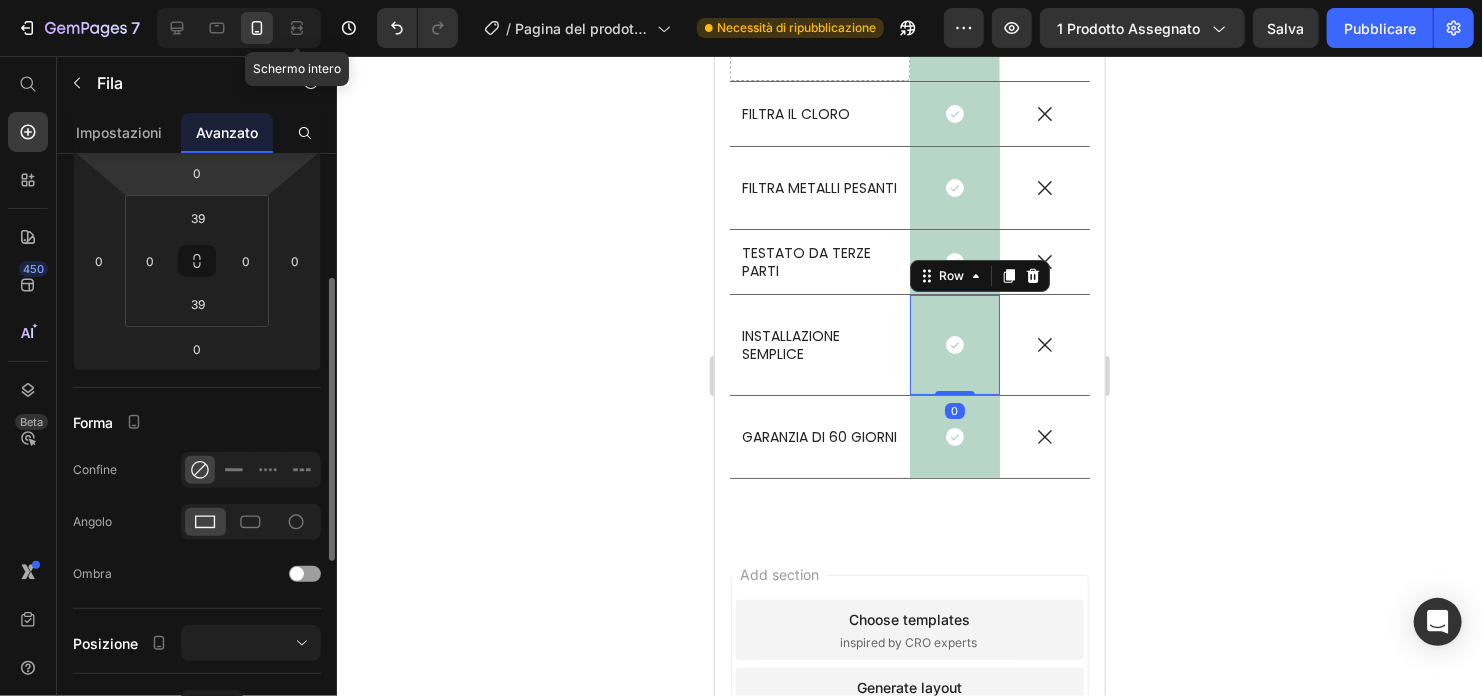 scroll, scrollTop: 0, scrollLeft: 0, axis: both 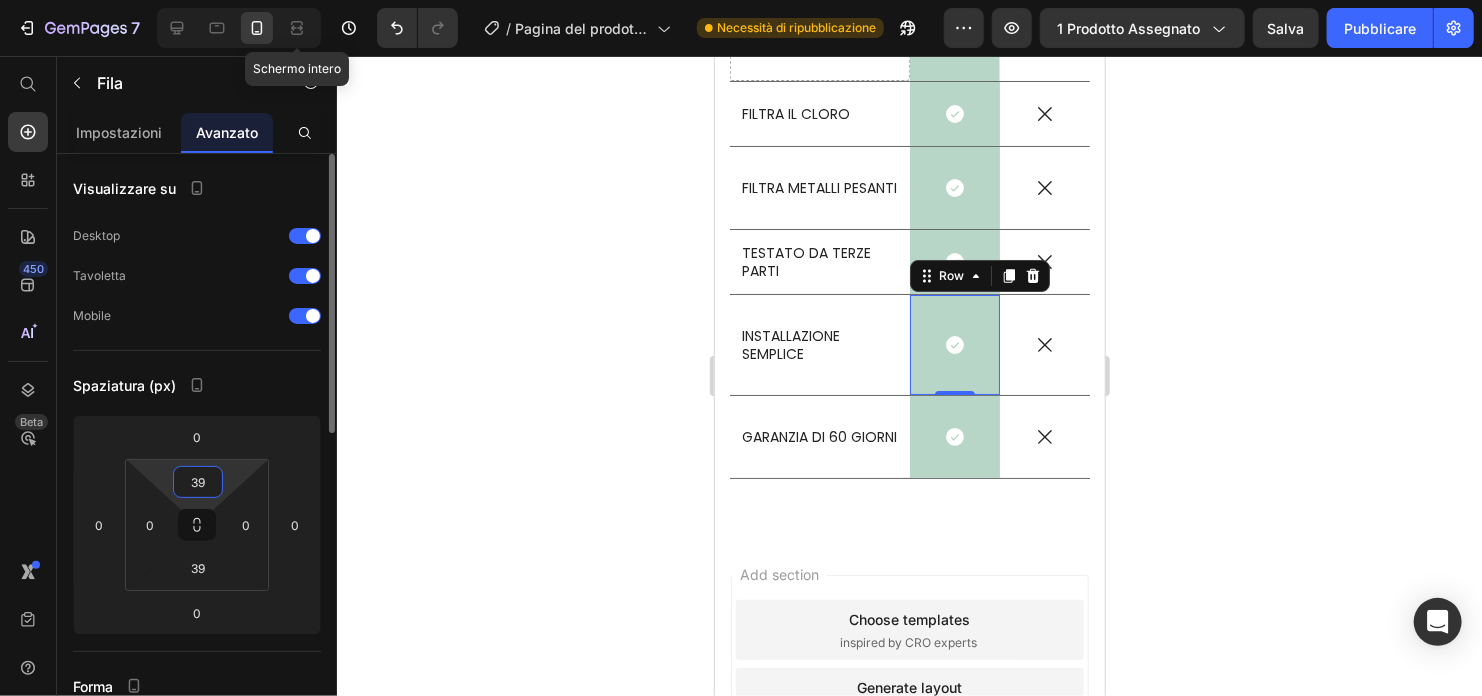 click on "39" at bounding box center (198, 482) 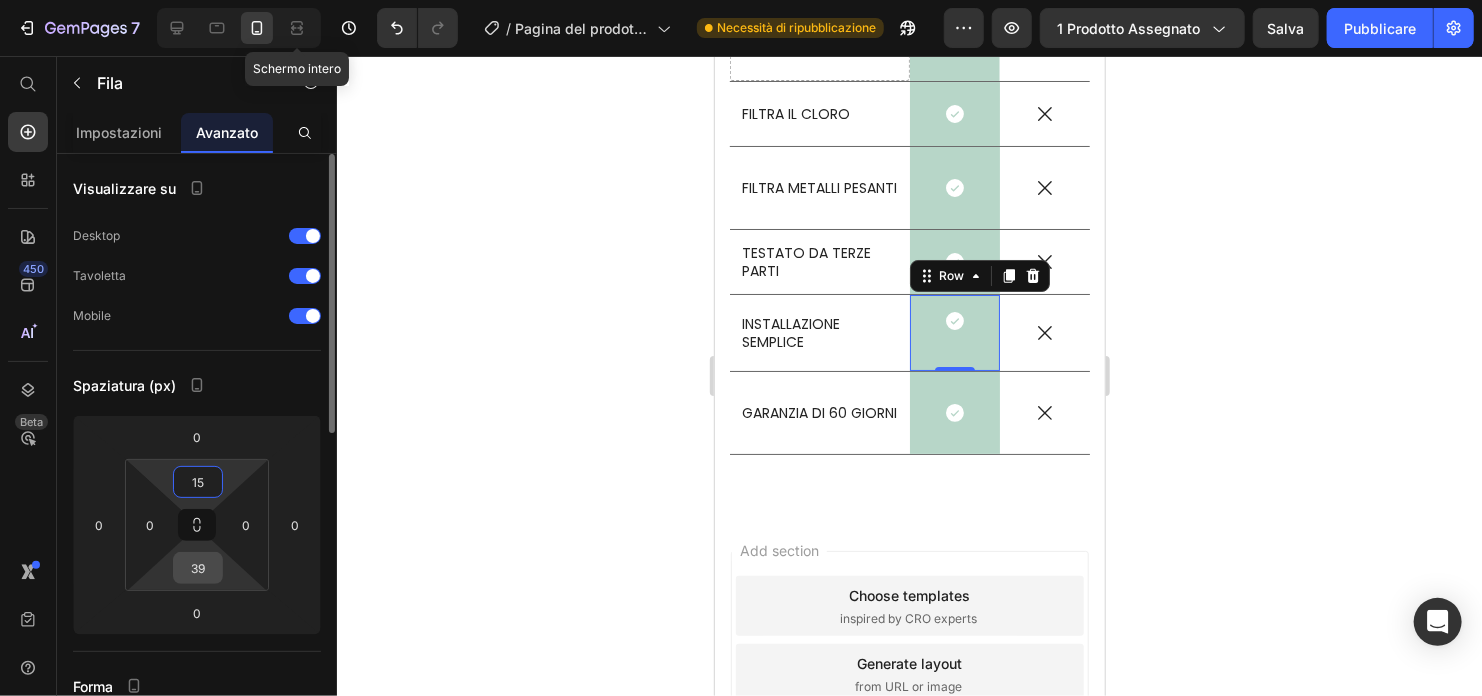 type on "15" 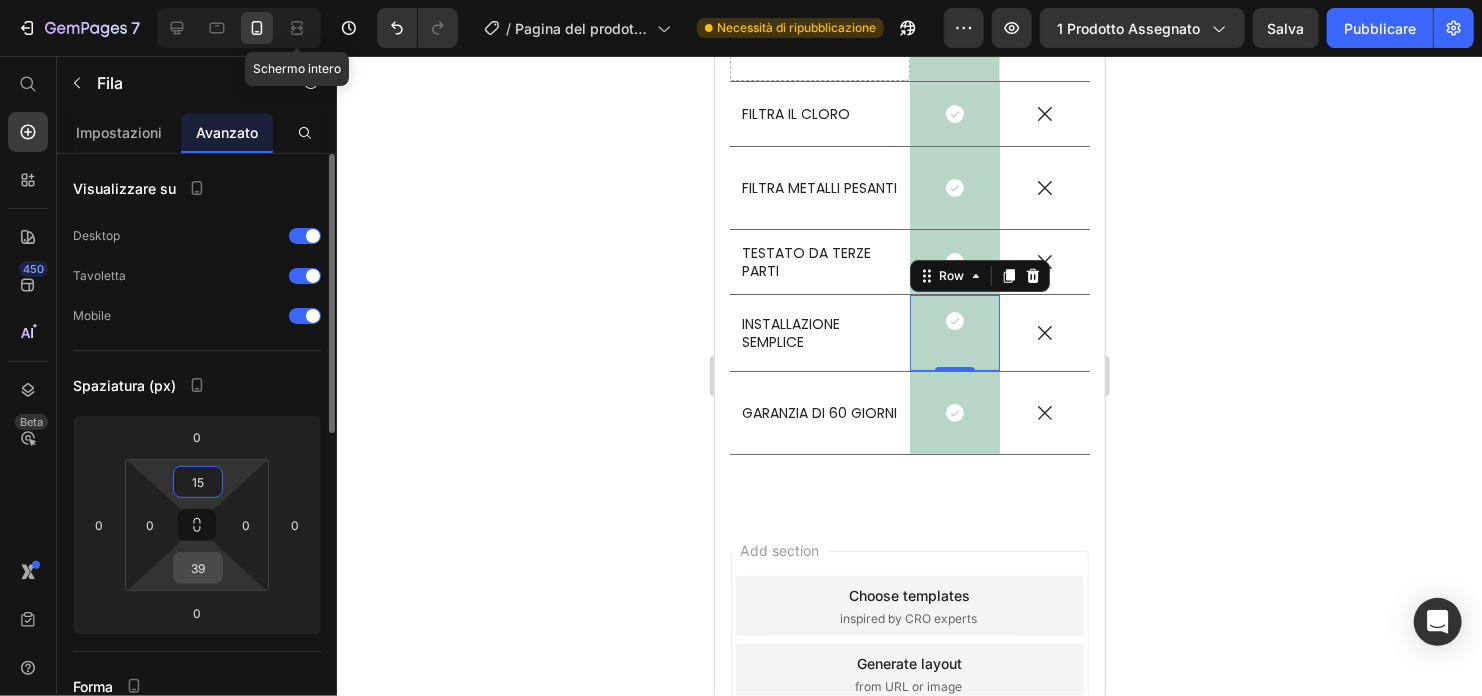 click on "39" at bounding box center (198, 568) 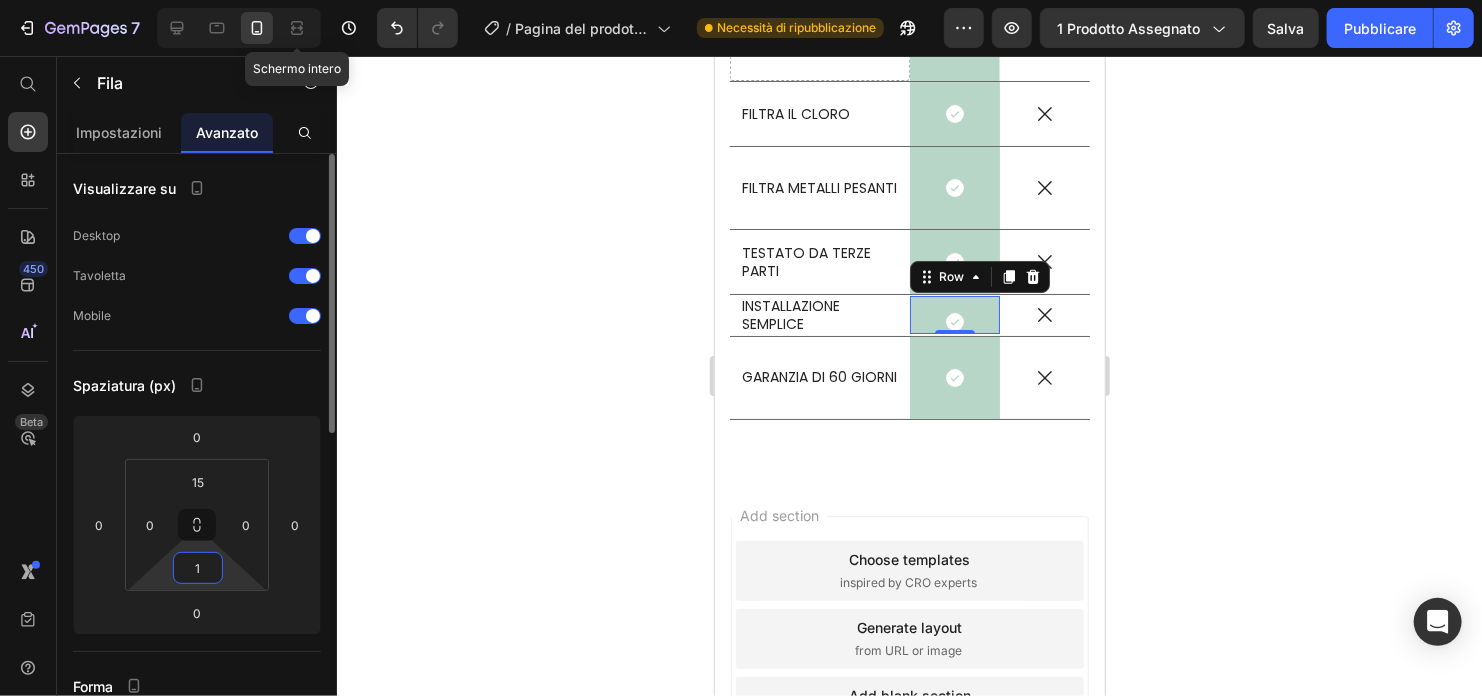 type on "15" 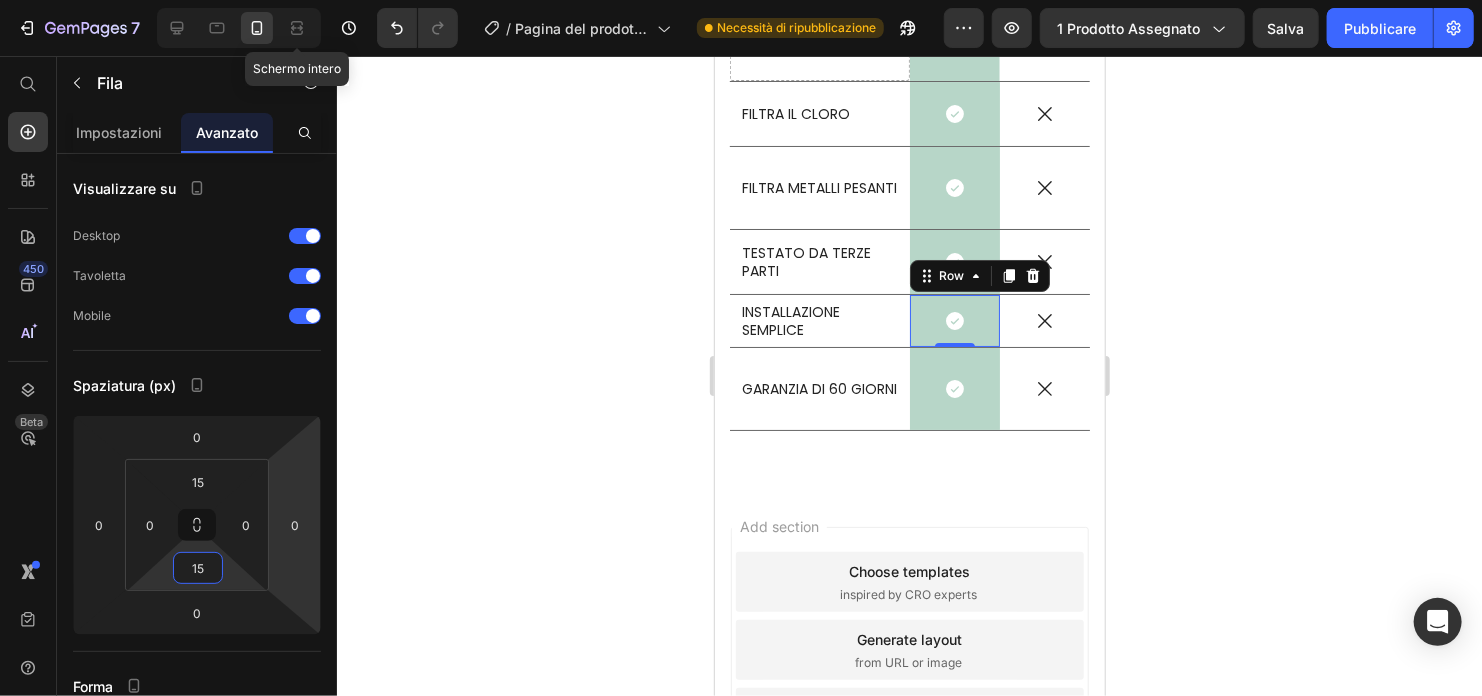 click 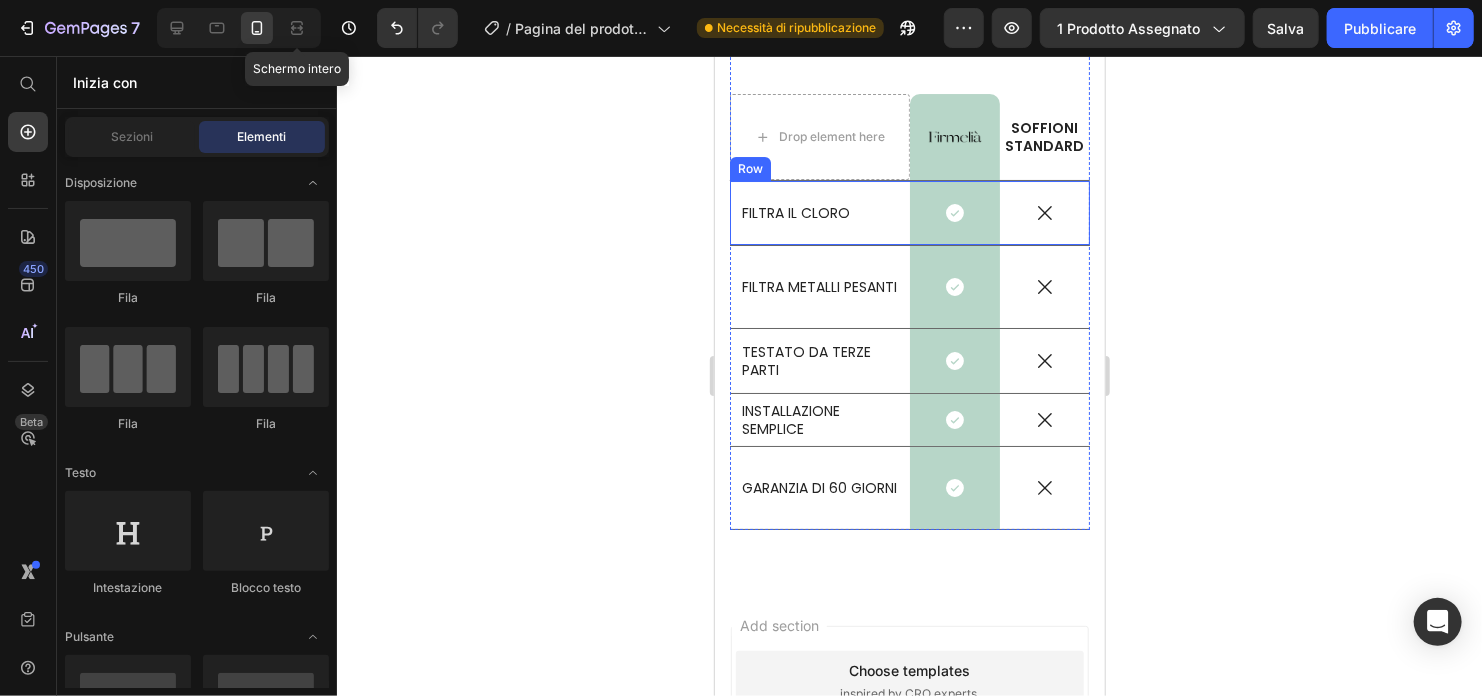 scroll, scrollTop: 10907, scrollLeft: 0, axis: vertical 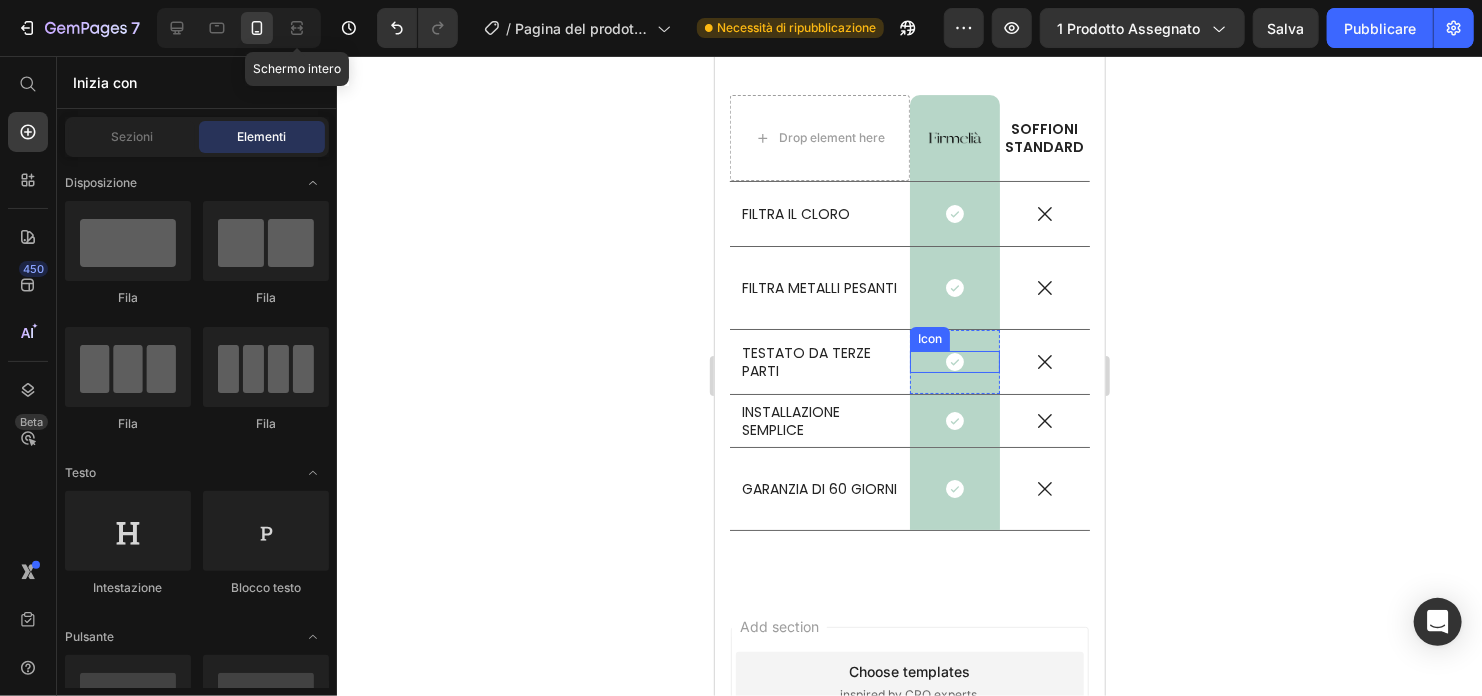 click on "Icon Row" at bounding box center (954, 361) 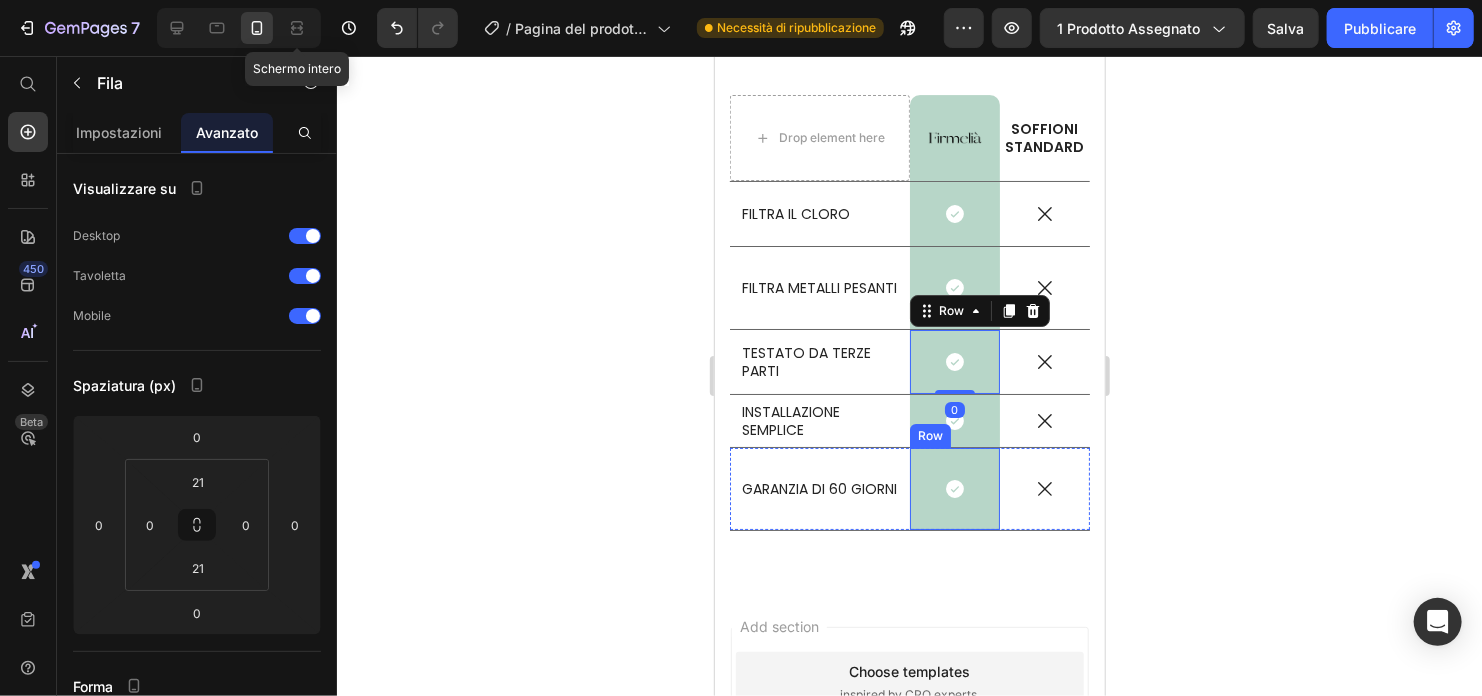 click on "Icon Row" at bounding box center [954, 488] 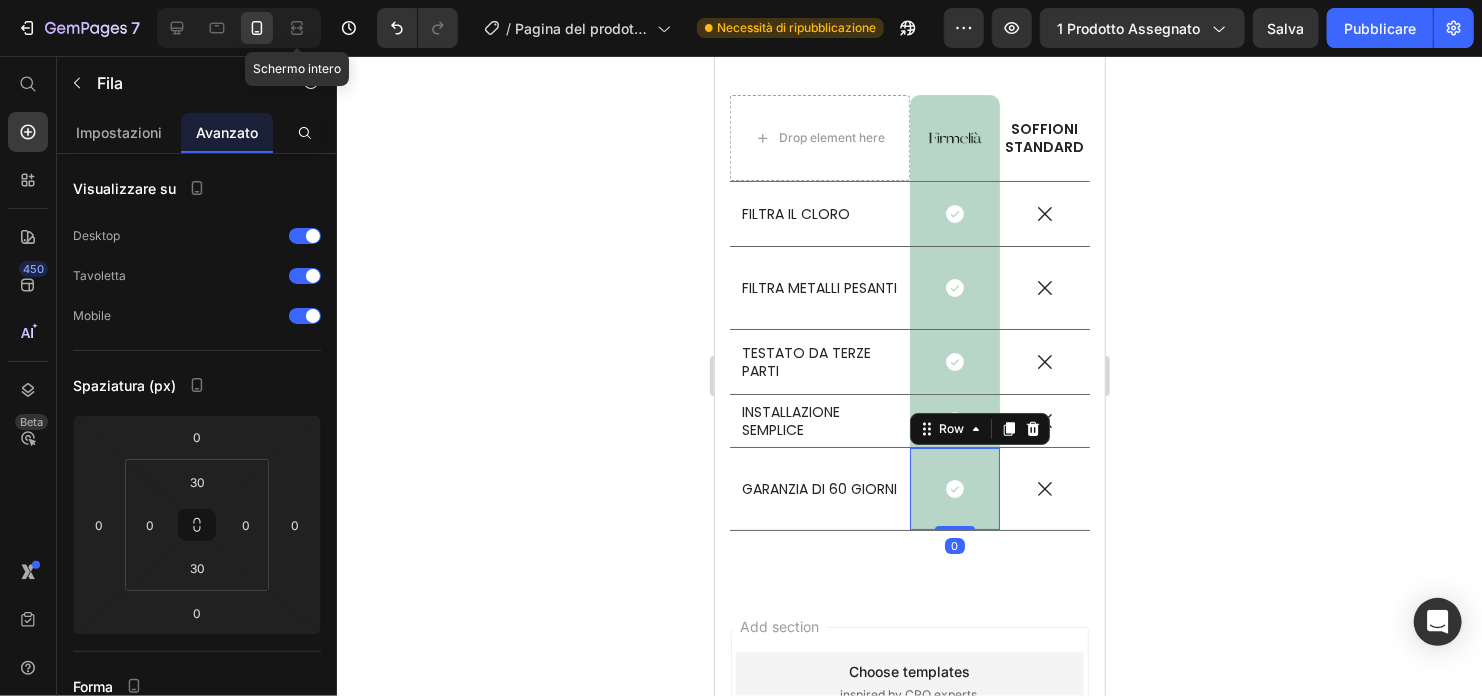 click on "Row" at bounding box center (979, 428) 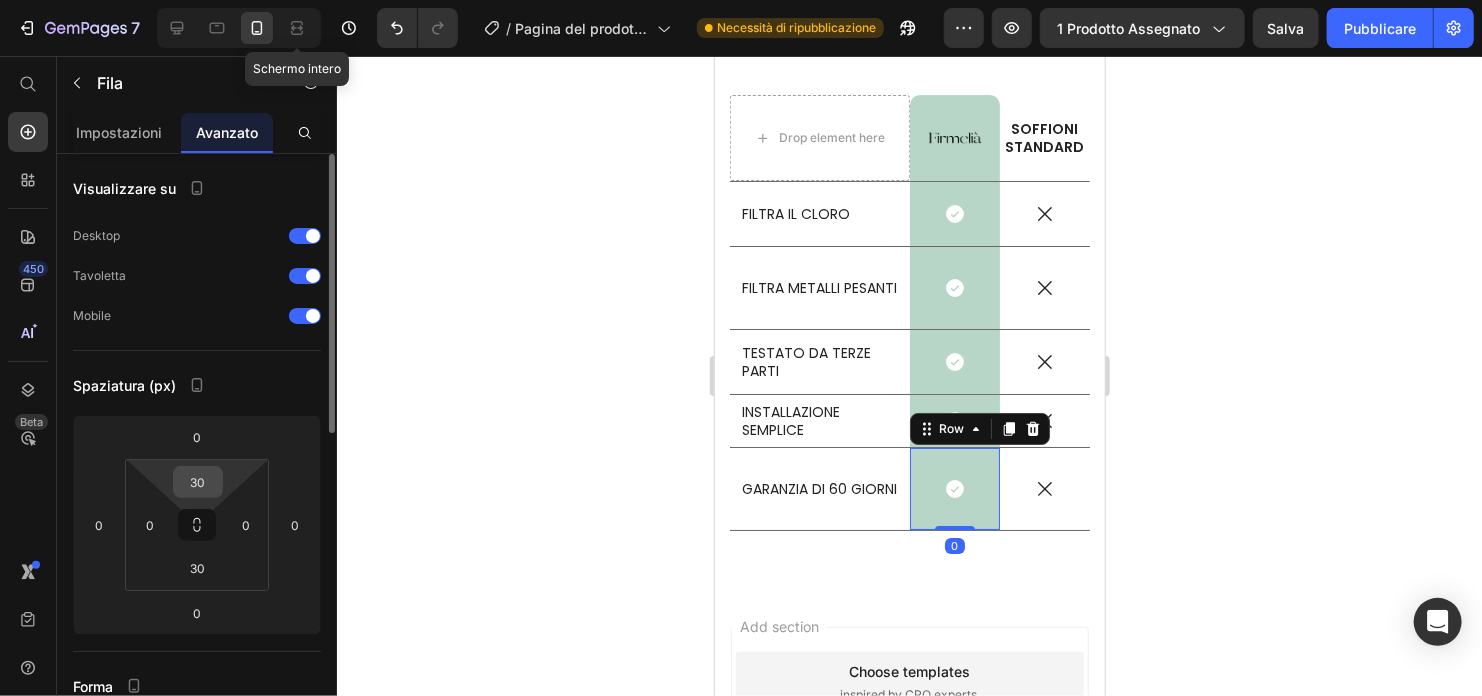 click on "30" at bounding box center (198, 482) 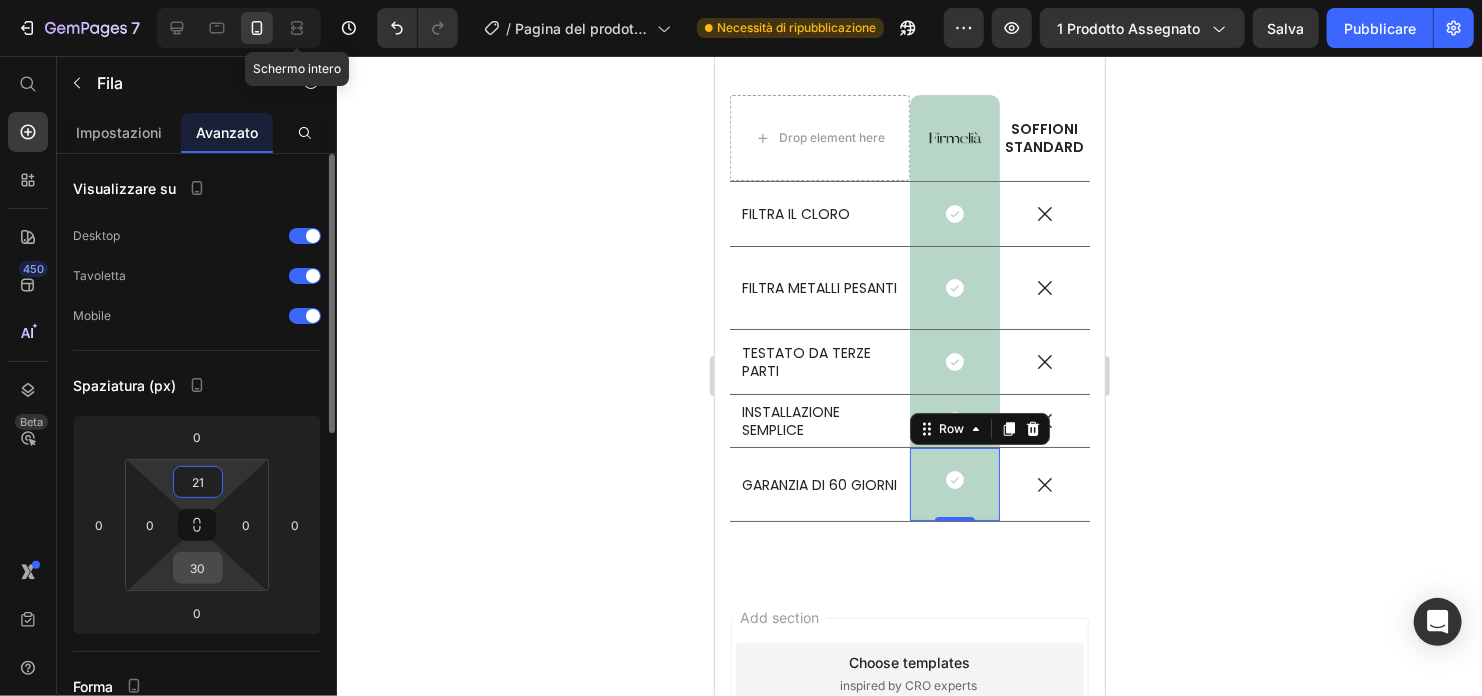 type on "21" 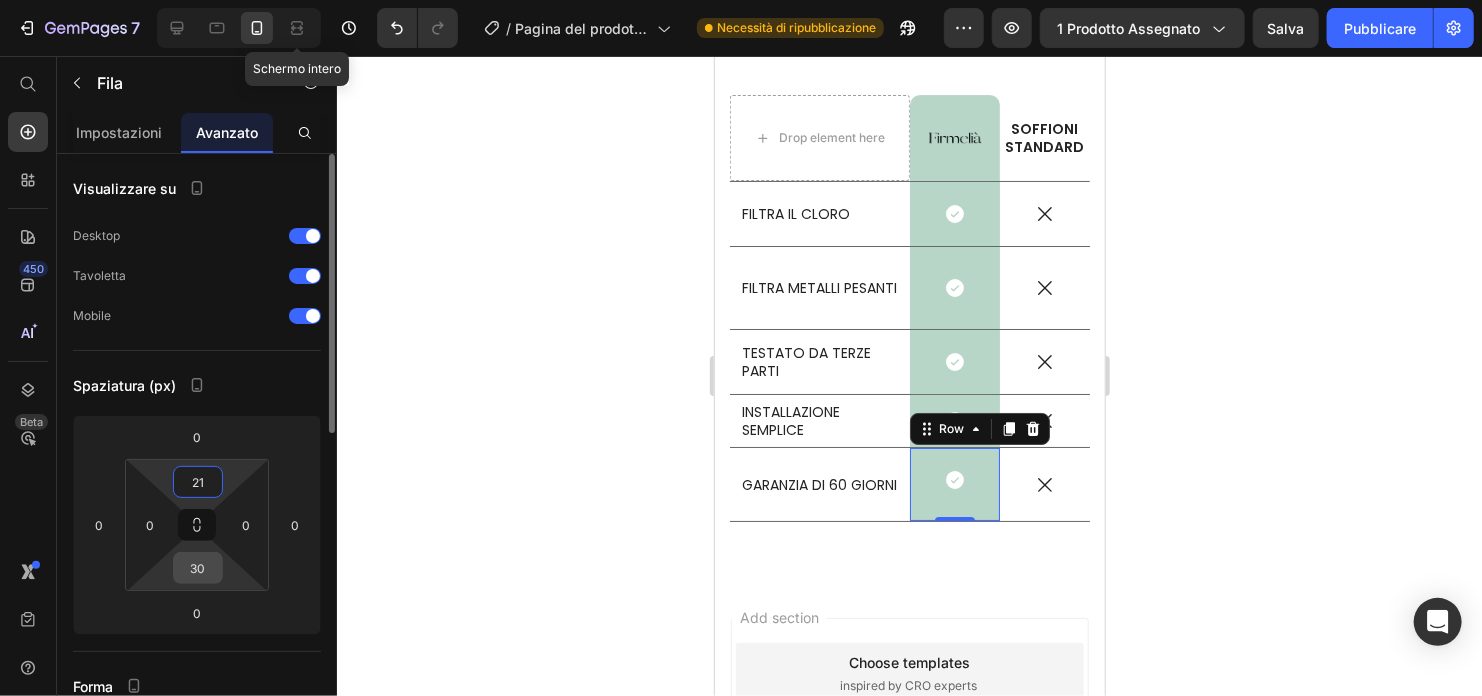 click on "30" at bounding box center (198, 568) 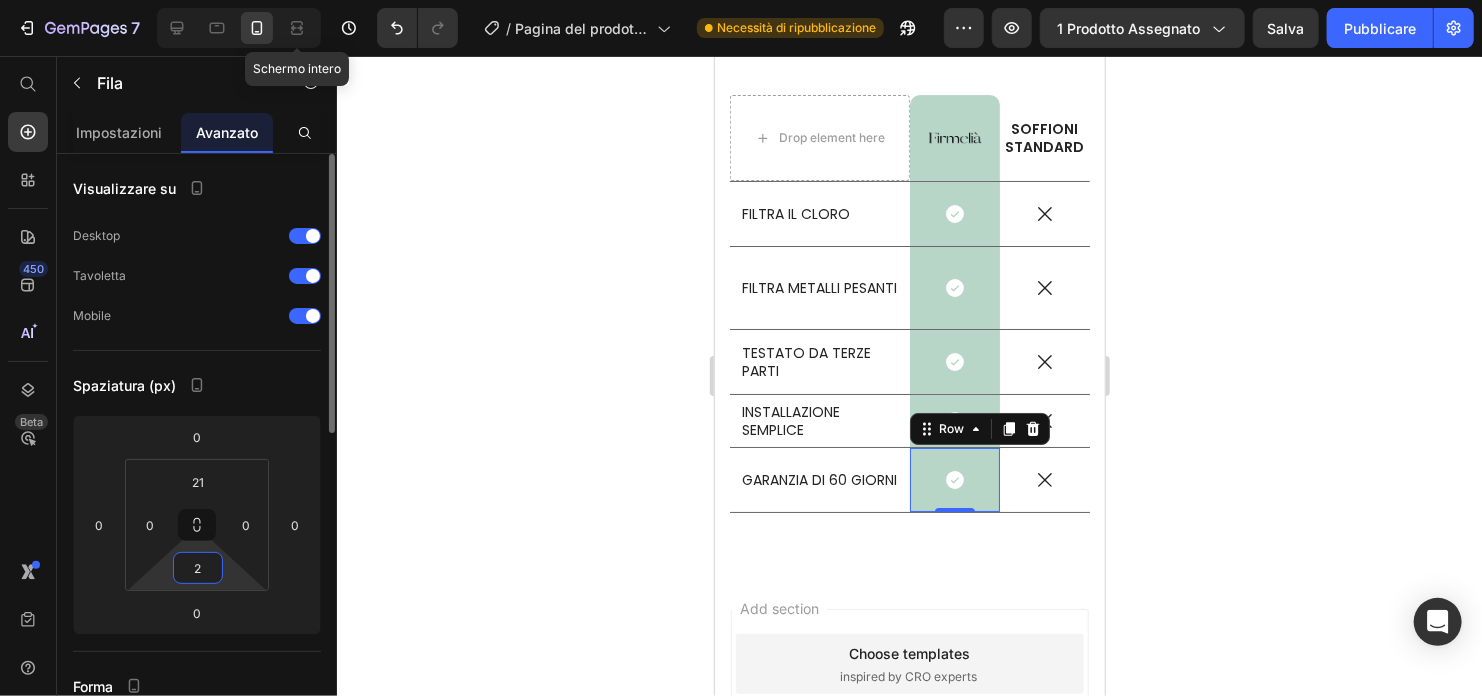 type on "21" 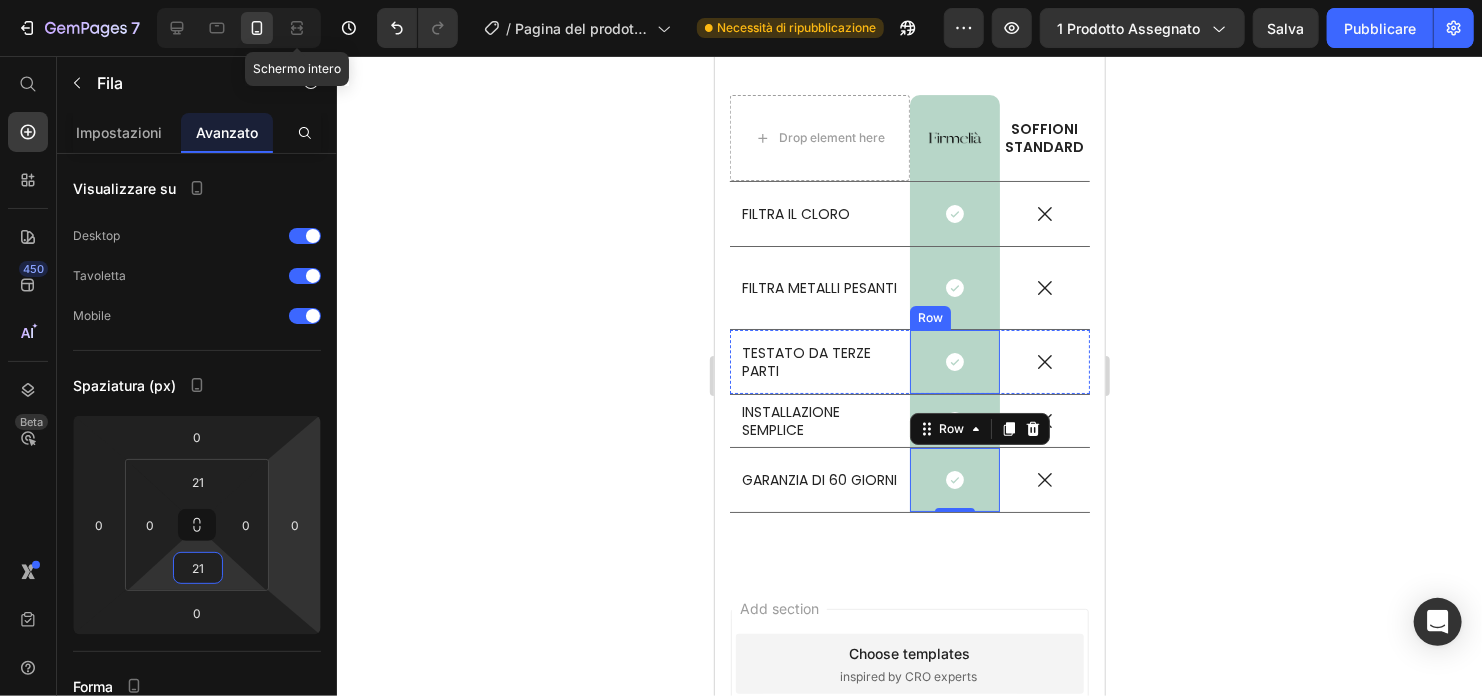 click on "Icon Row" at bounding box center (954, 361) 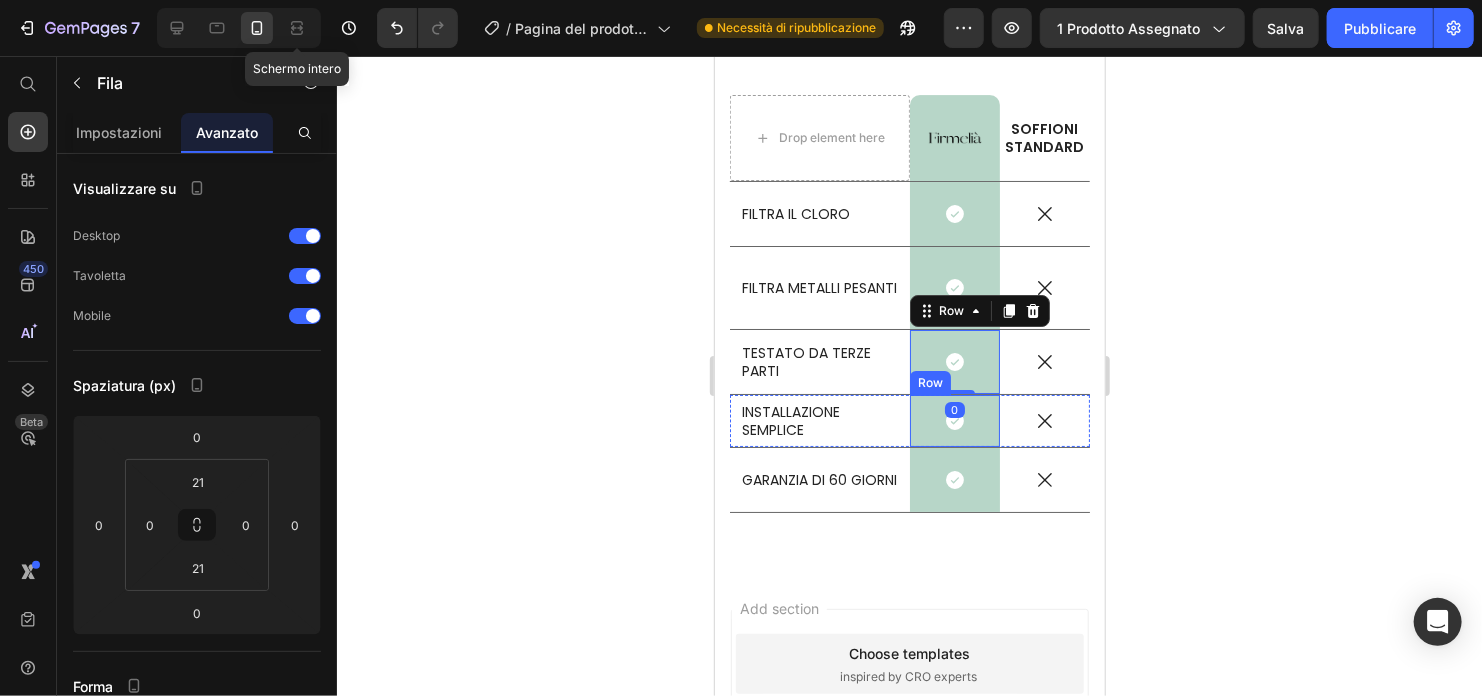 click on "Icon Row" at bounding box center [954, 420] 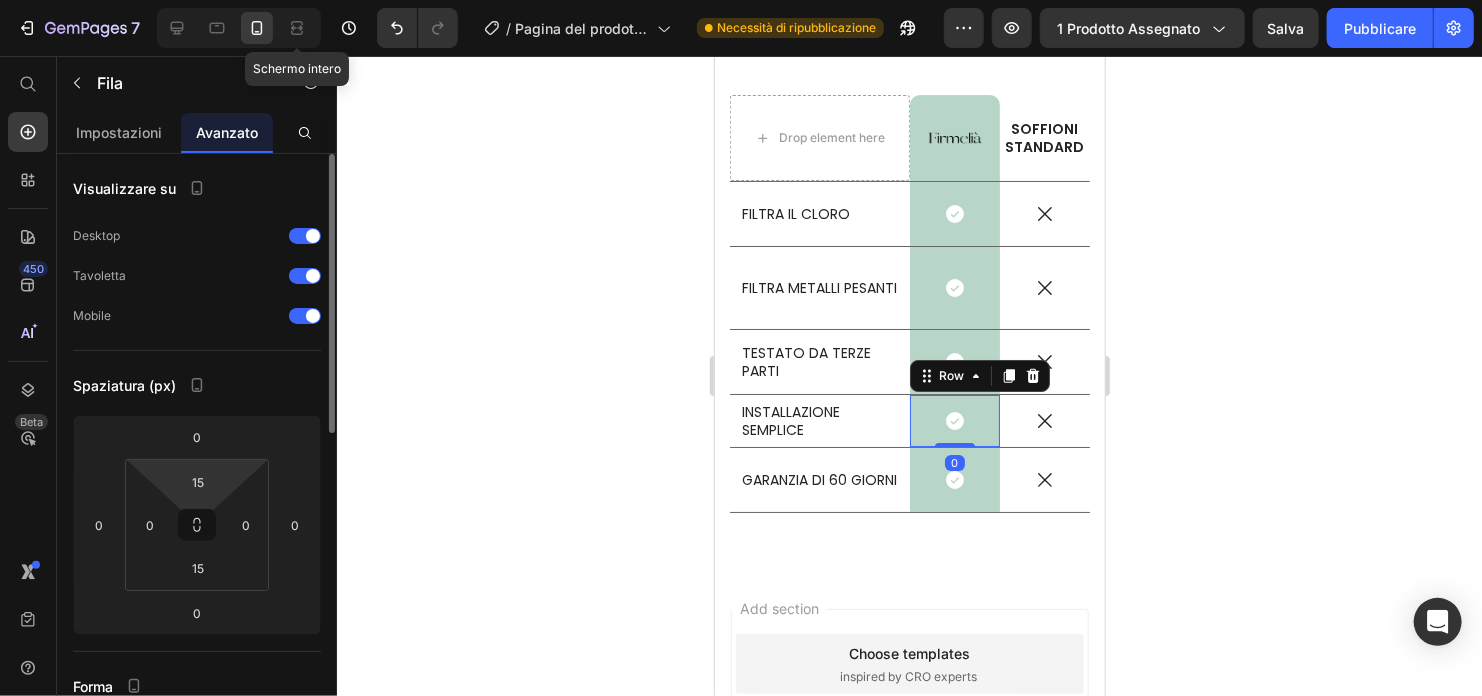 click on "7  Schermo intero Cronologia versioni  /  Pagina del prodotto - [DATE] 22:23:51 Necessità di ripubblicazione Anteprima 1 prodotto assegnato  Salva   Pubblicare  450 Beta Inizia con Sezioni Elementi Sezione Eroi Dettaglio Prodotto Marchi Badge attendibili Garanzia Ripartizione del prodotto Come usare Testimonianze Comparare Pacchetto FAQs Prova sociale Storia del marchio Elenco prodotti Collezione Elenco blog Contatto Sticky Aggiungi al carrello Piè di pagina personalizzato Sfoglia Biblioteca 450 Disposizione
[GEOGRAPHIC_DATA]
[GEOGRAPHIC_DATA]
[GEOGRAPHIC_DATA]
Fila Testo
Intestazione
Blocco testo Pulsante
[GEOGRAPHIC_DATA]" at bounding box center (741, 0) 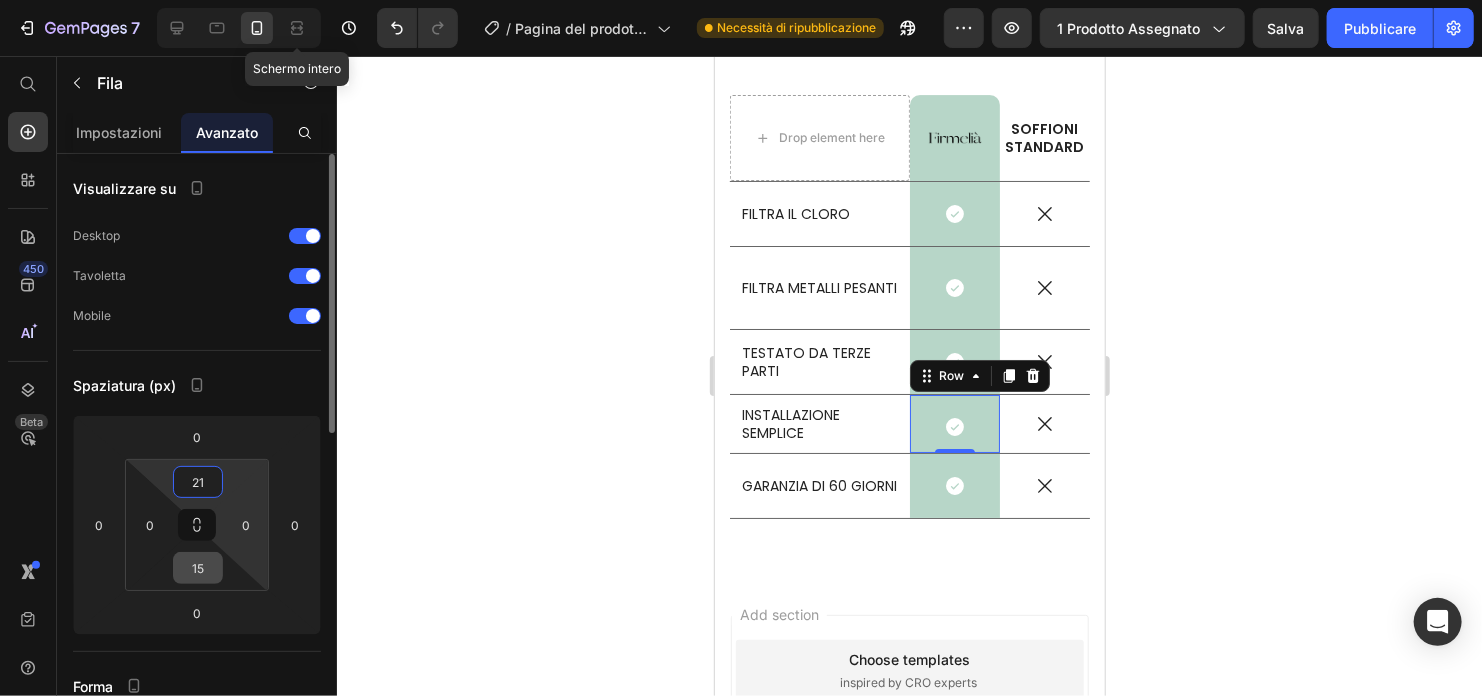 type on "21" 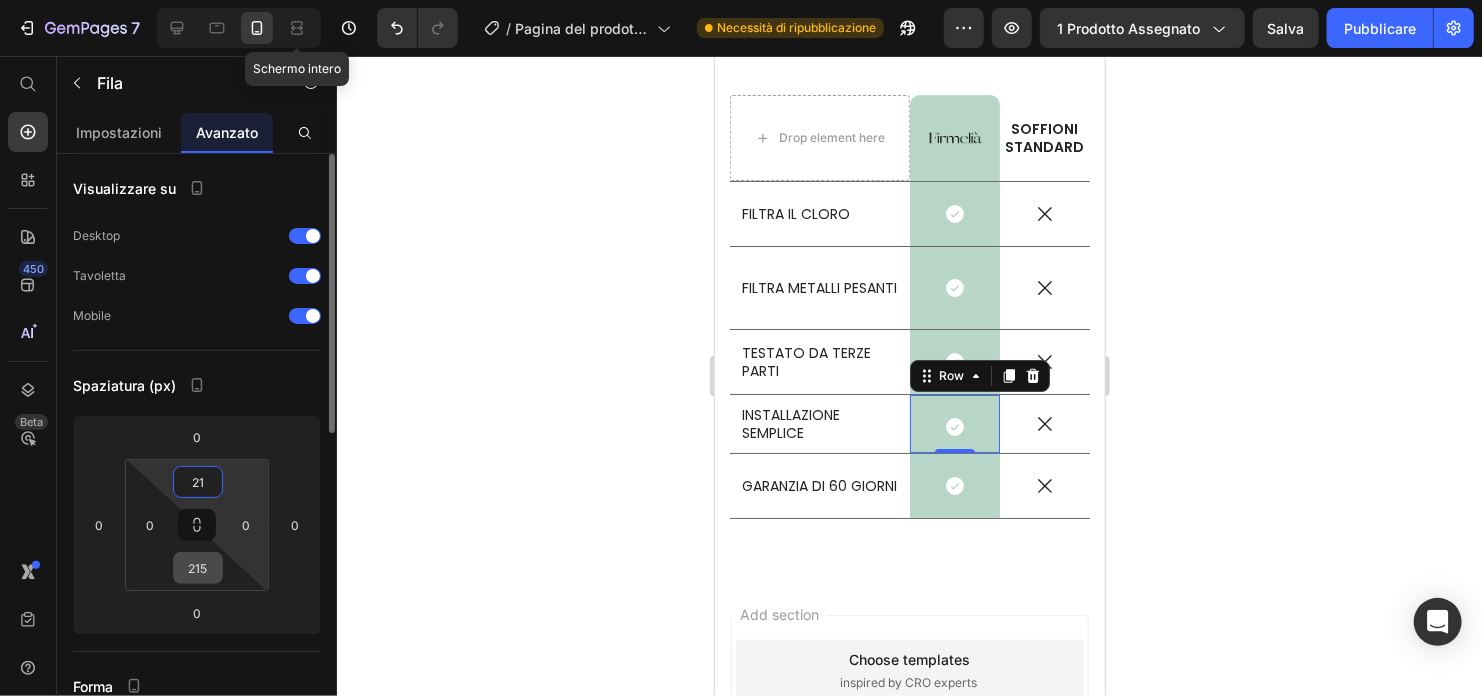 click on "215" at bounding box center [198, 568] 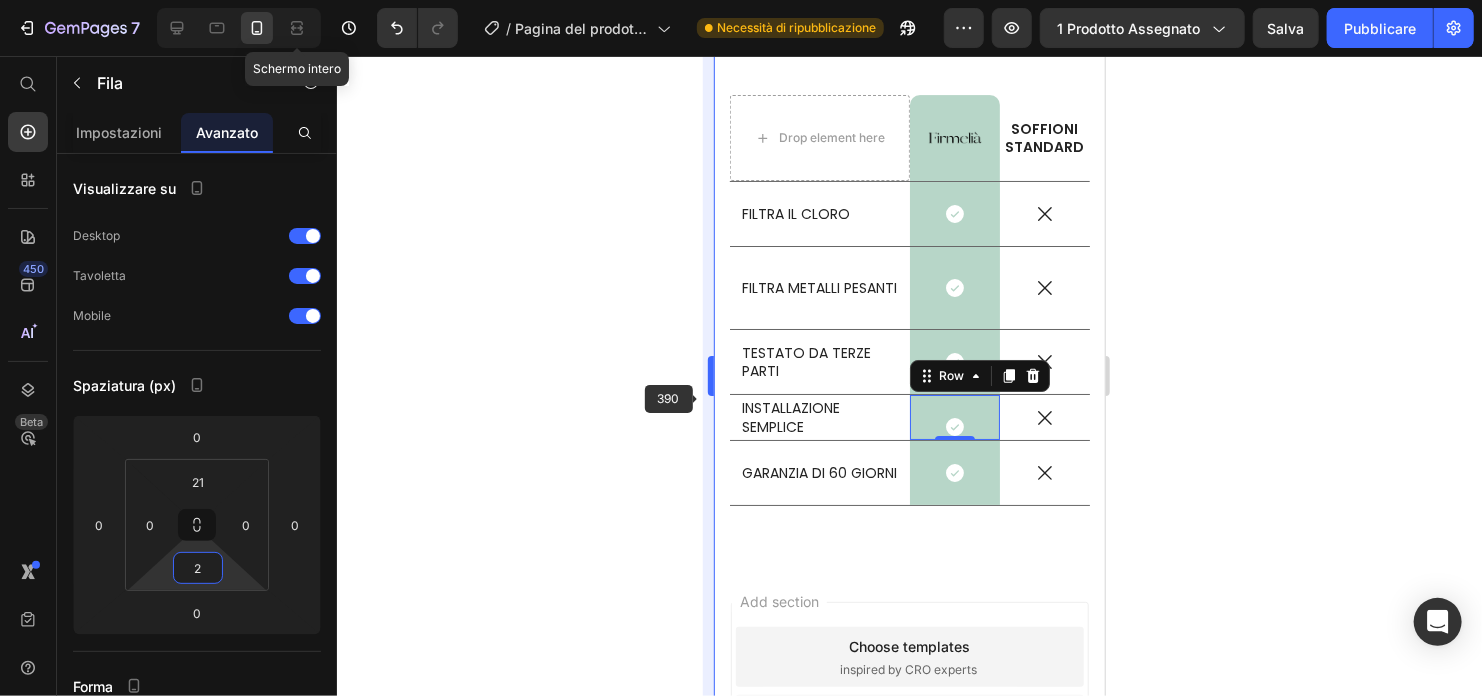 type on "21" 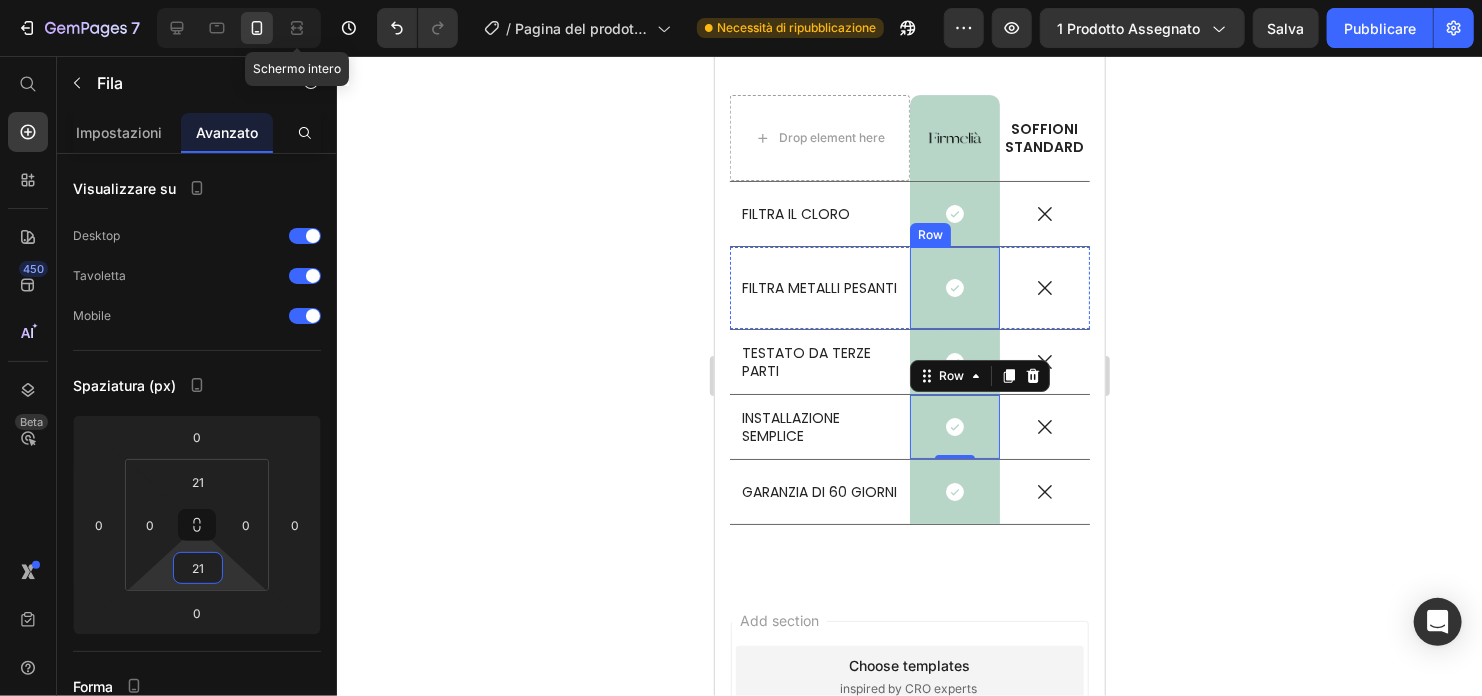 click on "Icon Row" at bounding box center [954, 287] 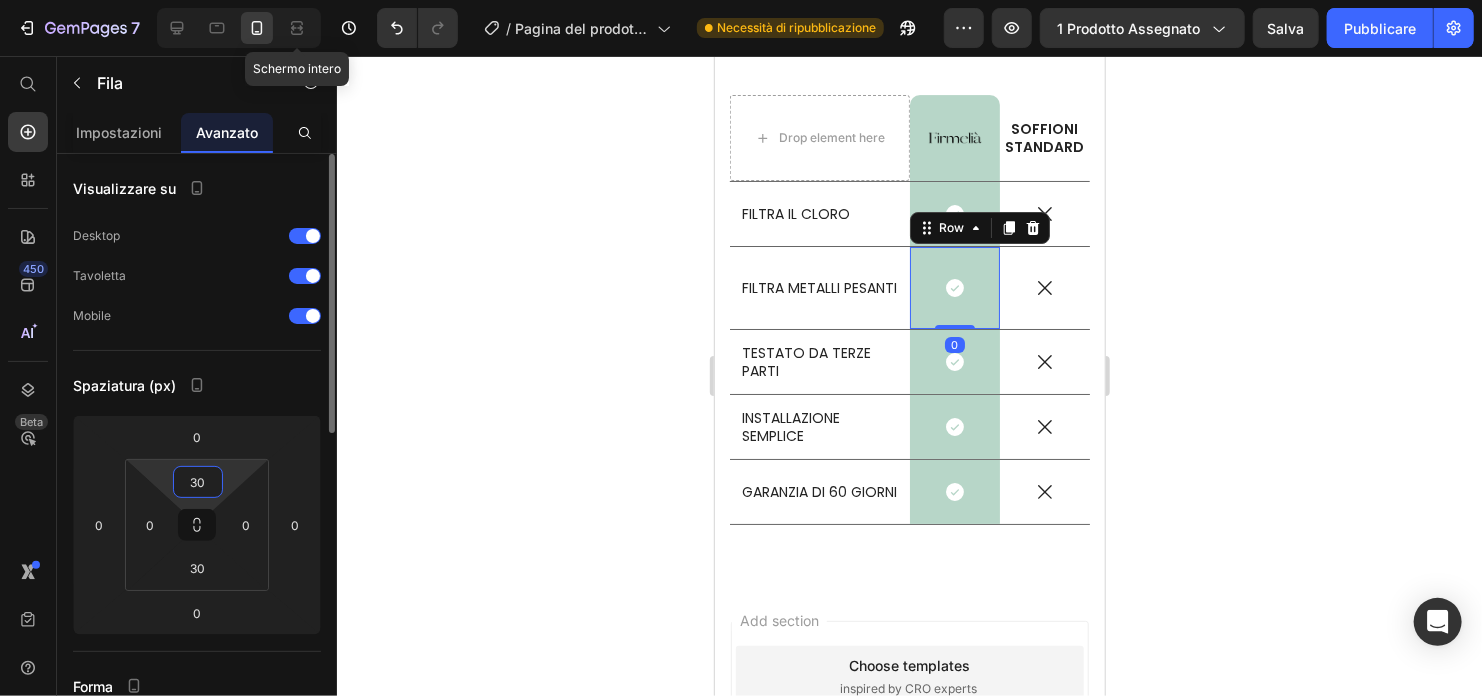 click on "30" at bounding box center [198, 482] 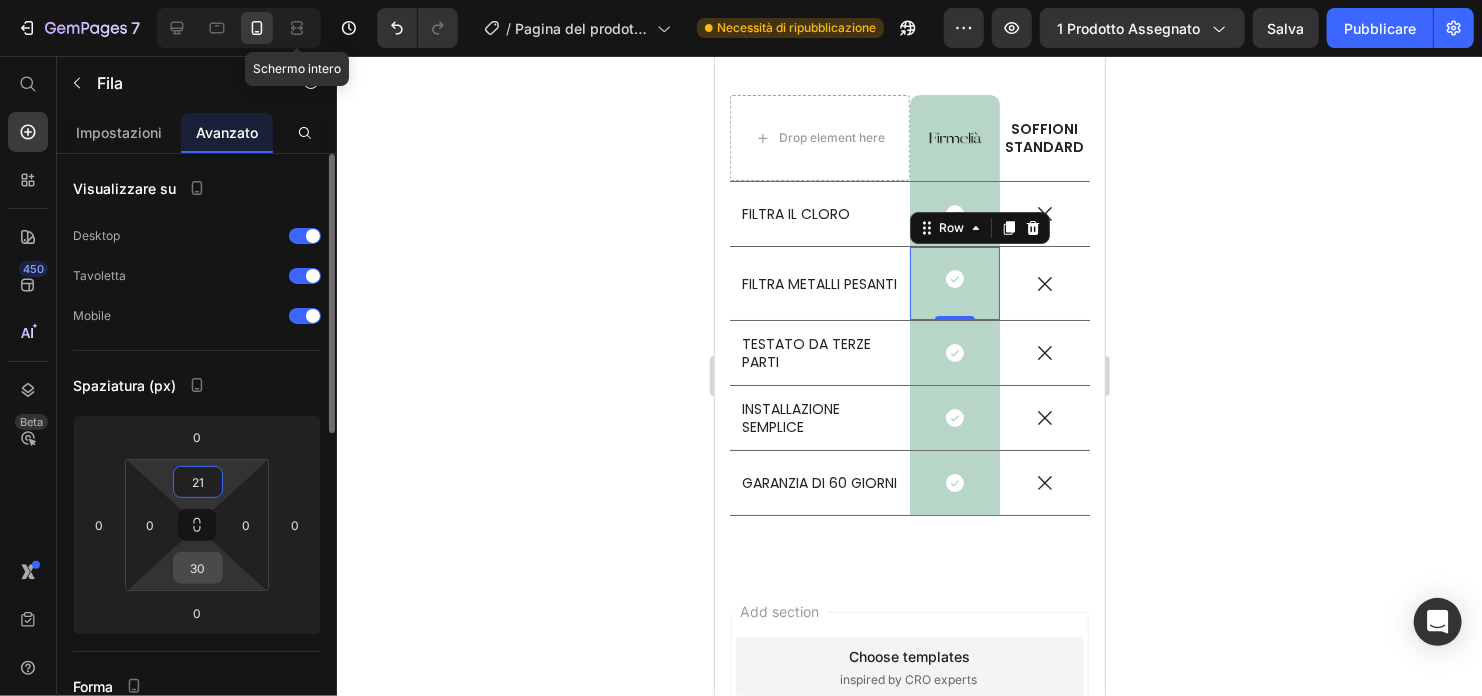 type on "21" 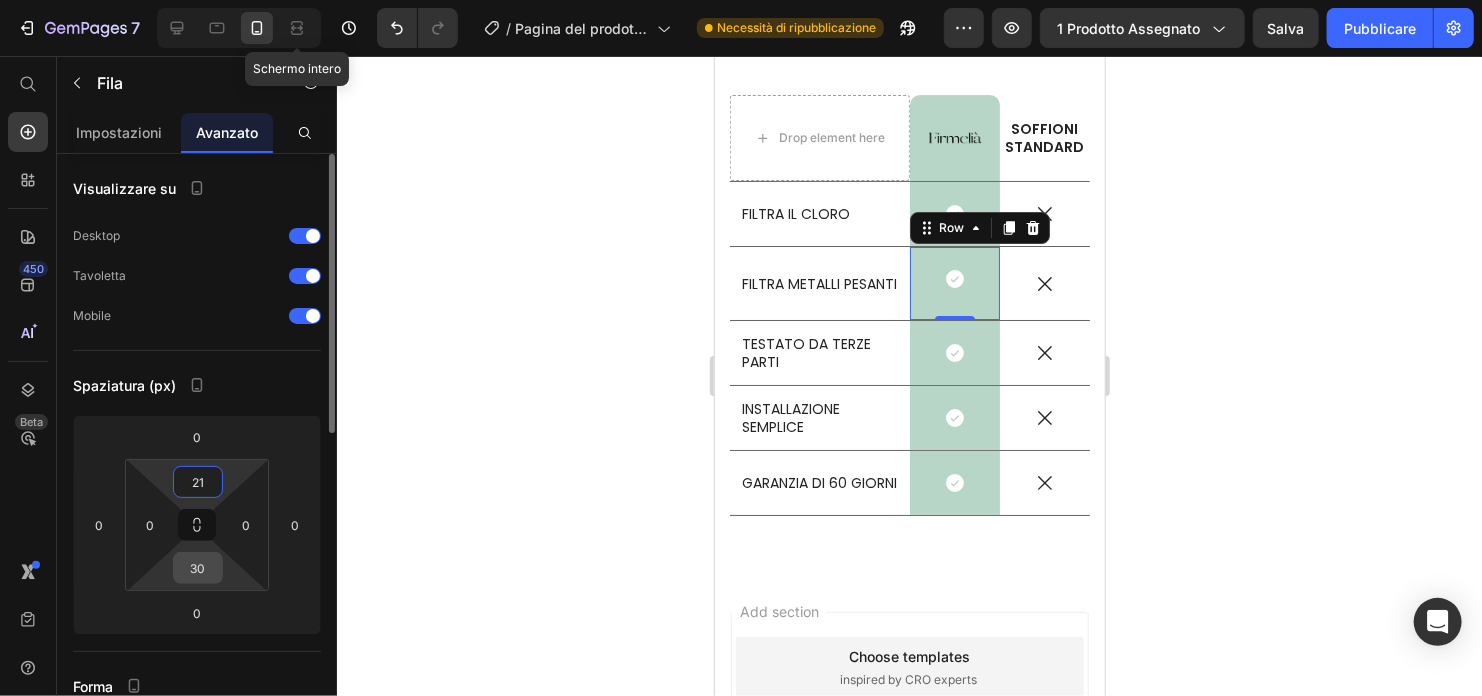 click on "30" at bounding box center (198, 568) 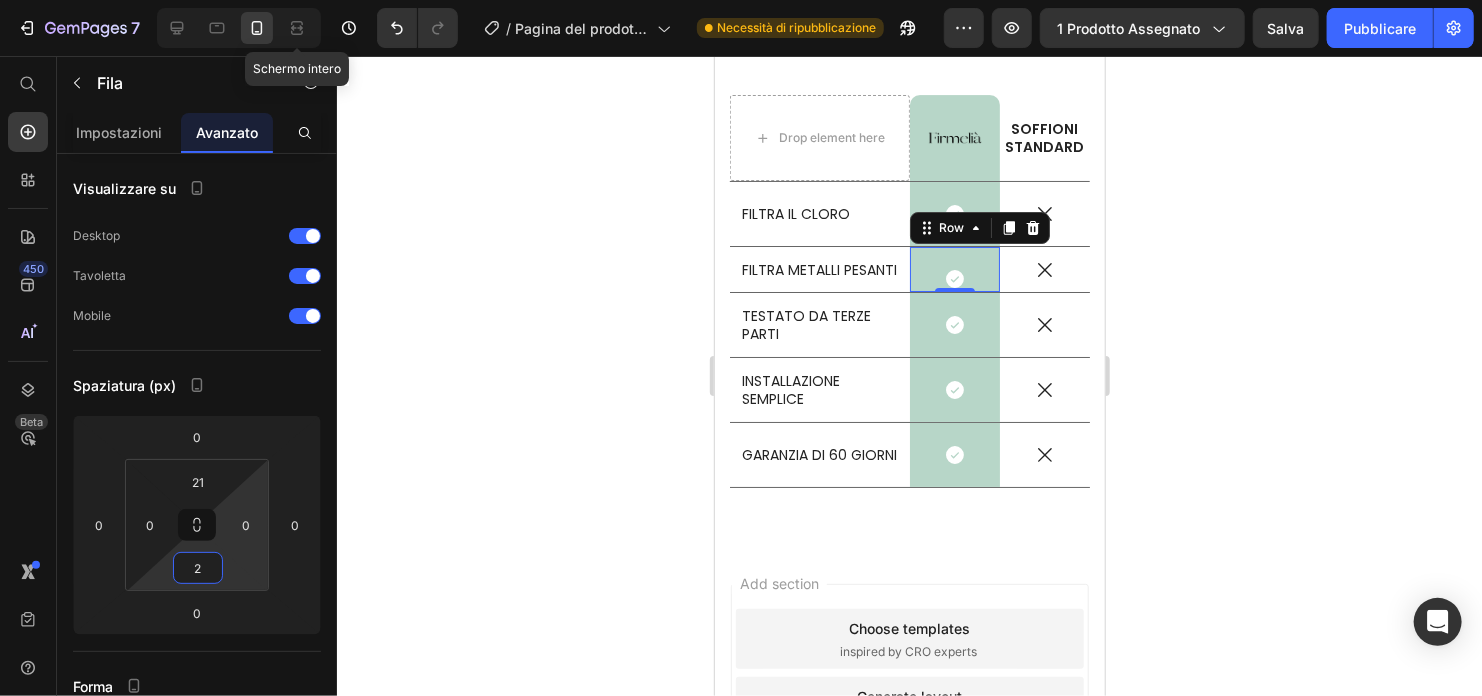 type on "21" 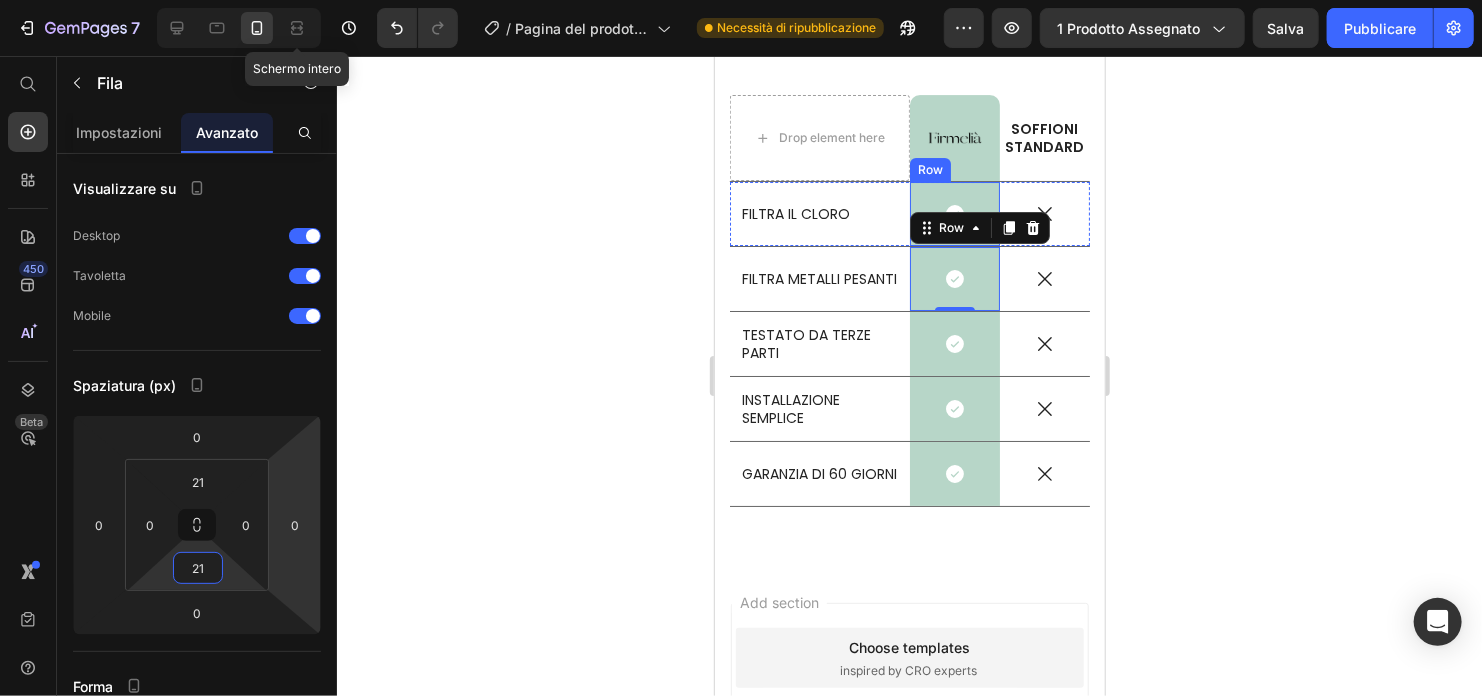 click on "Icon Row" at bounding box center [954, 213] 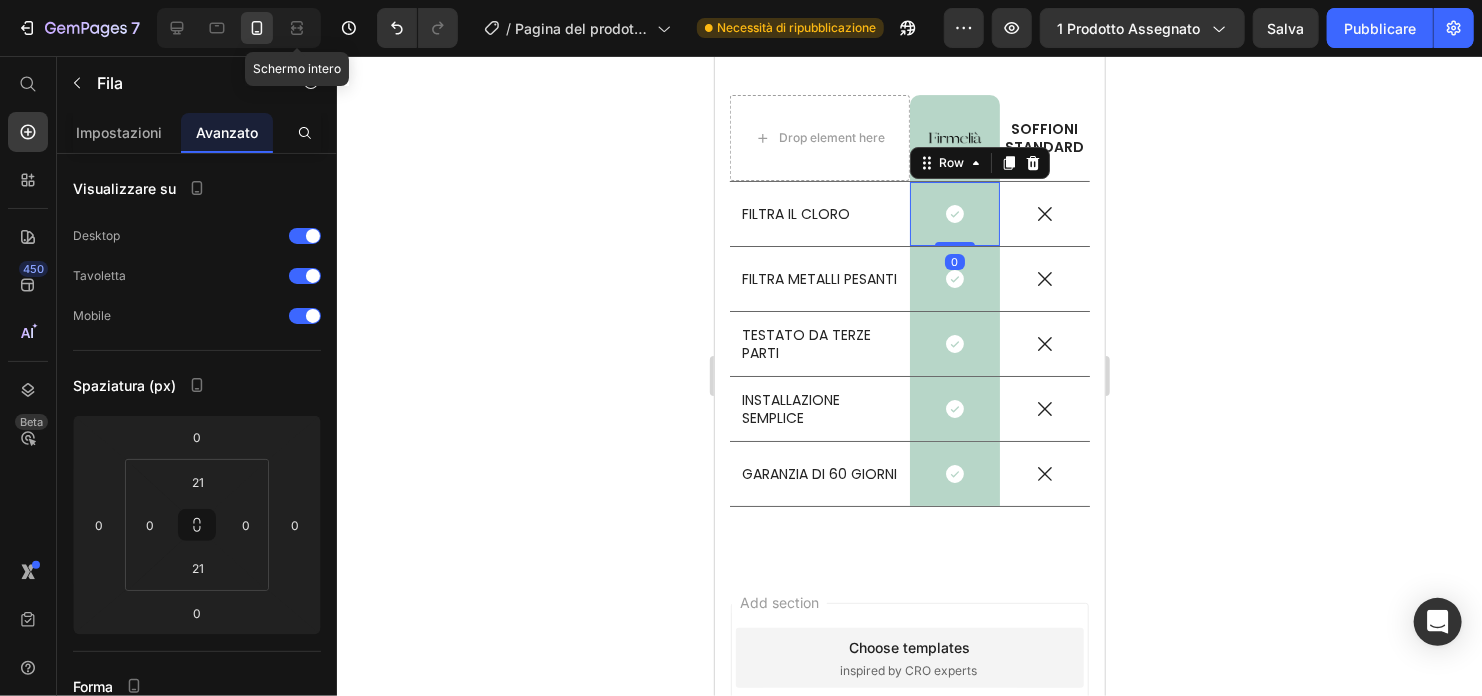 click 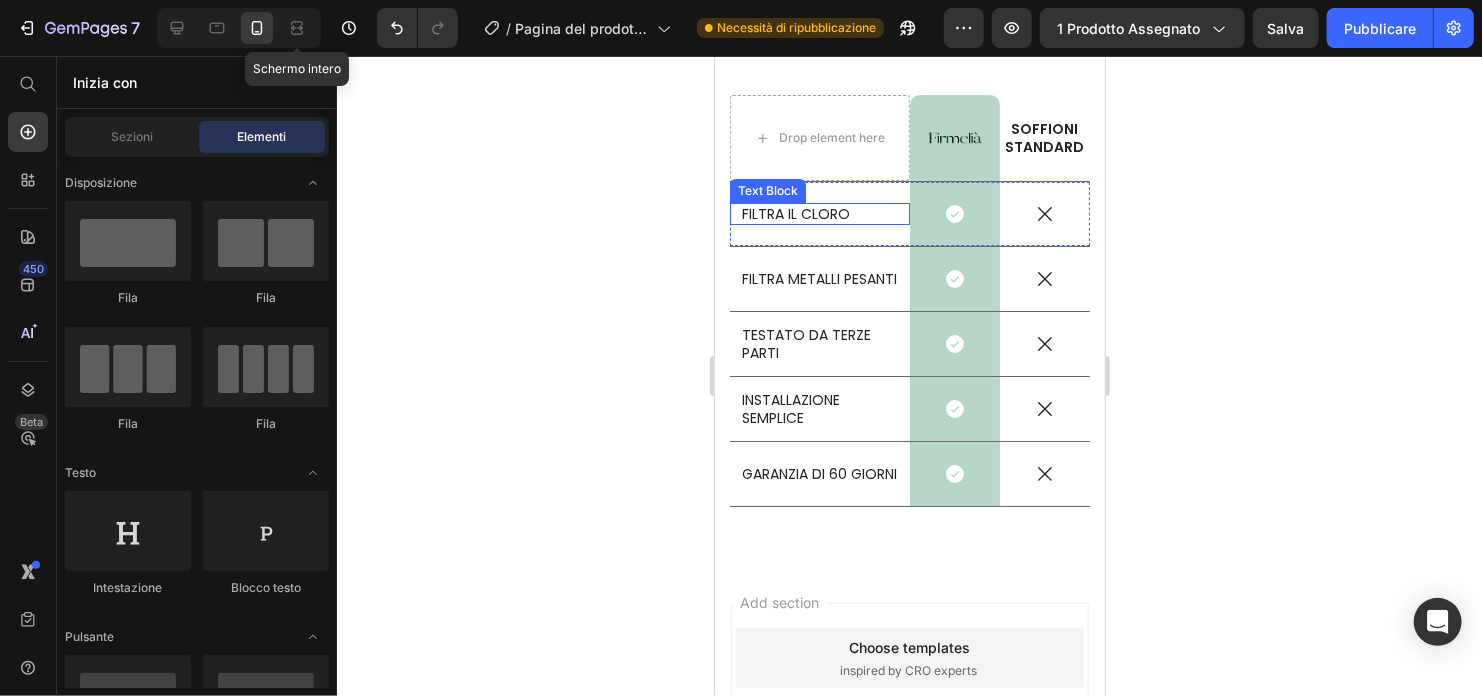 click on "FILTRA IL CLORO" at bounding box center [819, 213] 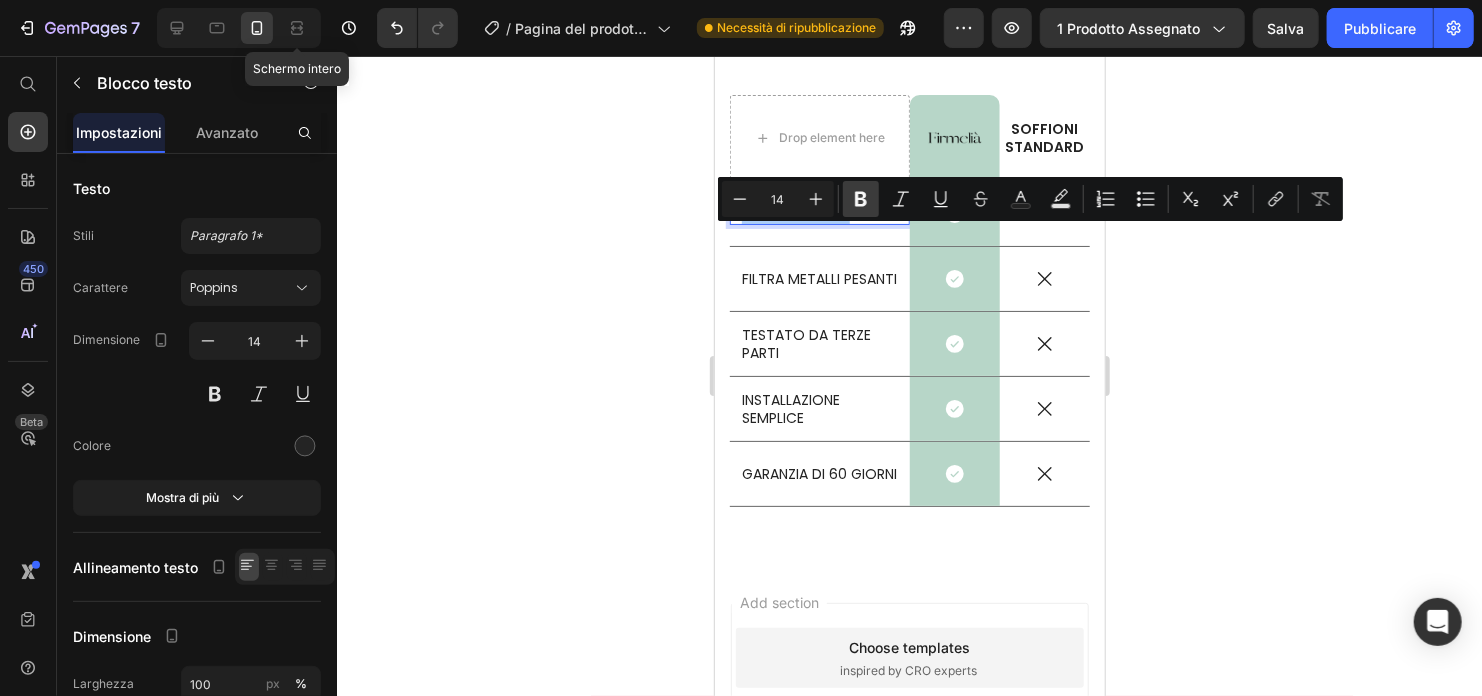 click 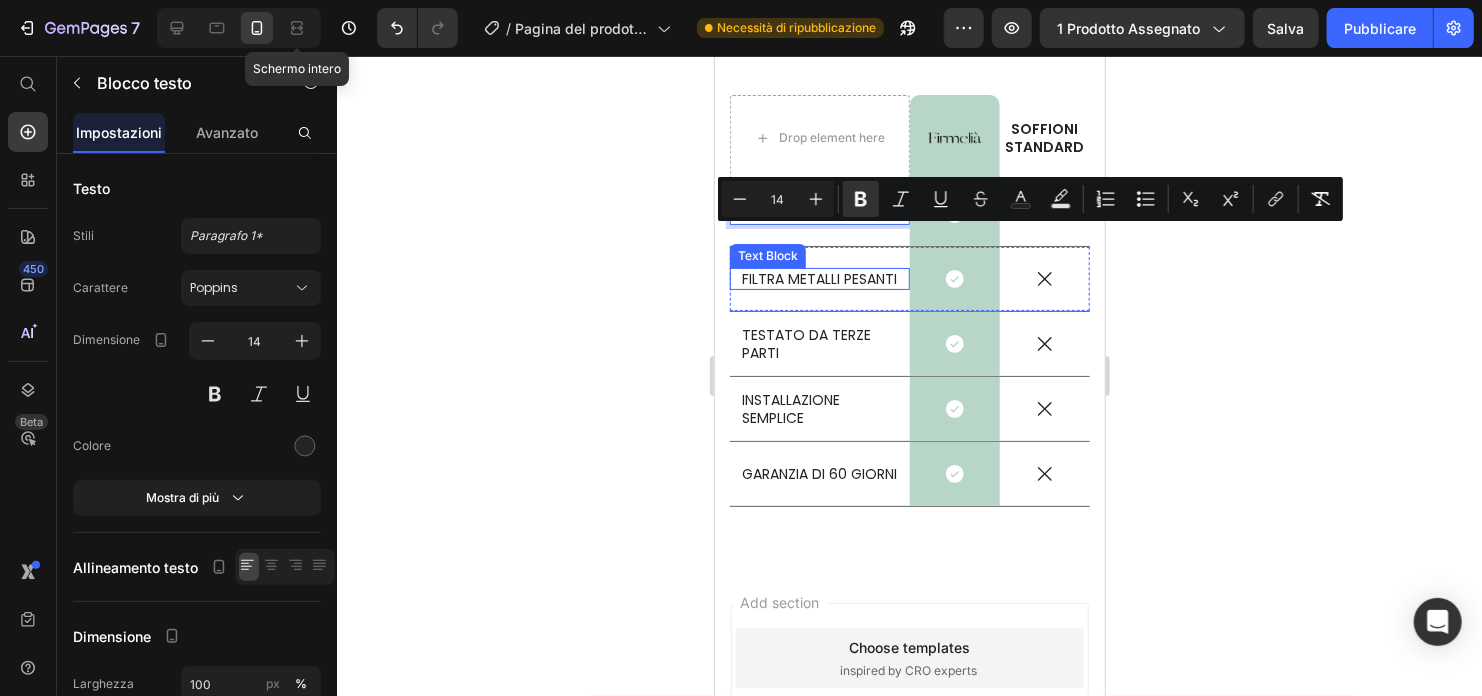 click on "FILTRA METALLI PESANTI" at bounding box center [819, 278] 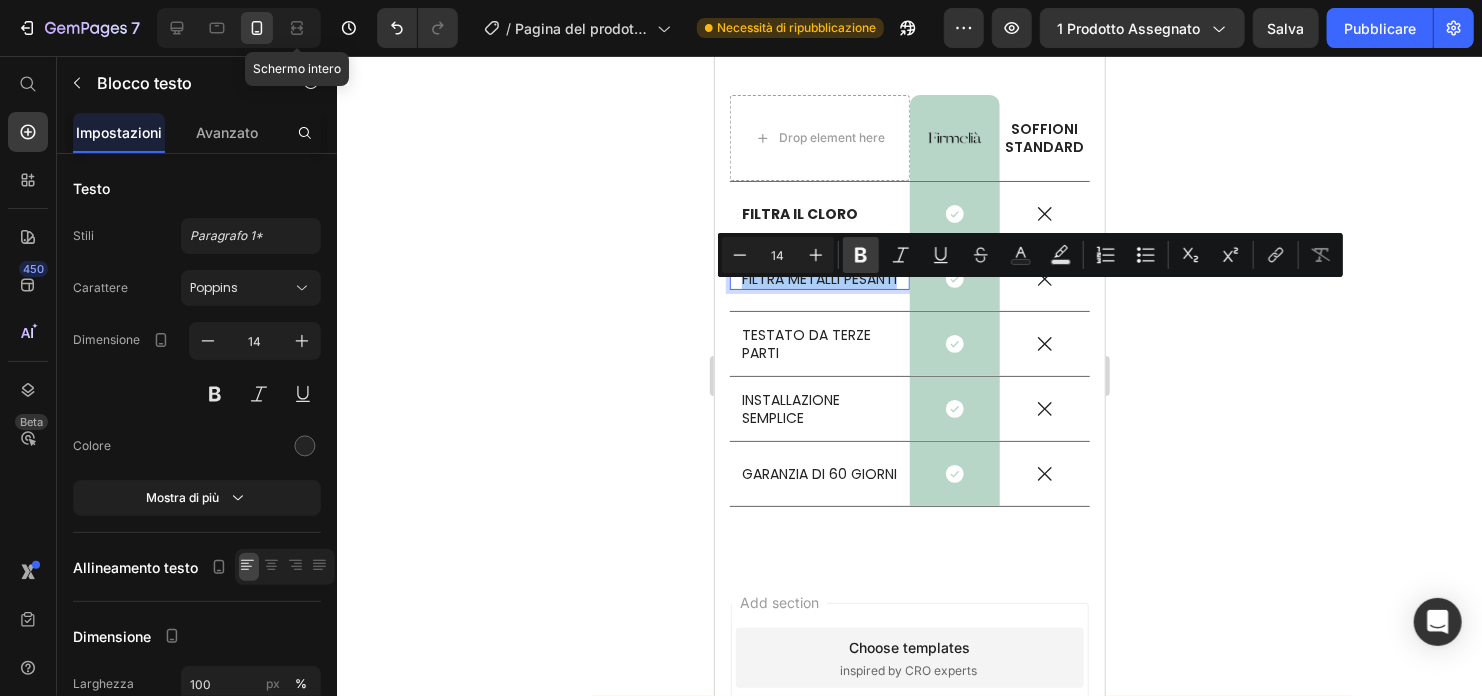 click 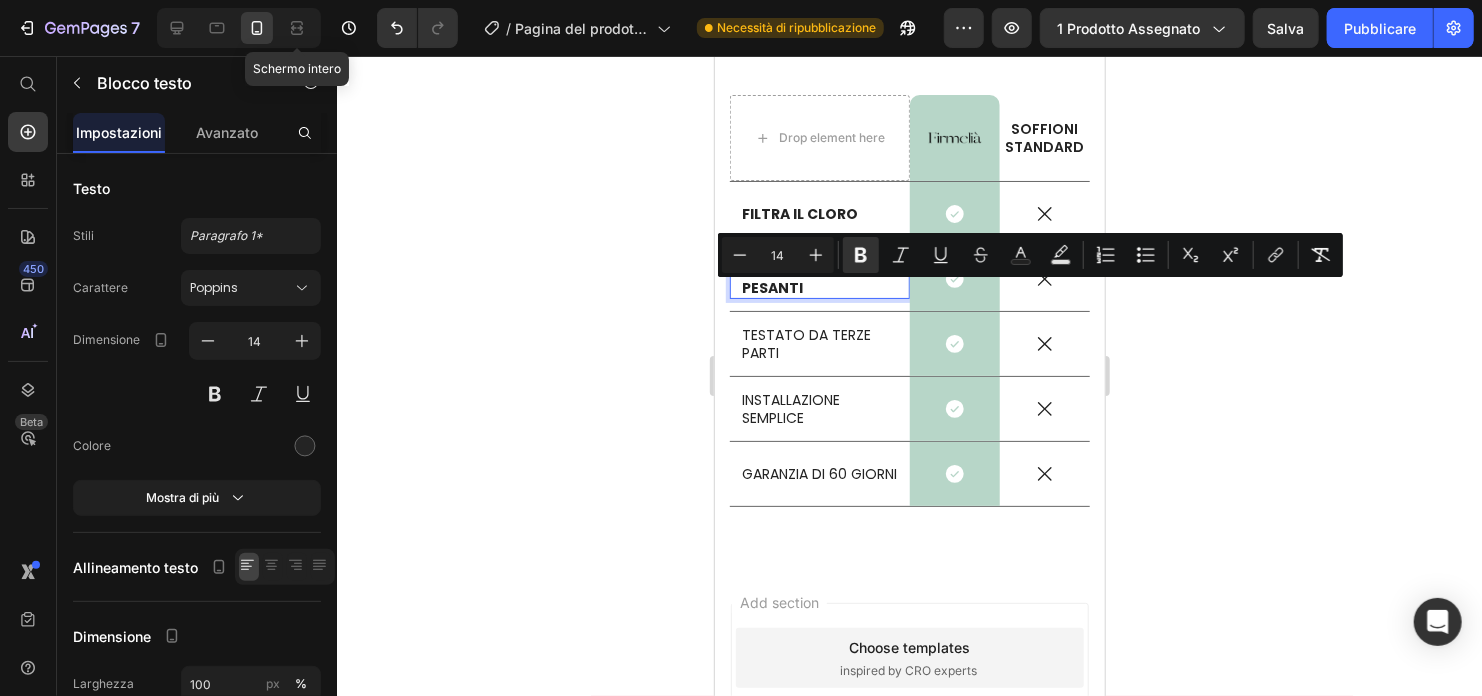 click on "TESTATO DA TERZE PARTI" at bounding box center [819, 343] 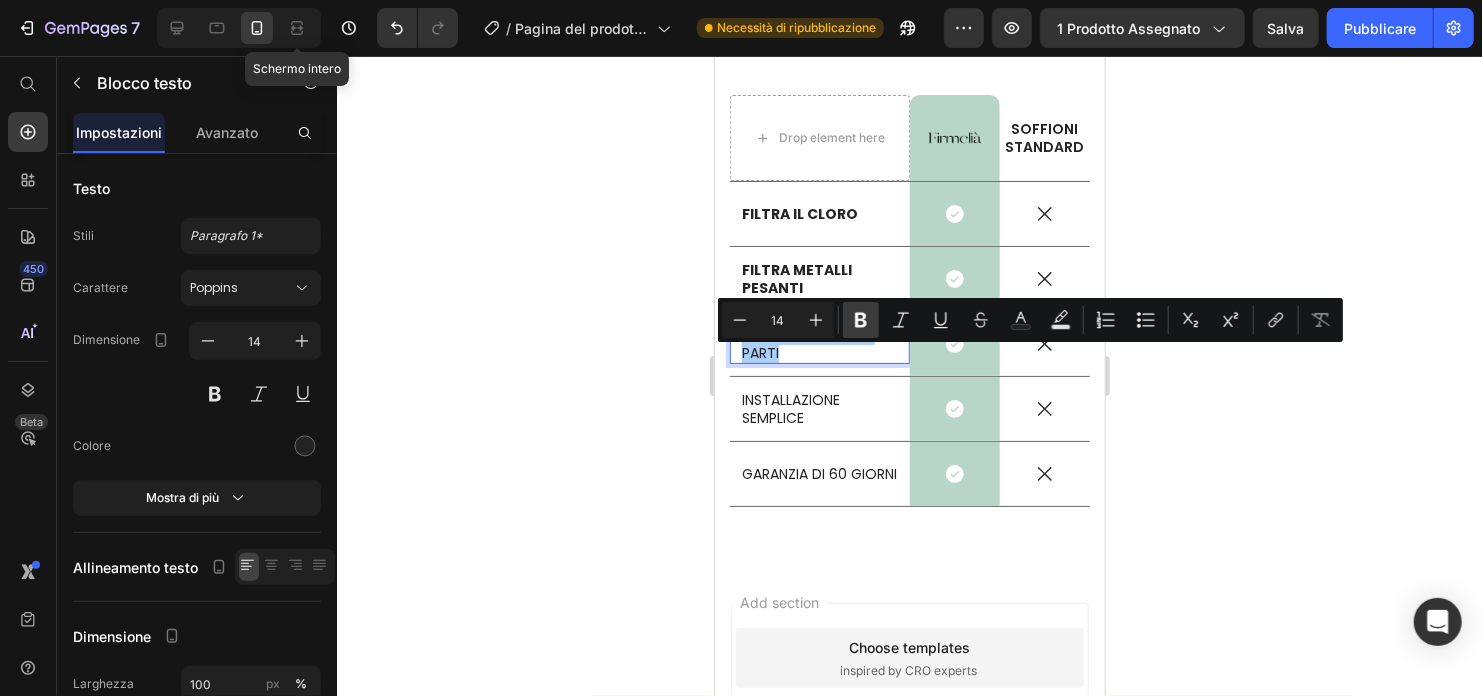 click 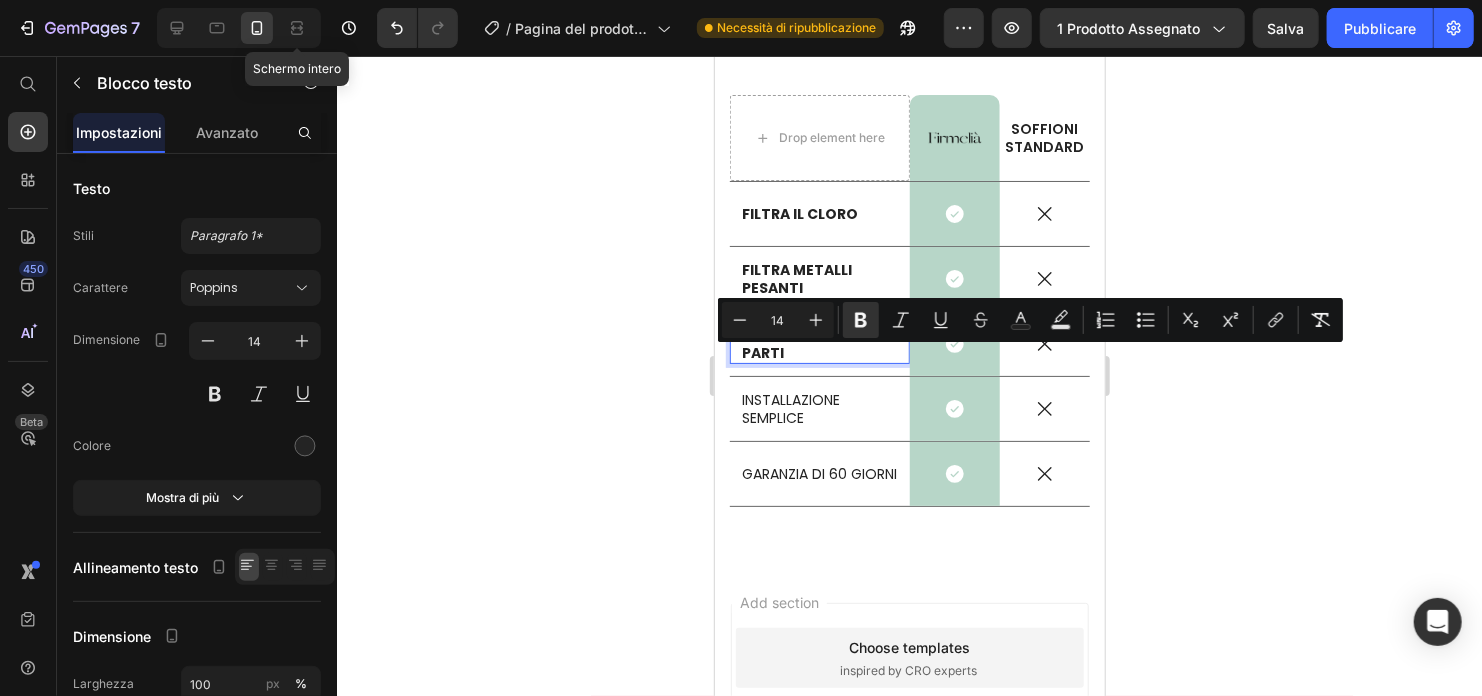 click on "INSTALLAZIONE SEMPLICE" at bounding box center [819, 408] 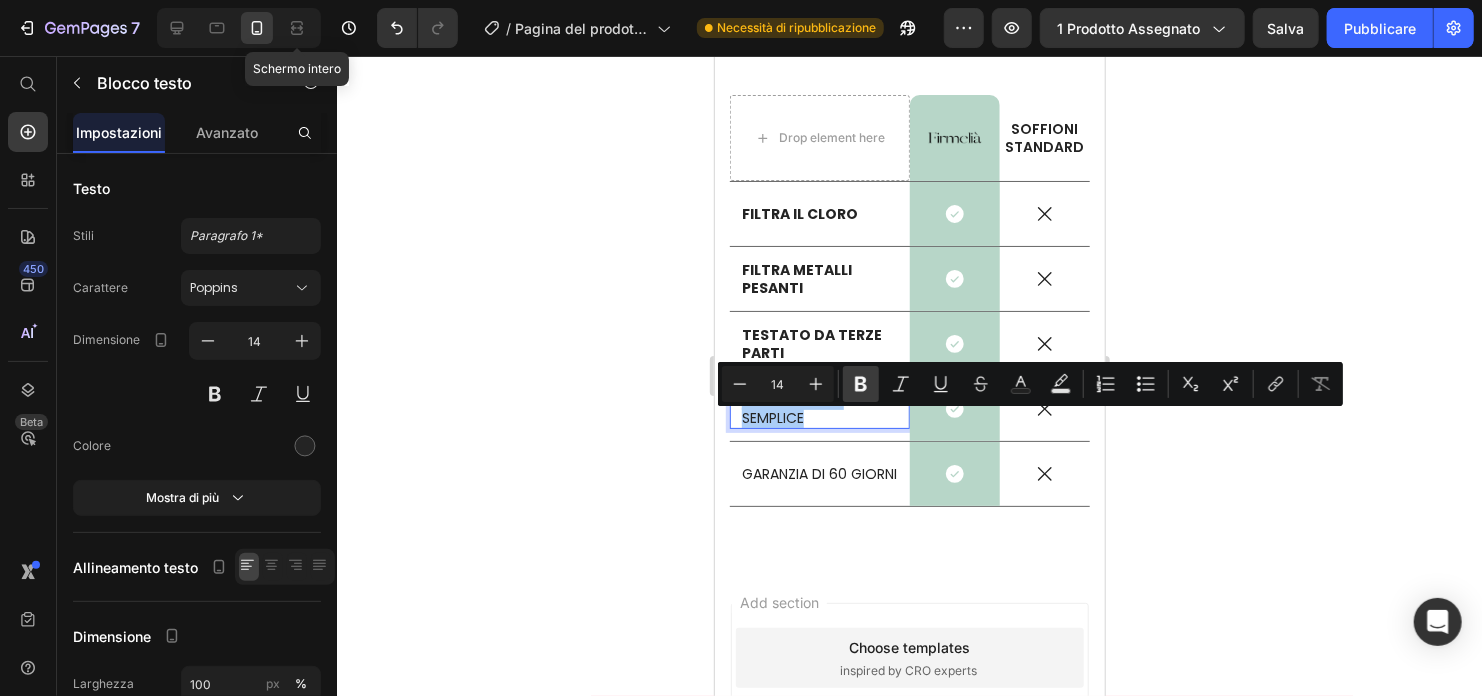 click 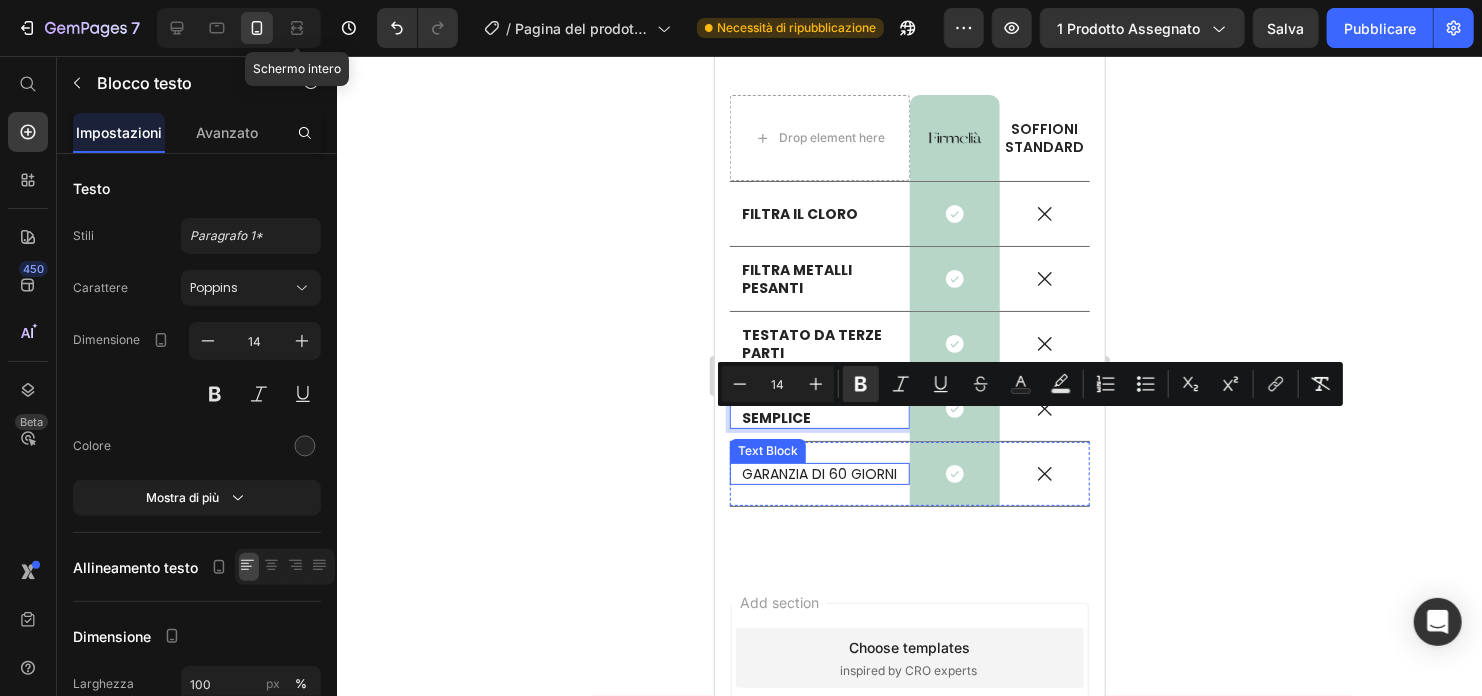 click on "GARANZIA DI 60 GIORNI" at bounding box center [819, 473] 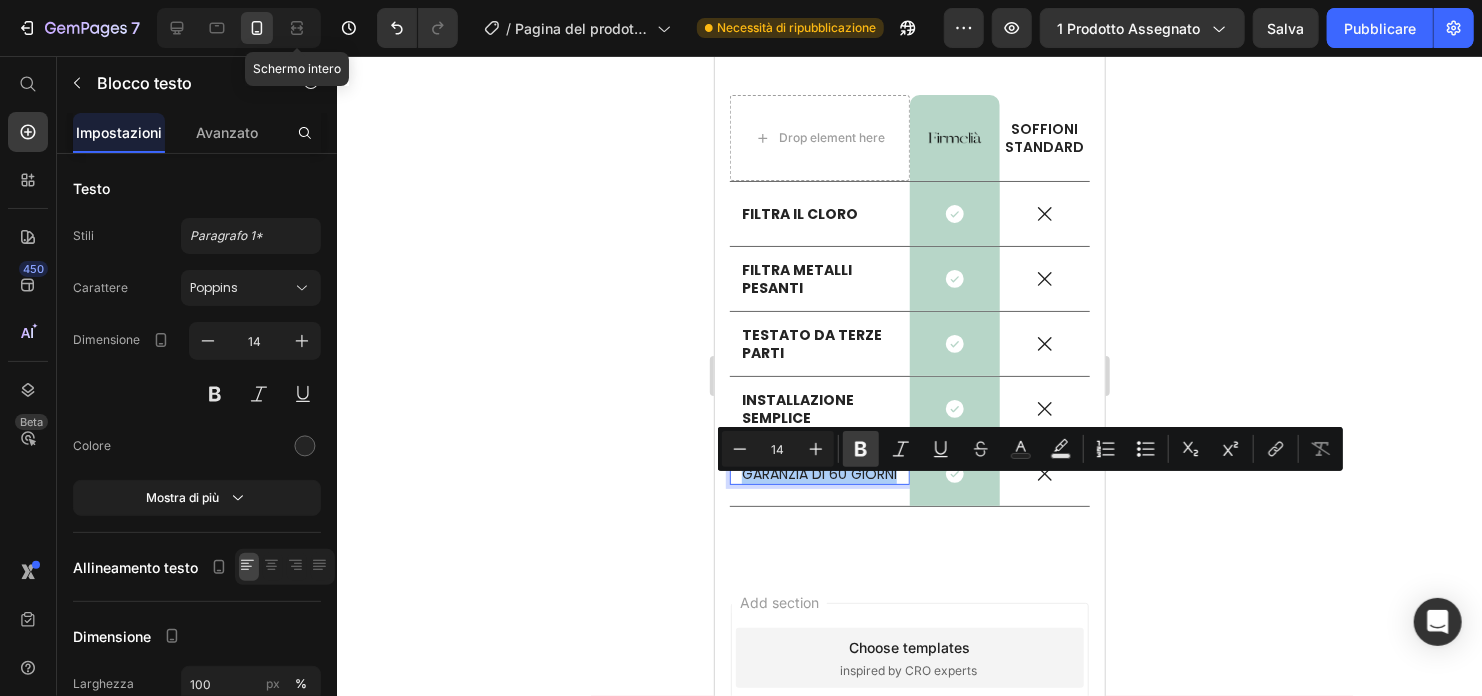 click 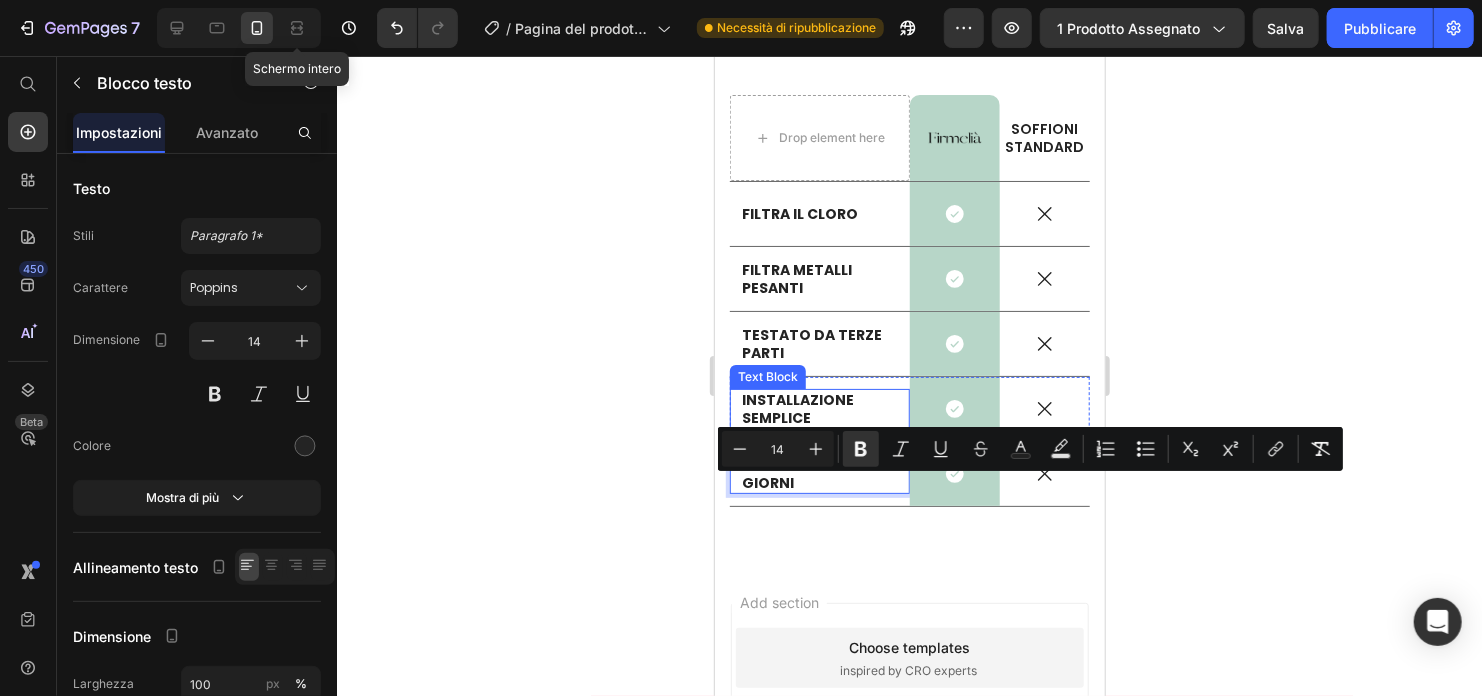 click 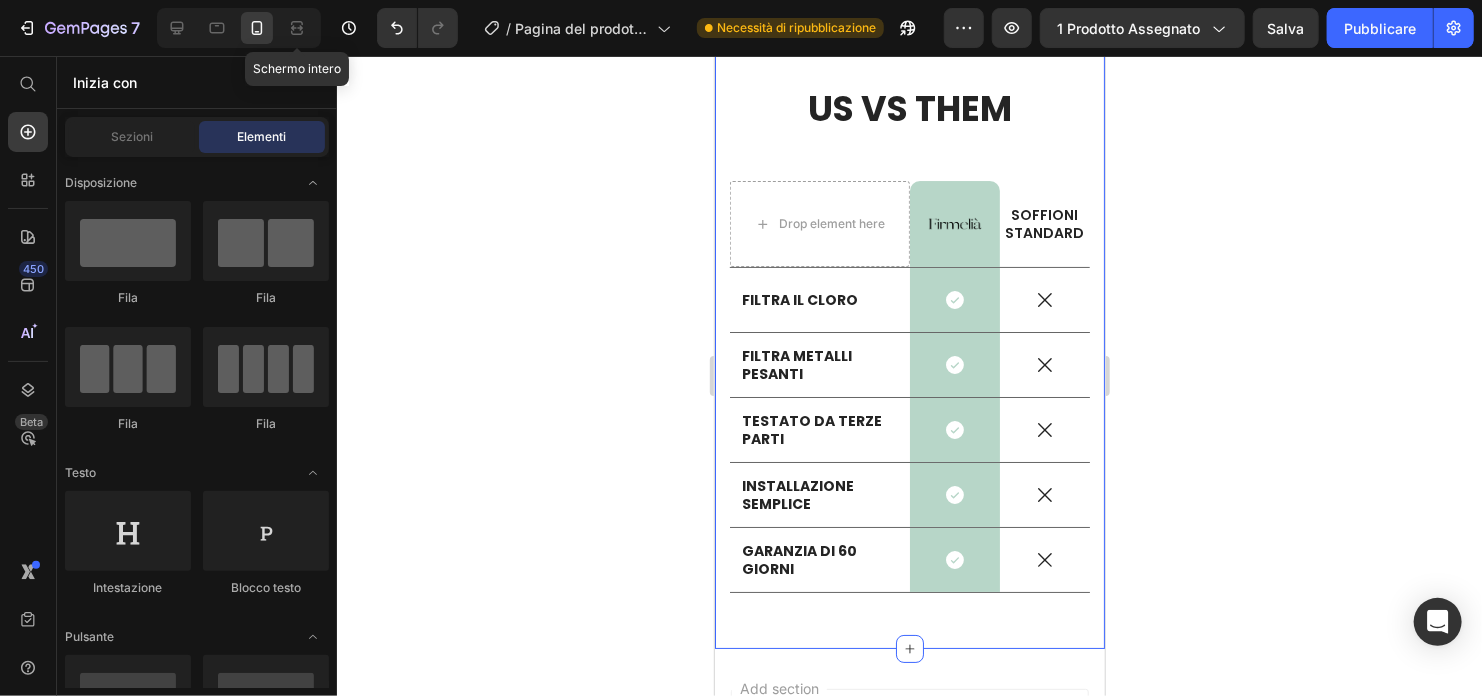 scroll, scrollTop: 10721, scrollLeft: 0, axis: vertical 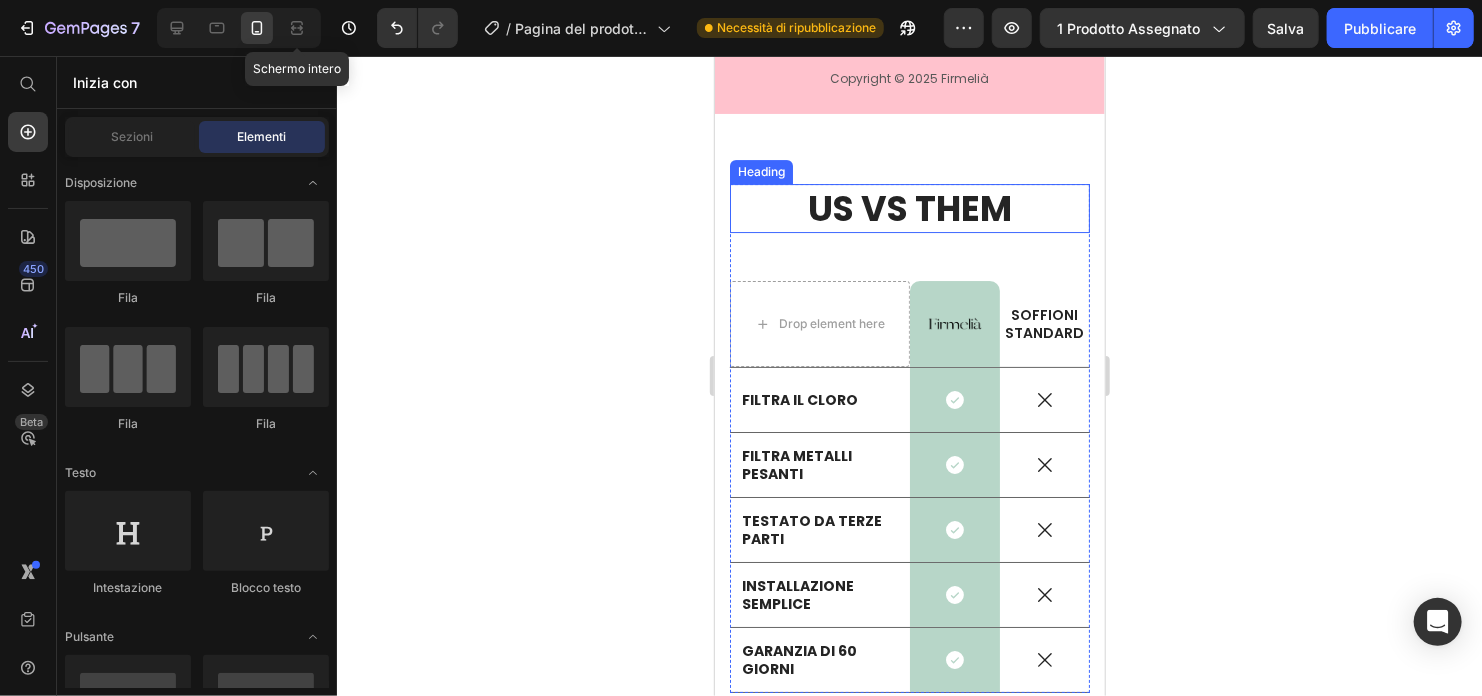 click on "US VS THEM" at bounding box center (909, 208) 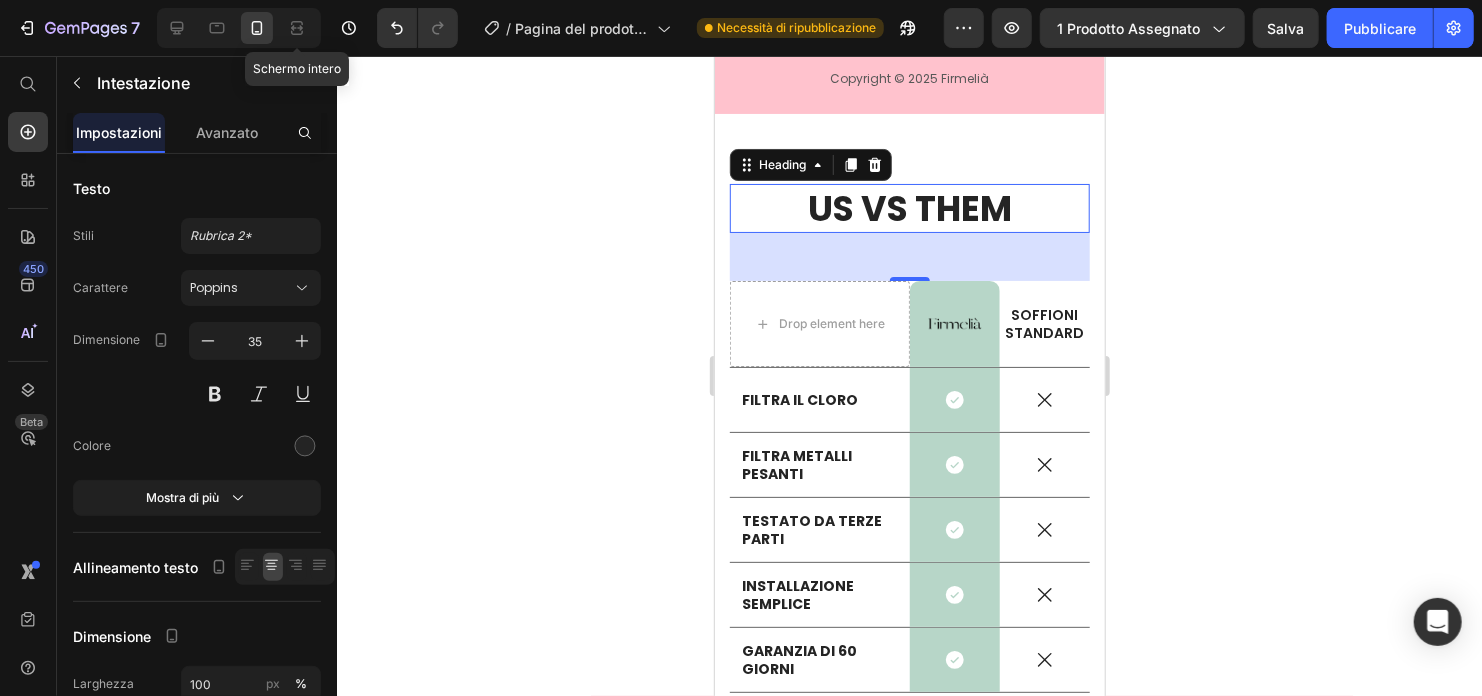 click on "US VS THEM" at bounding box center (909, 208) 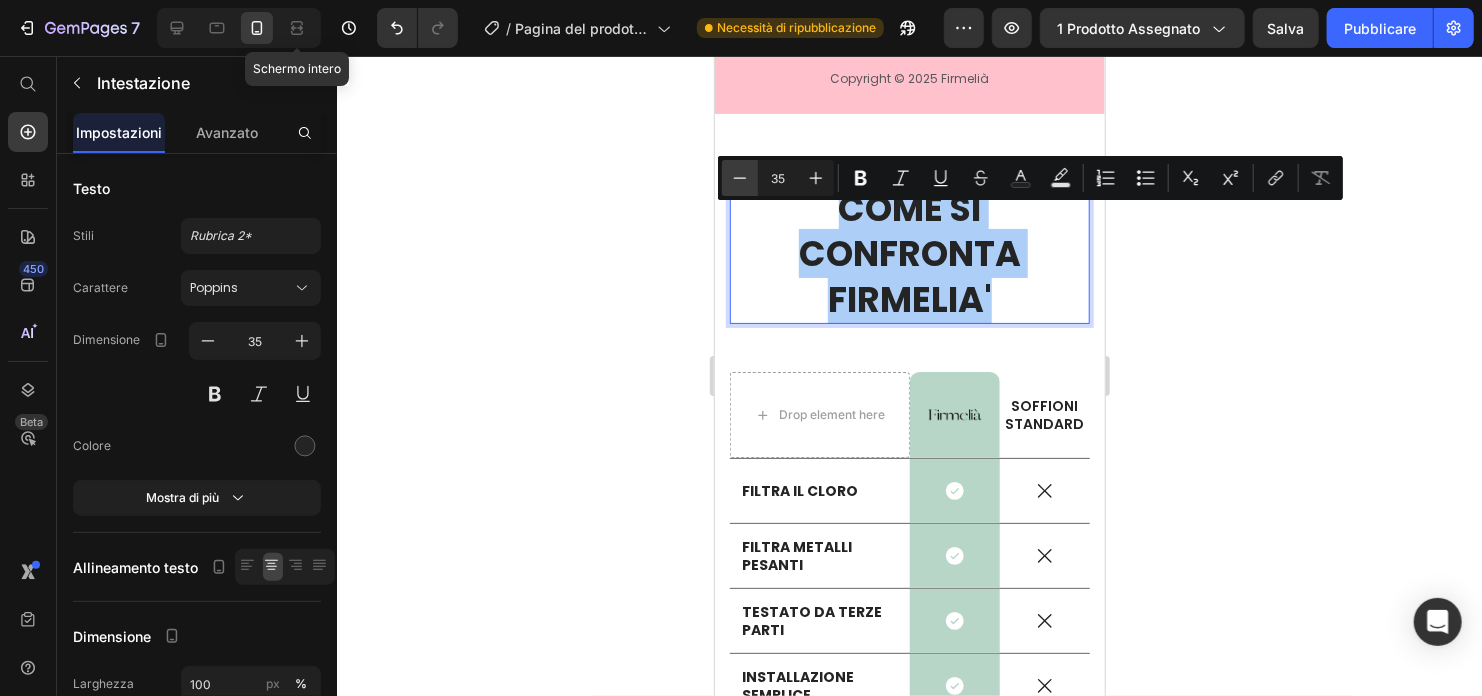 click on "Minus" at bounding box center [740, 178] 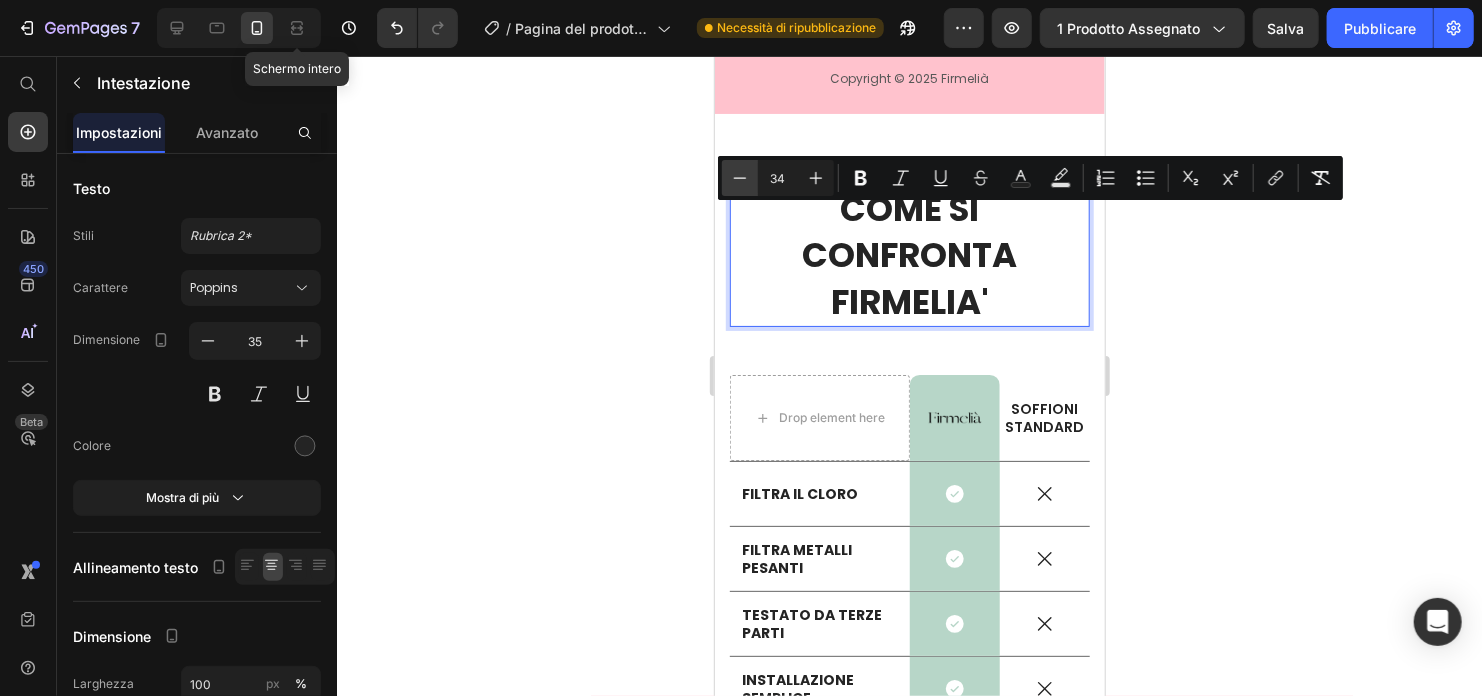 click on "Minus" at bounding box center (740, 178) 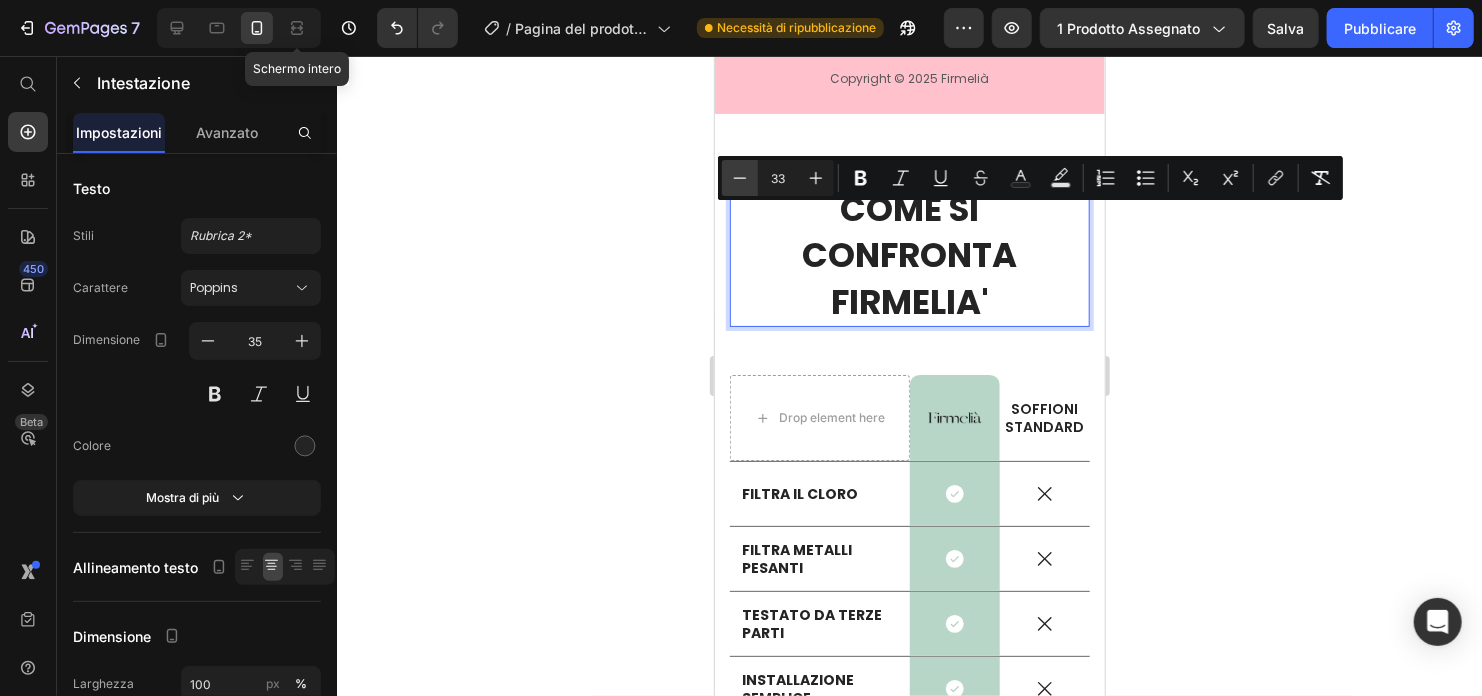 click on "Minus" at bounding box center (740, 178) 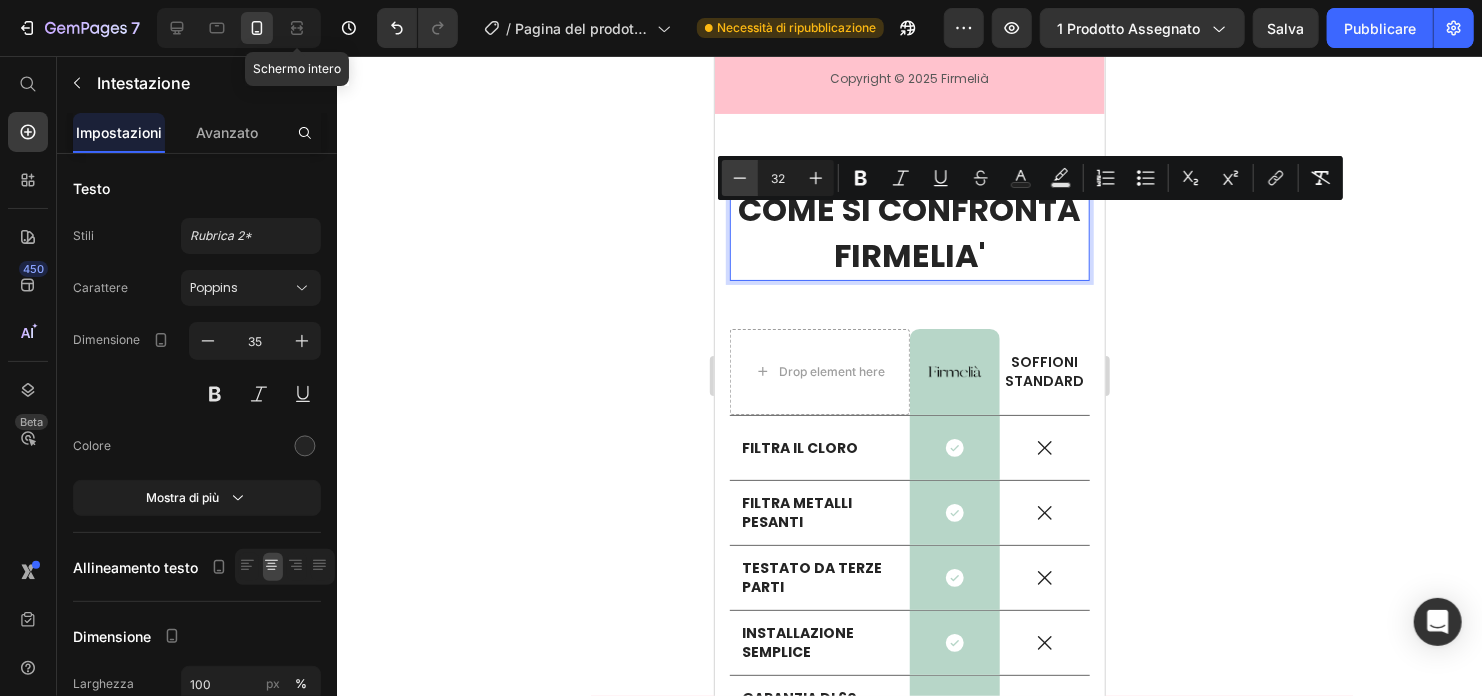 click on "Minus" at bounding box center [740, 178] 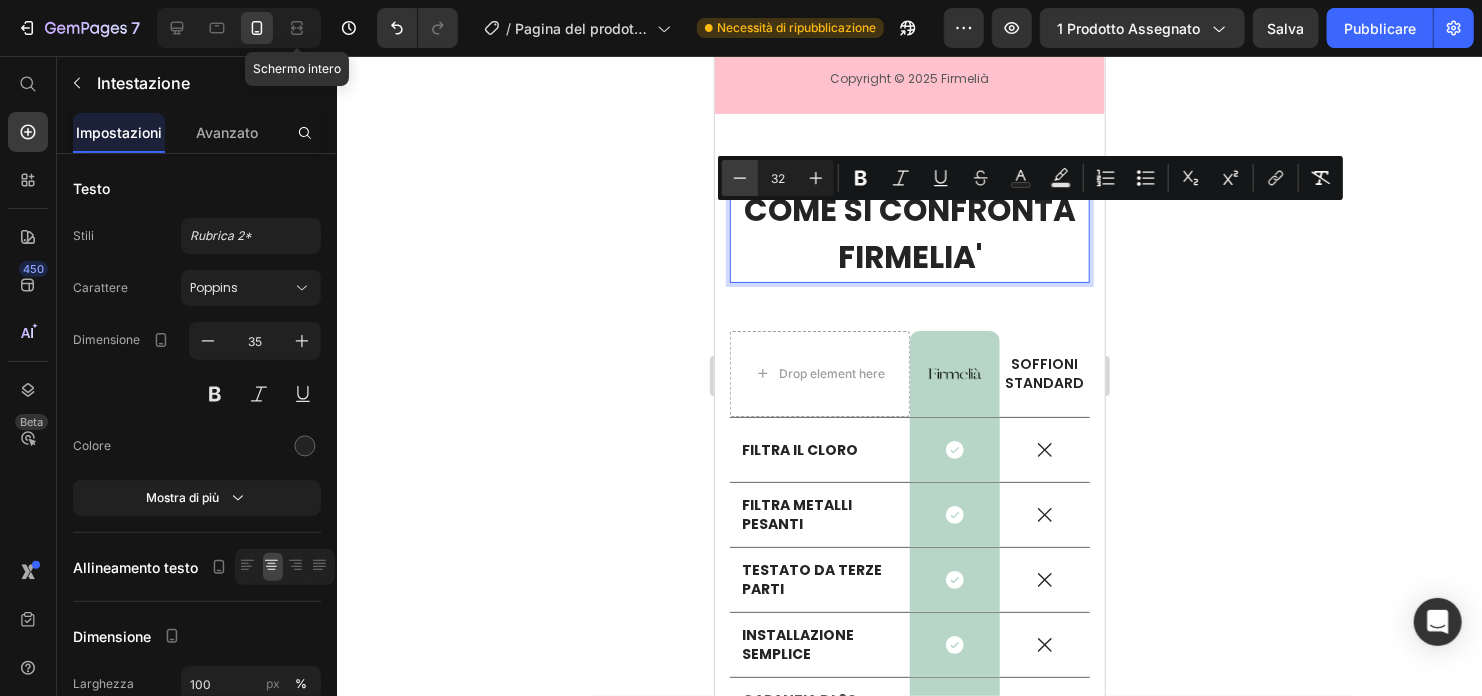 click on "Minus" at bounding box center [740, 178] 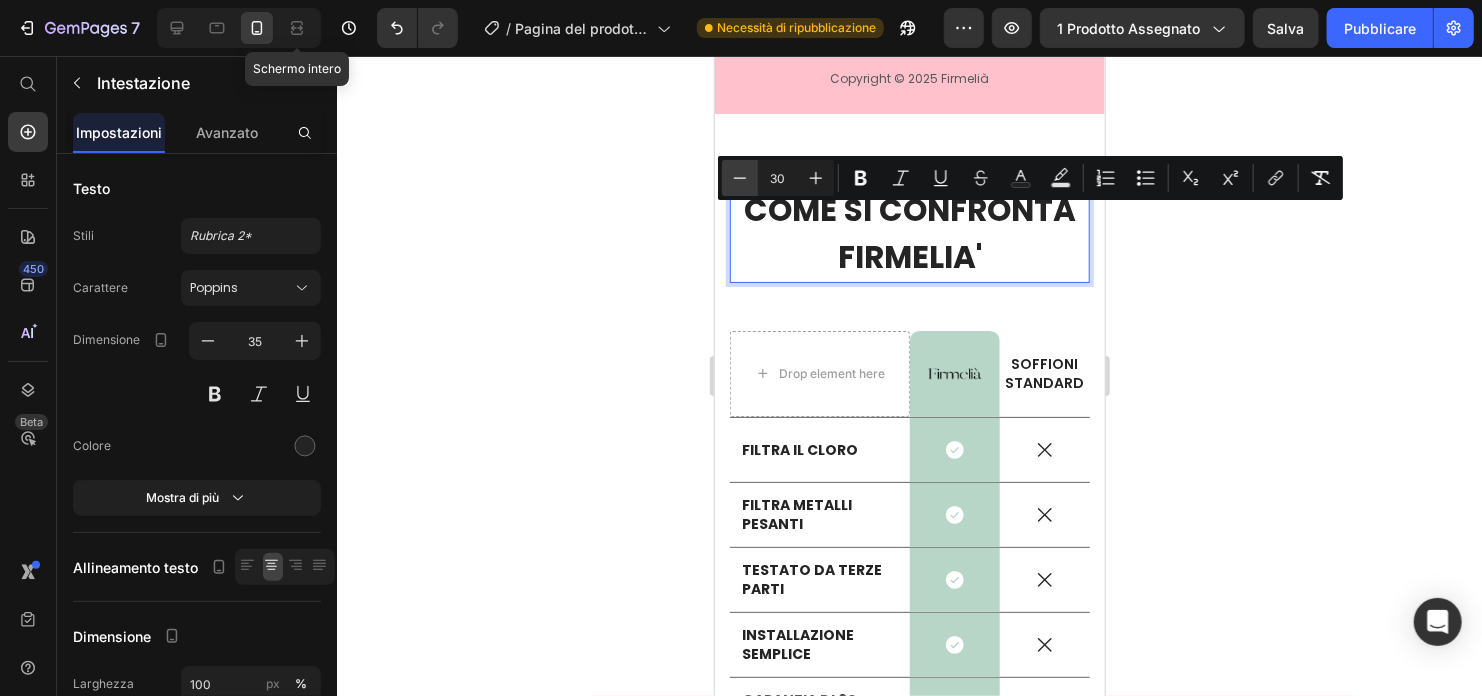 click on "Minus" at bounding box center [740, 178] 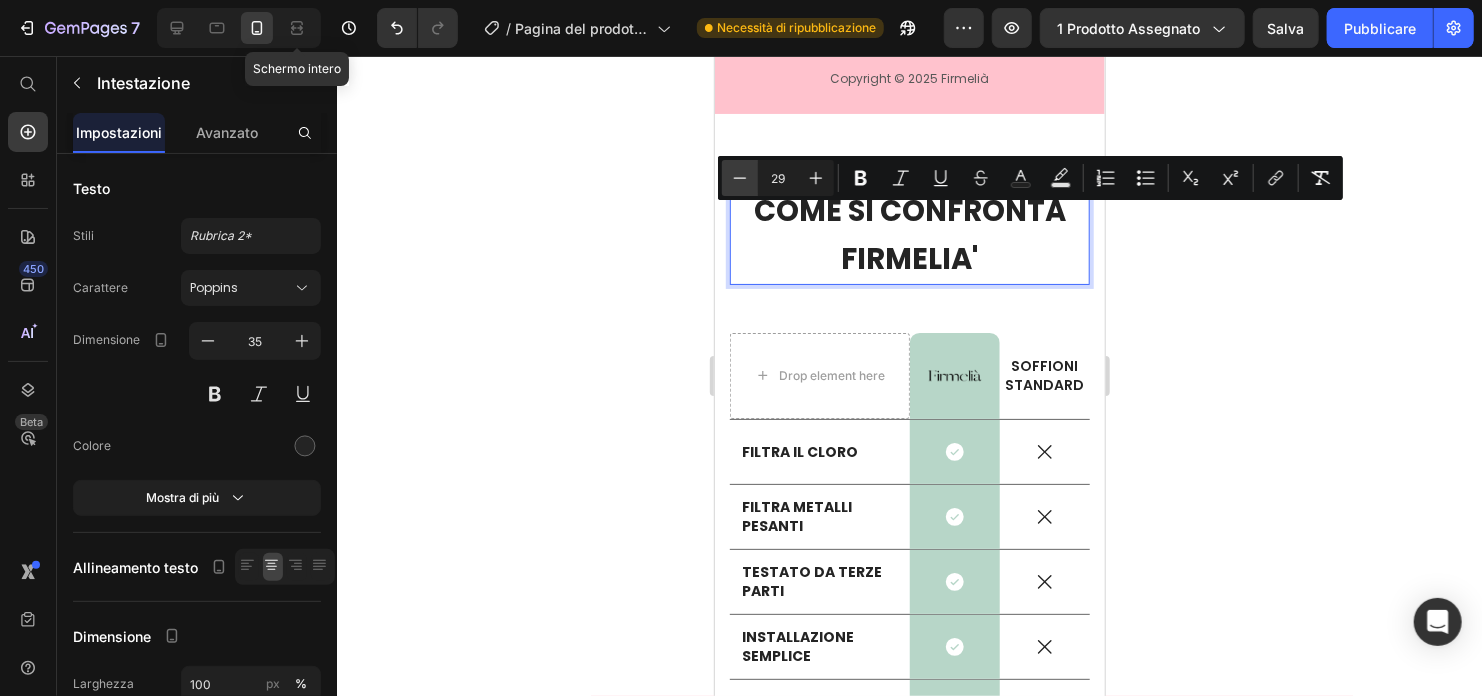 click on "Minus" at bounding box center [740, 178] 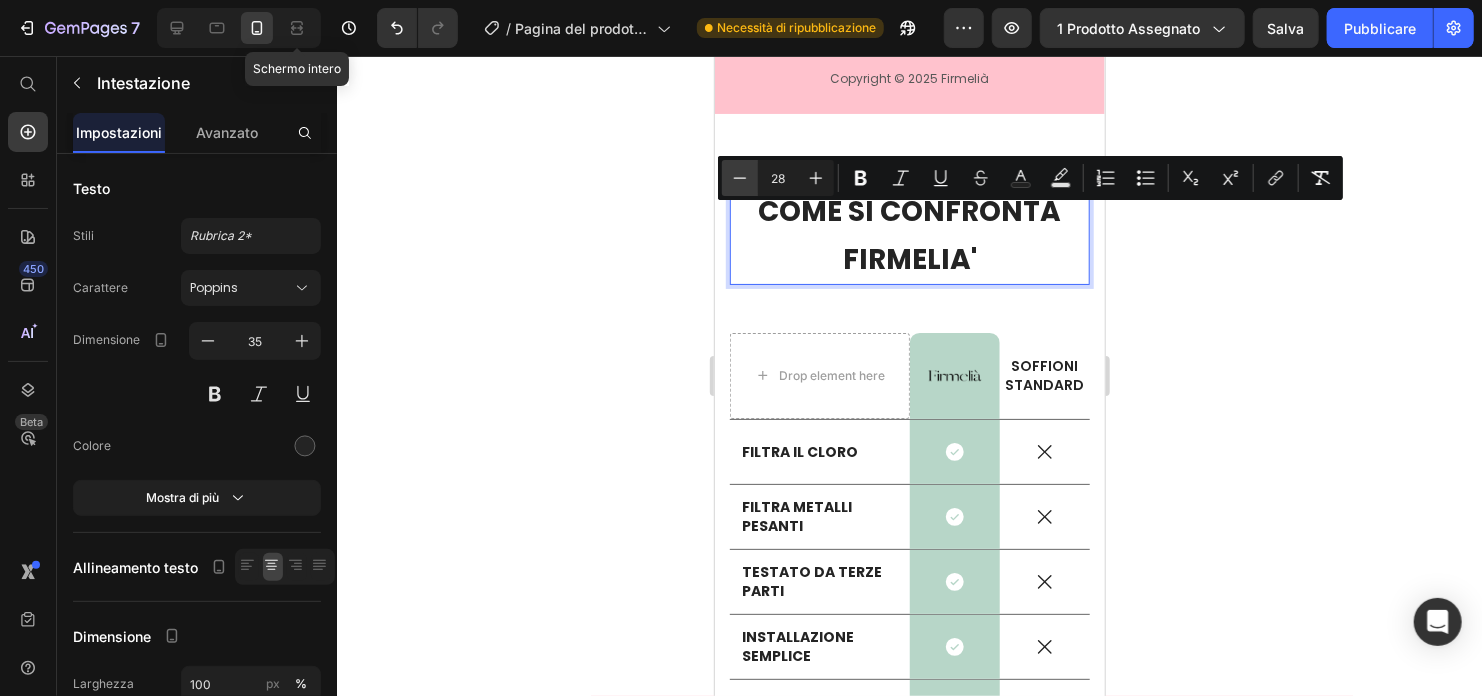 click on "Minus" at bounding box center (740, 178) 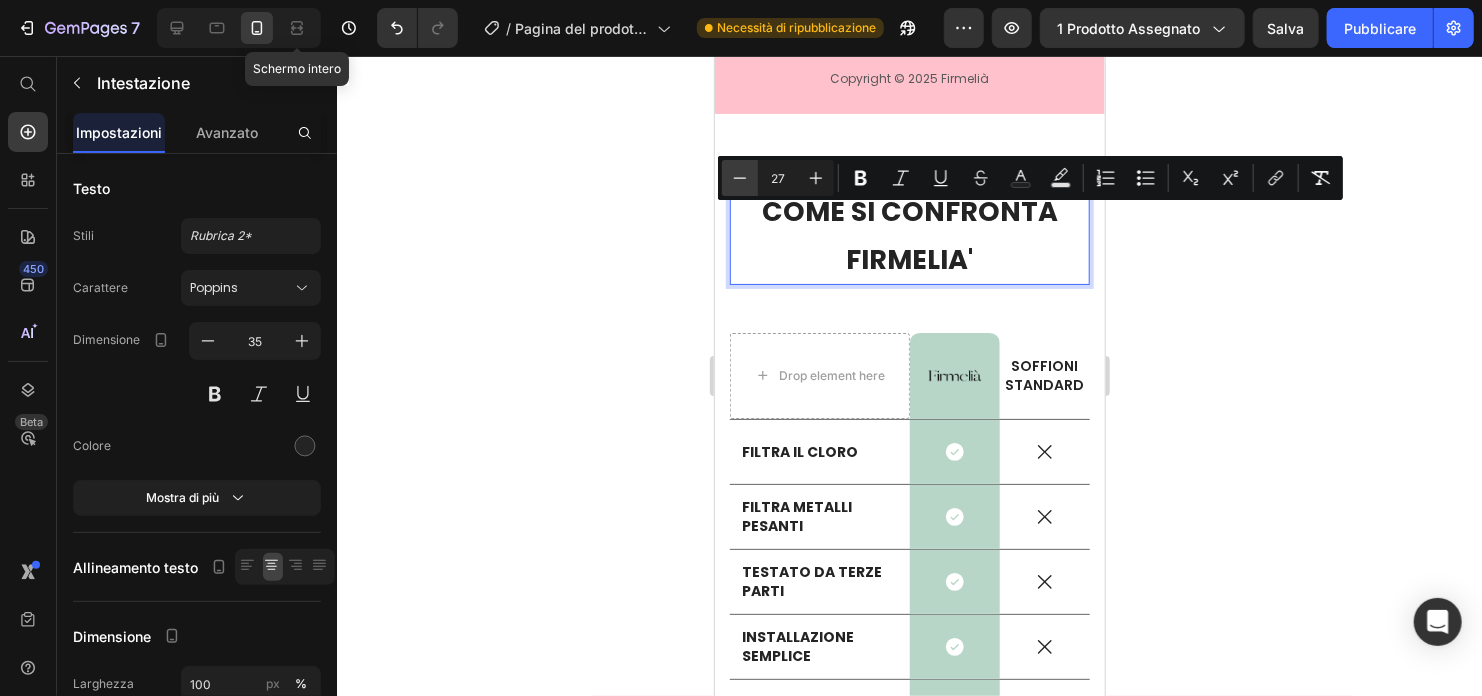 click on "Minus" at bounding box center [740, 178] 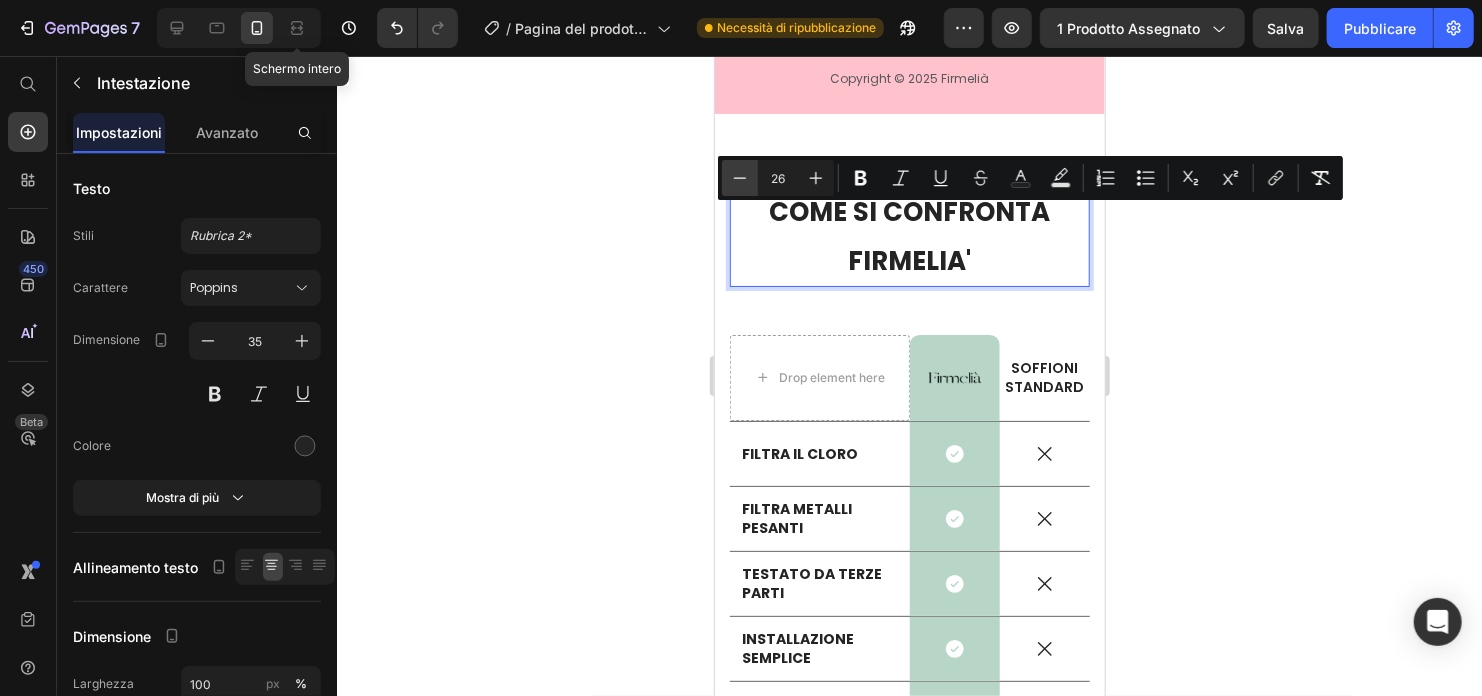 click on "Minus" at bounding box center [740, 178] 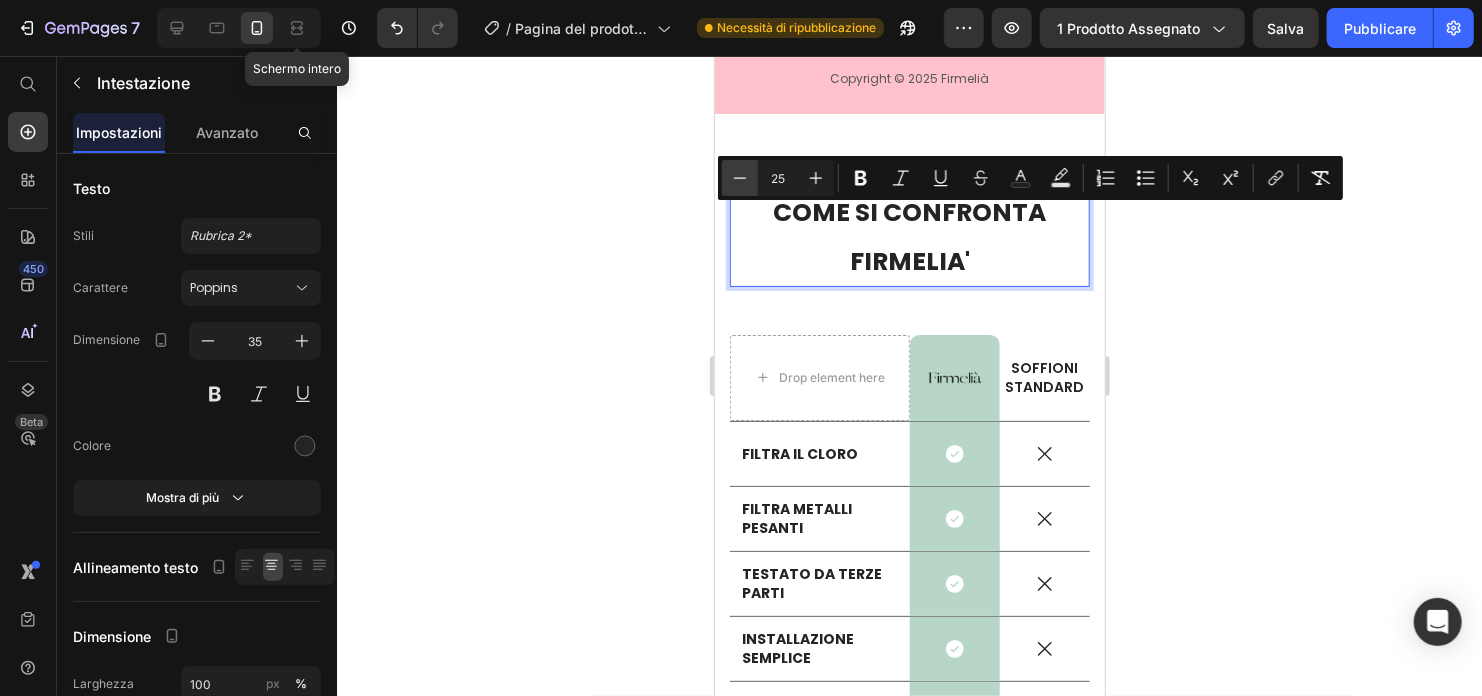 click on "Minus" at bounding box center [740, 178] 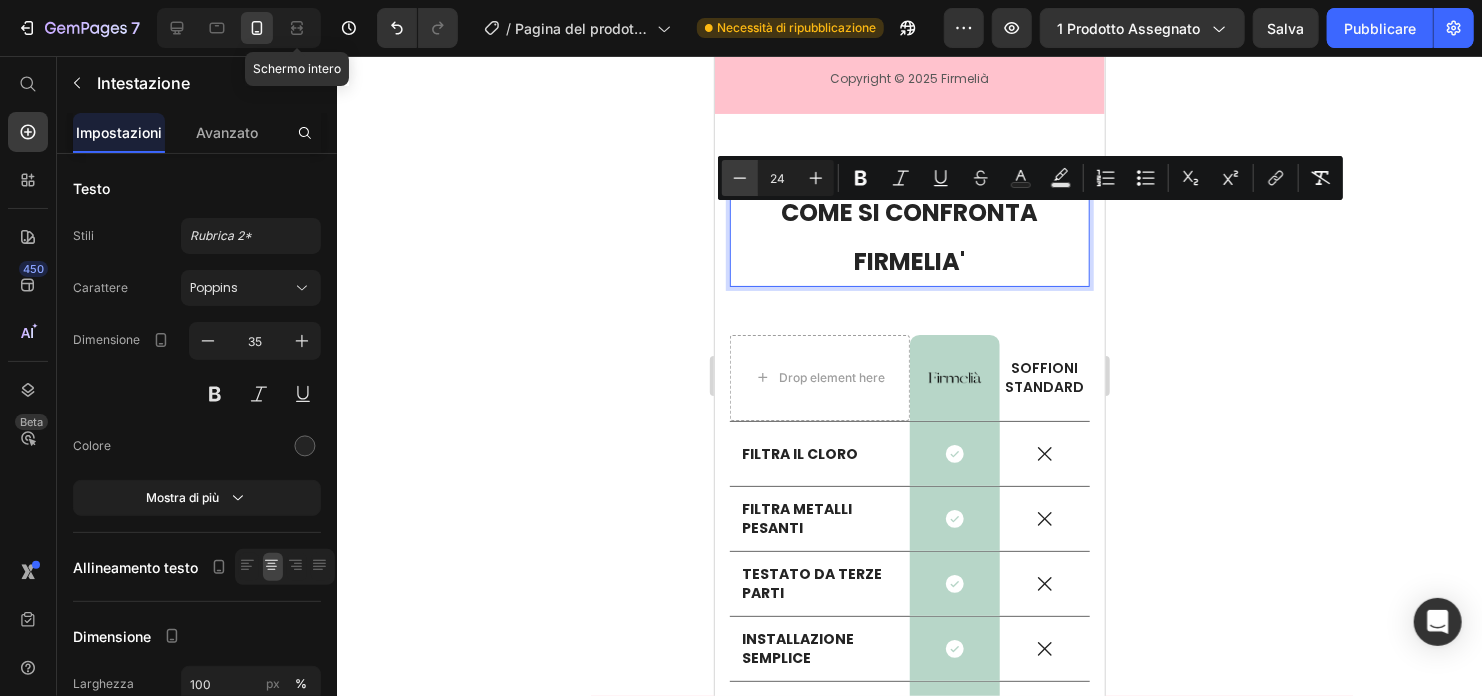 click on "Minus" at bounding box center [740, 178] 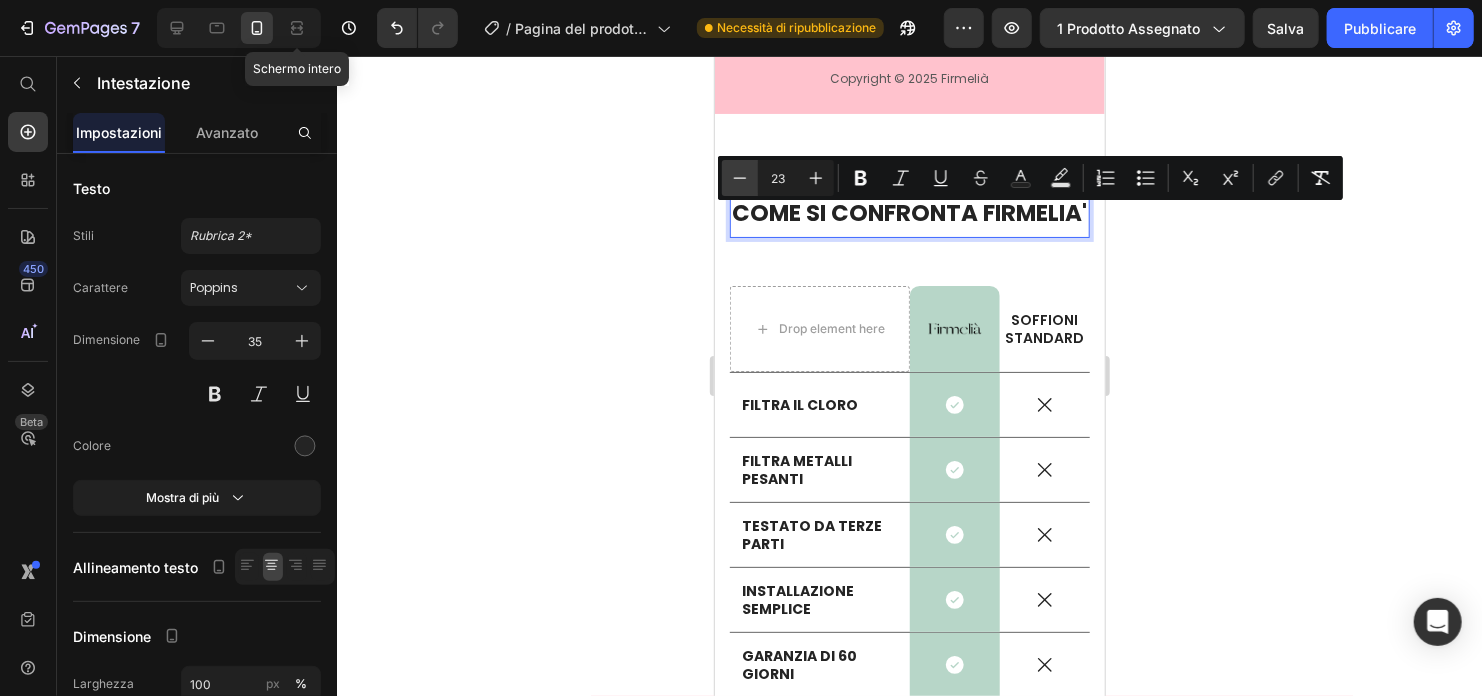 click on "Minus" at bounding box center (740, 178) 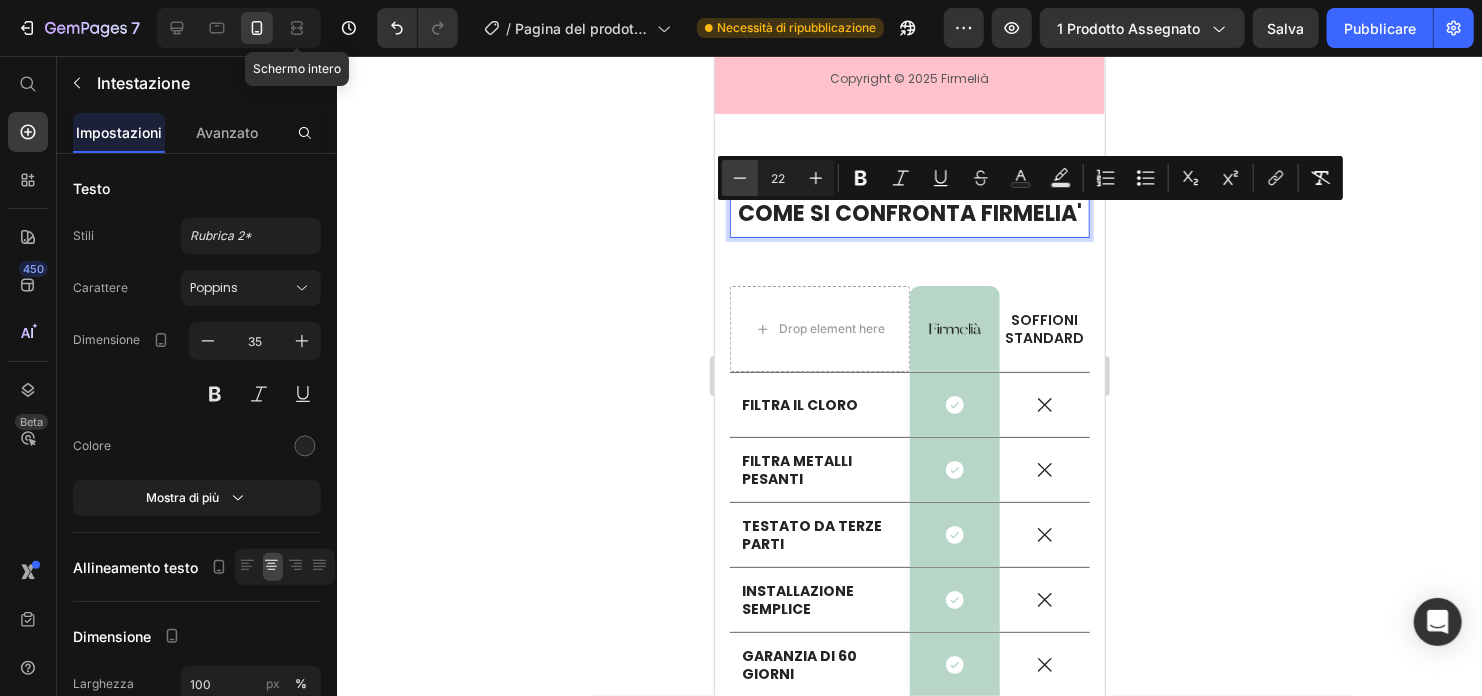 click on "Minus" at bounding box center (740, 178) 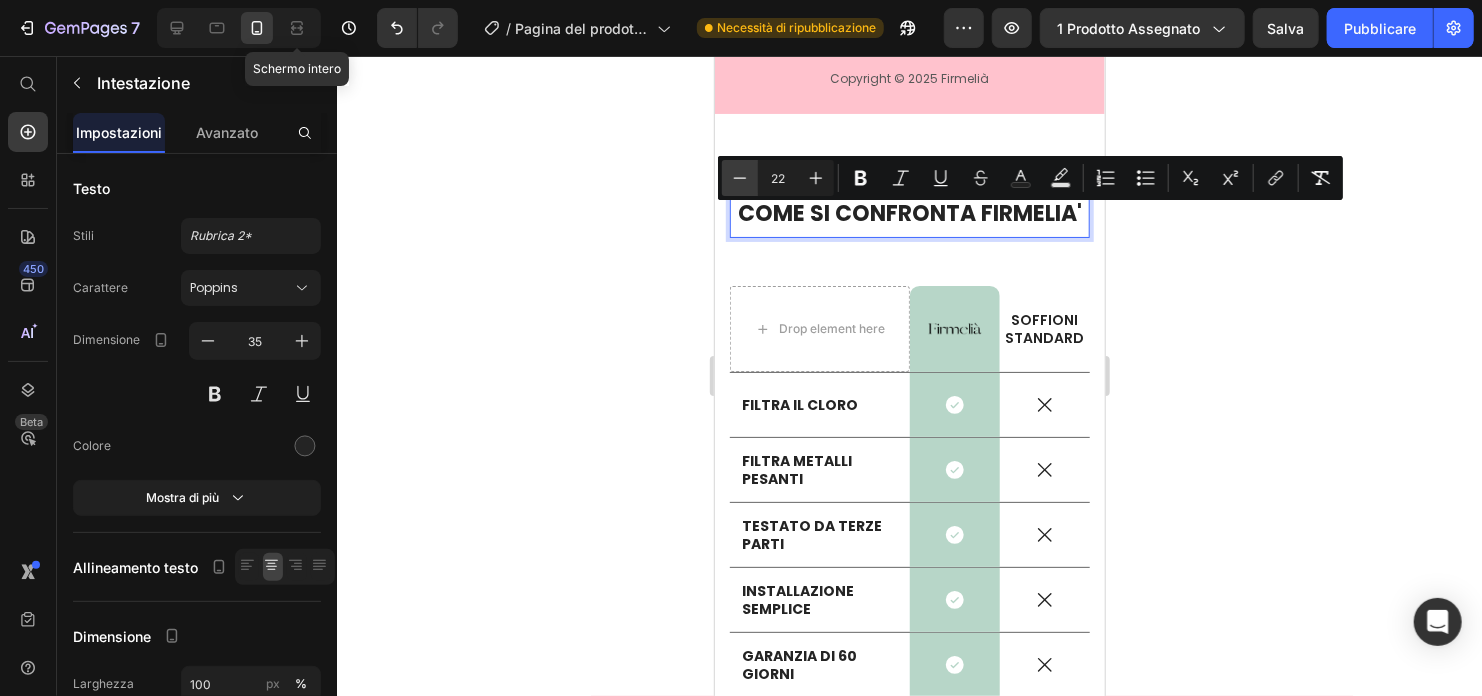 type on "21" 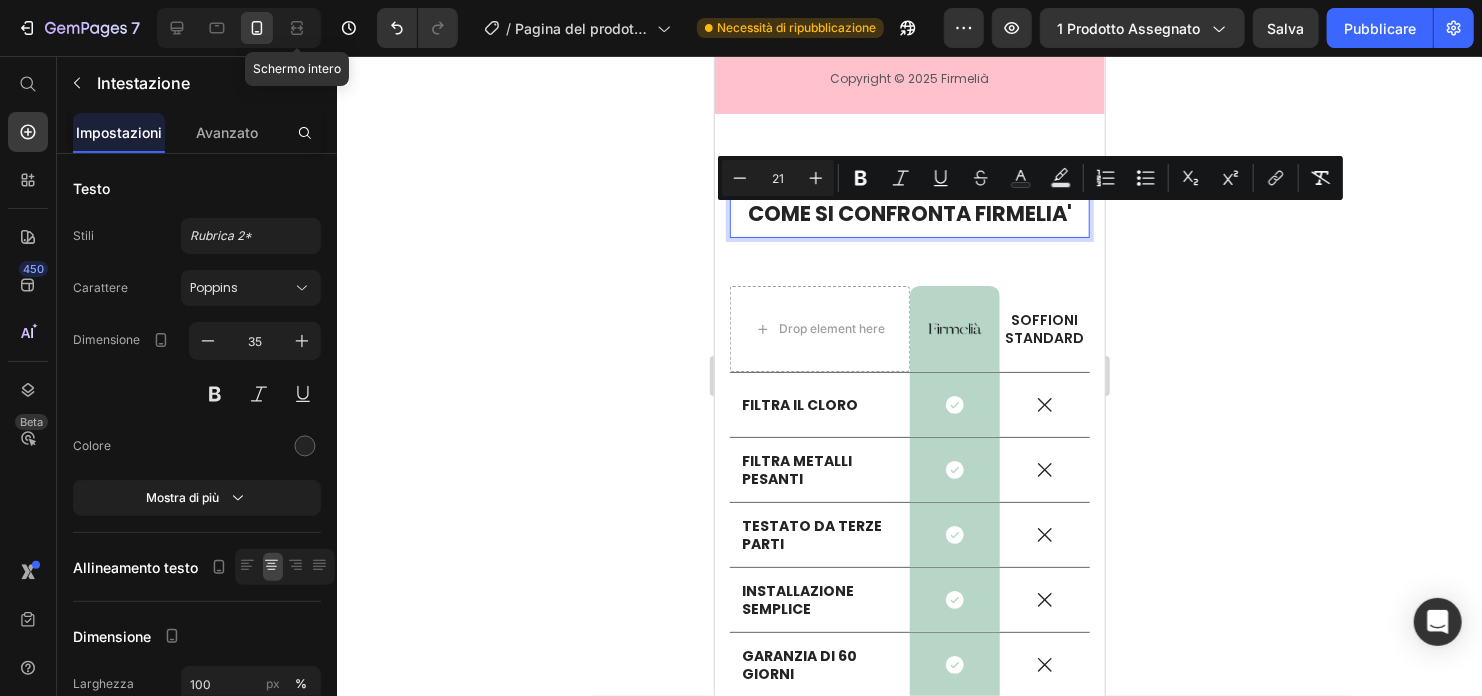 click 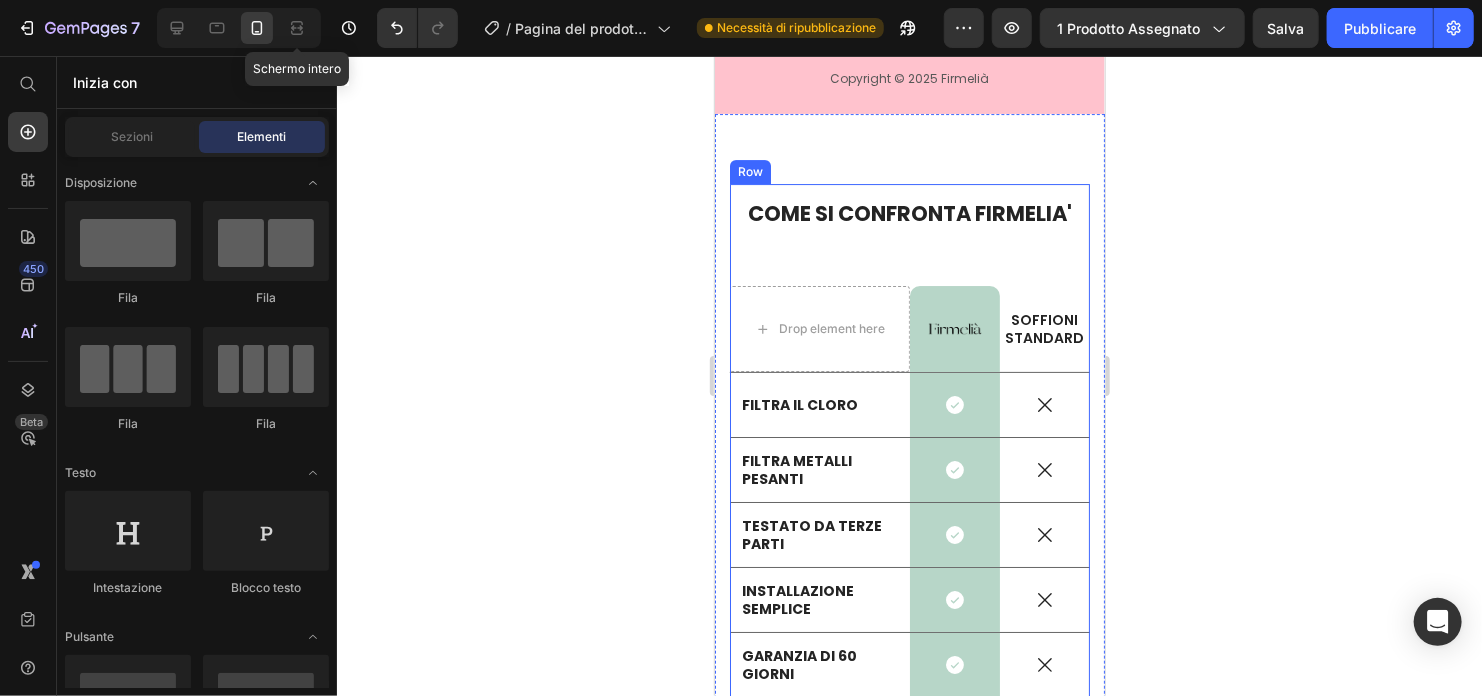 click on "⁠⁠⁠⁠⁠⁠⁠ COME SI CONFRONTA FIRMELIA' Heading
Drop element here Image Row SOFFIONI STANDARD Text Block Row FILTRA IL CLORO Text Block
Icon Row
Icon Row FILTRA METALLI PESANTI Text Block
Icon Row
Icon Row TESTATO DA TERZE PARTI Text Block
Icon Row
Icon Row INSTALLAZIONE SEMPLICE Text Block
Icon Row
Icon Row GARANZIA DI 60 GIORNI Text Block
Icon Row
Icon Row" at bounding box center [909, 440] 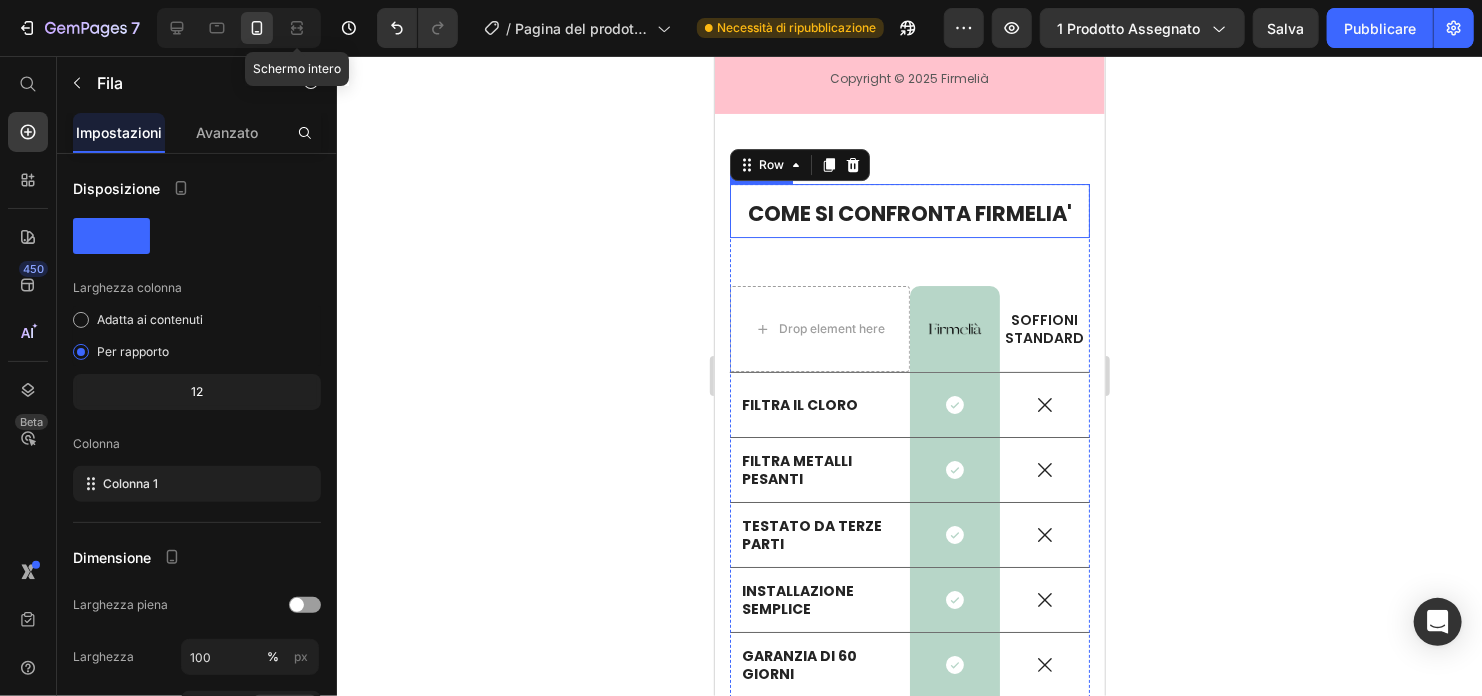 click on "COME SI CONFRONTA FIRMELIA'" at bounding box center (909, 212) 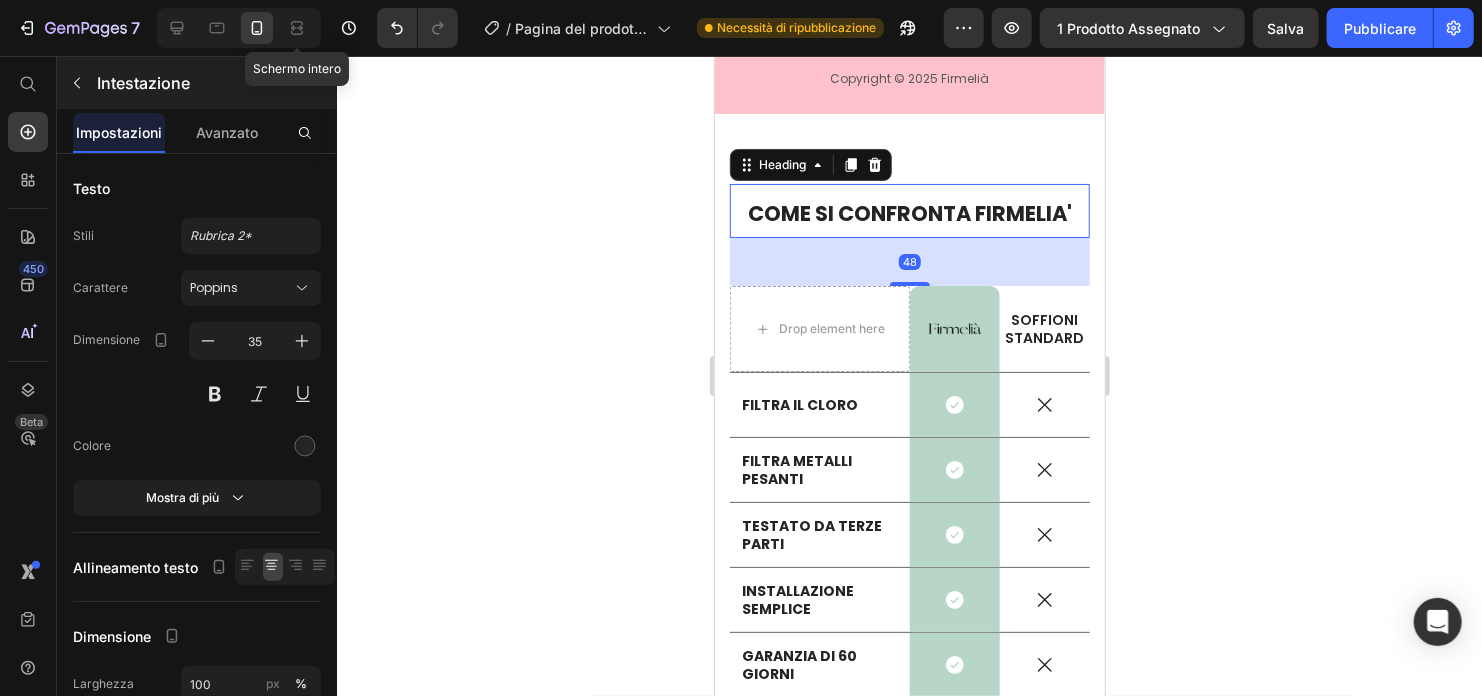 click on "Intestazione" at bounding box center (197, 83) 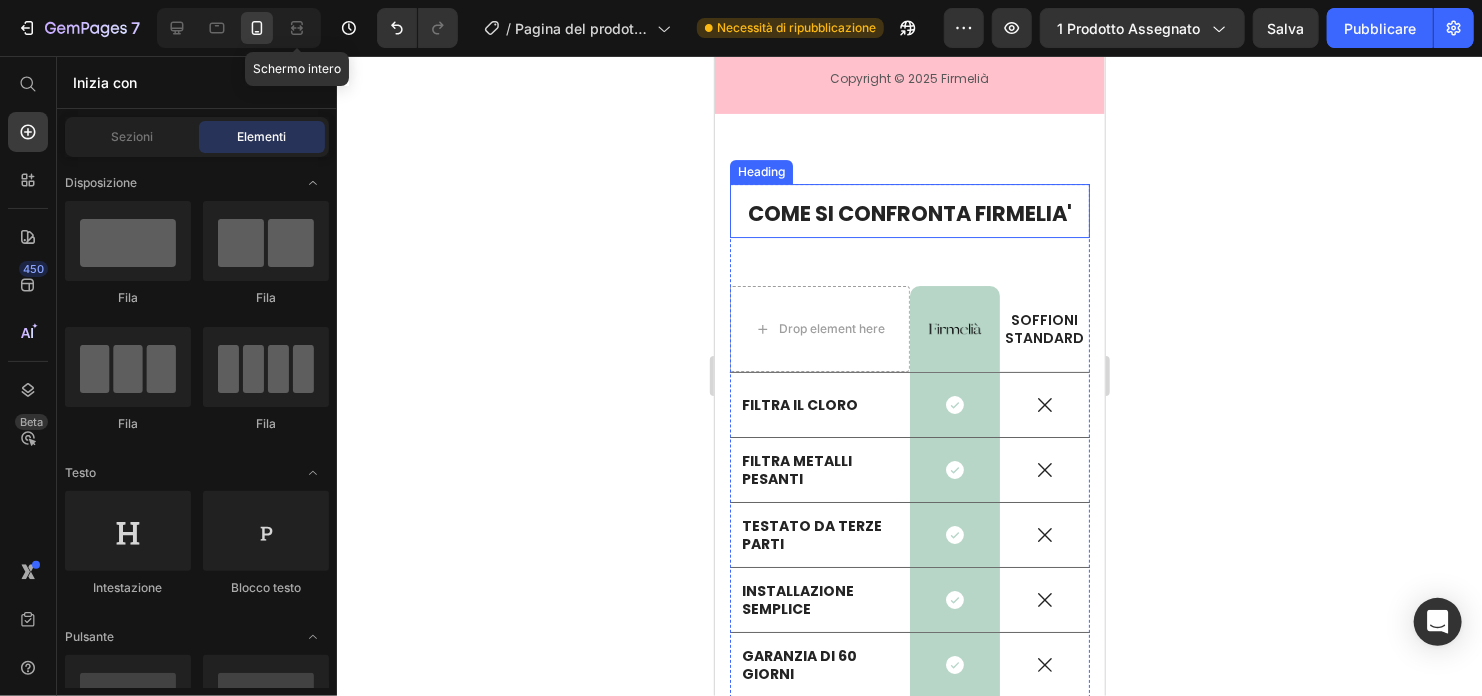 click on "COME SI CONFRONTA FIRMELIA'" at bounding box center [909, 212] 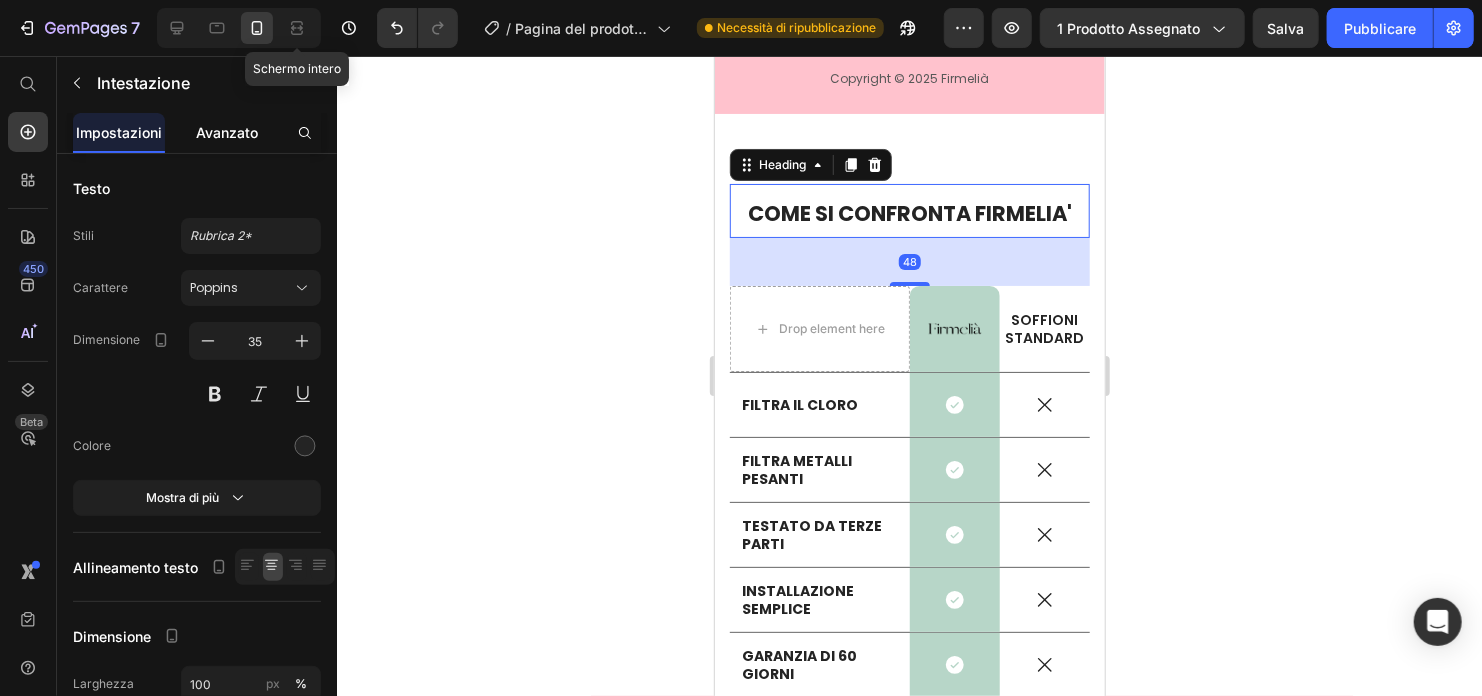 click on "Avanzato" at bounding box center [227, 132] 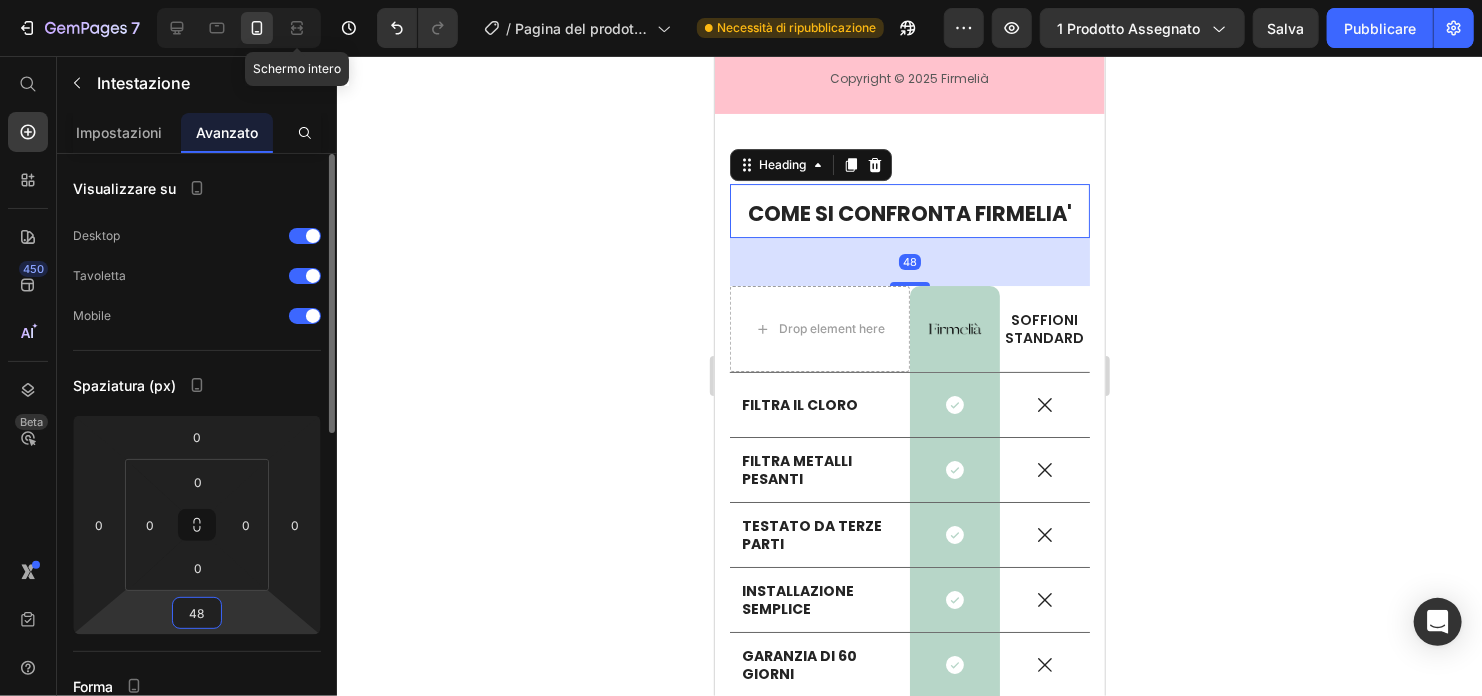 click on "48" at bounding box center (197, 613) 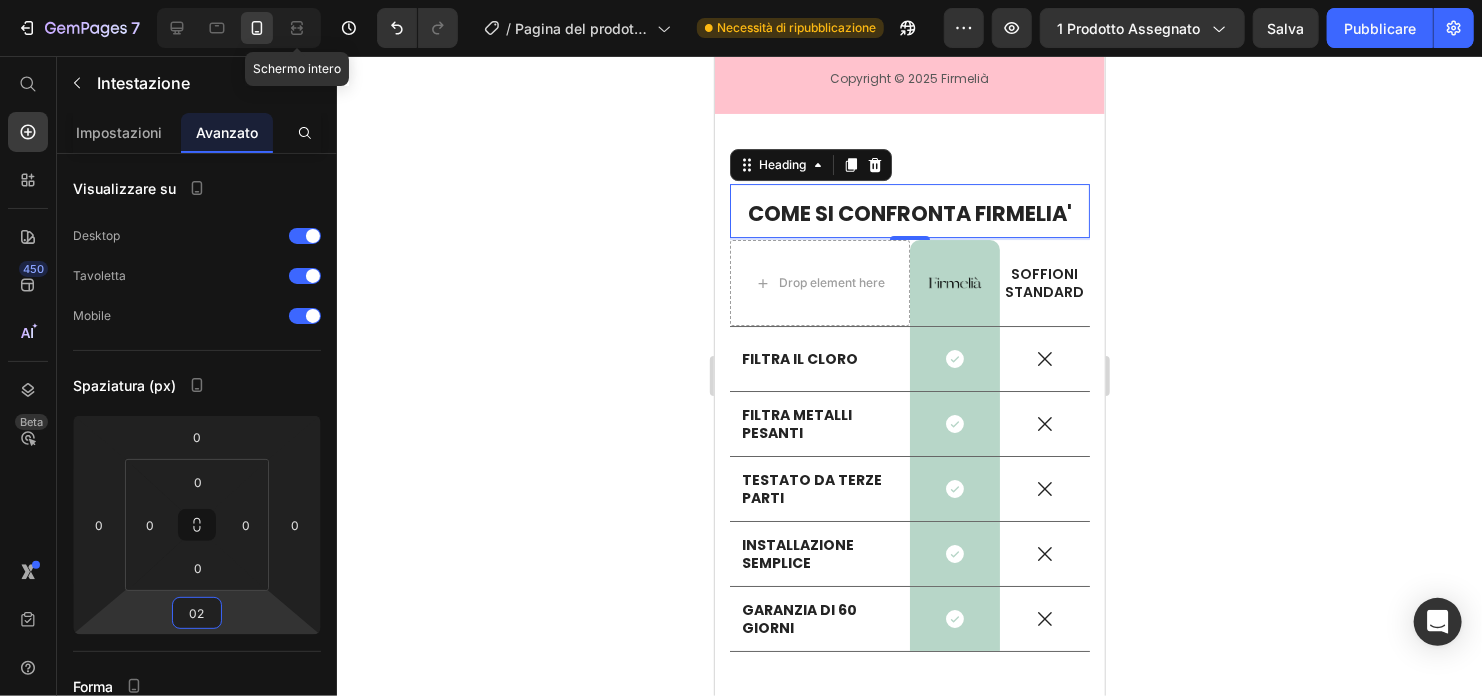 type on "020" 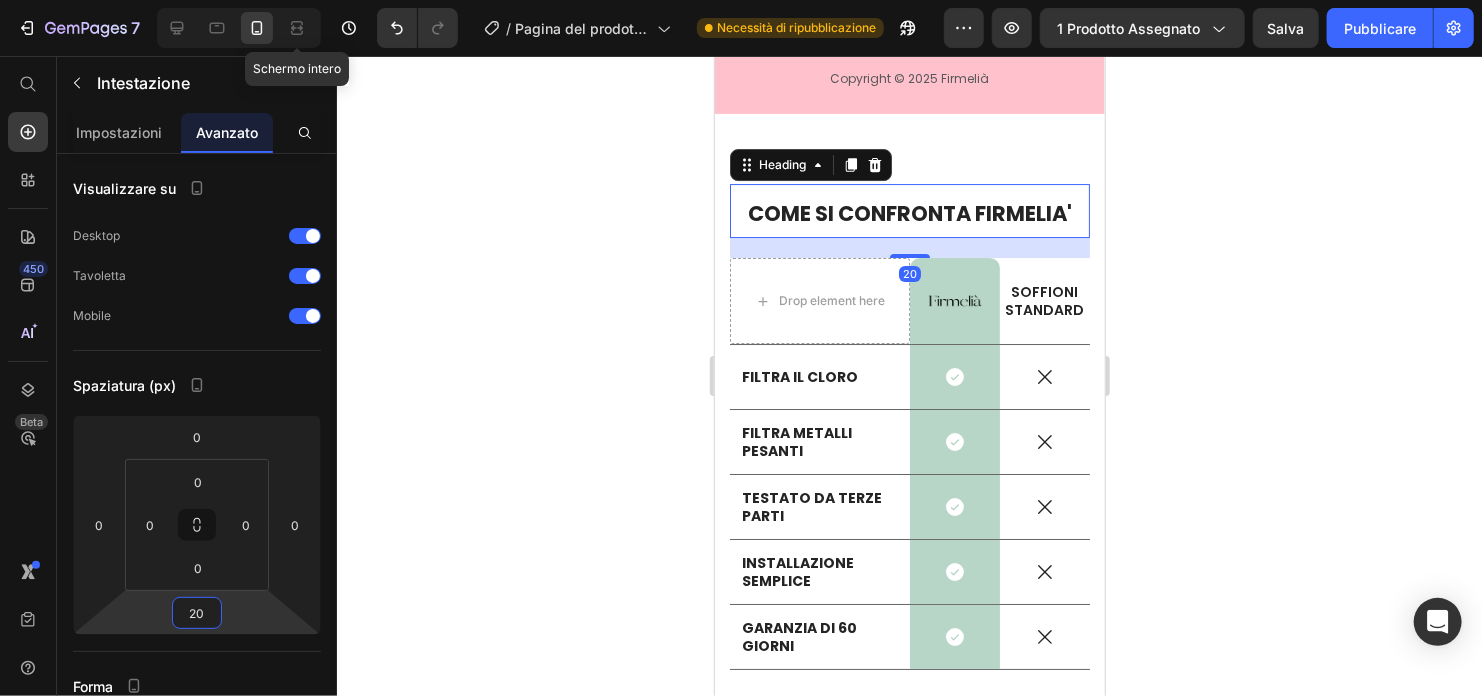 click 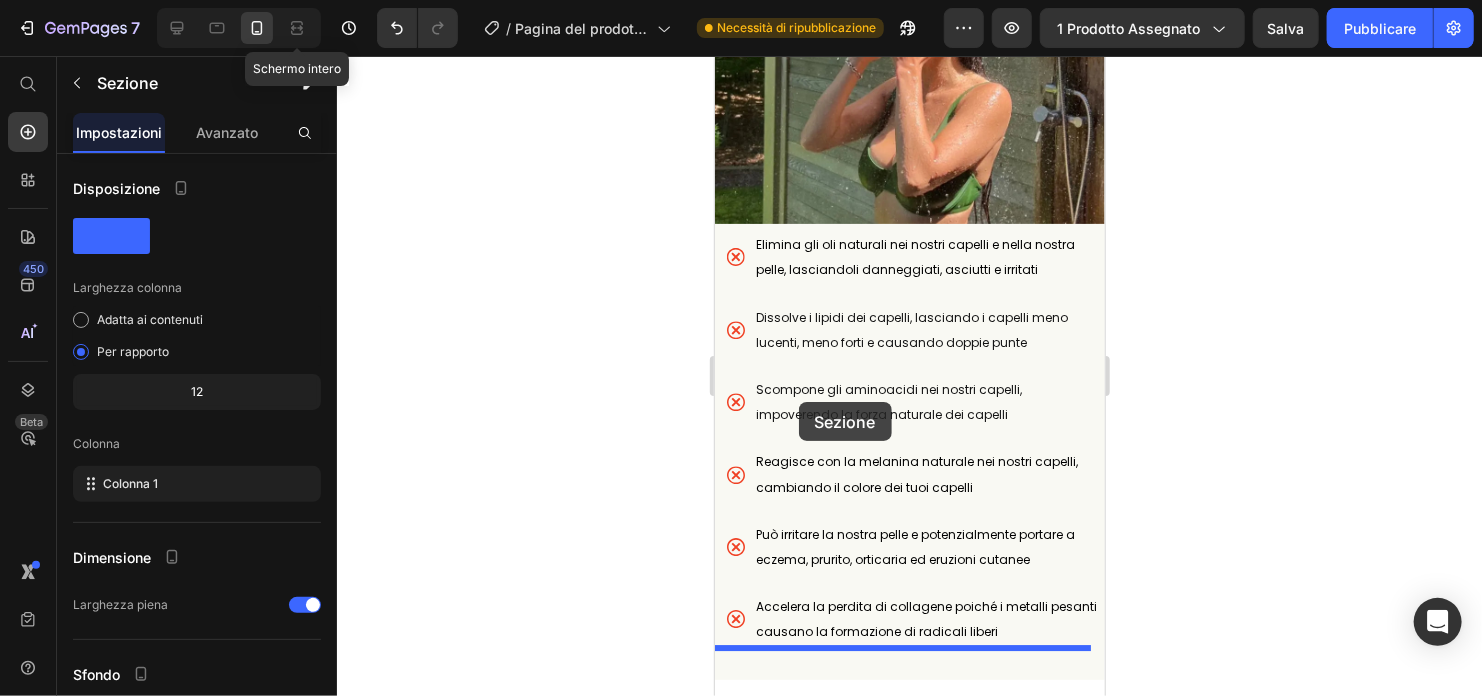 scroll, scrollTop: 3021, scrollLeft: 0, axis: vertical 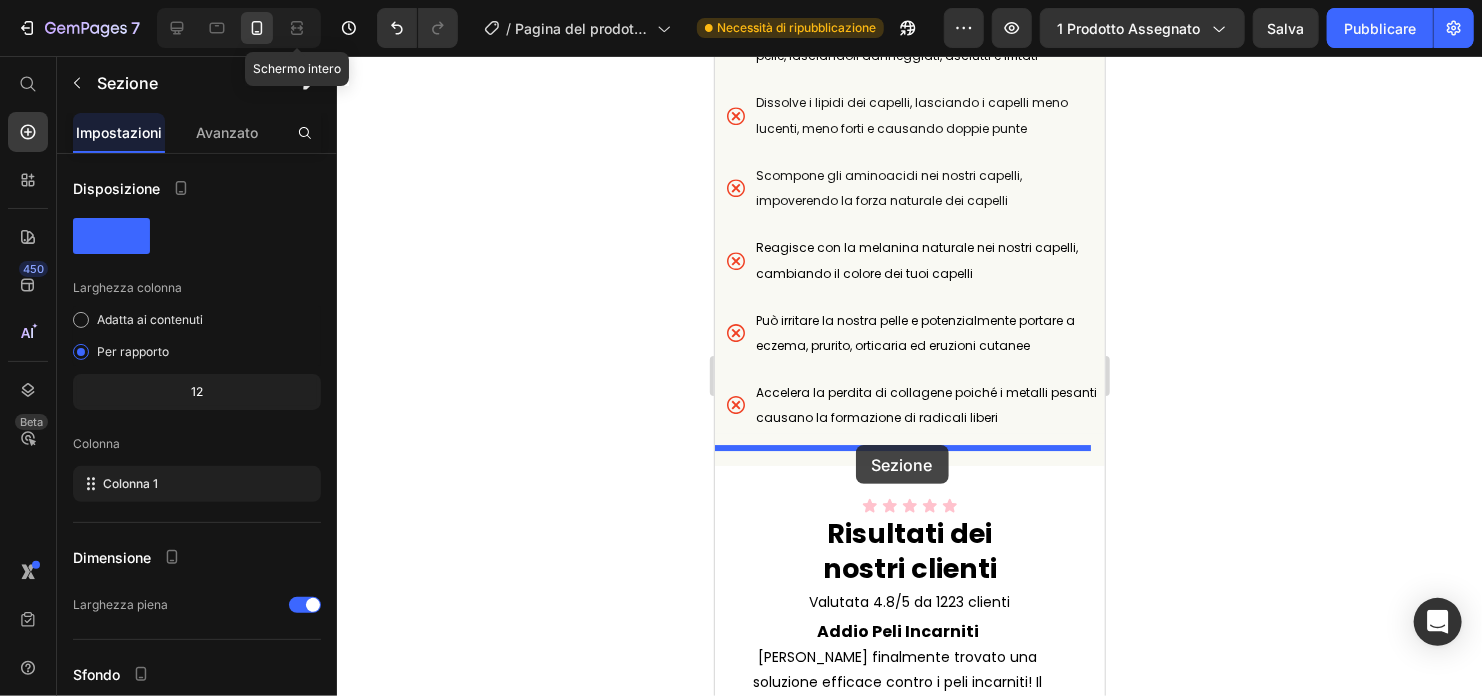drag, startPoint x: 717, startPoint y: 264, endPoint x: 855, endPoint y: 444, distance: 226.8127 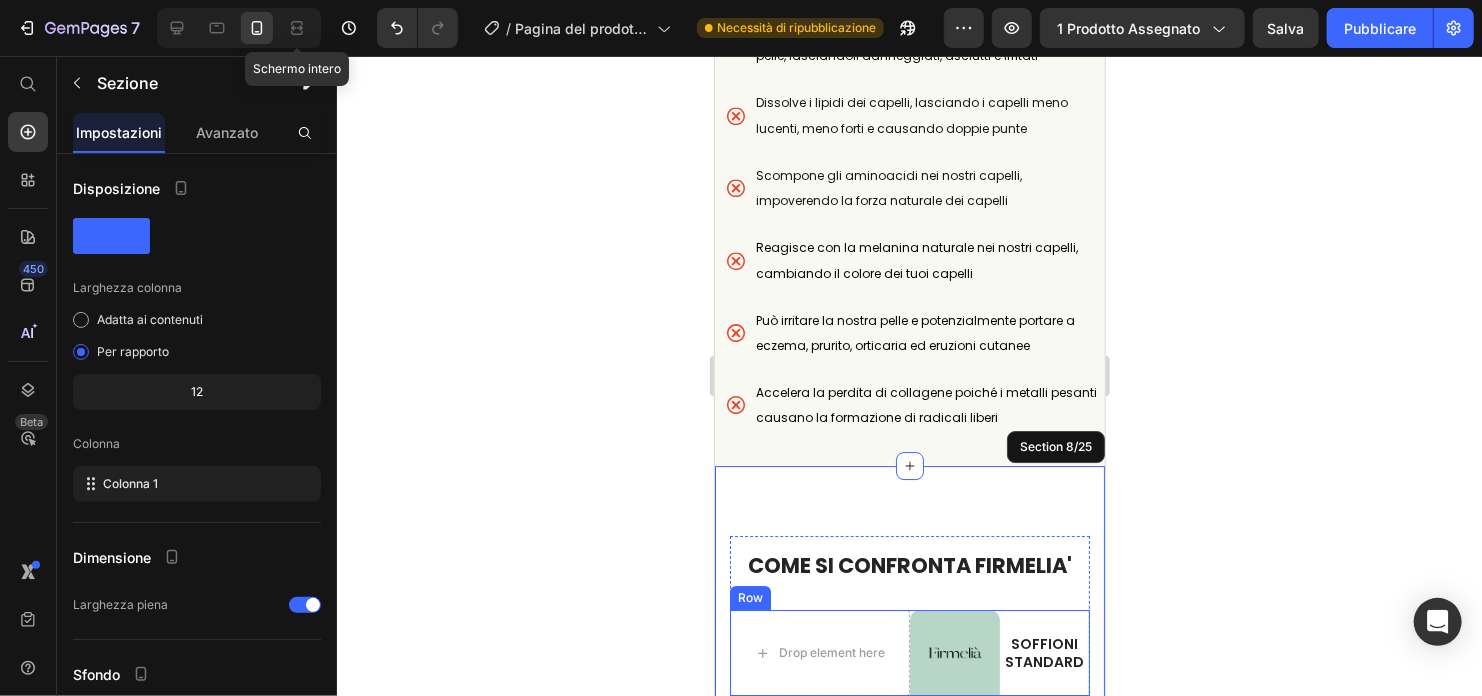 scroll, scrollTop: 3221, scrollLeft: 0, axis: vertical 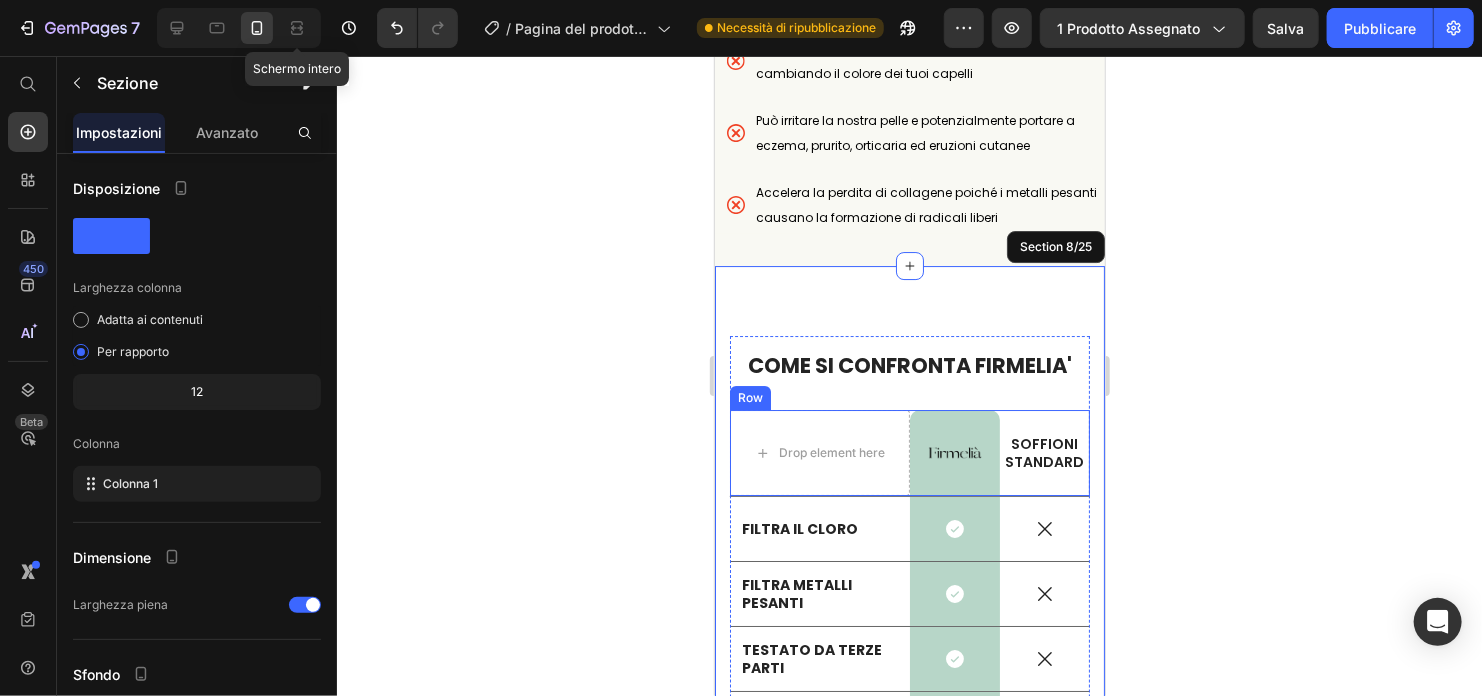 click 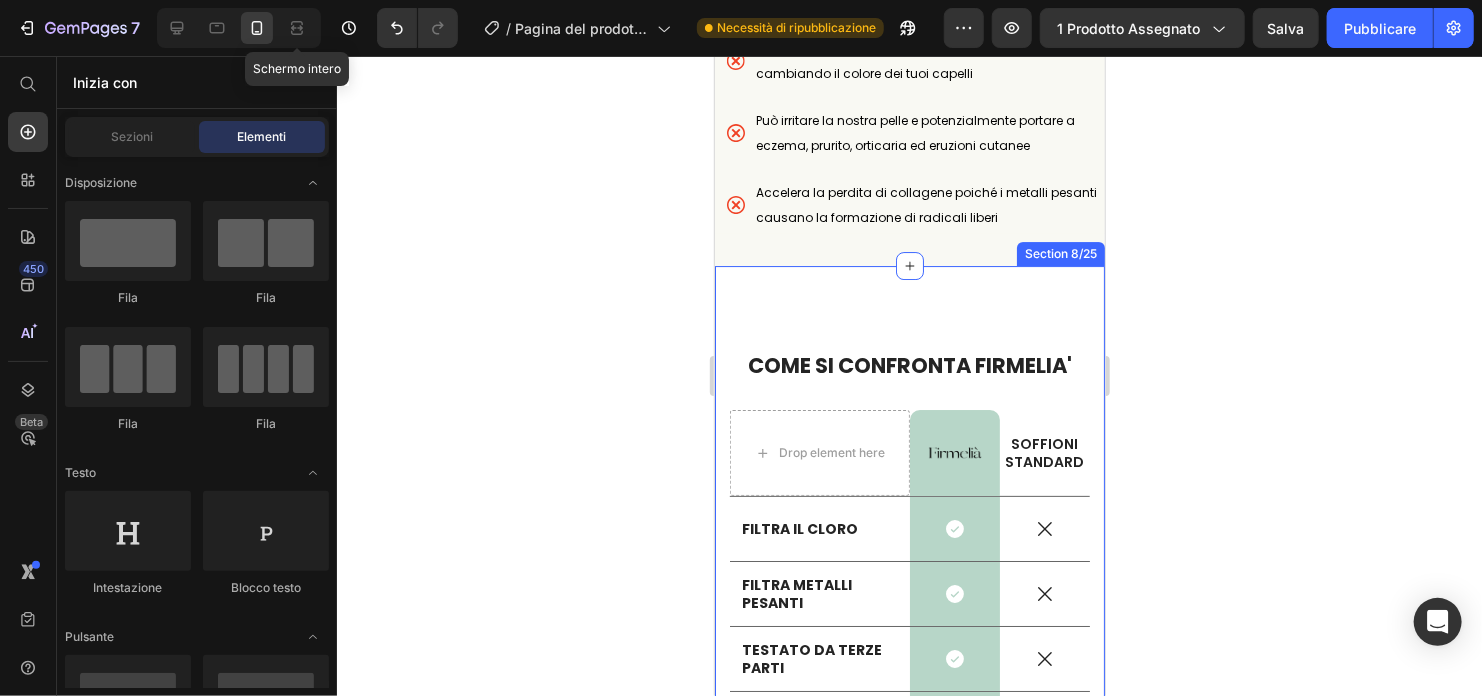 click on "COME SI CONFRONTA FIRMELIA' Heading
Drop element here Image Row SOFFIONI STANDARD Text Block Row FILTRA IL CLORO Text Block
Icon Row
Icon Row FILTRA METALLI PESANTI Text Block
Icon Row
Icon Row TESTATO DA TERZE PARTI Text Block
Icon Row
Icon Row INSTALLAZIONE SEMPLICE Text Block
Icon Row
Icon Row GARANZIA DI 60 GIORNI Text Block
Icon Row
Icon Row Row Section 8/25" at bounding box center (909, 571) 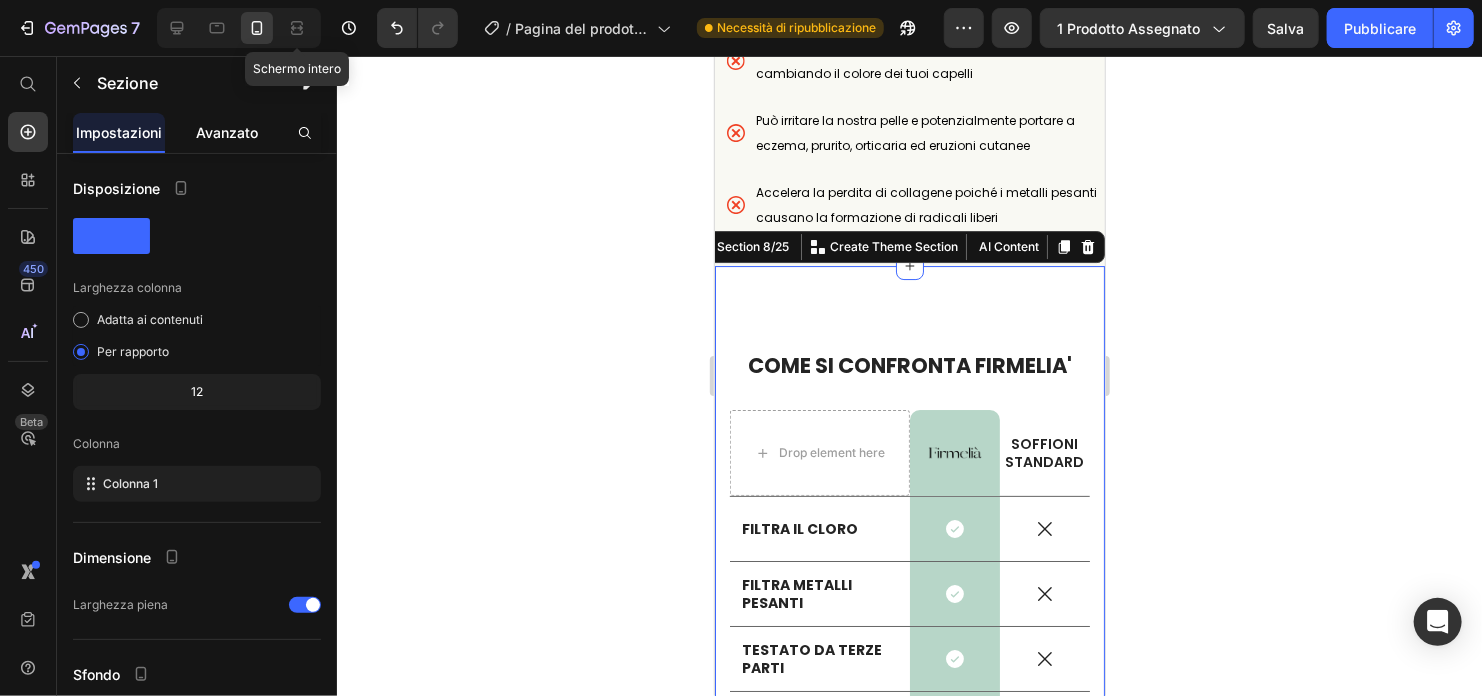 click on "Avanzato" at bounding box center [227, 132] 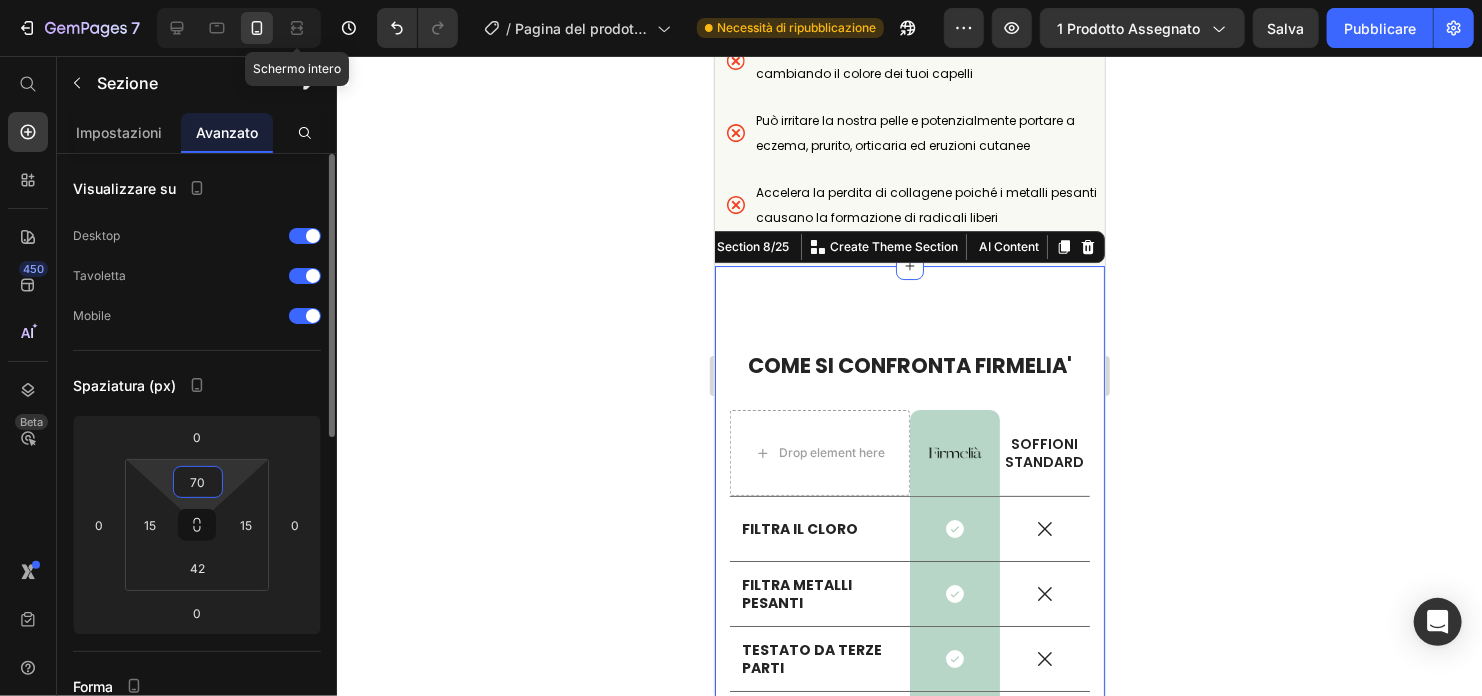 click on "70" at bounding box center (198, 482) 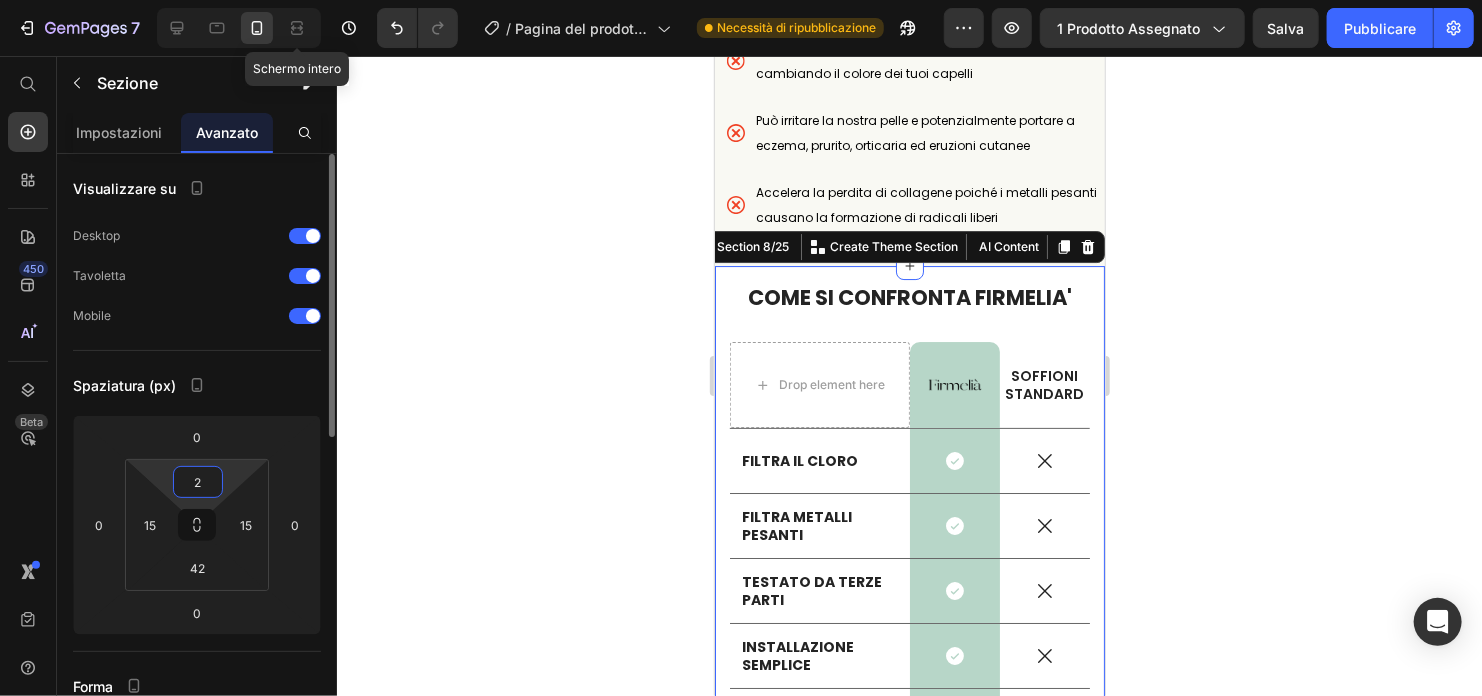 type on "20" 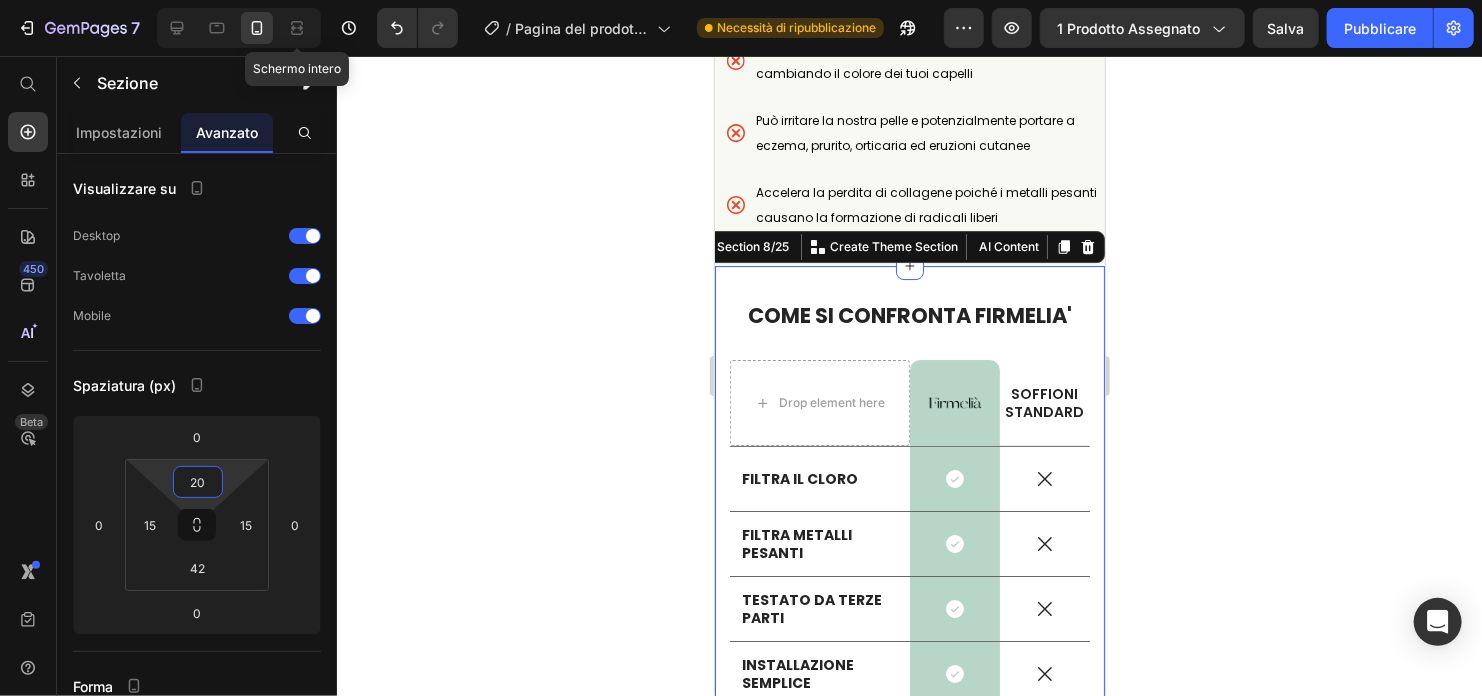 click 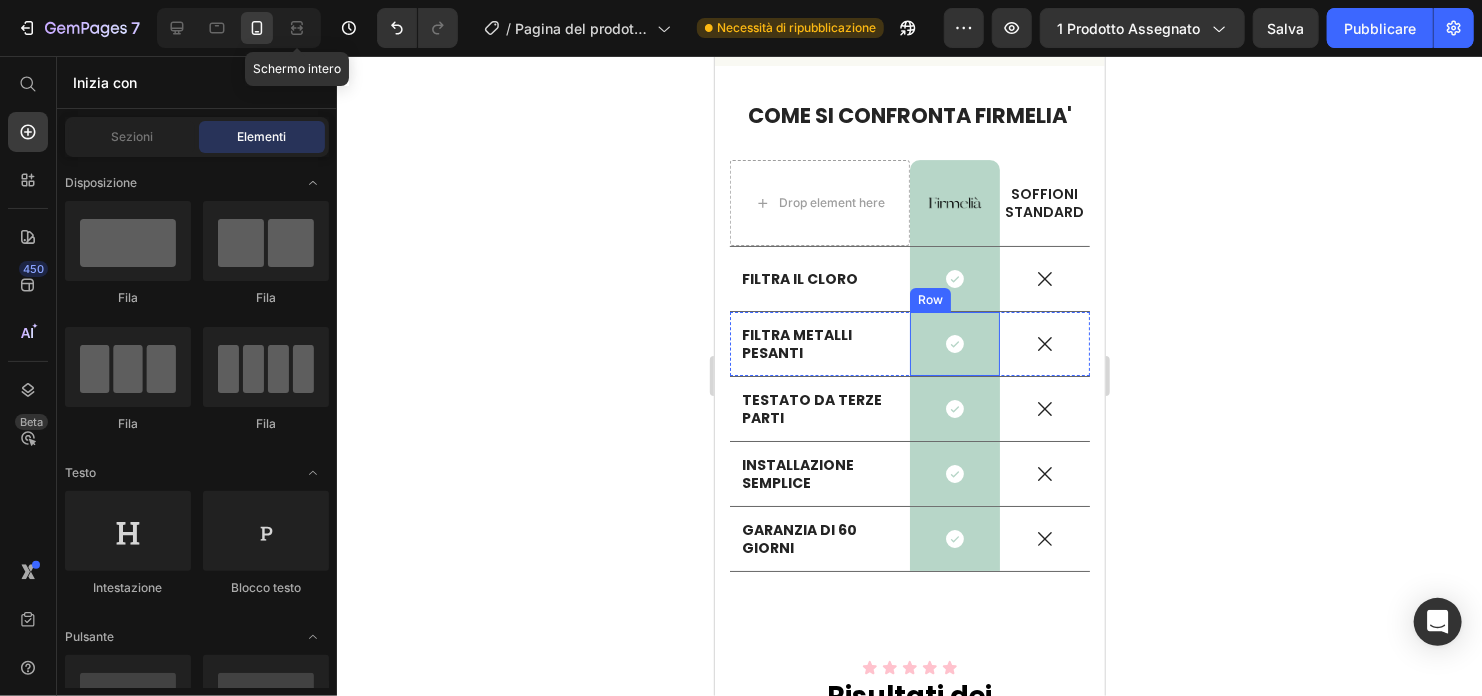 scroll, scrollTop: 3521, scrollLeft: 0, axis: vertical 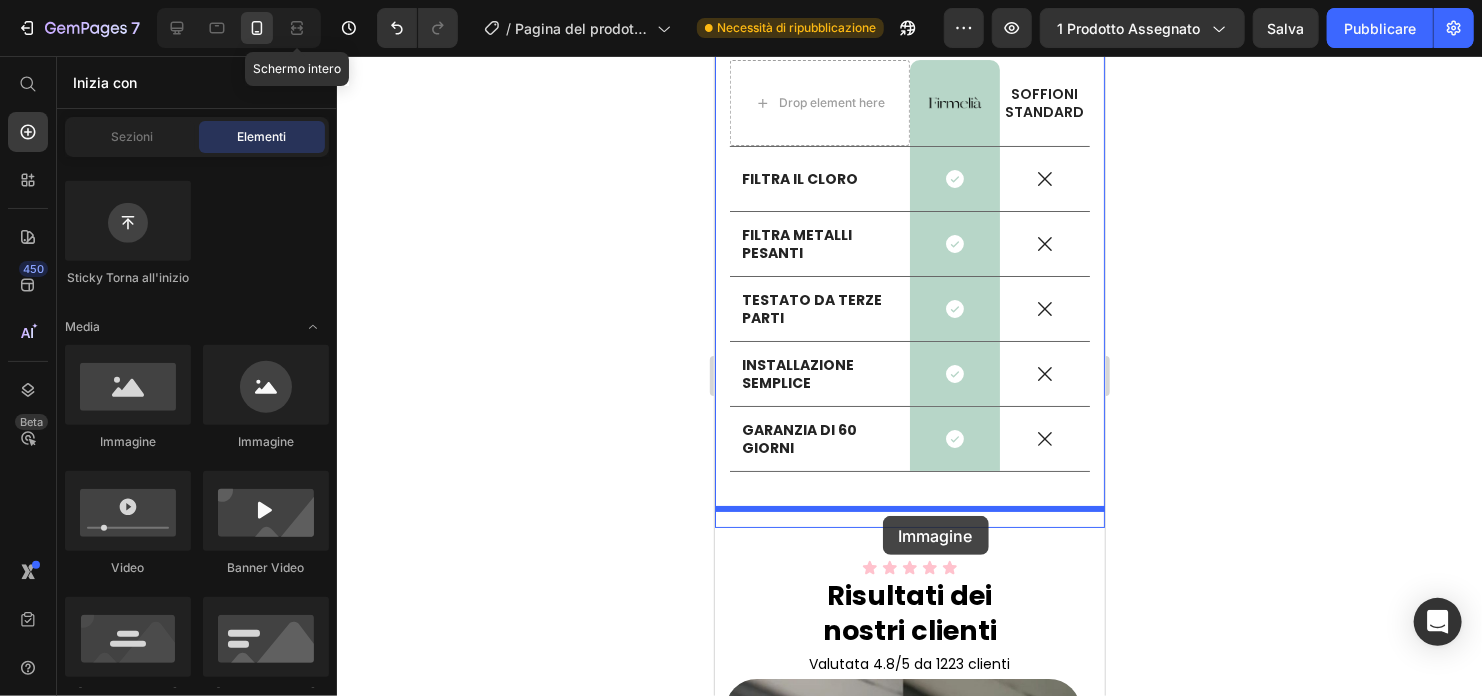 drag, startPoint x: 877, startPoint y: 448, endPoint x: 882, endPoint y: 515, distance: 67.18631 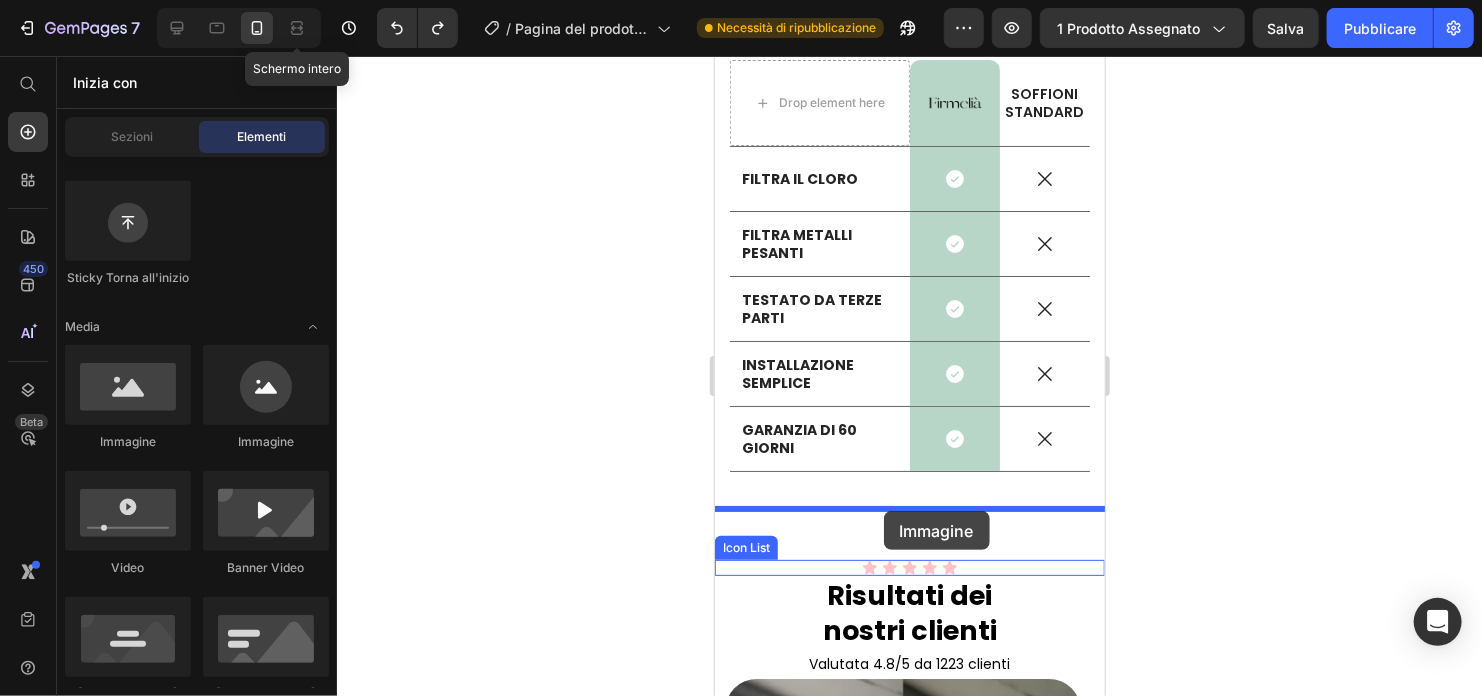 drag, startPoint x: 859, startPoint y: 459, endPoint x: 883, endPoint y: 510, distance: 56.364883 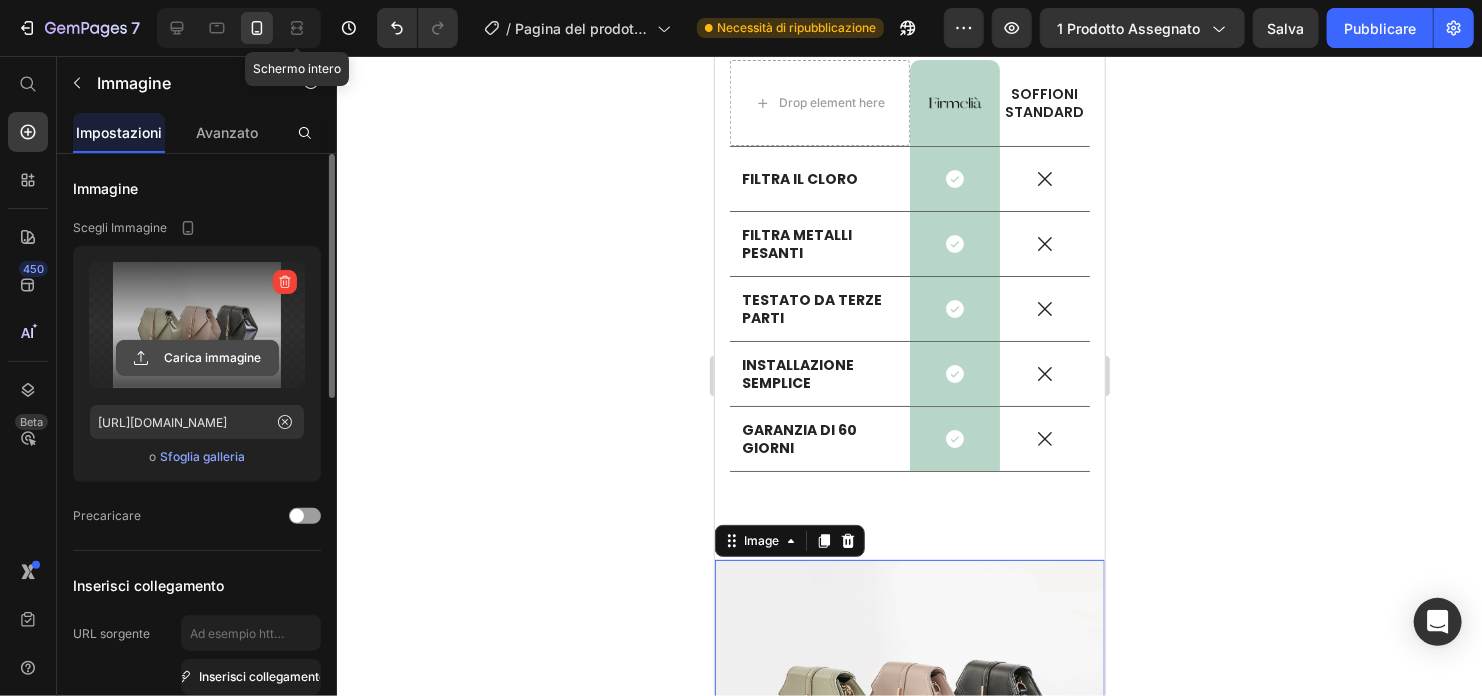 click 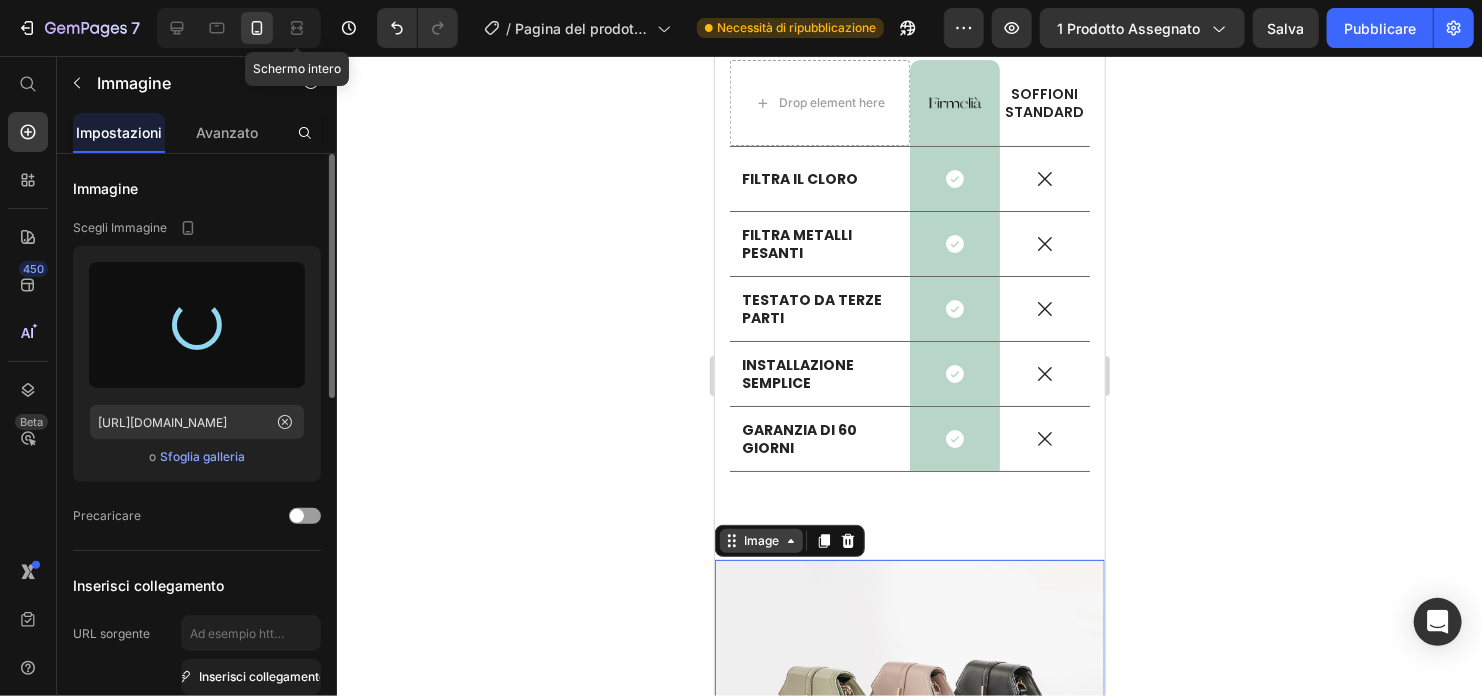 scroll, scrollTop: 3721, scrollLeft: 0, axis: vertical 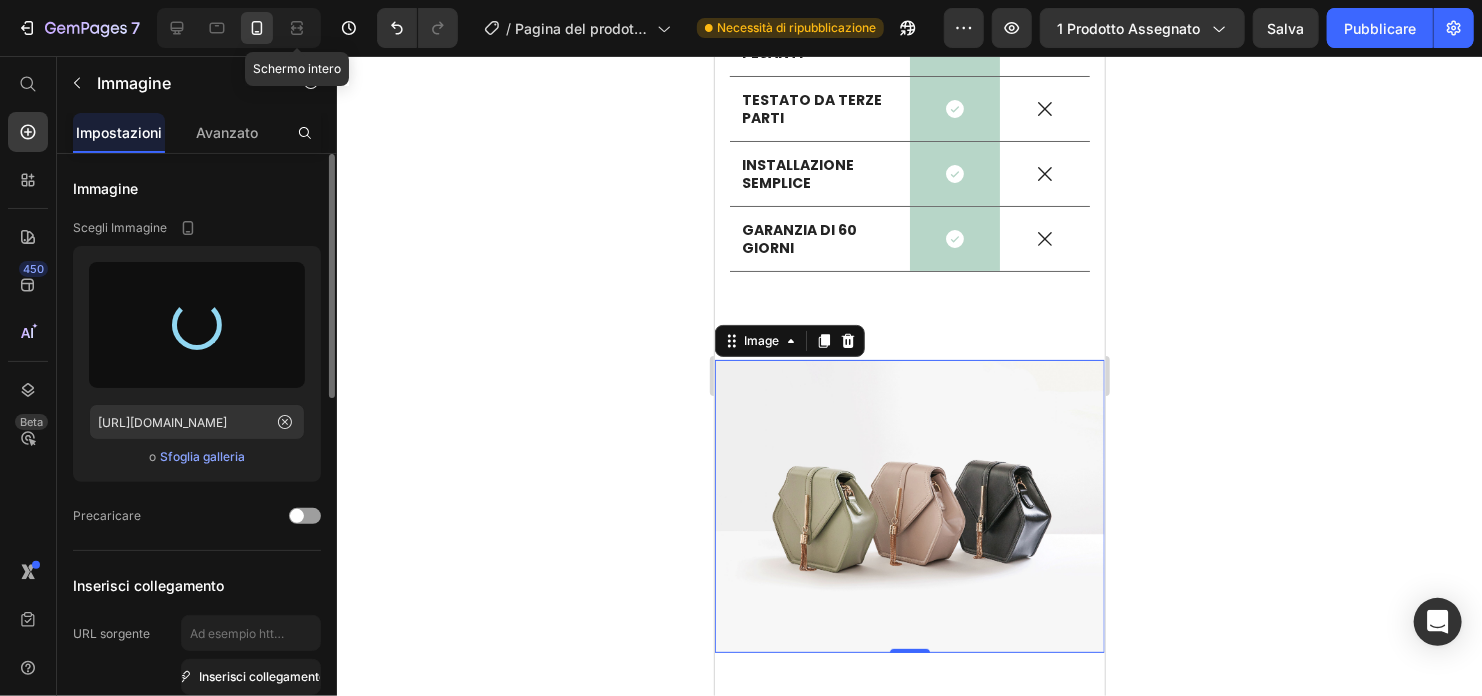 type on "[URL][DOMAIN_NAME]" 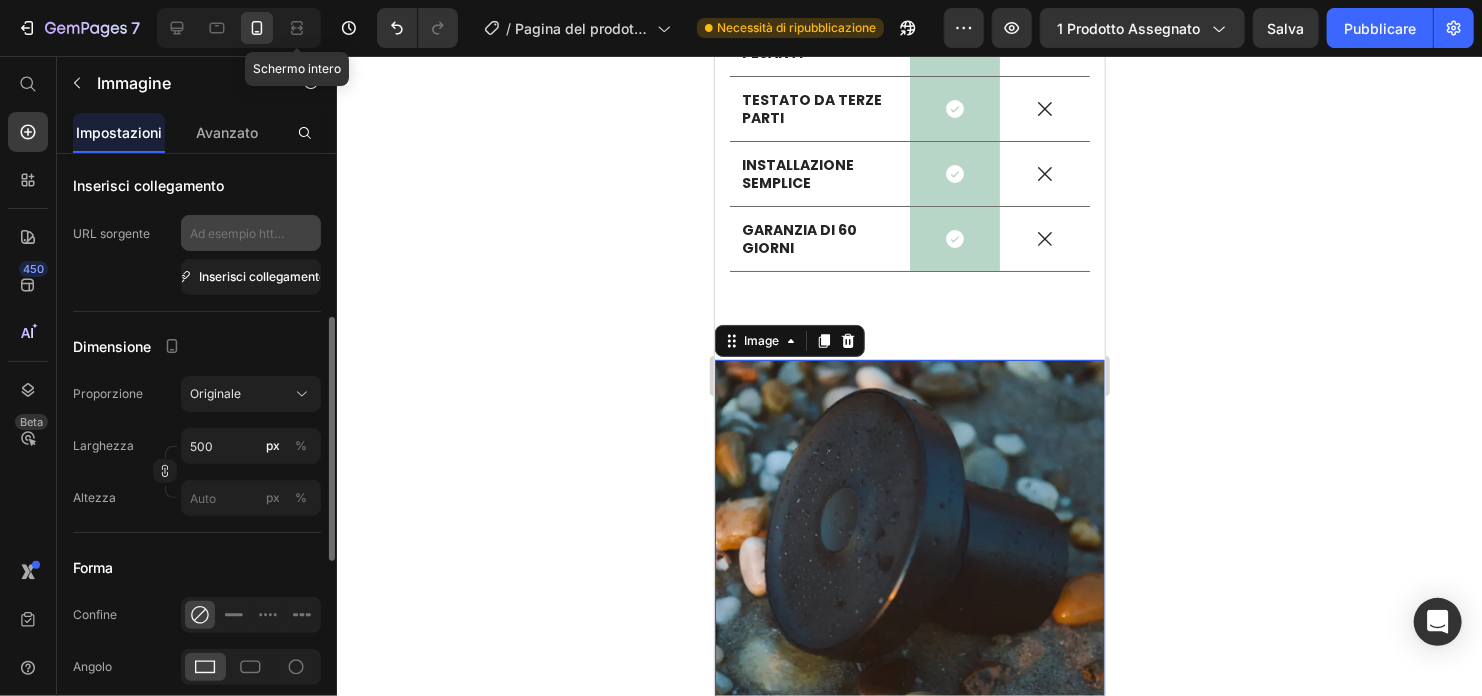 scroll, scrollTop: 500, scrollLeft: 0, axis: vertical 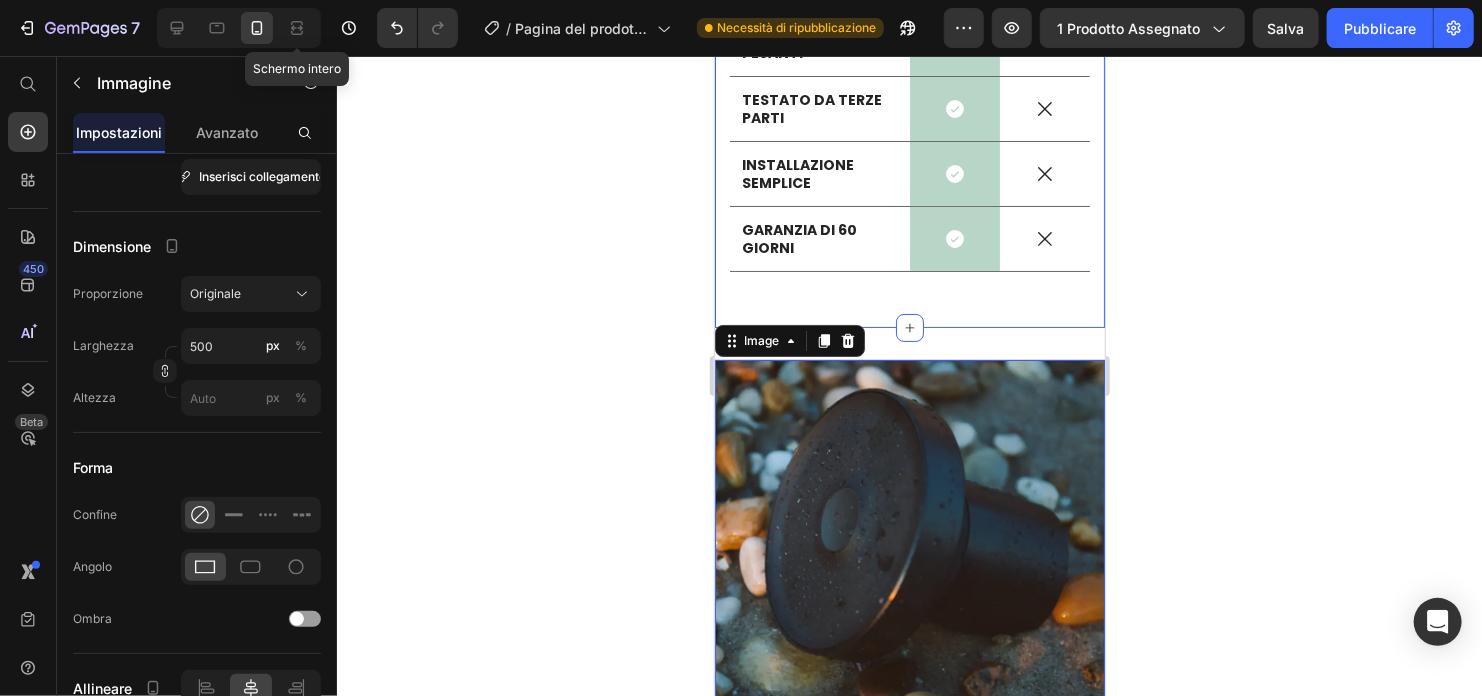 click on "COME SI CONFRONTA FIRMELIA' Heading
Drop element here Image Row SOFFIONI STANDARD Text Block Row FILTRA IL CLORO Text Block
Icon Row
Icon Row FILTRA METALLI PESANTI Text Block
Icon Row
Icon Row TESTATO DA TERZE PARTI Text Block
Icon Row
Icon Row INSTALLAZIONE SEMPLICE Text Block
Icon Row
Icon Row GARANZIA DI 60 GIORNI Text Block
Icon Row
Icon Row Row Section 8/25" at bounding box center [909, 46] 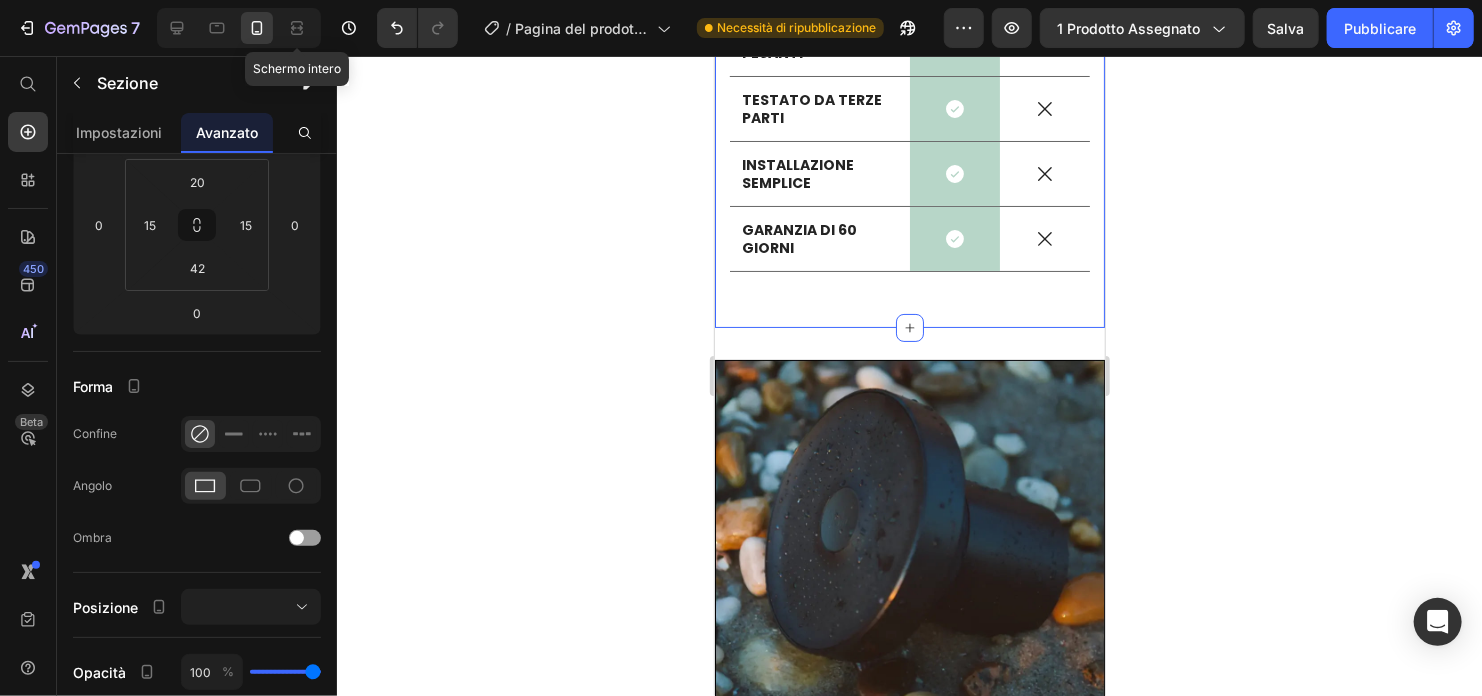 scroll, scrollTop: 685, scrollLeft: 0, axis: vertical 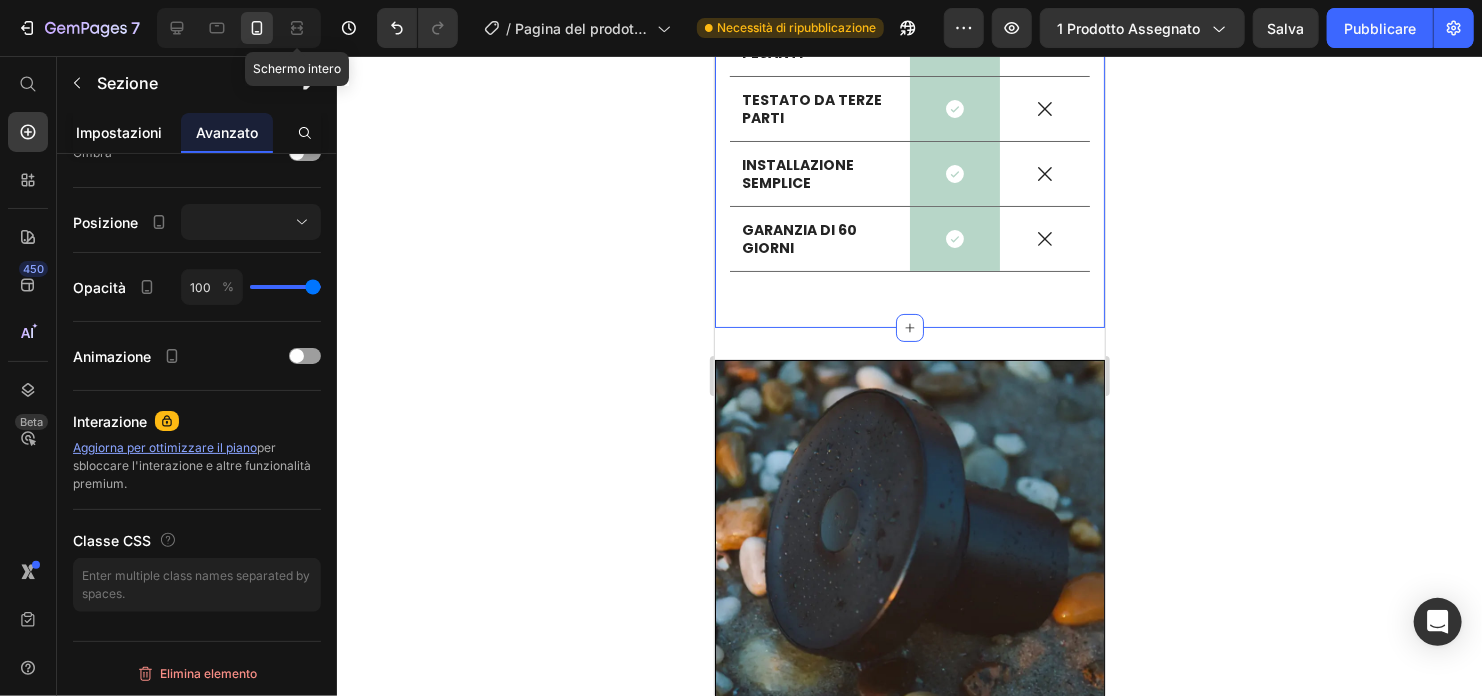click on "Impostazioni" at bounding box center [119, 132] 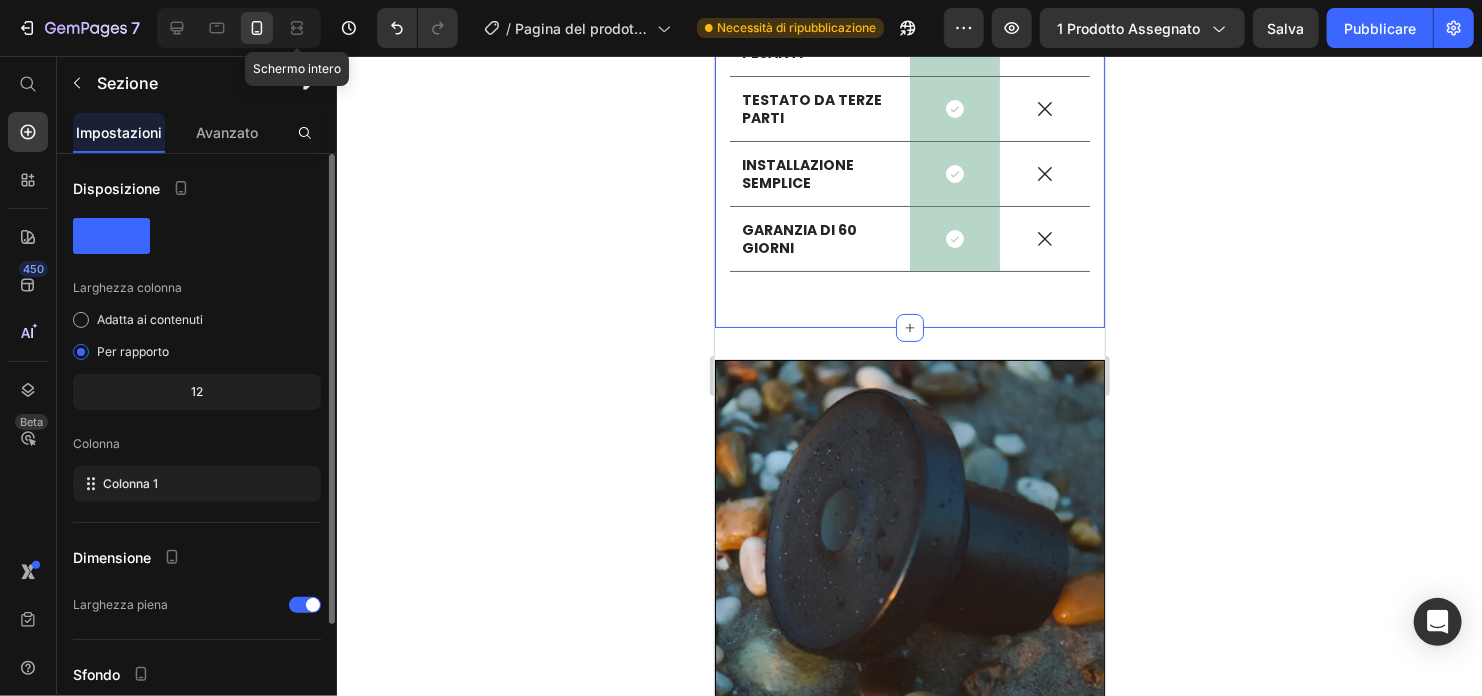 scroll, scrollTop: 163, scrollLeft: 0, axis: vertical 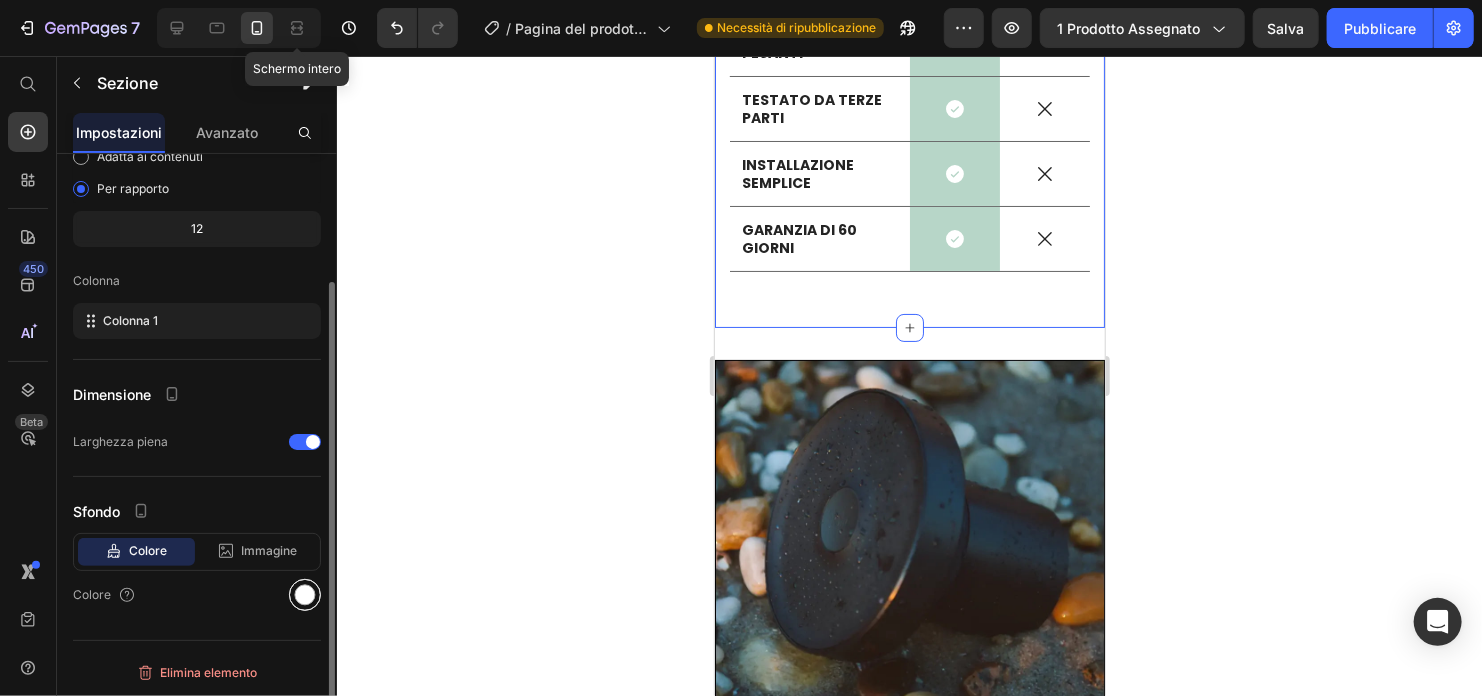 click at bounding box center (305, 595) 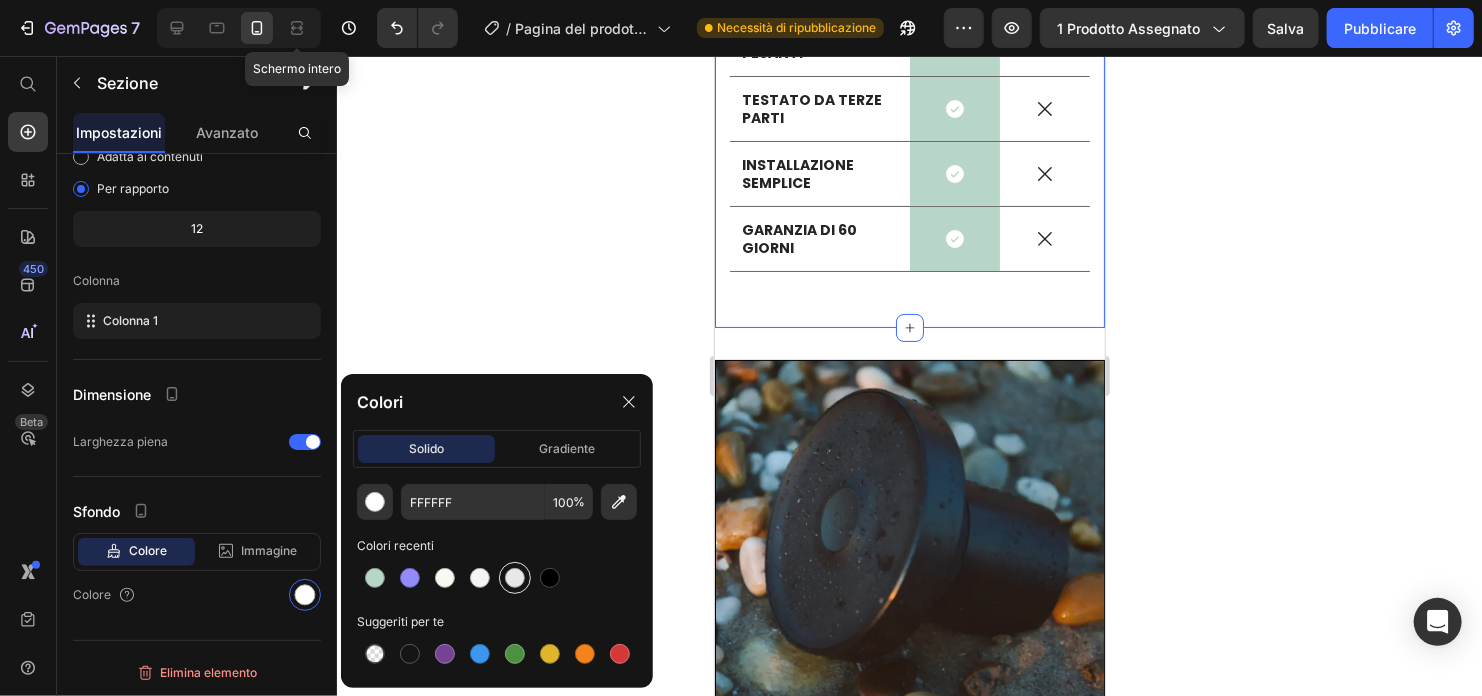 click at bounding box center (515, 578) 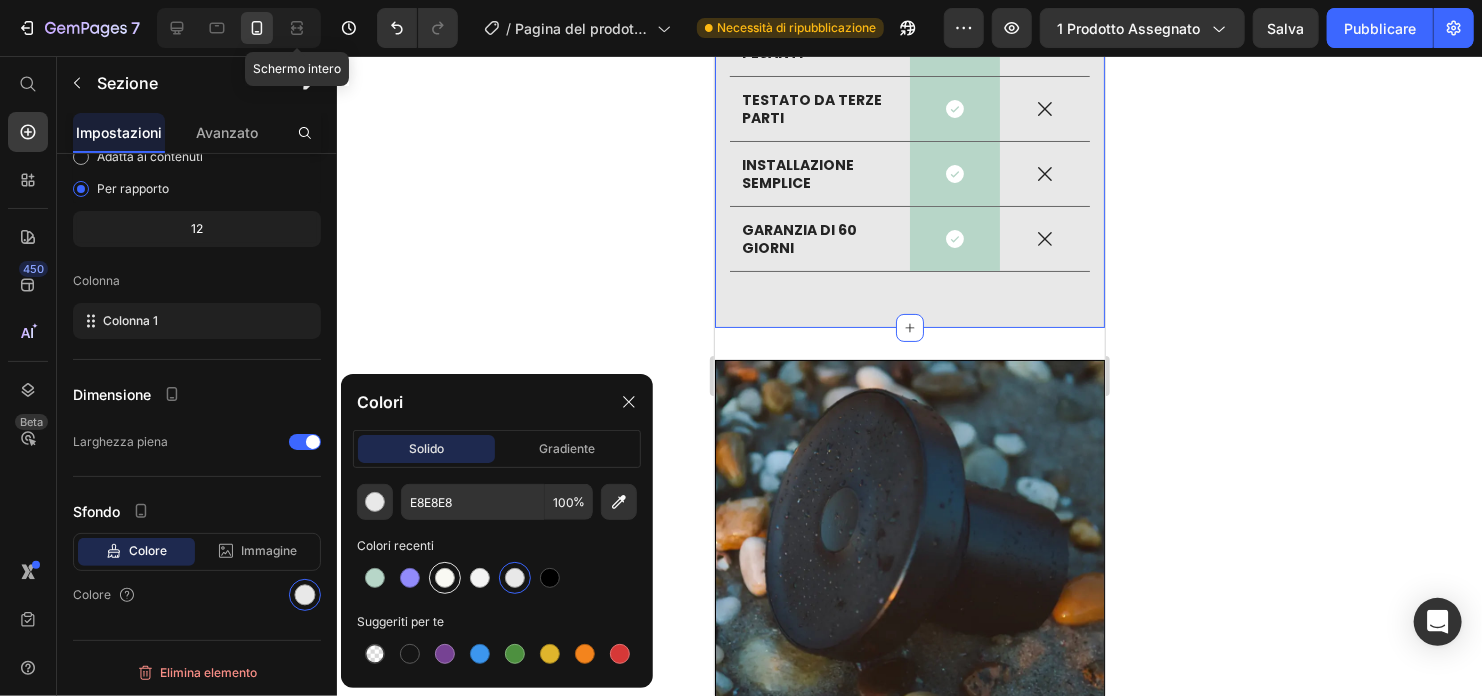 click at bounding box center (445, 578) 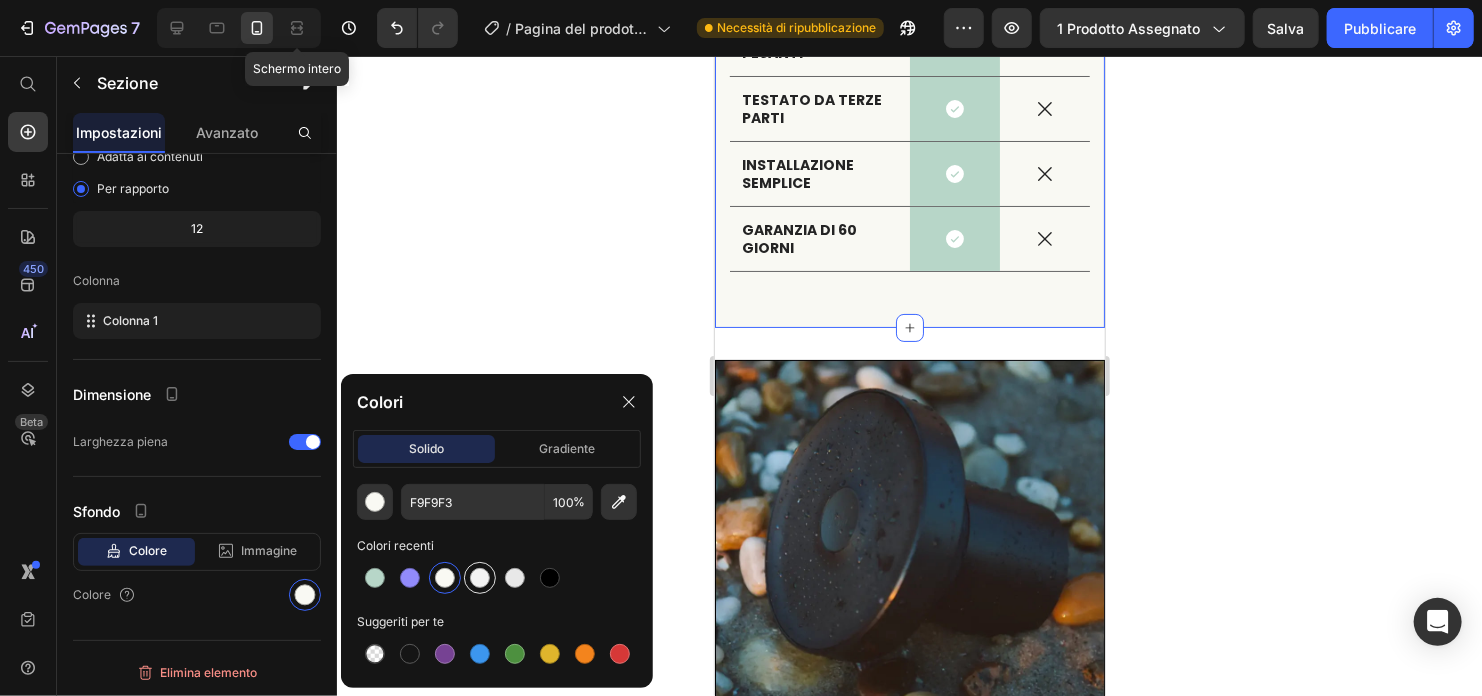 click at bounding box center (480, 578) 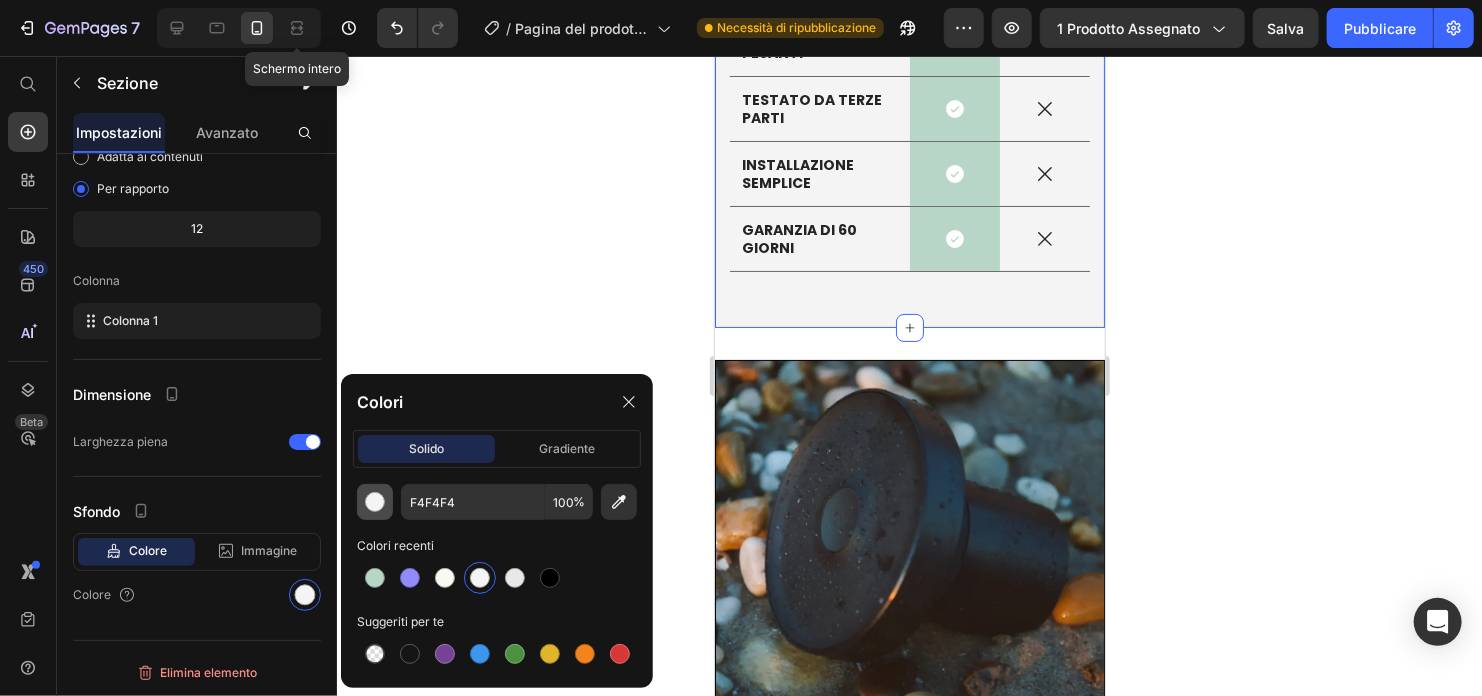 click at bounding box center (375, 502) 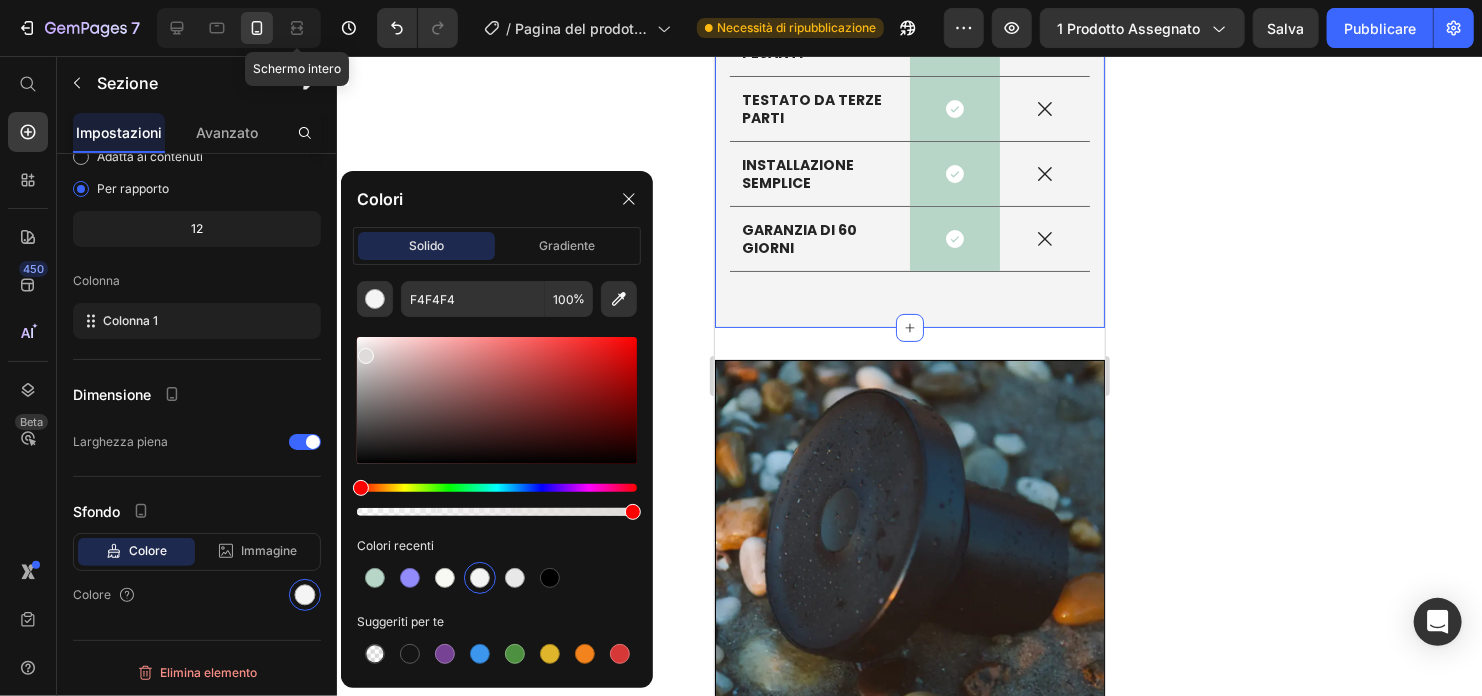 drag, startPoint x: 435, startPoint y: 447, endPoint x: 286, endPoint y: 261, distance: 238.32121 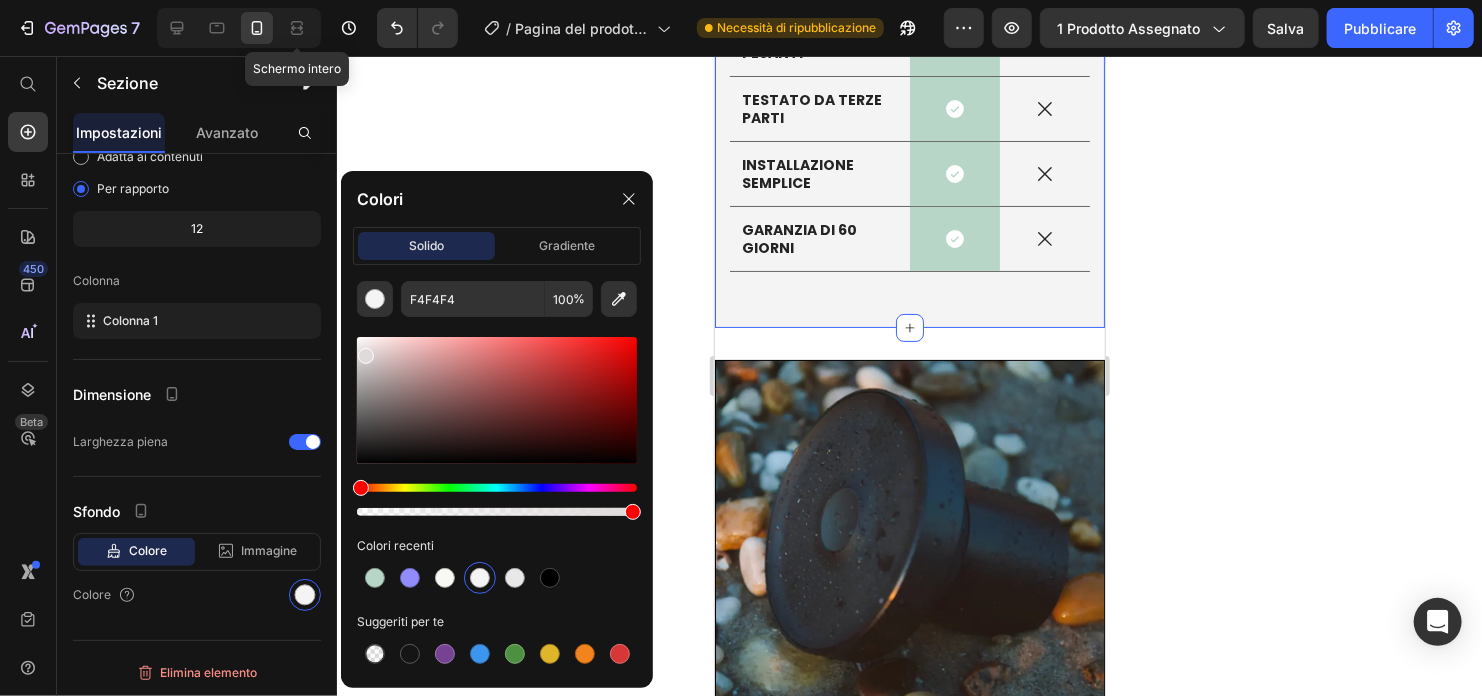 click on "7  Schermo intero Cronologia versioni  /  Pagina del prodotto - [DATE] 22:23:51 Necessità di ripubblicazione Anteprima 1 prodotto assegnato  Salva   Pubblicare  450 Beta Inizia con Sezioni Elementi Sezione Eroi Dettaglio Prodotto Marchi Badge attendibili Garanzia Ripartizione del prodotto Come usare Testimonianze Comparare Pacchetto FAQs Prova sociale Storia del marchio Elenco prodotti Collezione Elenco blog Contatto Sticky Aggiungi al carrello Piè di pagina personalizzato Sfoglia Biblioteca 450 Disposizione
[GEOGRAPHIC_DATA]
[GEOGRAPHIC_DATA]
[GEOGRAPHIC_DATA]
Fila Testo
Intestazione
Blocco testo Pulsante
[GEOGRAPHIC_DATA]
[GEOGRAPHIC_DATA]" at bounding box center (741, 0) 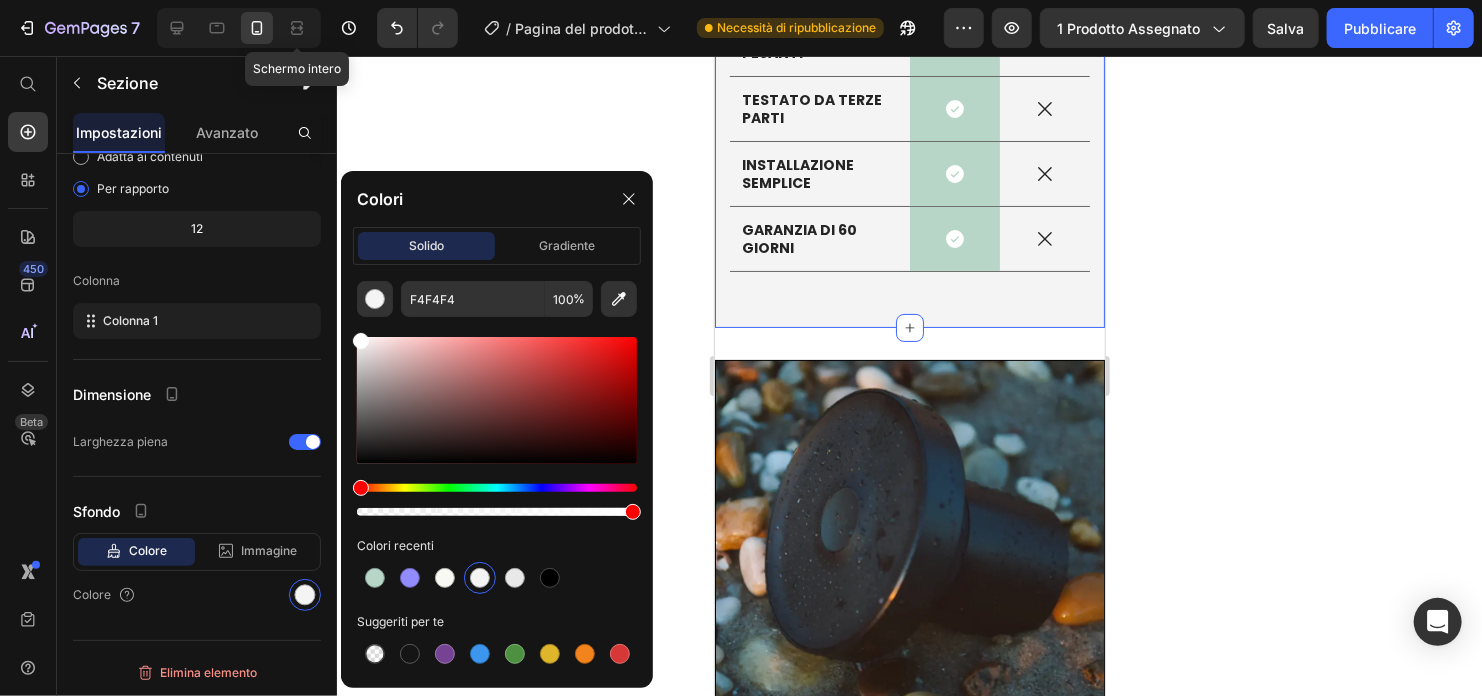 type on "FFFFFF" 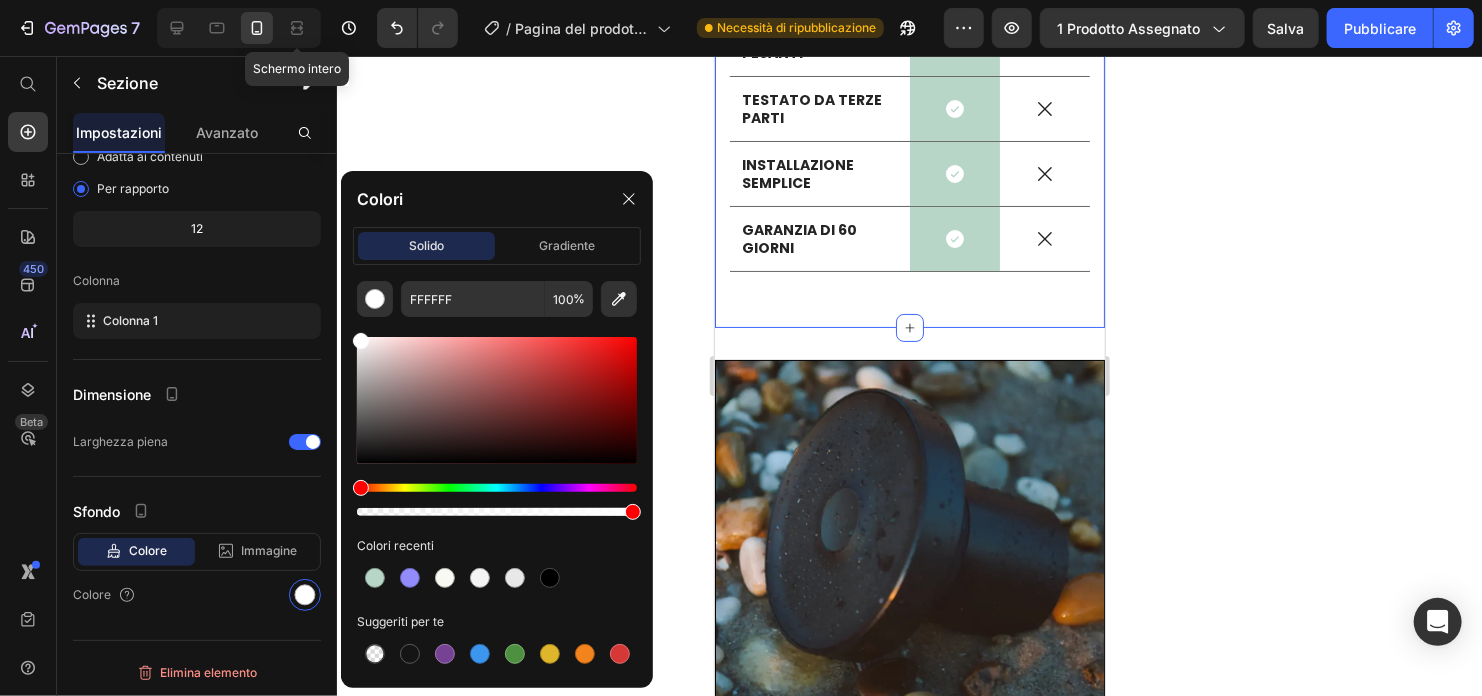 click 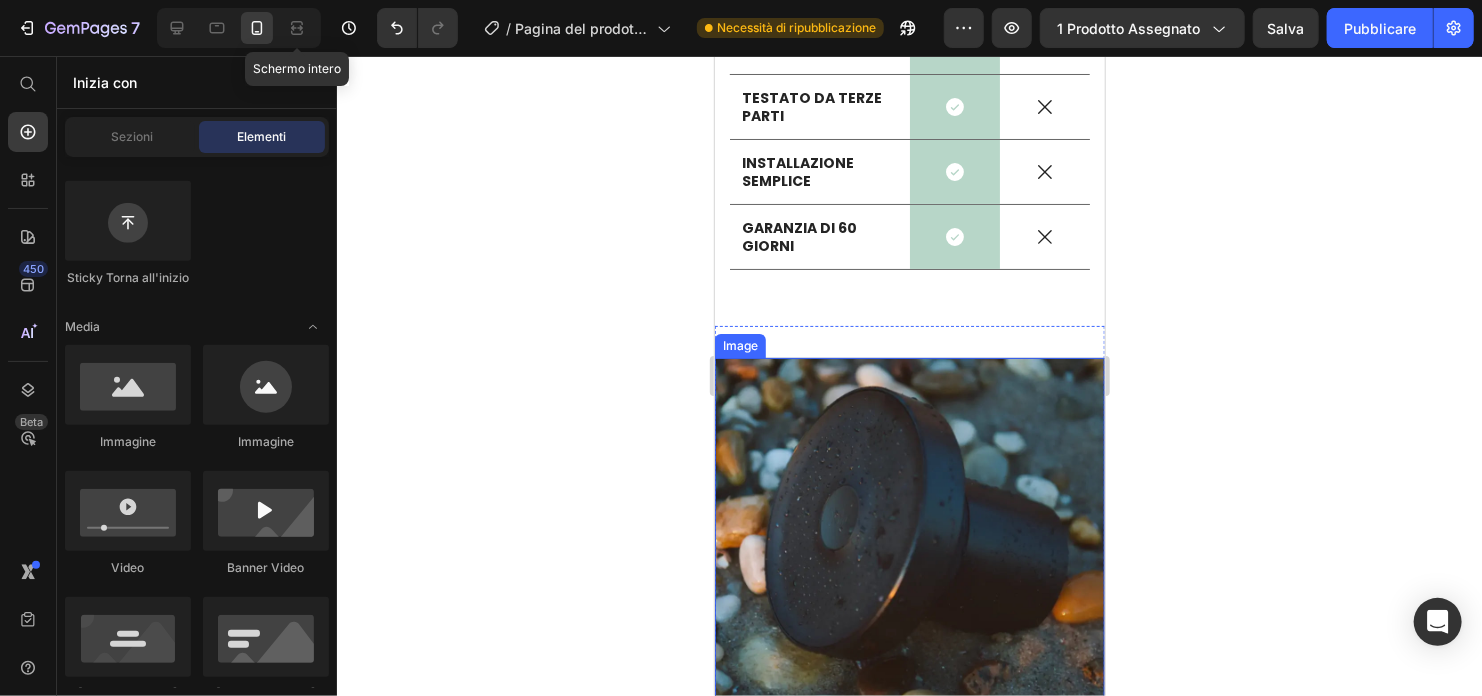 scroll, scrollTop: 3923, scrollLeft: 0, axis: vertical 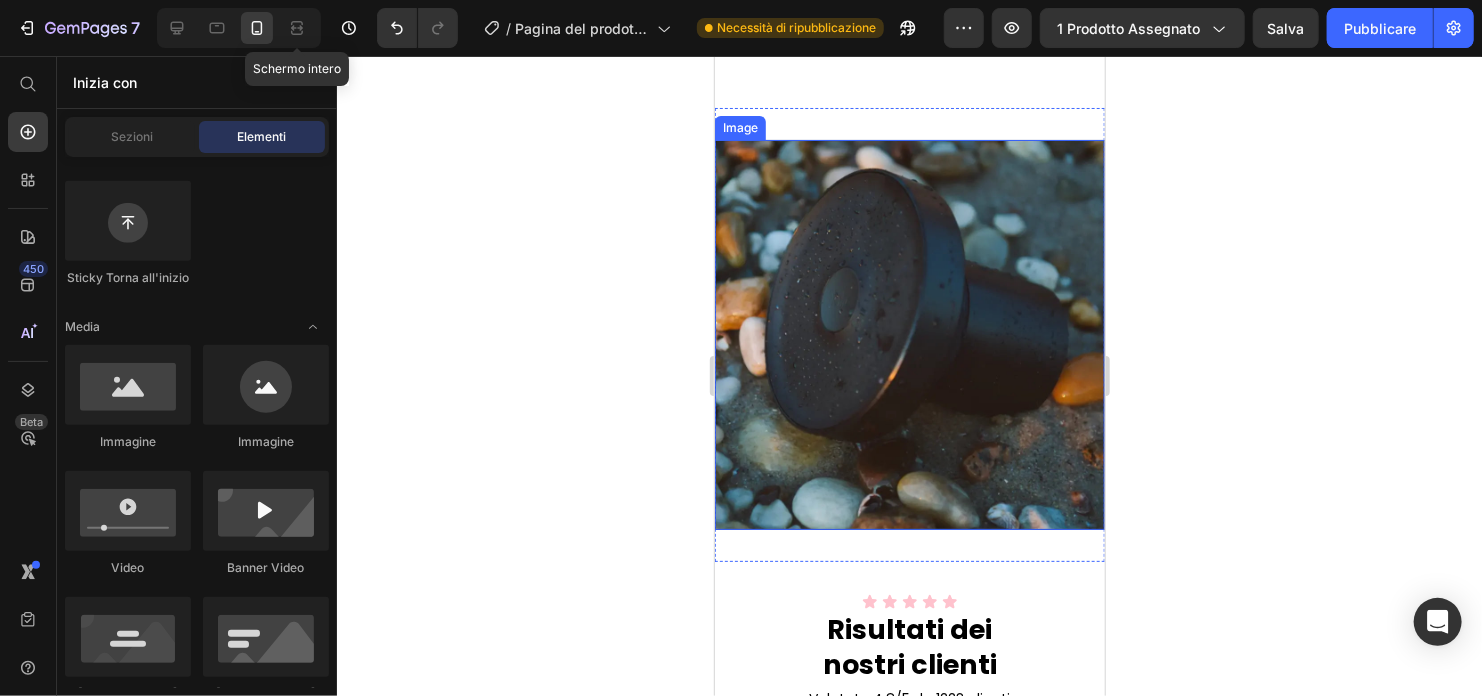 click at bounding box center (909, 334) 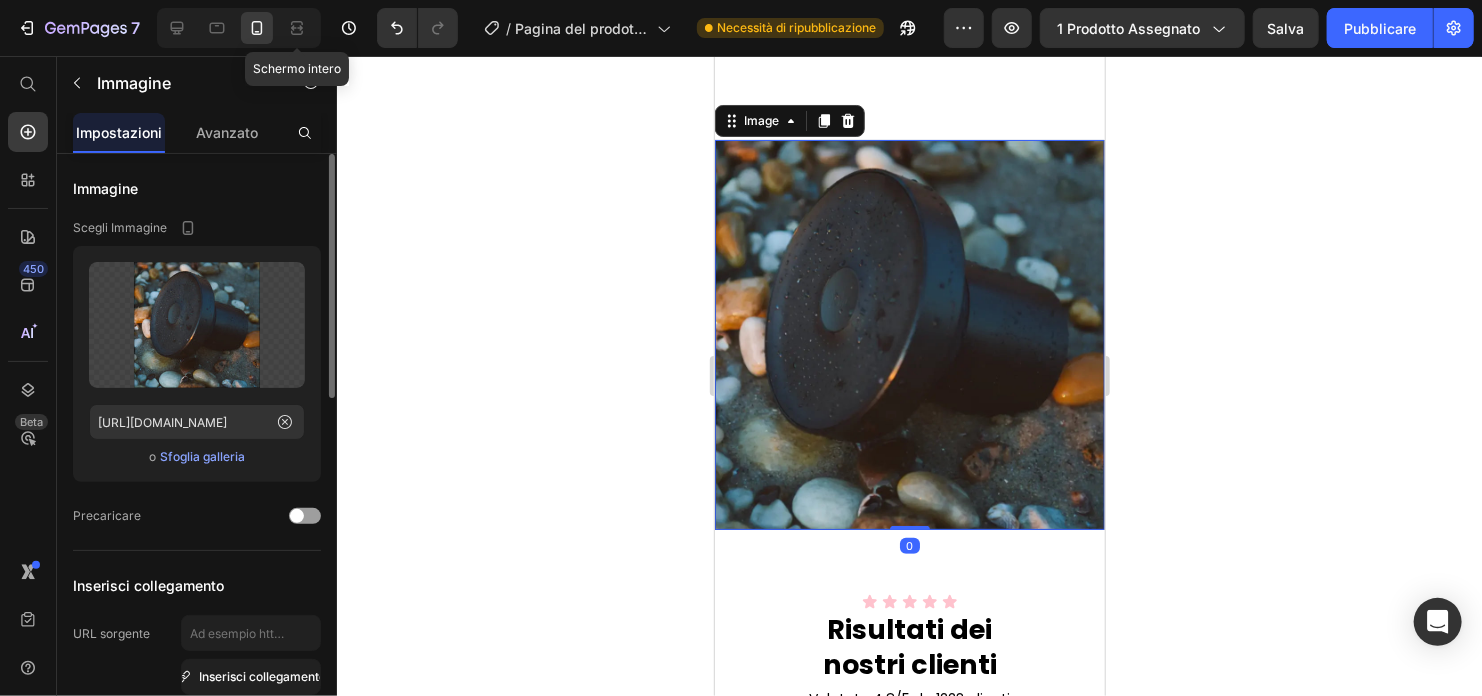 scroll, scrollTop: 400, scrollLeft: 0, axis: vertical 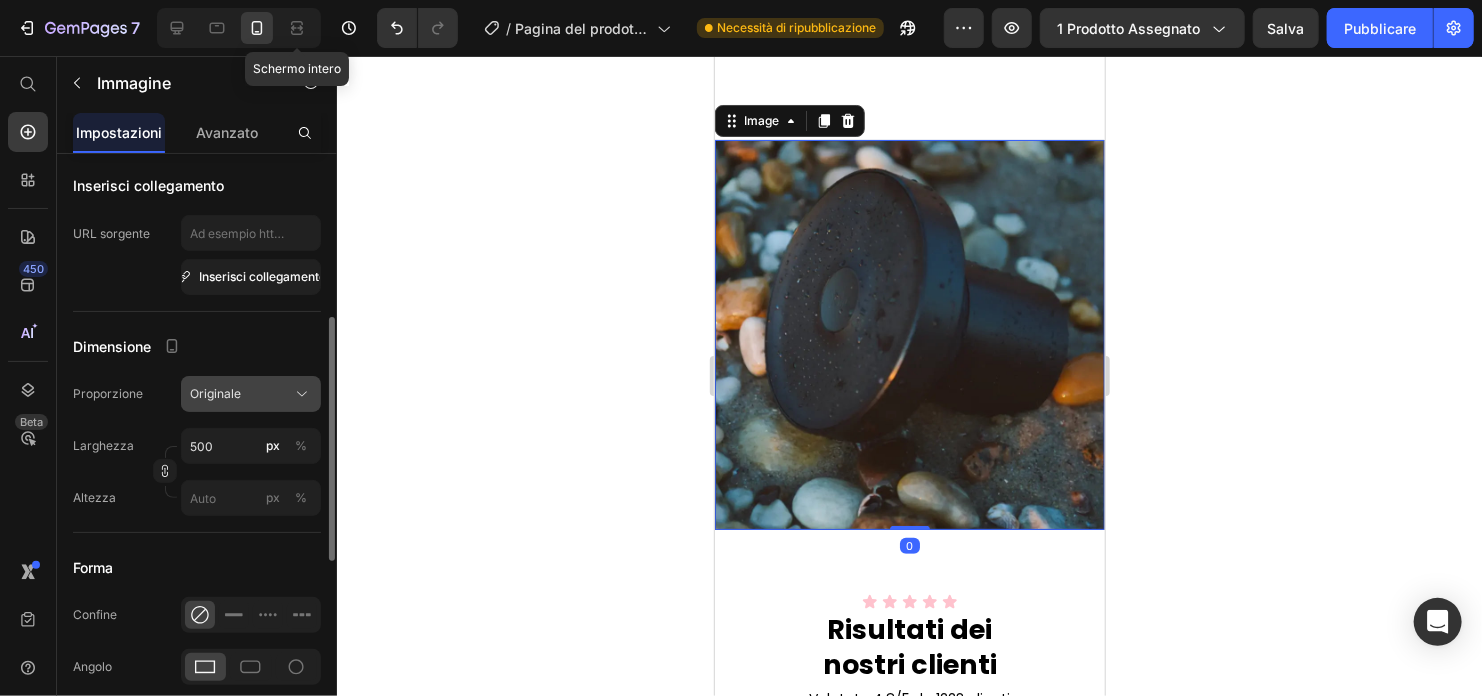 click on "Originale" 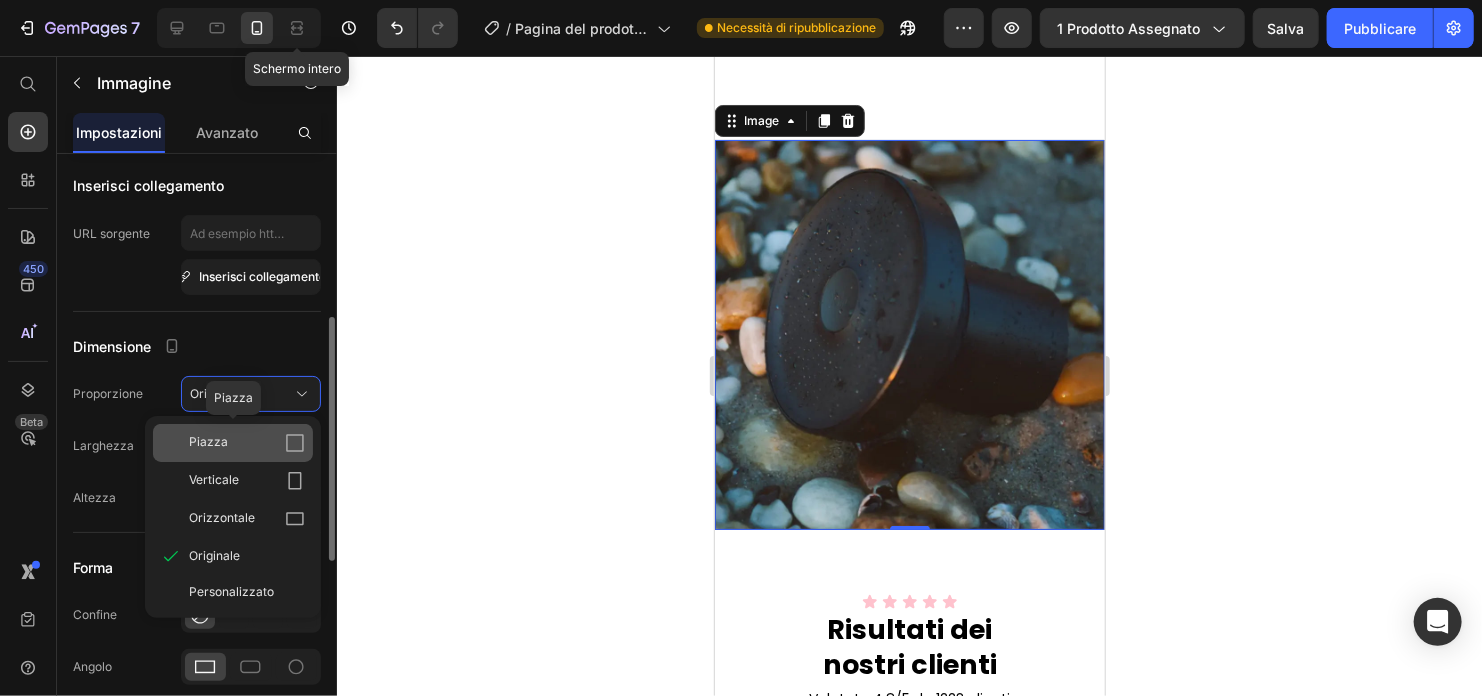 click on "Piazza" at bounding box center [247, 443] 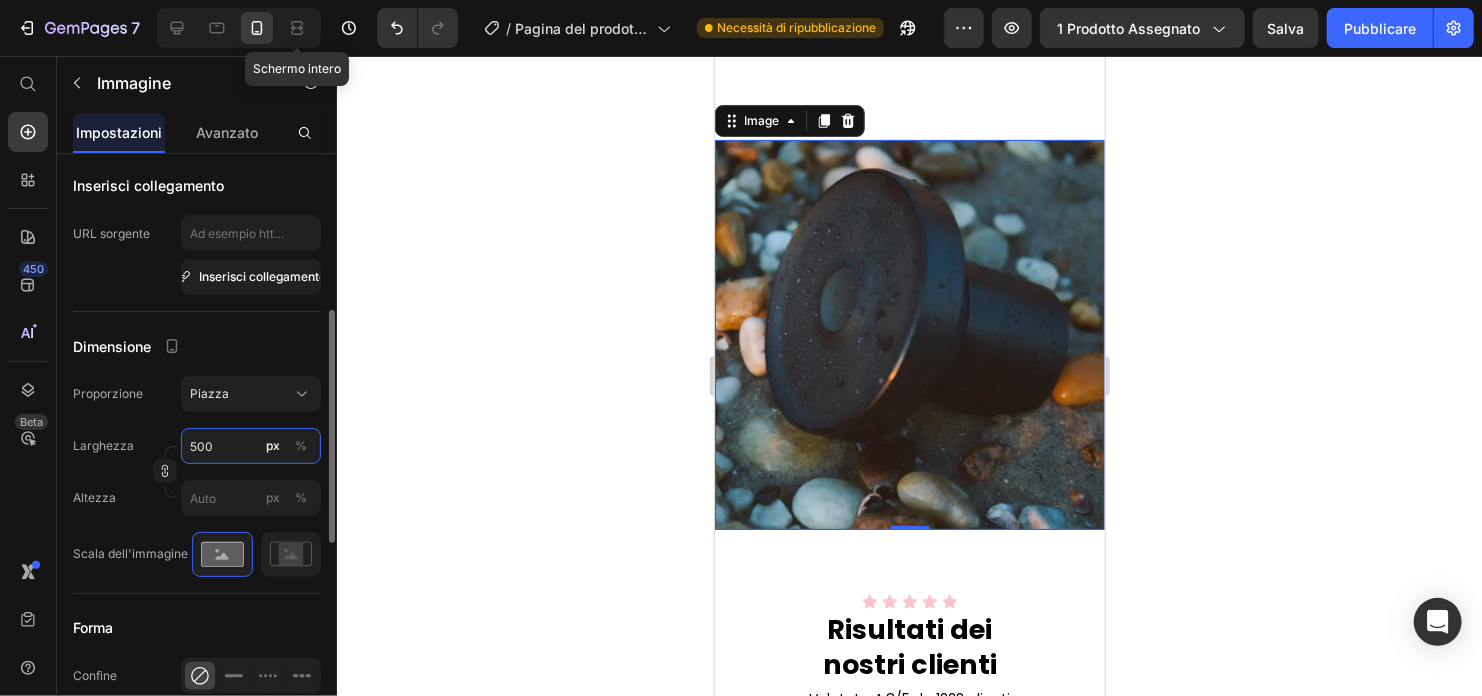 click on "500" at bounding box center (251, 446) 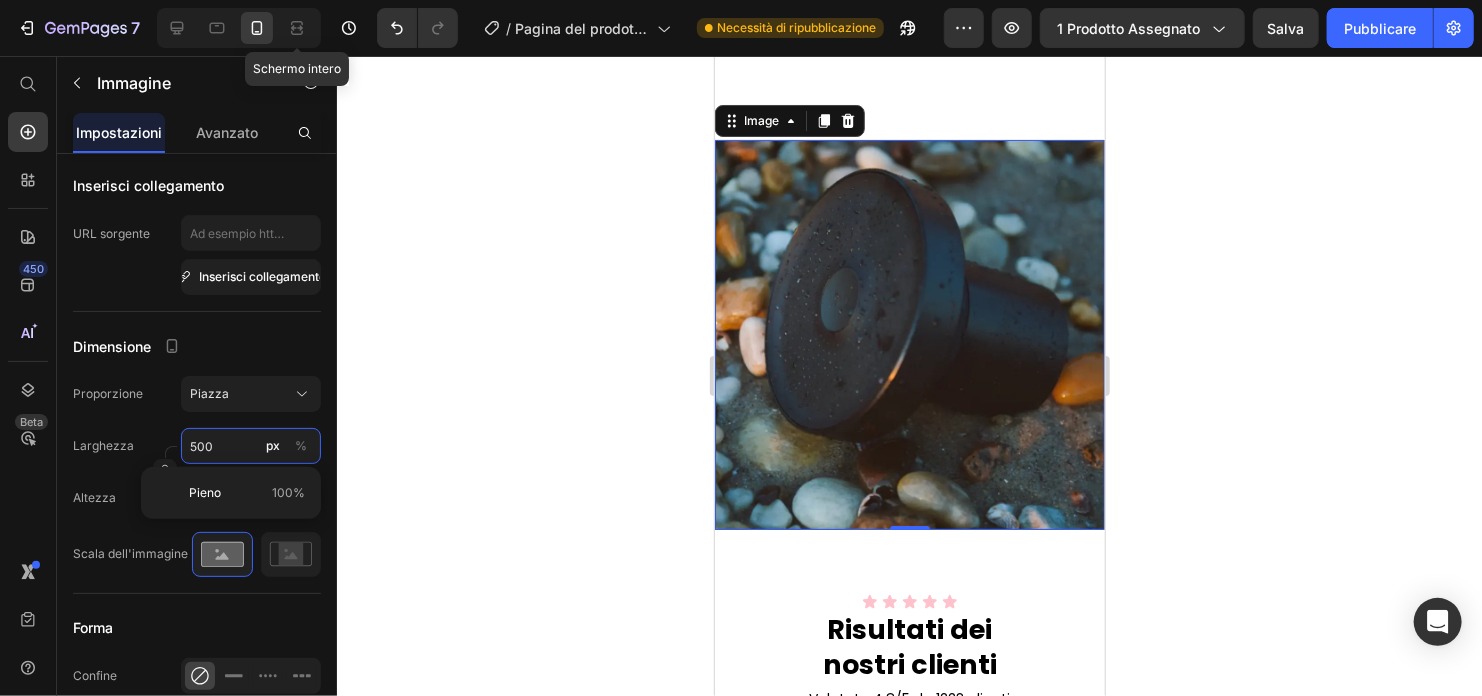 type on "9" 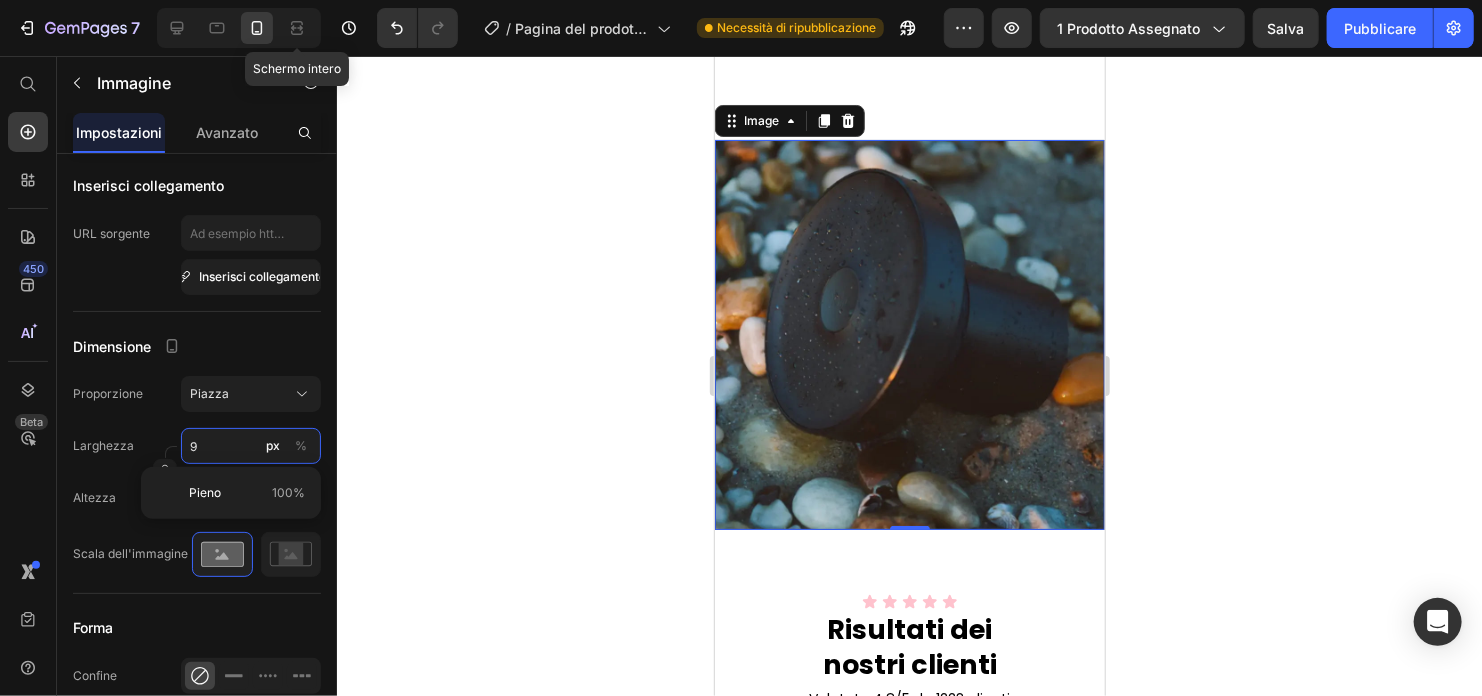 type on "9" 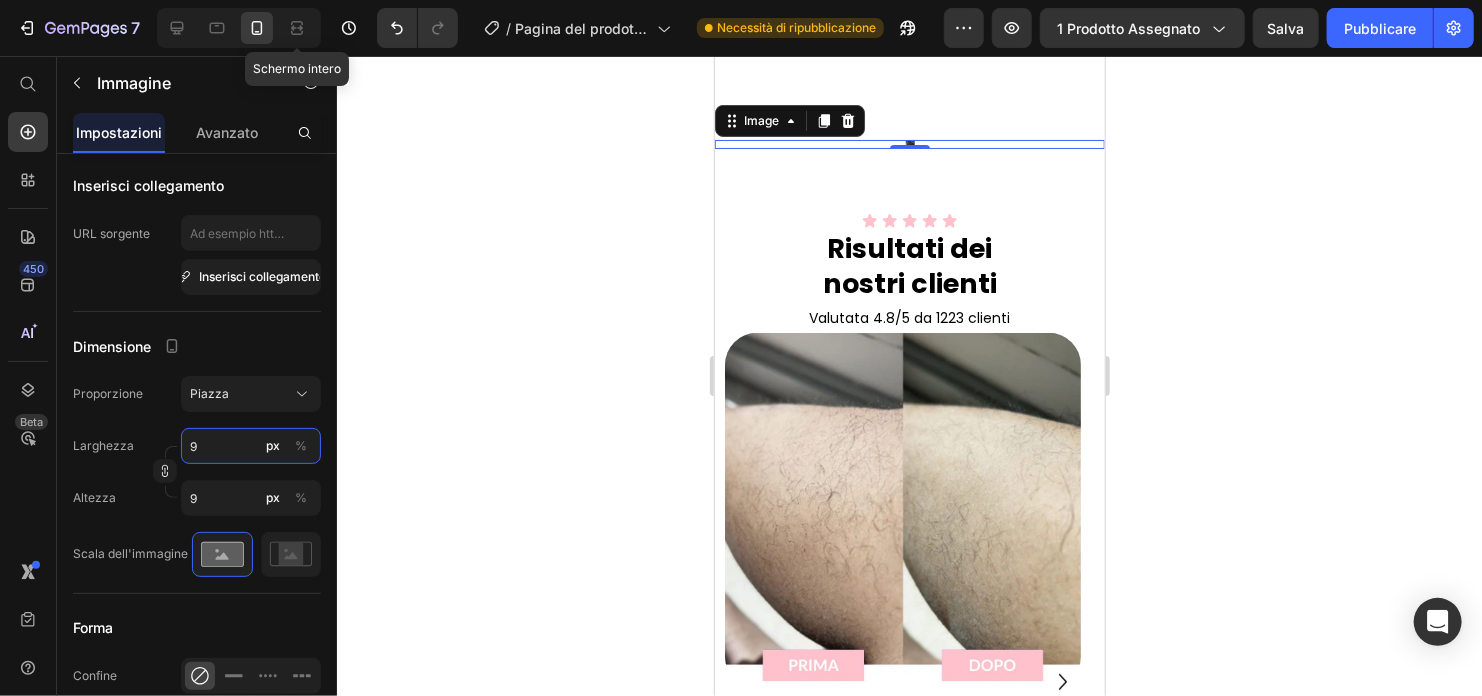 type on "90" 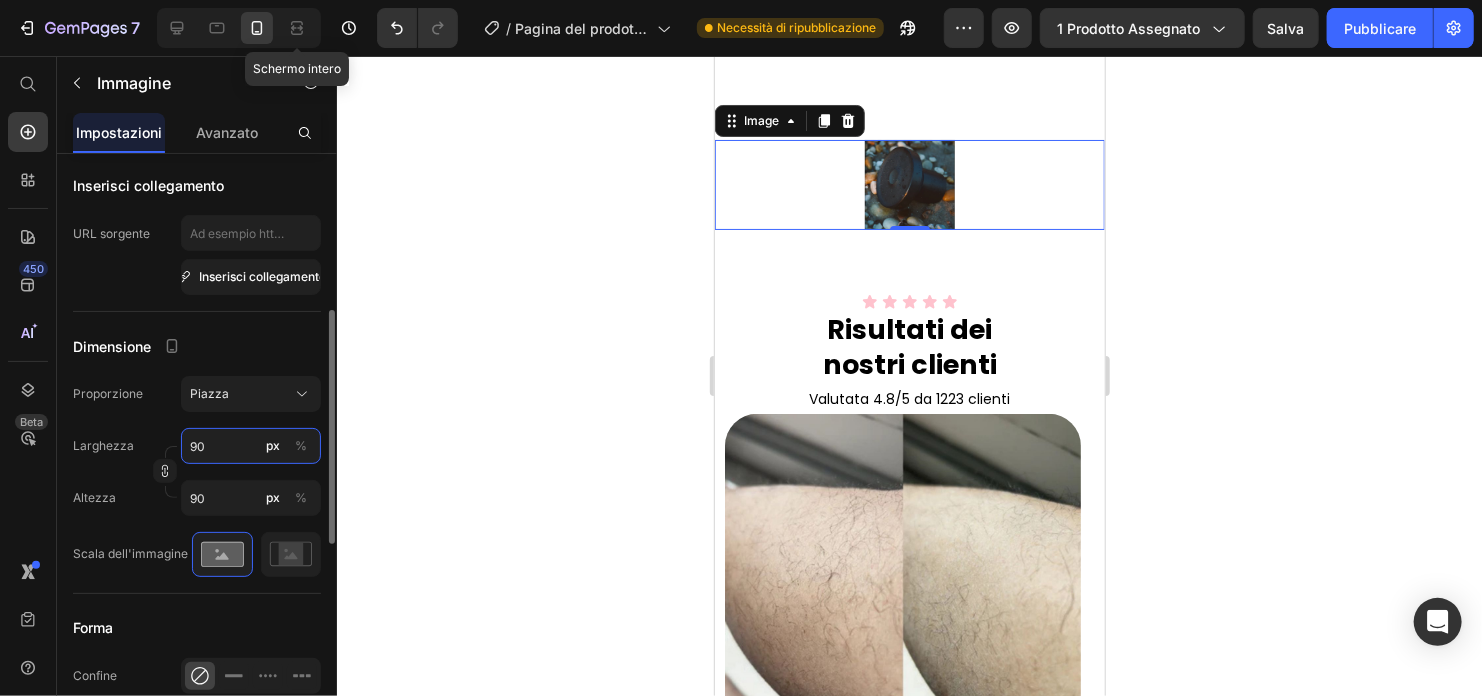 type on "90" 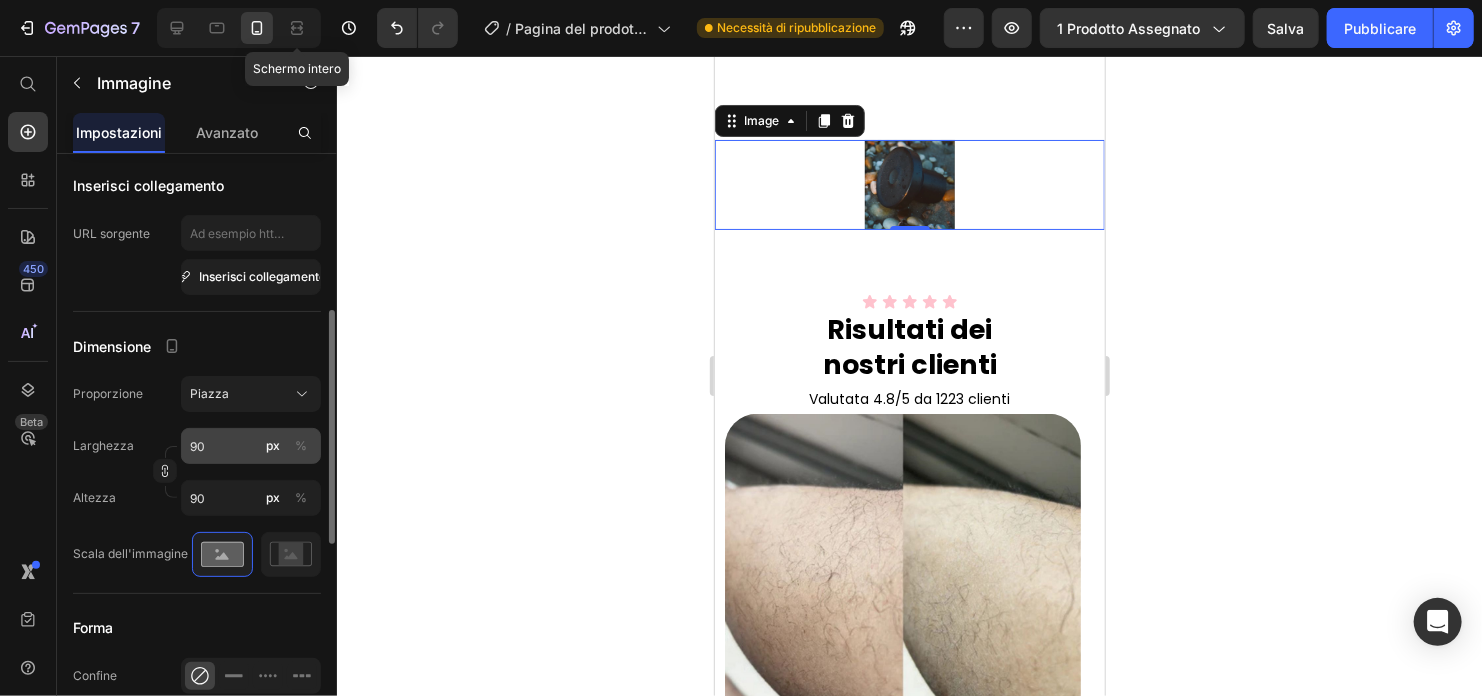 click on "%" at bounding box center (301, 446) 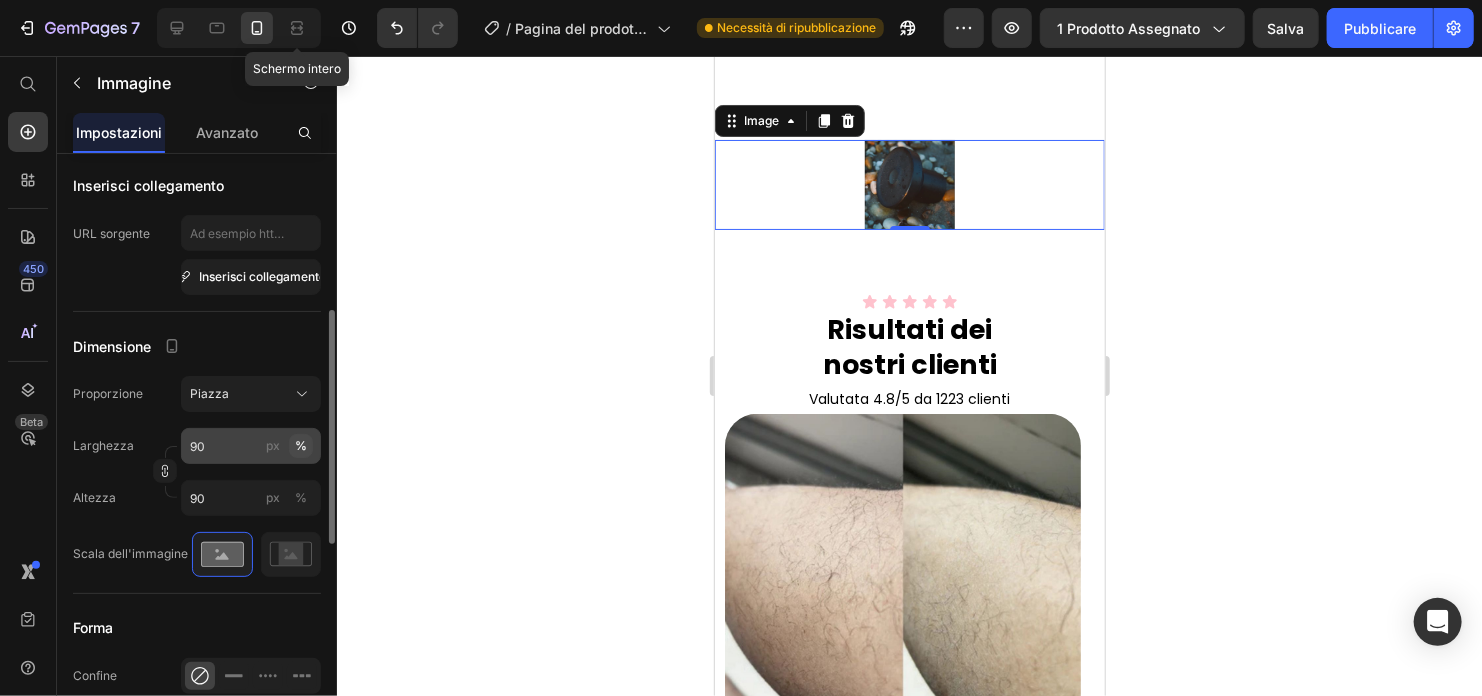 type 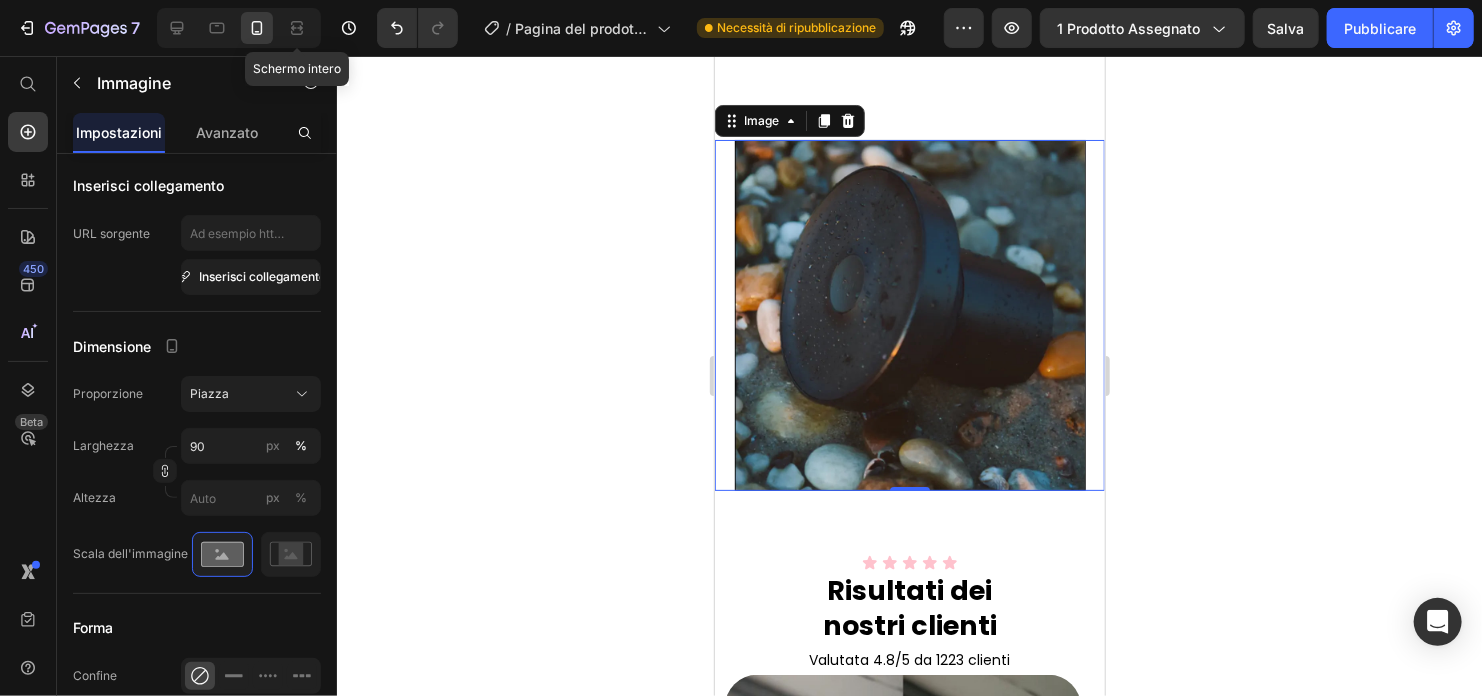 click 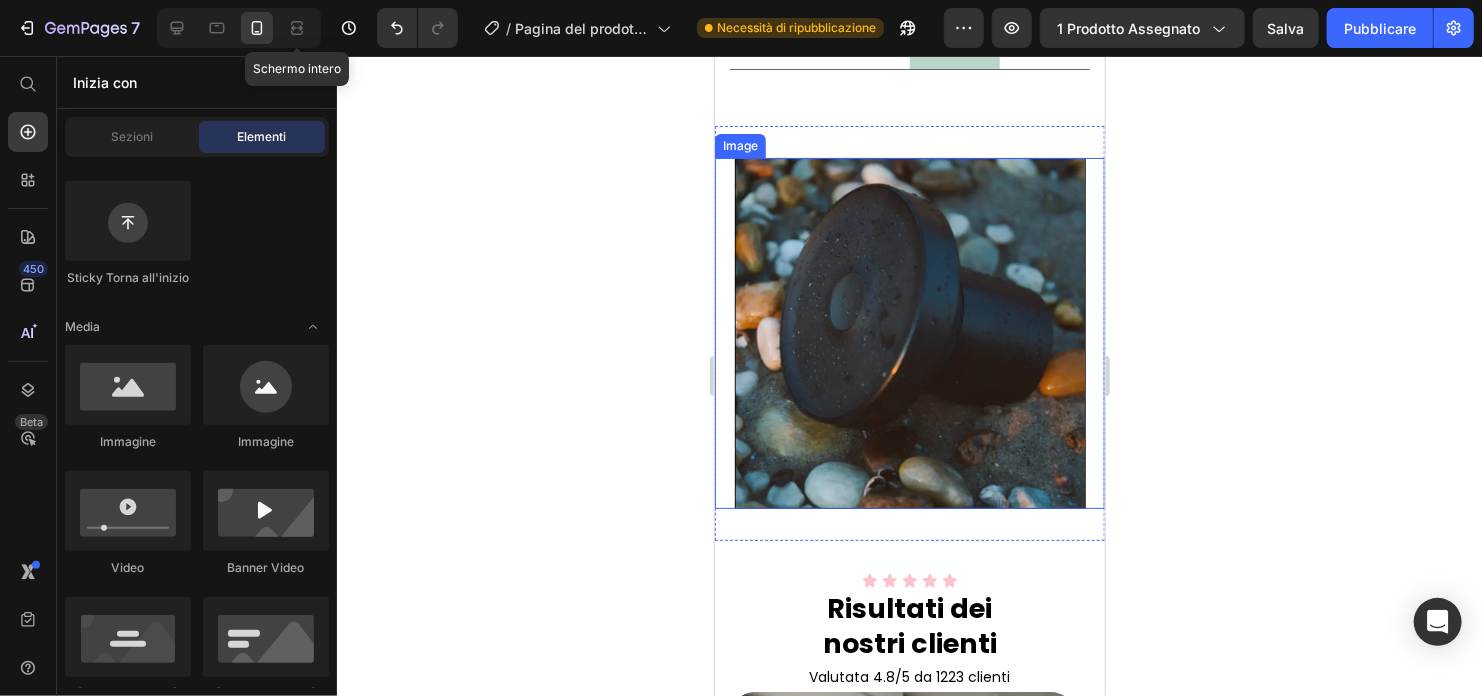 scroll, scrollTop: 3623, scrollLeft: 0, axis: vertical 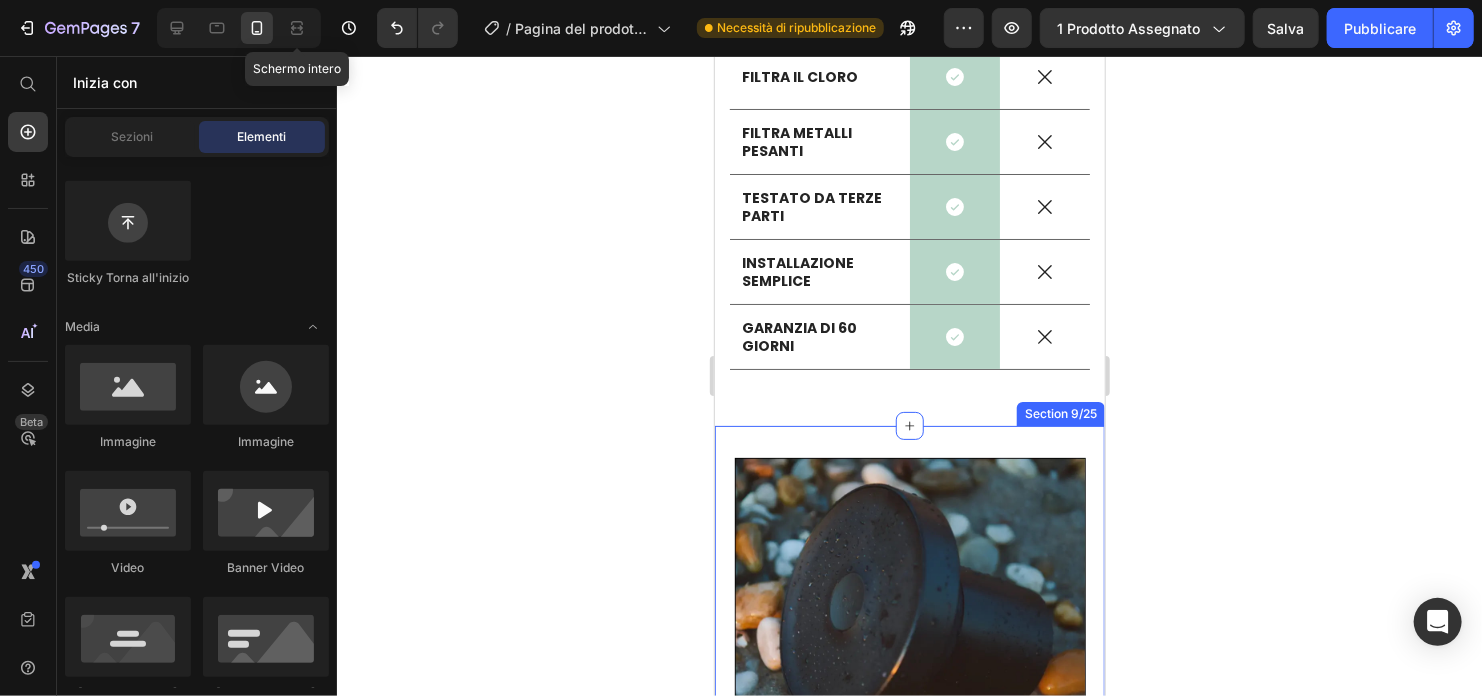 click on "Image Section 9/25" at bounding box center [909, 632] 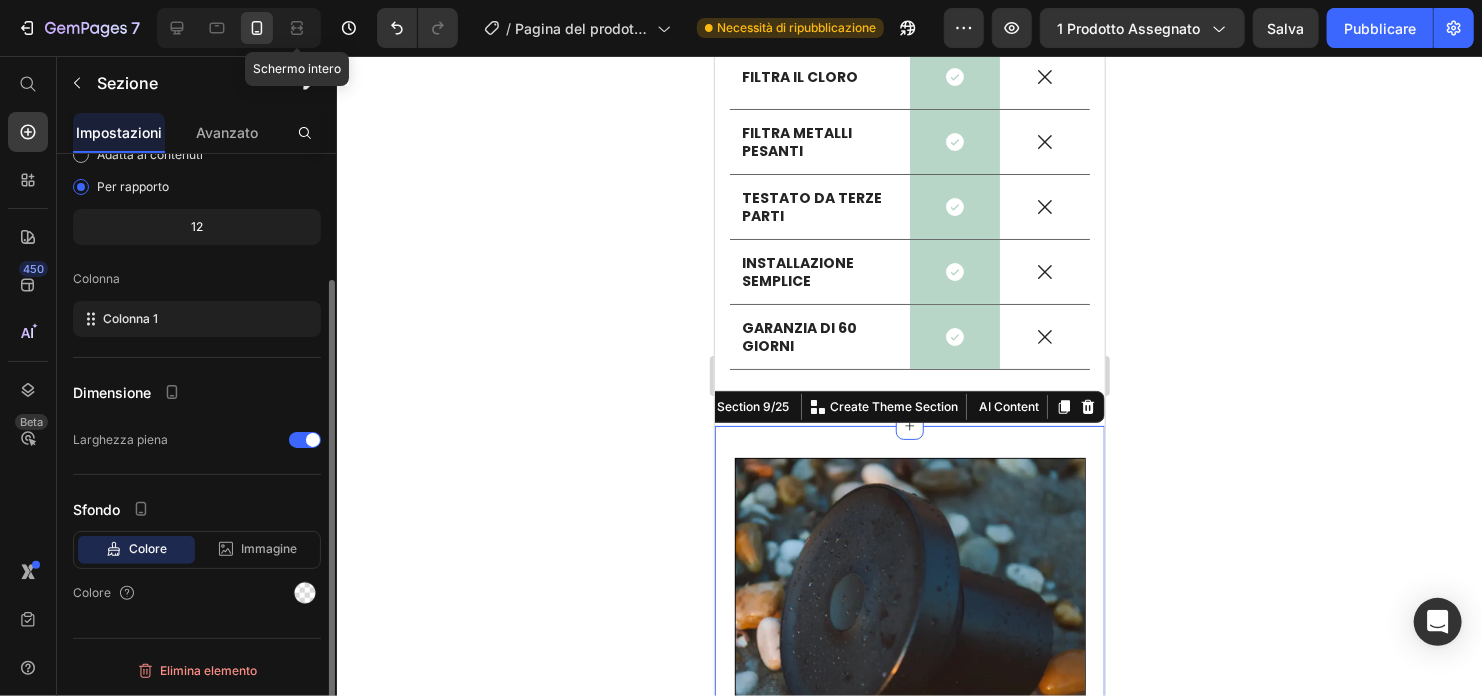 scroll, scrollTop: 0, scrollLeft: 0, axis: both 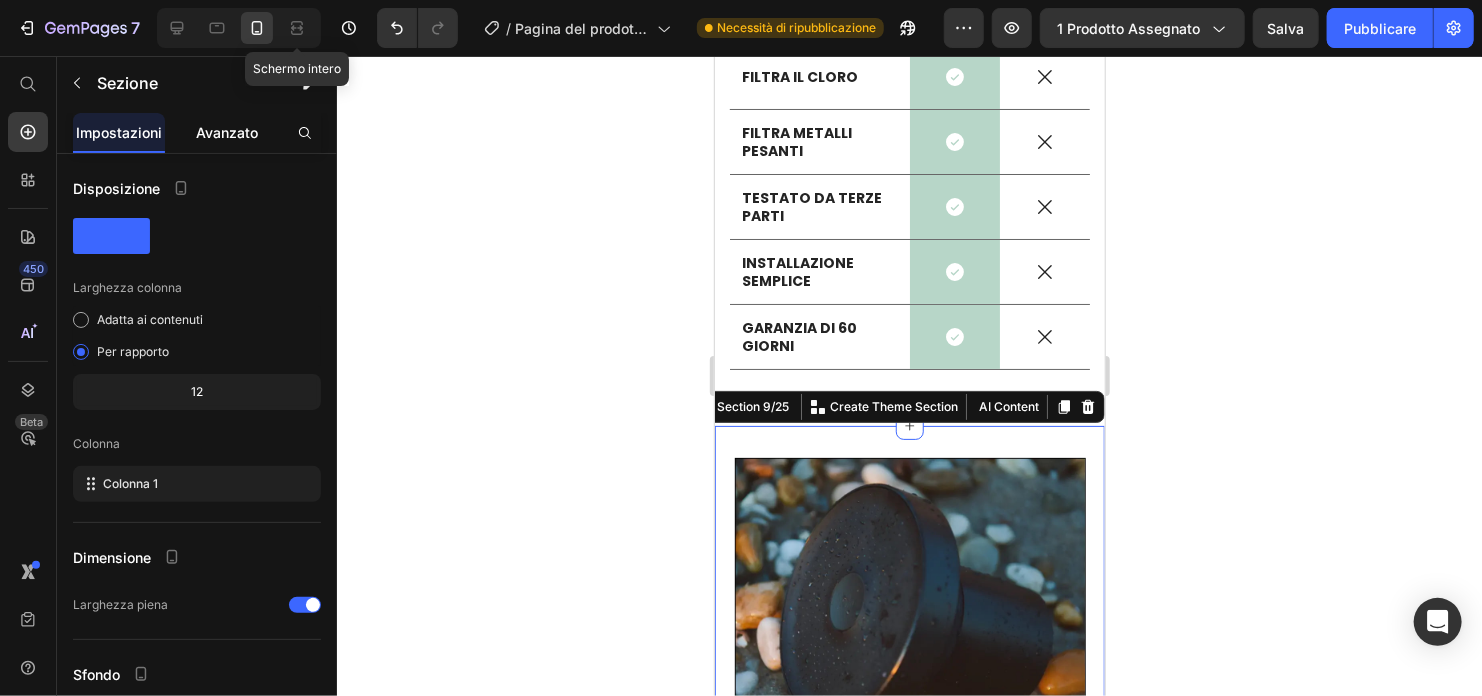 click on "Avanzato" at bounding box center (227, 132) 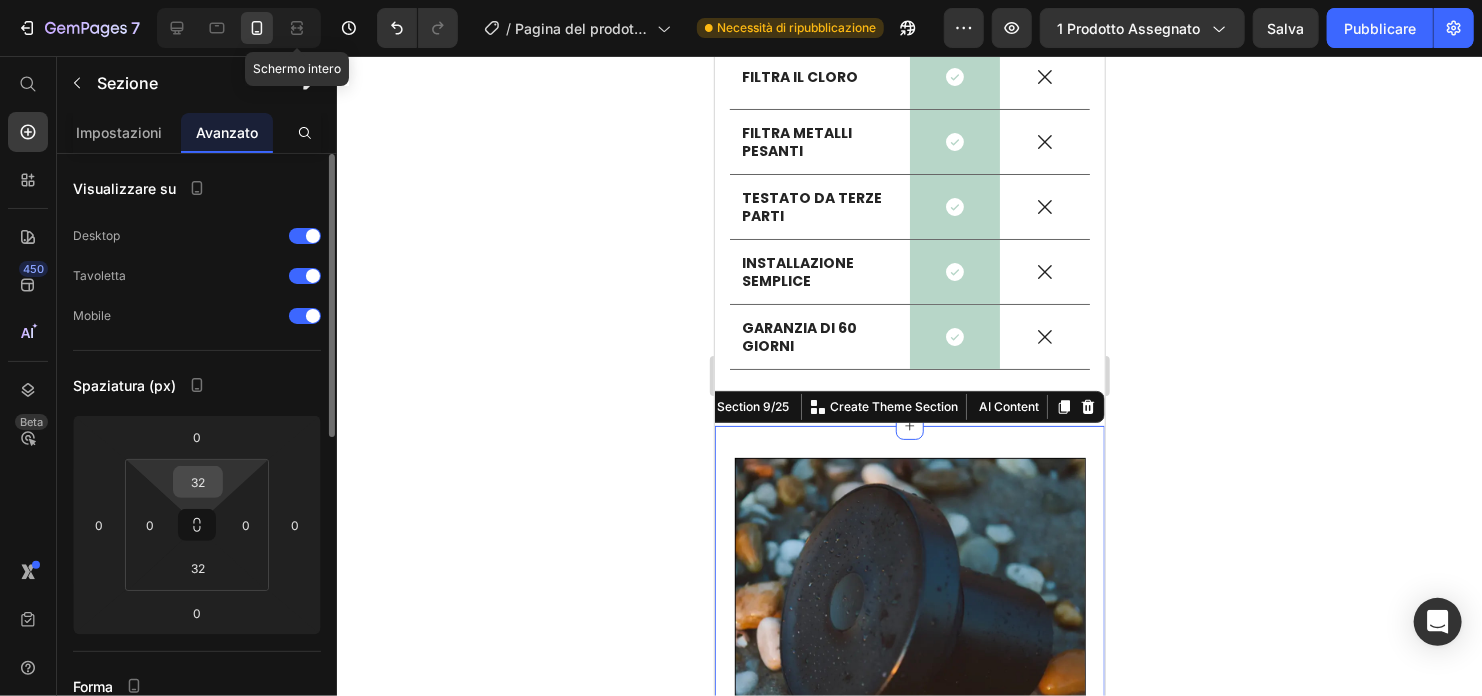 click on "32" at bounding box center [198, 482] 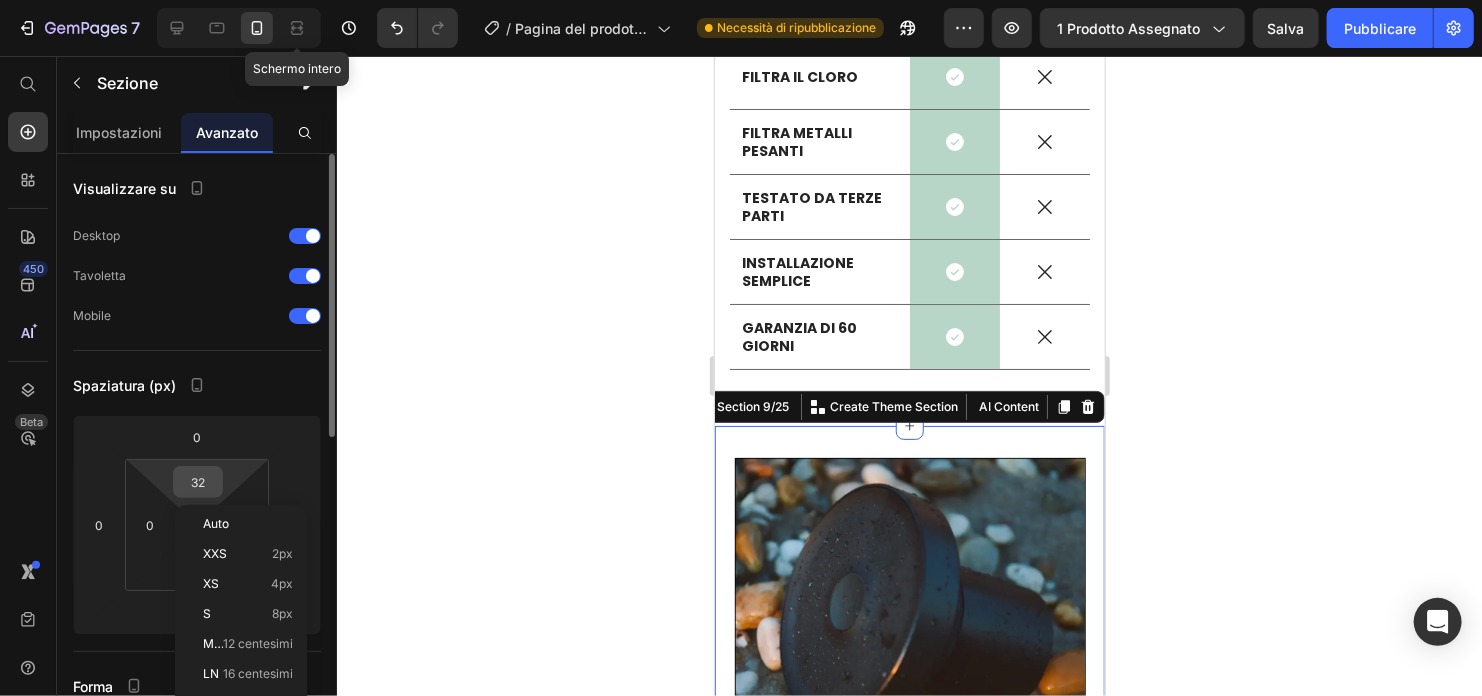 click on "32" at bounding box center (198, 482) 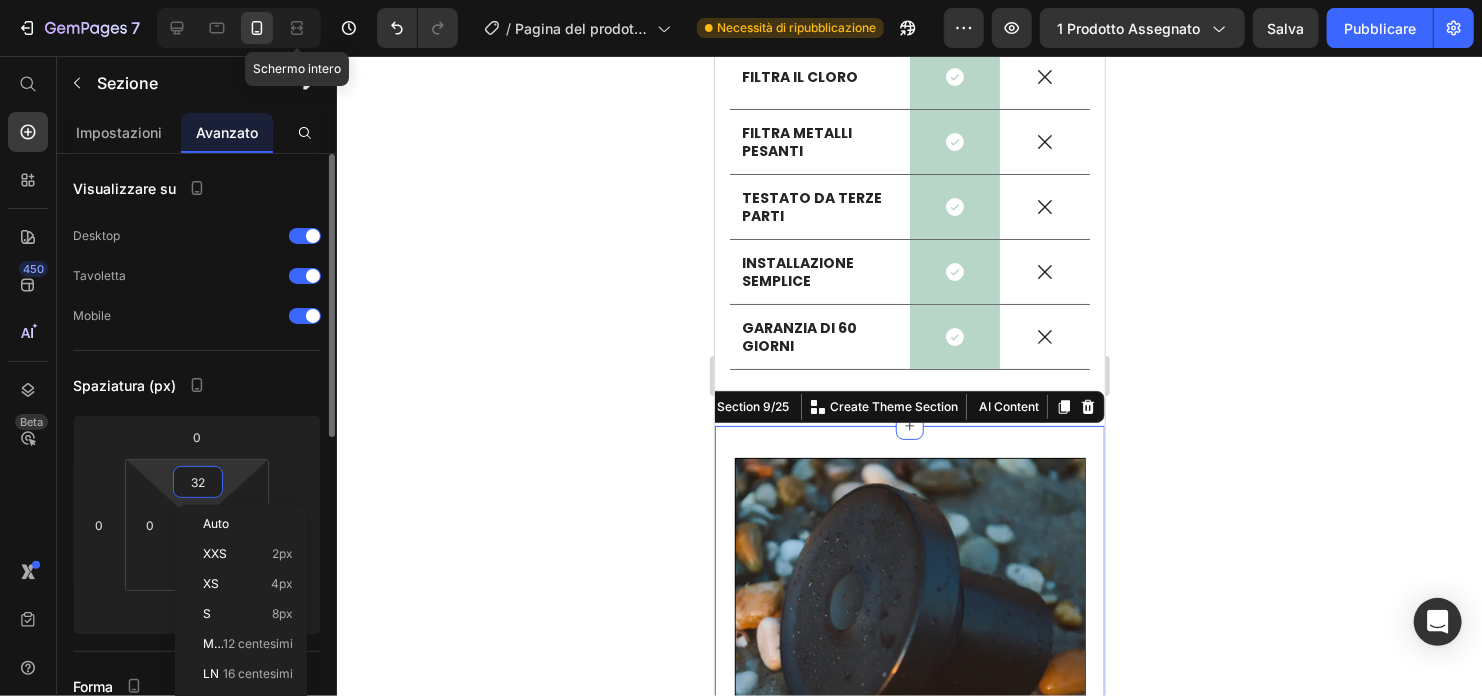 type on "0" 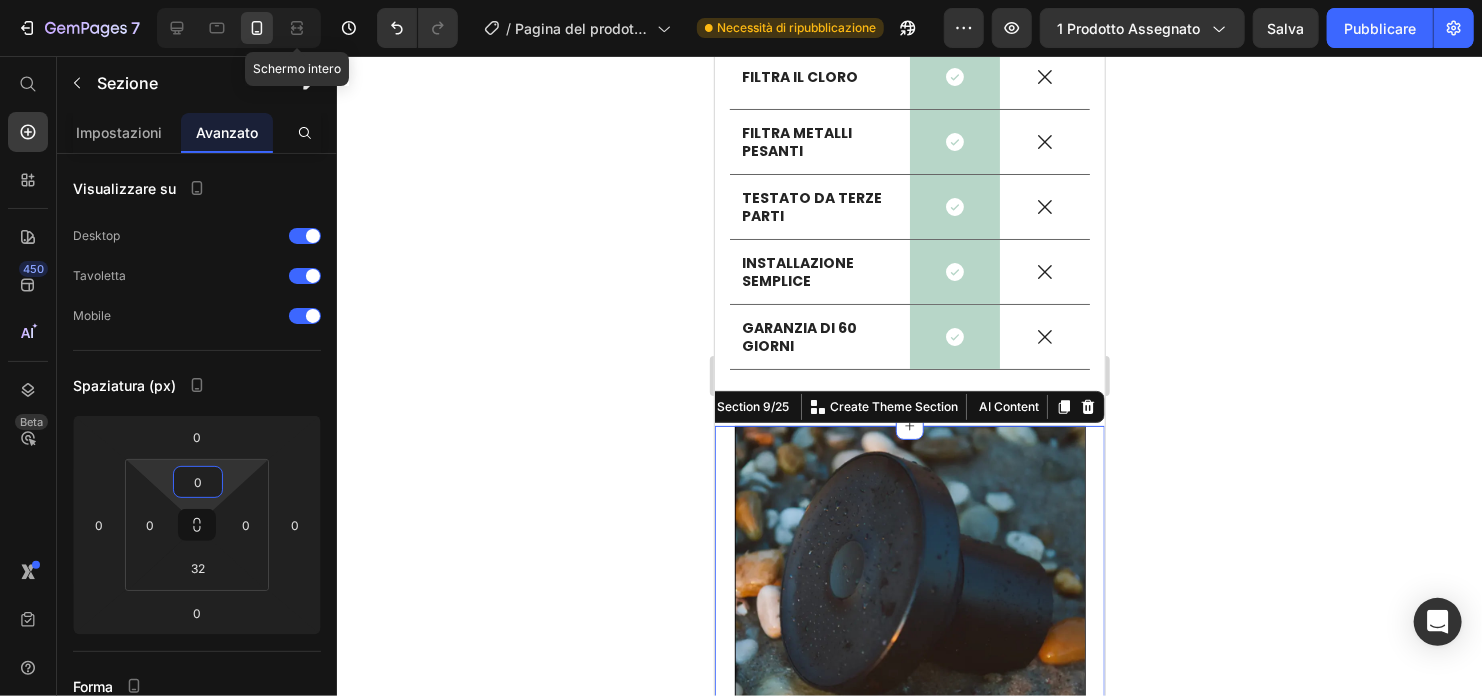 click 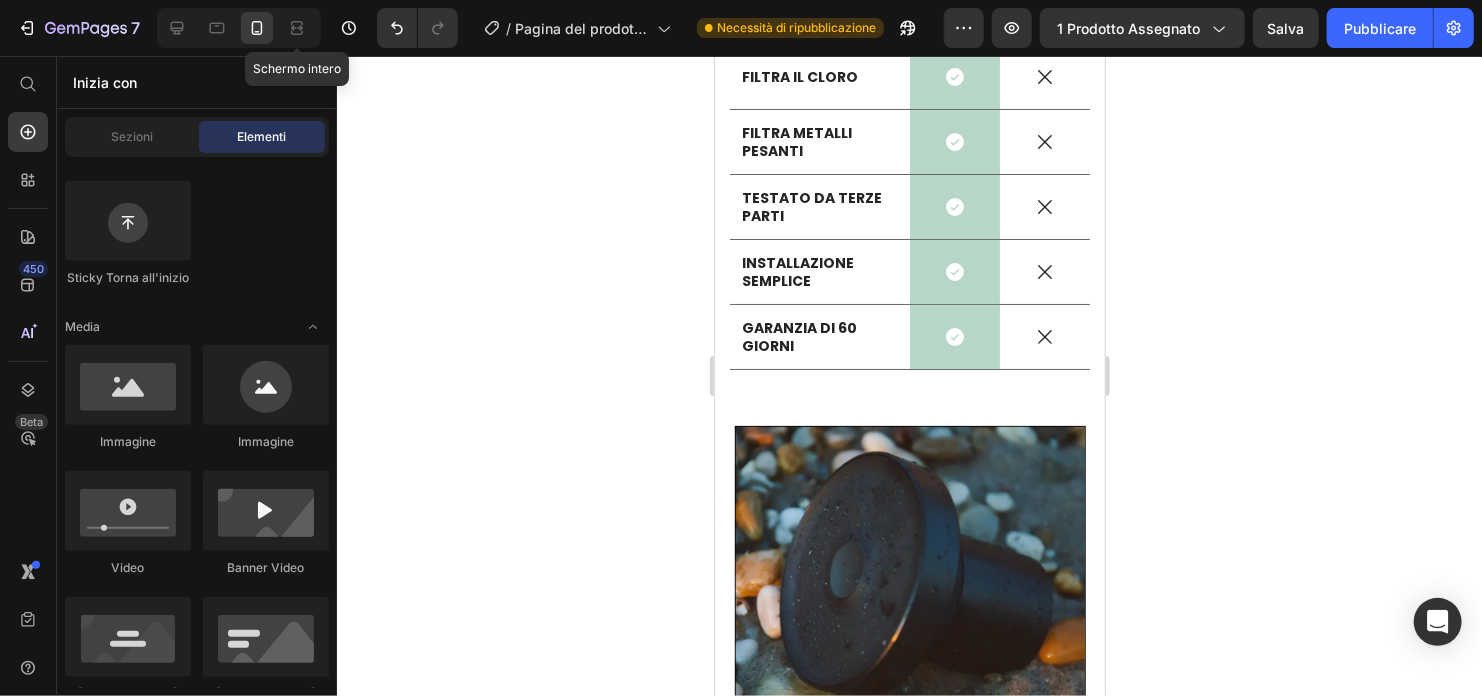 scroll, scrollTop: 300, scrollLeft: 0, axis: vertical 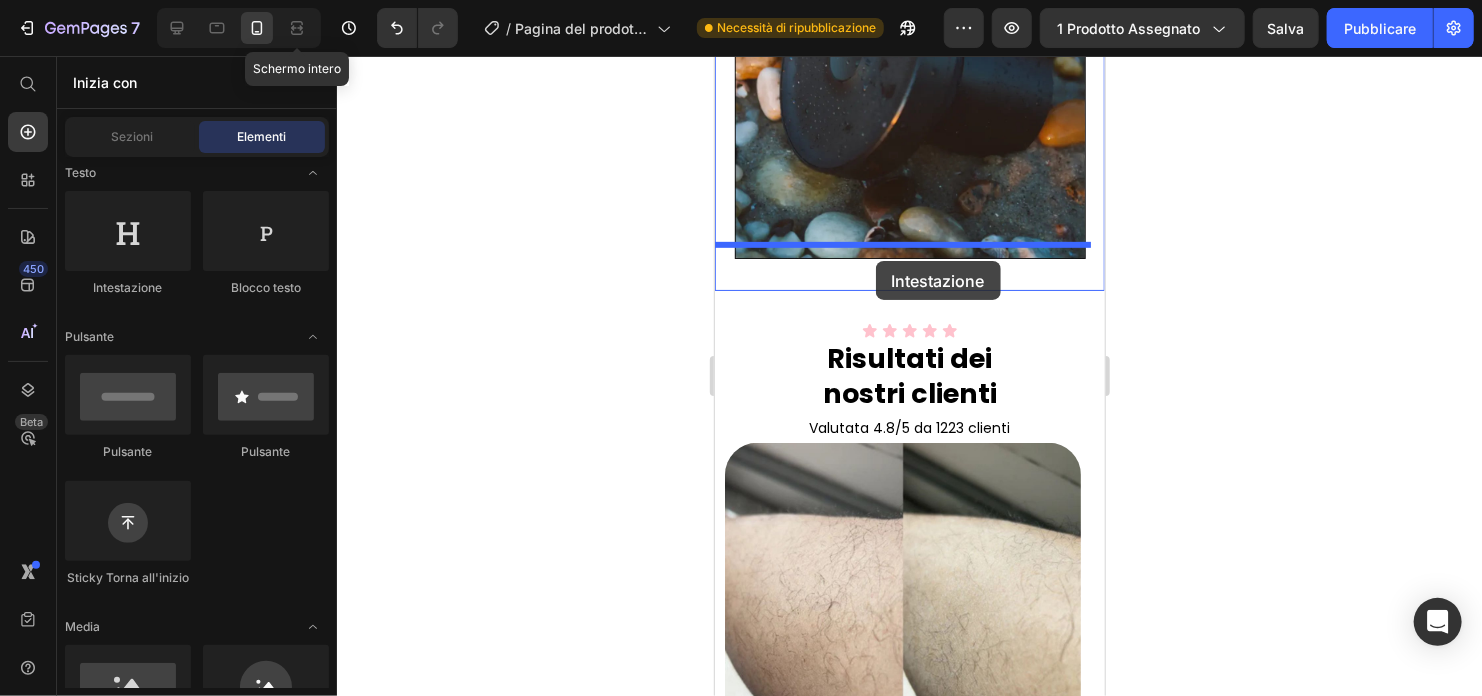drag, startPoint x: 902, startPoint y: 335, endPoint x: 875, endPoint y: 260, distance: 79.71198 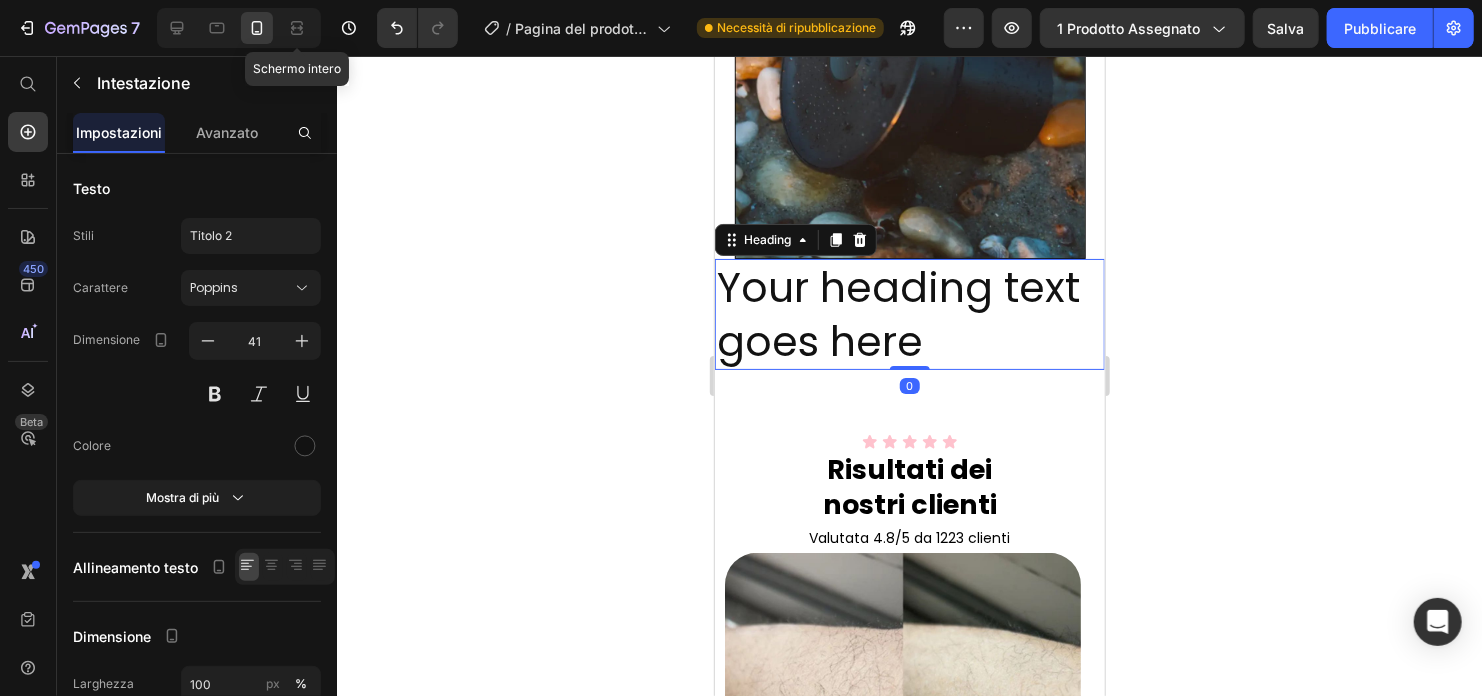 click on "Your heading text goes here" at bounding box center (909, 313) 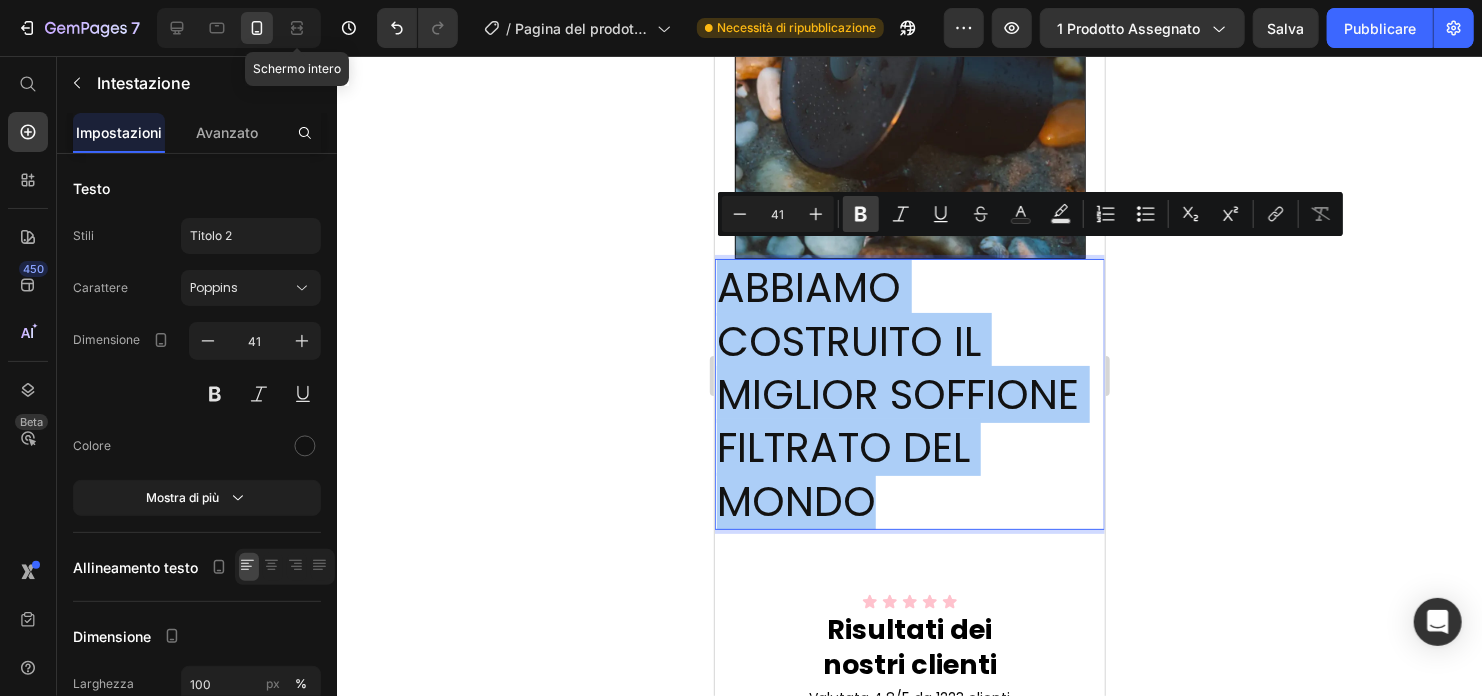 drag, startPoint x: 867, startPoint y: 219, endPoint x: 843, endPoint y: 217, distance: 24.083189 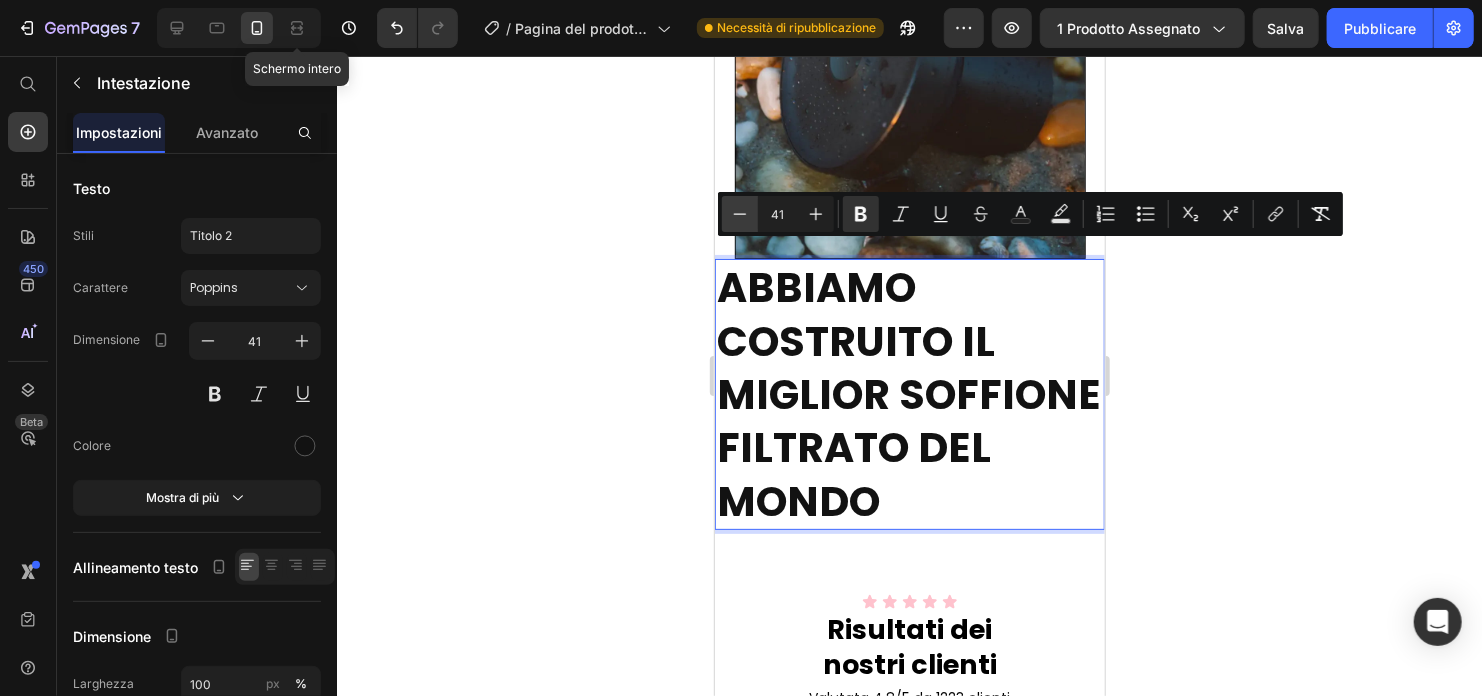 click 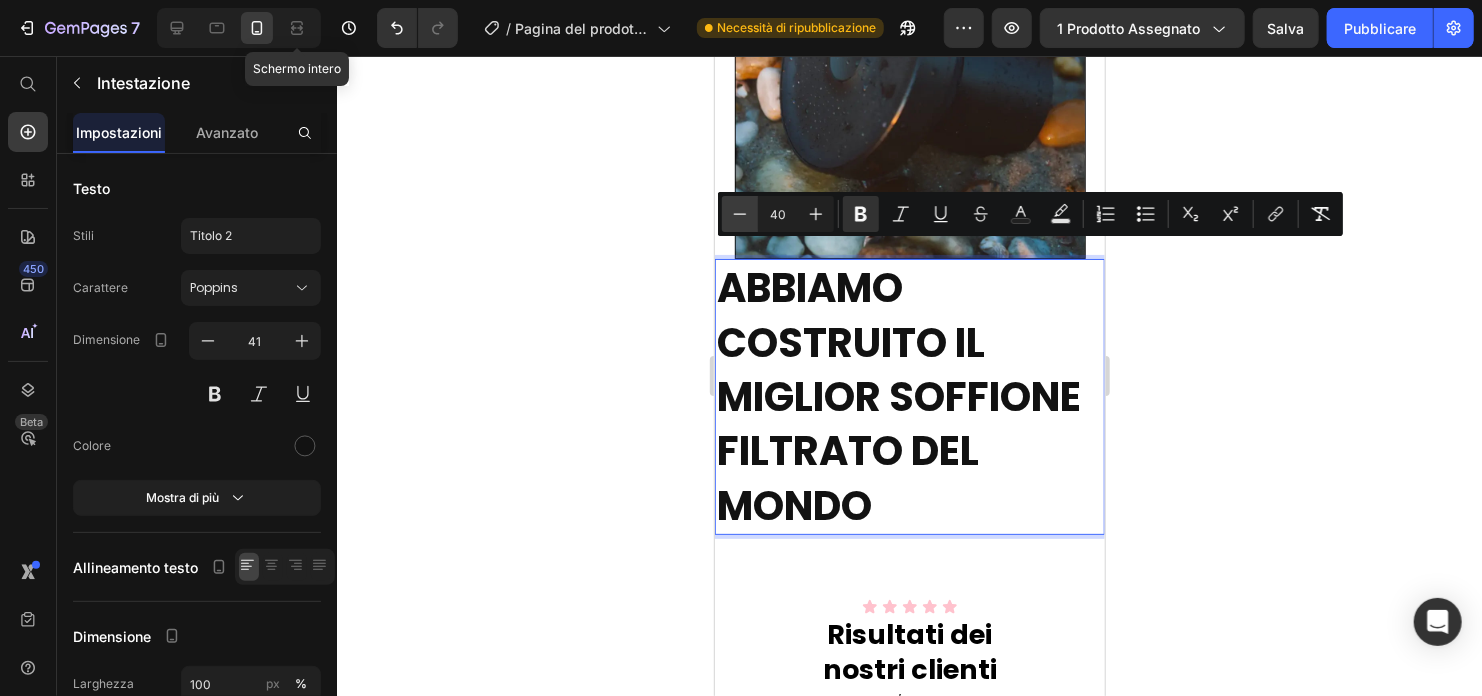 click 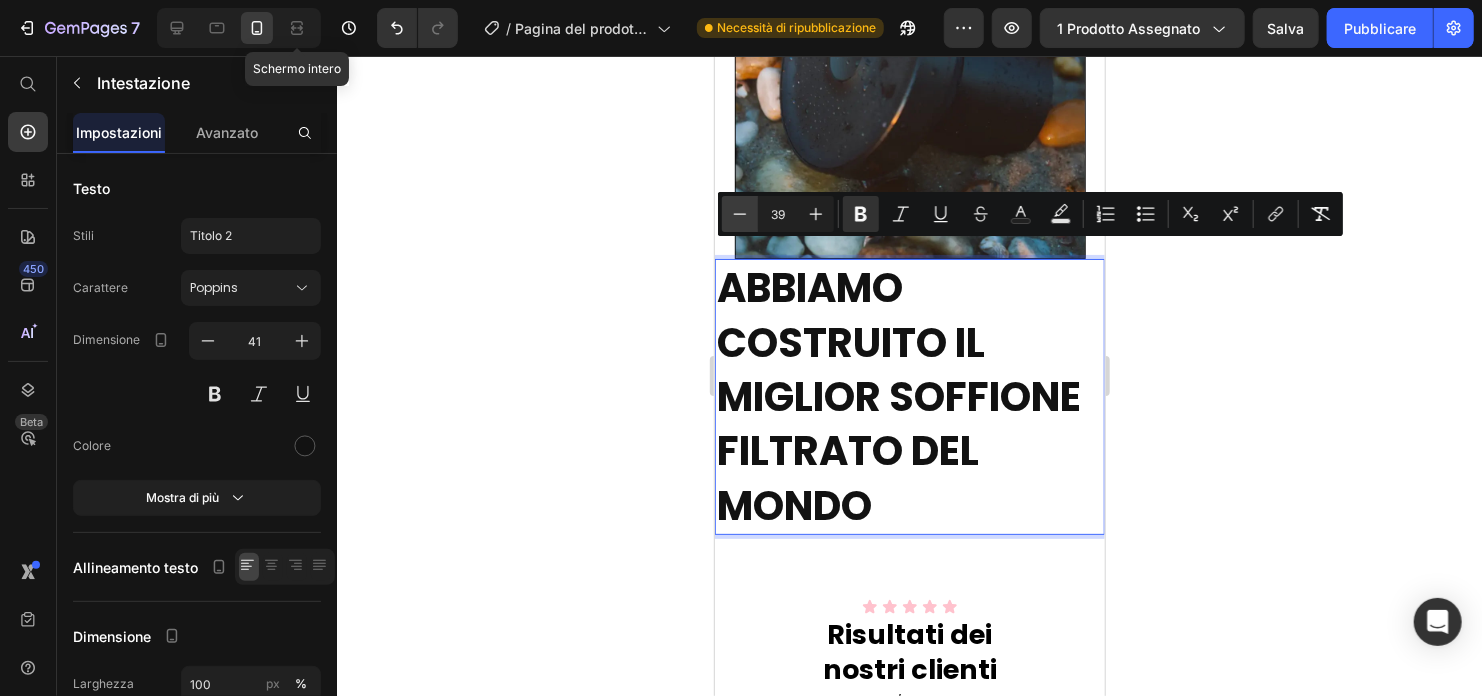 click 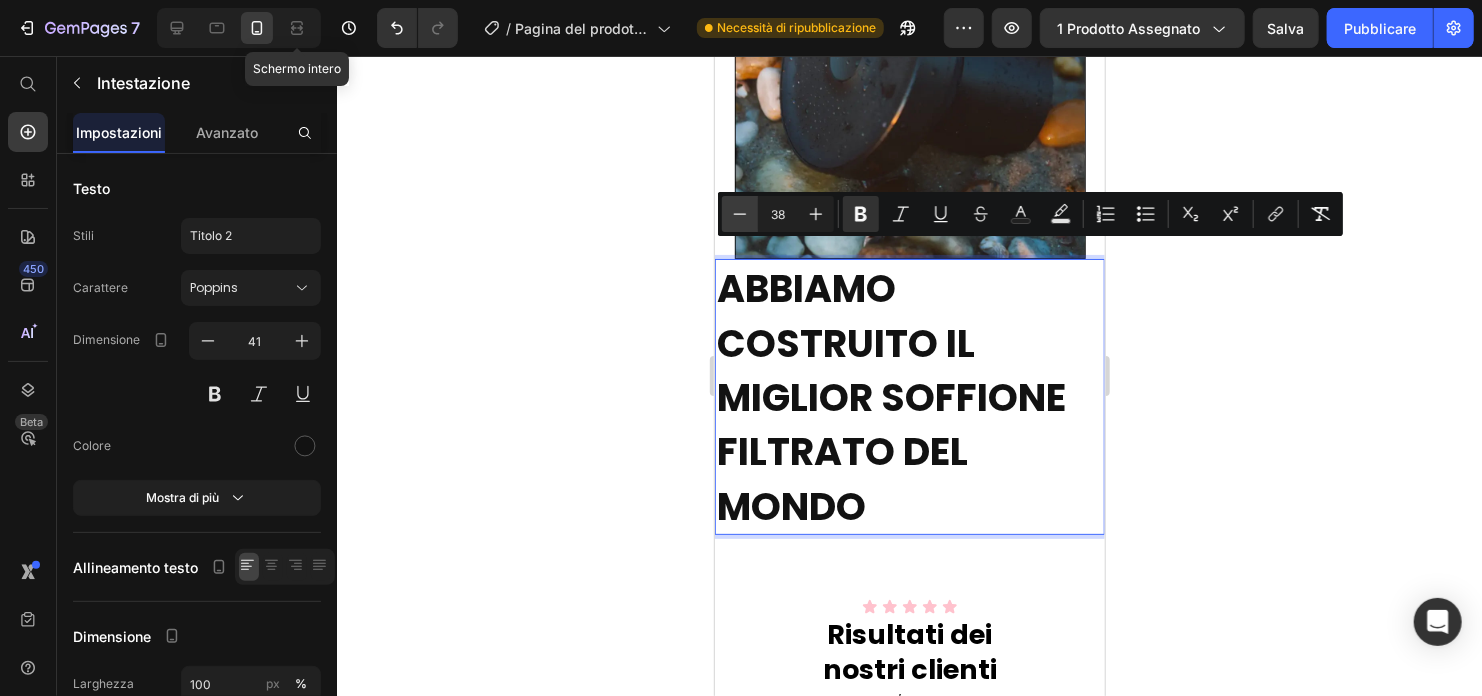 click 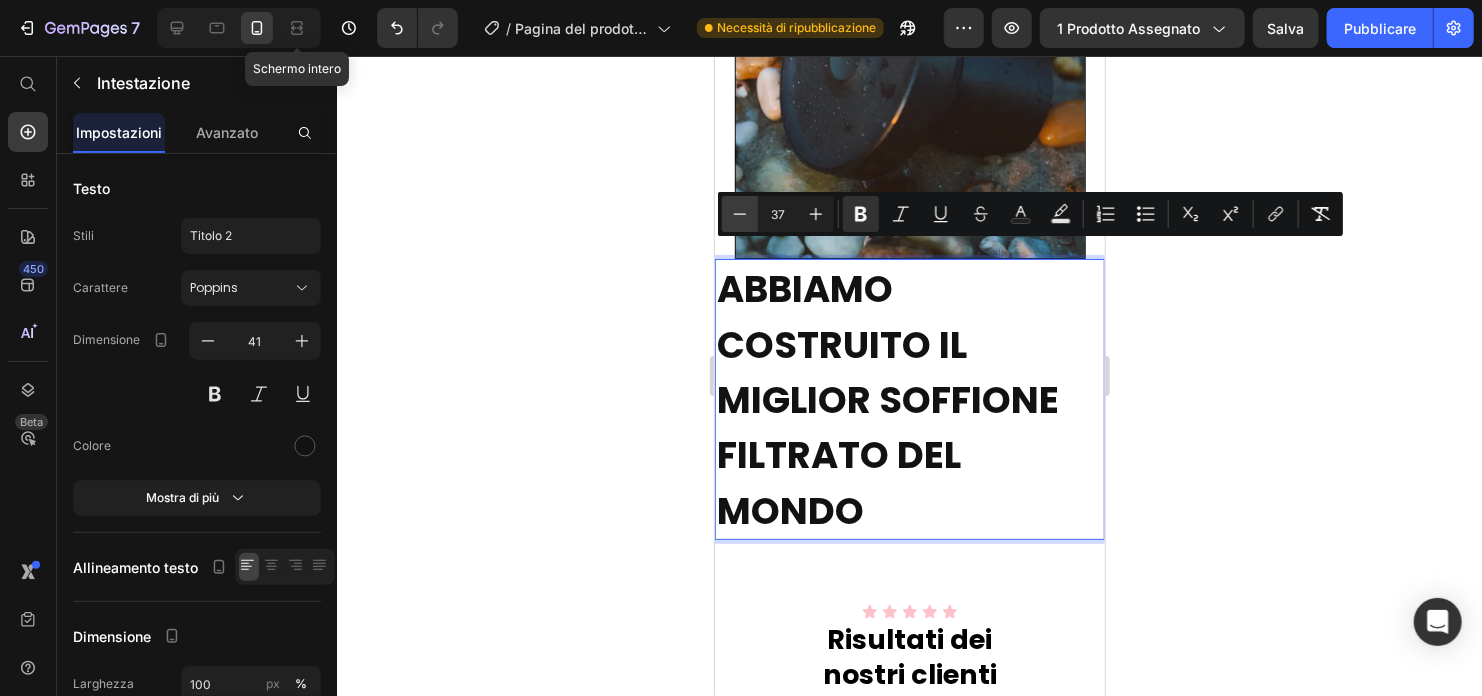 click 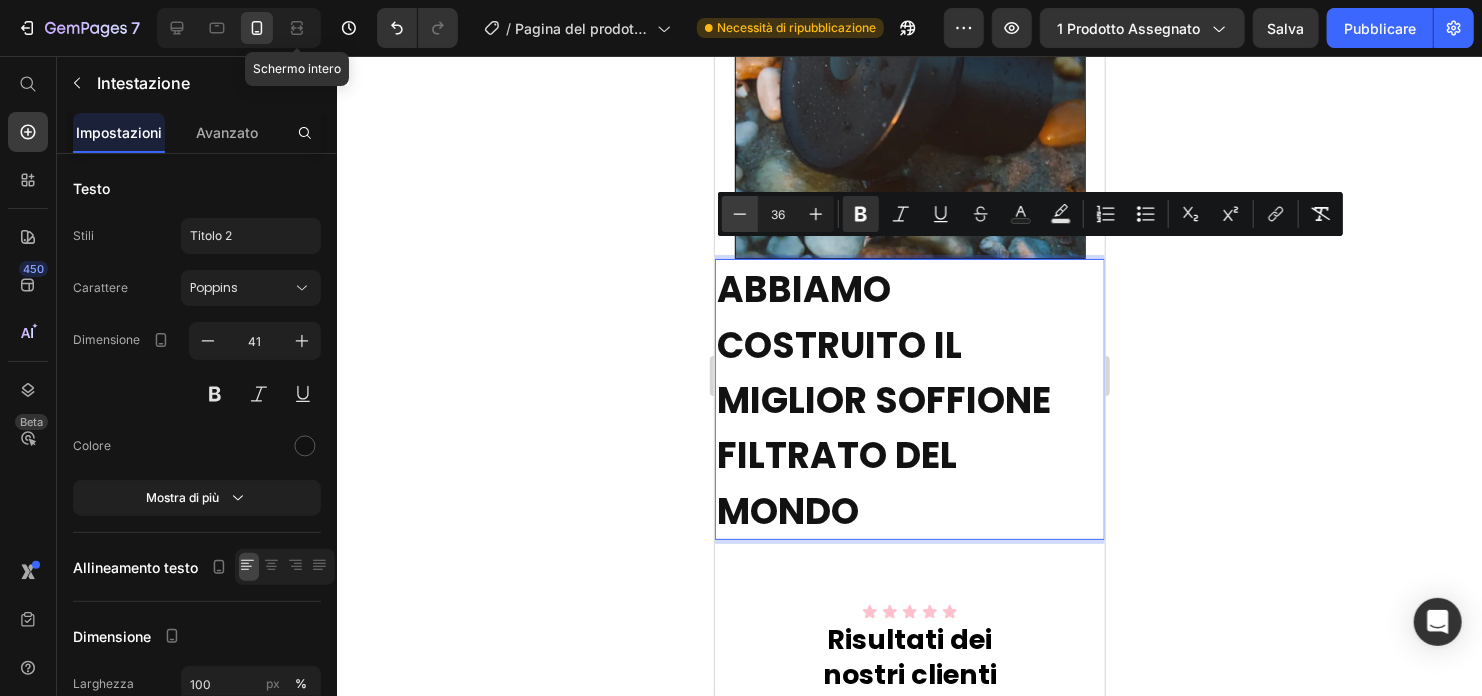 click 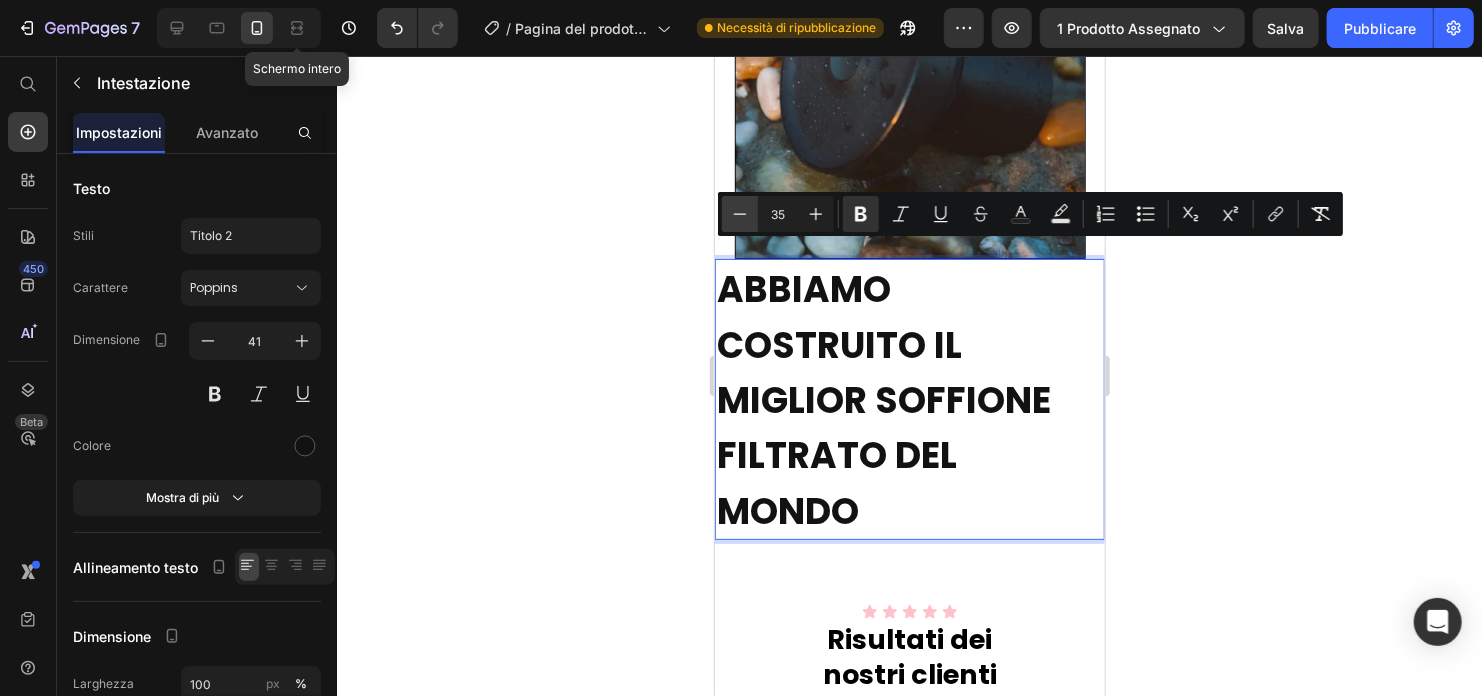 click 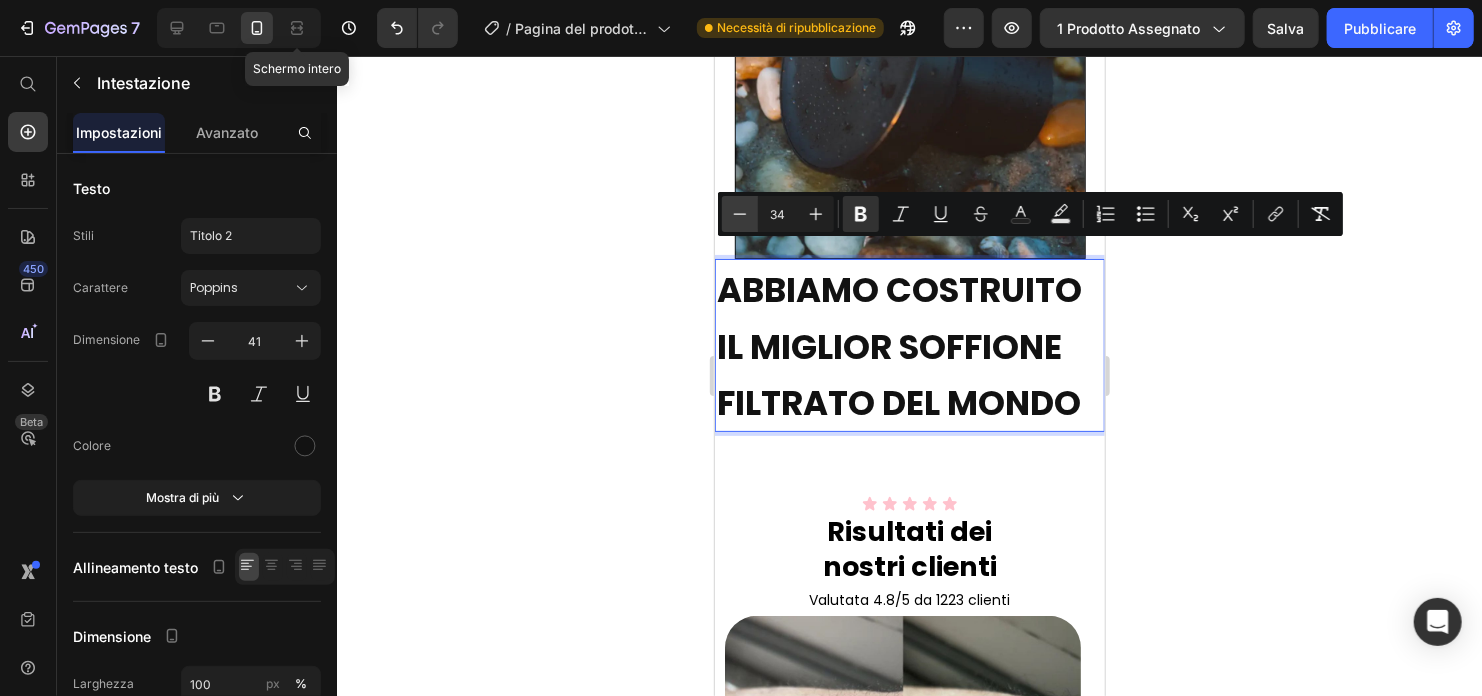 click 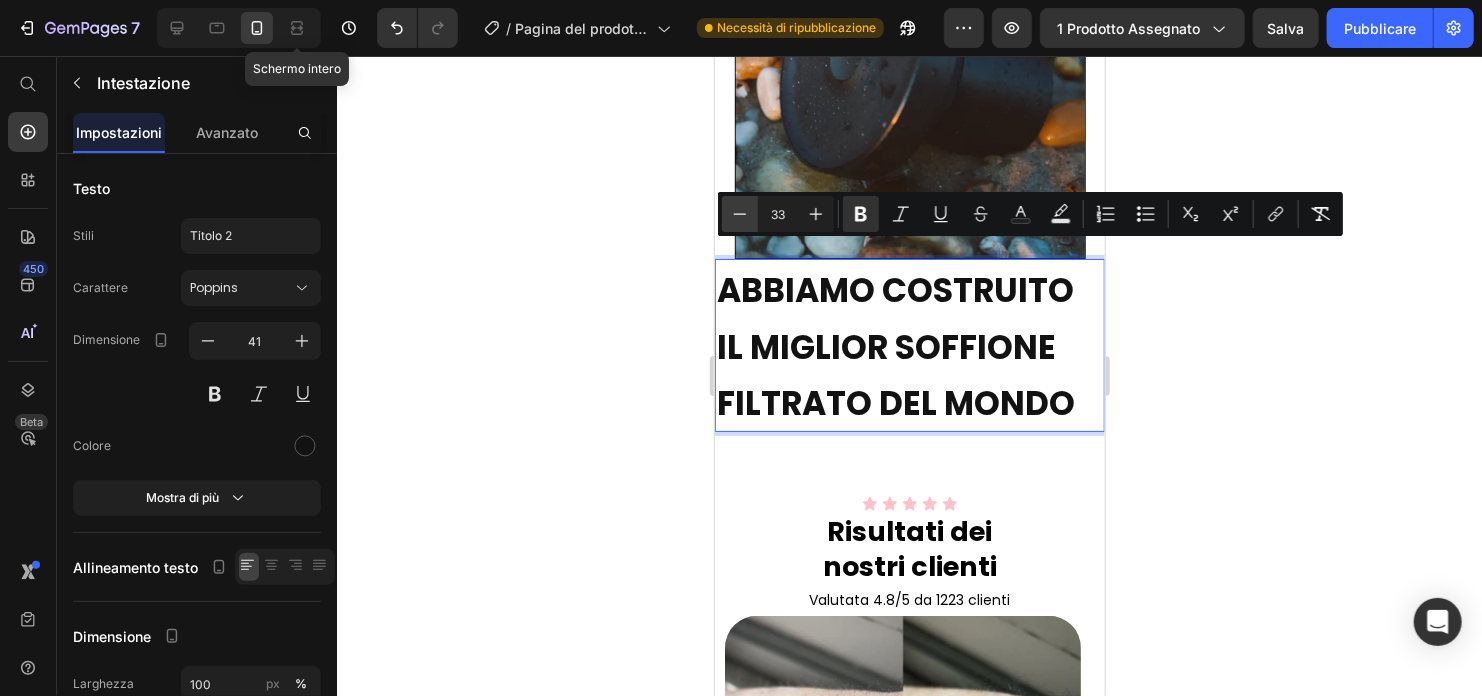 click 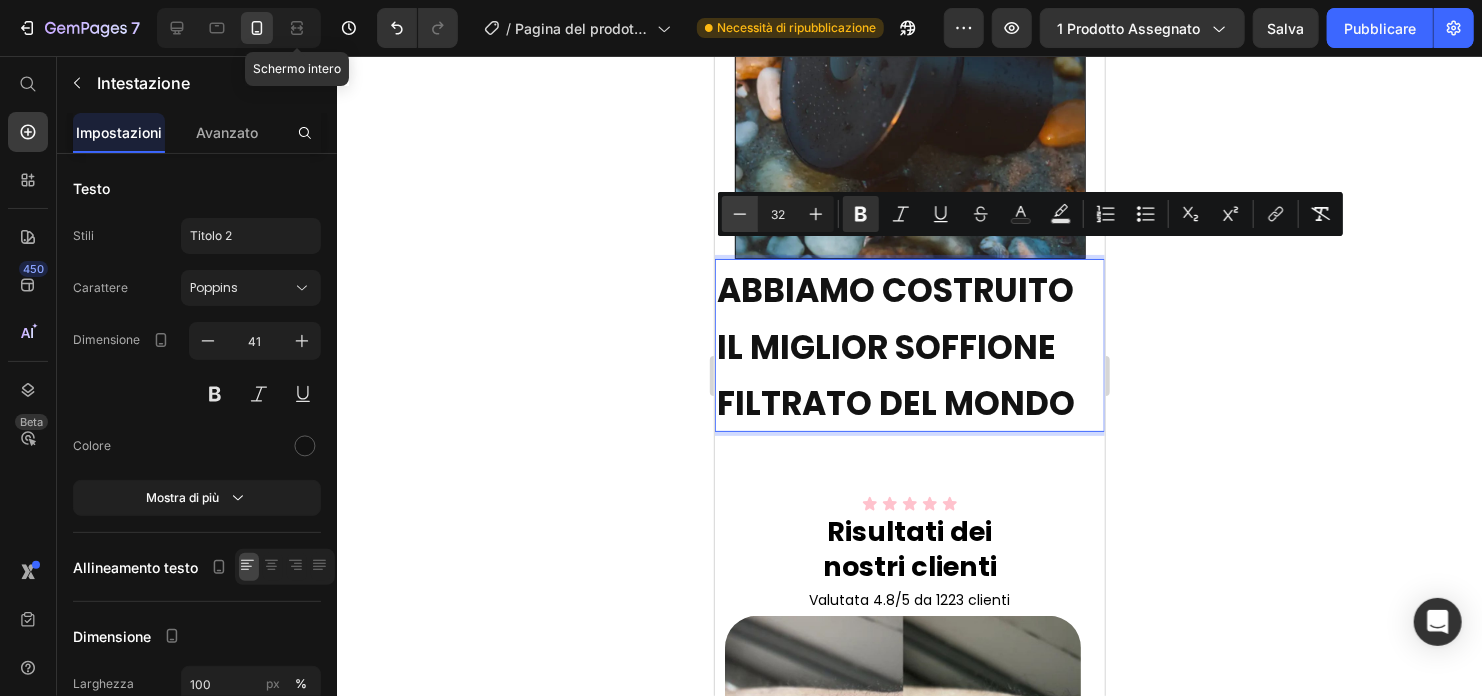 click 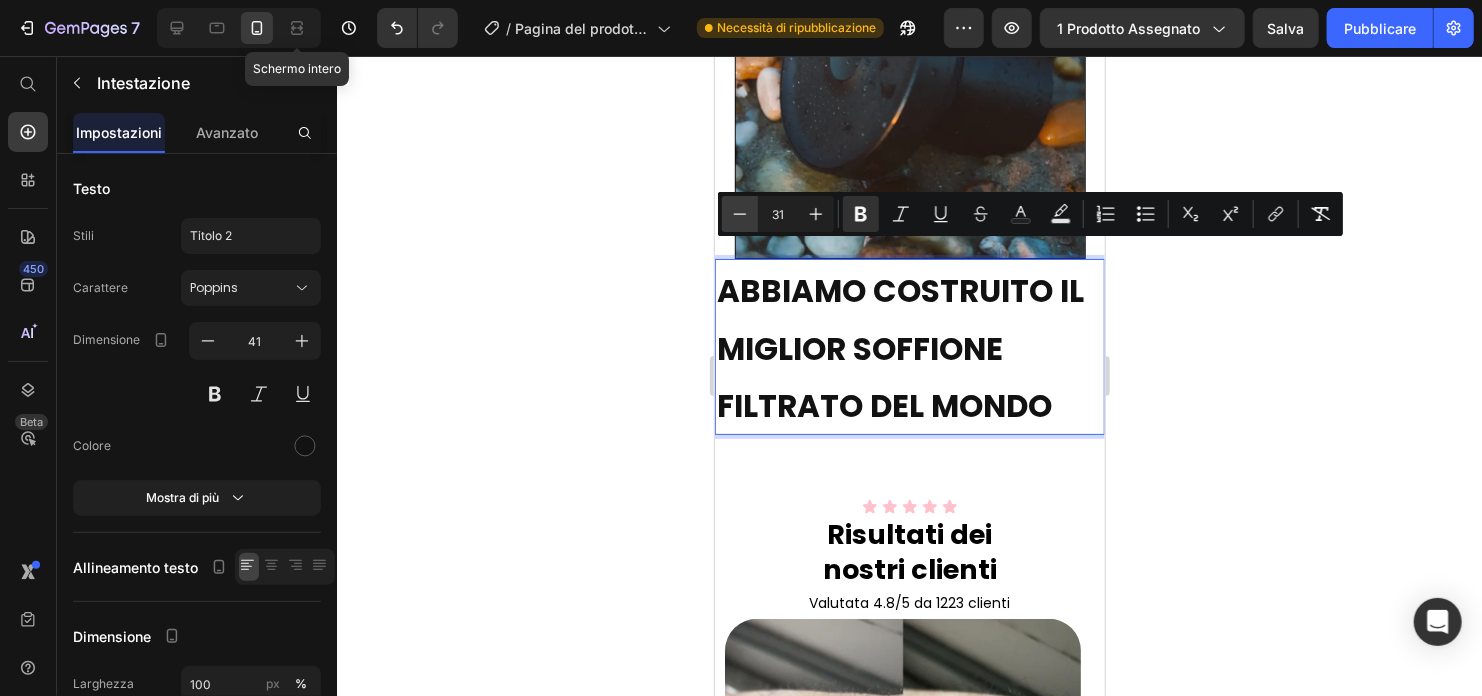 click 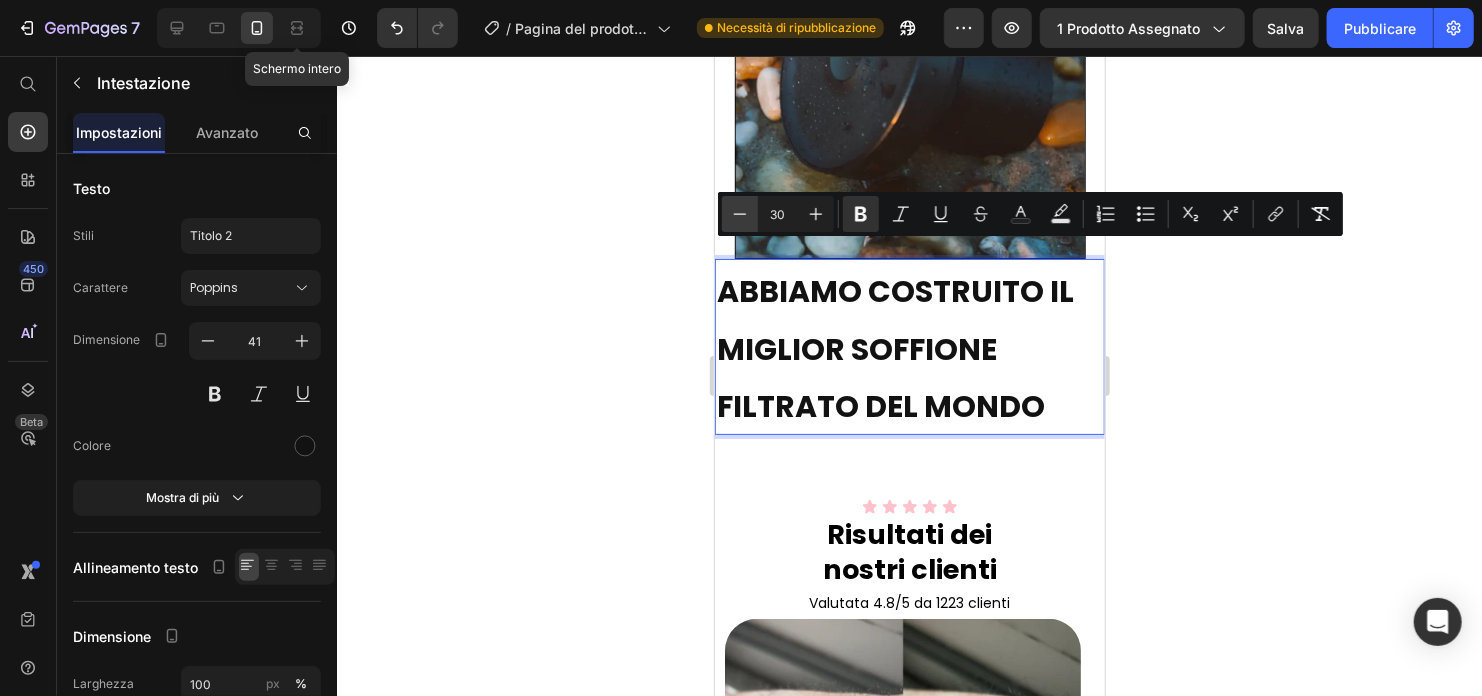 click 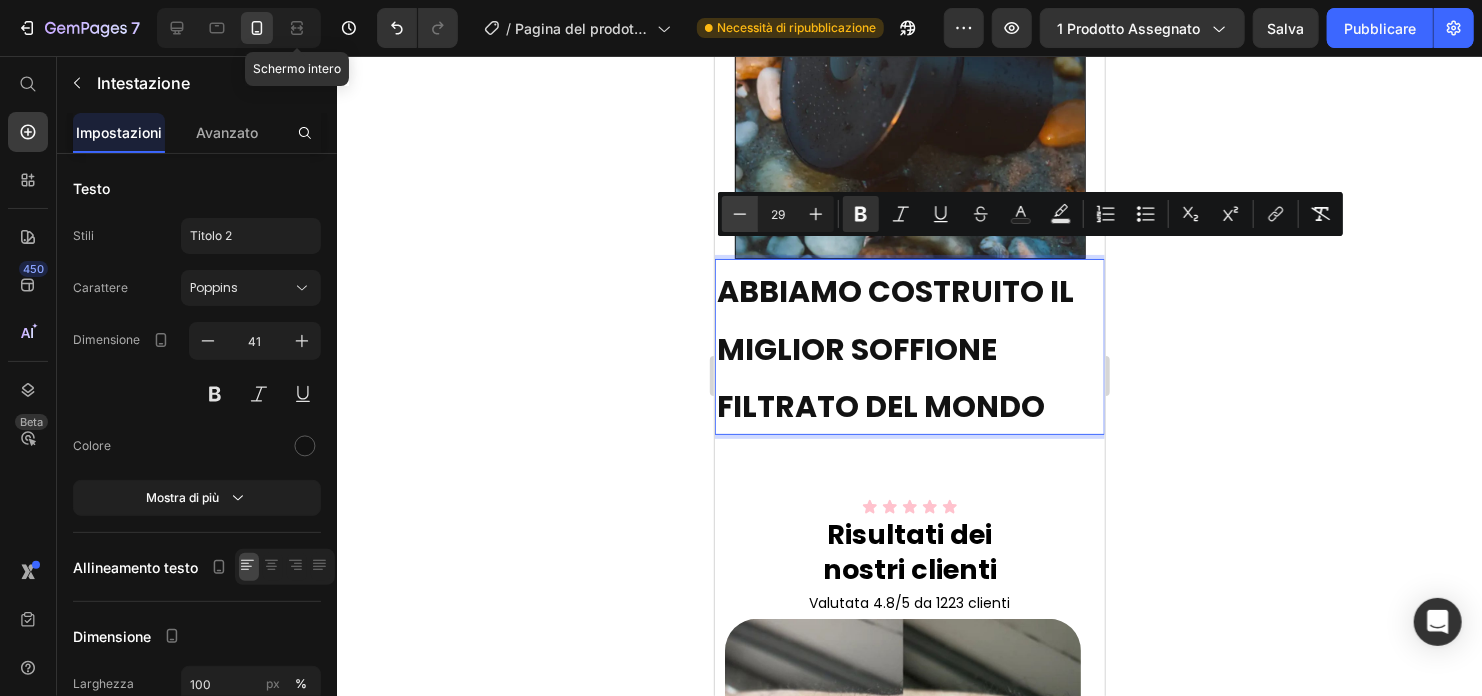 click 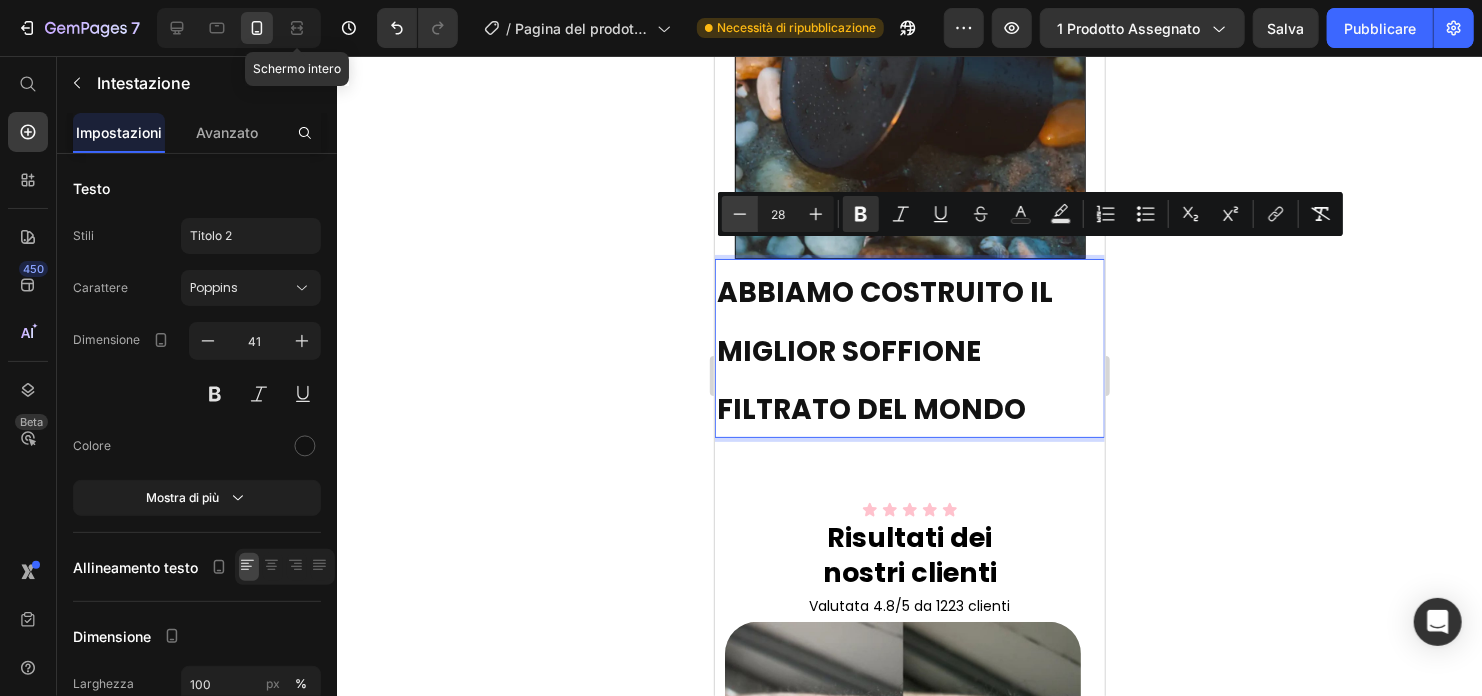click 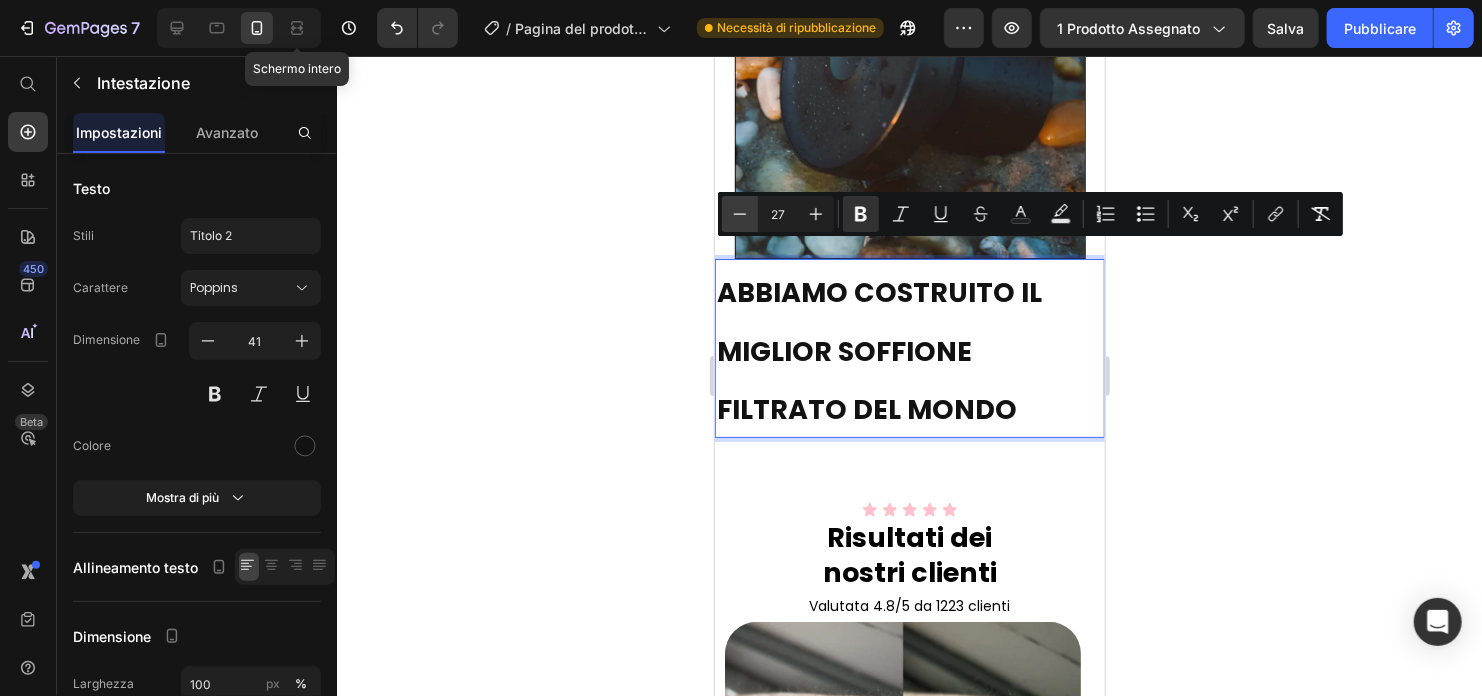 click 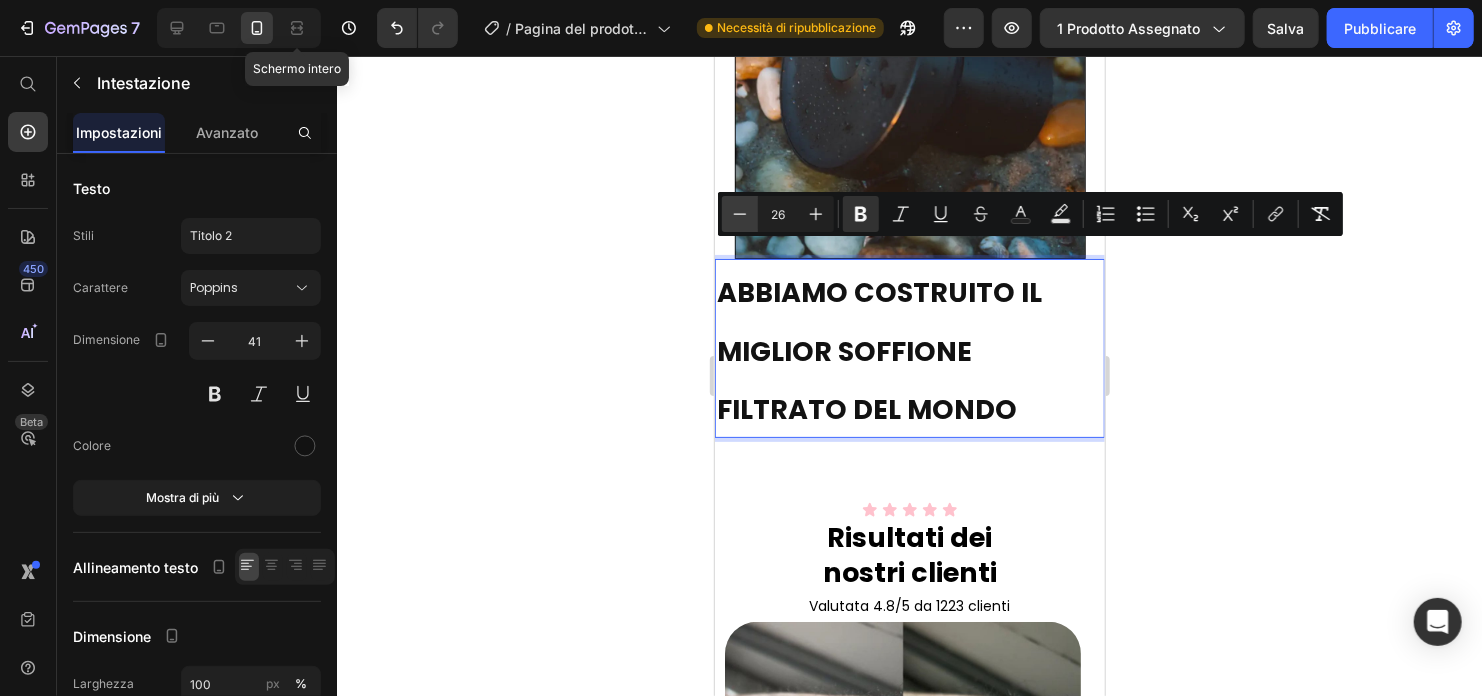 click 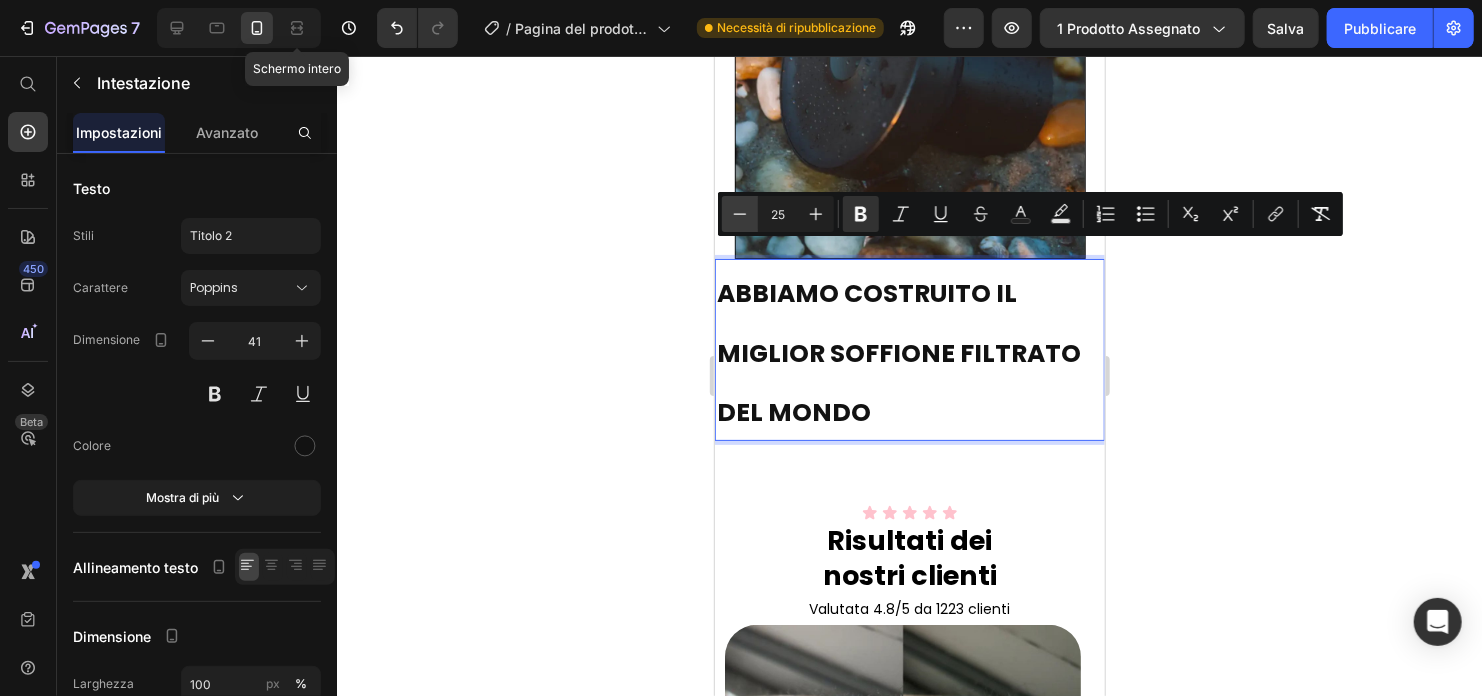 click 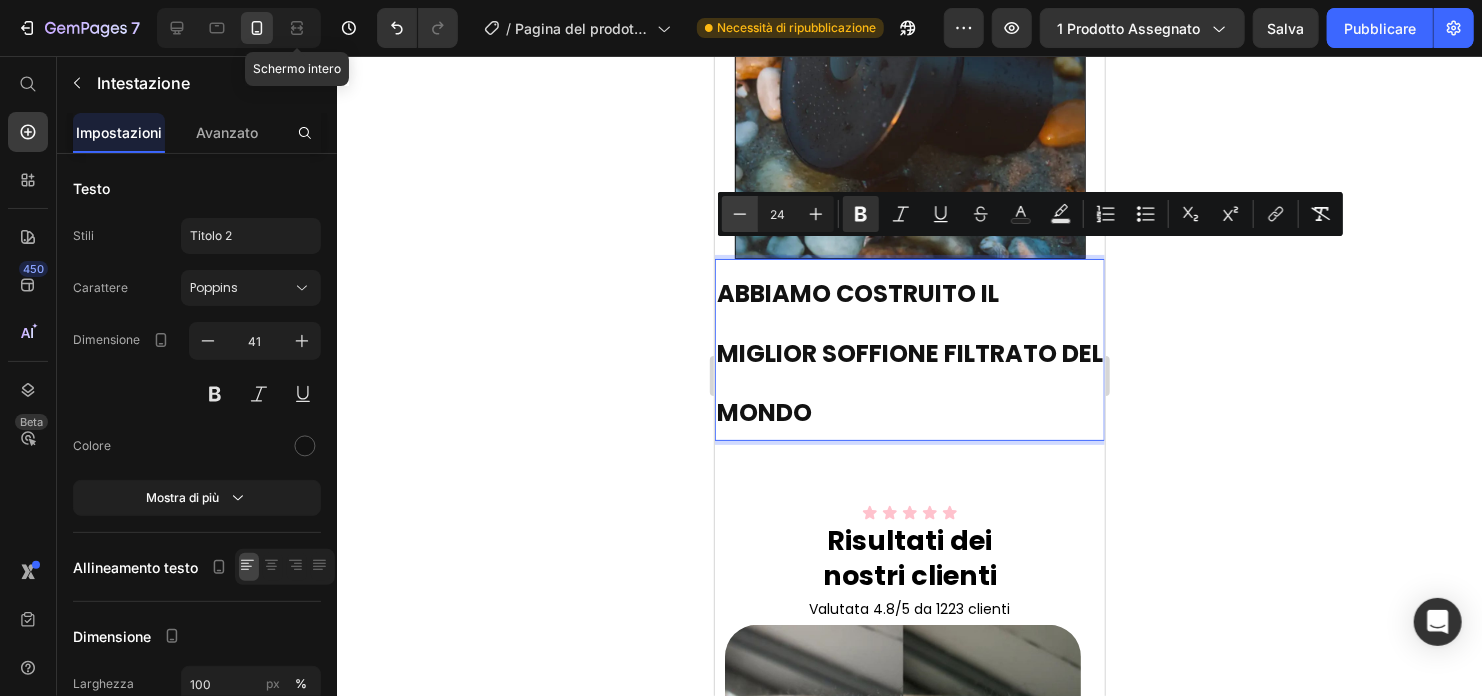 click 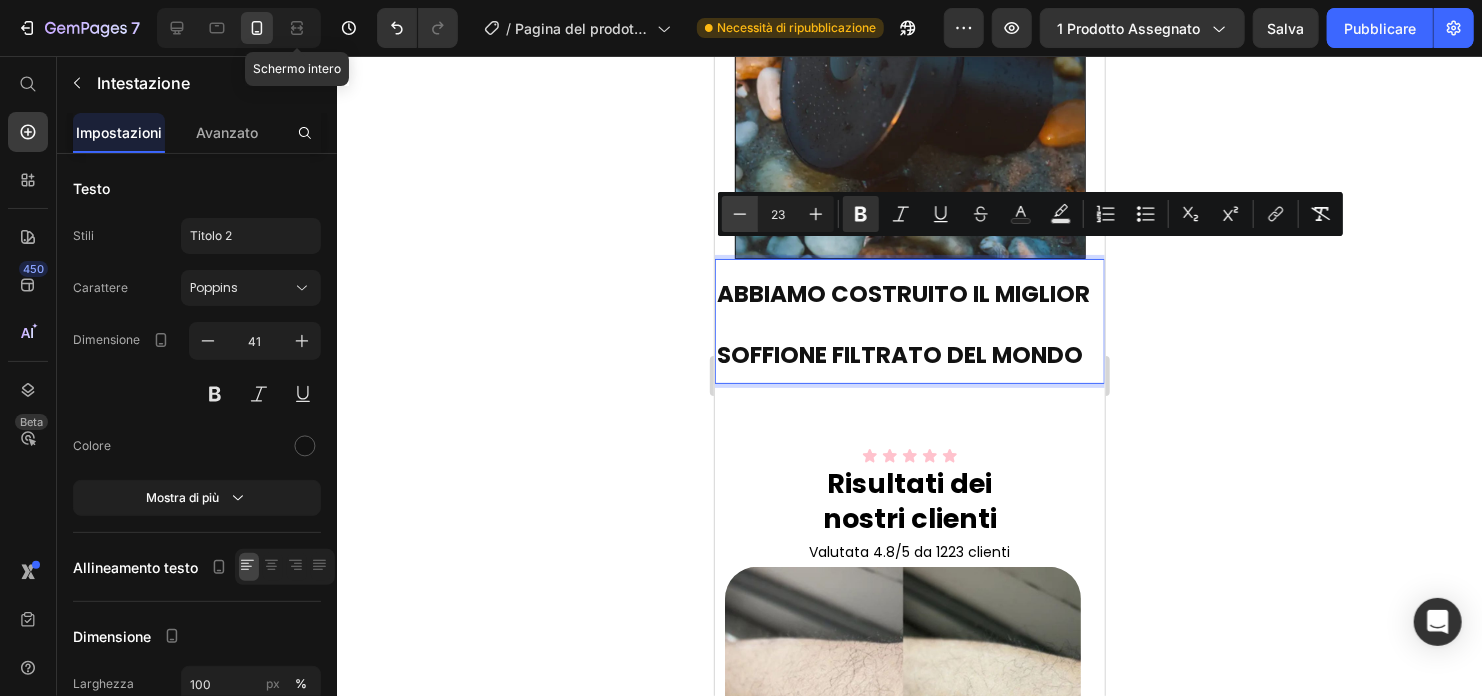 click 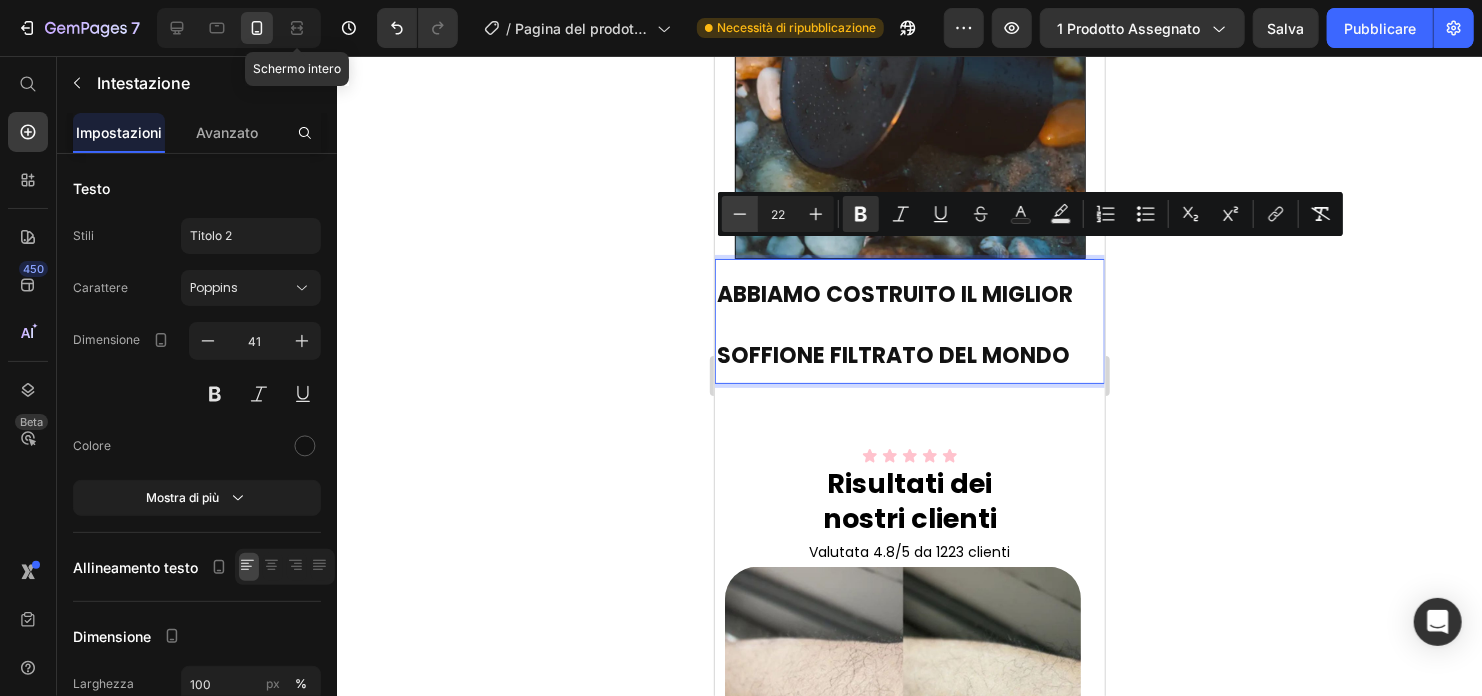 click 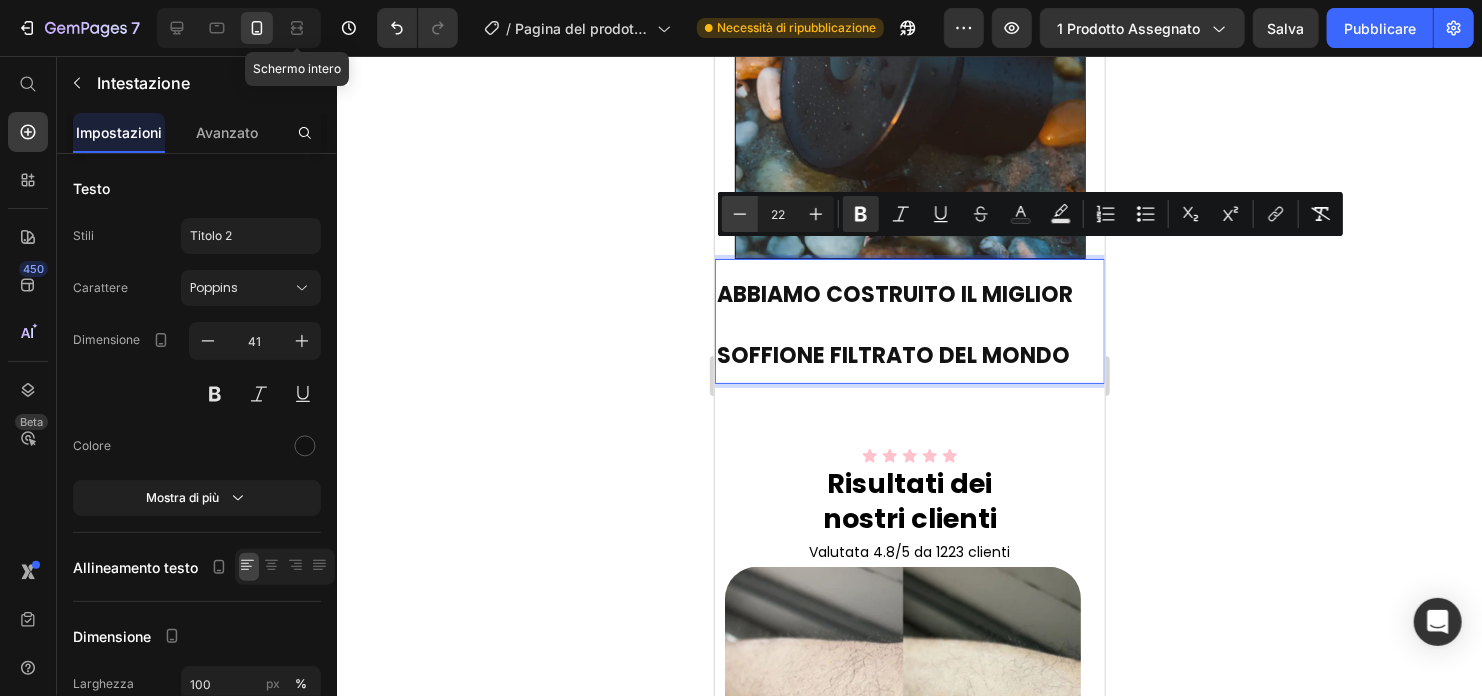 type on "21" 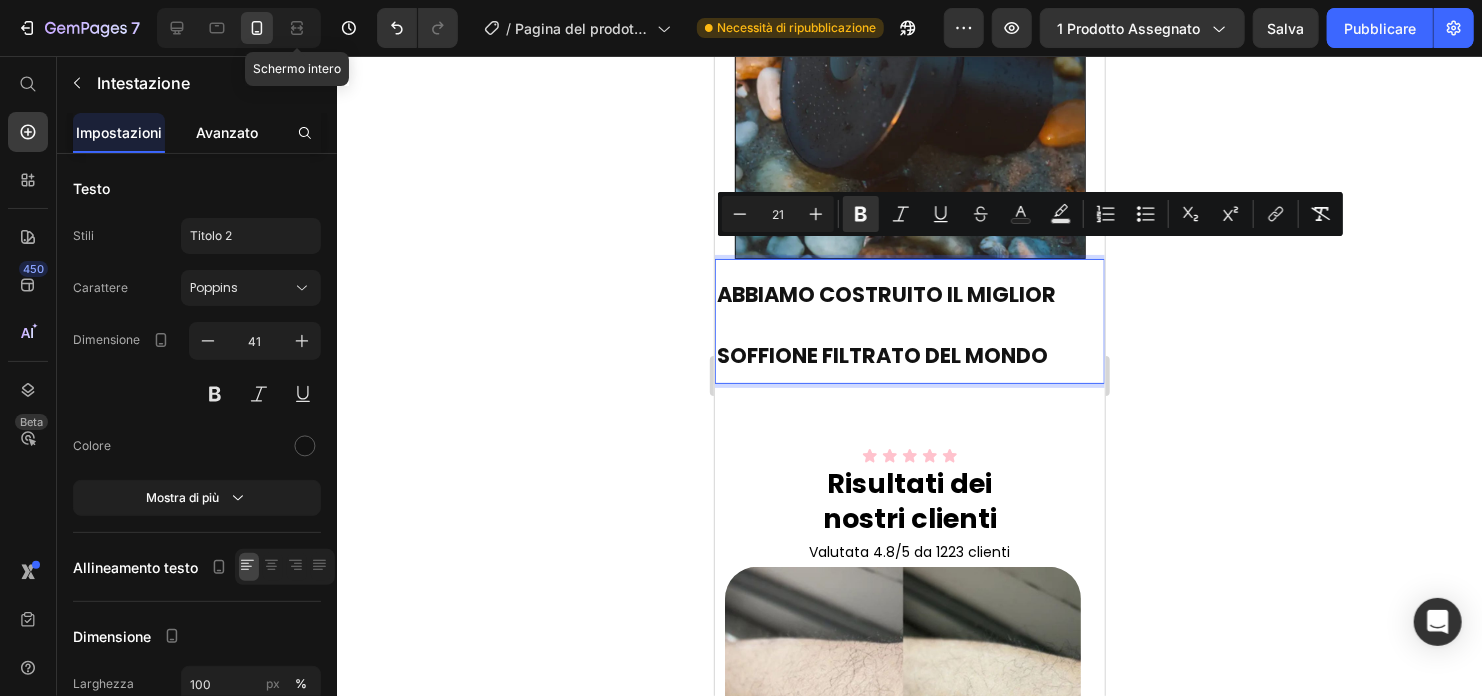 click on "Avanzato" at bounding box center [227, 132] 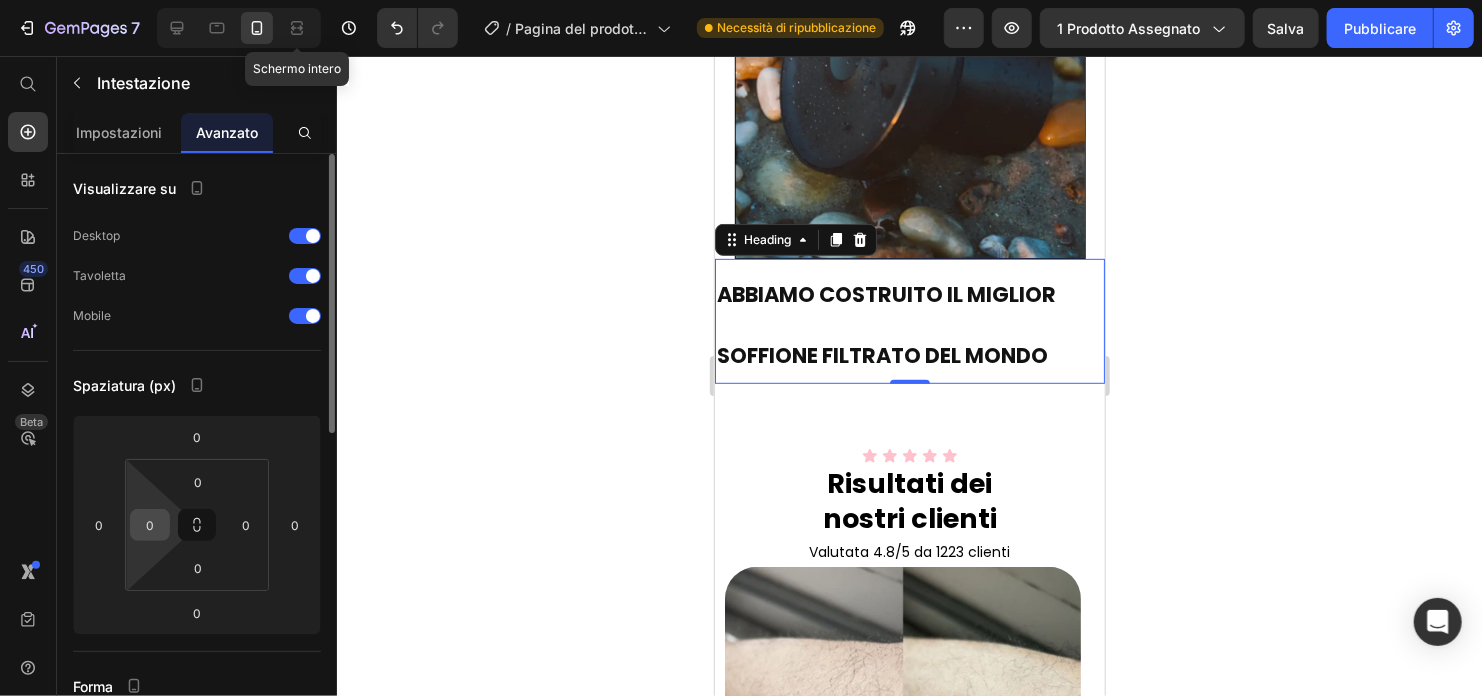 click on "0" at bounding box center [150, 525] 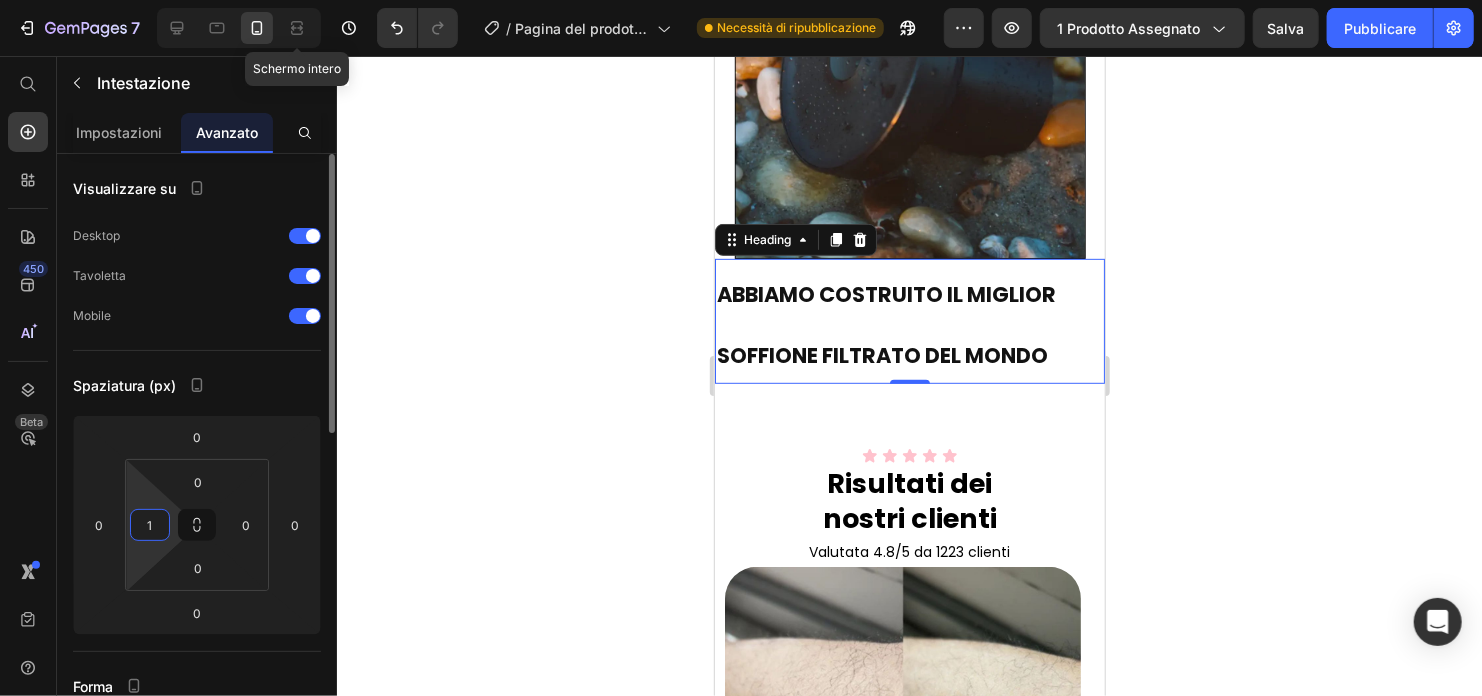 type on "12" 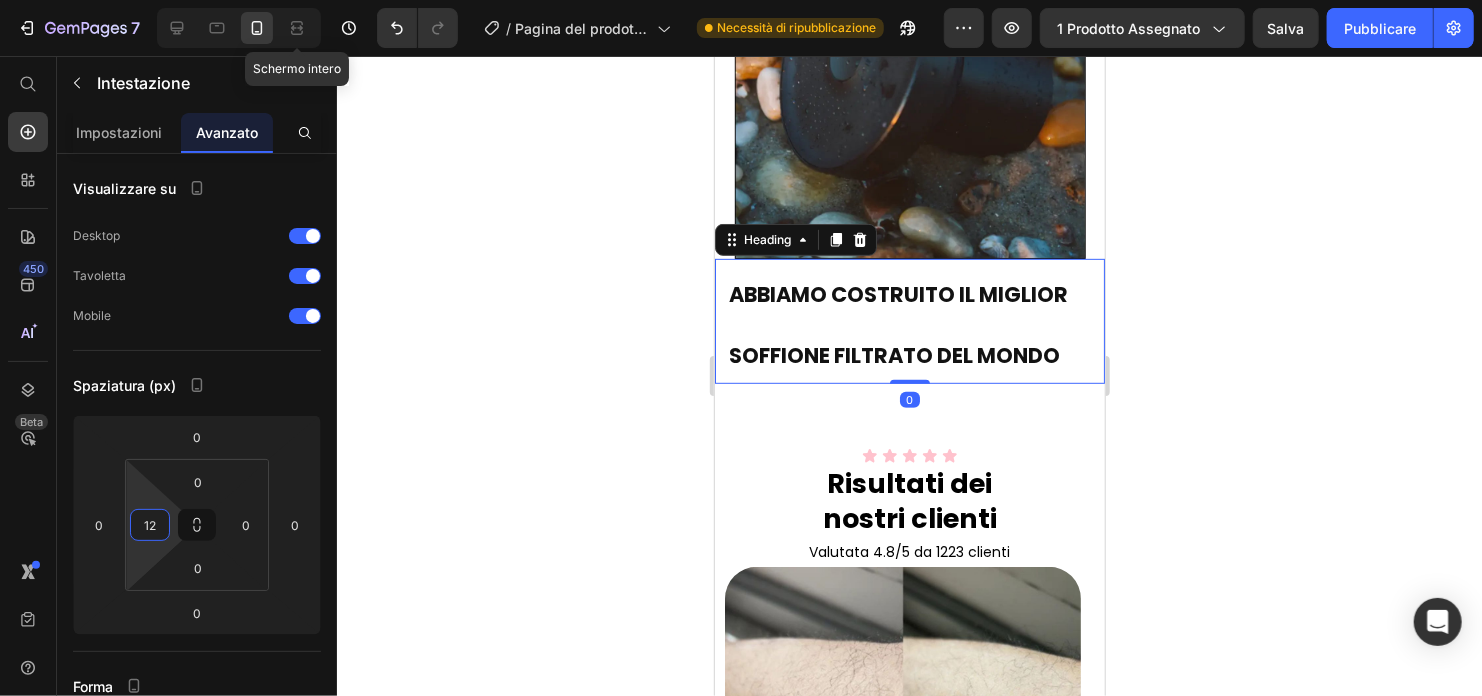 click 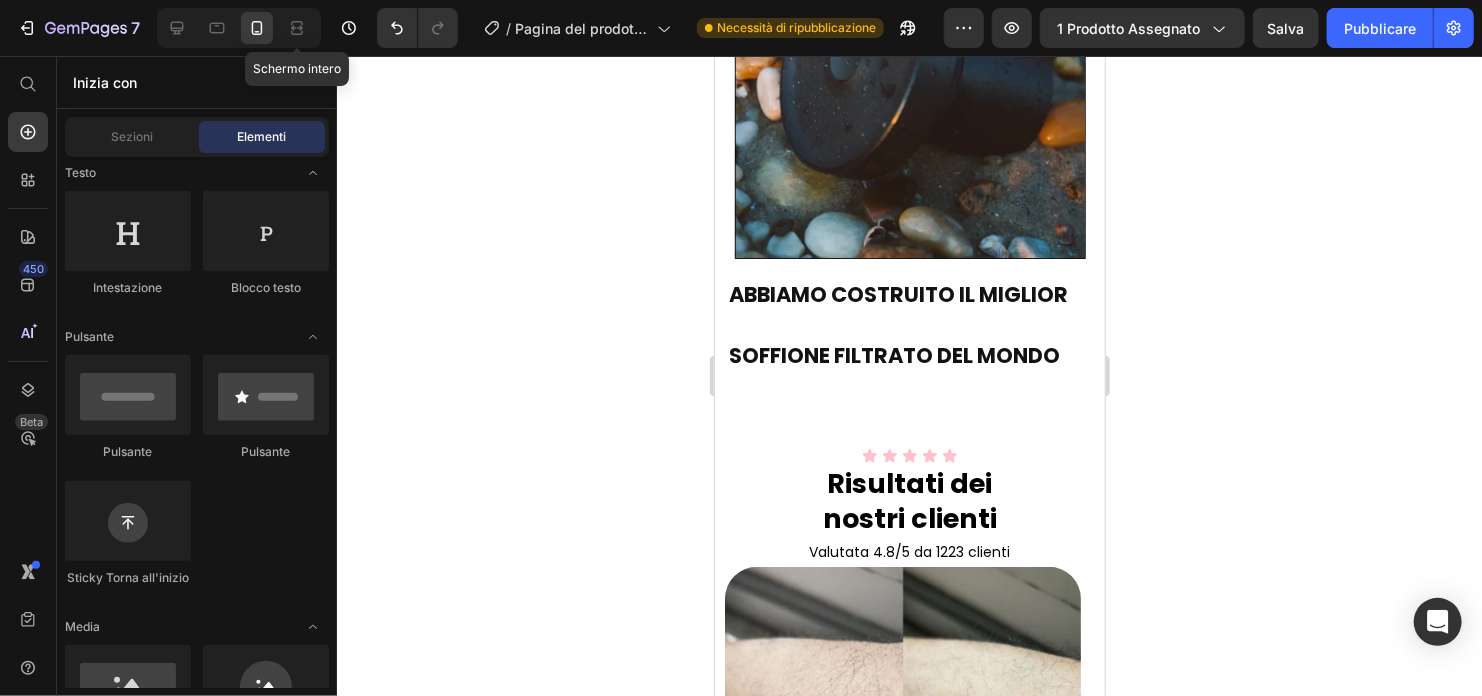 click on "⁠⁠⁠⁠⁠⁠⁠ ABBIAMO COSTRUITO IL MIGLIOR SOFFIONE FILTRATO DEL MONDO" at bounding box center [915, 320] 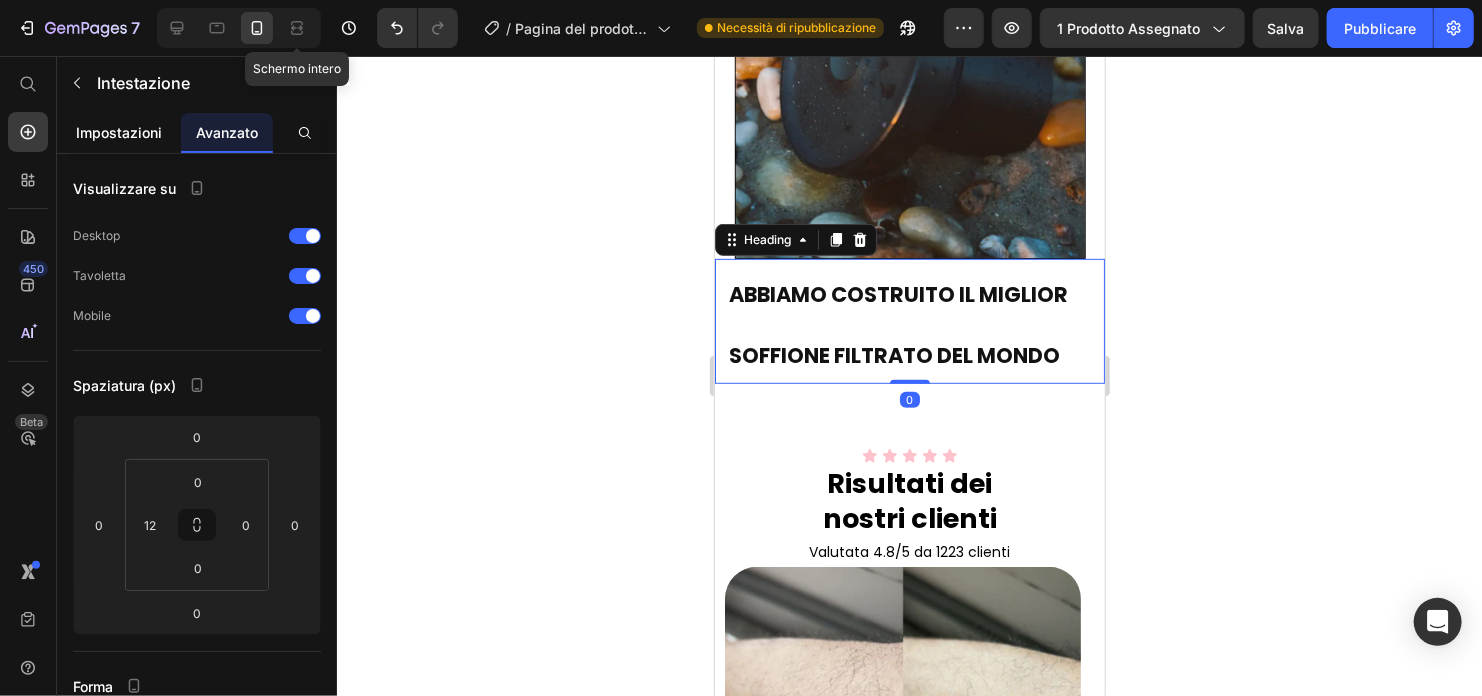 click on "Impostazioni" 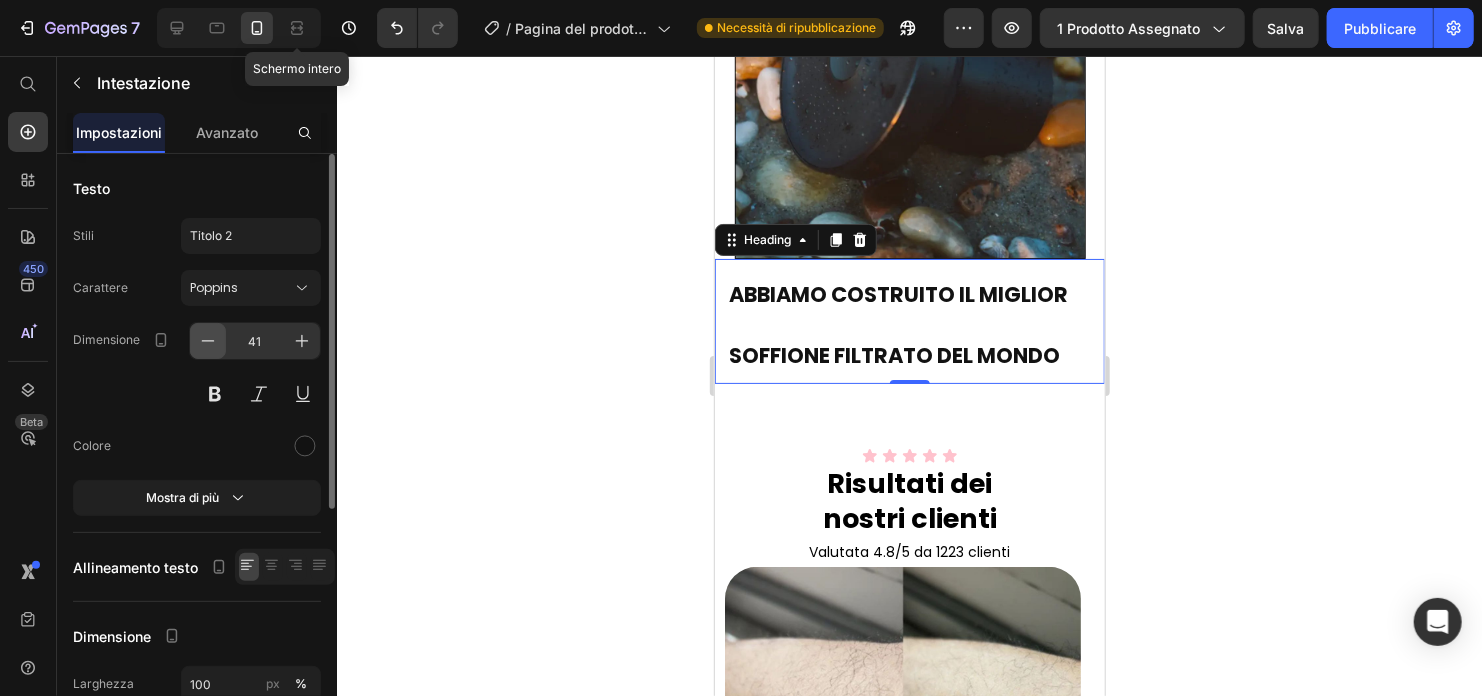 click at bounding box center (208, 341) 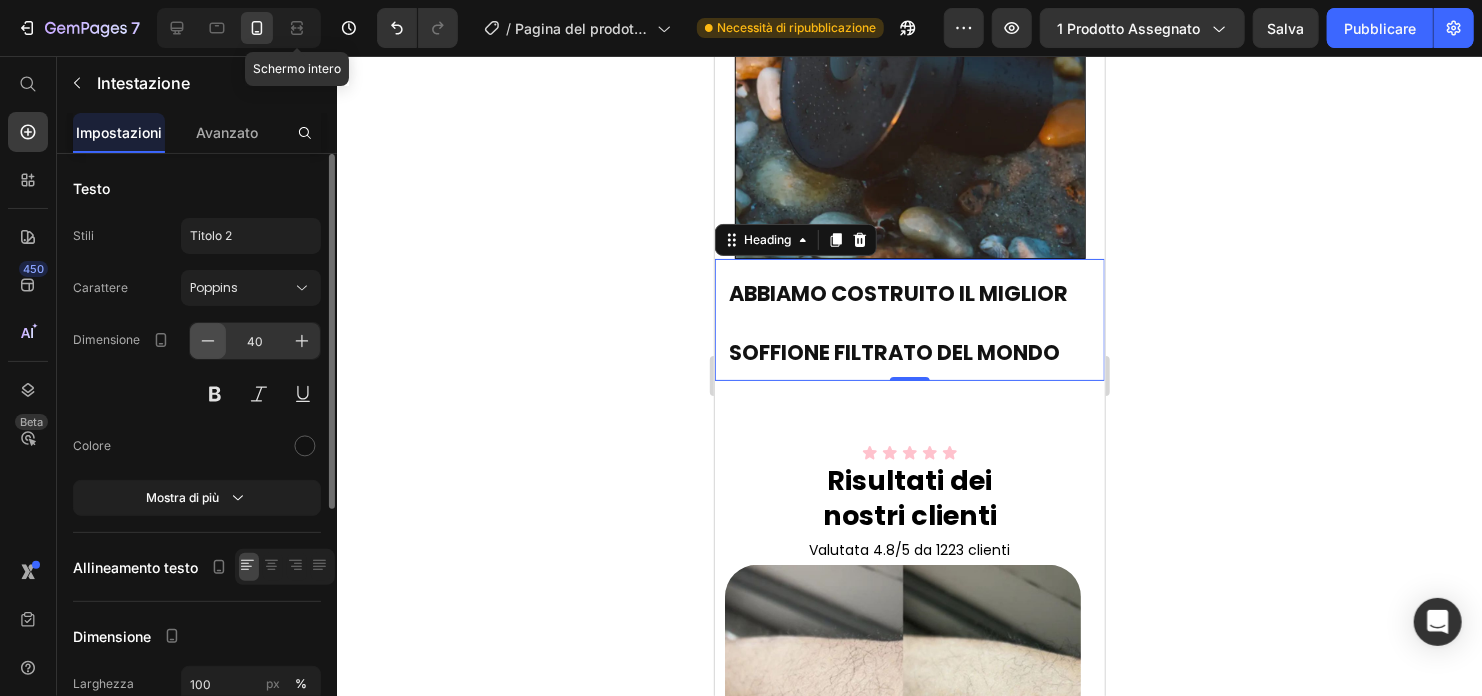 click at bounding box center [208, 341] 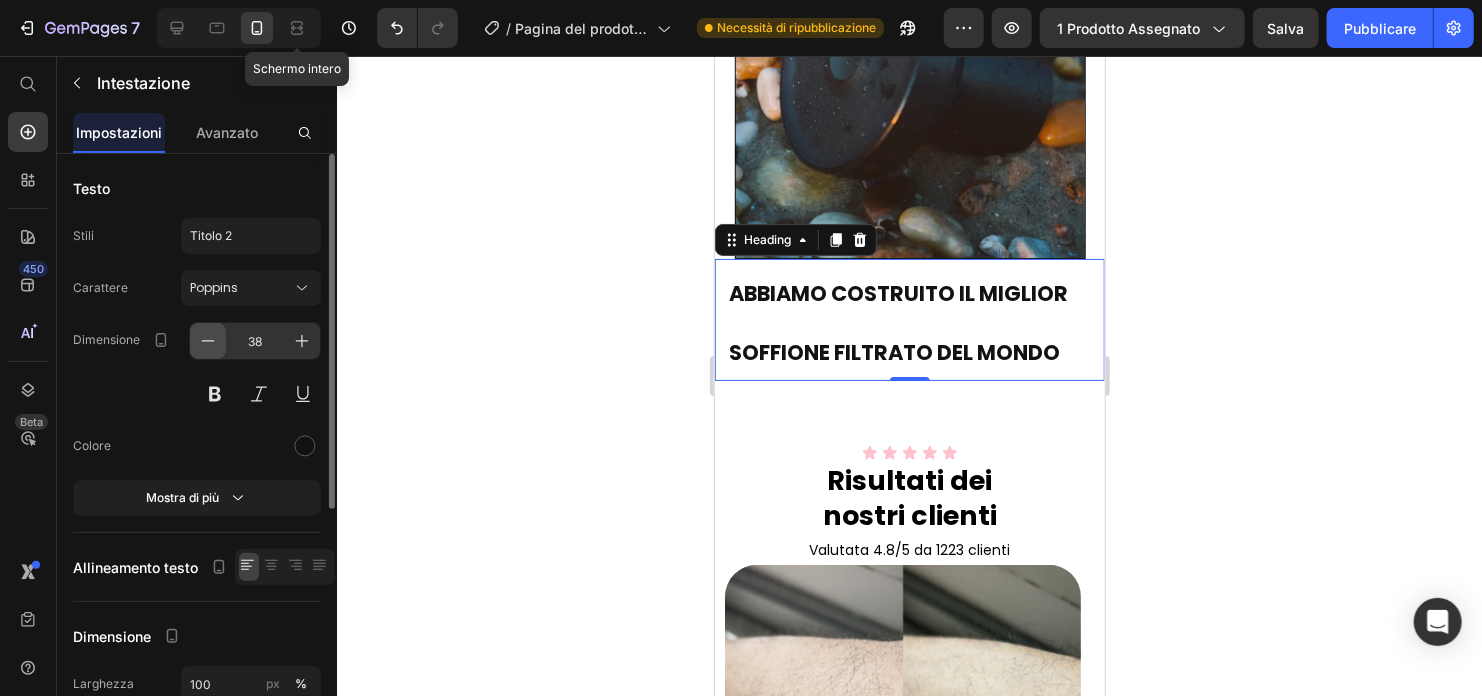 click at bounding box center (208, 341) 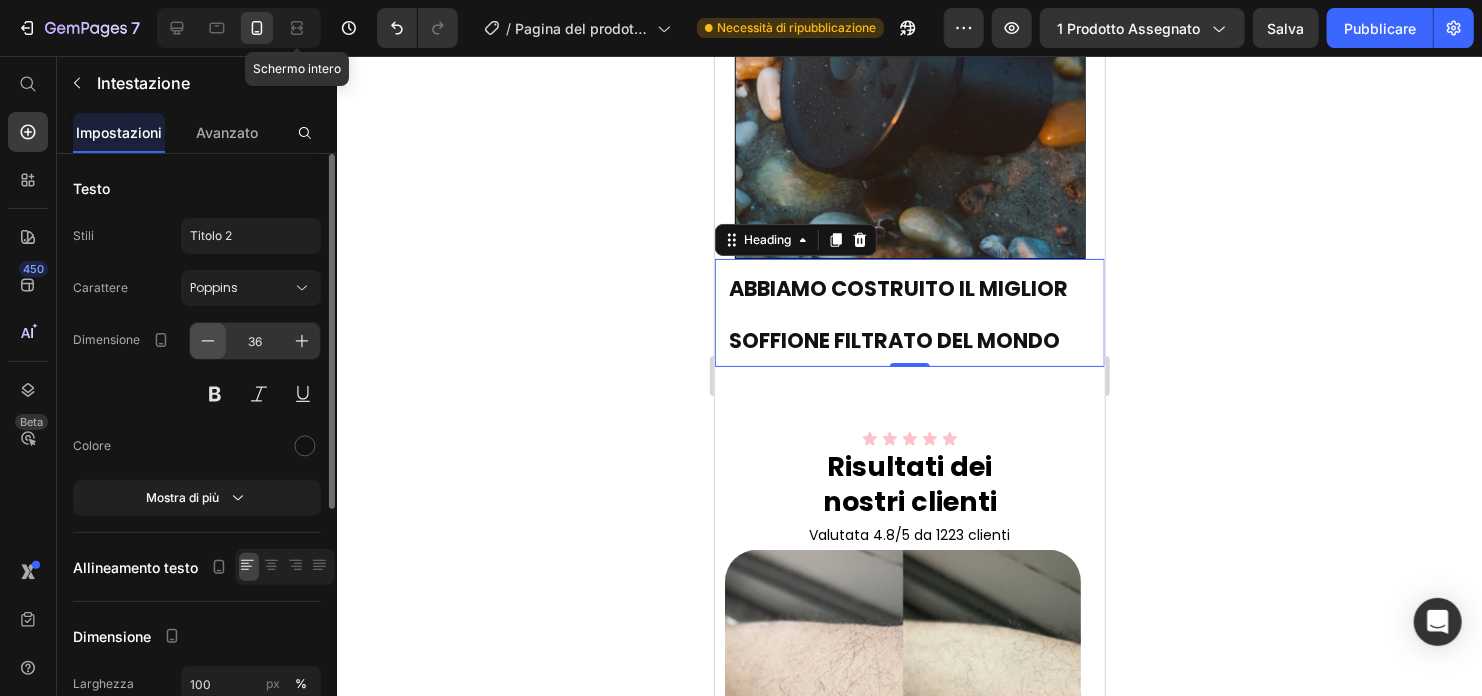 click at bounding box center (208, 341) 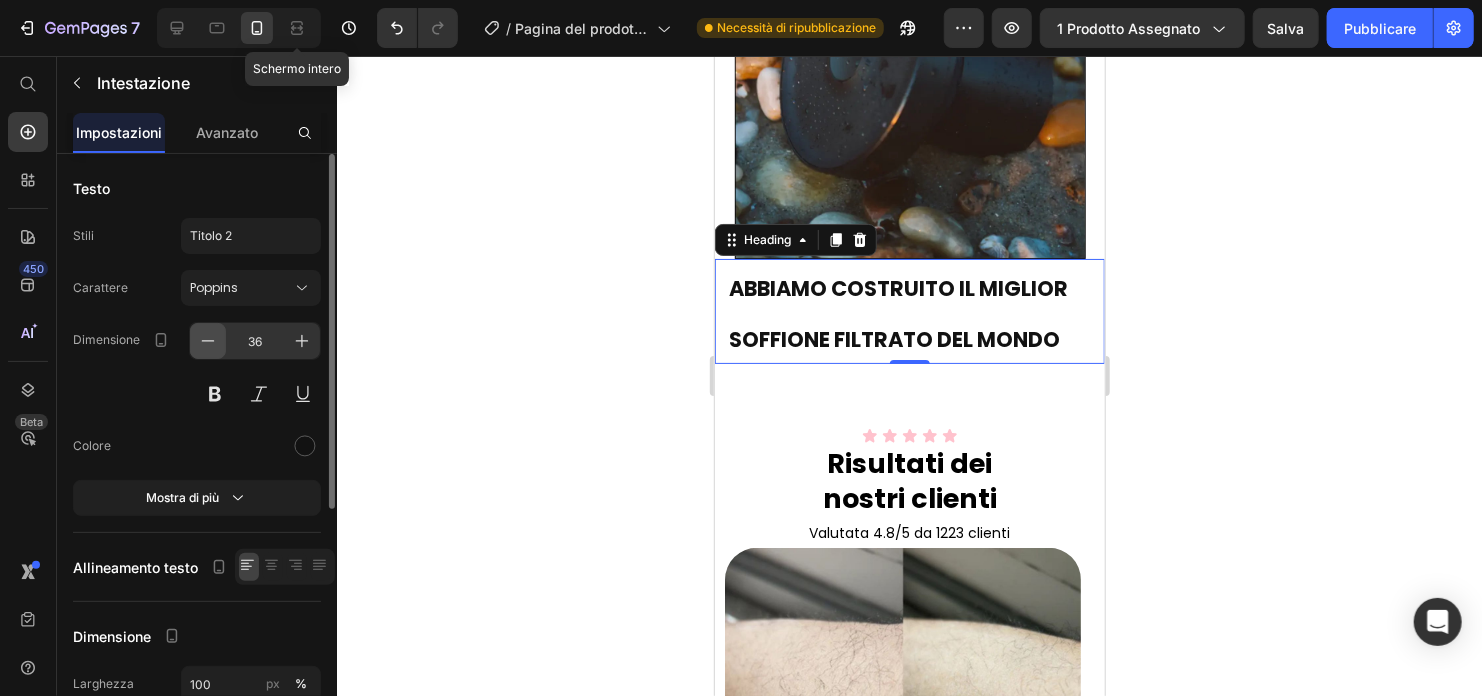 click at bounding box center [208, 341] 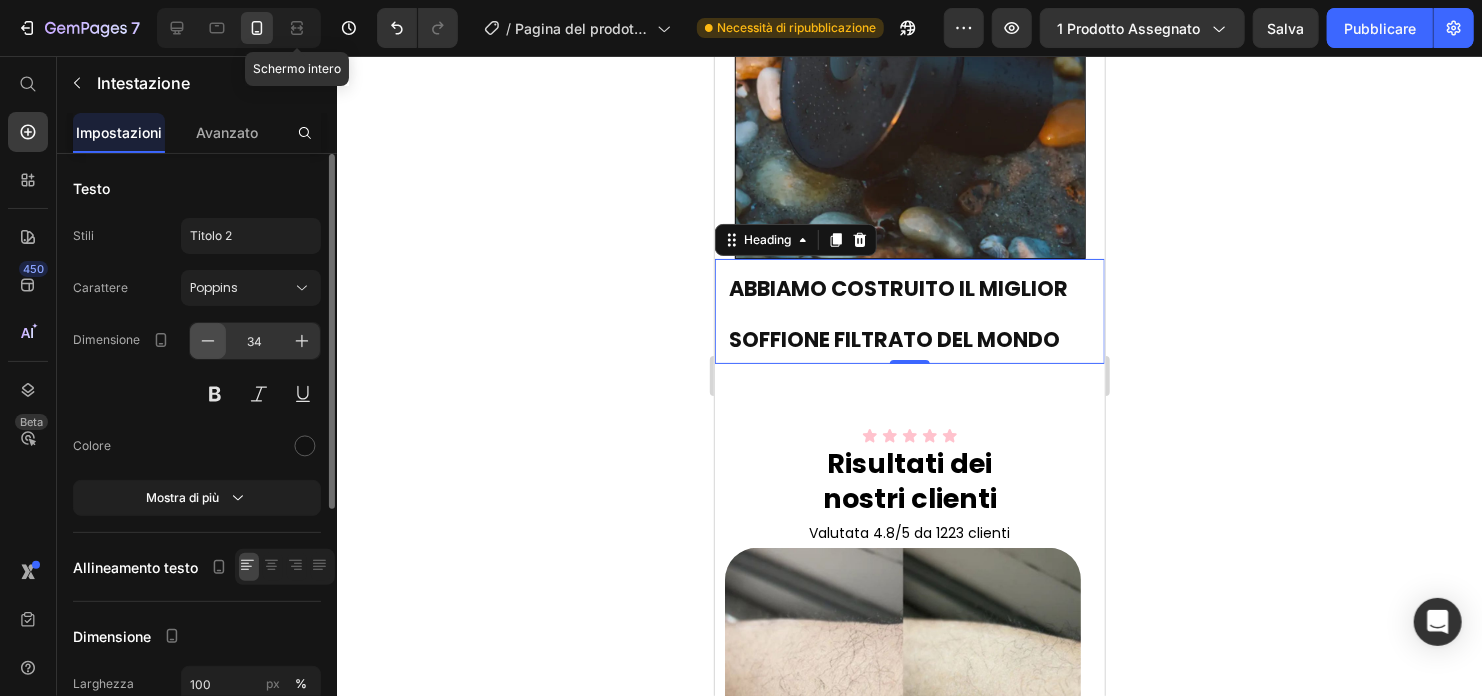 click at bounding box center (208, 341) 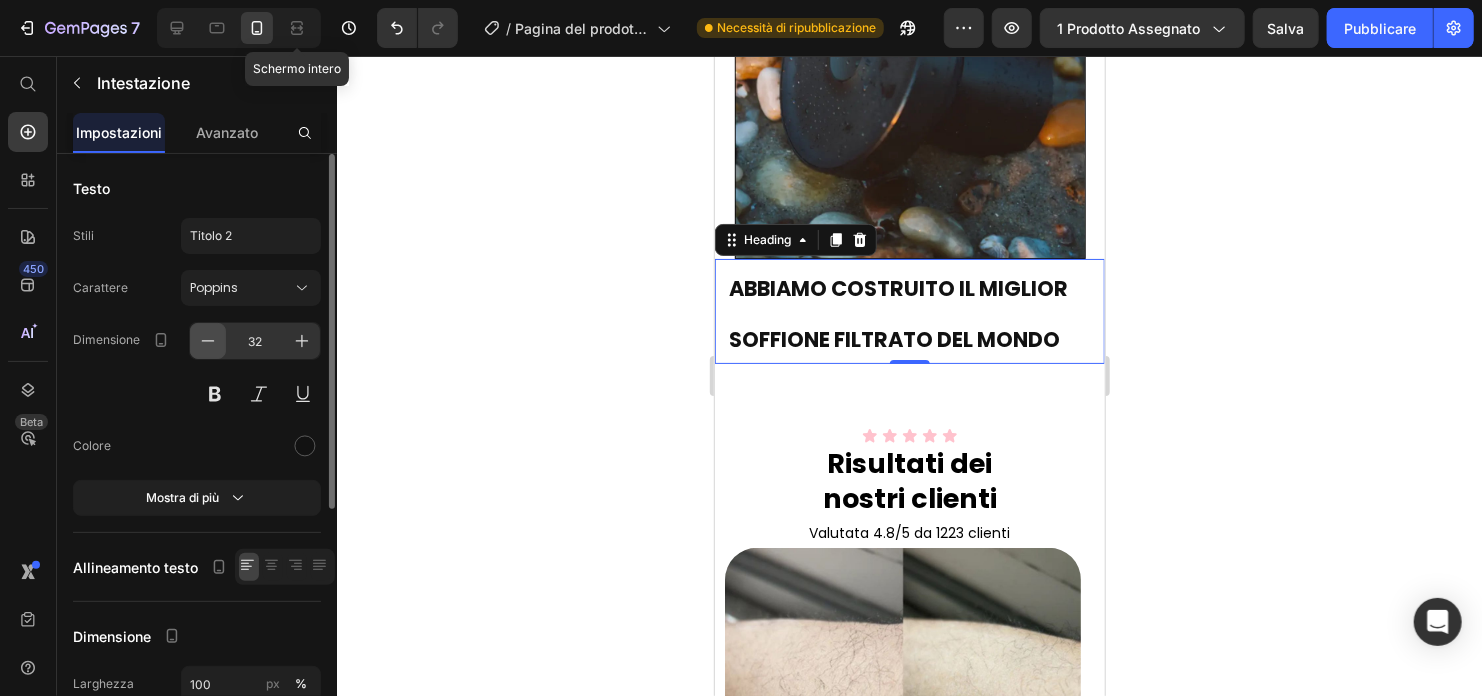click at bounding box center (208, 341) 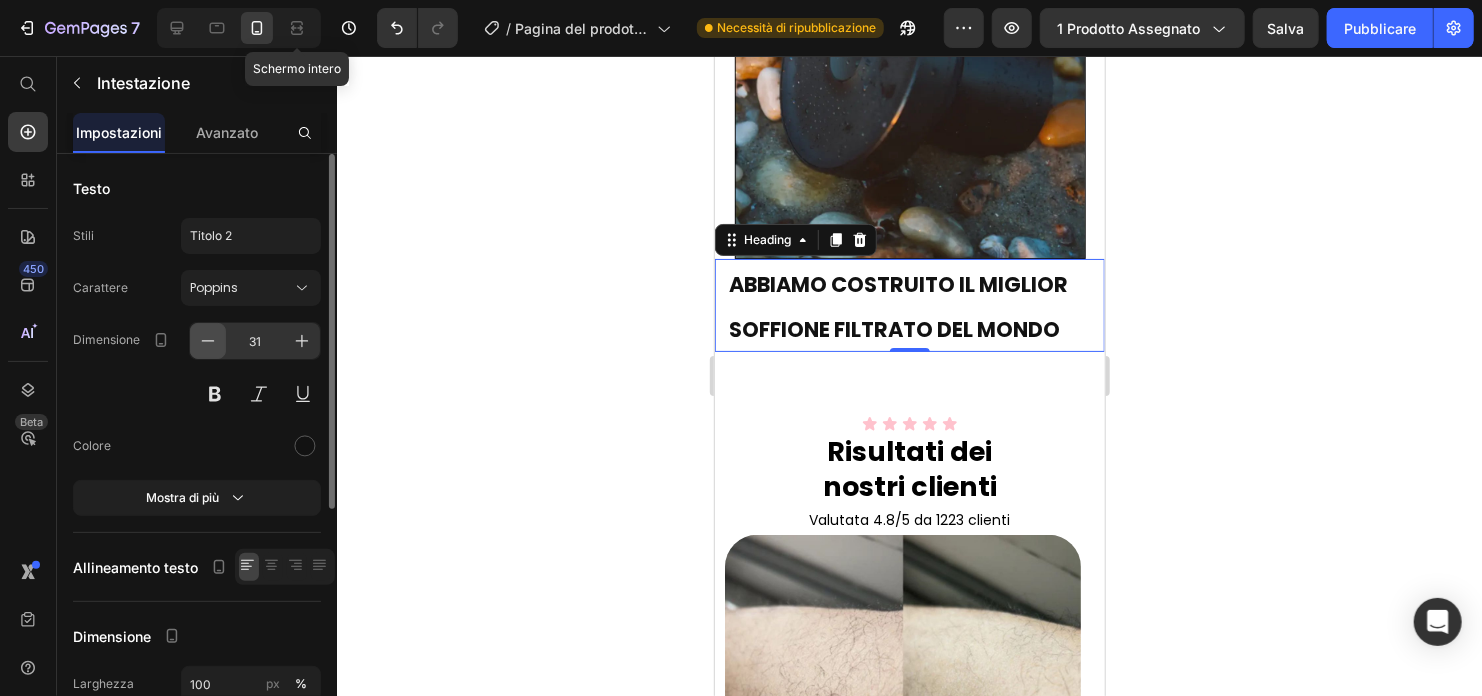 click at bounding box center [208, 341] 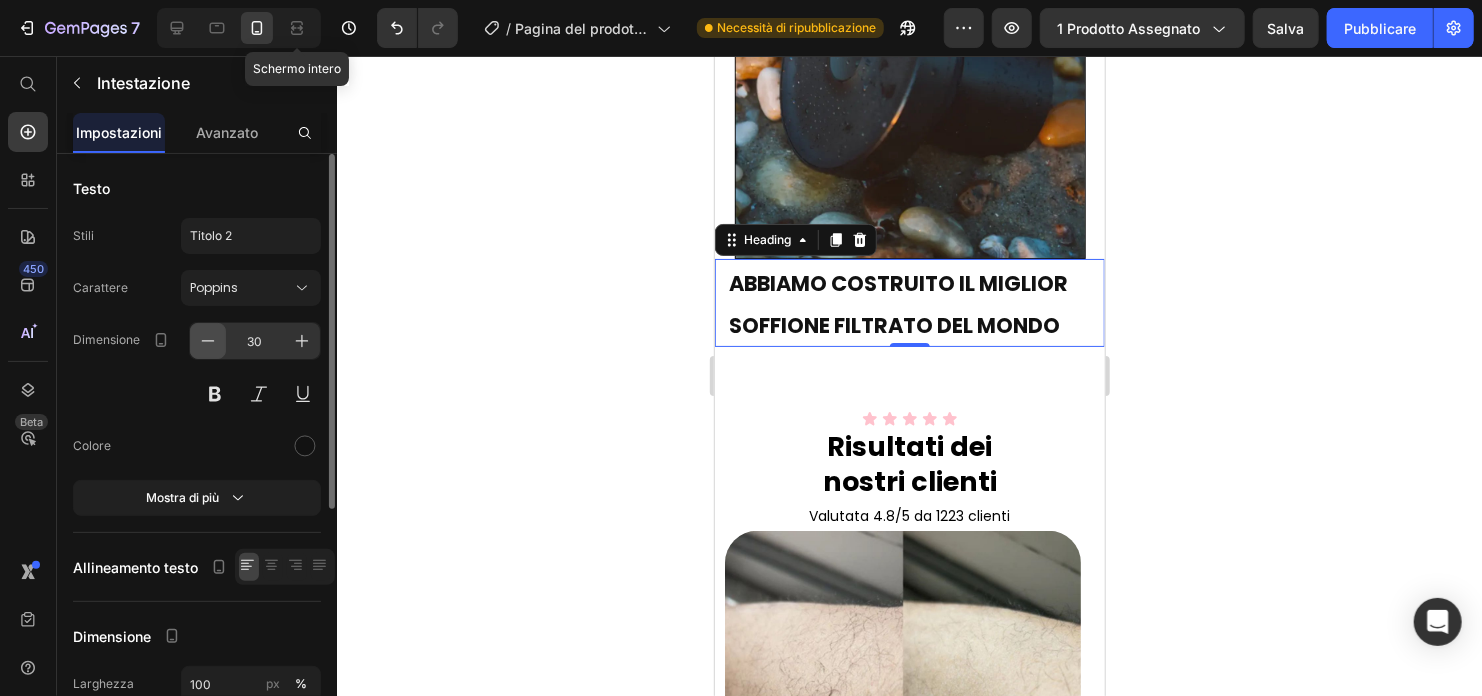 click at bounding box center [208, 341] 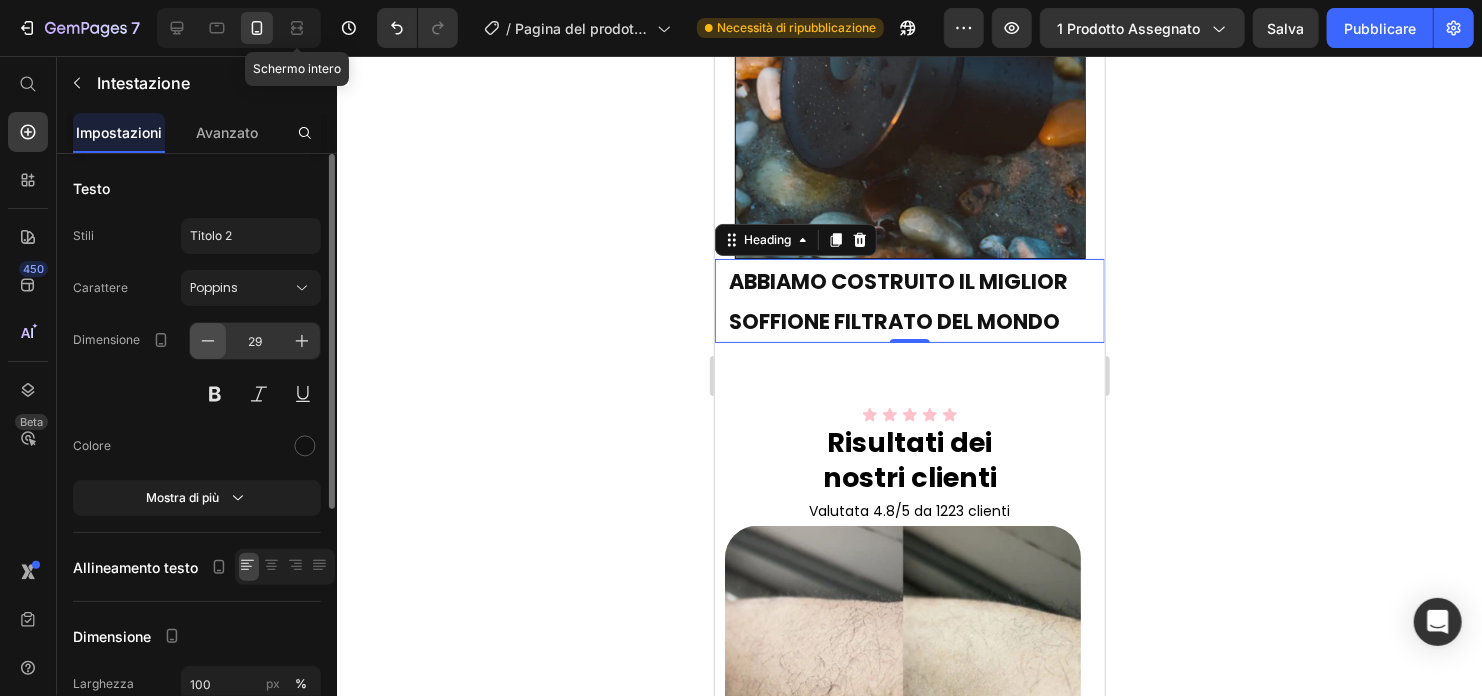 click at bounding box center [208, 341] 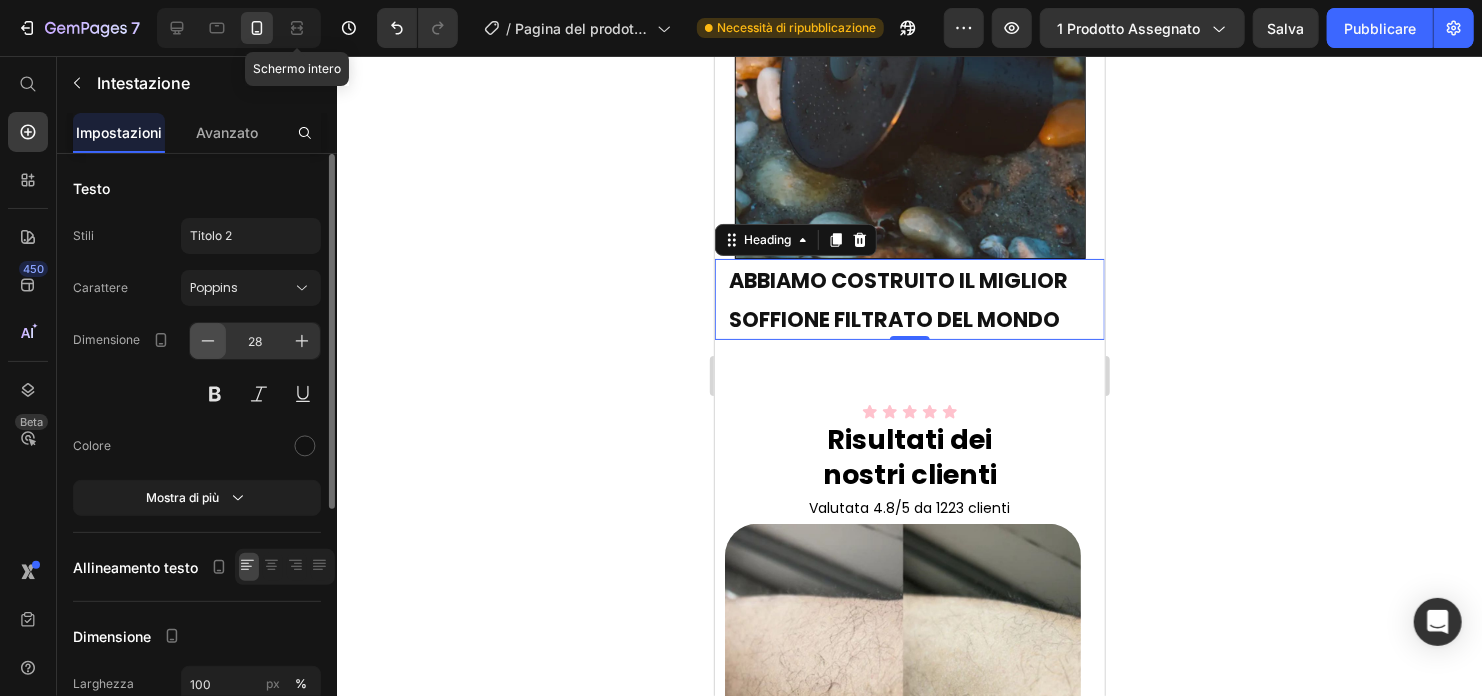 click at bounding box center (208, 341) 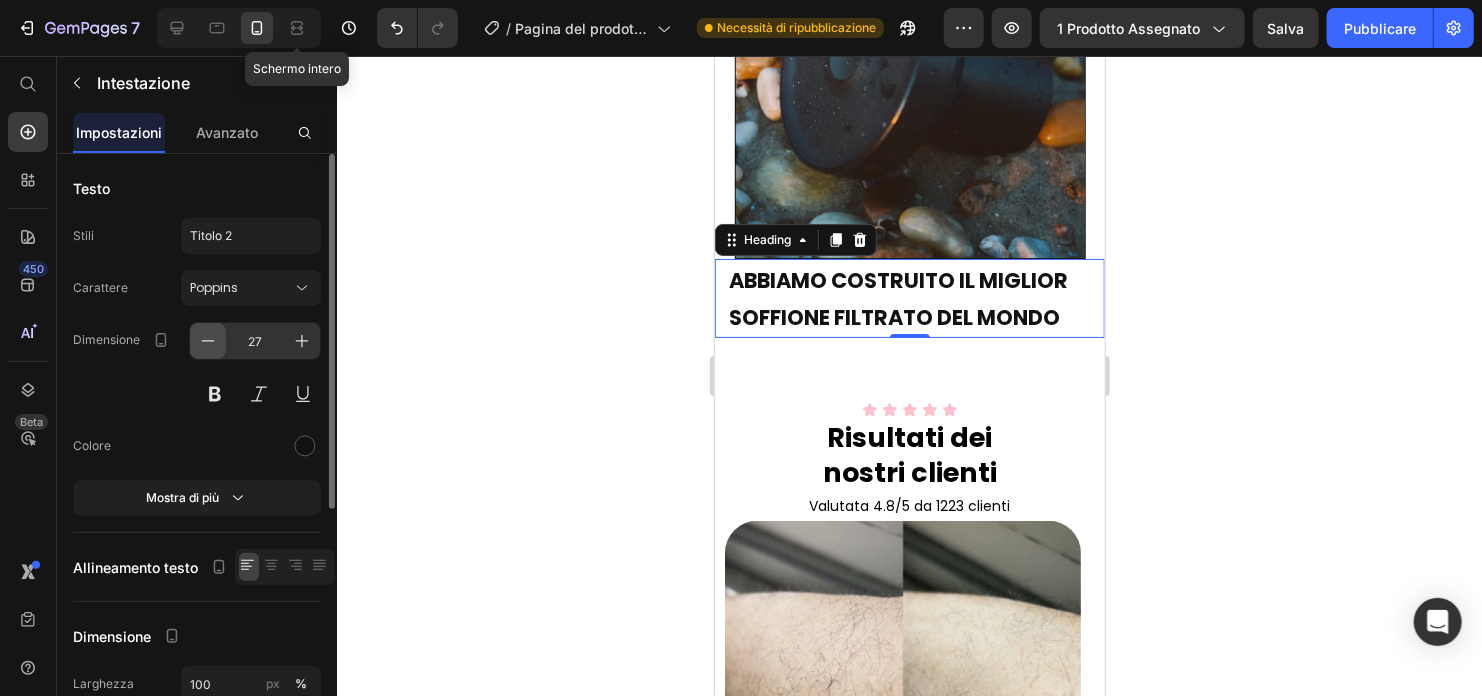 click at bounding box center (208, 341) 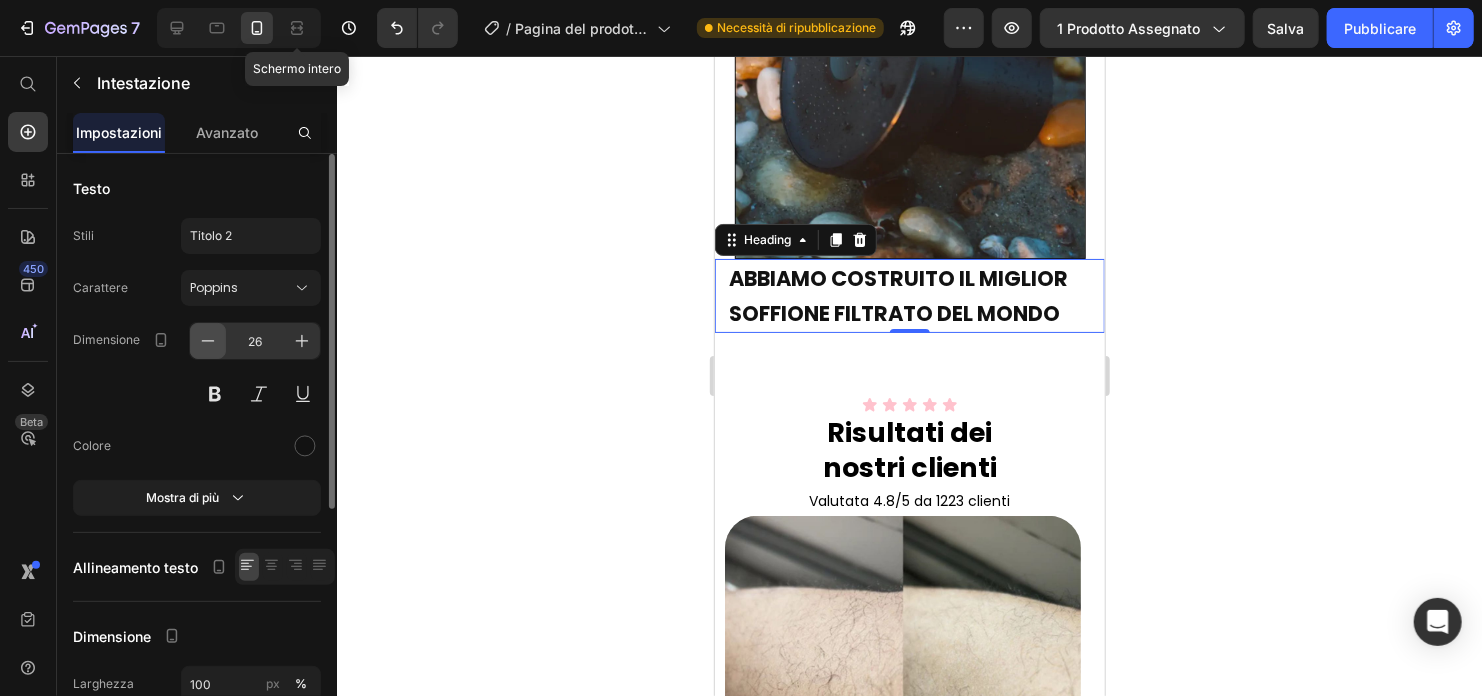 click 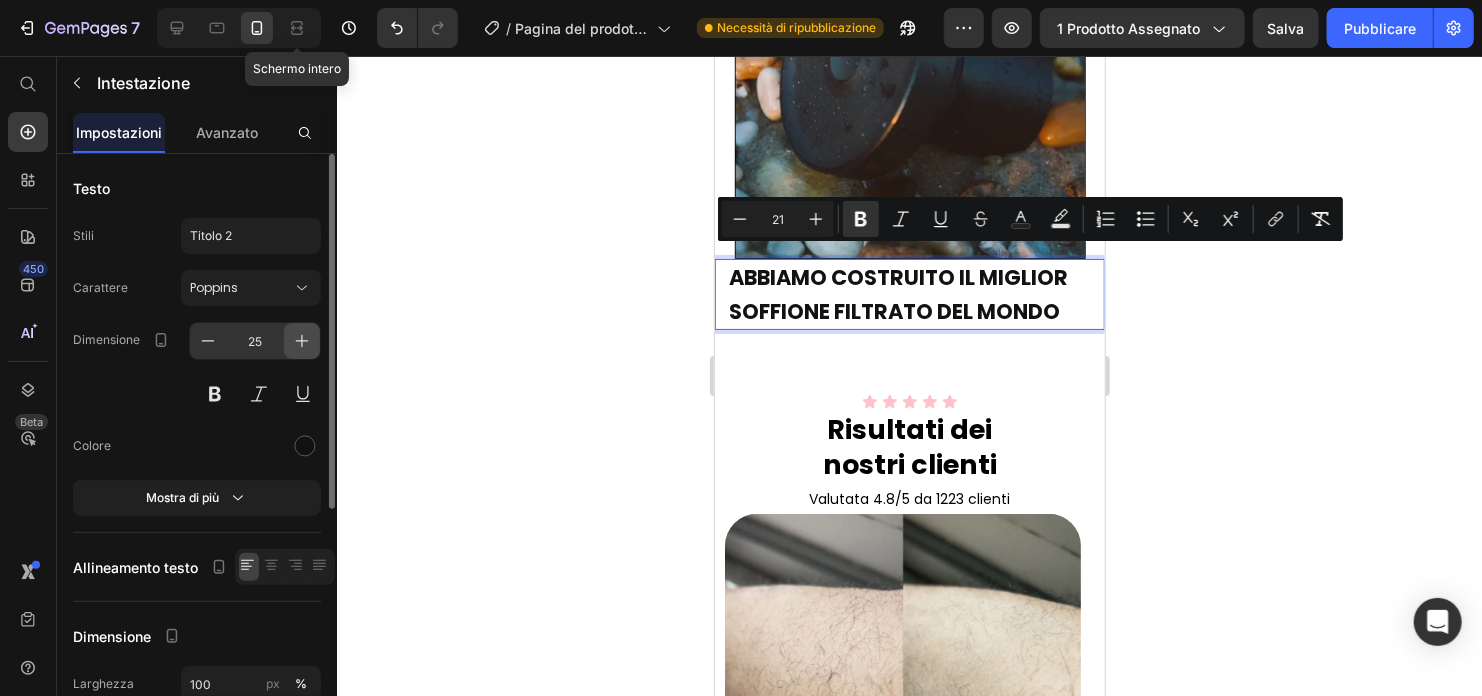 click at bounding box center (302, 341) 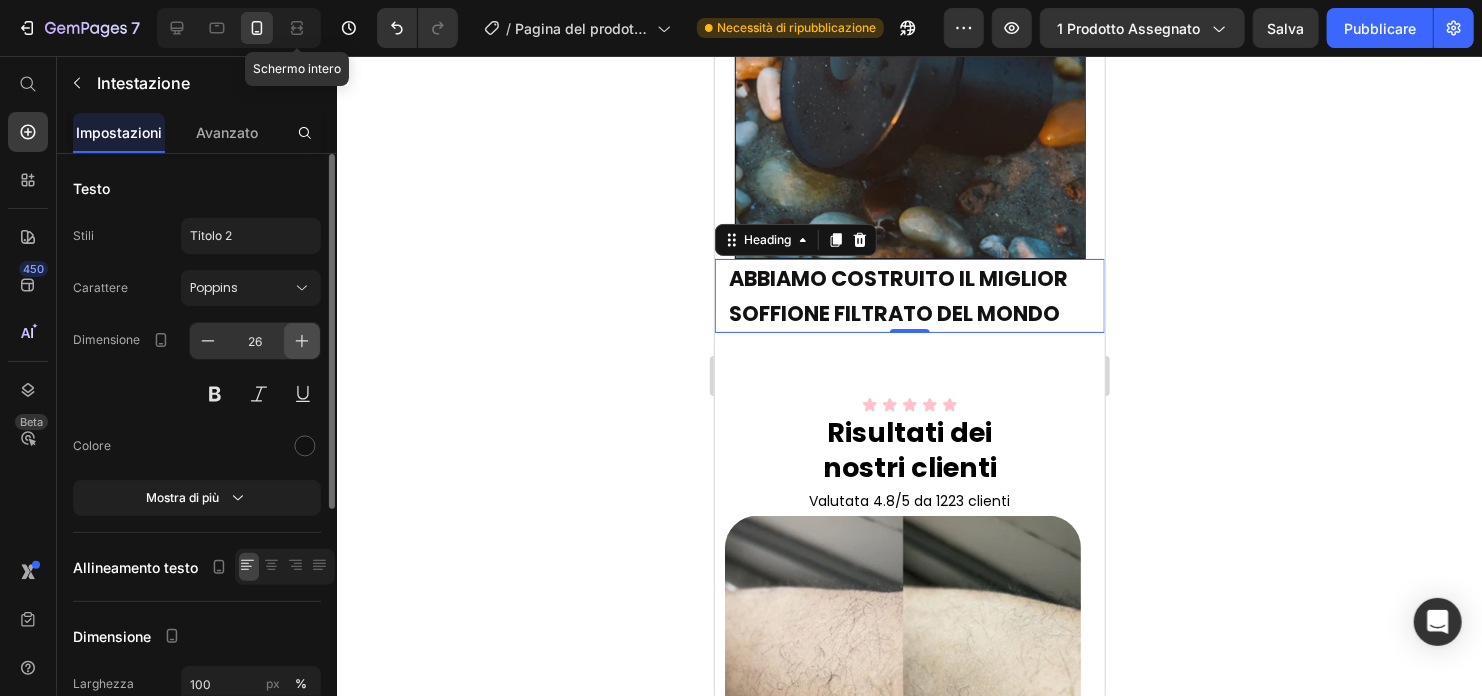click at bounding box center (302, 341) 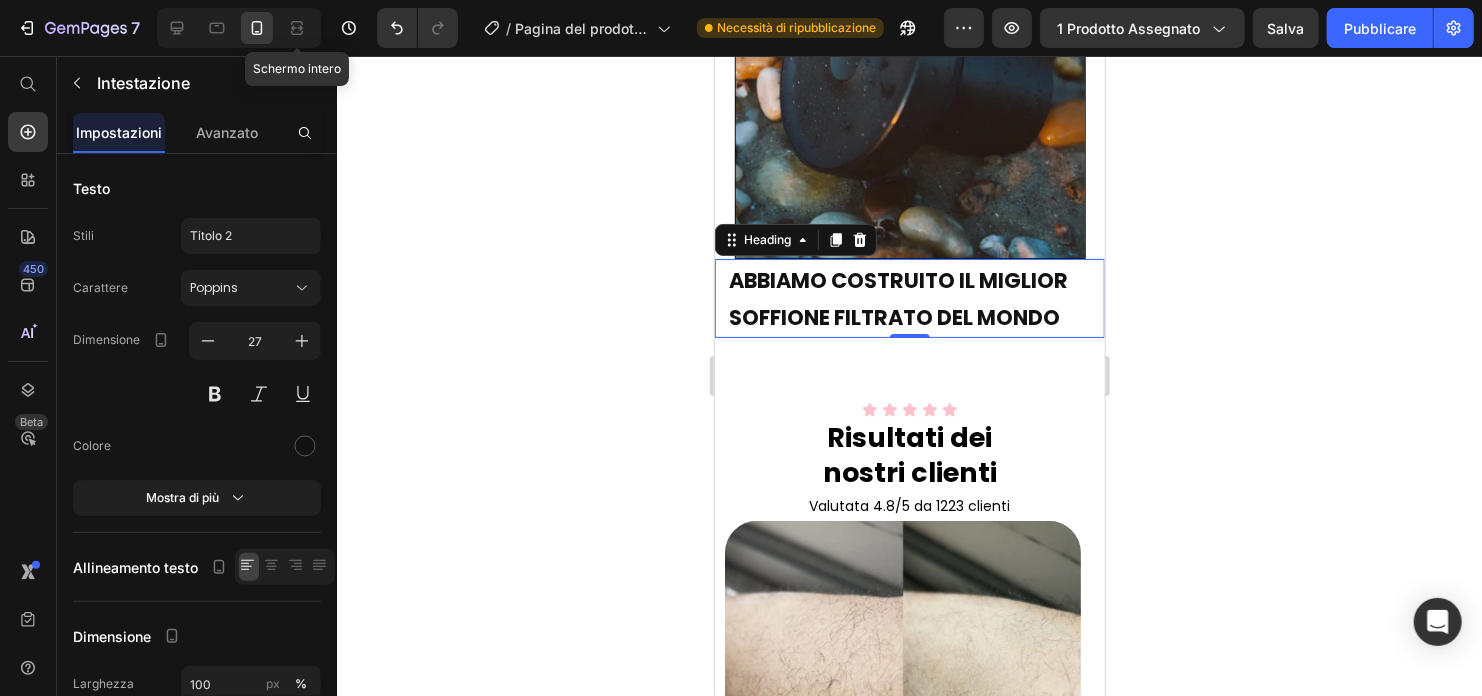 type 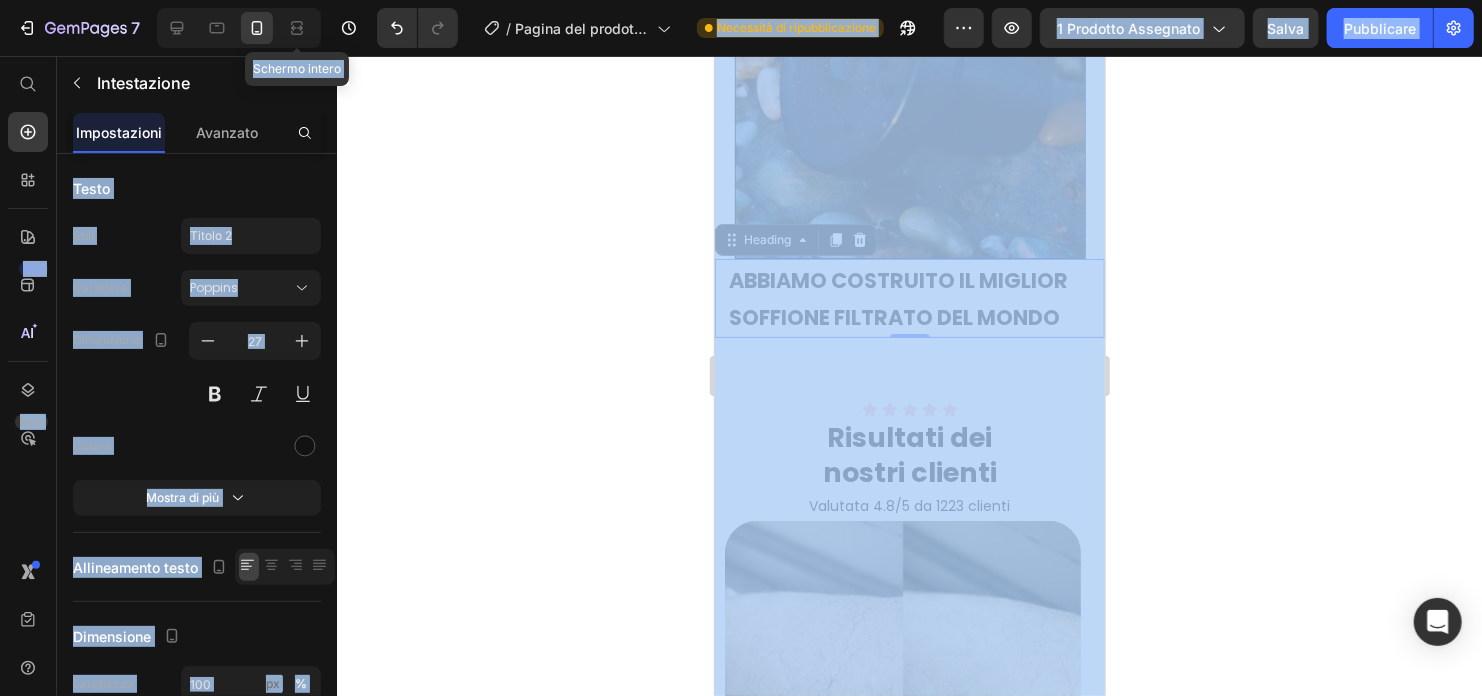 click 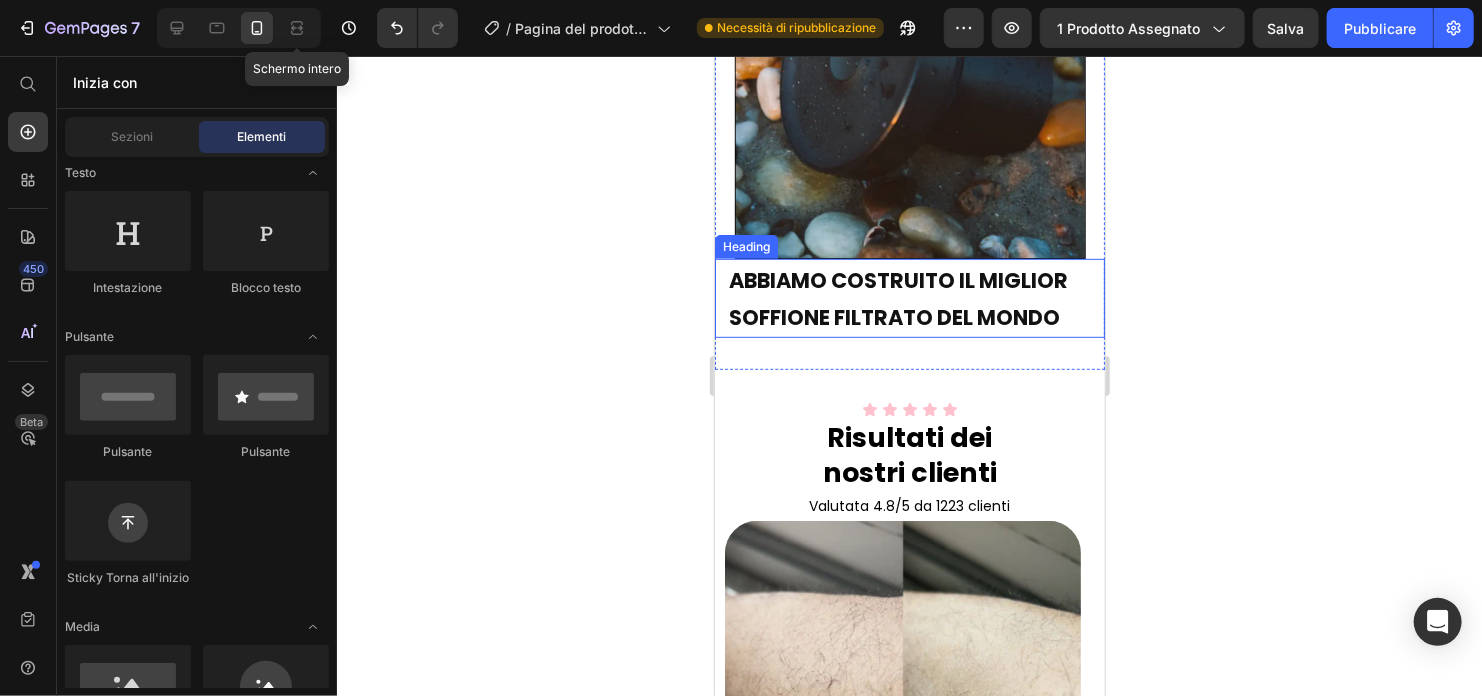 click on "ABBIAMO COSTRUITO IL MIGLIOR SOFFIONE FILTRATO DEL MONDO" at bounding box center [897, 298] 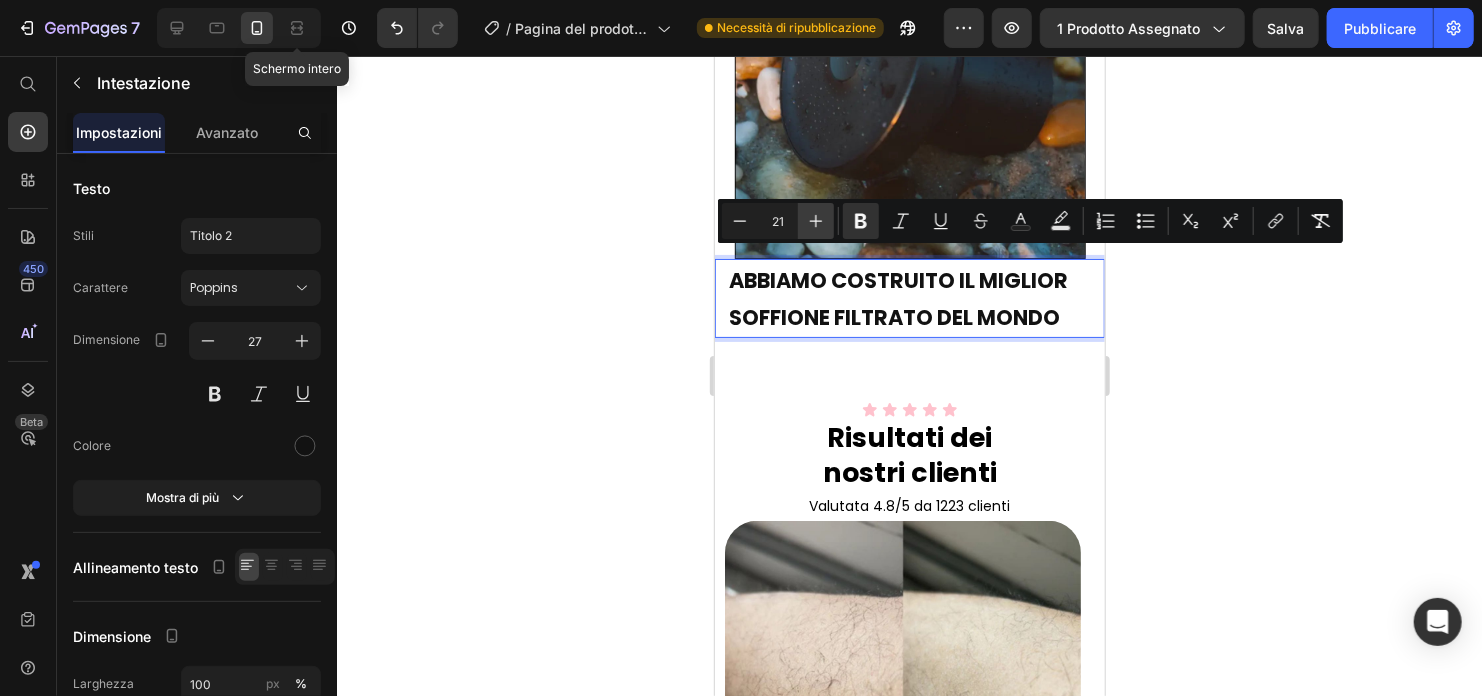 click 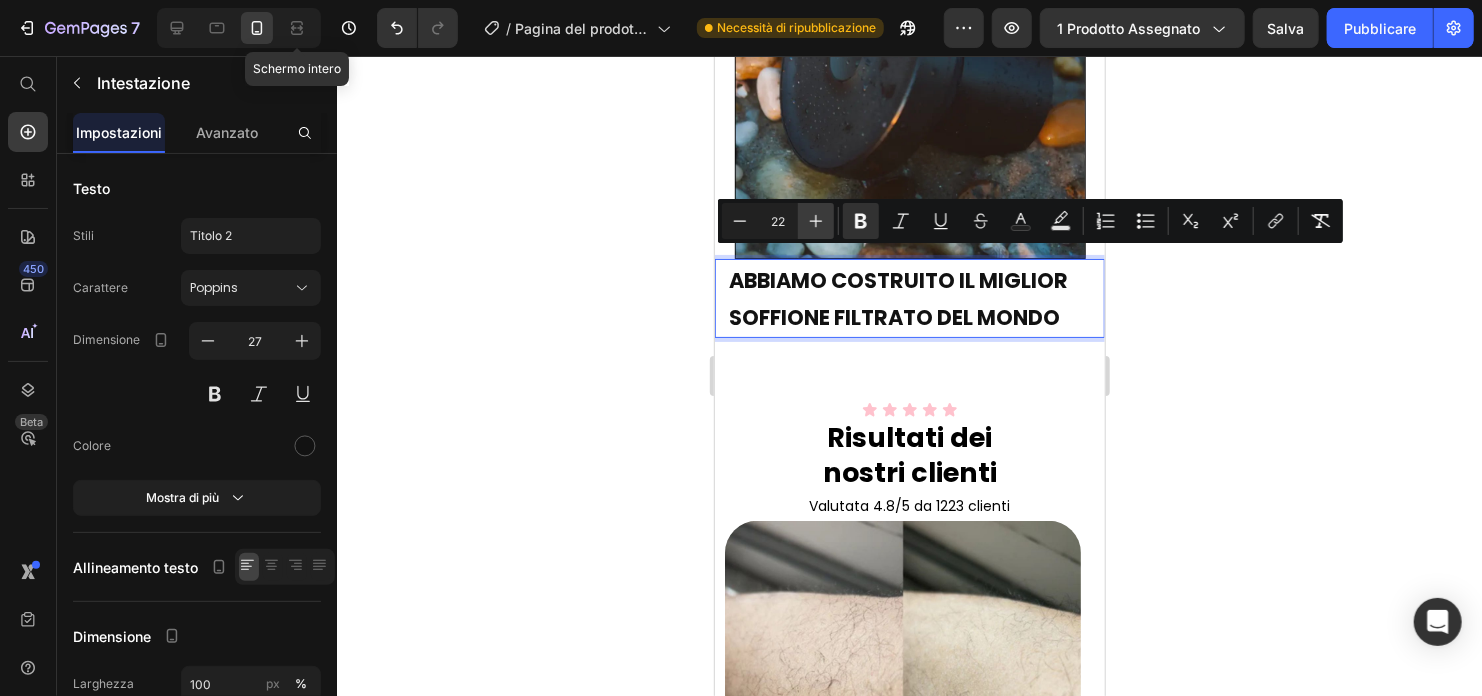 click 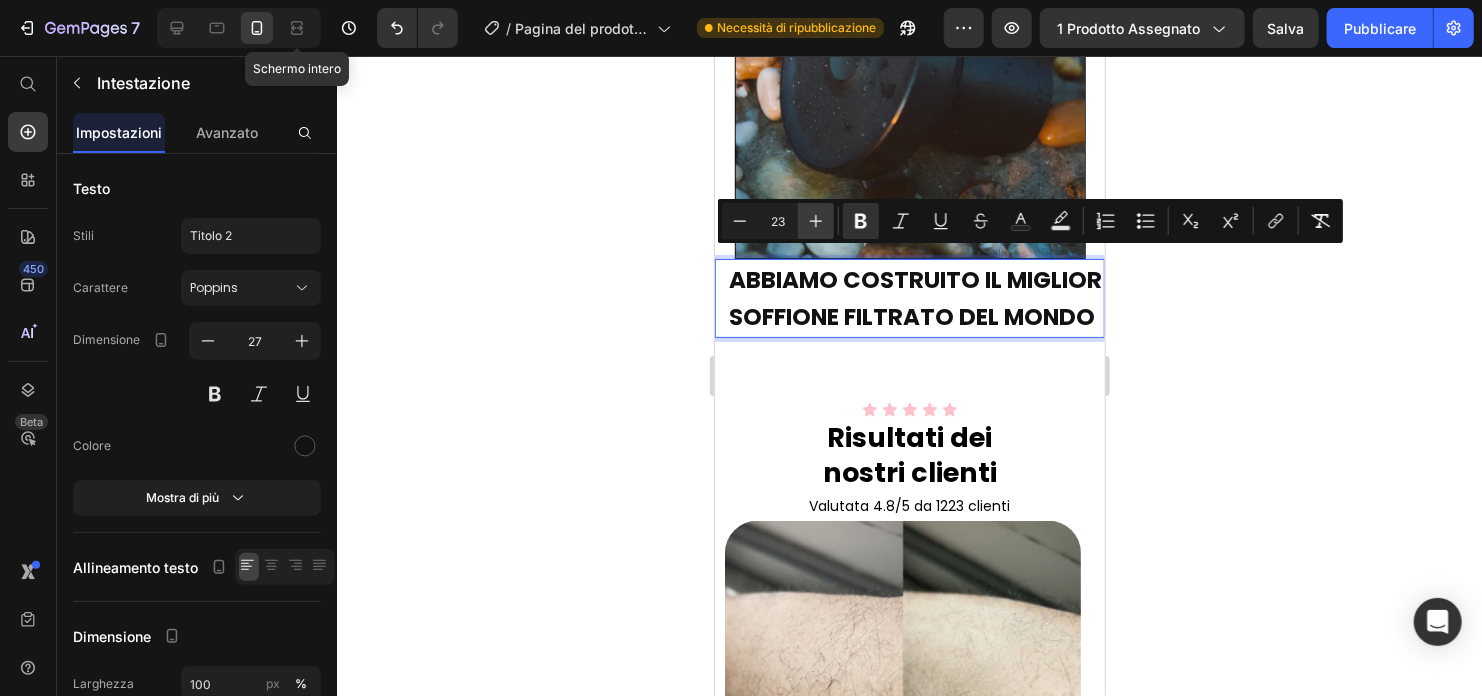 drag, startPoint x: 812, startPoint y: 215, endPoint x: 815, endPoint y: 203, distance: 12.369317 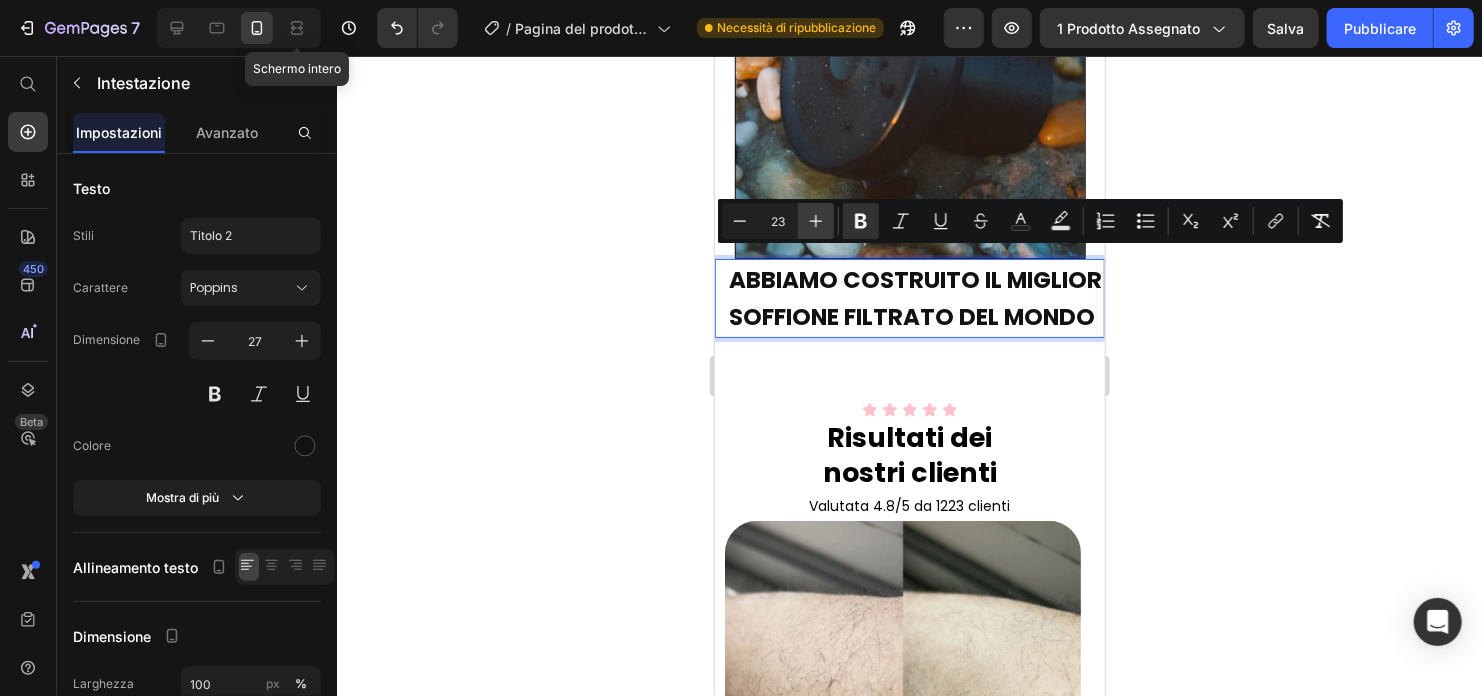 type on "24" 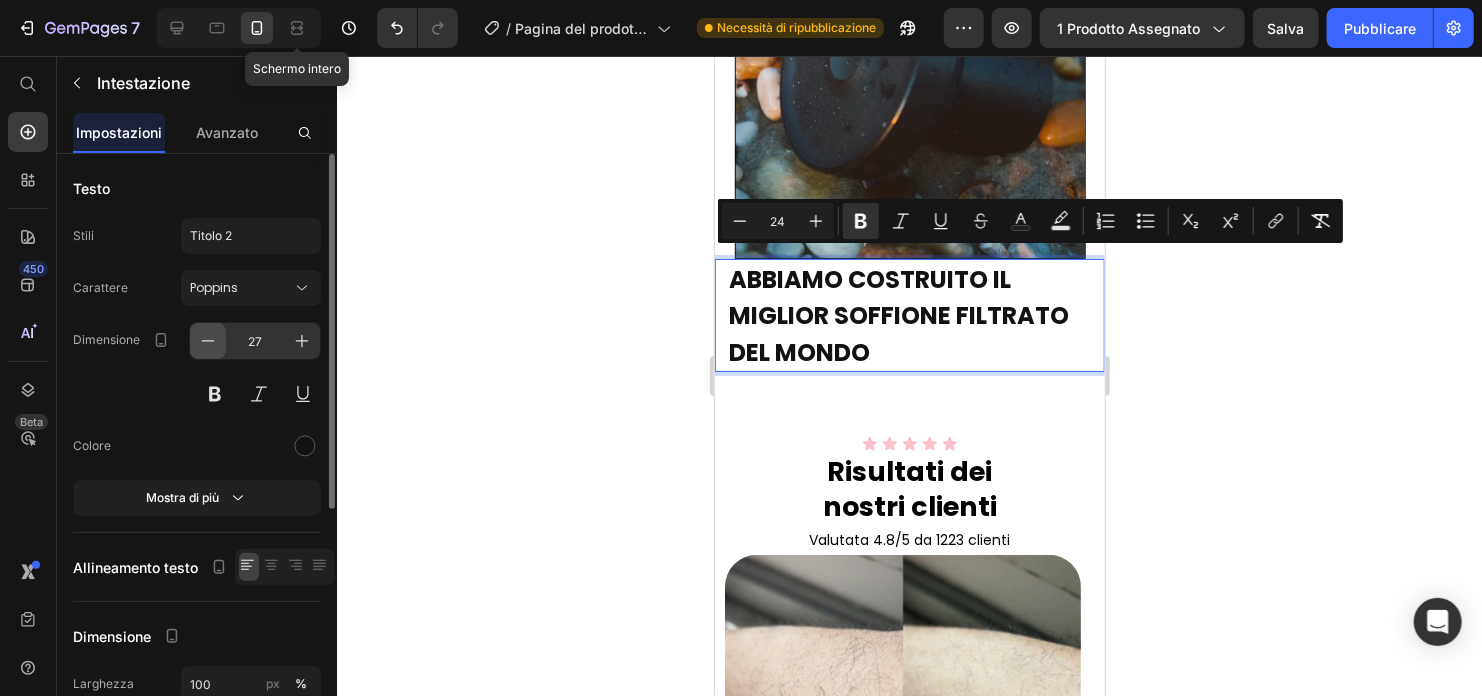 click at bounding box center (208, 341) 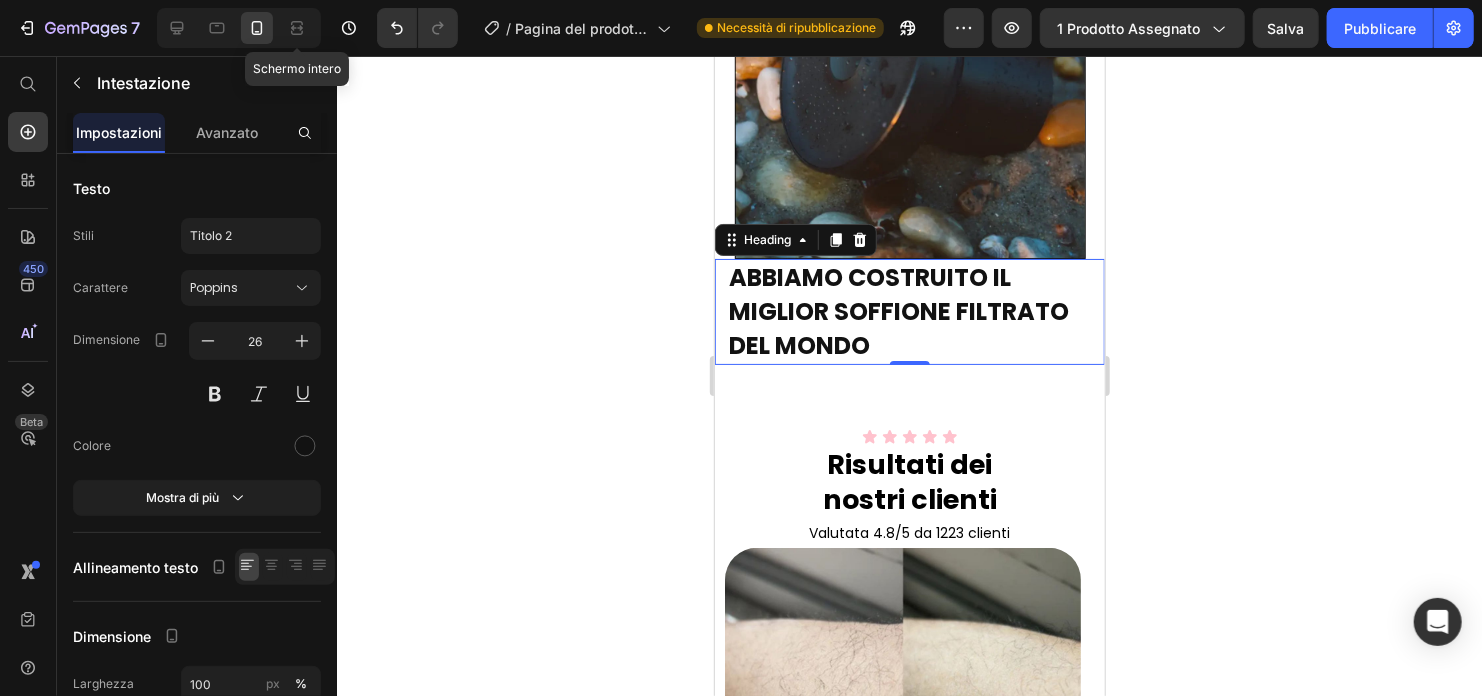 drag, startPoint x: 574, startPoint y: 283, endPoint x: 548, endPoint y: 258, distance: 36.069378 